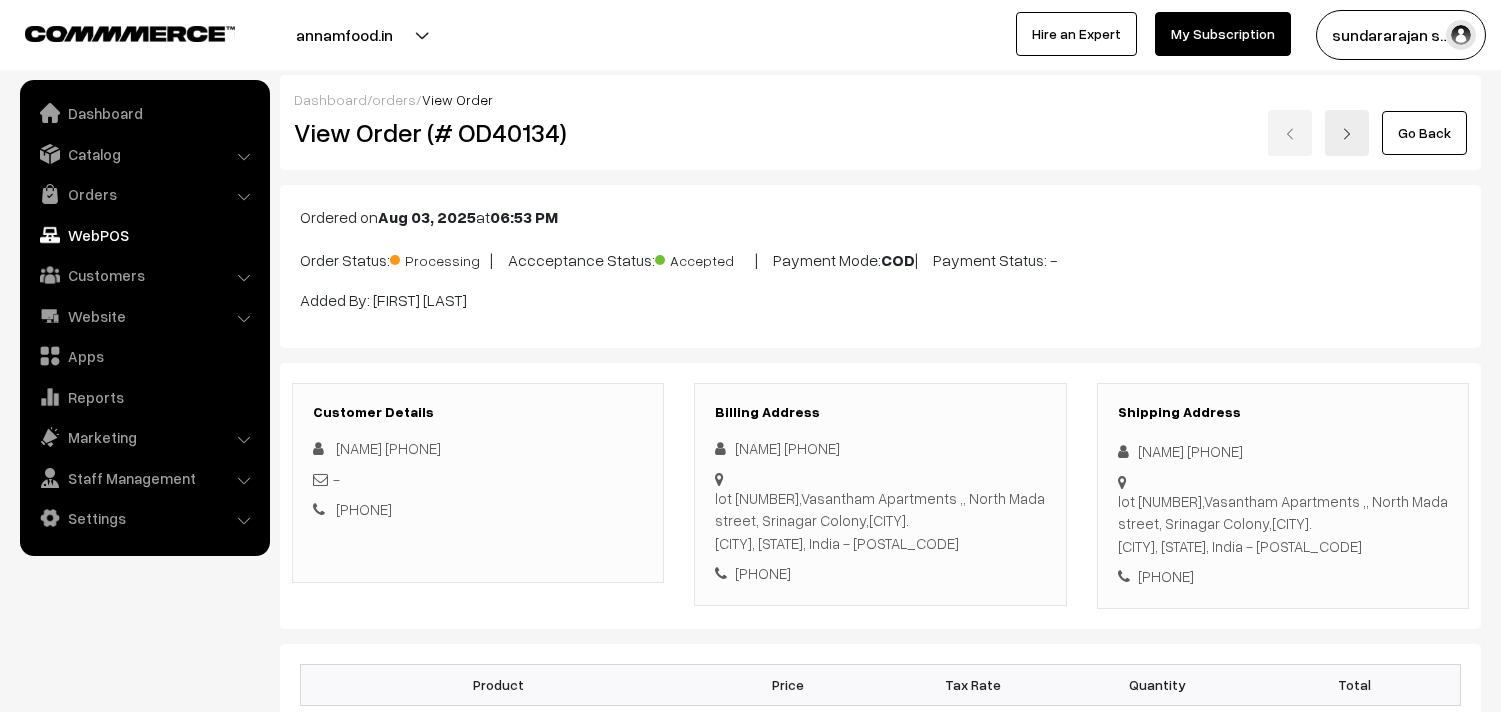 scroll, scrollTop: 1091, scrollLeft: 0, axis: vertical 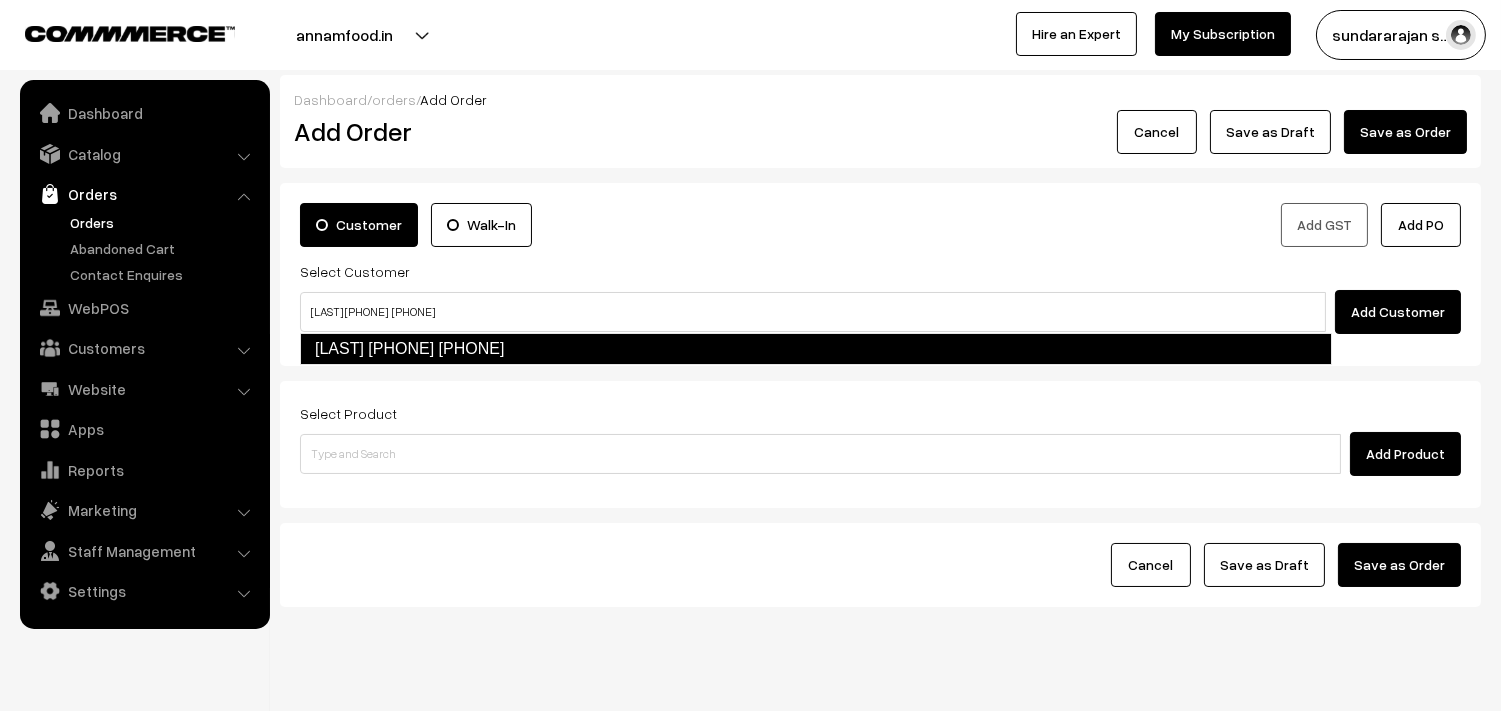 type on "[LAST] [PHONE]  [PHONE]" 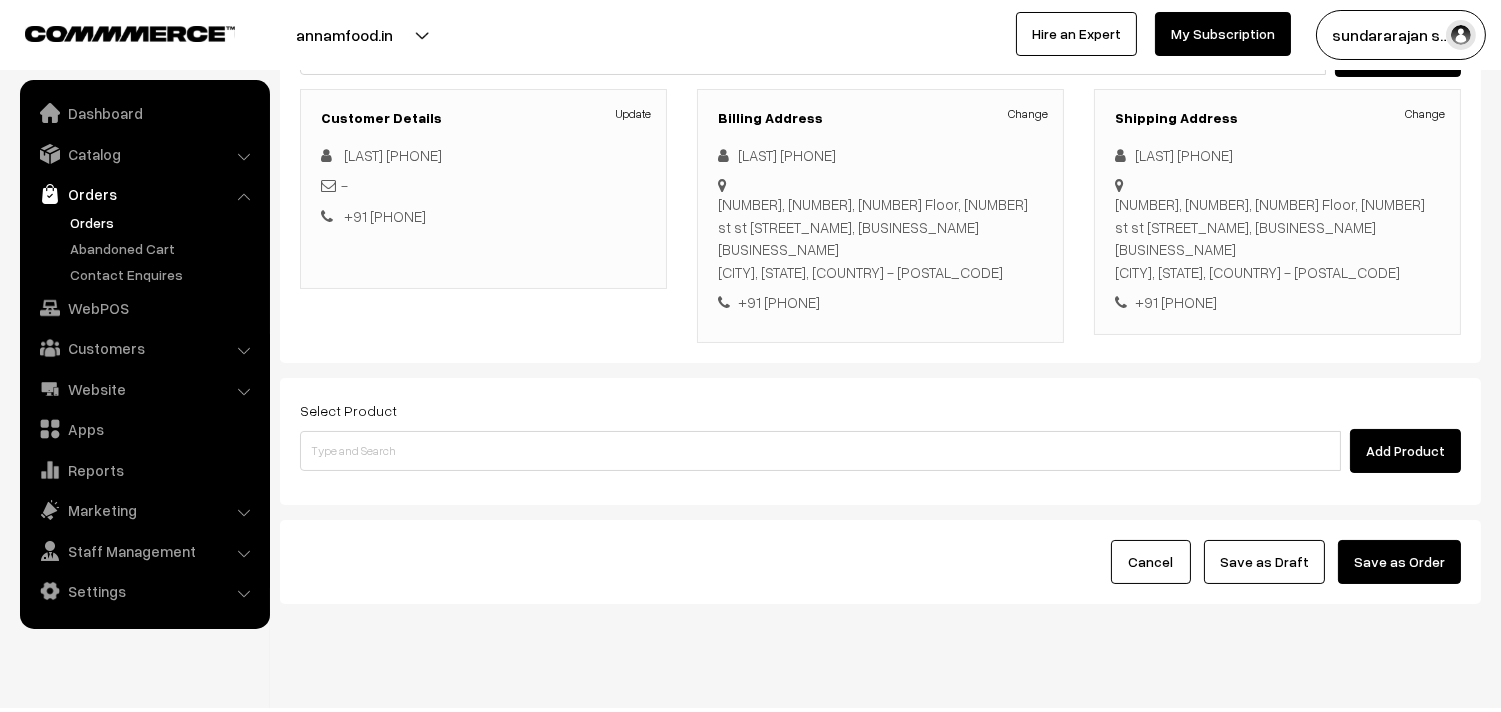 scroll, scrollTop: 272, scrollLeft: 0, axis: vertical 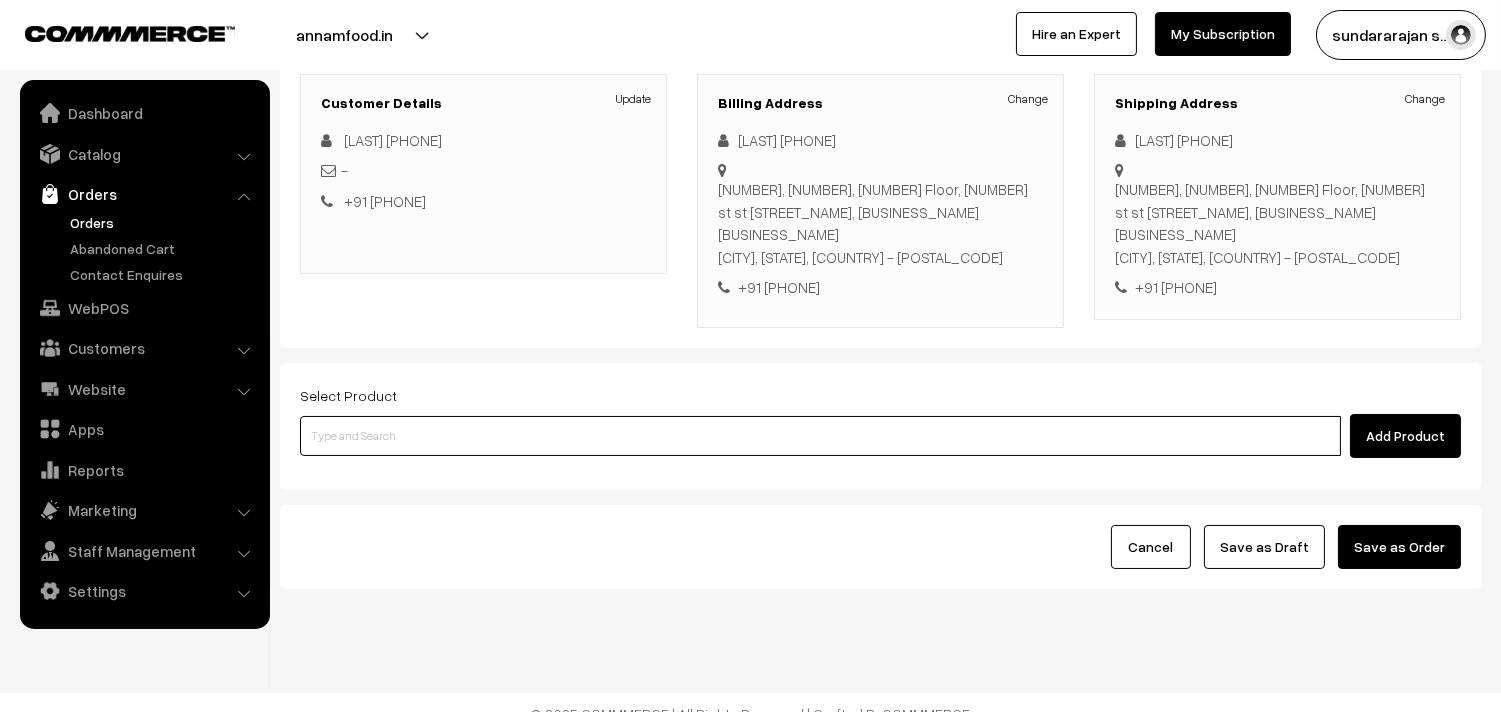 click at bounding box center (820, 436) 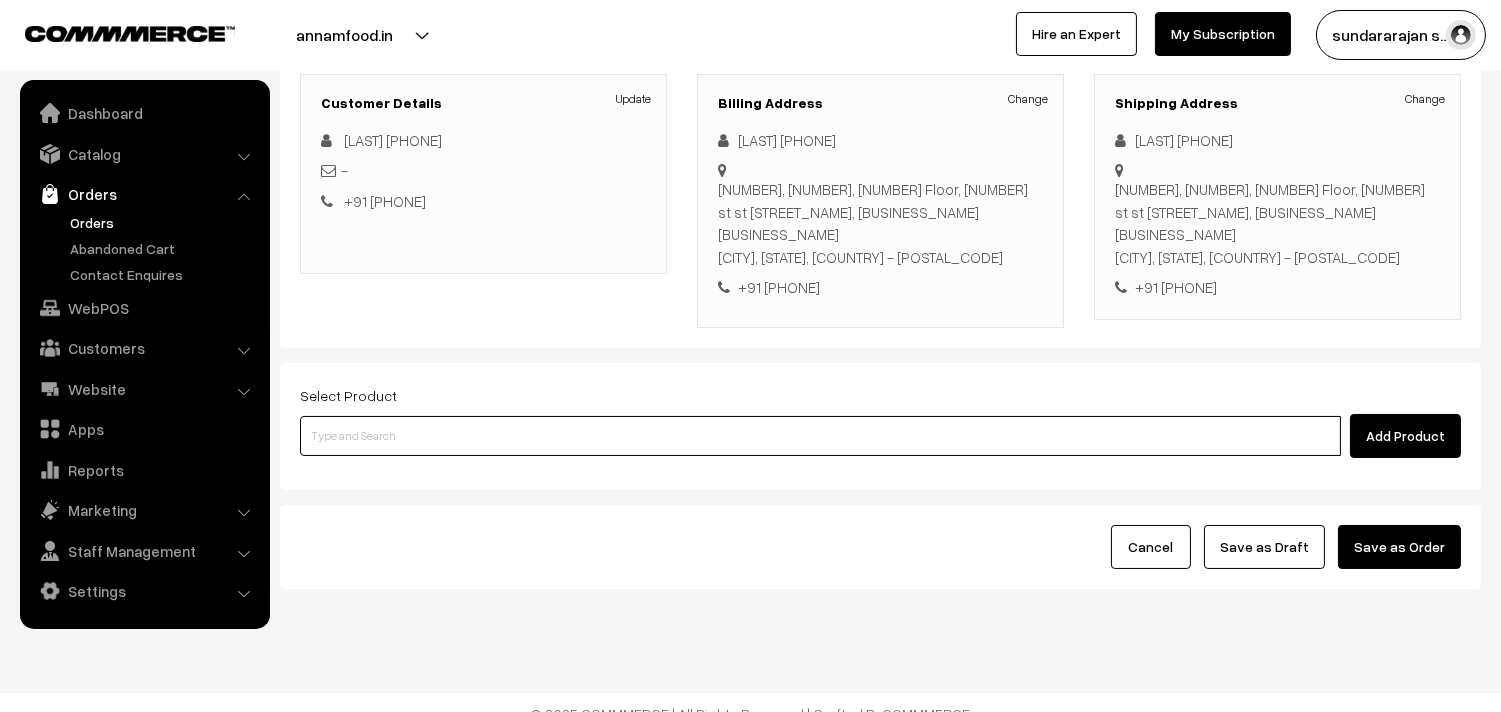 click at bounding box center [820, 436] 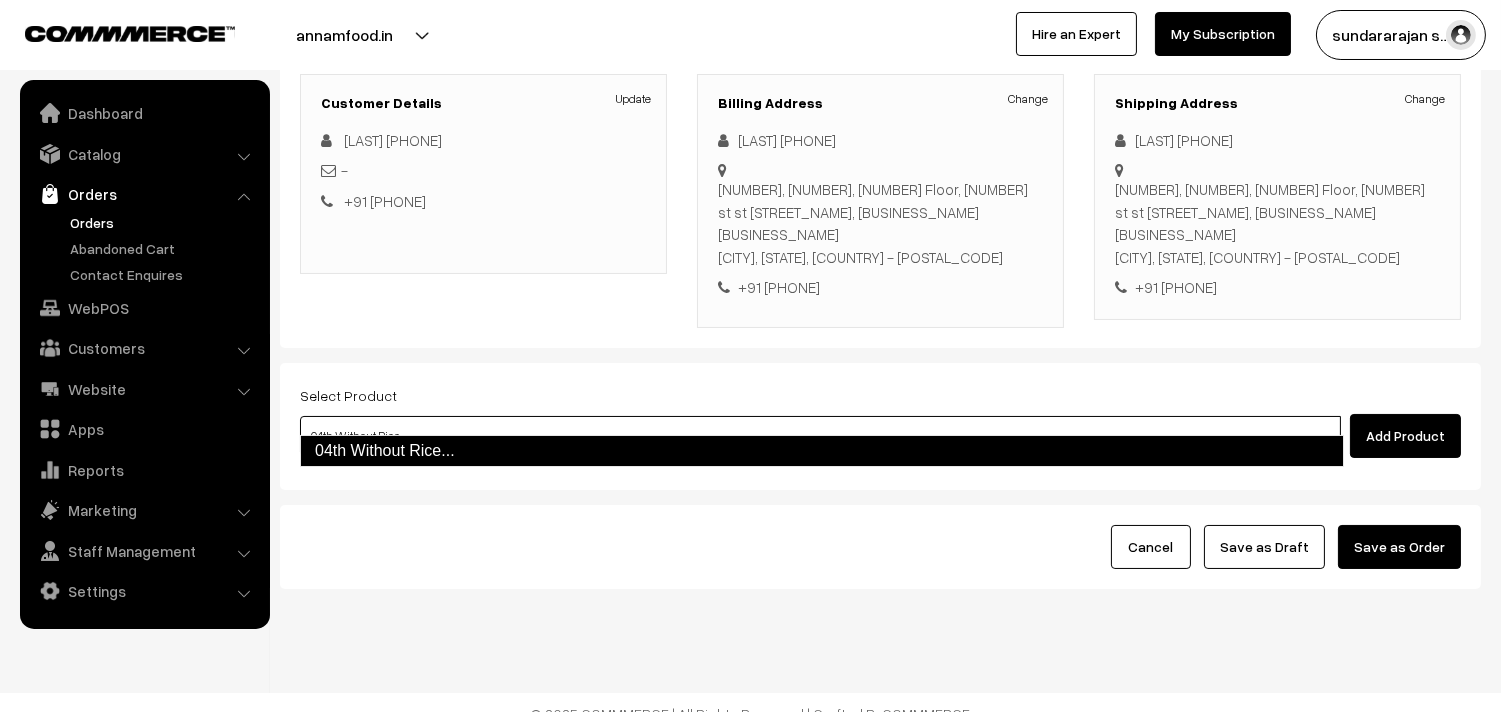 click on "04th Without Rice..." at bounding box center [822, 451] 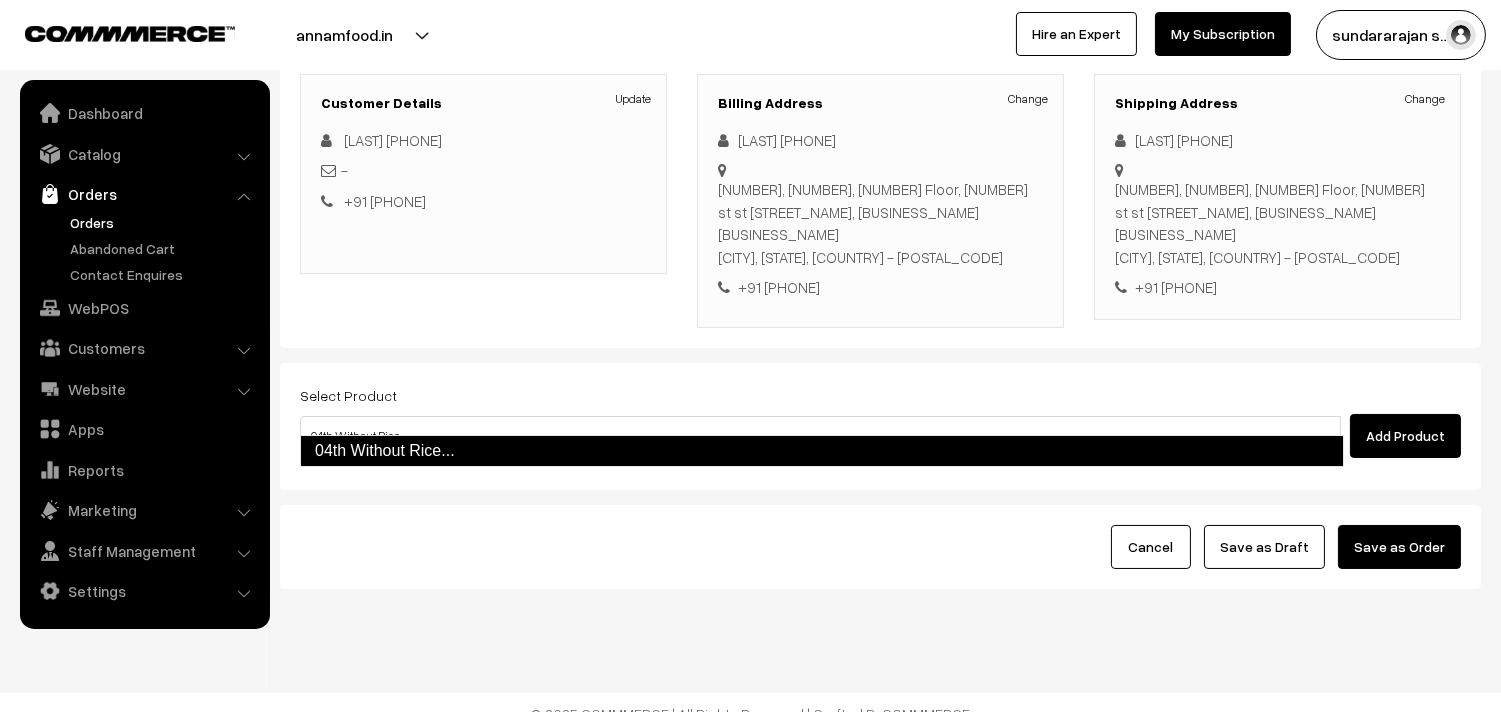 type 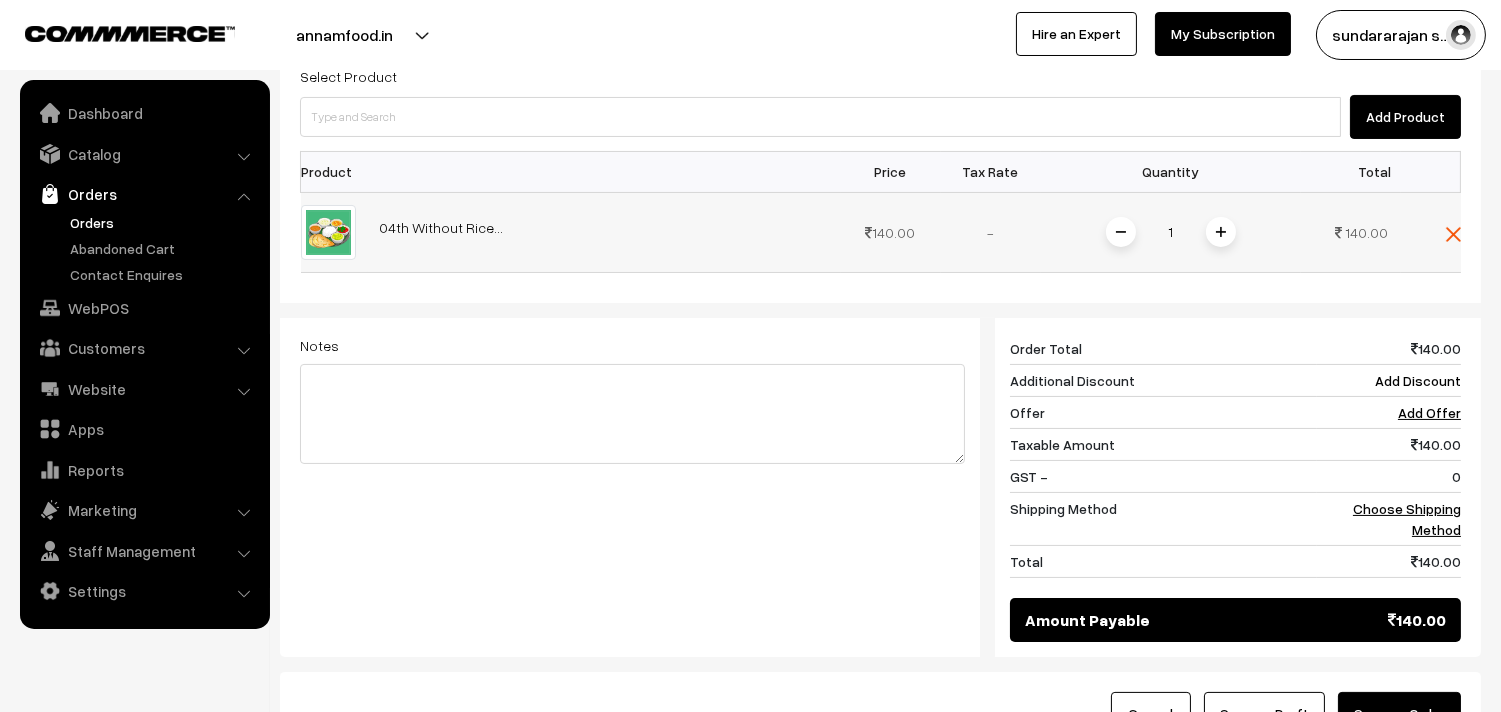 scroll, scrollTop: 605, scrollLeft: 0, axis: vertical 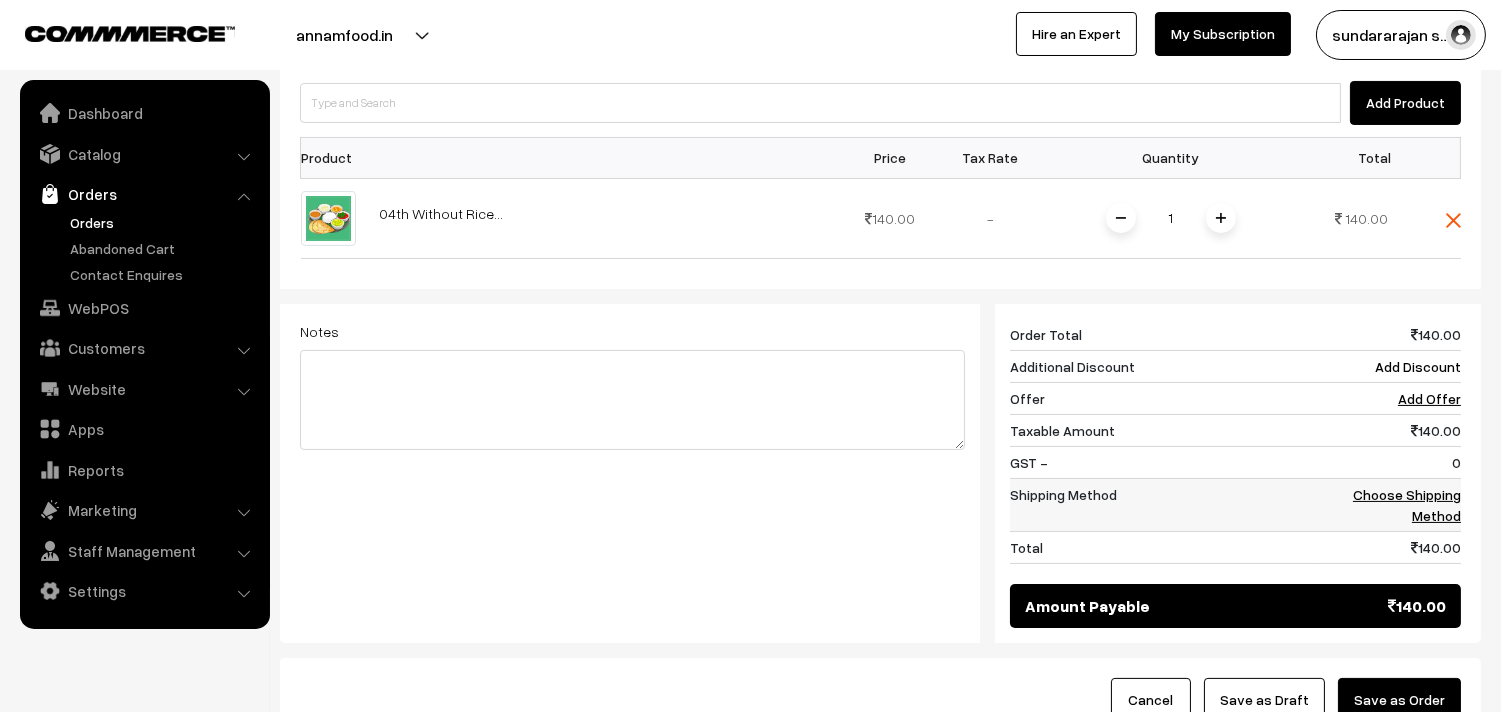 click on "Choose Shipping Method" at bounding box center [1407, 505] 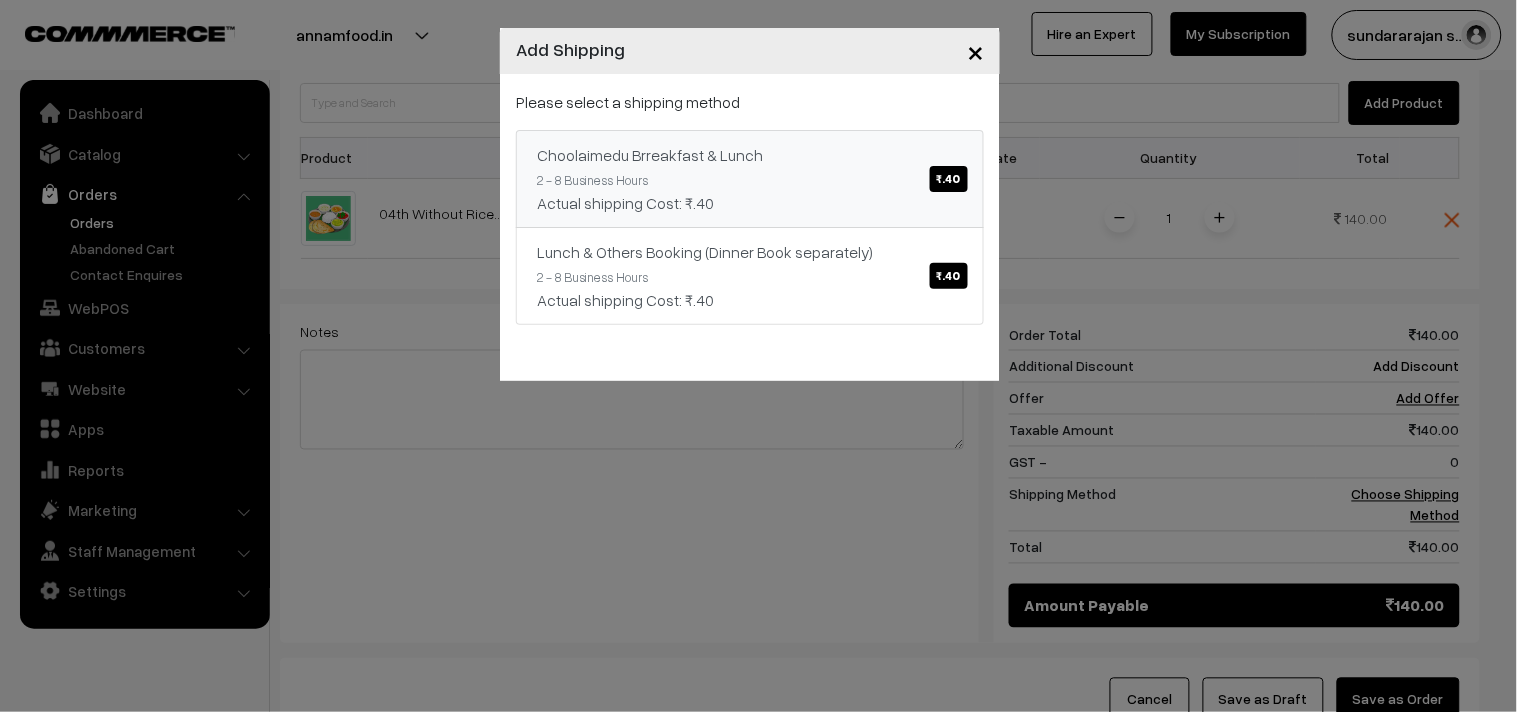 click on "Choolaimedu Brreakfast & Lunch
₹.40
2 - 8 Business Hours Actual shipping Cost: ₹.40" at bounding box center [750, 179] 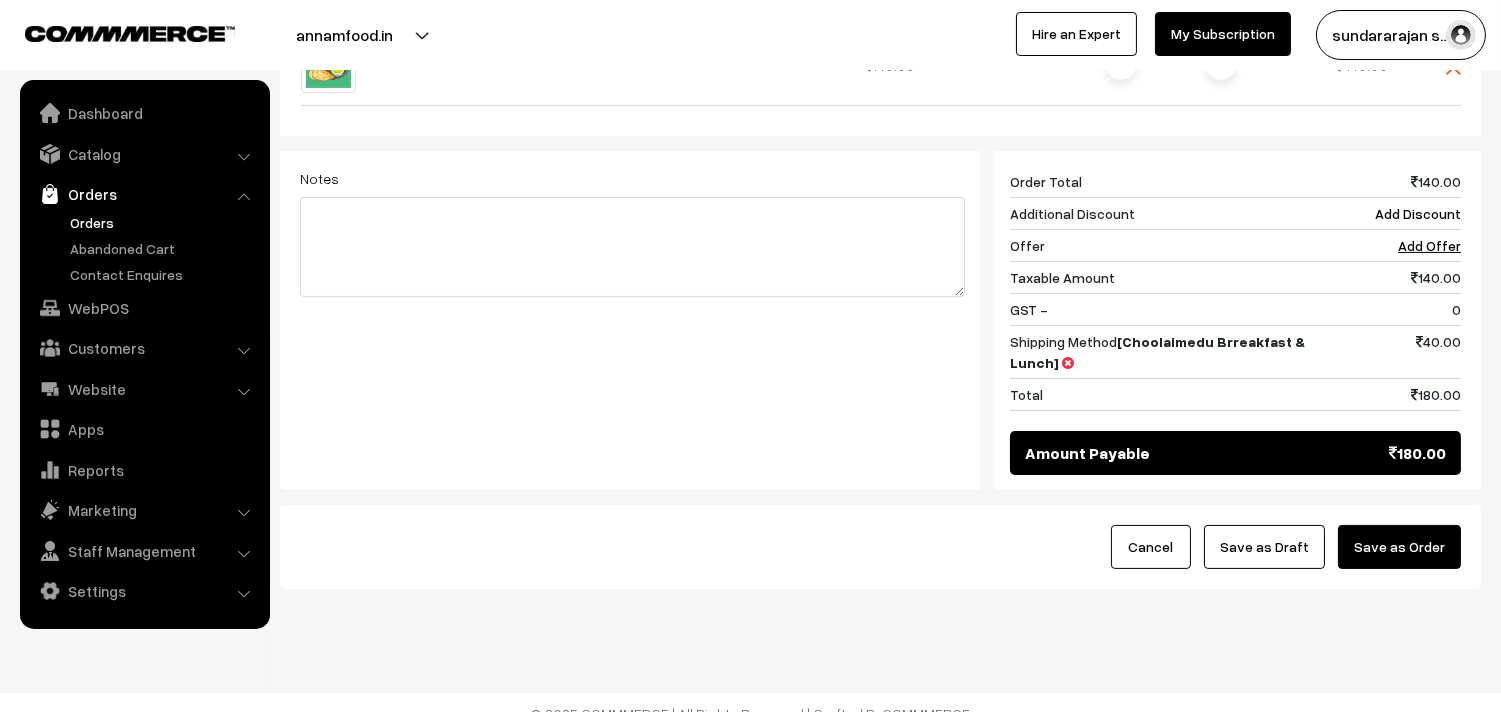 scroll, scrollTop: 760, scrollLeft: 0, axis: vertical 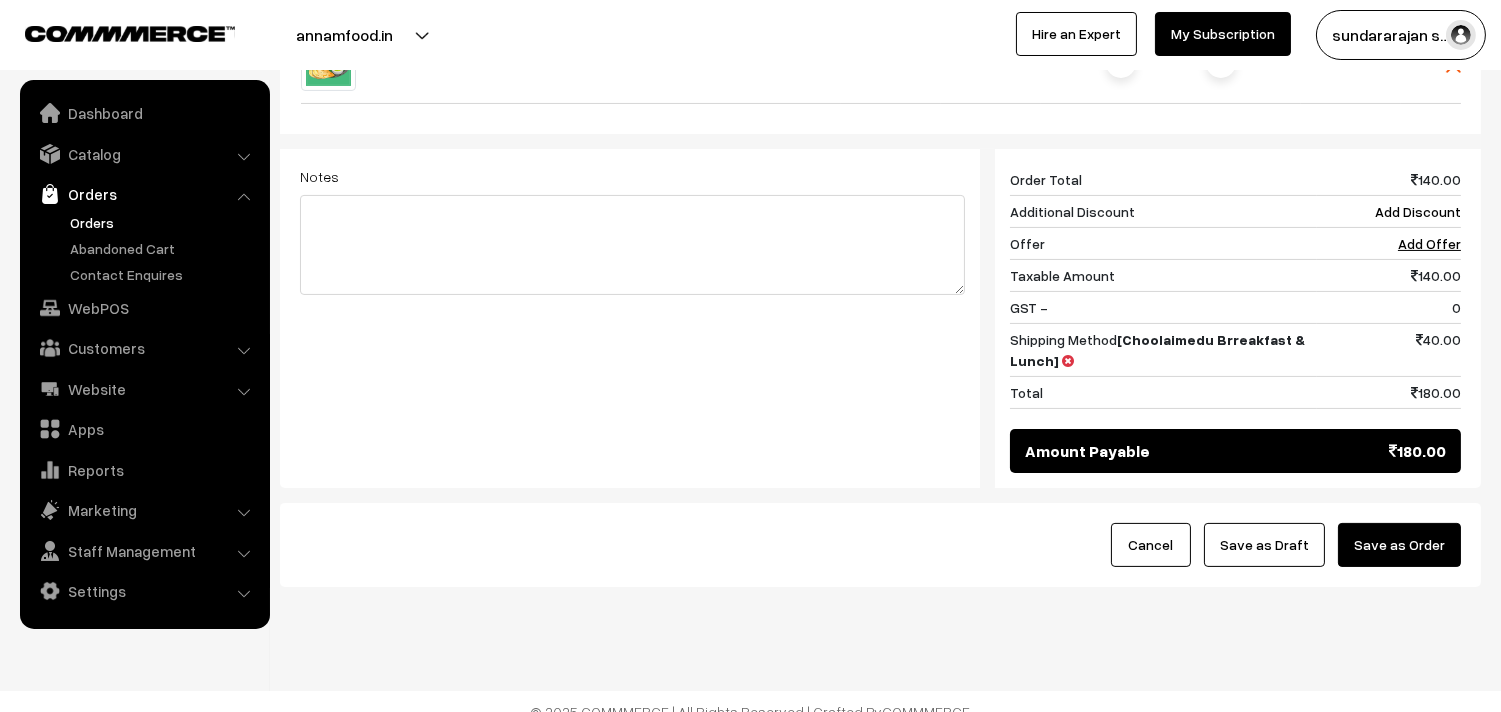 click on "Cancel
Save as Draft
Save as Order" at bounding box center (880, 545) 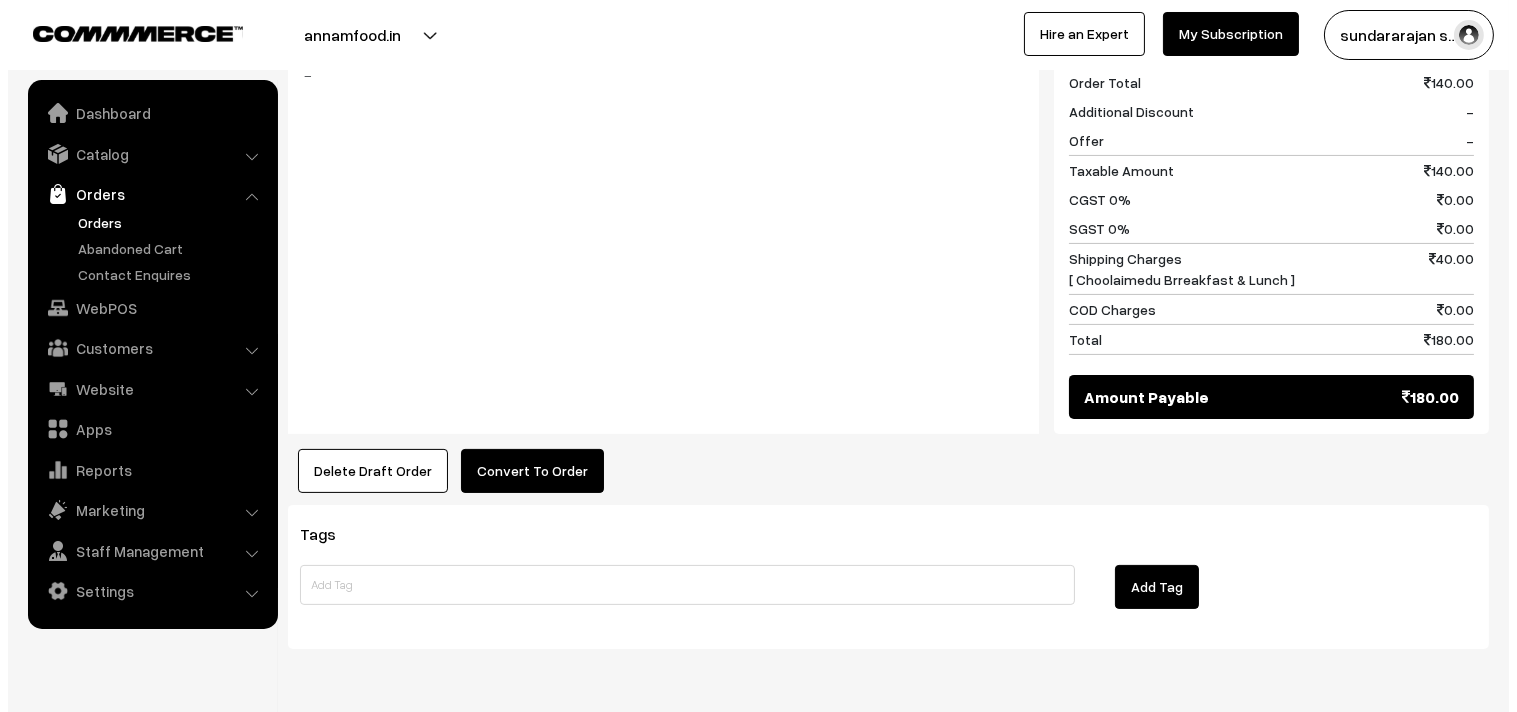 scroll, scrollTop: 888, scrollLeft: 0, axis: vertical 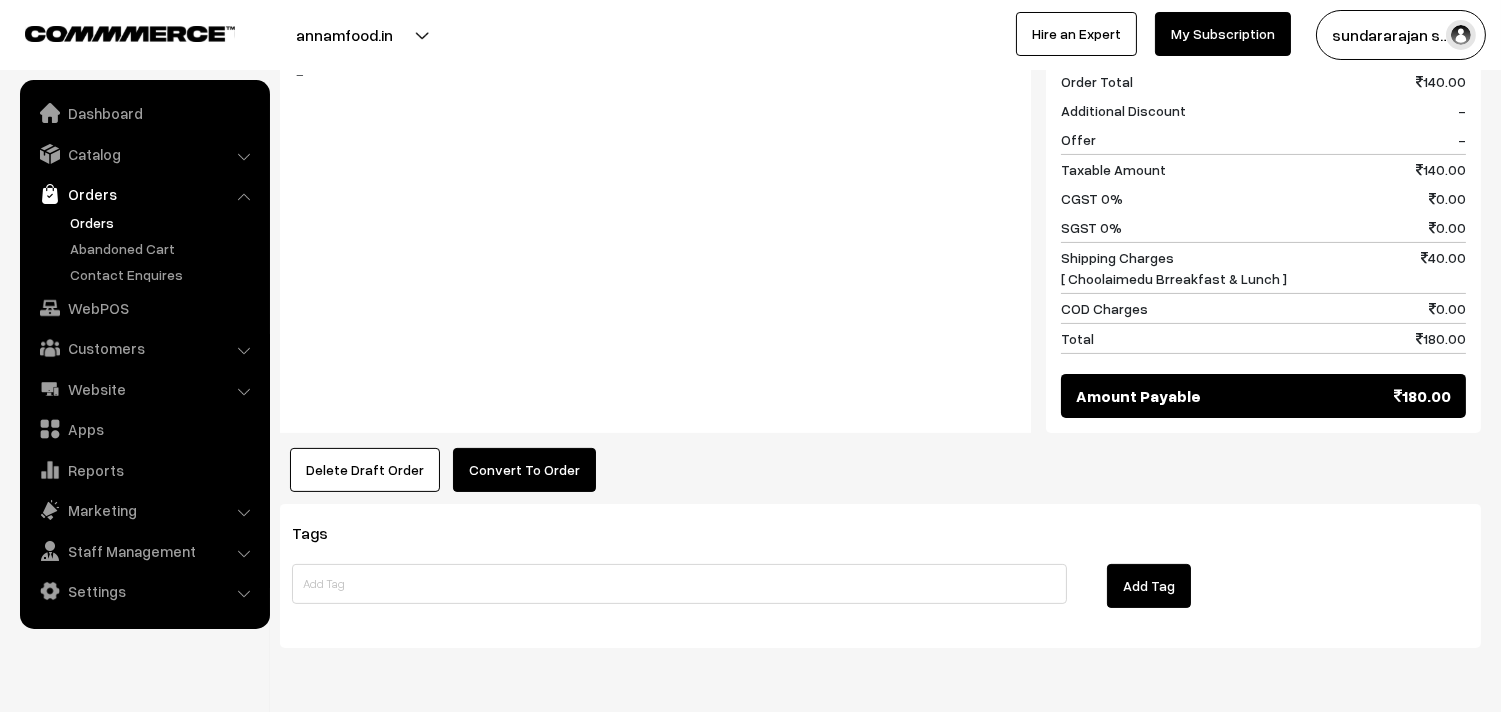 click on "Convert To Order" at bounding box center [524, 470] 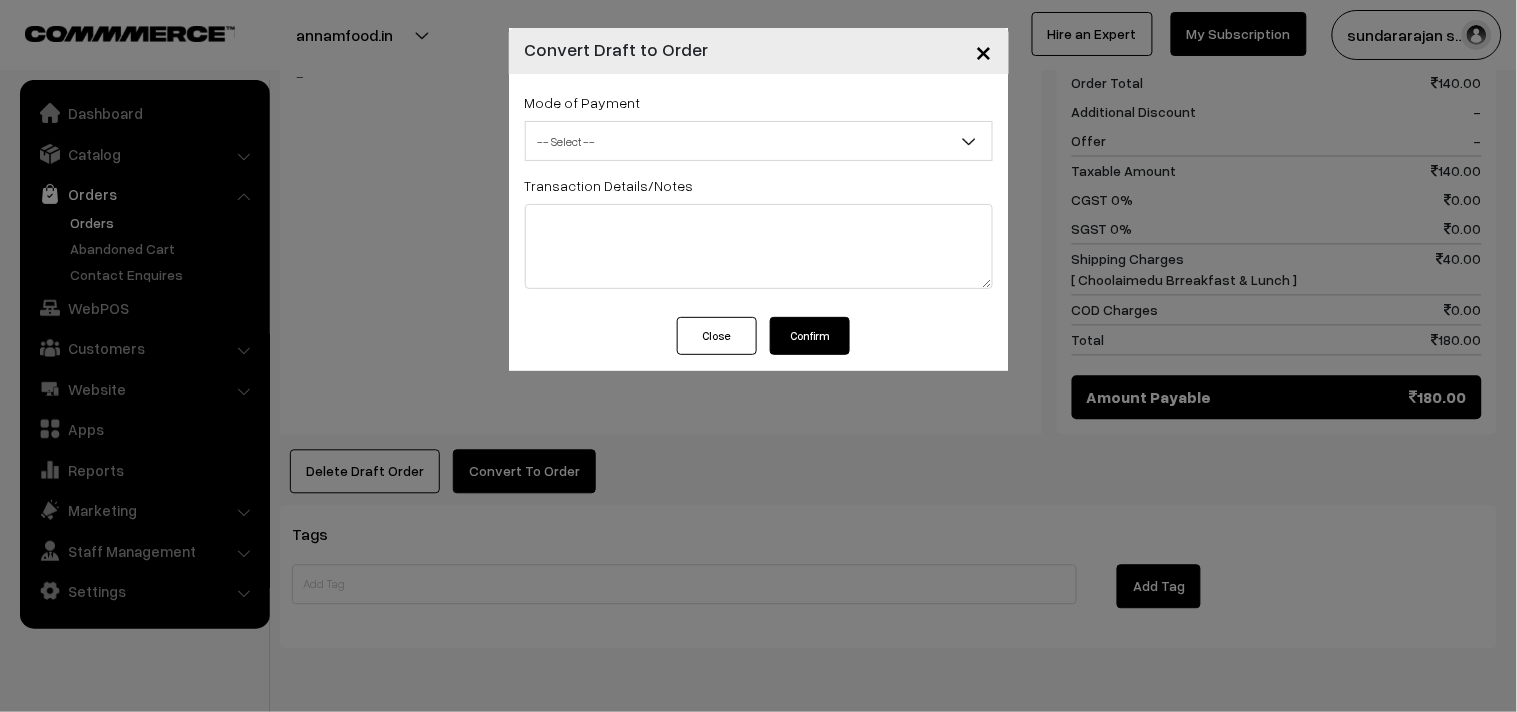 click on "Mode of Payment
-- Select --
COD
Cash
-- Select --
Transaction Details/Notes" at bounding box center [759, 195] 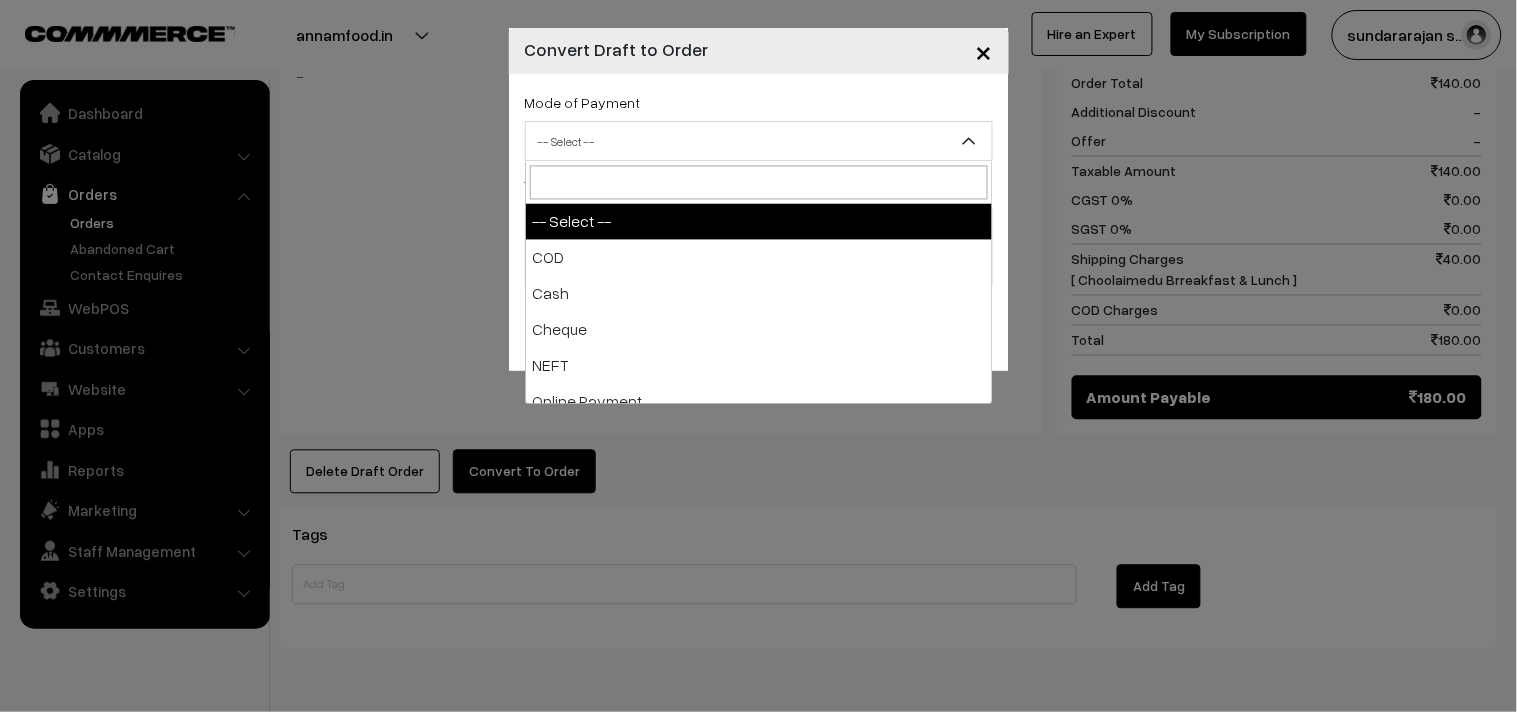 drag, startPoint x: 711, startPoint y: 121, endPoint x: 698, endPoint y: 191, distance: 71.19691 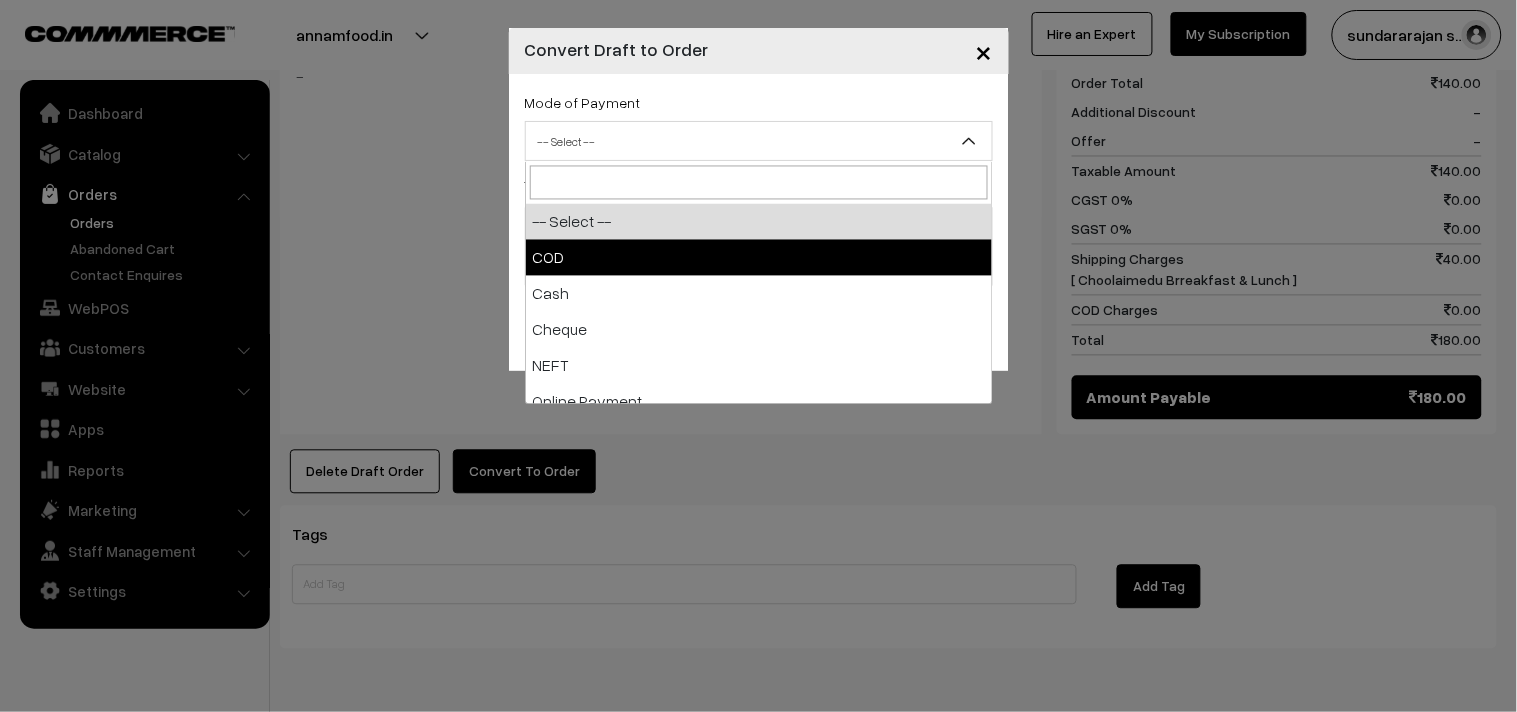 select on "1" 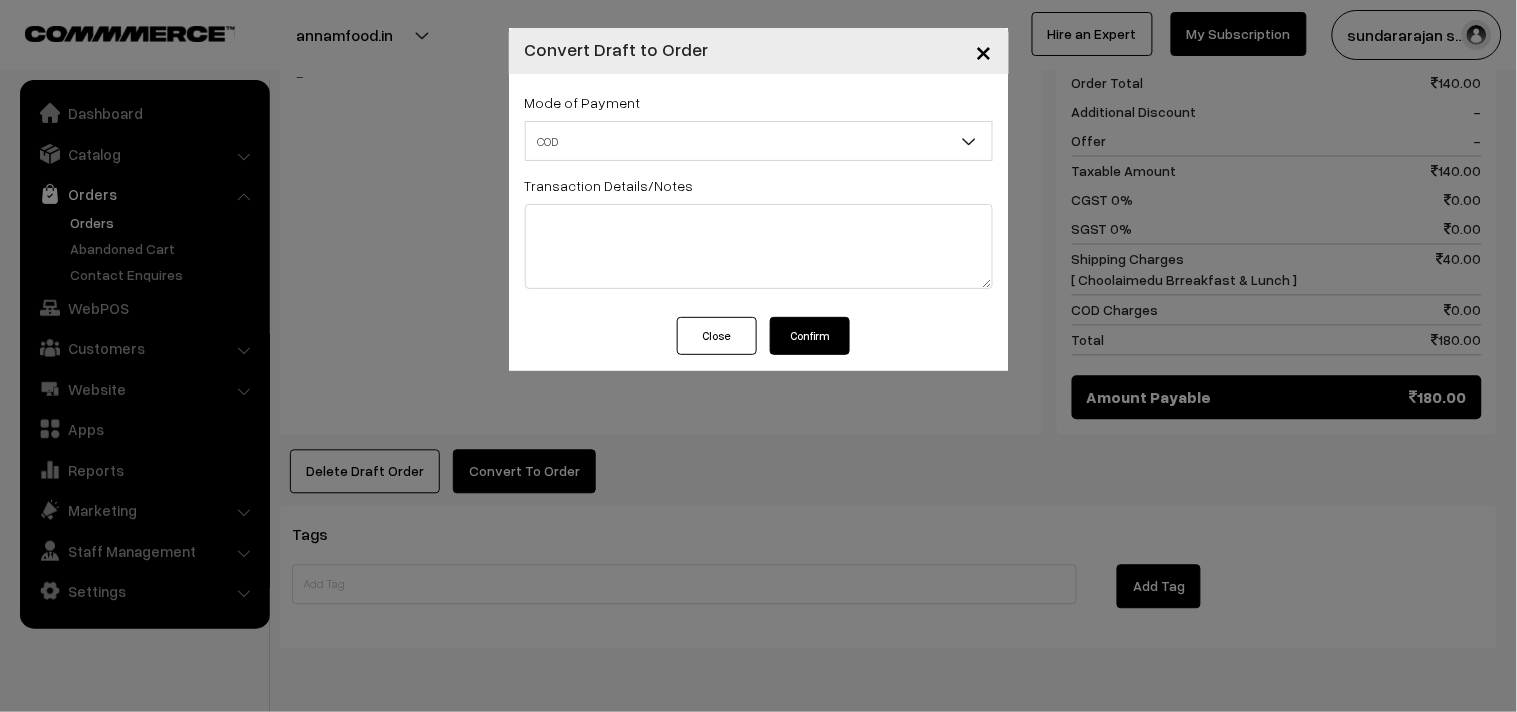 click on "Confirm" at bounding box center (810, 336) 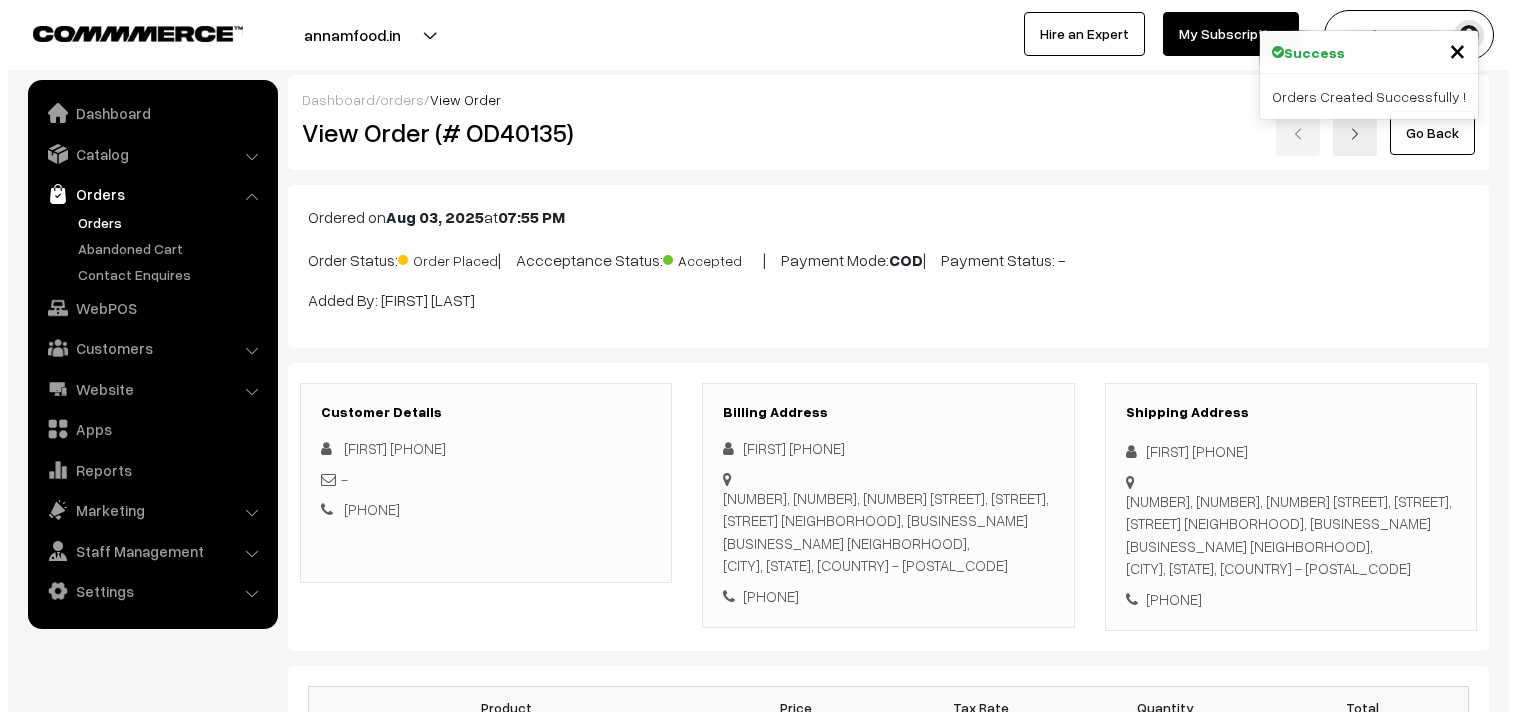 scroll, scrollTop: 888, scrollLeft: 0, axis: vertical 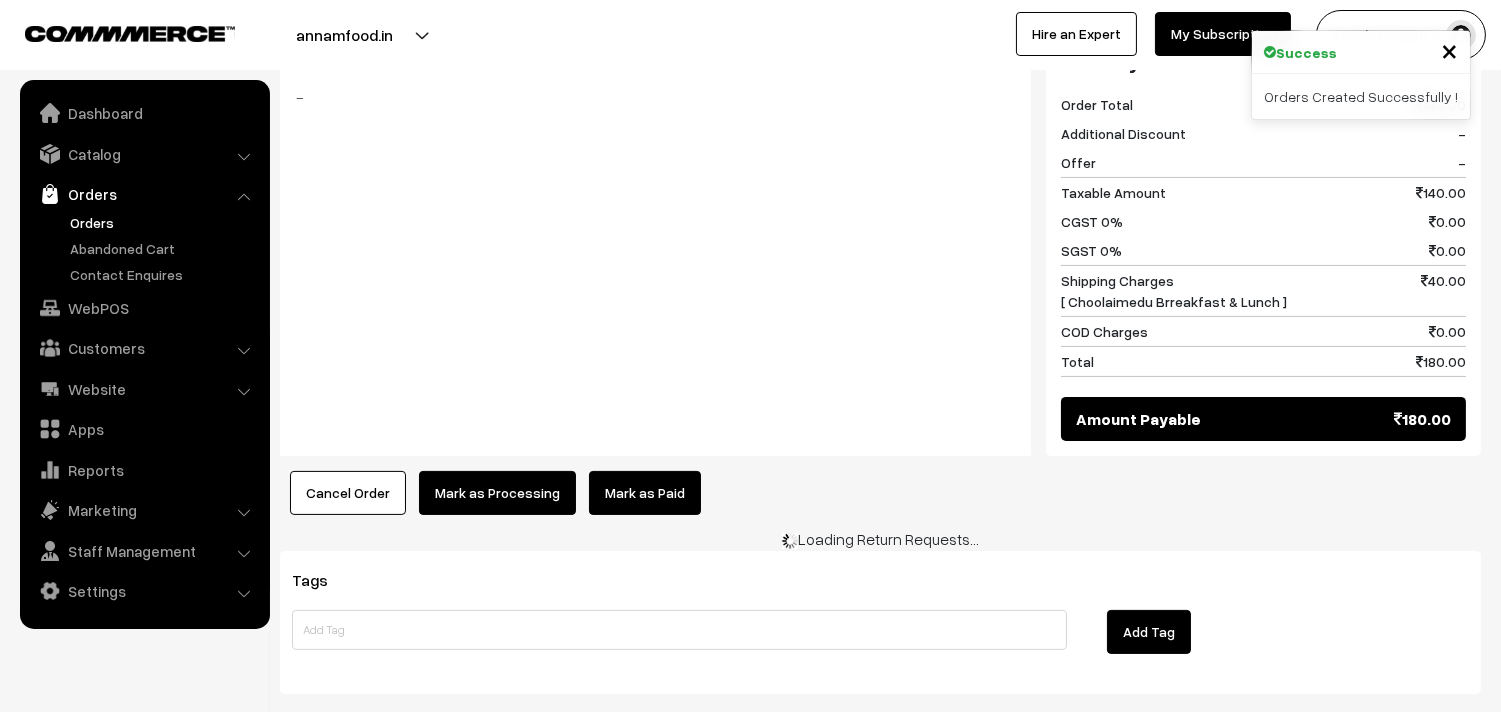 click on "Mark as Processing" at bounding box center (497, 493) 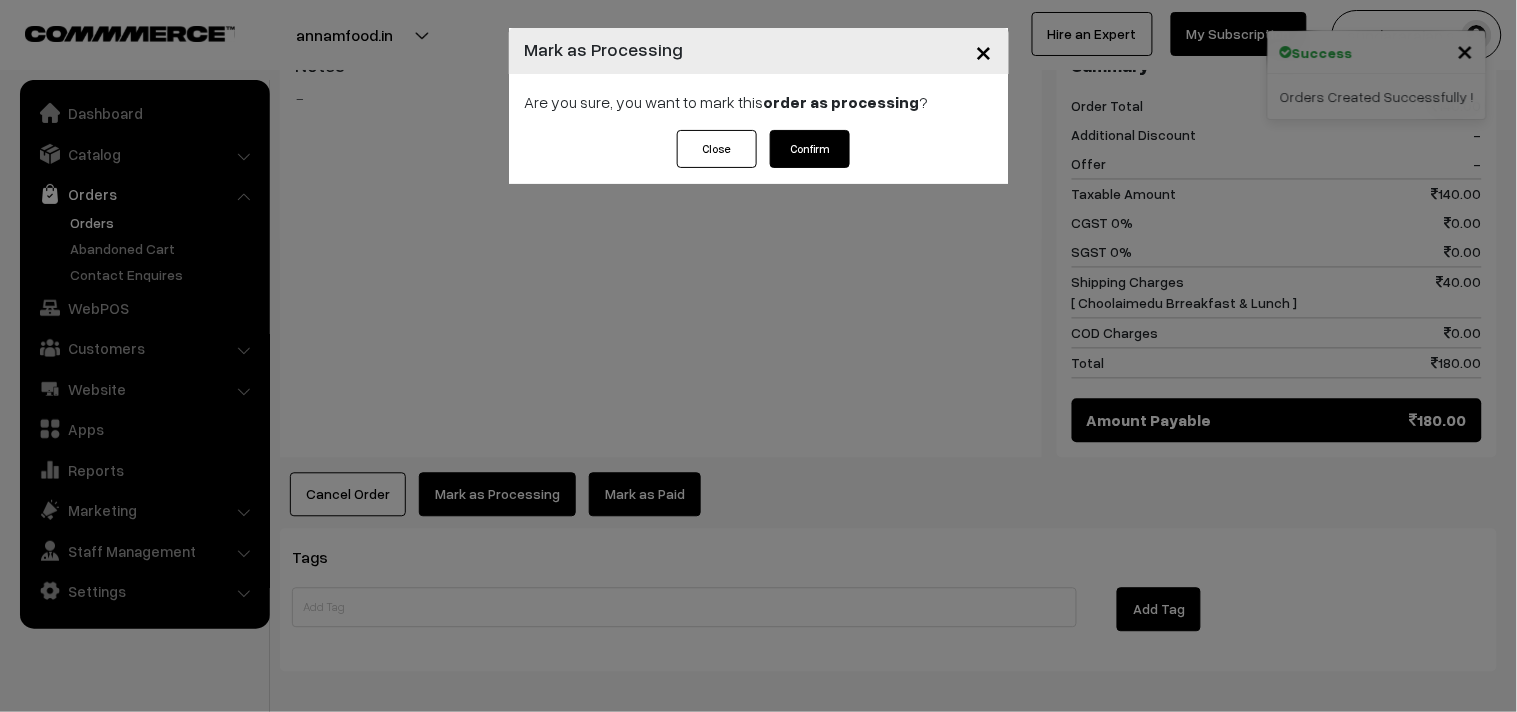 click on "Confirm" at bounding box center (810, 149) 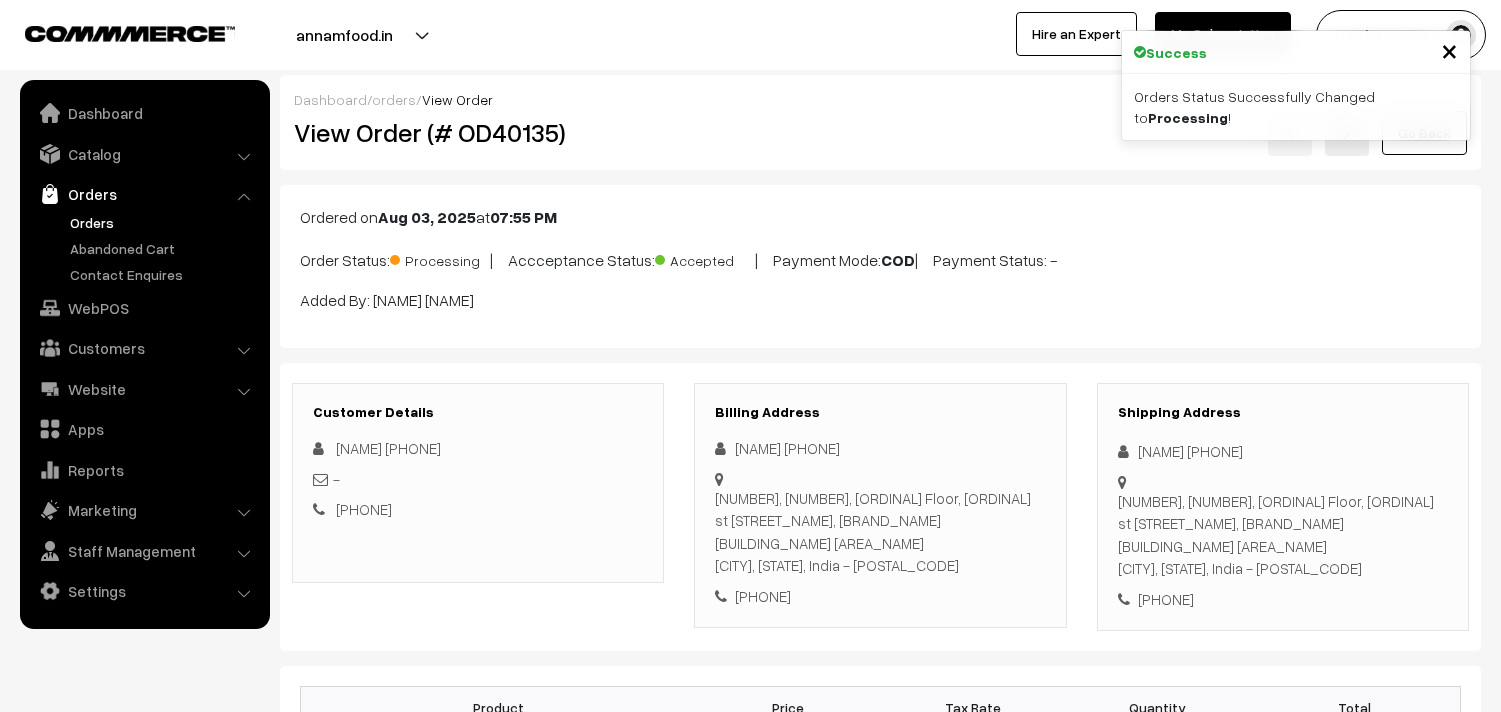 scroll, scrollTop: 0, scrollLeft: 0, axis: both 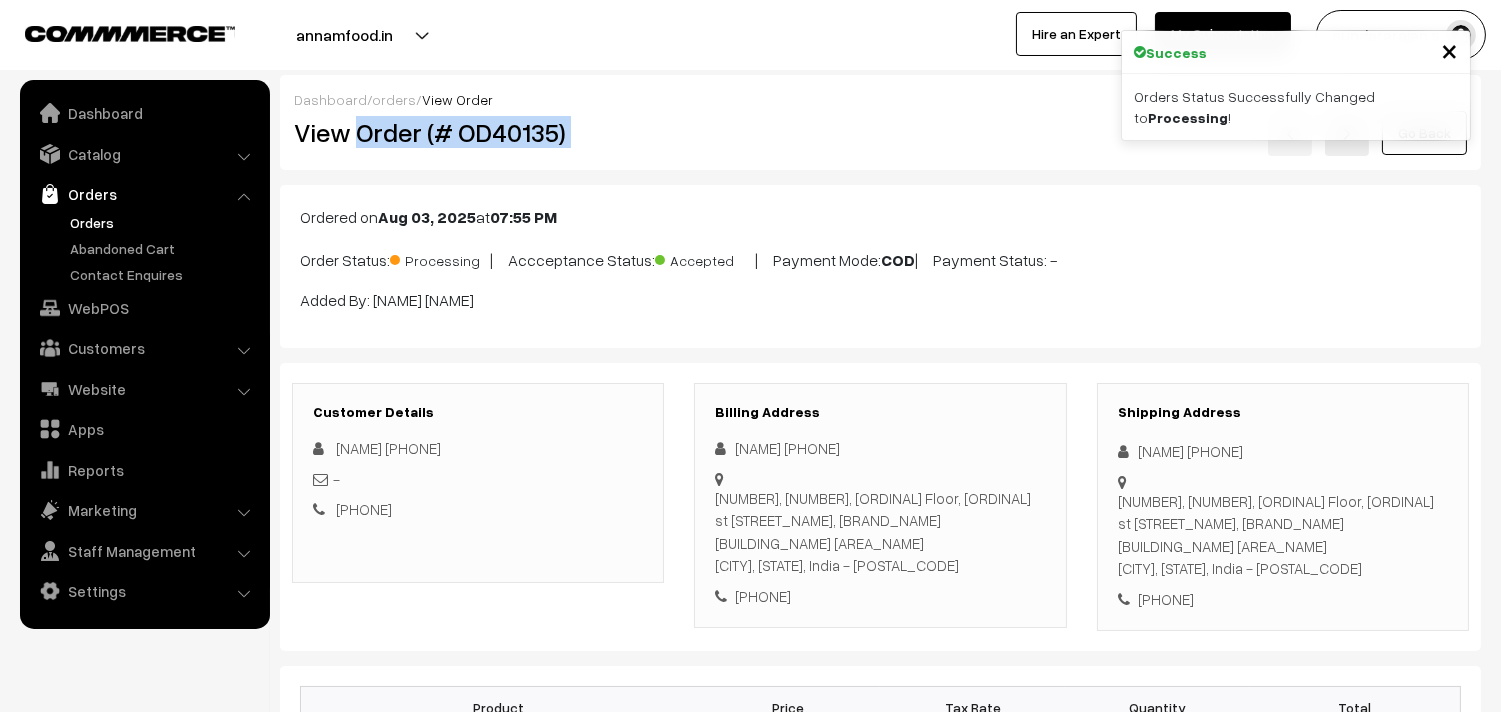 drag, startPoint x: 355, startPoint y: 152, endPoint x: 748, endPoint y: 157, distance: 393.0318 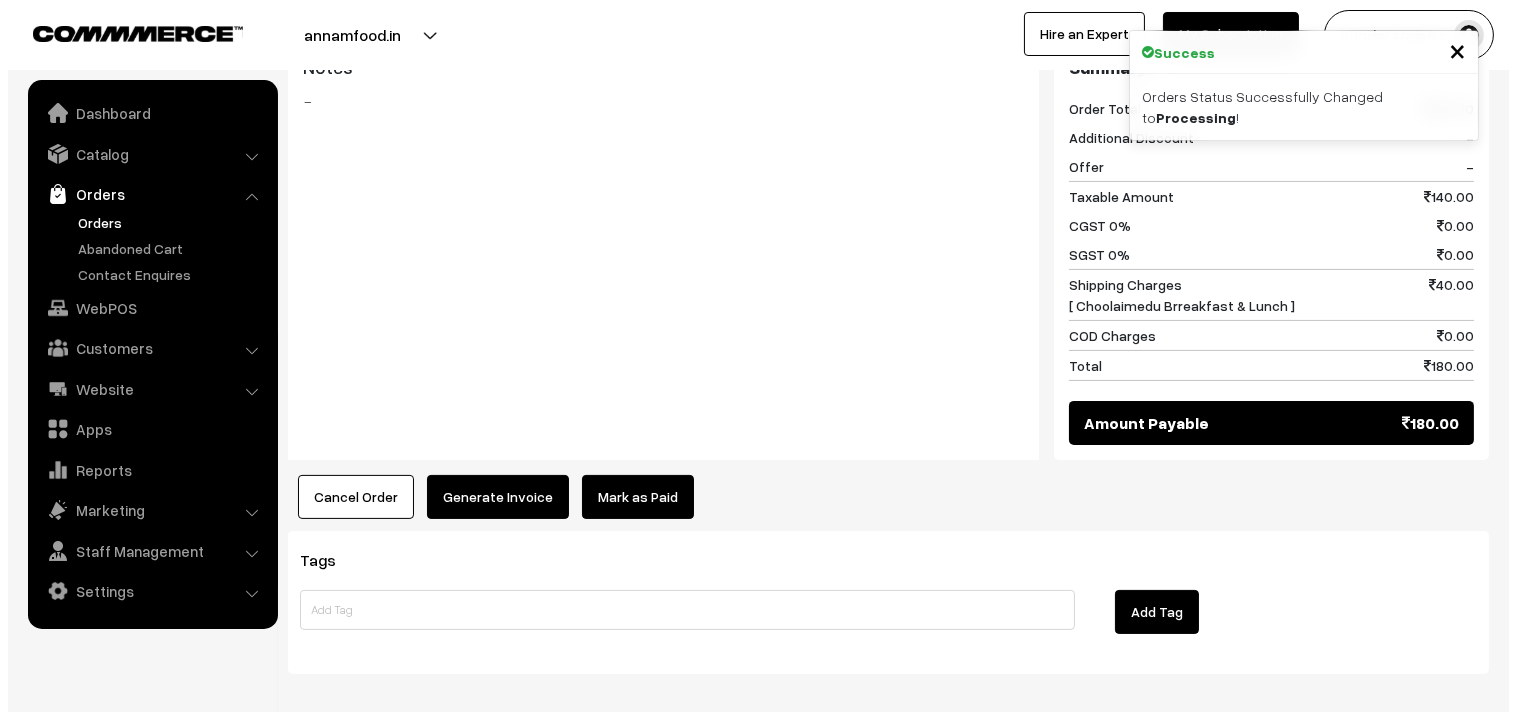 scroll, scrollTop: 888, scrollLeft: 0, axis: vertical 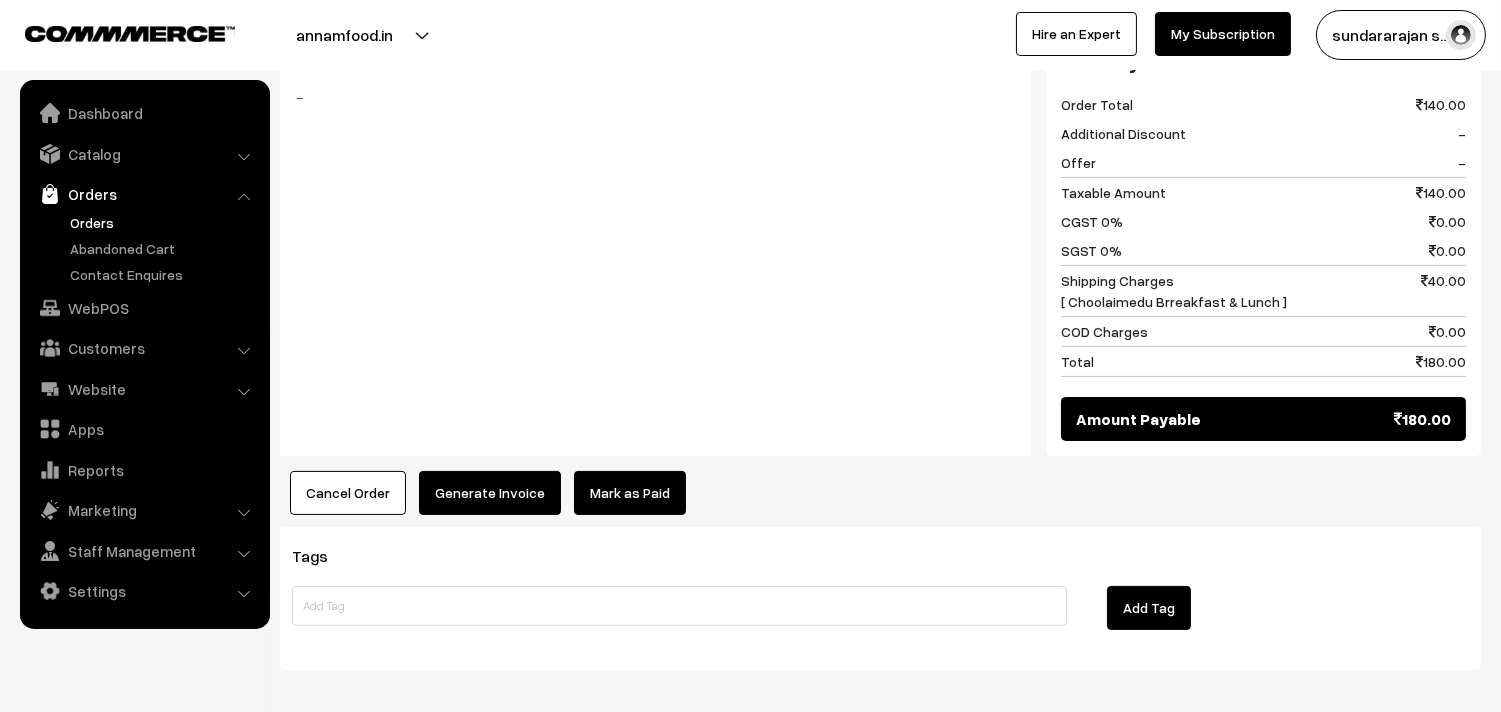 click on "Generate Invoice" at bounding box center (490, 493) 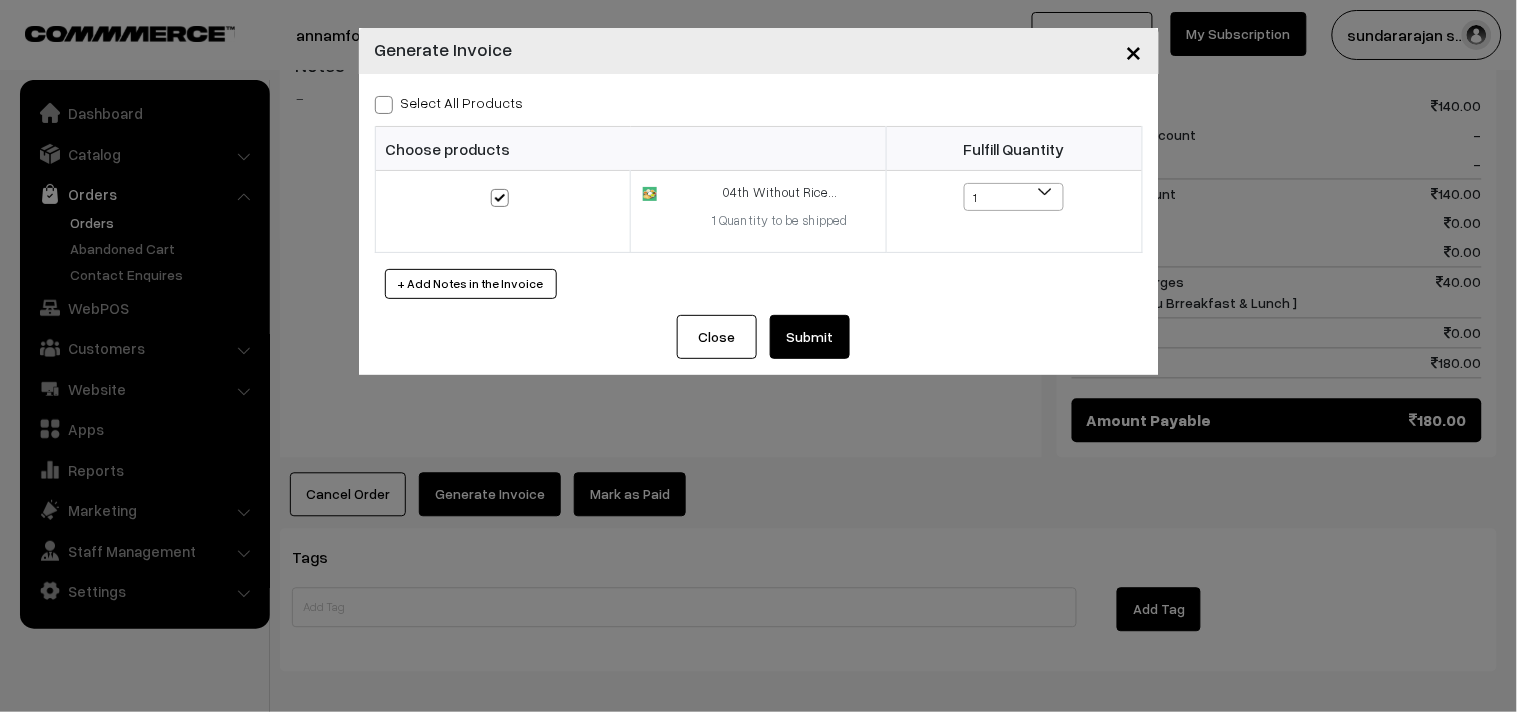 click on "Submit" at bounding box center (810, 337) 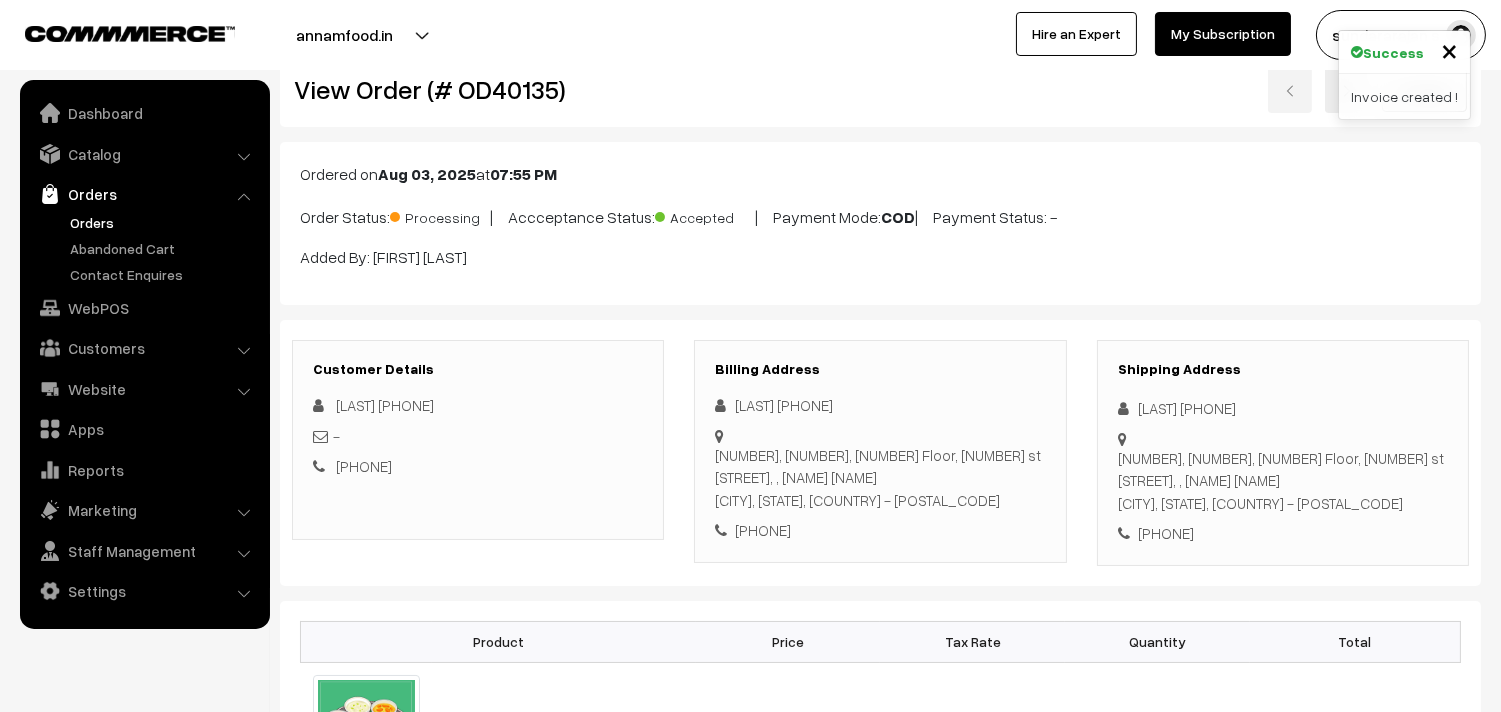 scroll, scrollTop: 0, scrollLeft: 0, axis: both 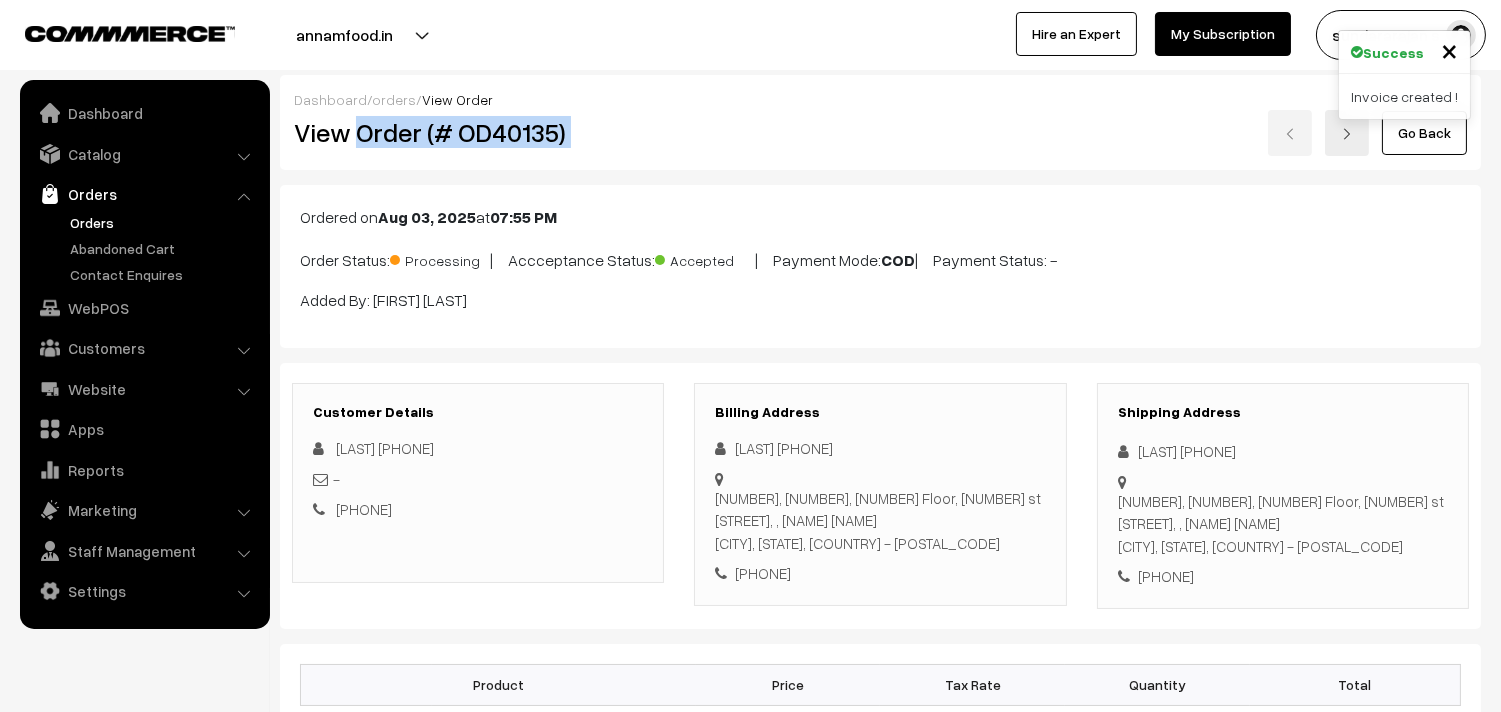 drag, startPoint x: 362, startPoint y: 135, endPoint x: 718, endPoint y: 168, distance: 357.5262 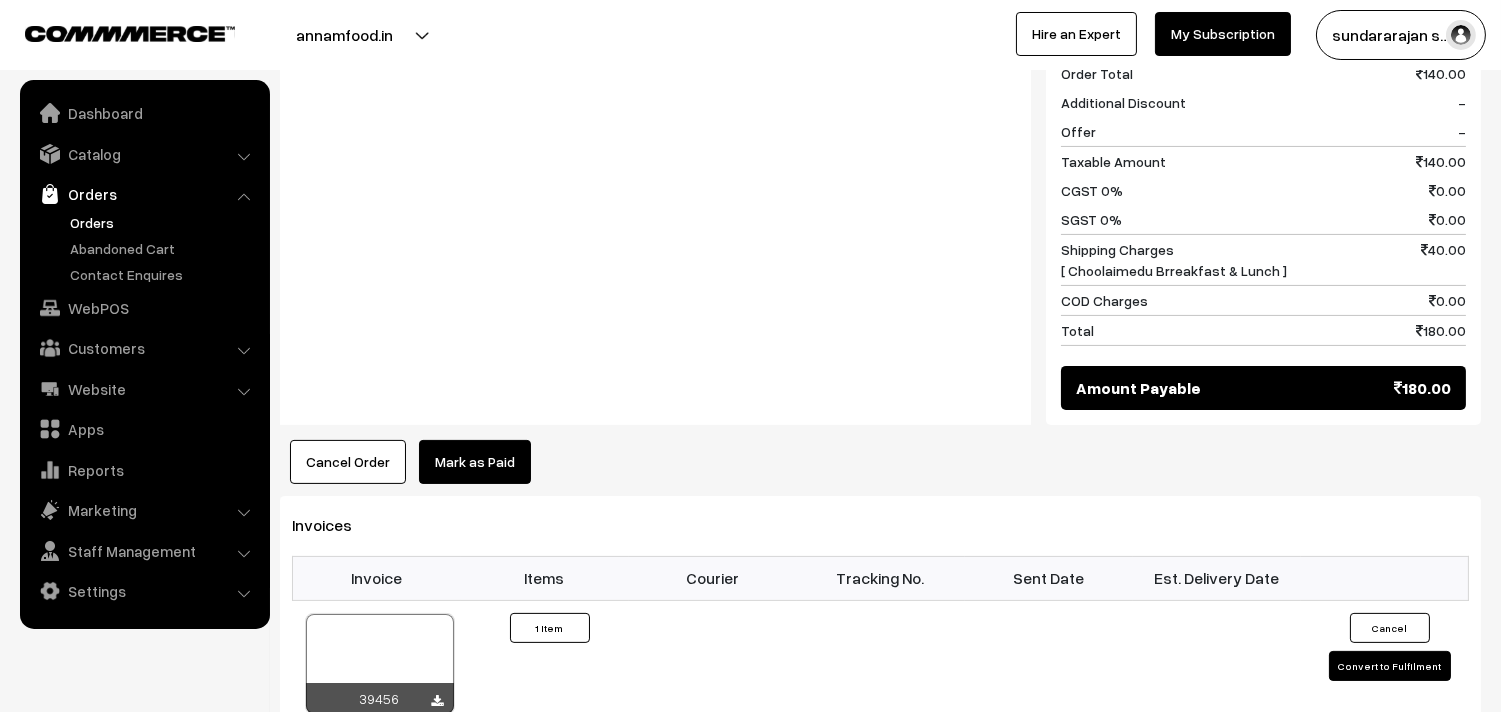 scroll, scrollTop: 888, scrollLeft: 0, axis: vertical 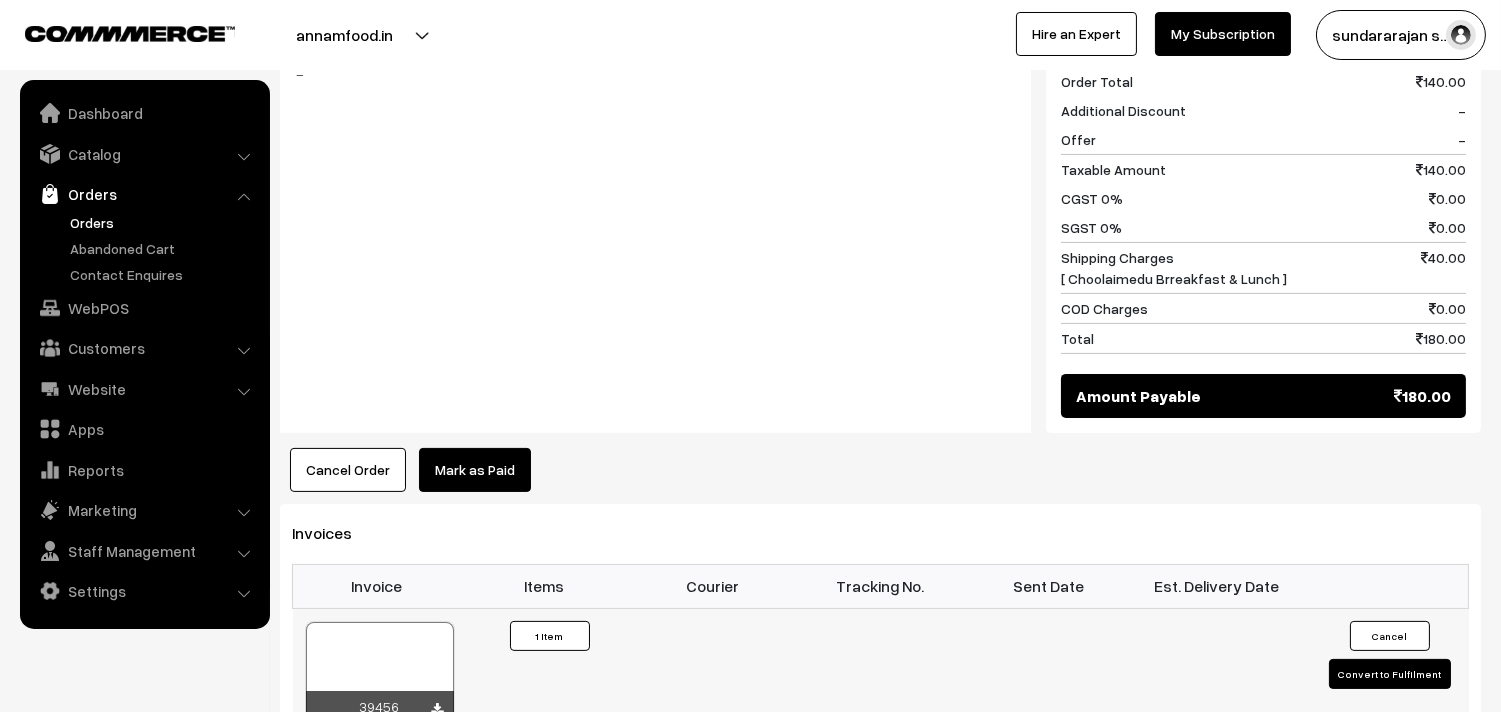 click at bounding box center [380, 672] 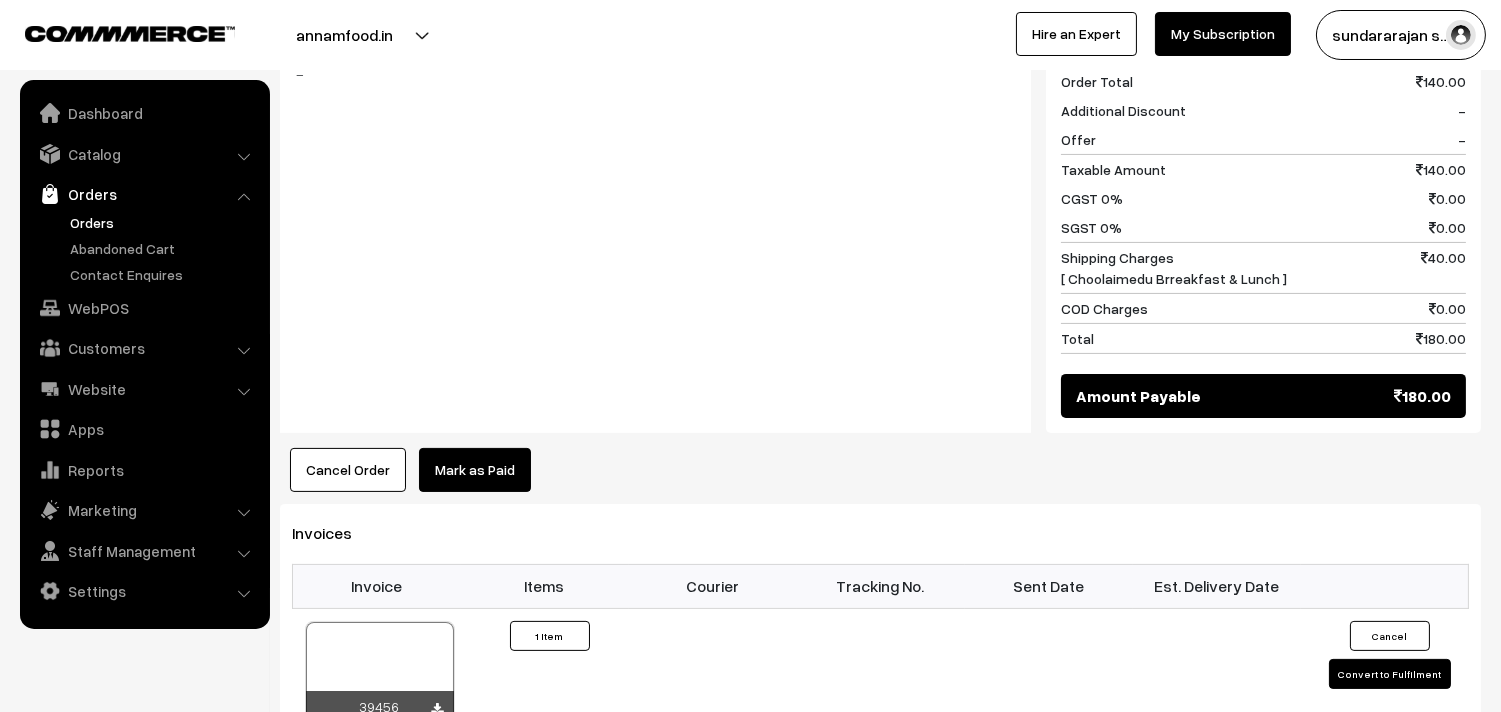 click on "Dashboard
Catalog" at bounding box center (145, 354) 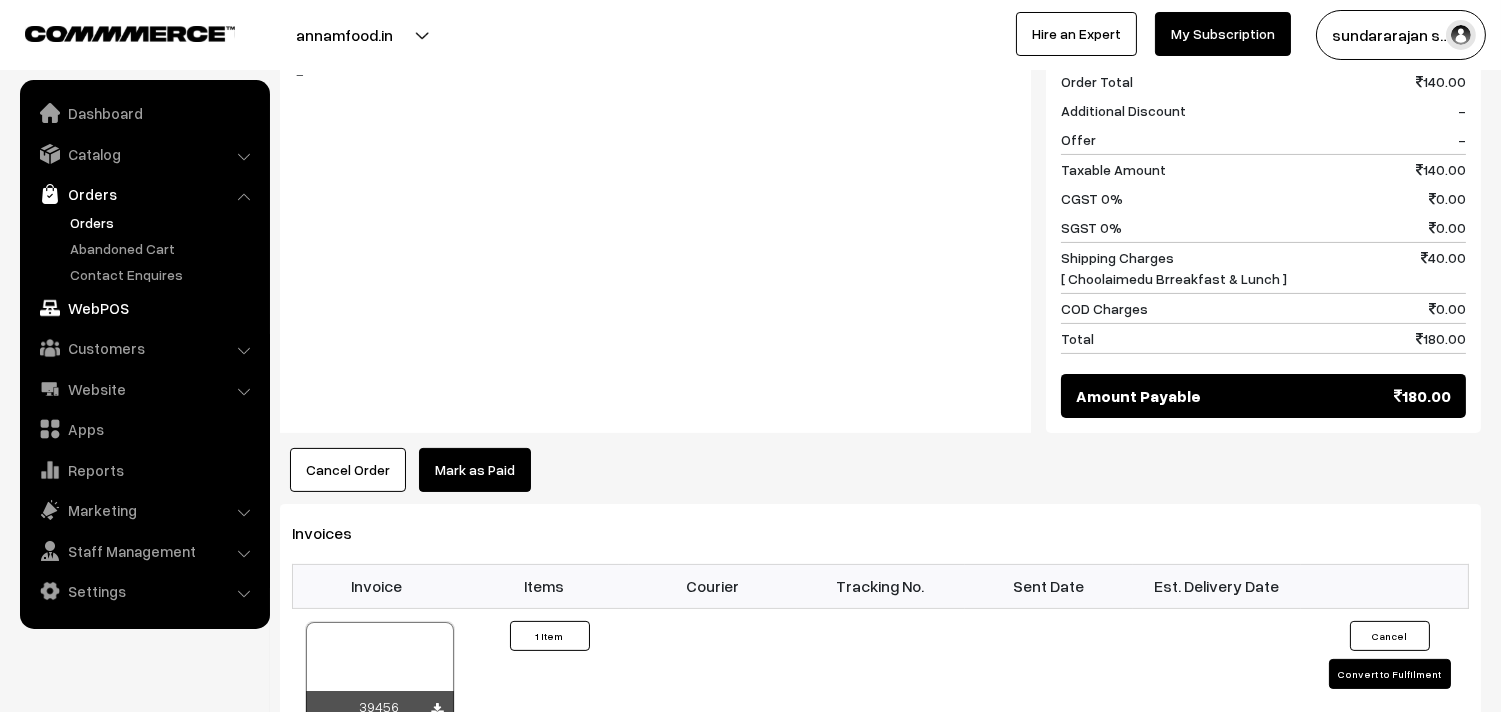 click on "WebPOS" at bounding box center (144, 308) 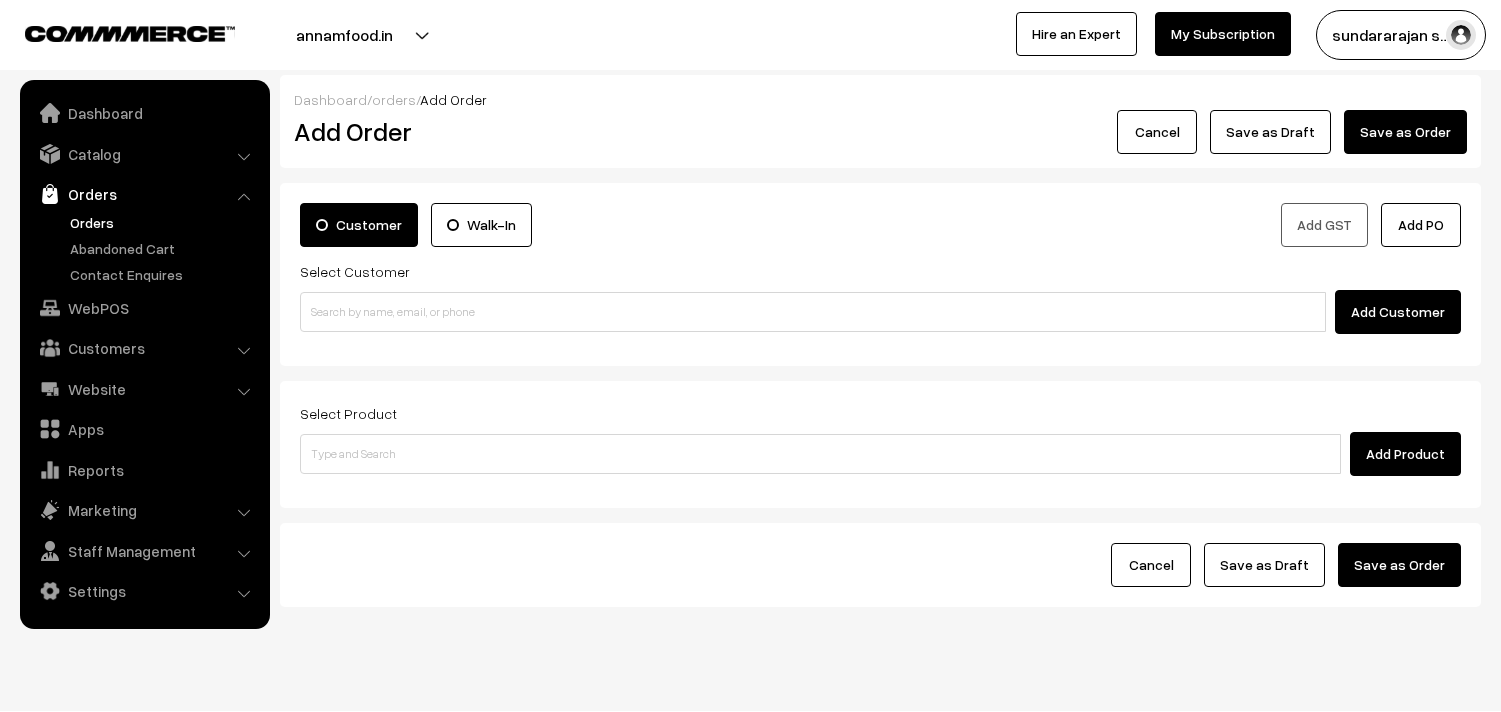scroll, scrollTop: 0, scrollLeft: 0, axis: both 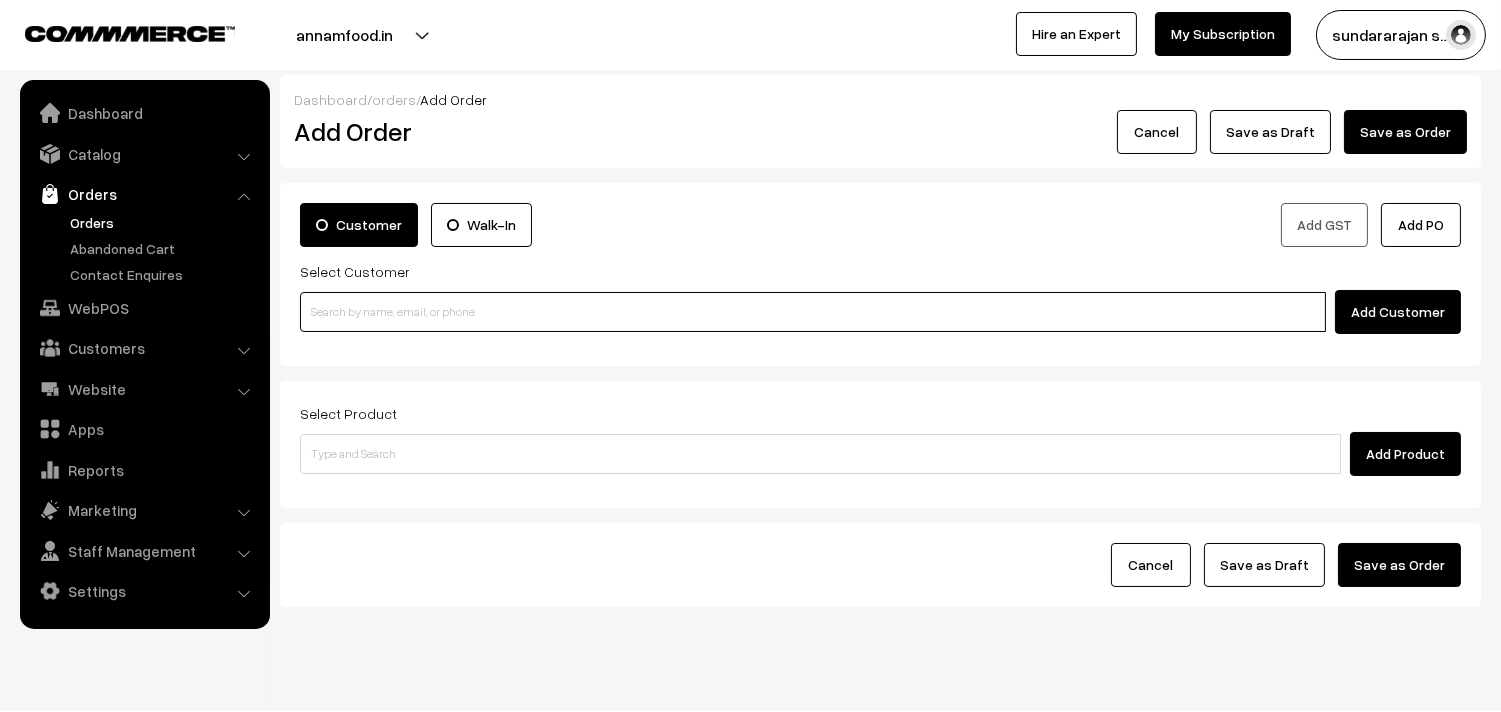 click at bounding box center (813, 312) 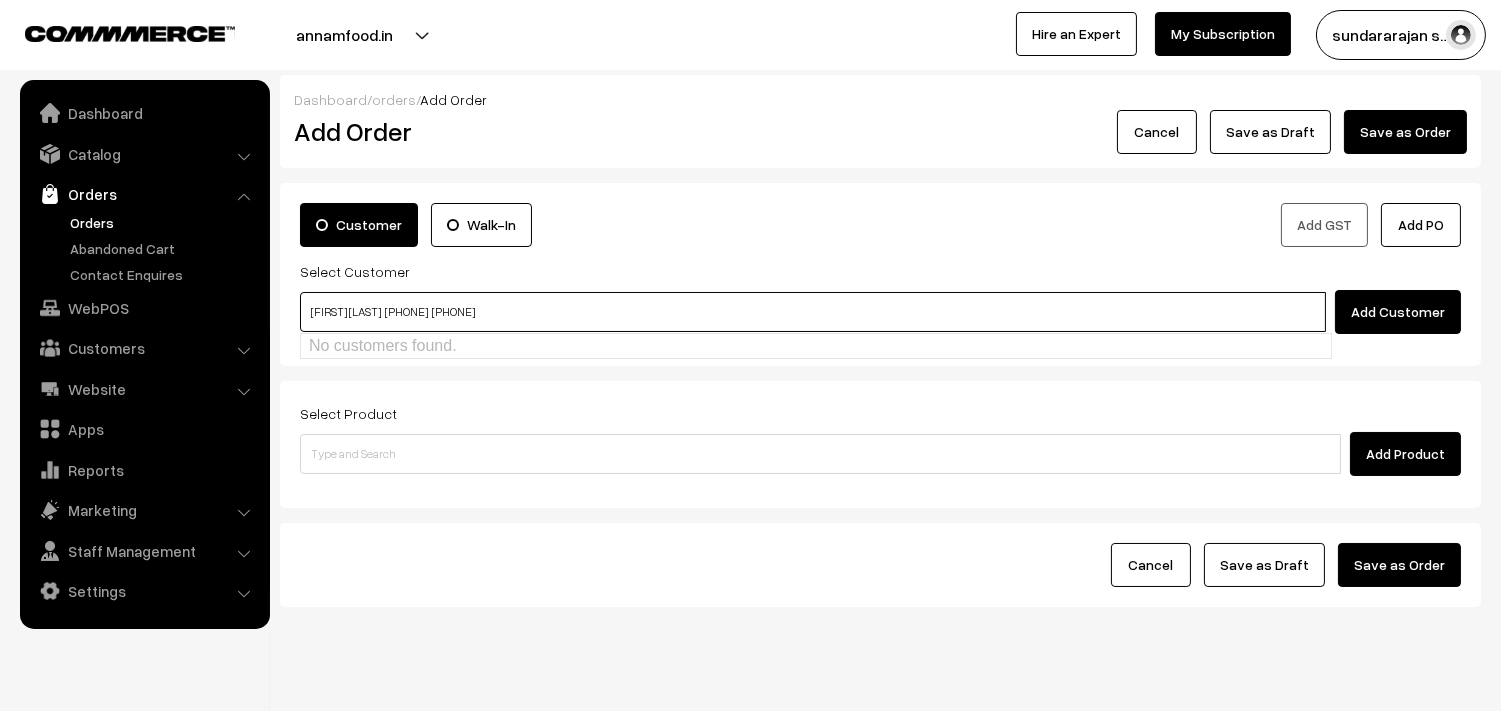 paste on "98409 84491" 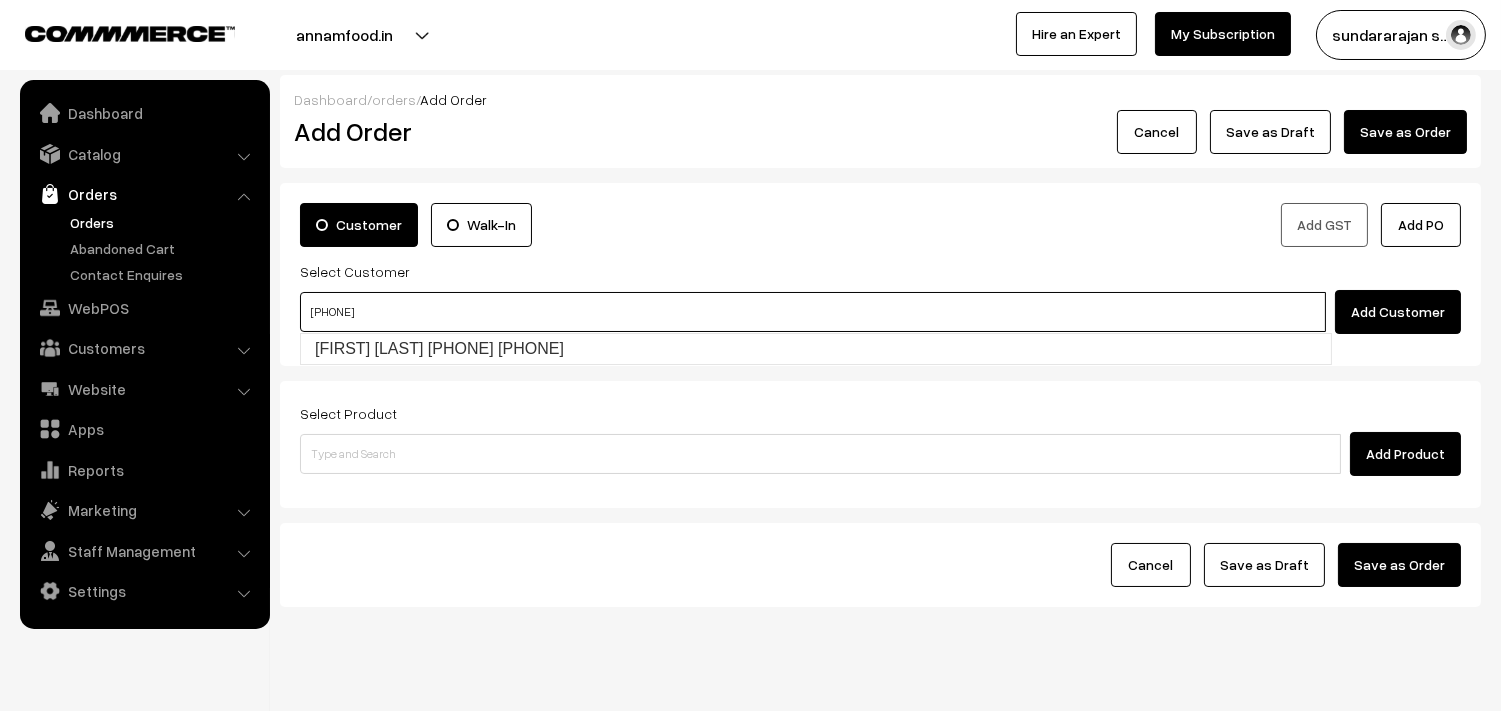type on "Krishna Prabhu  98409 84491  [9840984491]" 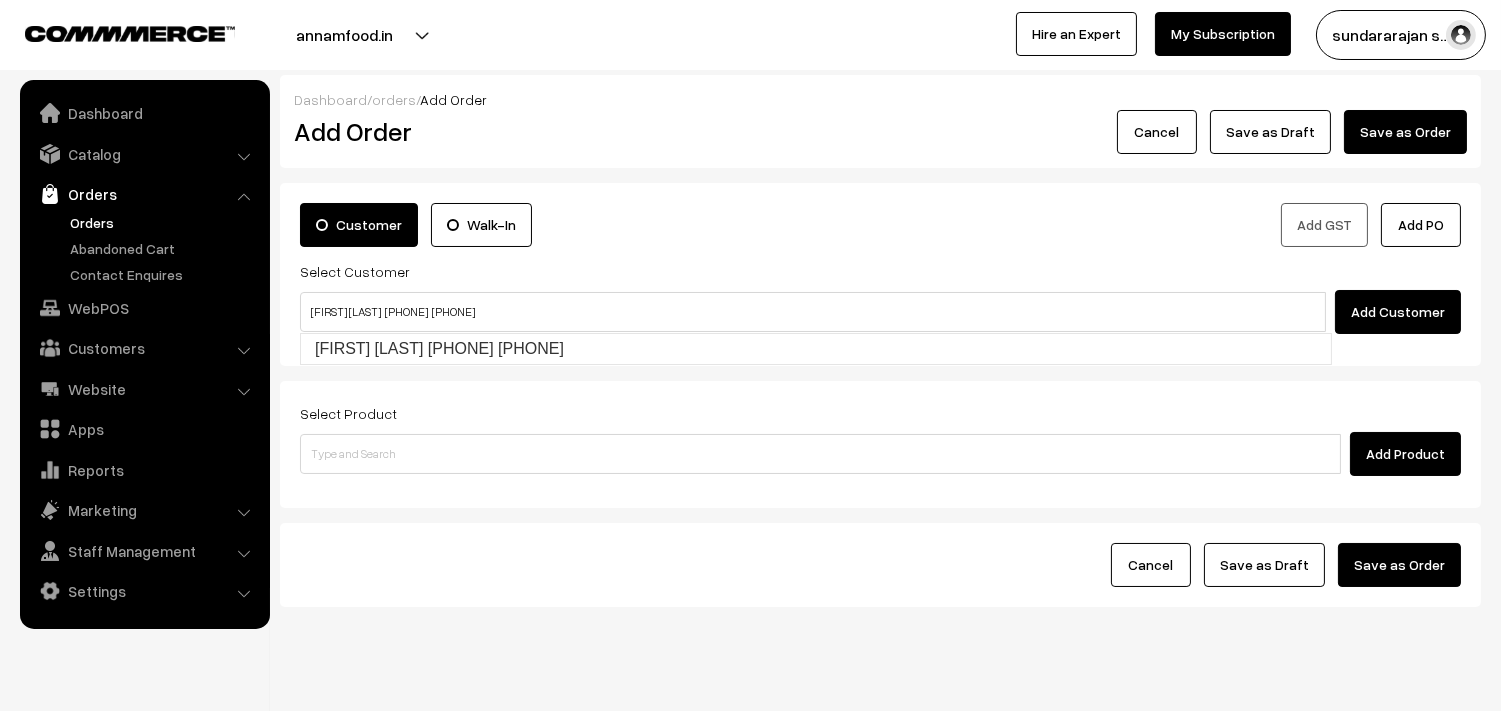 type 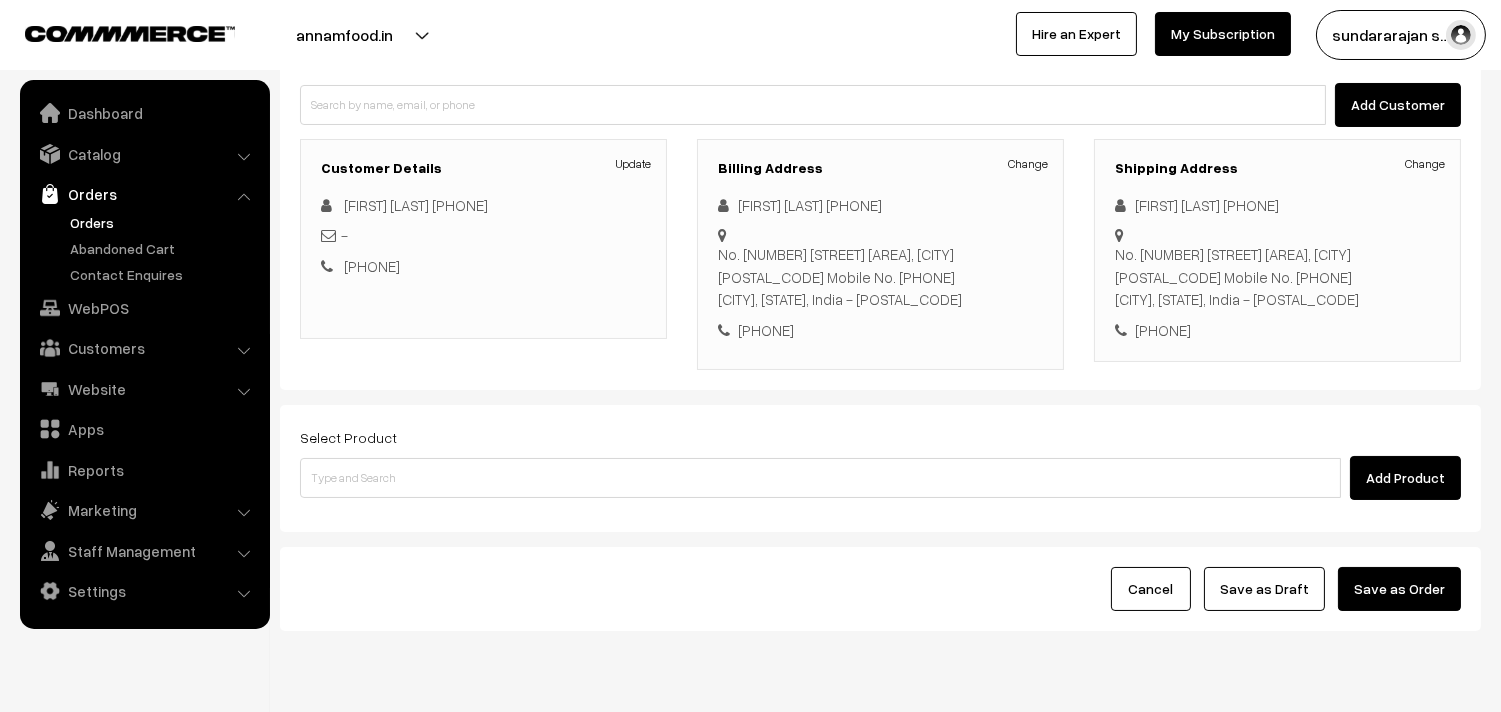 scroll, scrollTop: 222, scrollLeft: 0, axis: vertical 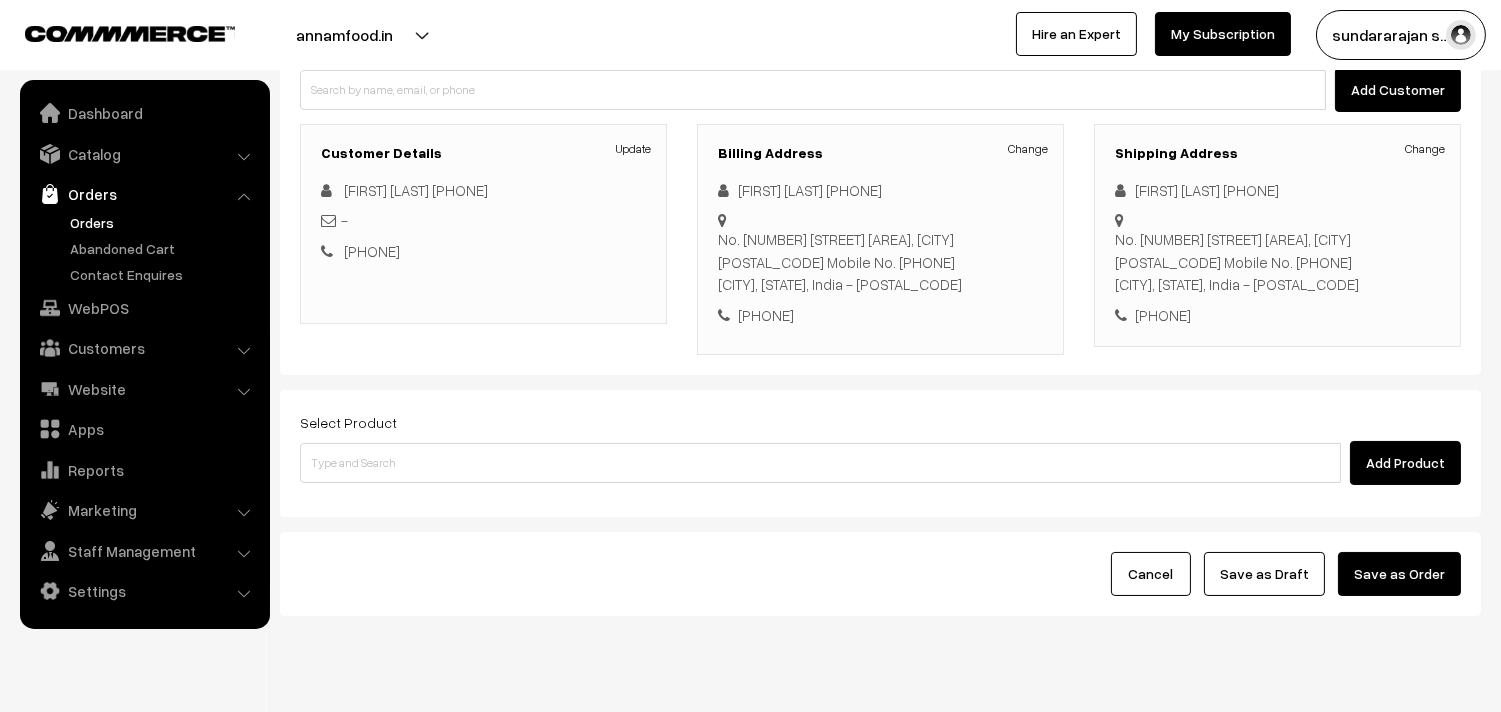 click on "Select Product
Add Product" at bounding box center [880, 453] 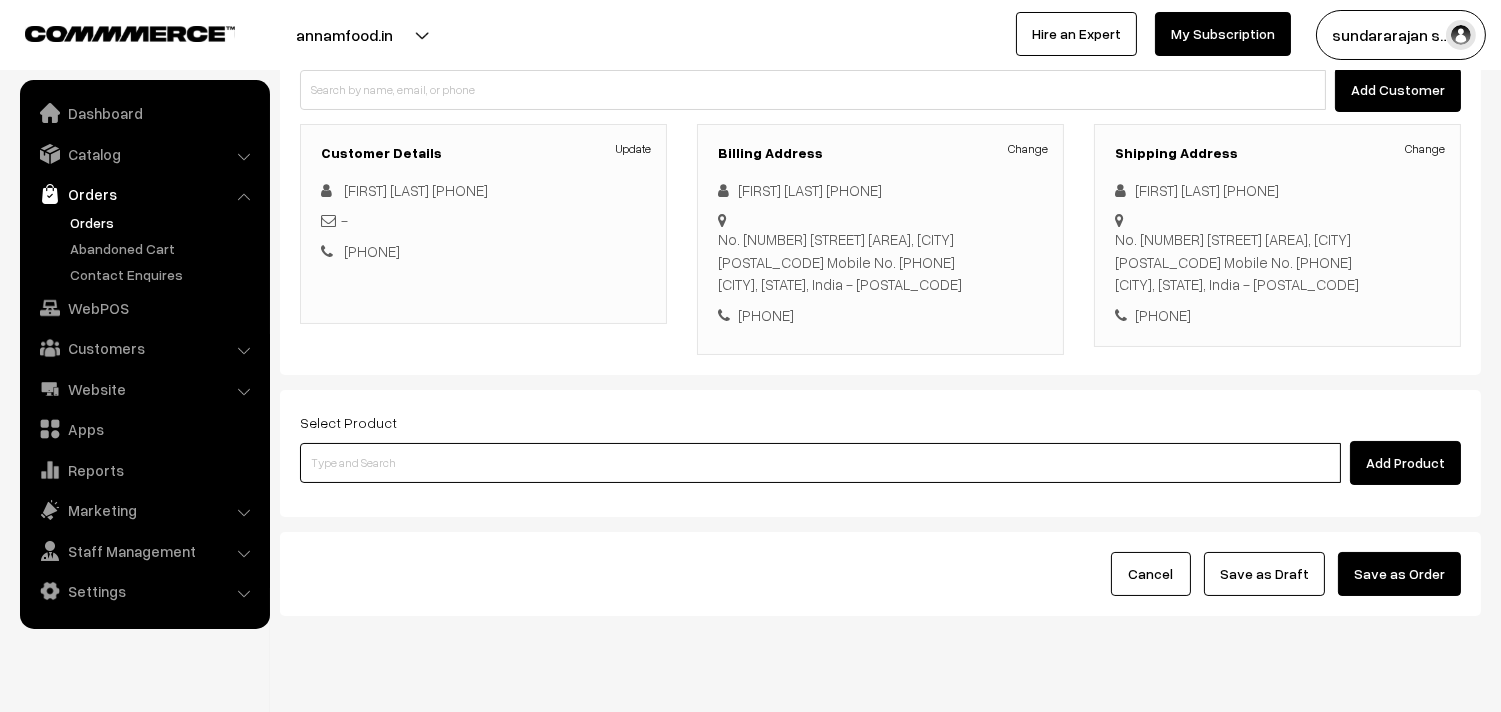 paste on "04th Without Rice..." 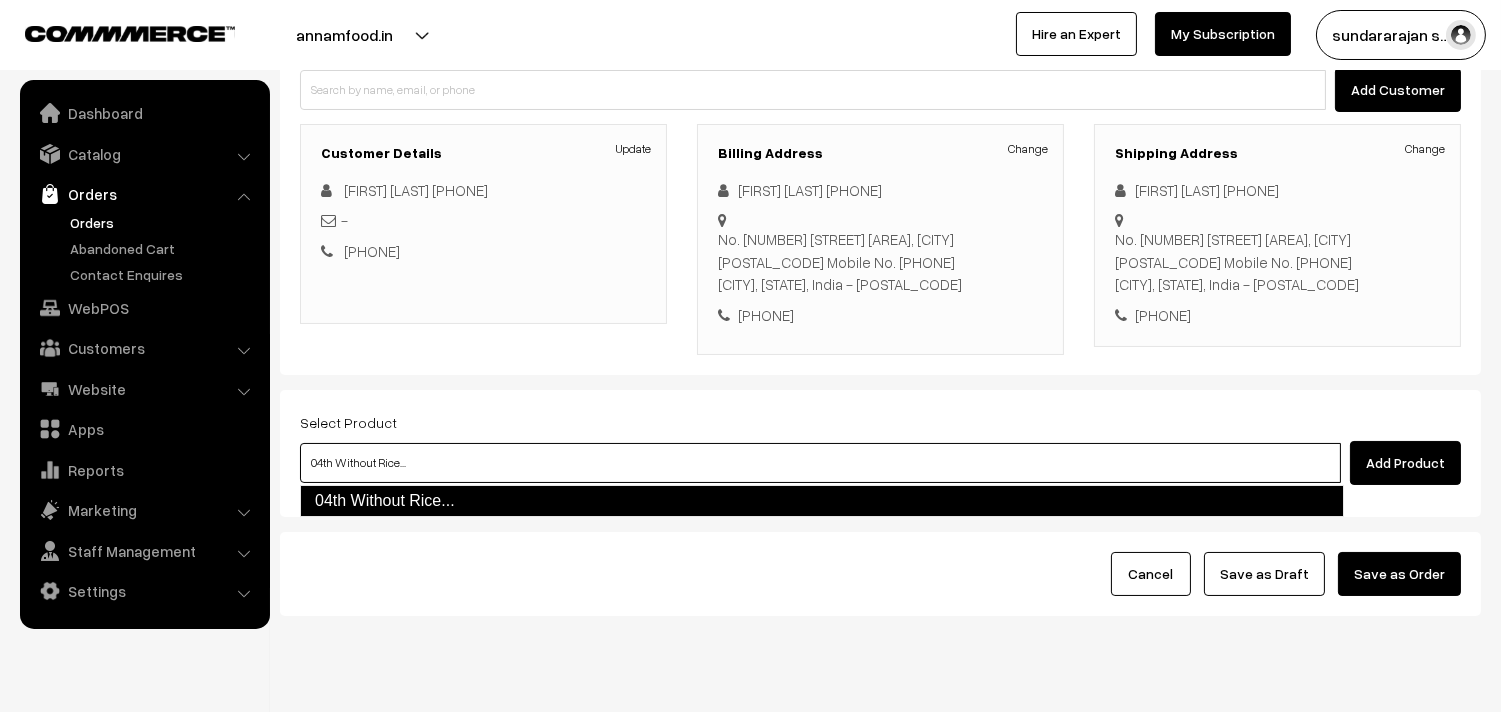 click on "04th Without Rice..." at bounding box center (822, 501) 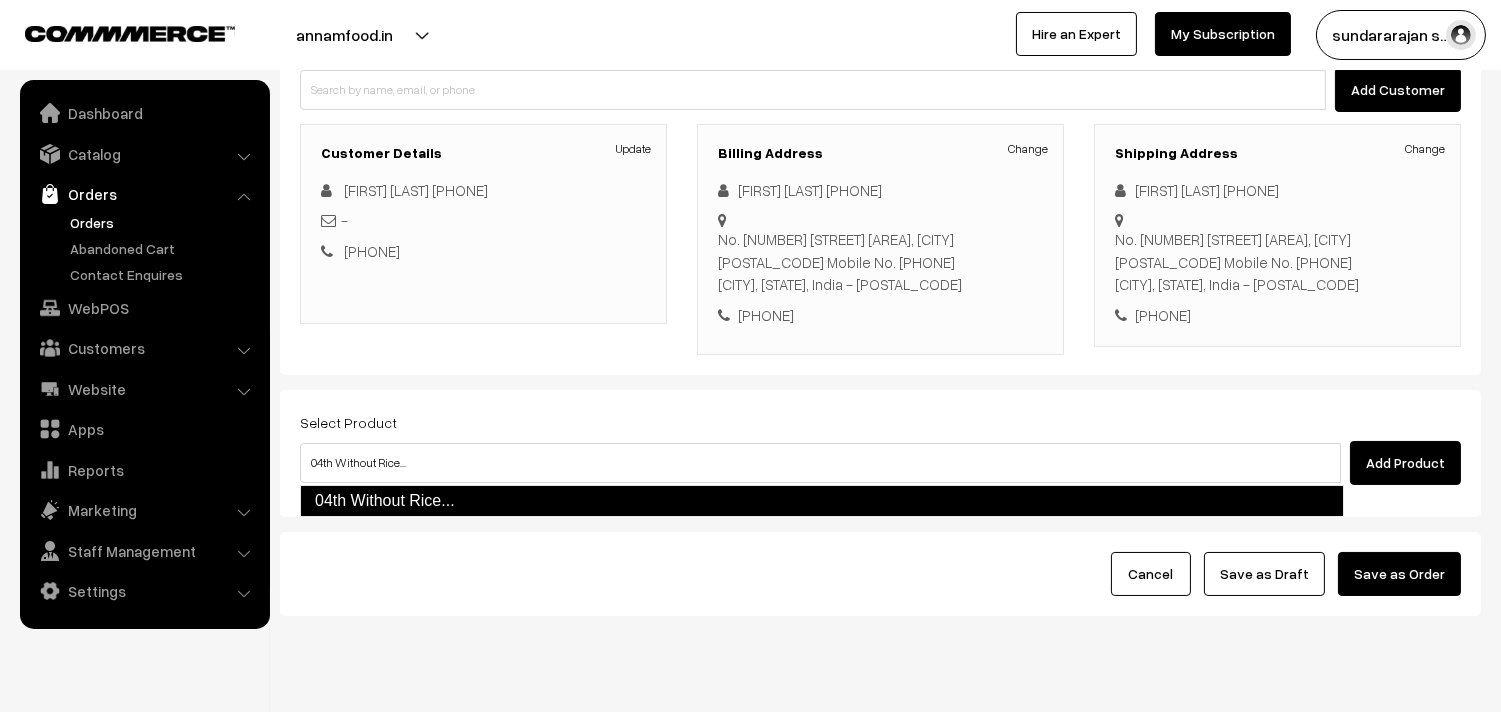 type 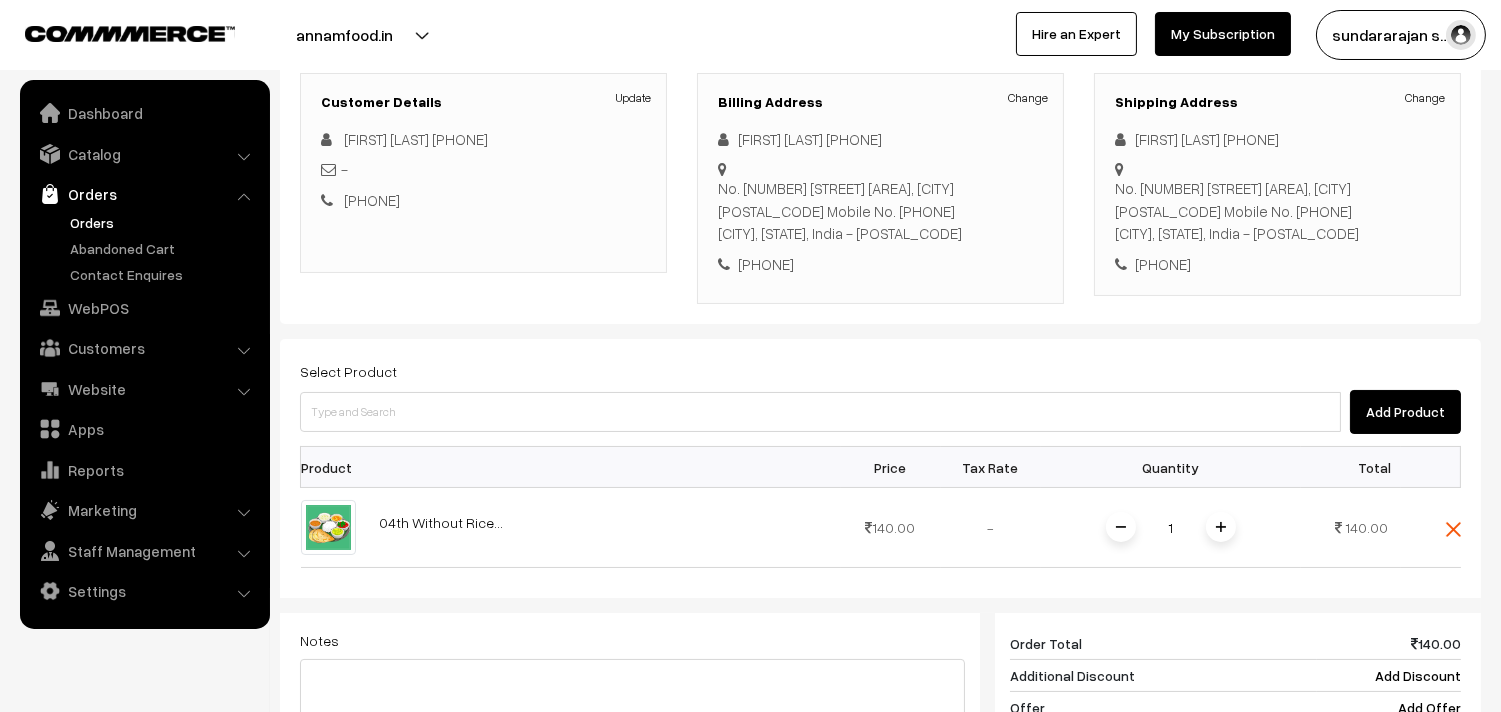 scroll, scrollTop: 555, scrollLeft: 0, axis: vertical 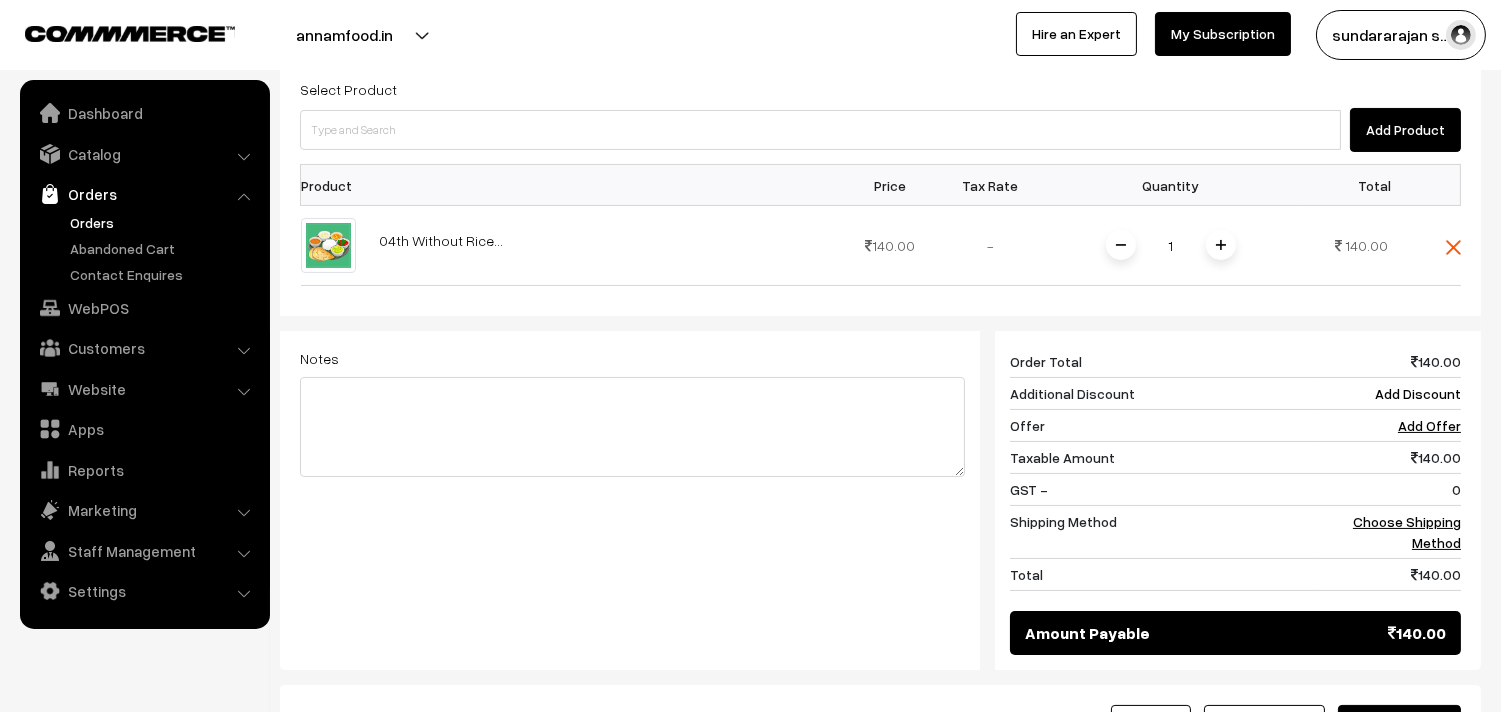 click on "Choose Shipping Method" at bounding box center (1389, 532) 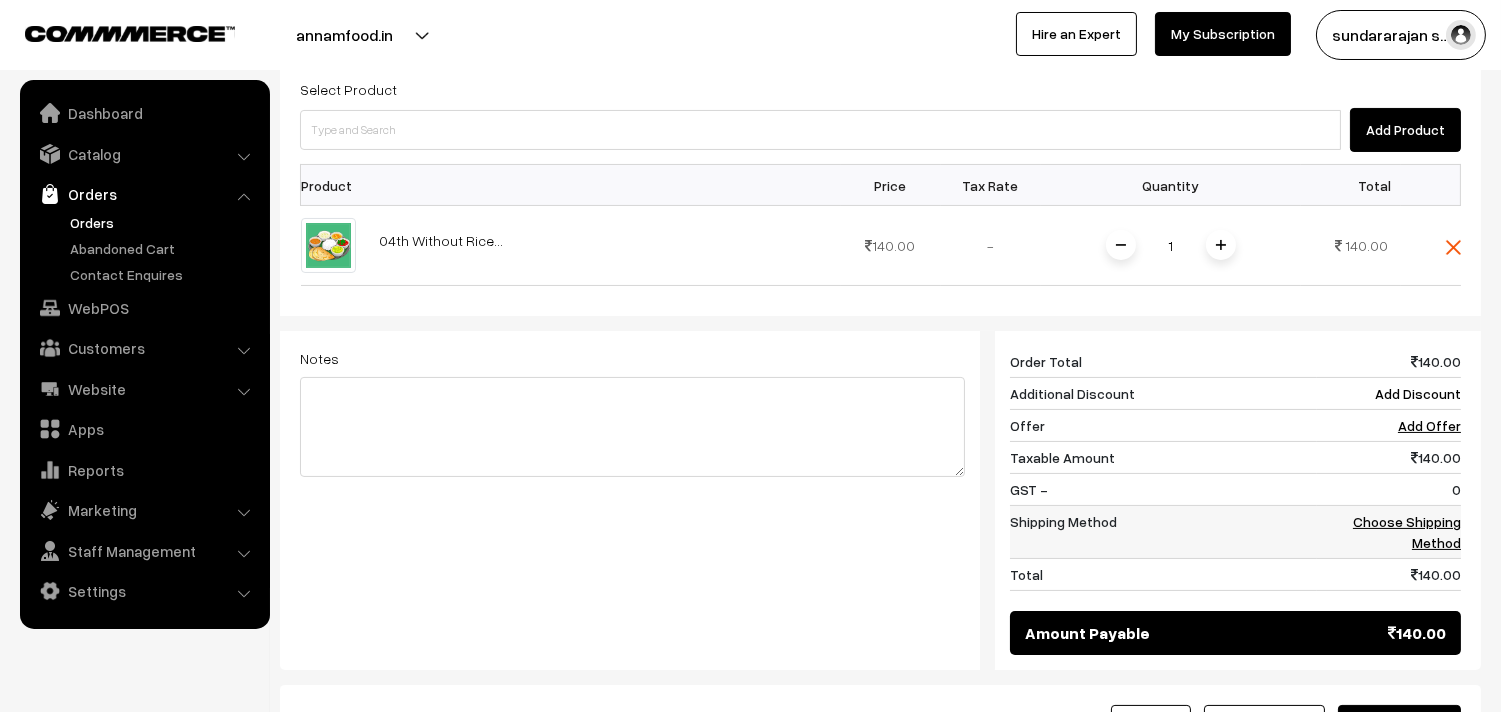 click on "Choose Shipping Method" at bounding box center (1407, 532) 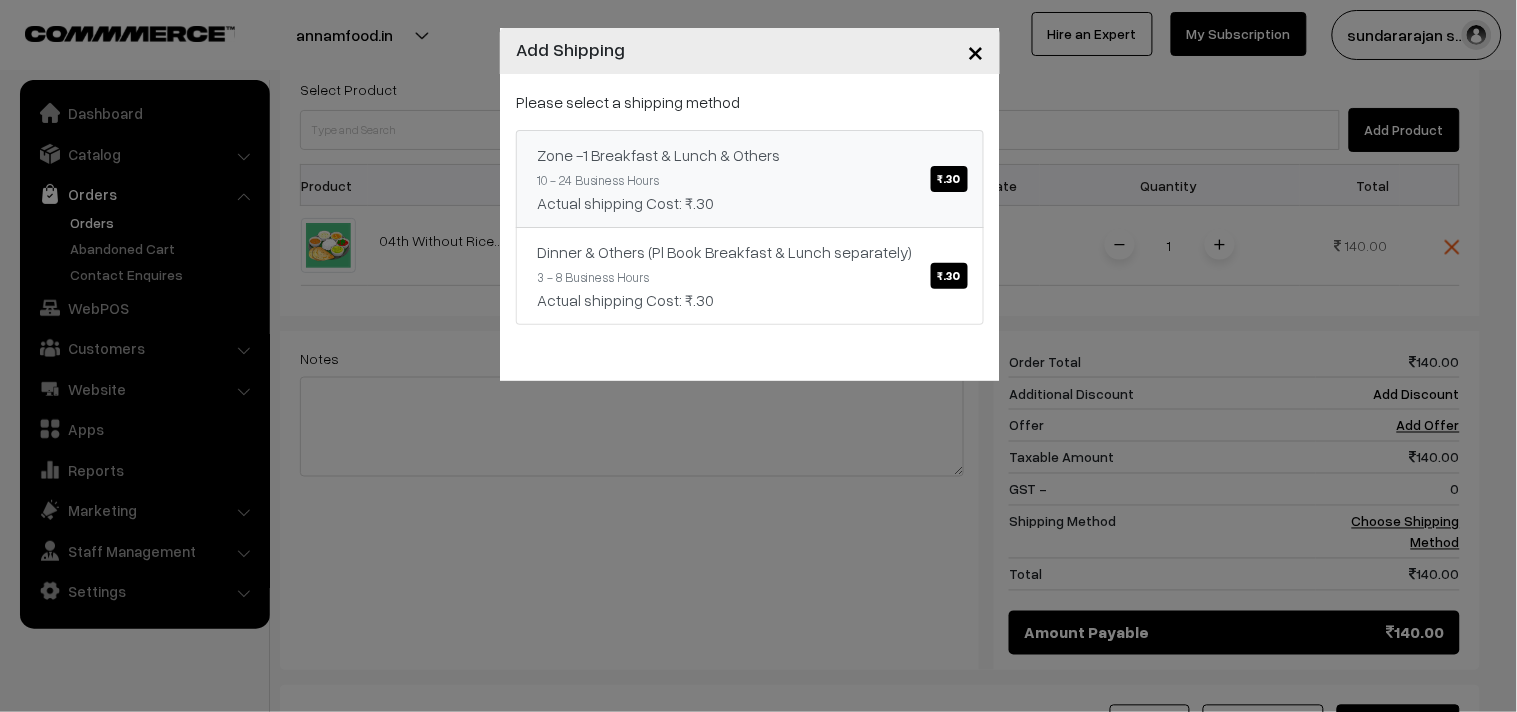click on "Zone -1  Breakfast & Lunch & Others
₹.30
10 - 24 Business Hours Actual shipping Cost: ₹.30" at bounding box center (750, 179) 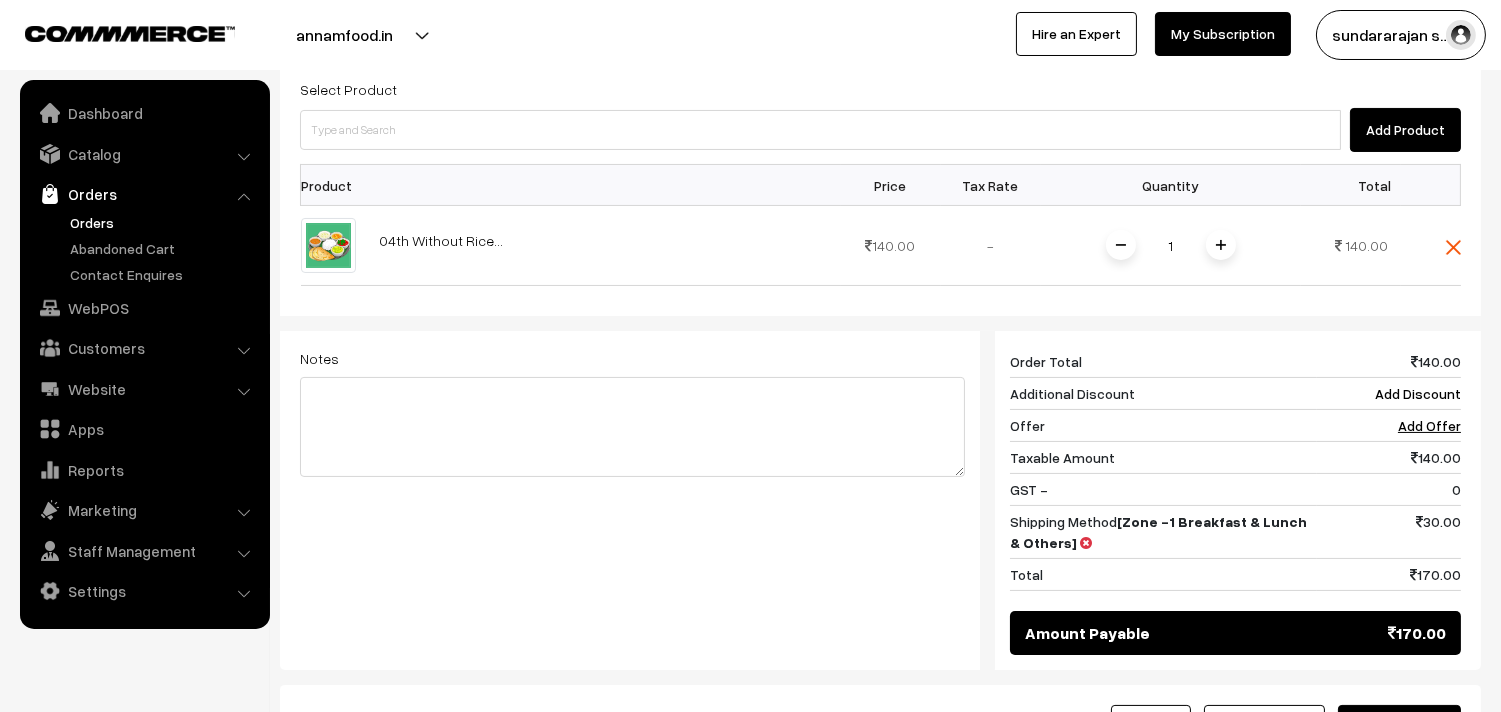 scroll, scrollTop: 760, scrollLeft: 0, axis: vertical 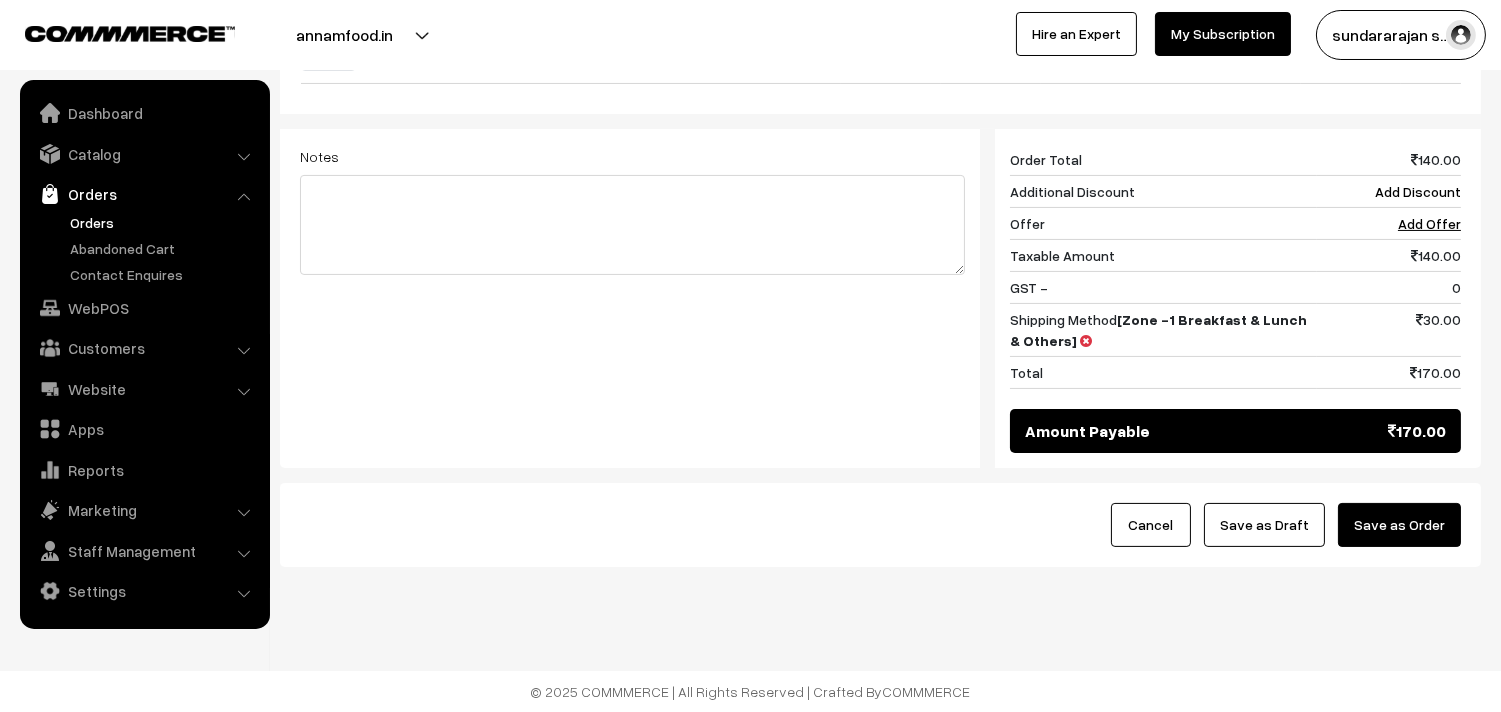 drag, startPoint x: 1277, startPoint y: 541, endPoint x: 1241, endPoint y: 506, distance: 50.20956 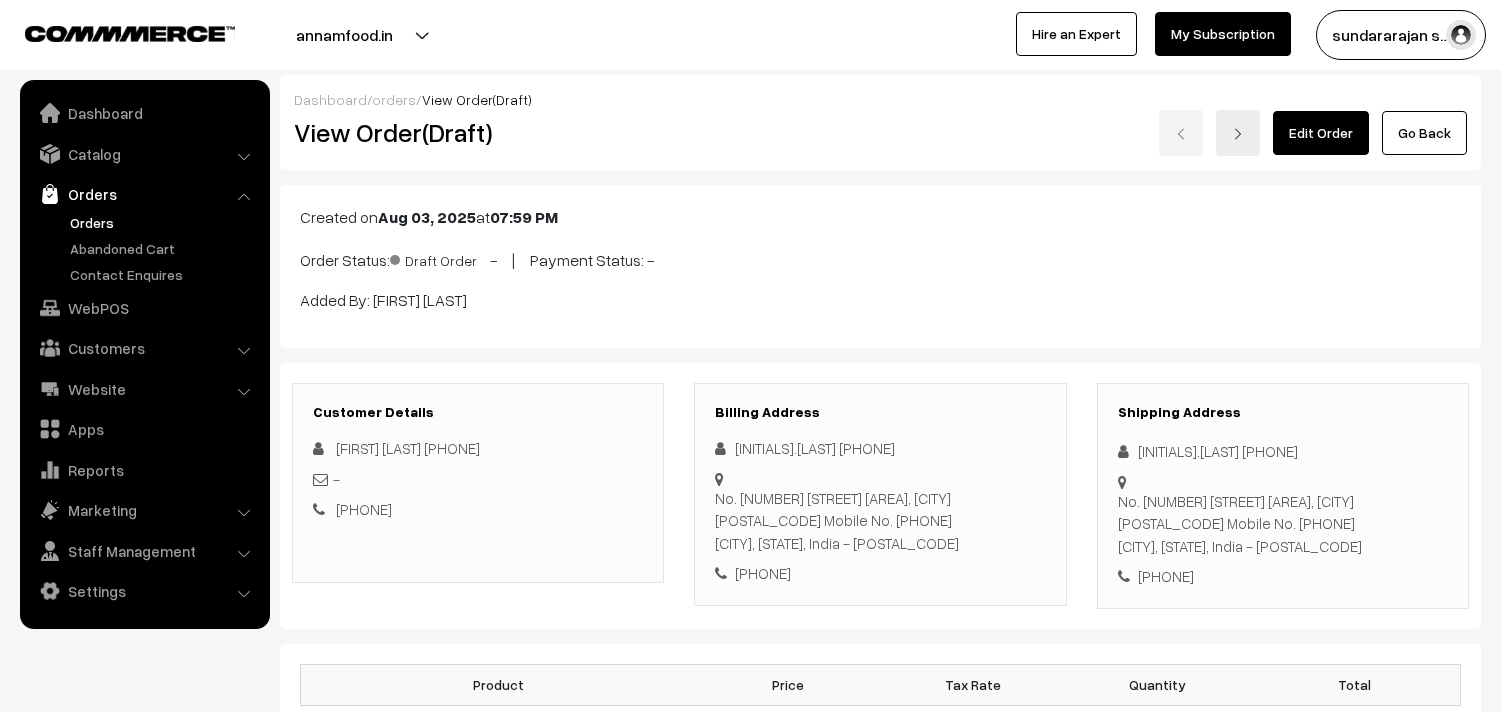 scroll, scrollTop: 0, scrollLeft: 0, axis: both 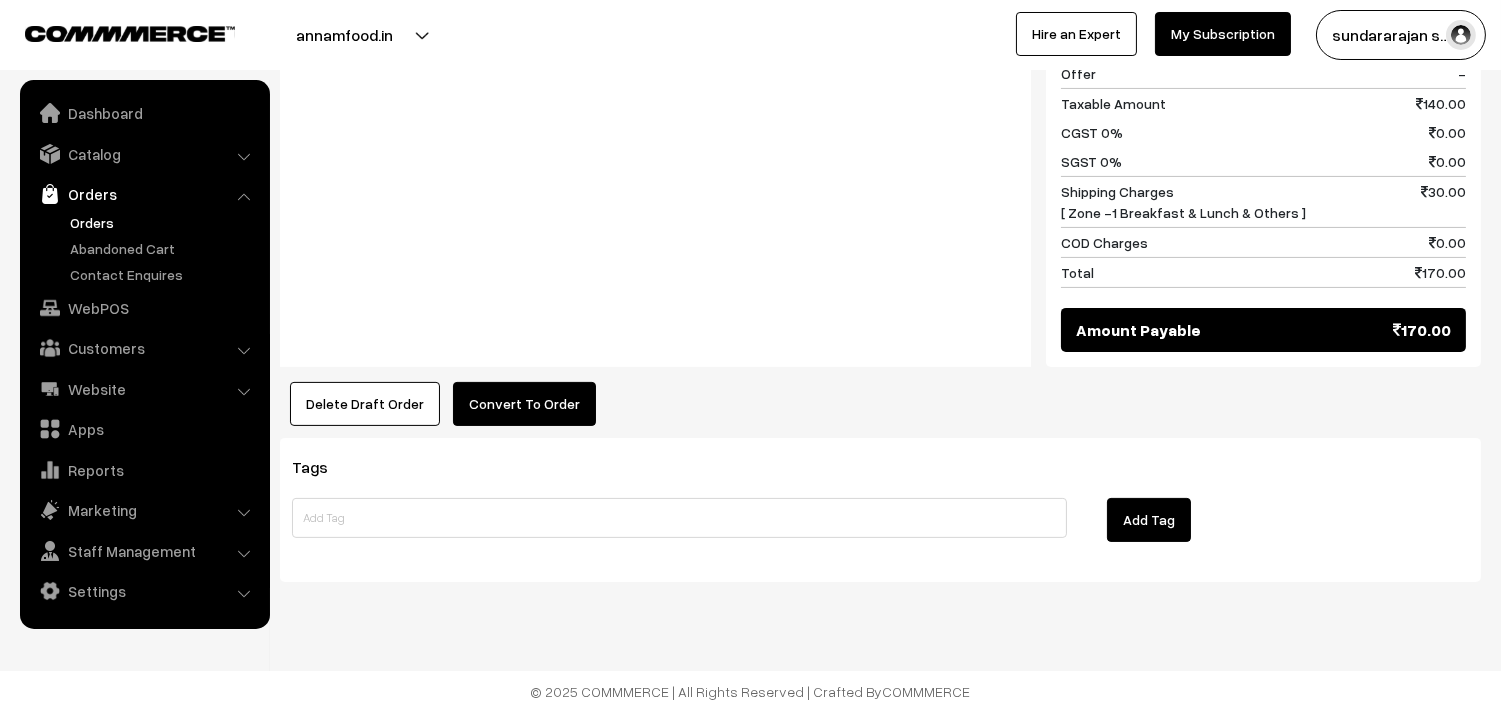 click on "Convert To Order" at bounding box center [524, 404] 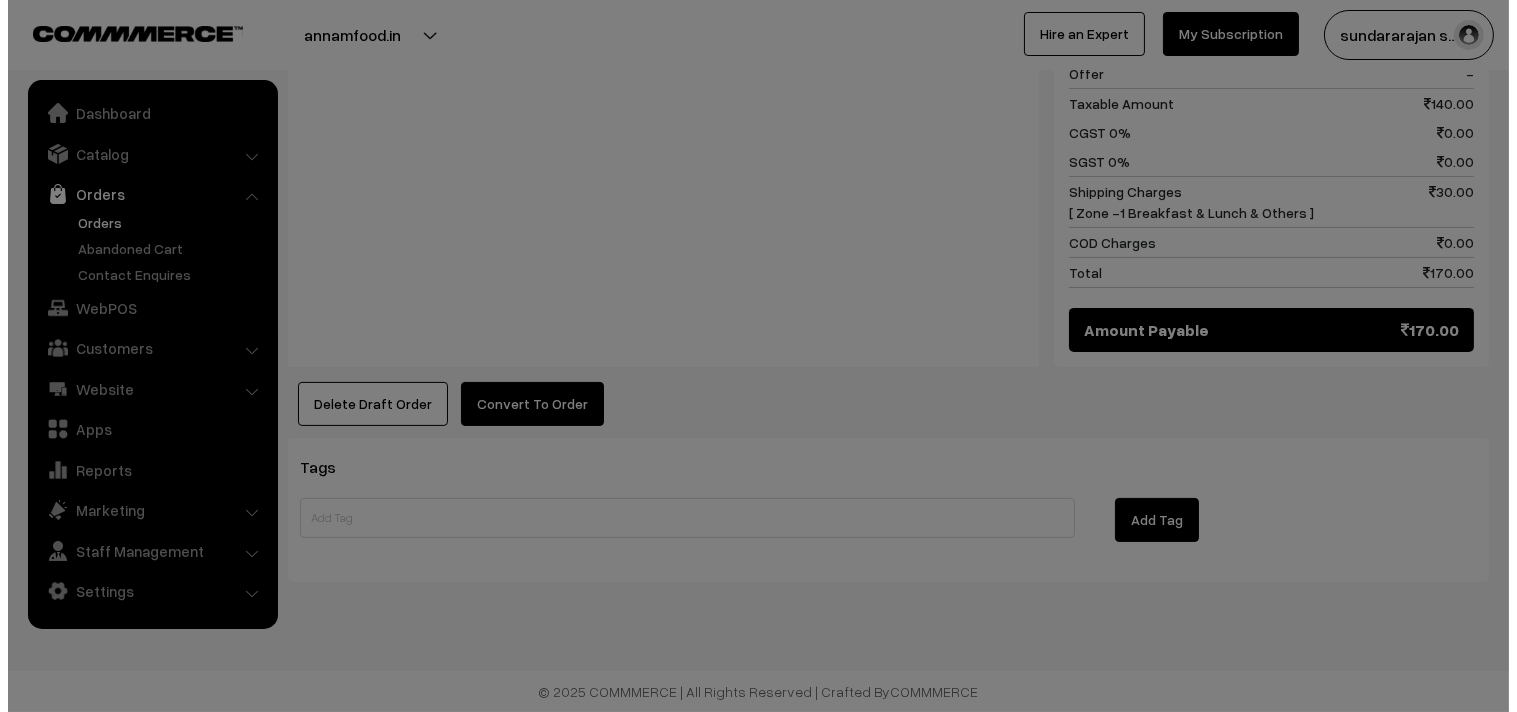 scroll, scrollTop: 956, scrollLeft: 0, axis: vertical 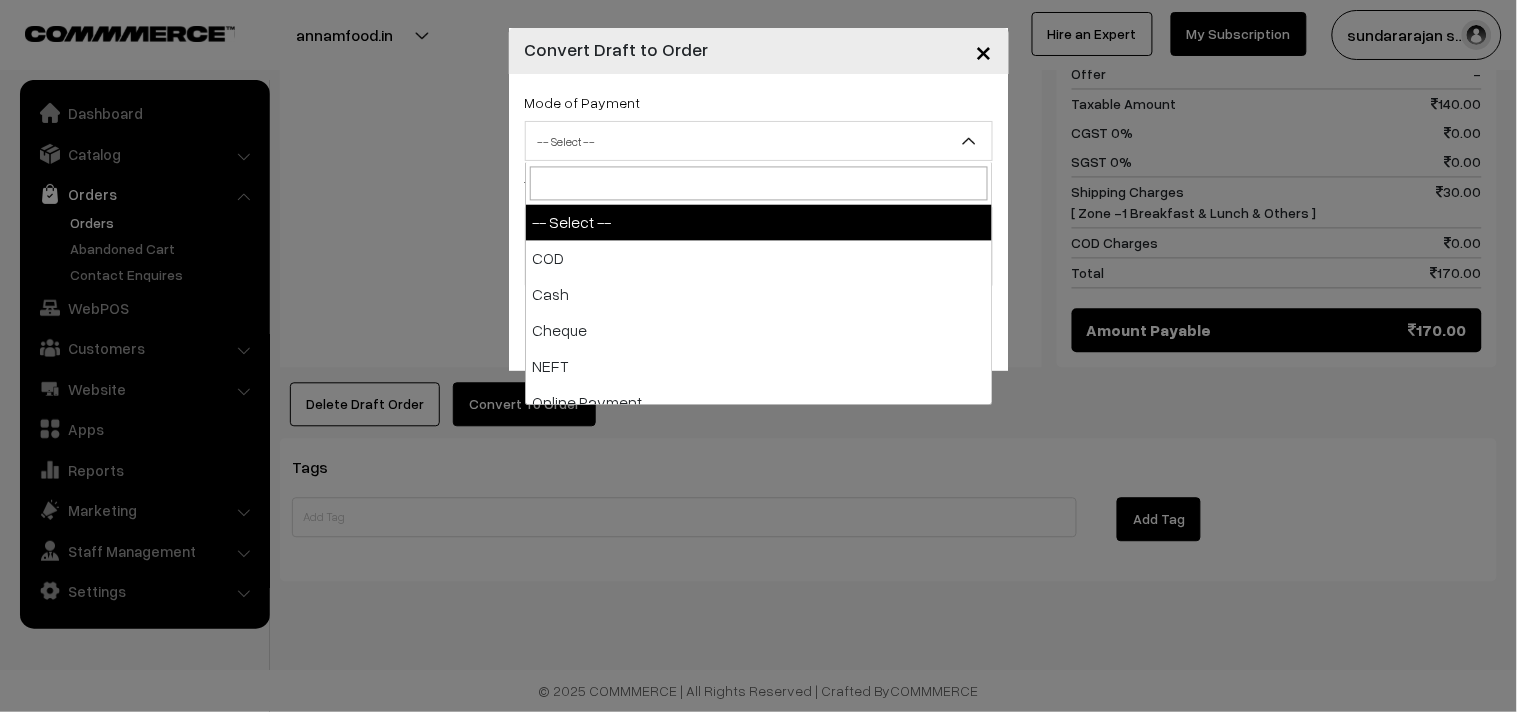 click on "-- Select --" at bounding box center [759, 141] 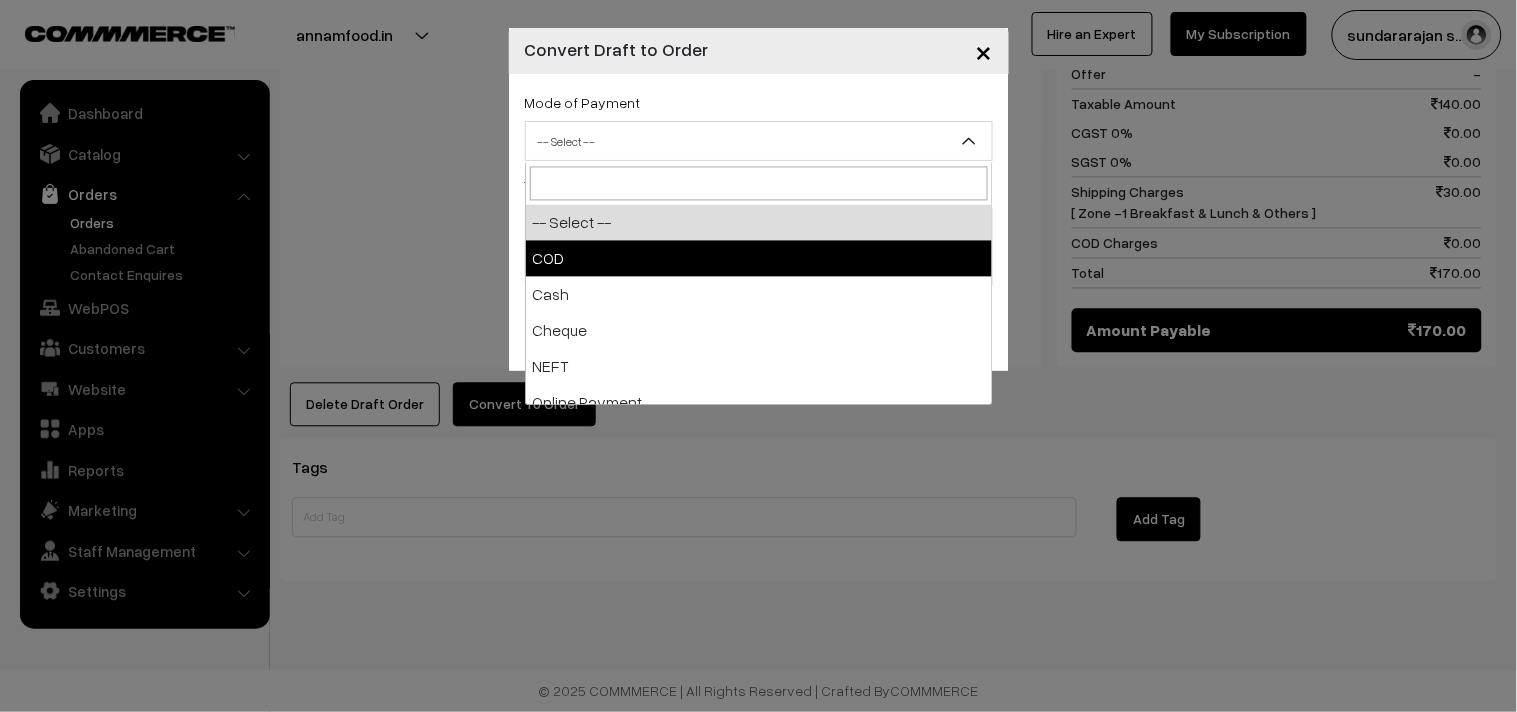 select on "1" 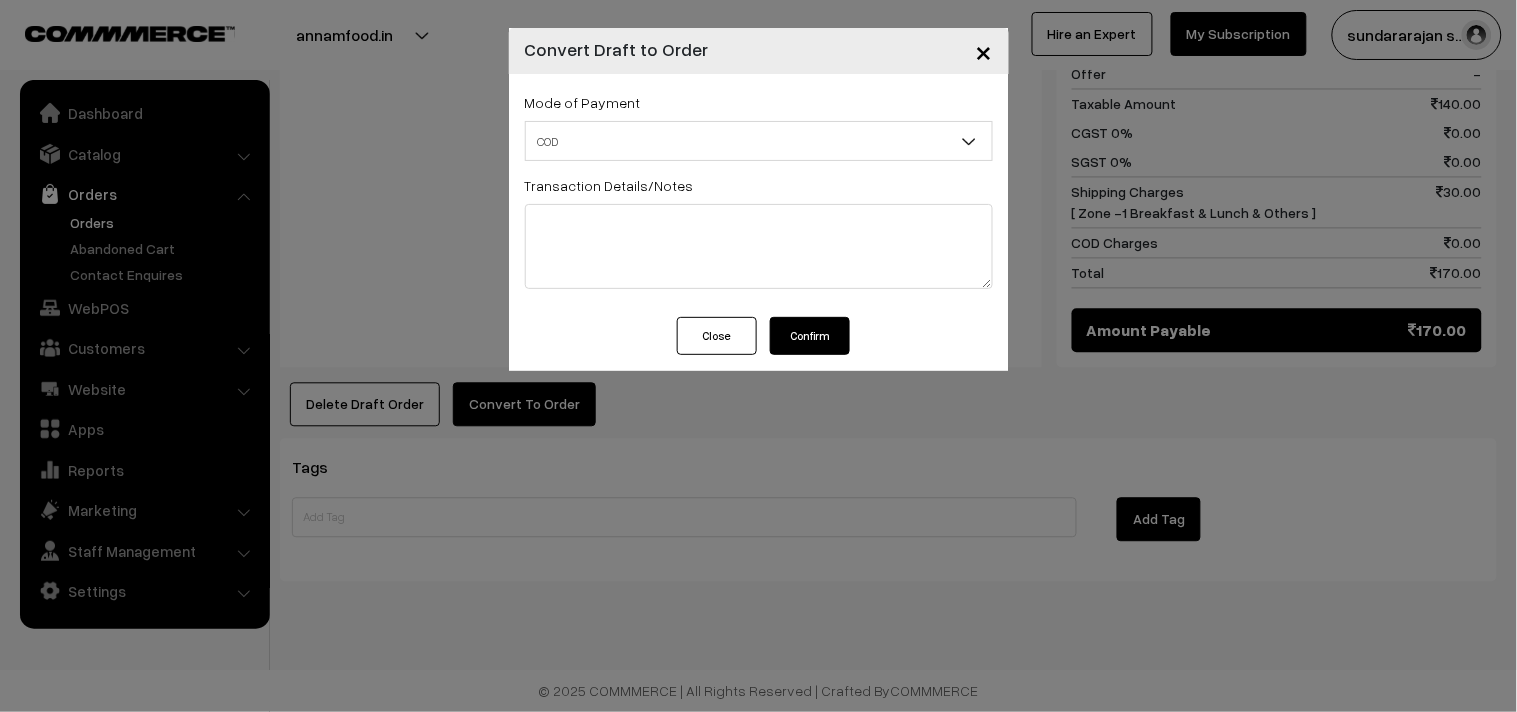 click on "Confirm" at bounding box center (810, 336) 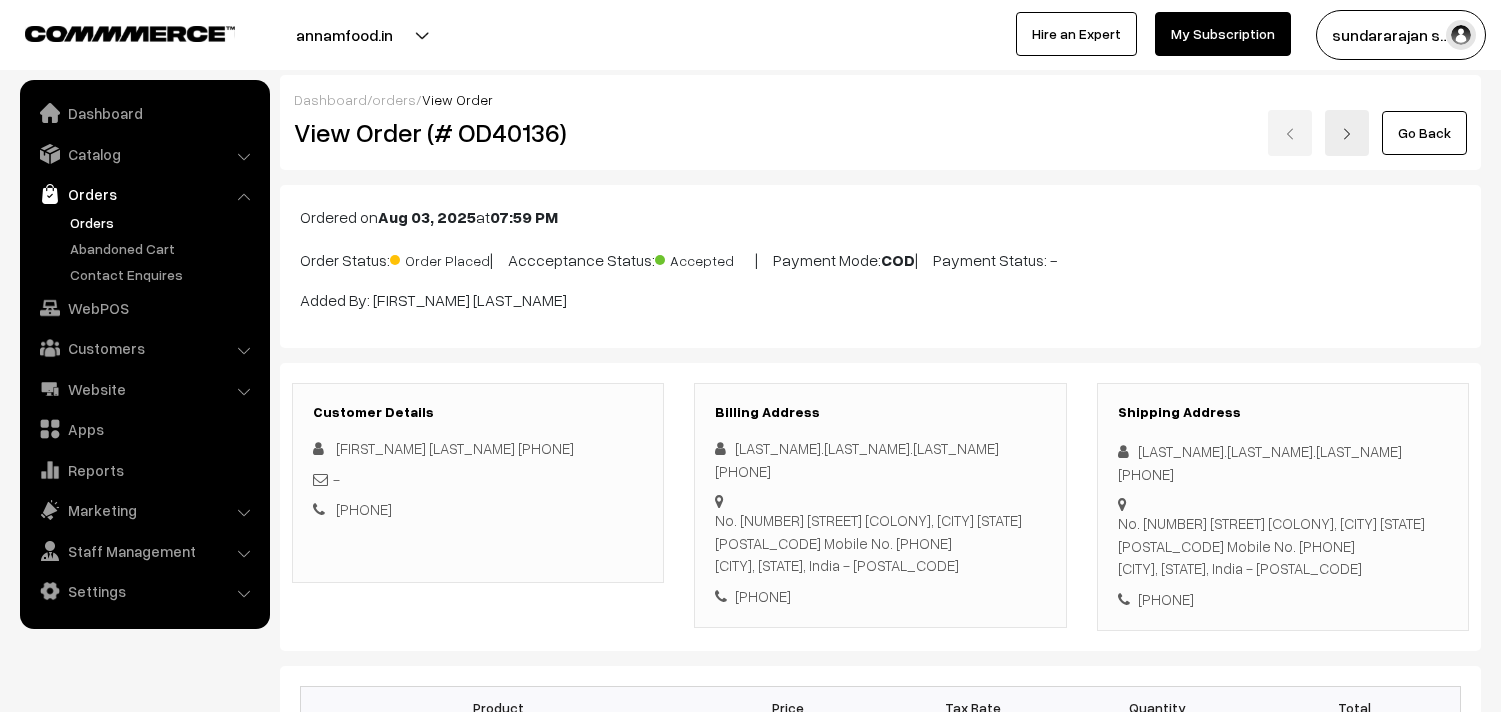 scroll, scrollTop: 952, scrollLeft: 0, axis: vertical 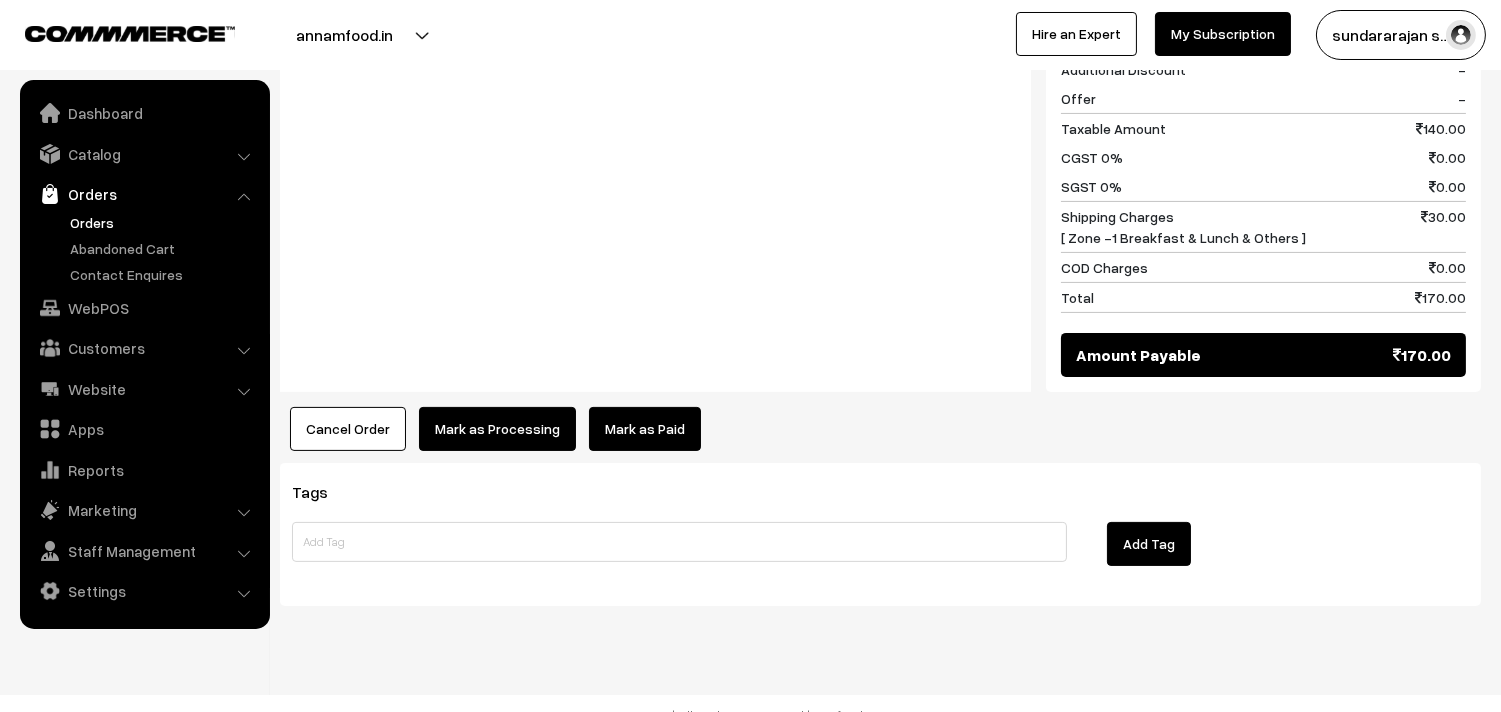 click on "Mark as Processing" at bounding box center (497, 429) 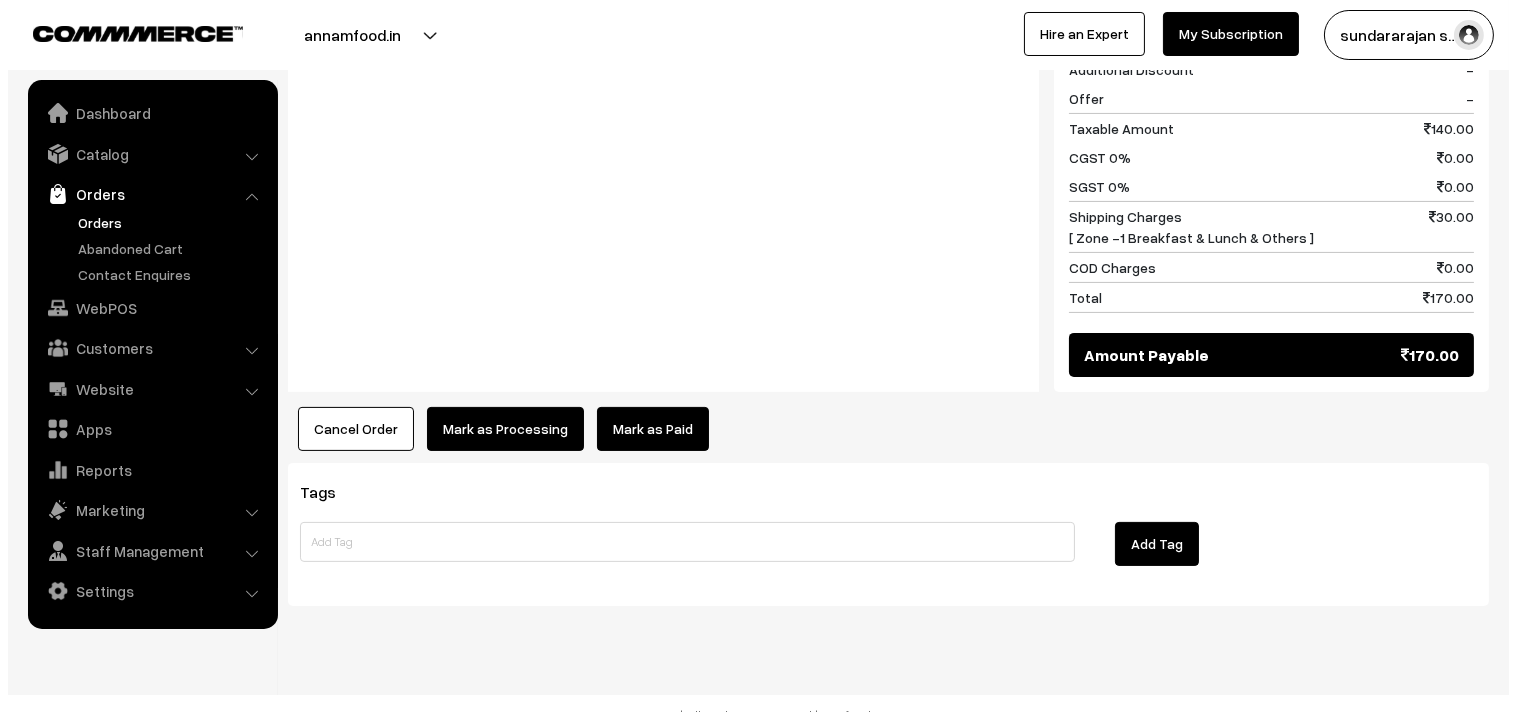 scroll, scrollTop: 954, scrollLeft: 0, axis: vertical 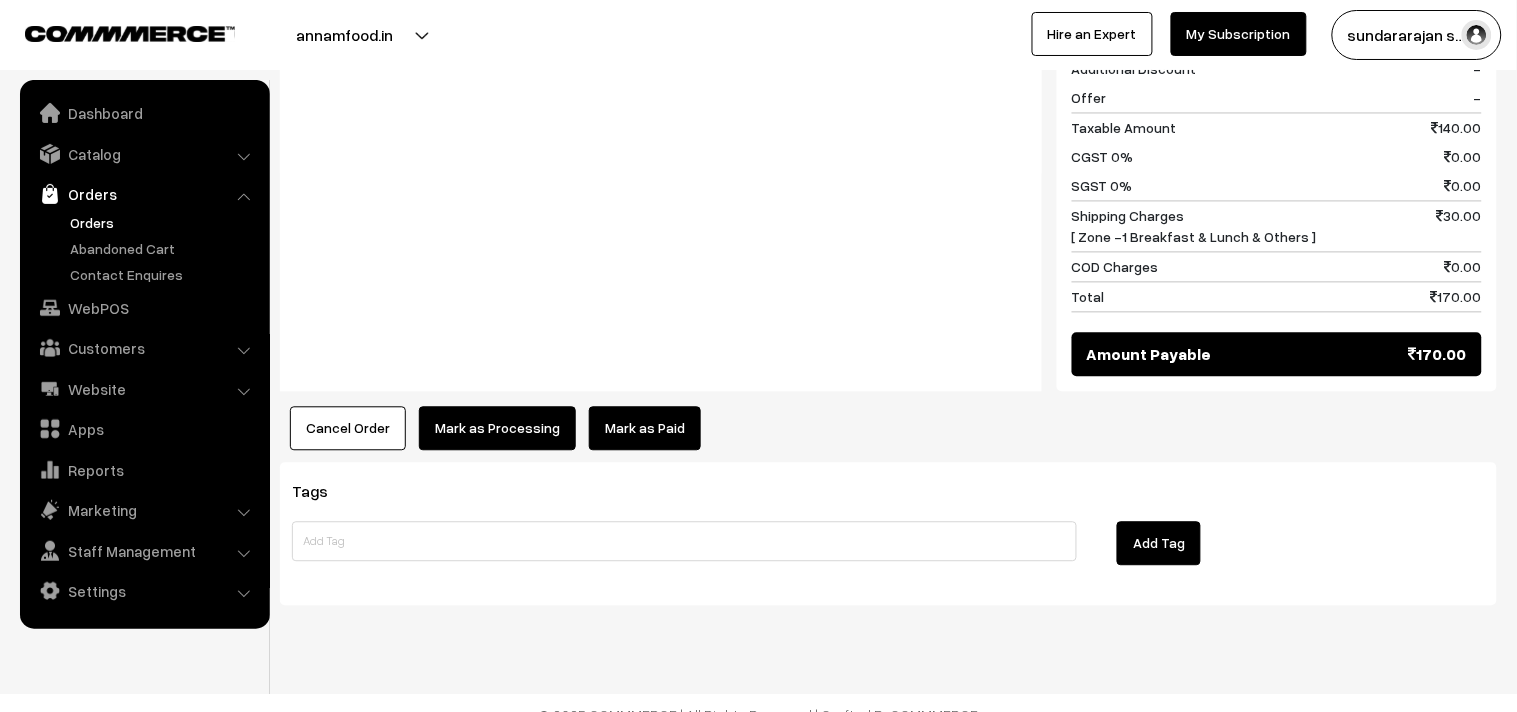 click on "×
Mark as Processing
Are you sure, you want to mark this  order as processing  ?
Close
Confirm" at bounding box center (0, 0) 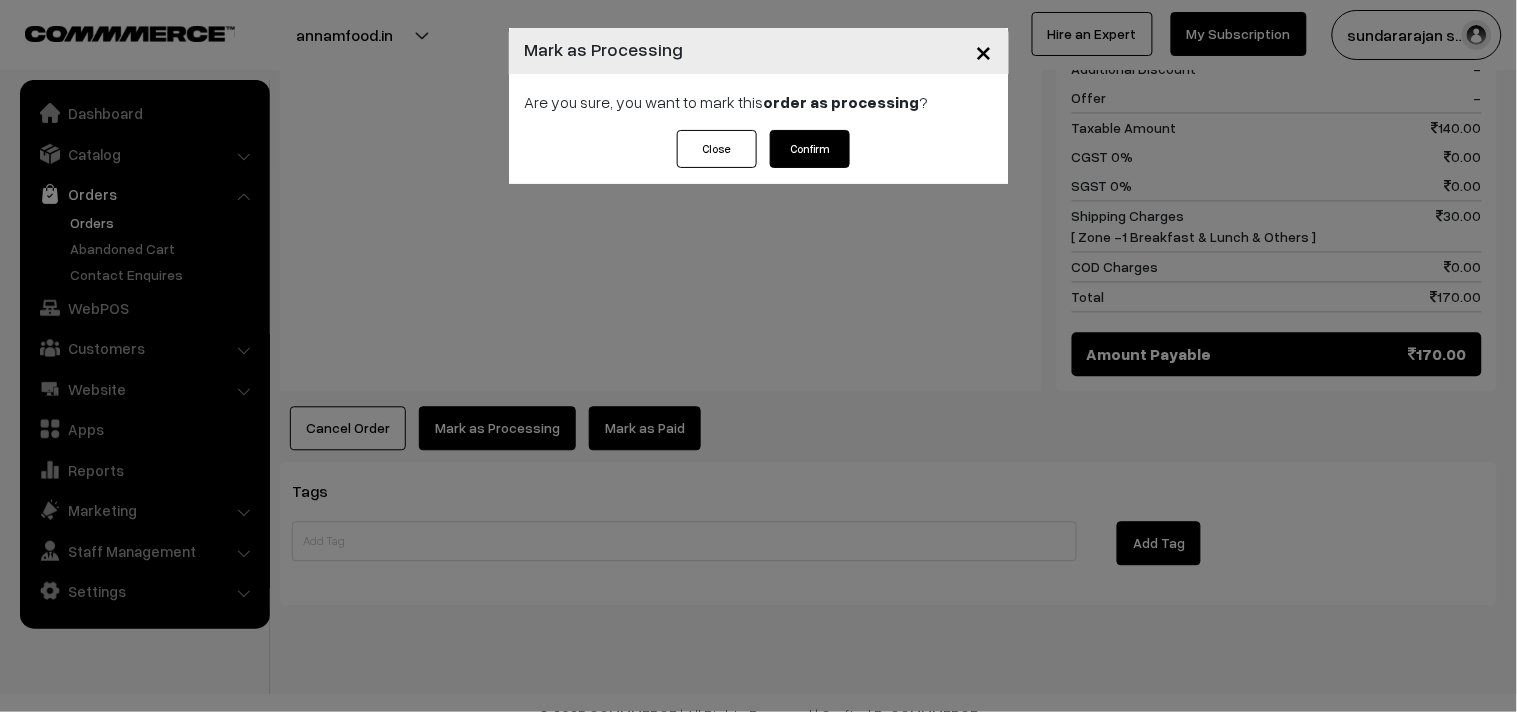 click on "Are you sure, you want to mark this  order as processing  ?" at bounding box center [759, 102] 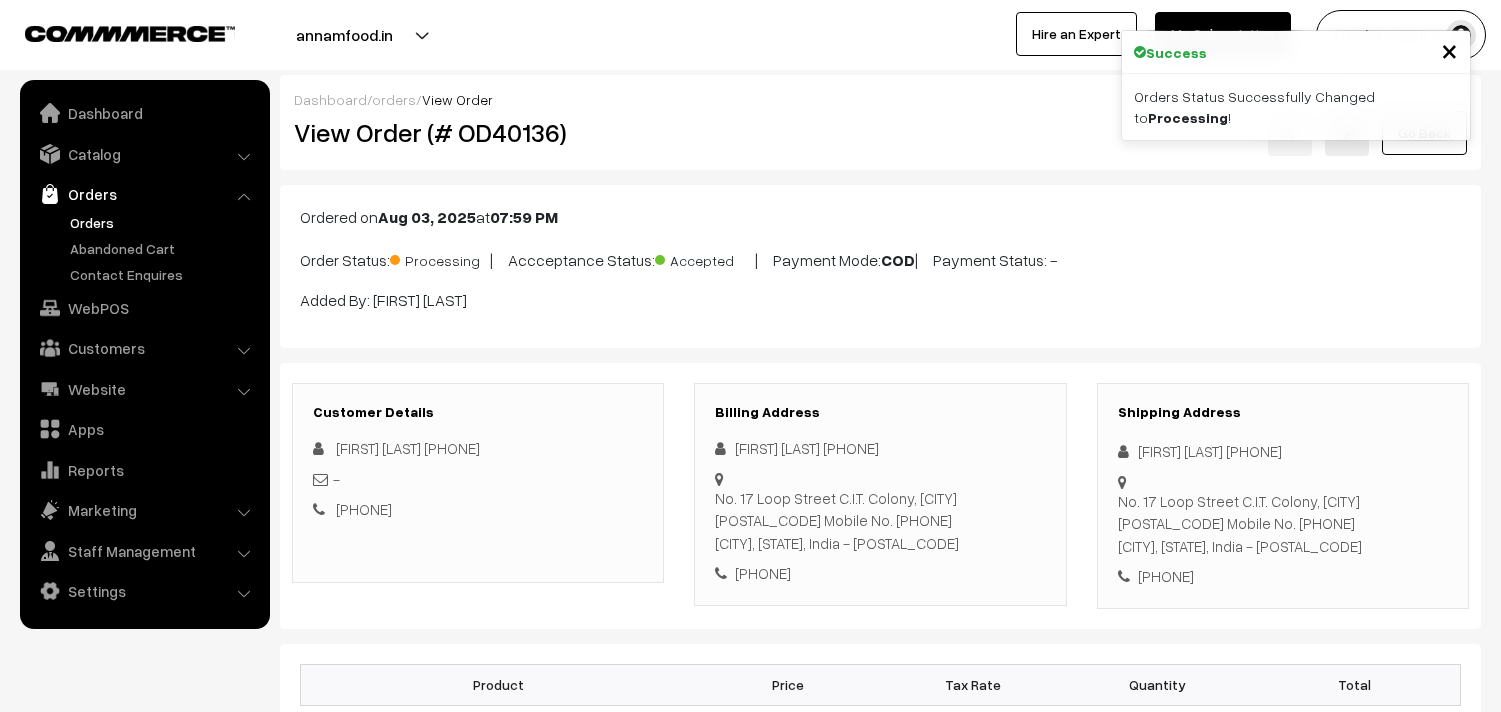 click on "View Order (# OD40136)" at bounding box center (479, 133) 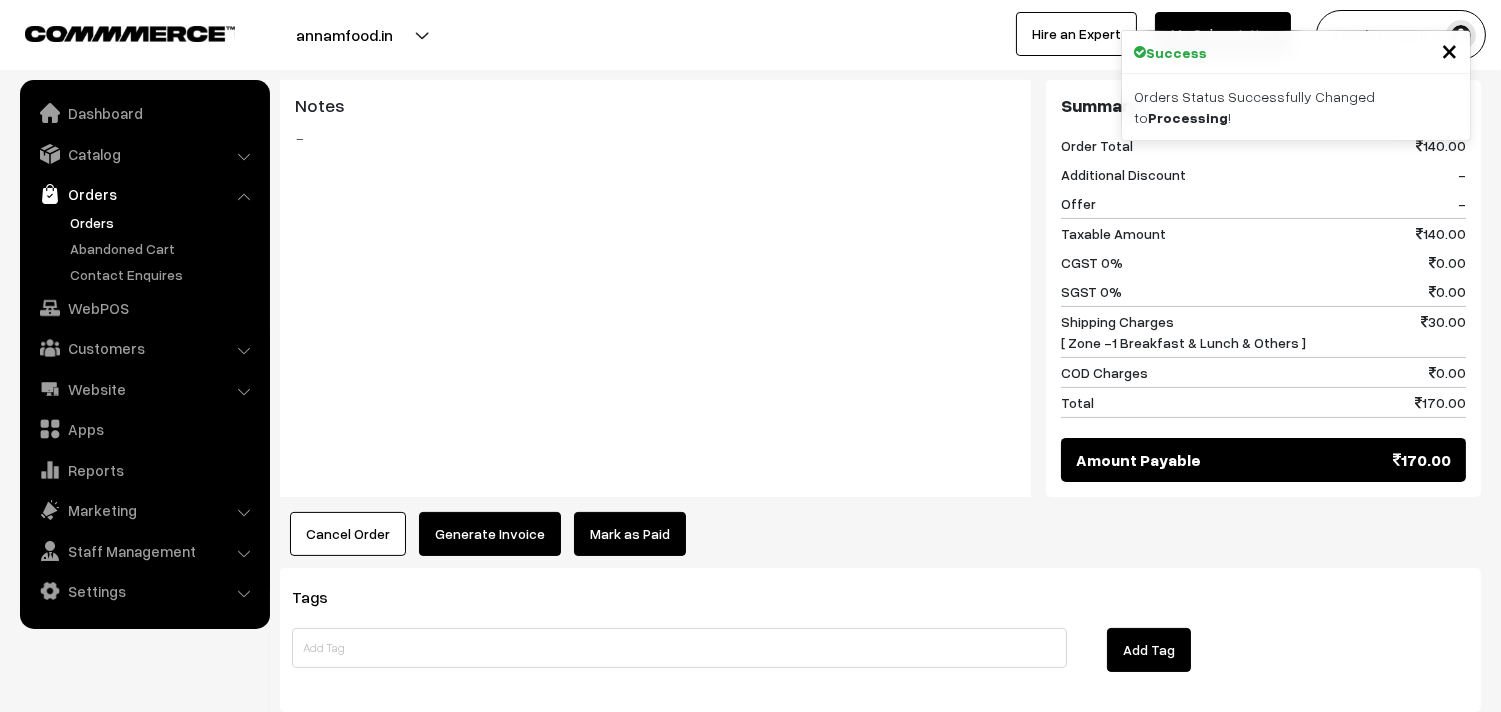 scroll, scrollTop: 954, scrollLeft: 0, axis: vertical 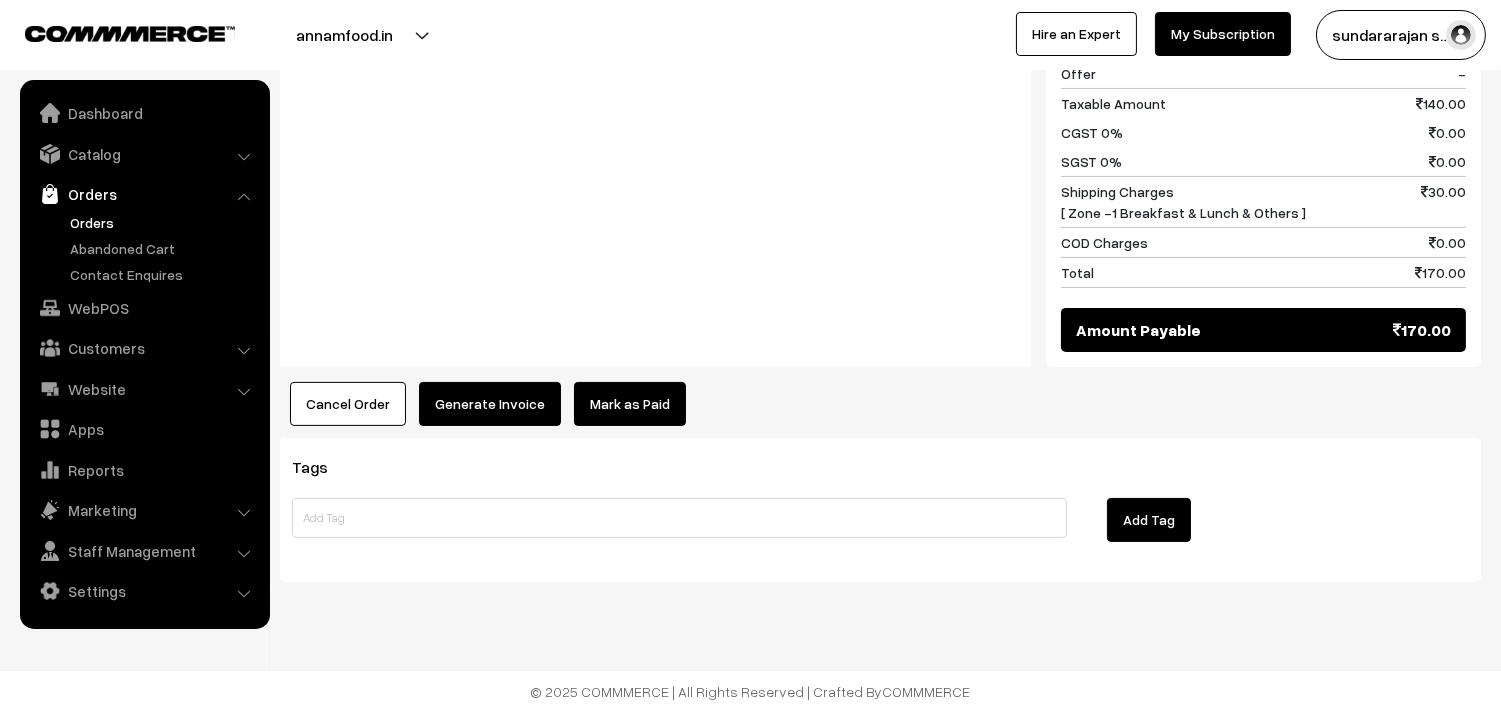 drag, startPoint x: 460, startPoint y: 366, endPoint x: 465, endPoint y: 413, distance: 47.26521 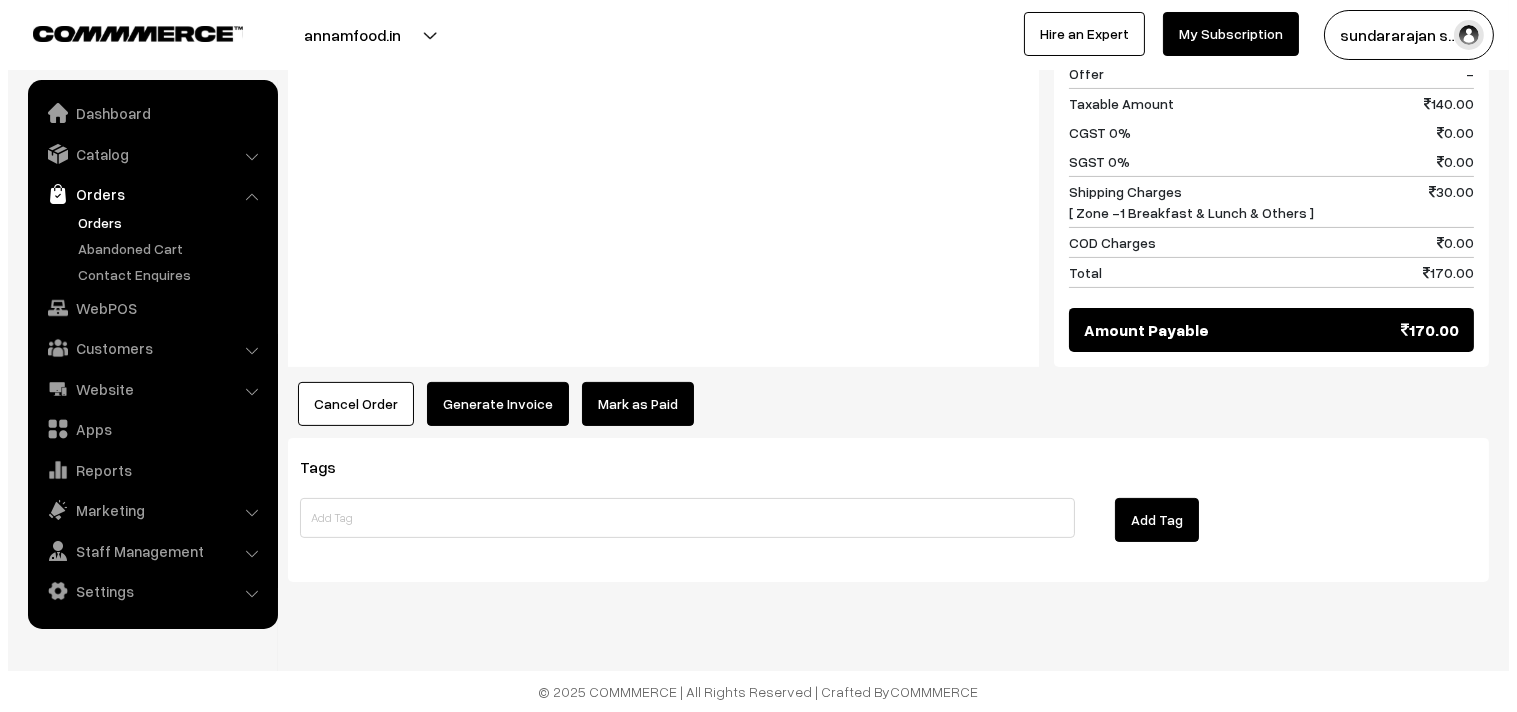 scroll, scrollTop: 956, scrollLeft: 0, axis: vertical 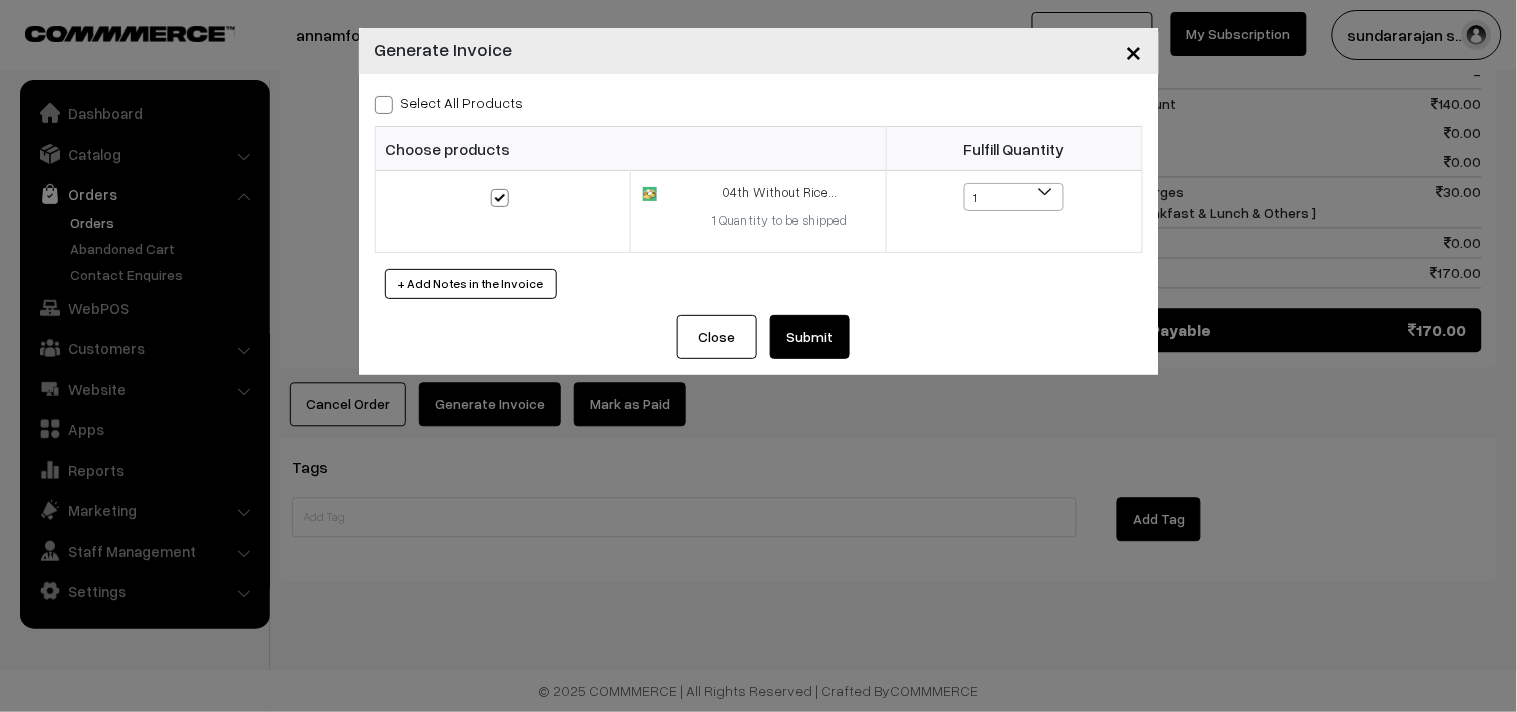 click on "Submit" at bounding box center [810, 337] 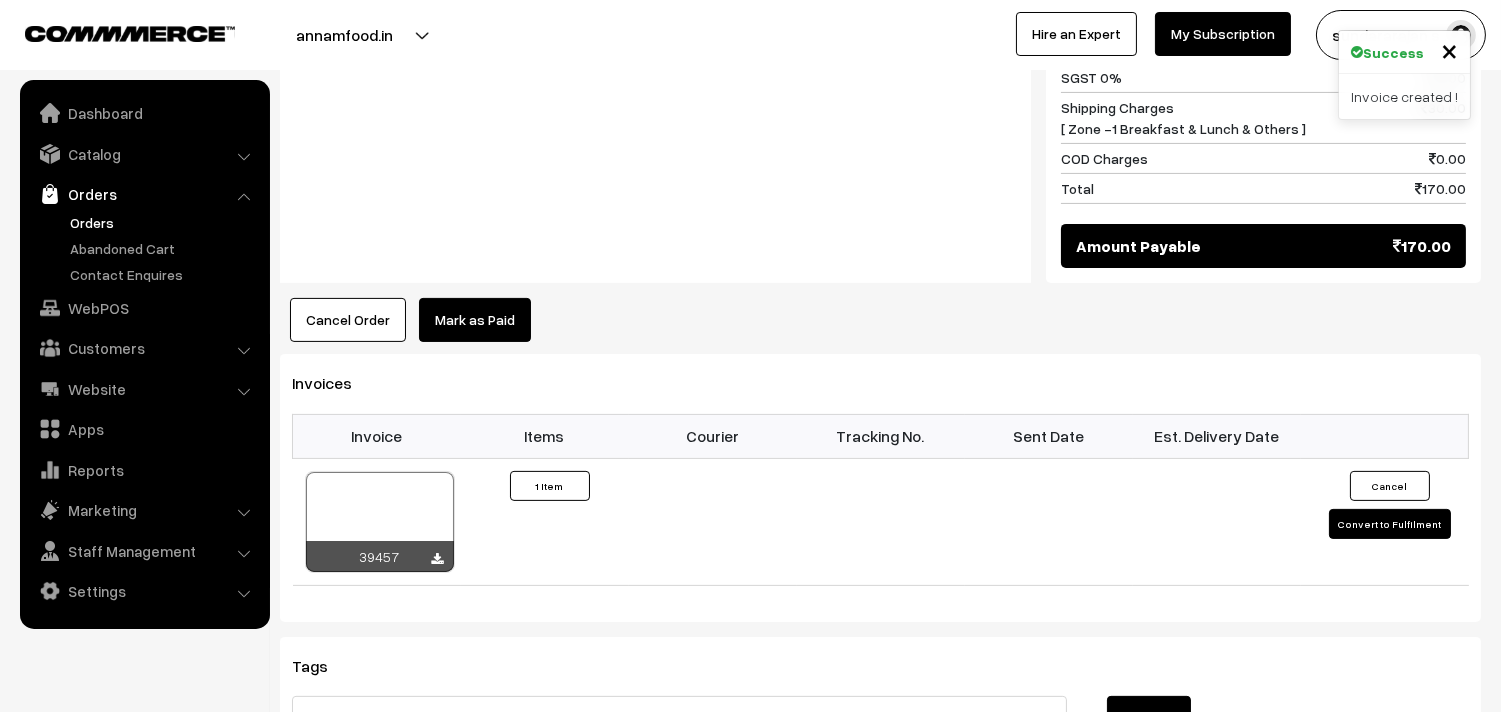 scroll, scrollTop: 1174, scrollLeft: 0, axis: vertical 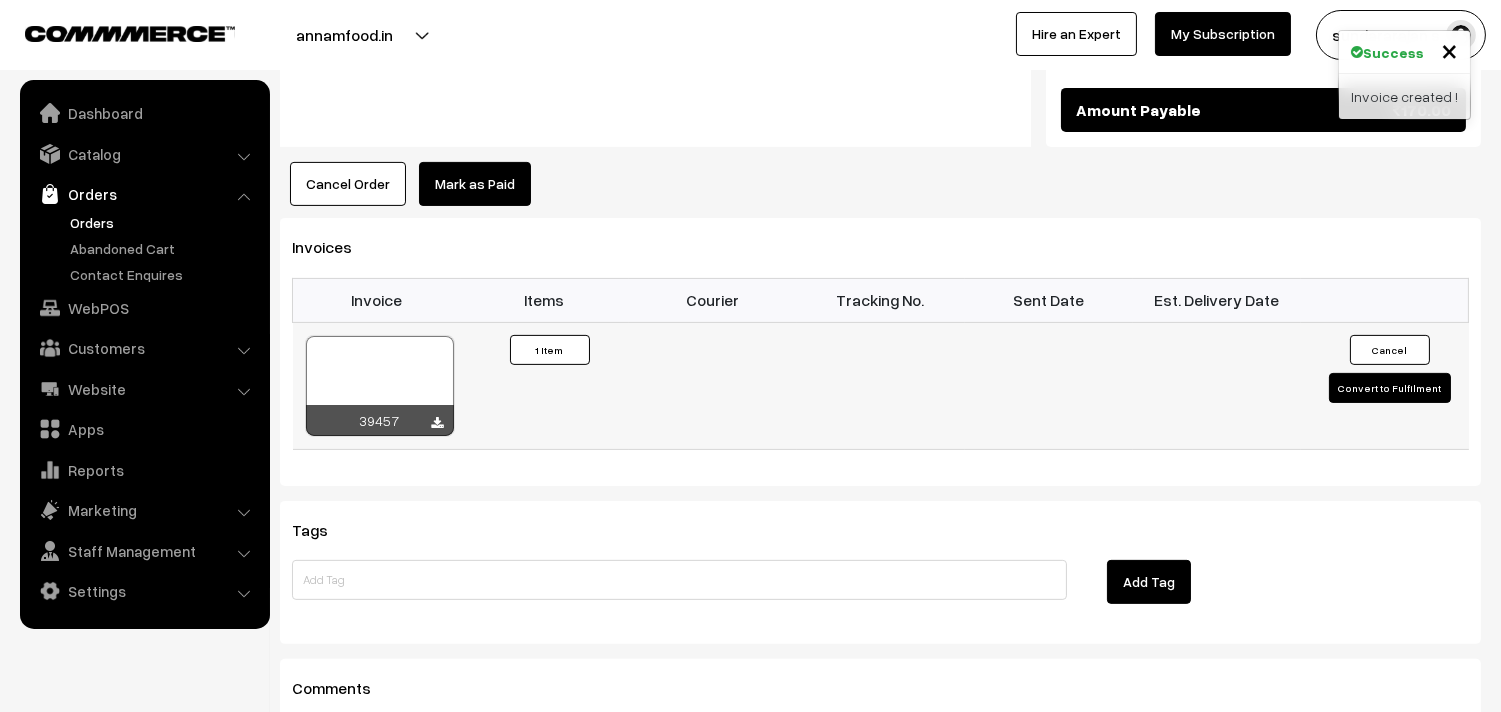 click at bounding box center [380, 386] 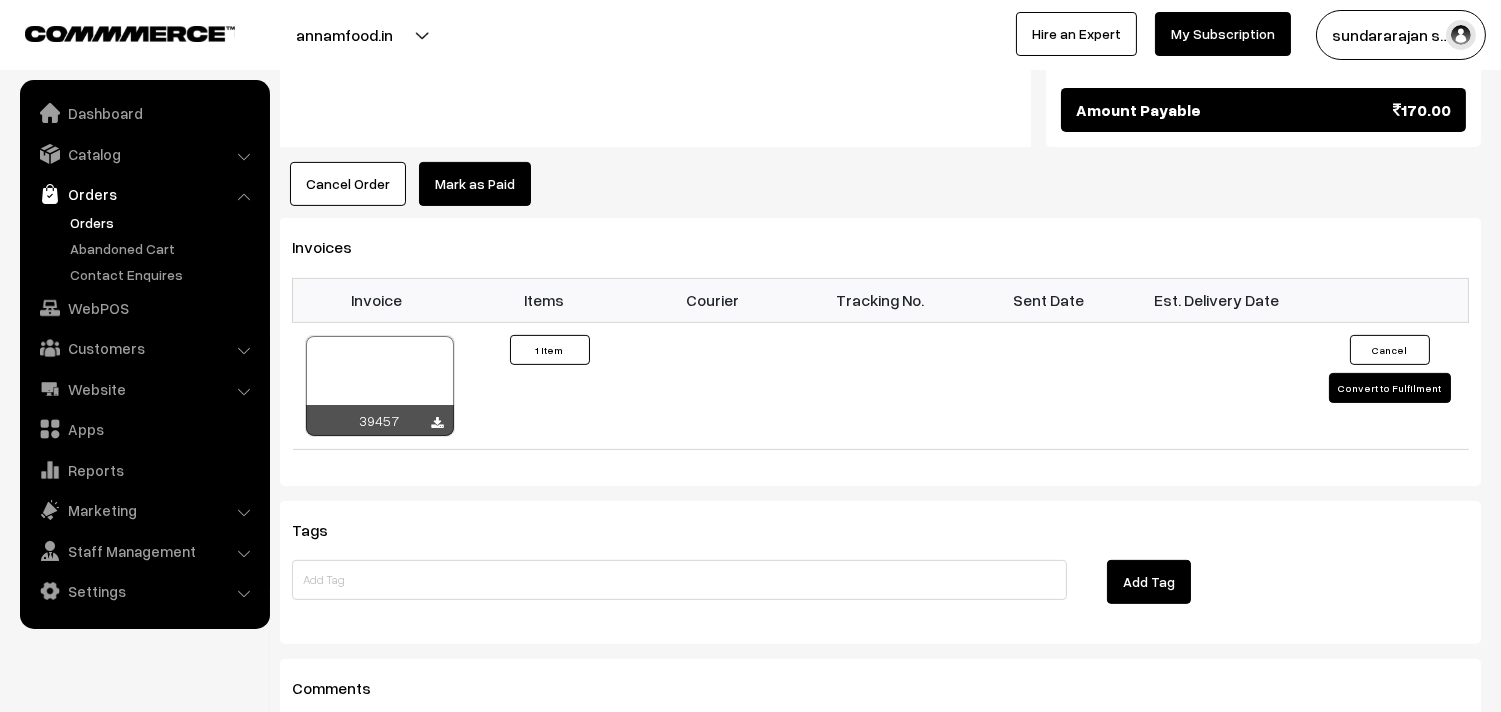 click on "Orders" at bounding box center [164, 222] 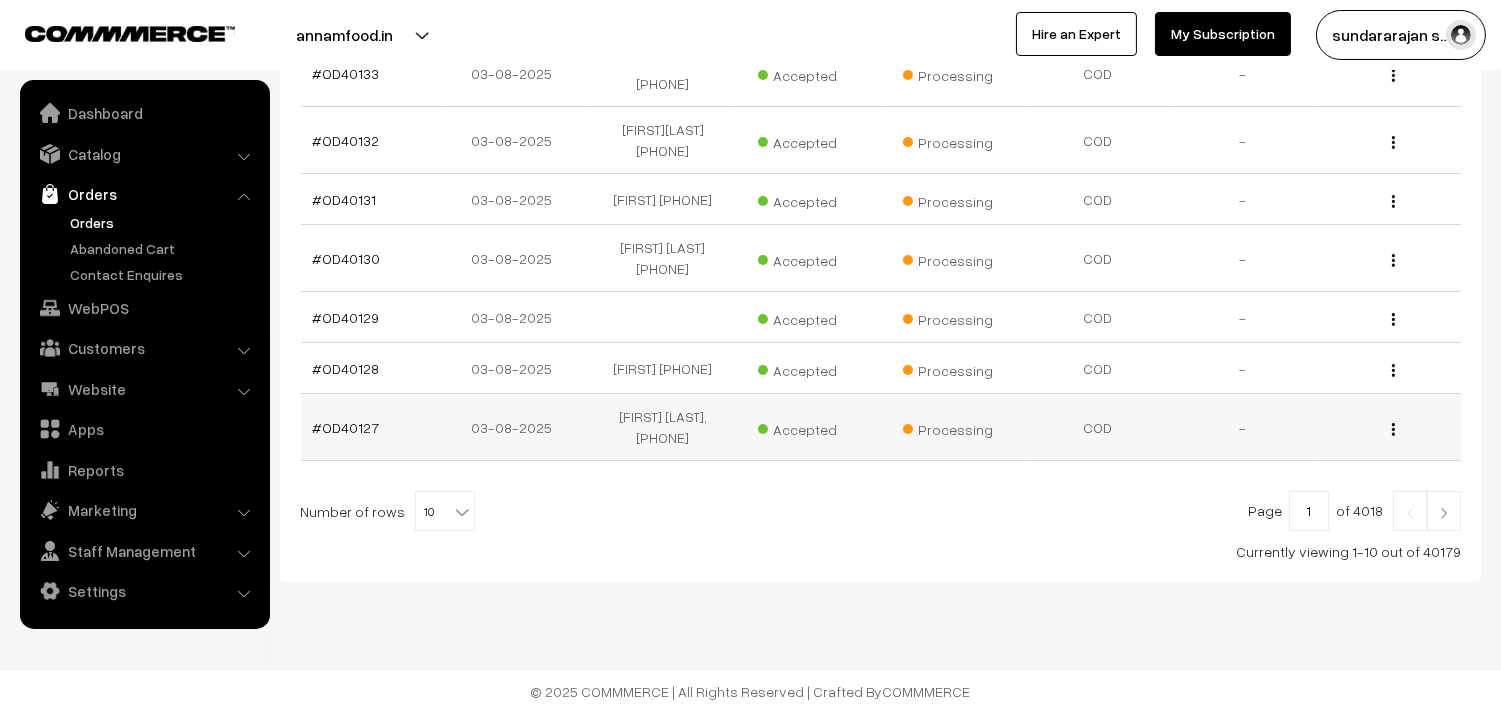 scroll, scrollTop: 616, scrollLeft: 0, axis: vertical 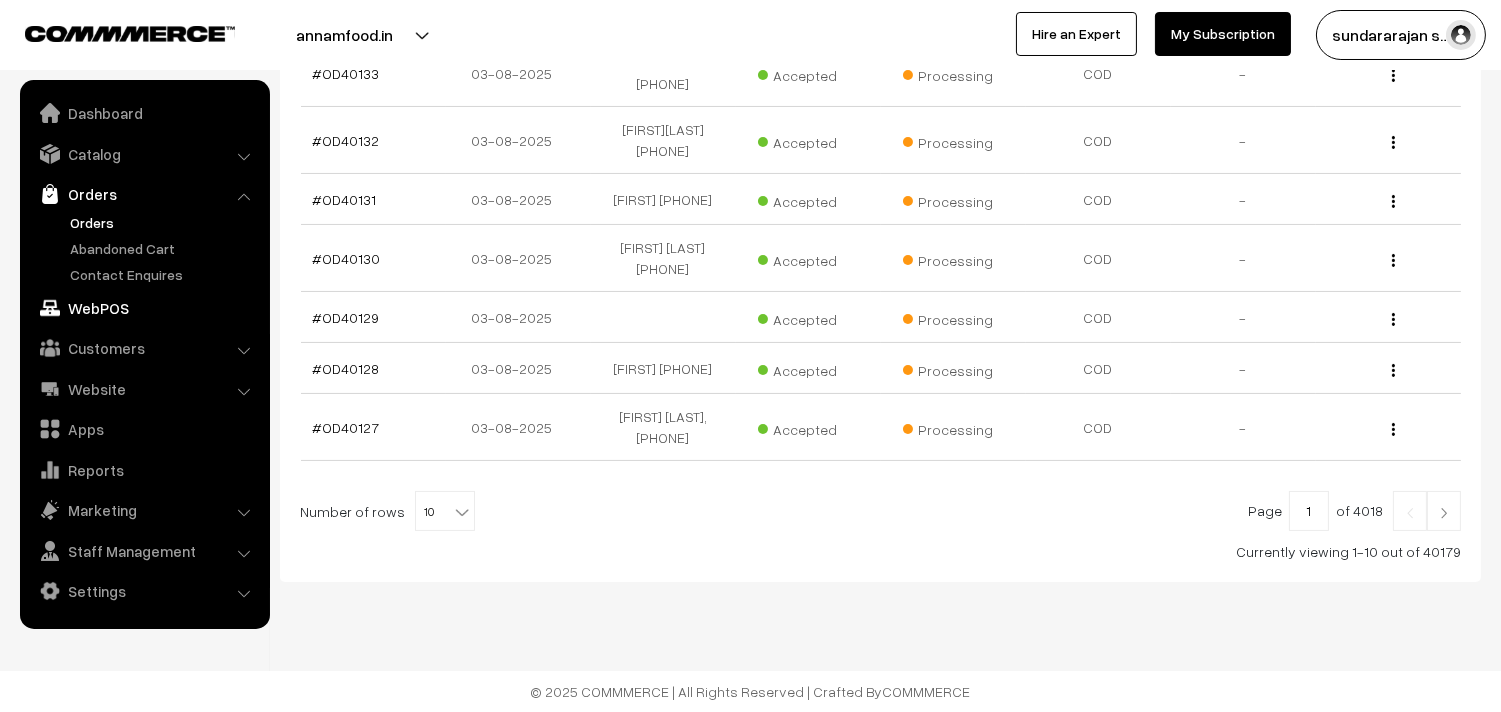 click on "WebPOS" at bounding box center [144, 308] 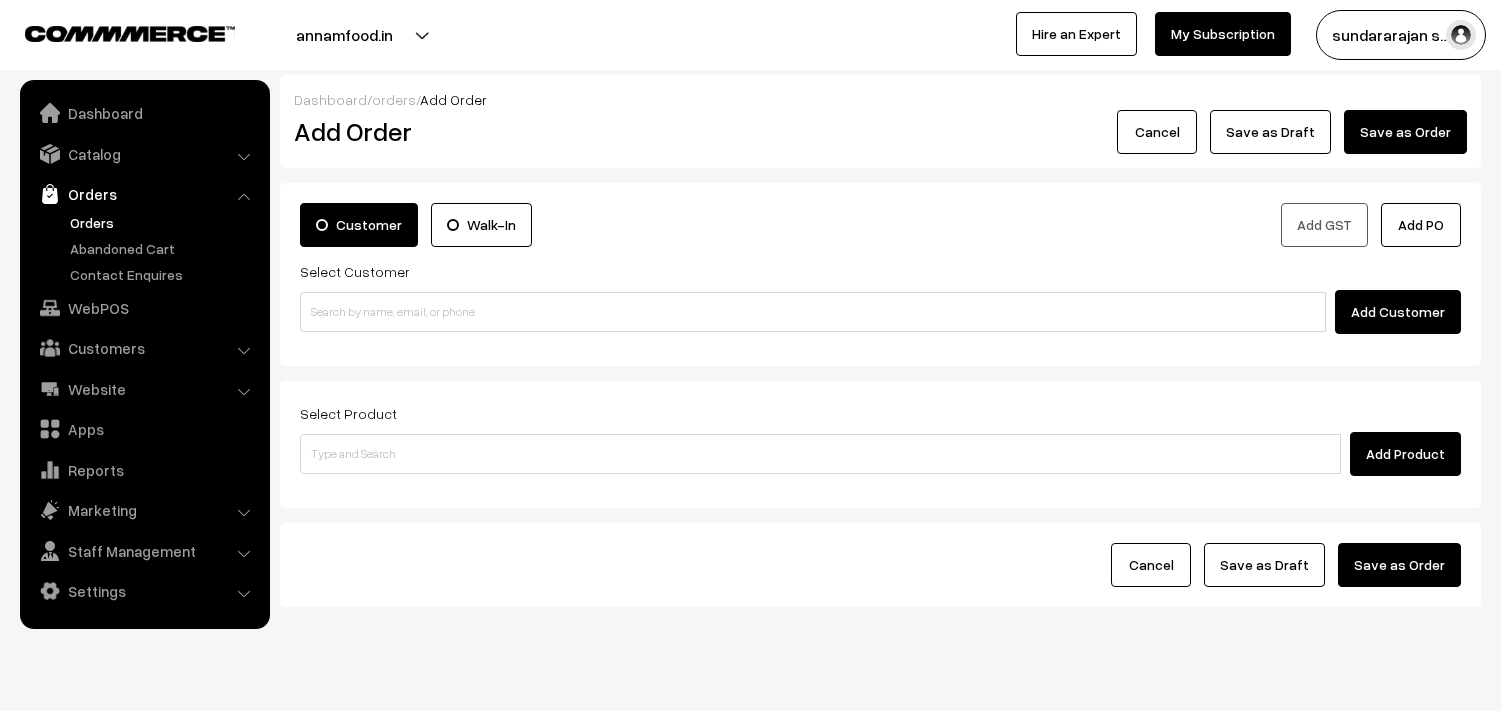 scroll, scrollTop: 0, scrollLeft: 0, axis: both 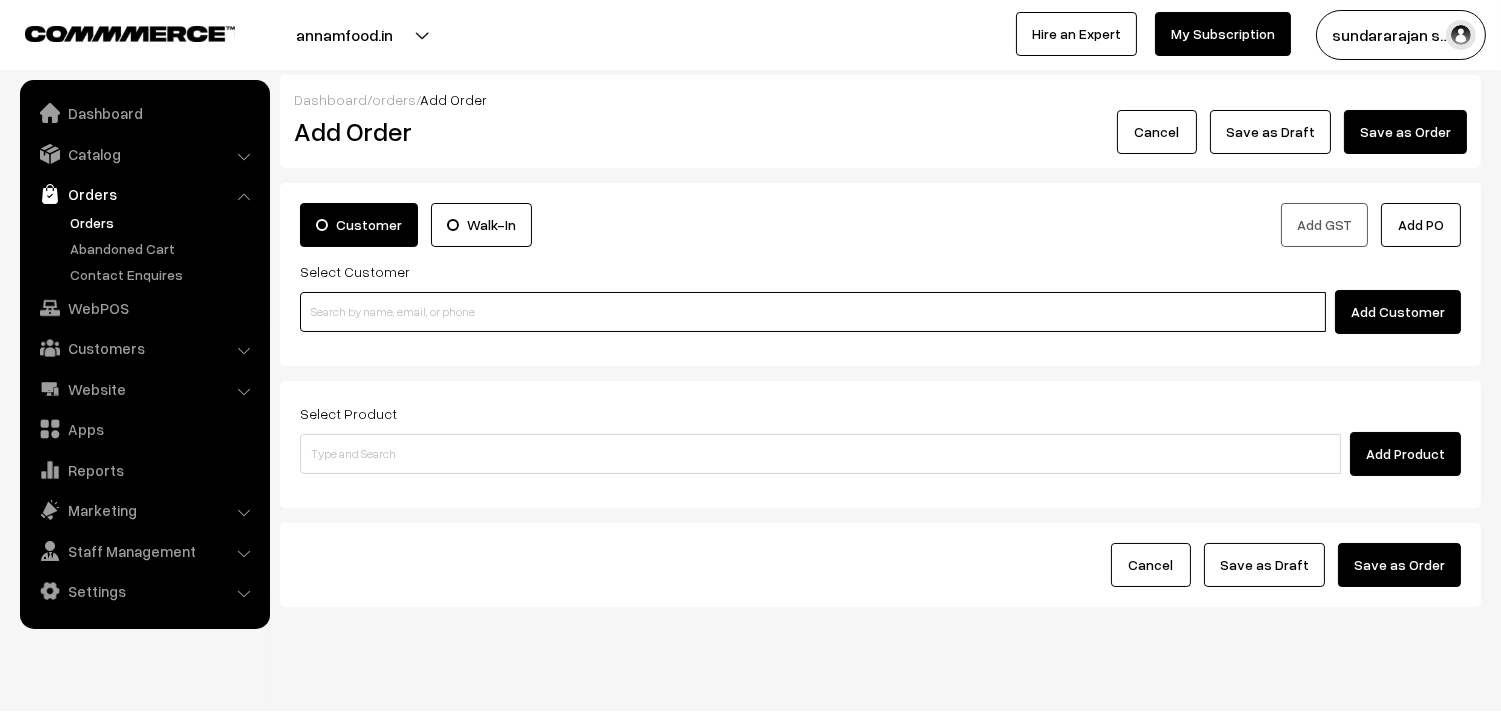 click at bounding box center [813, 312] 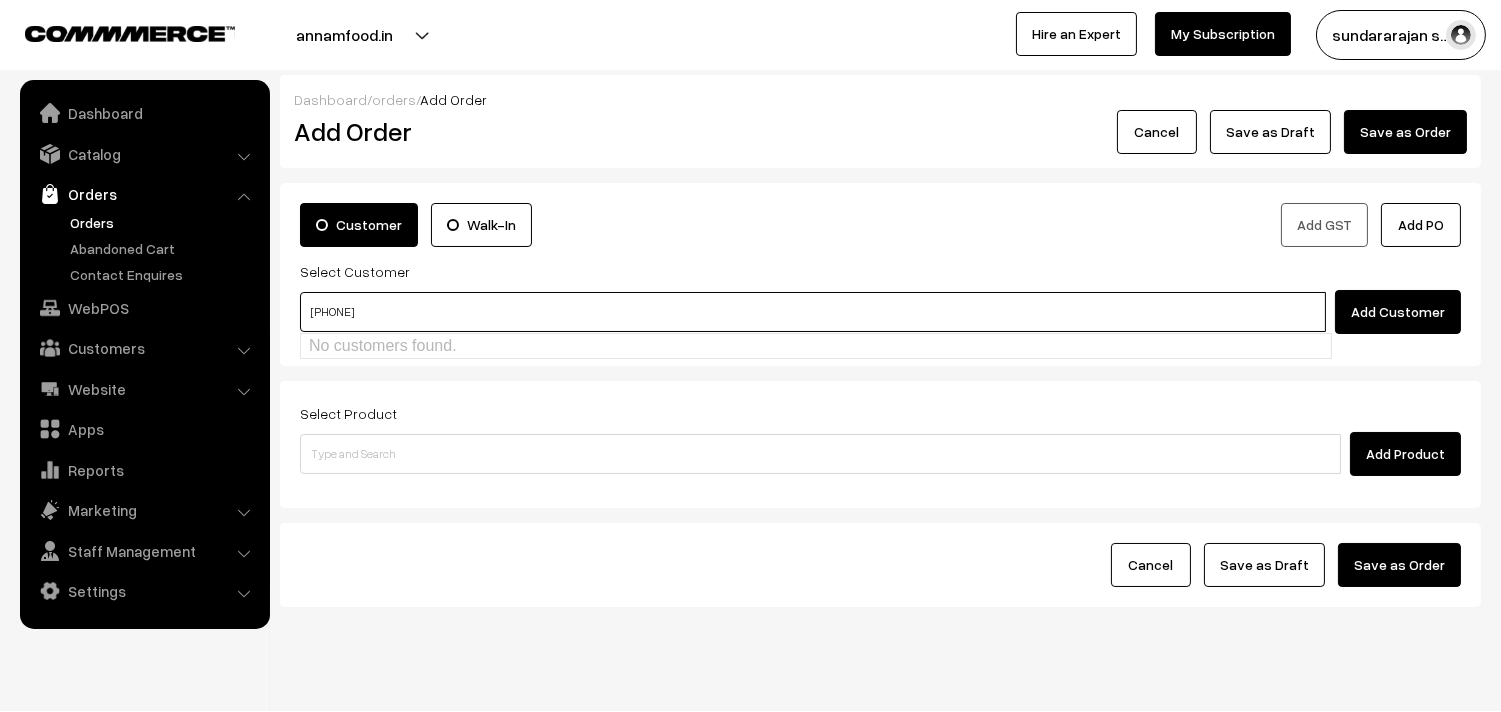 click on "98402 01222" at bounding box center [813, 312] 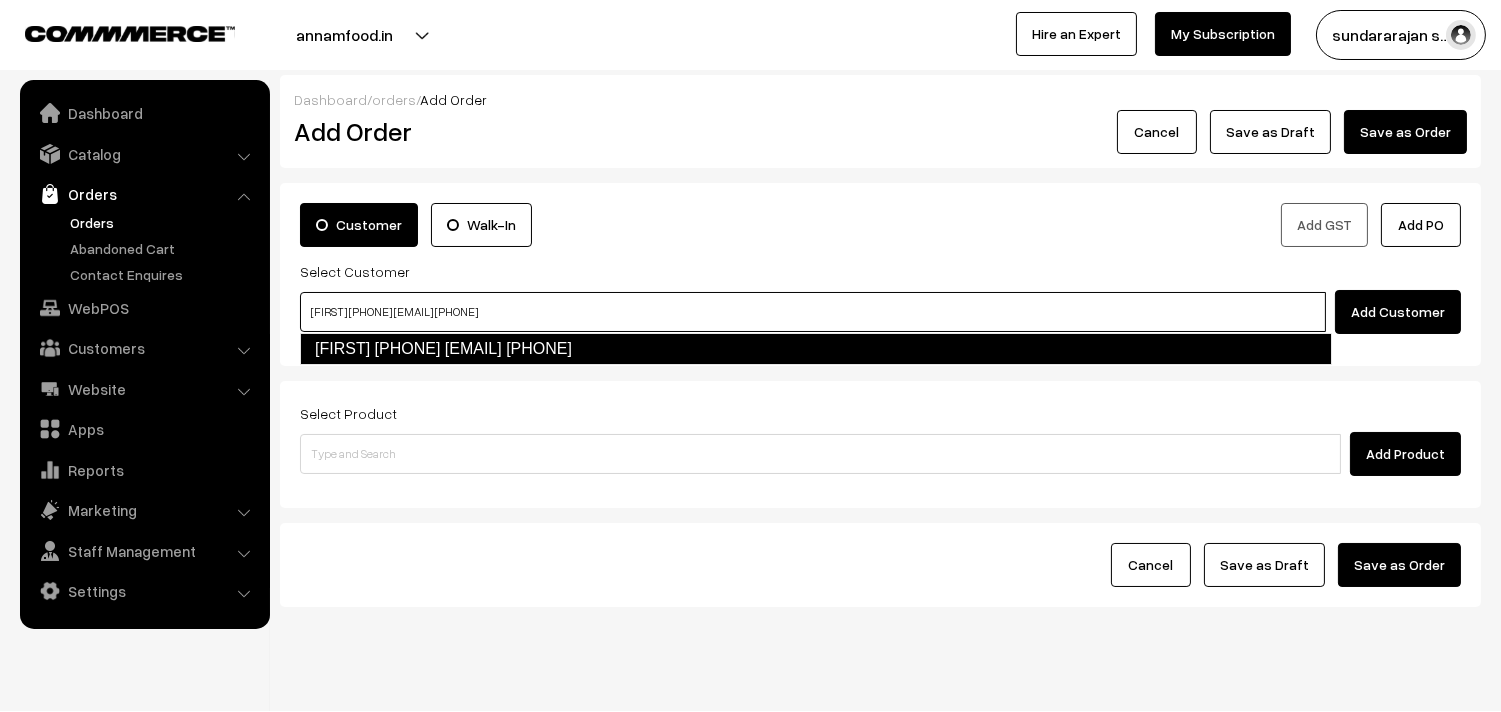 type on "Girija 98402 01222  [test875@gmail.com] [9840201222]" 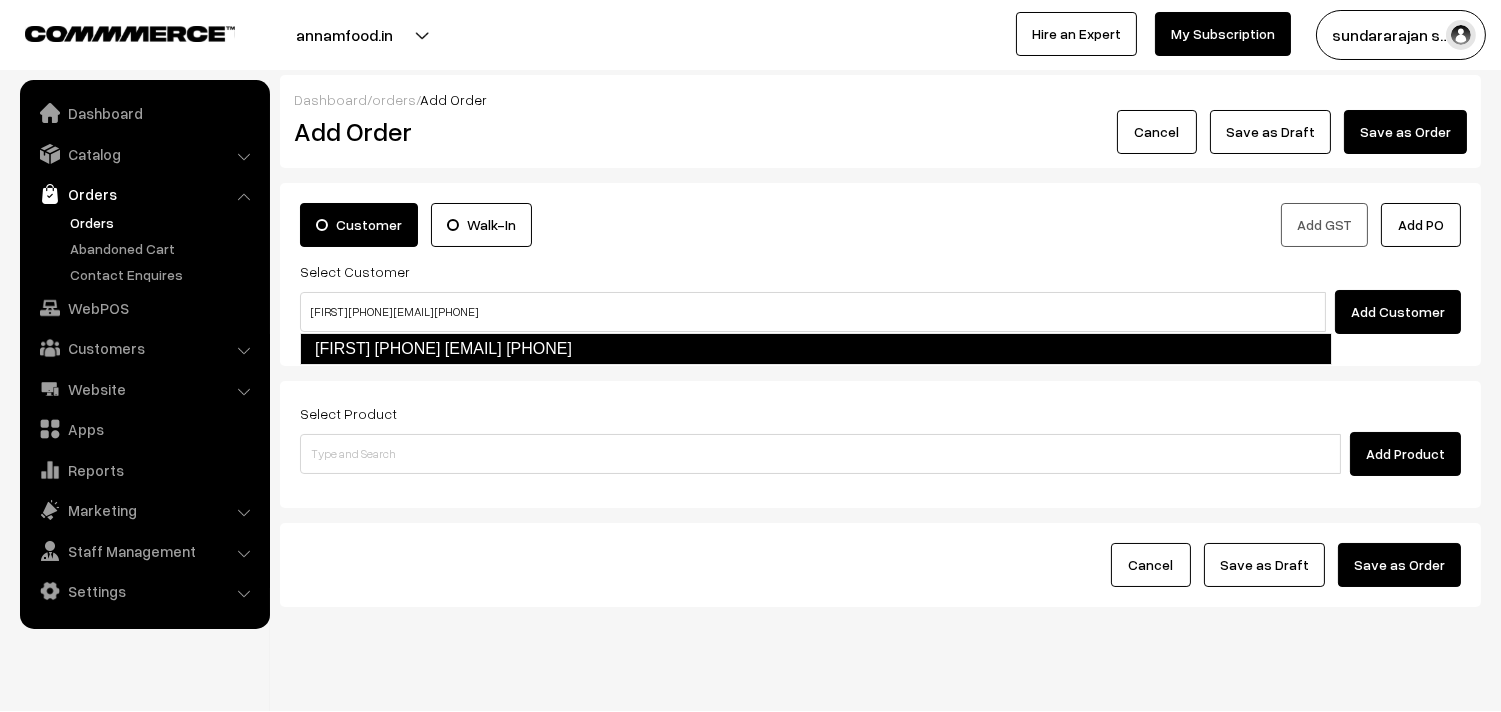 type 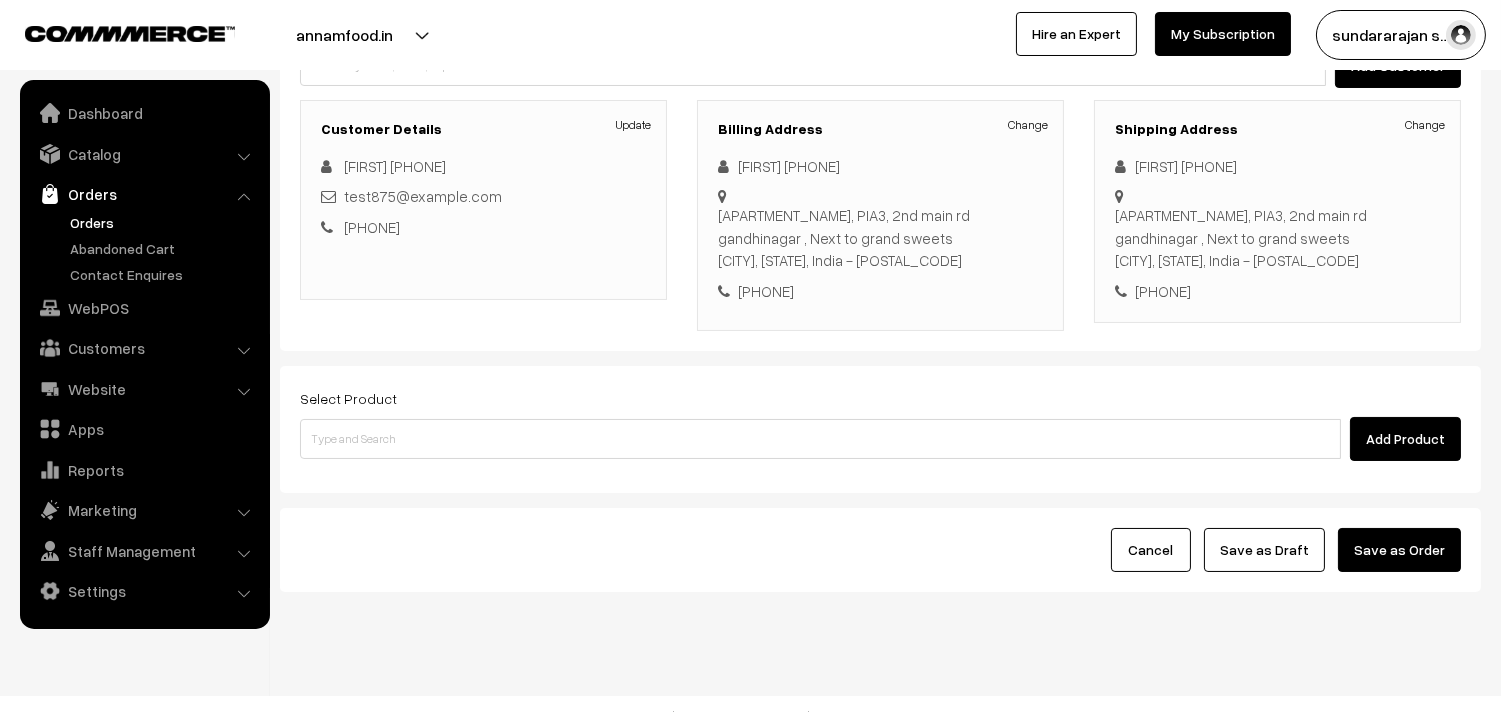 scroll, scrollTop: 161, scrollLeft: 0, axis: vertical 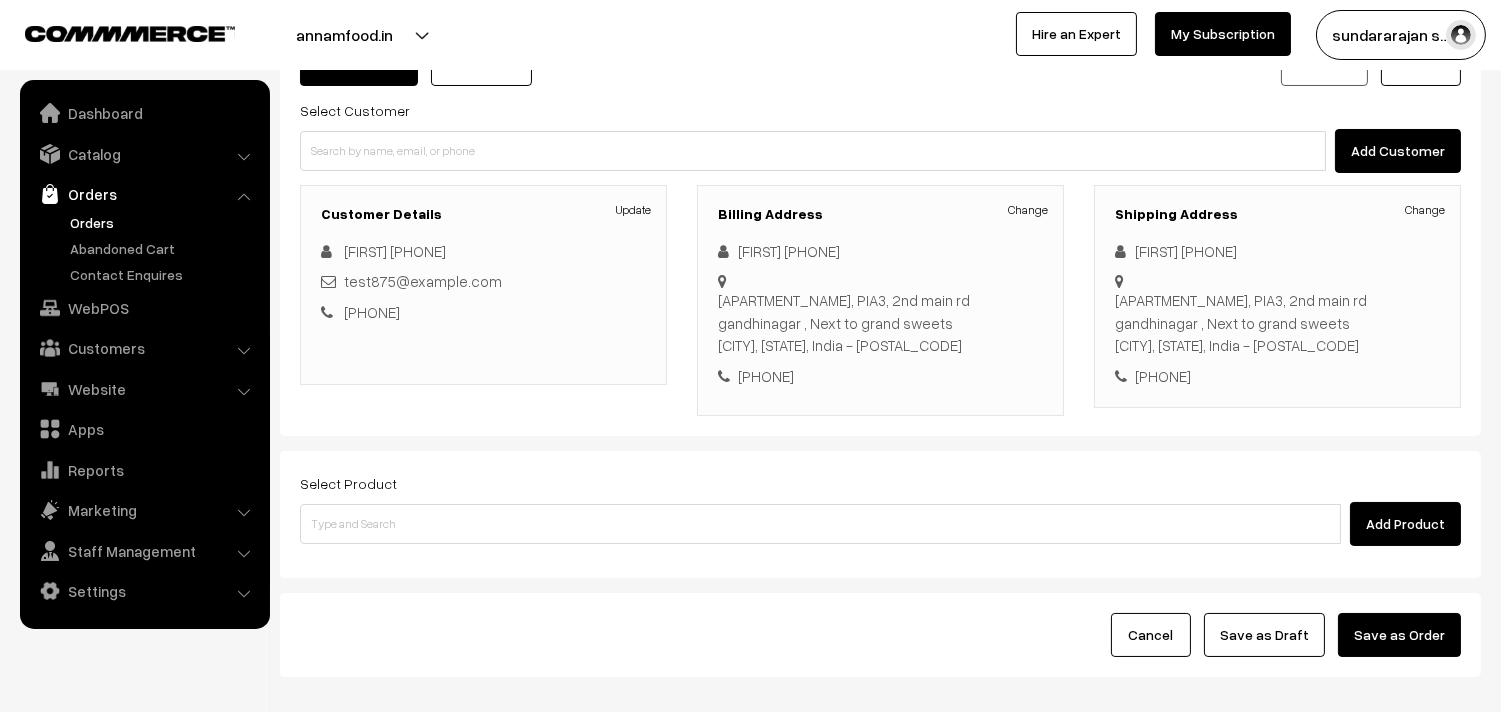 click on "Select Product
Add Product" at bounding box center (880, 508) 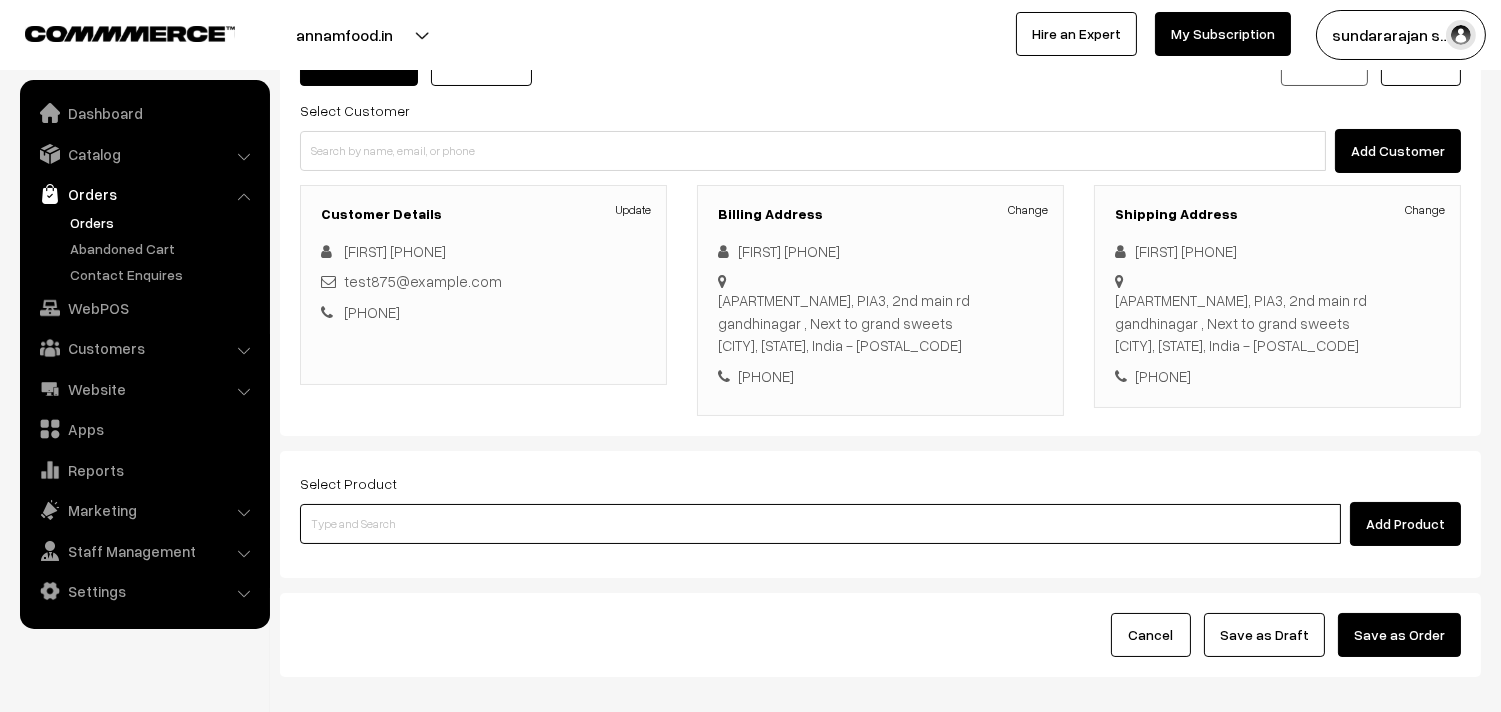 click at bounding box center (820, 524) 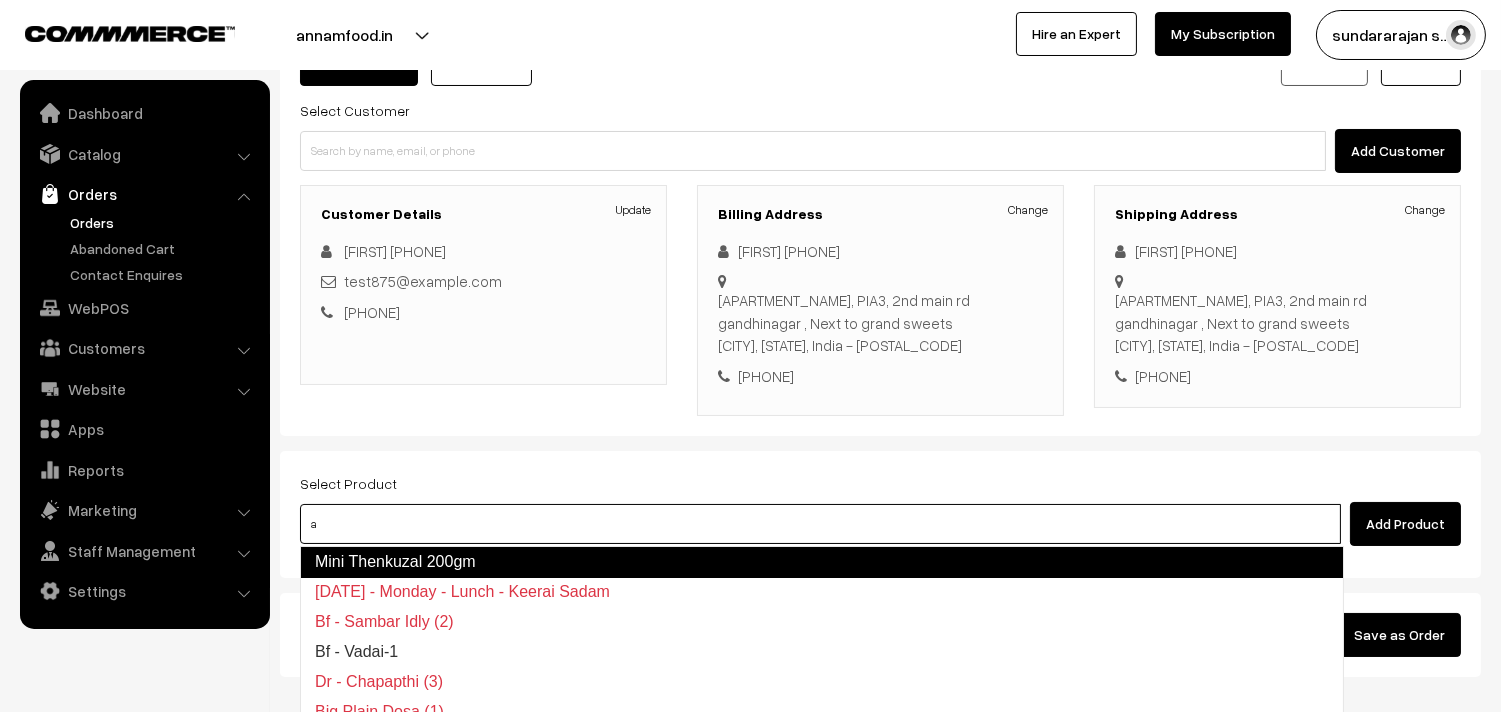 click on "Mini Thenkuzal 200gm" at bounding box center (822, 562) 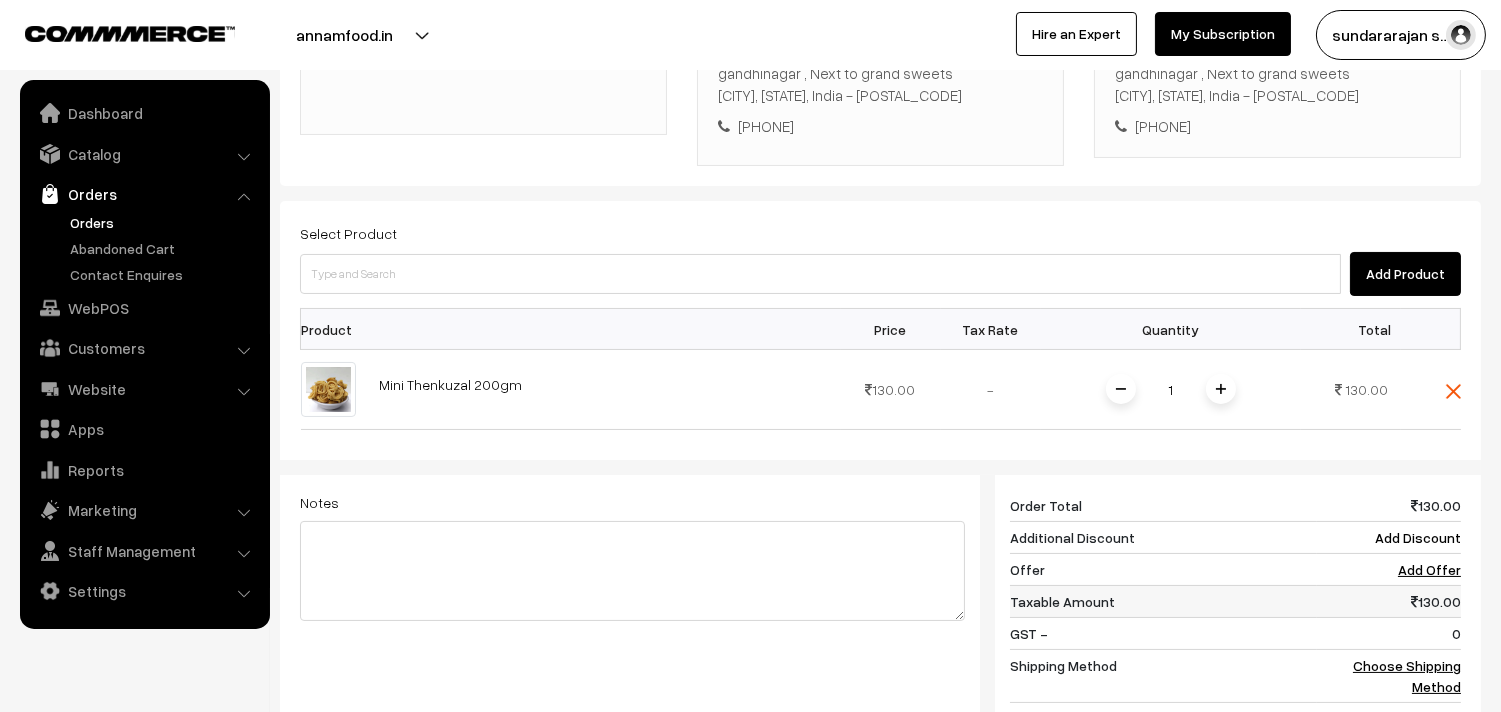 scroll, scrollTop: 494, scrollLeft: 0, axis: vertical 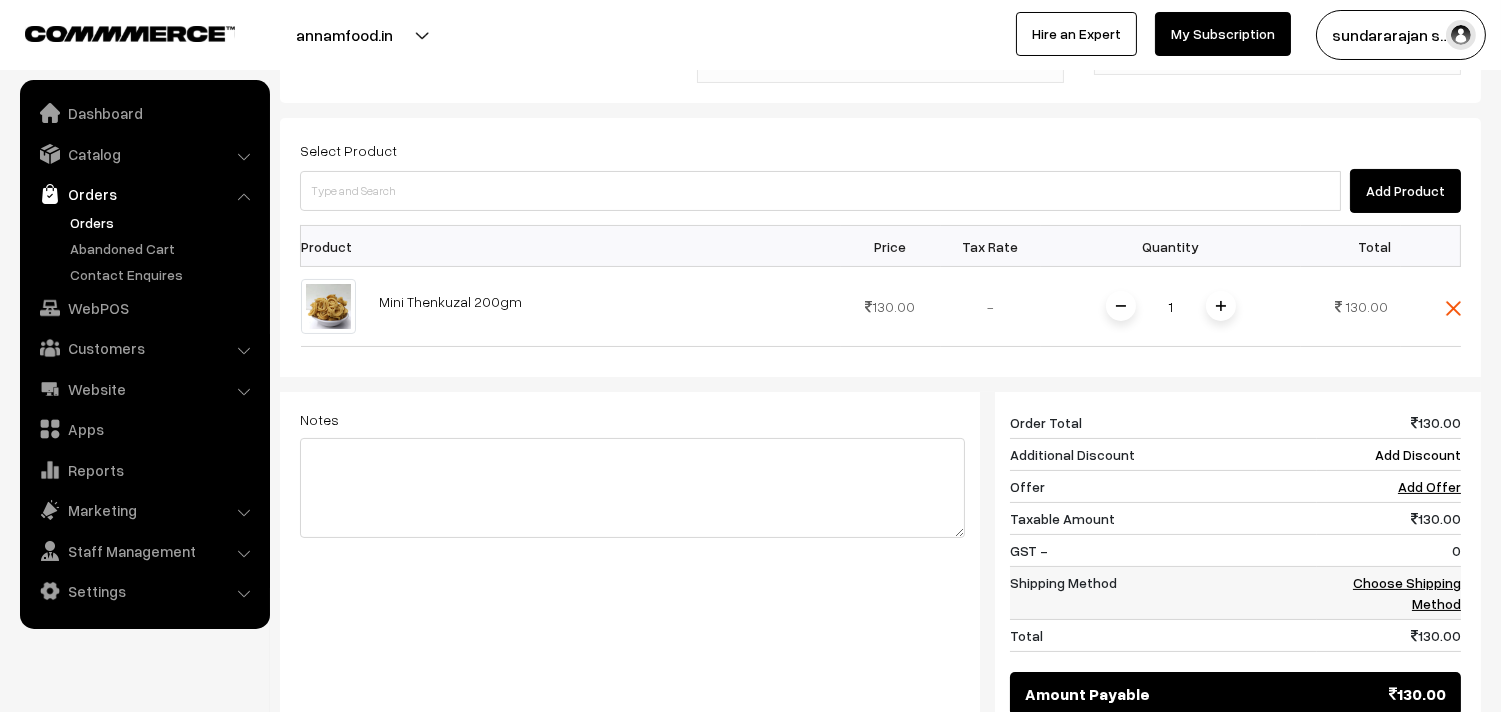 click on "Choose Shipping Method" at bounding box center [1389, 593] 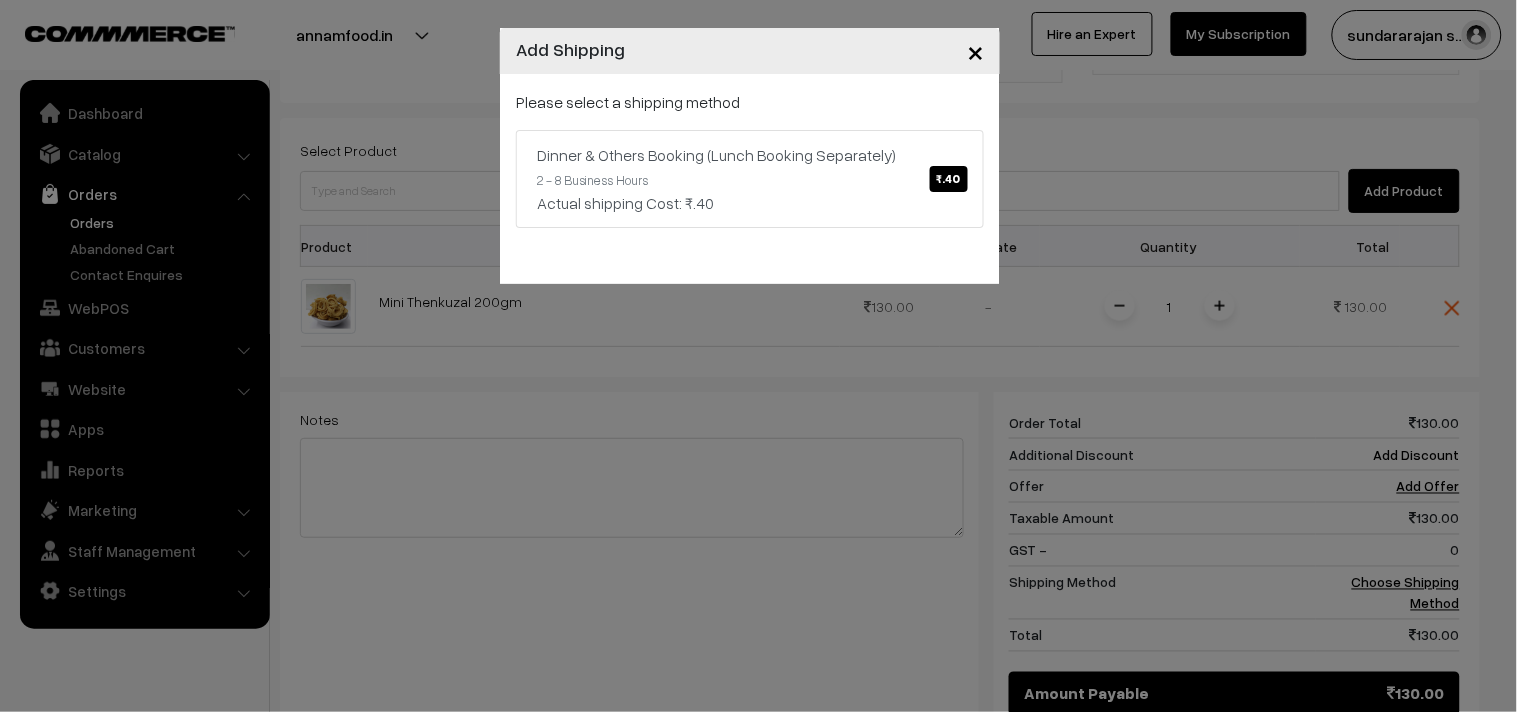 click on "Please select a shipping method
Dinner & Others Booking (Lunch Booking Separately)
₹.40
2 - 8 Business Hours Actual shipping Cost: ₹.40" at bounding box center (750, 159) 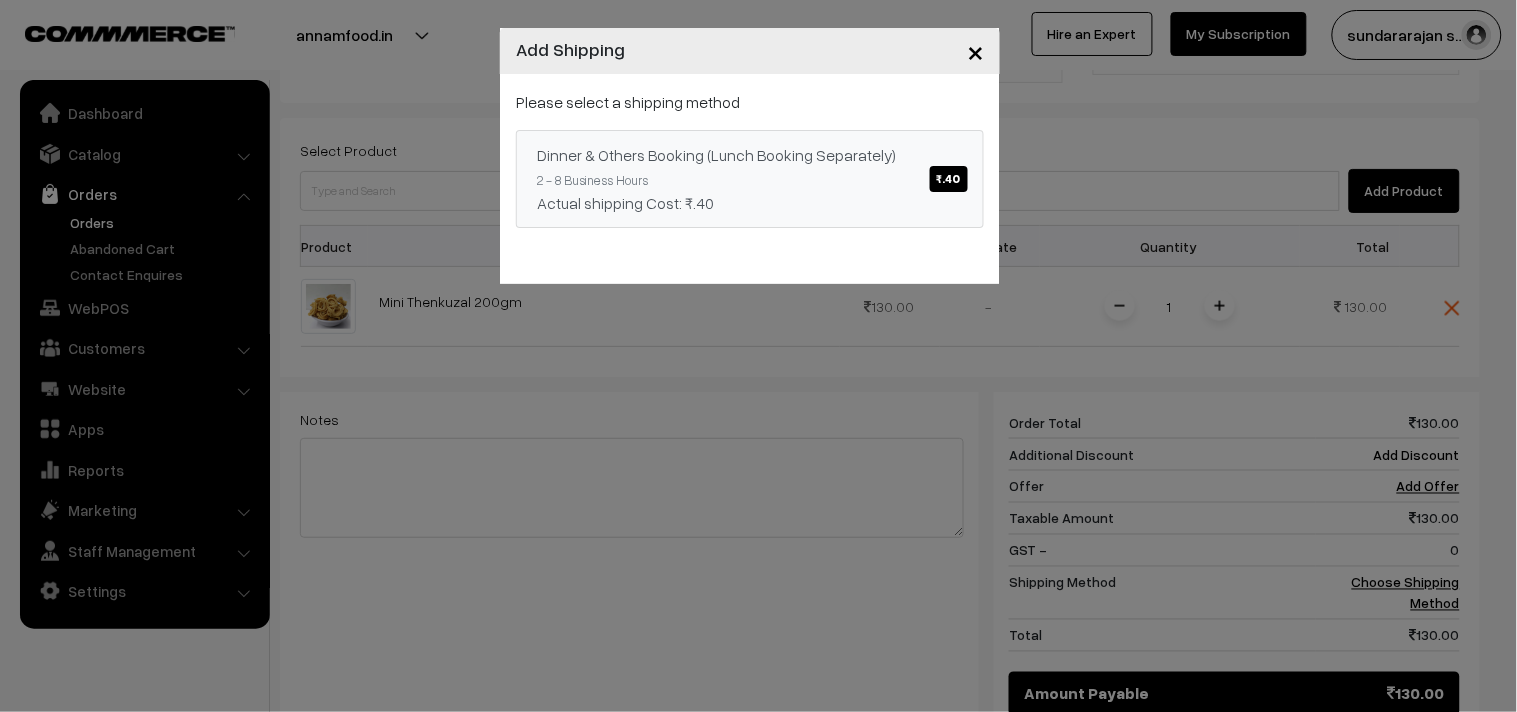 click on "Dinner & Others Booking (Lunch Booking Separately)
₹.40" at bounding box center (750, 155) 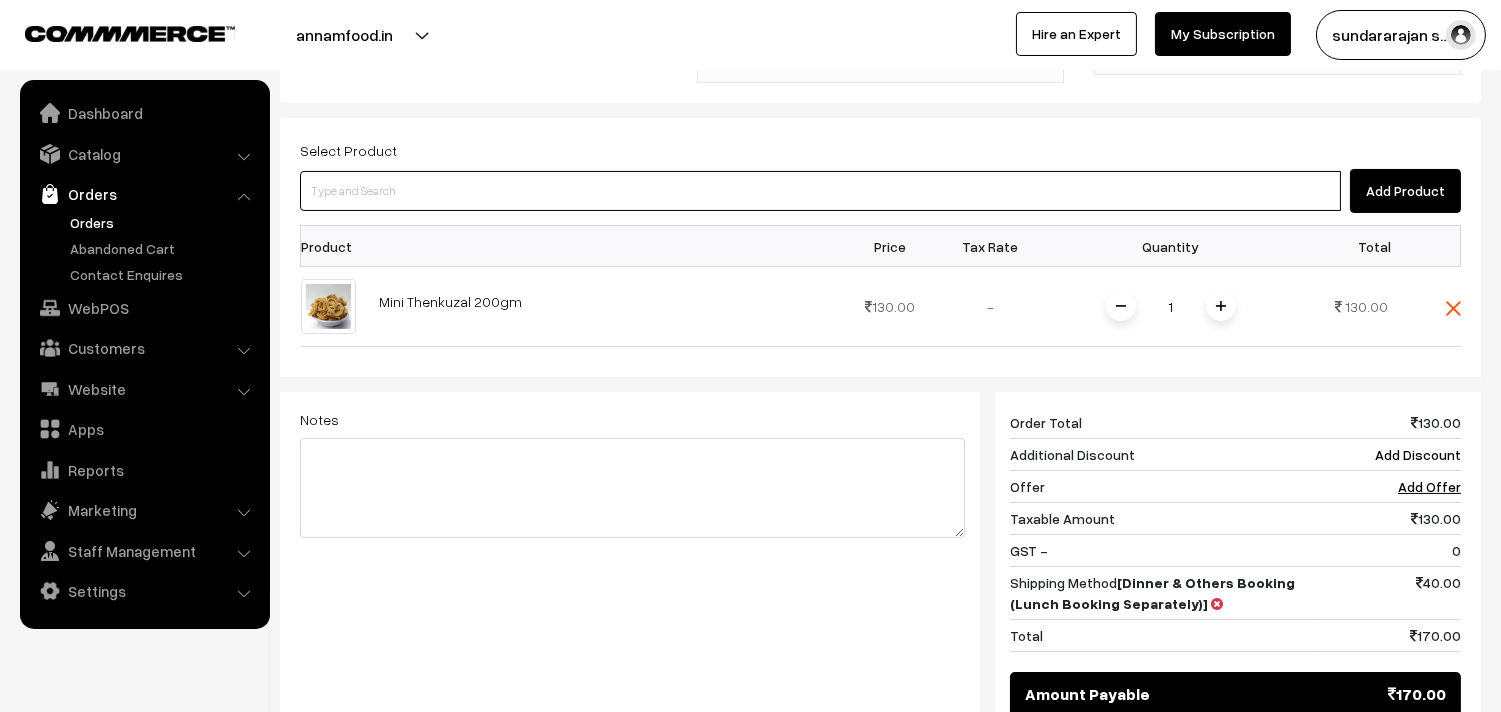 click at bounding box center (820, 191) 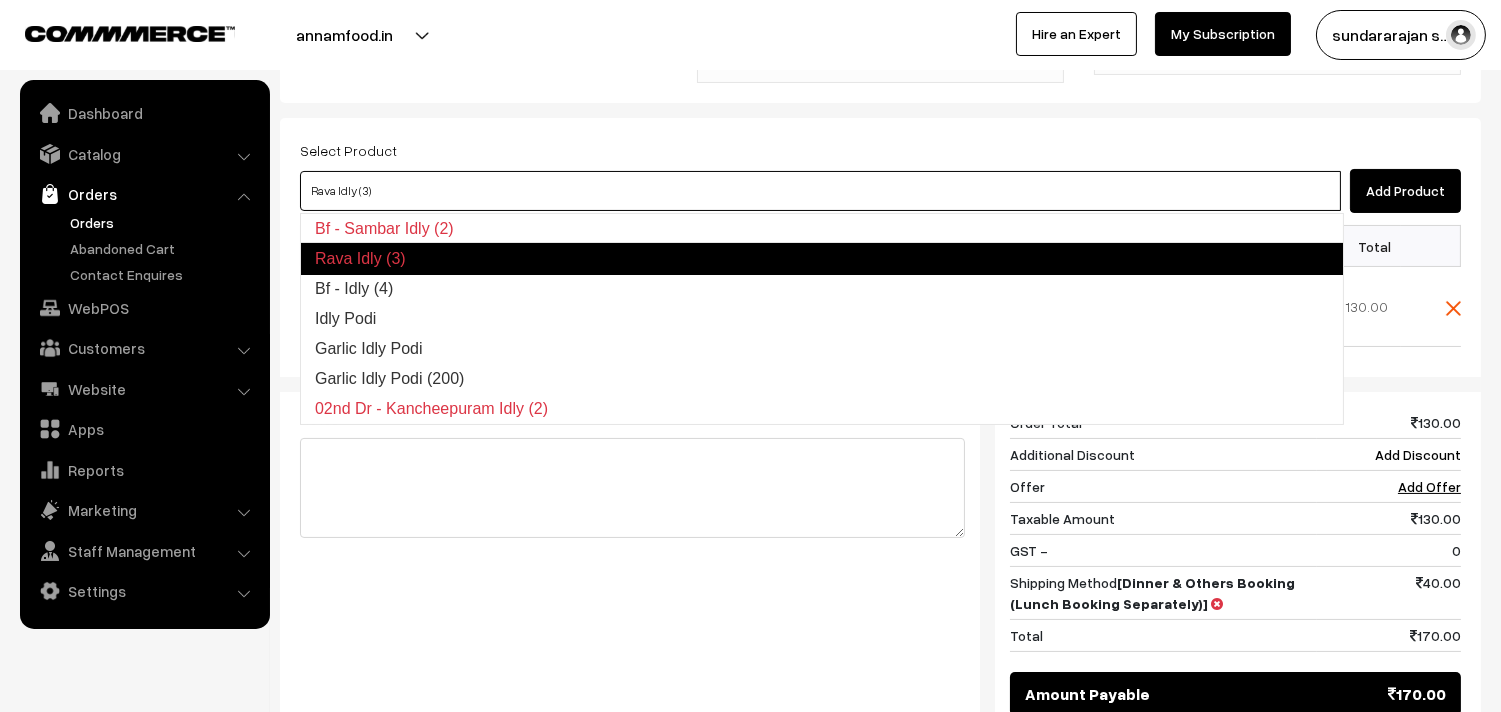 type on "Bf -  Idly (4)" 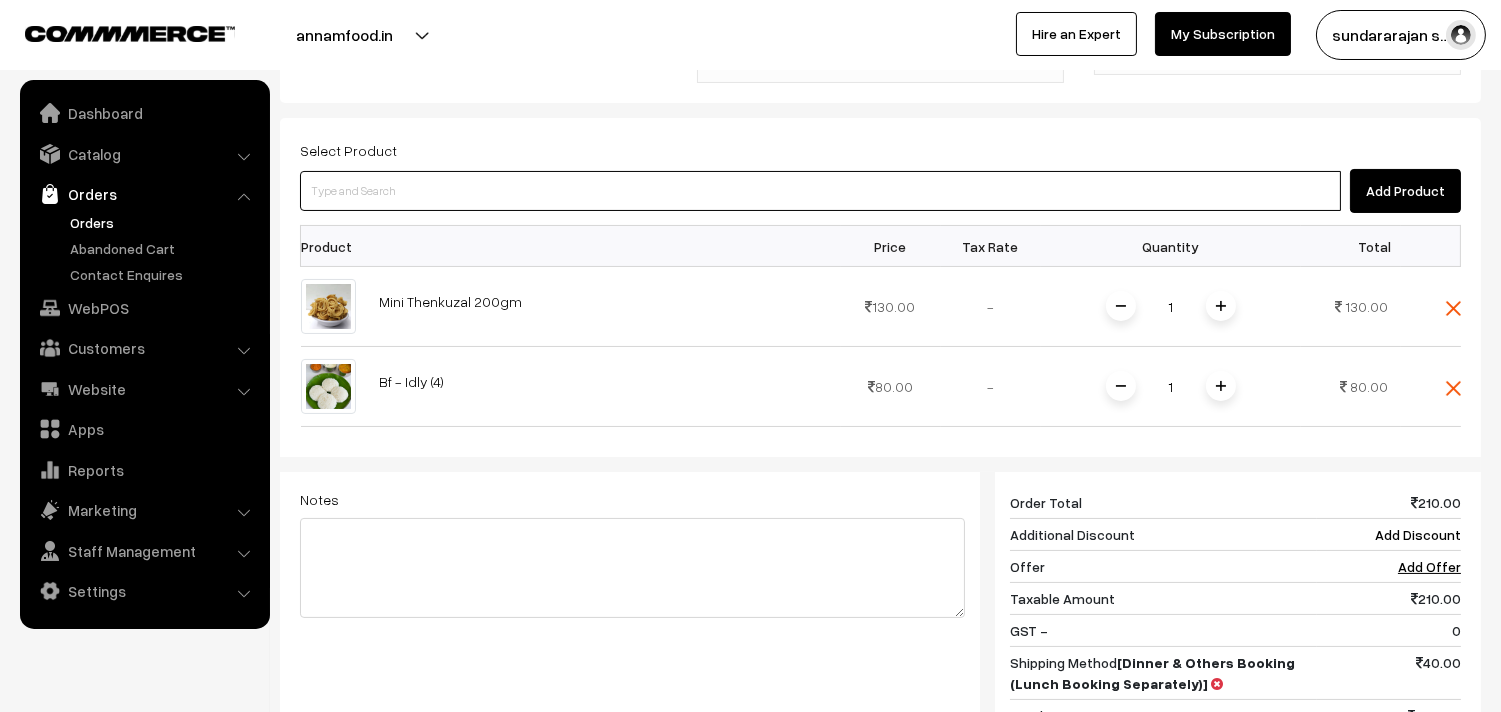 click at bounding box center (820, 191) 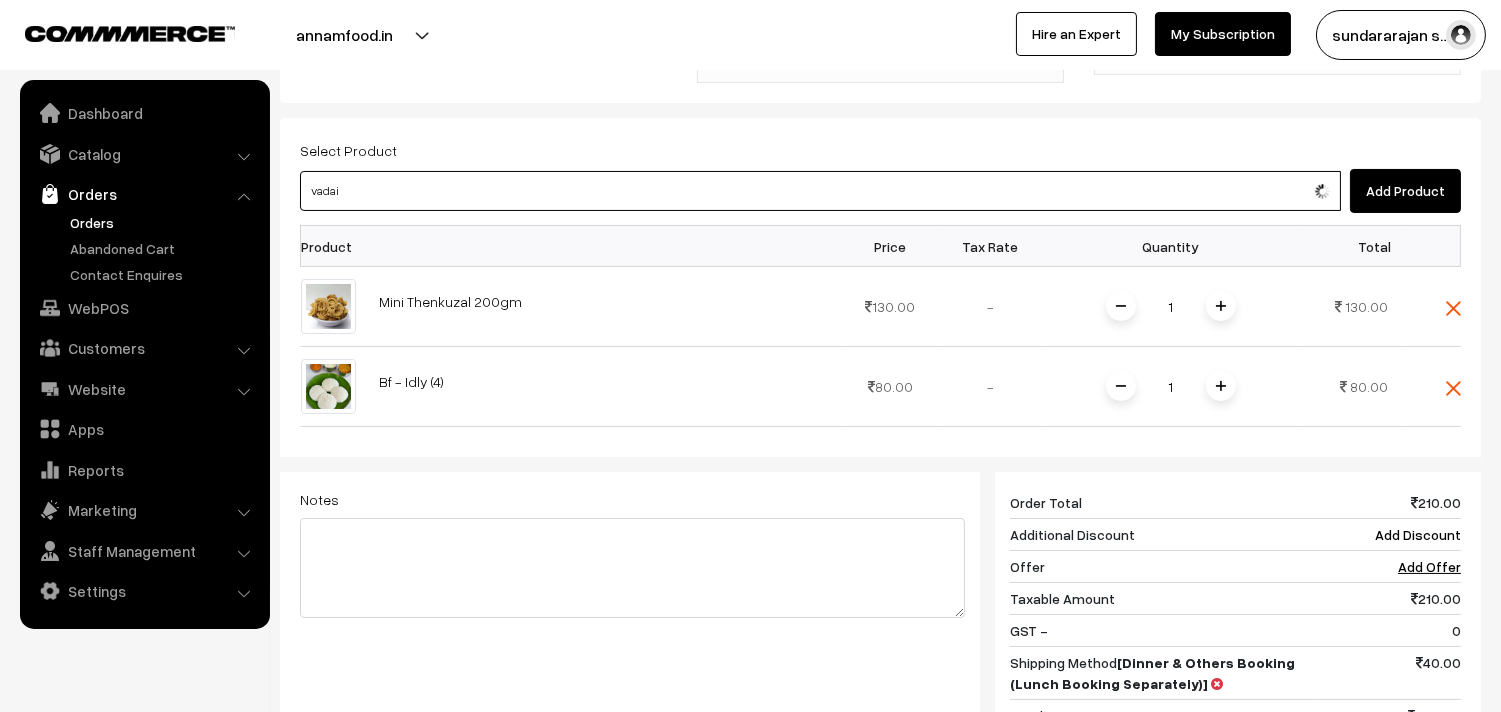 type on "Bf -  Vadai-1" 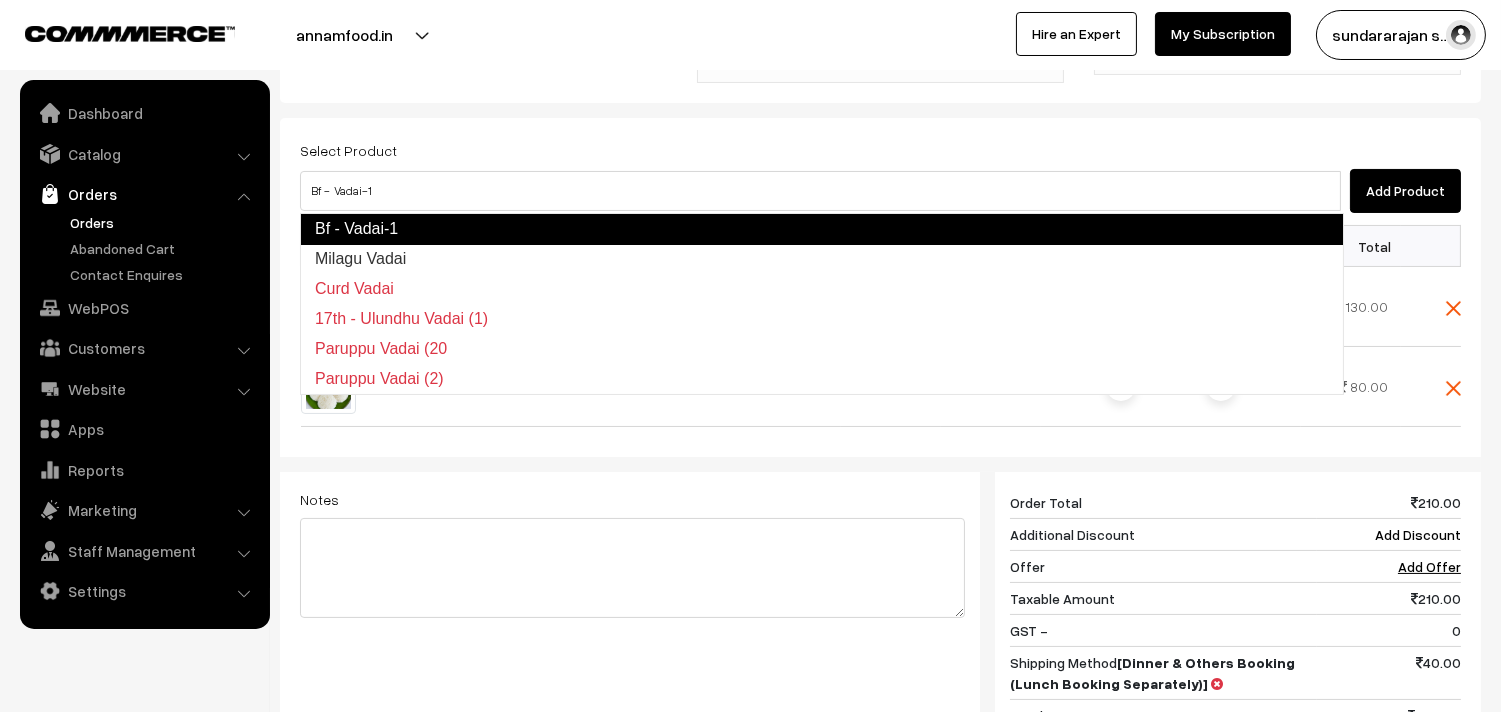 type 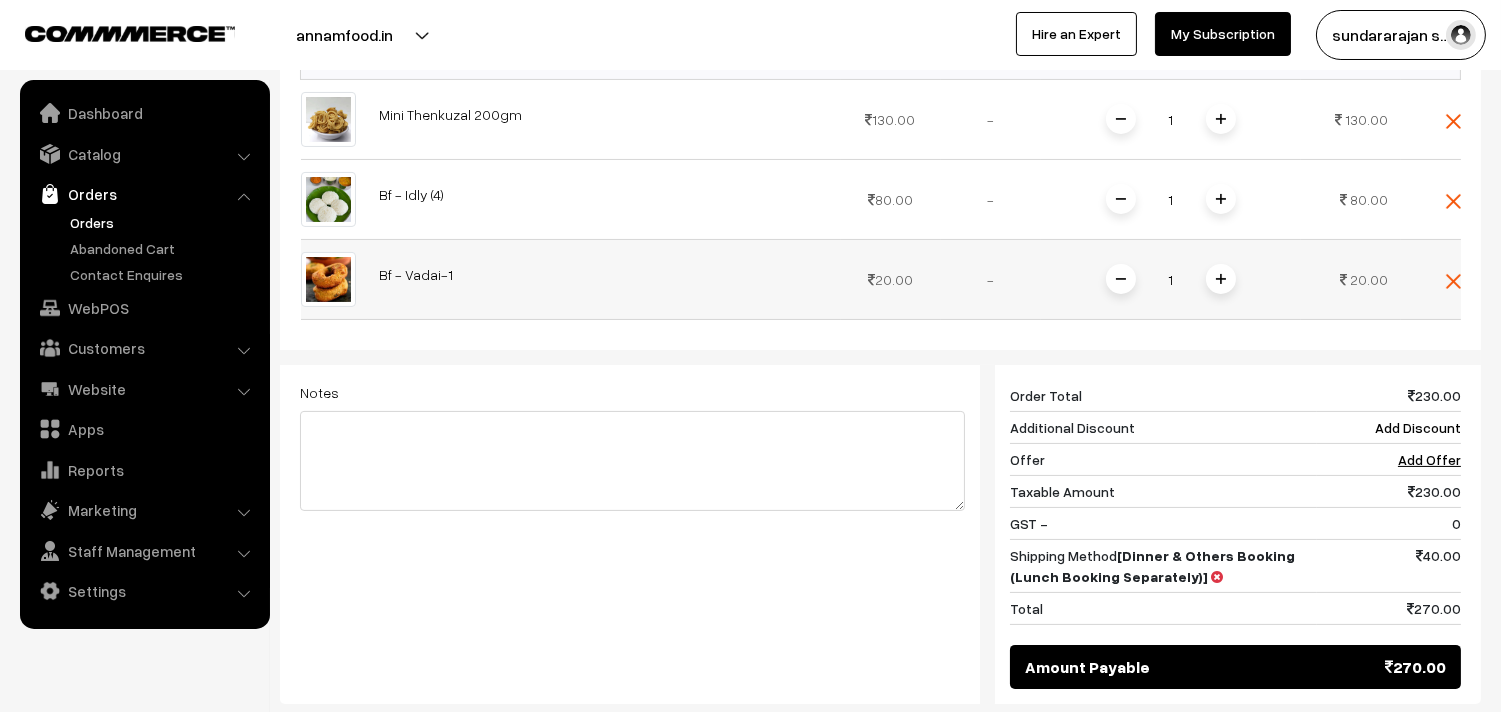 scroll, scrollTop: 586, scrollLeft: 0, axis: vertical 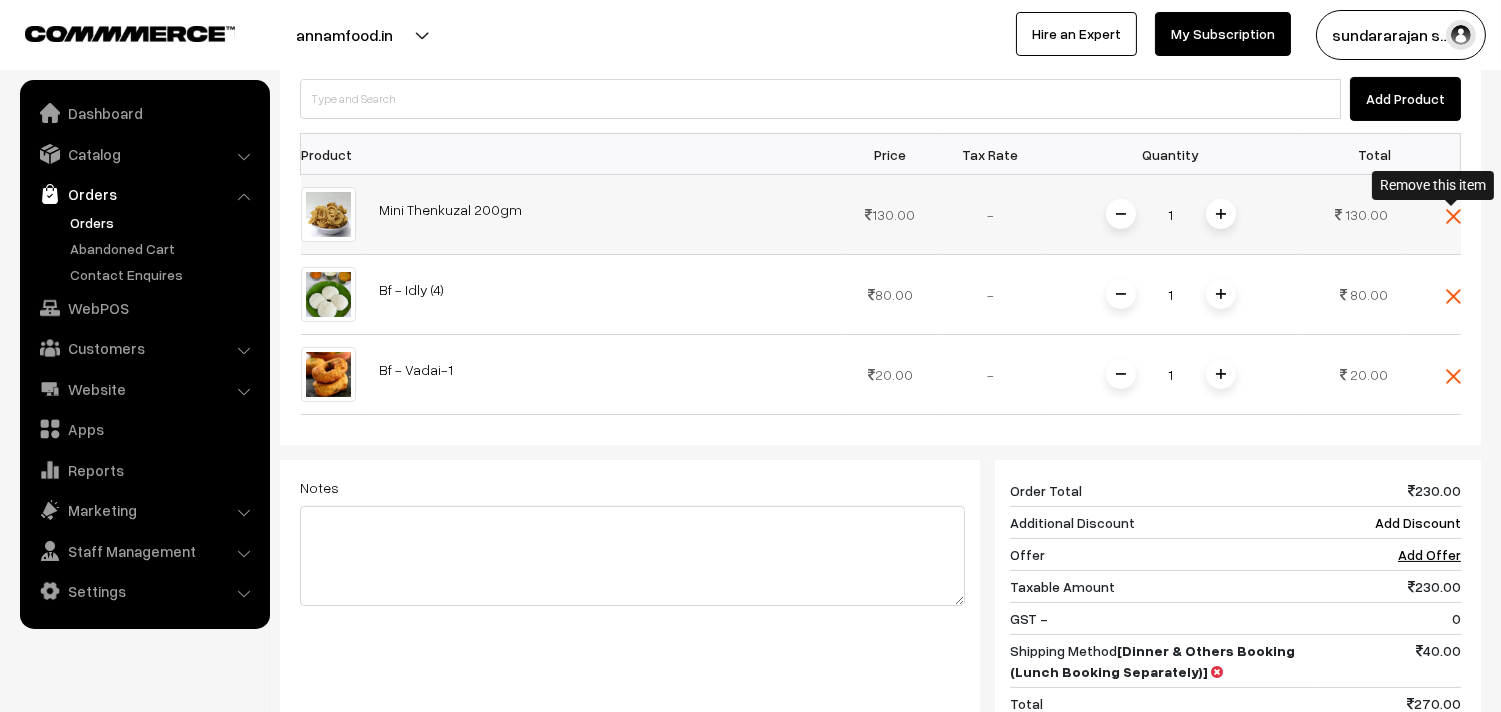 click at bounding box center (1453, 216) 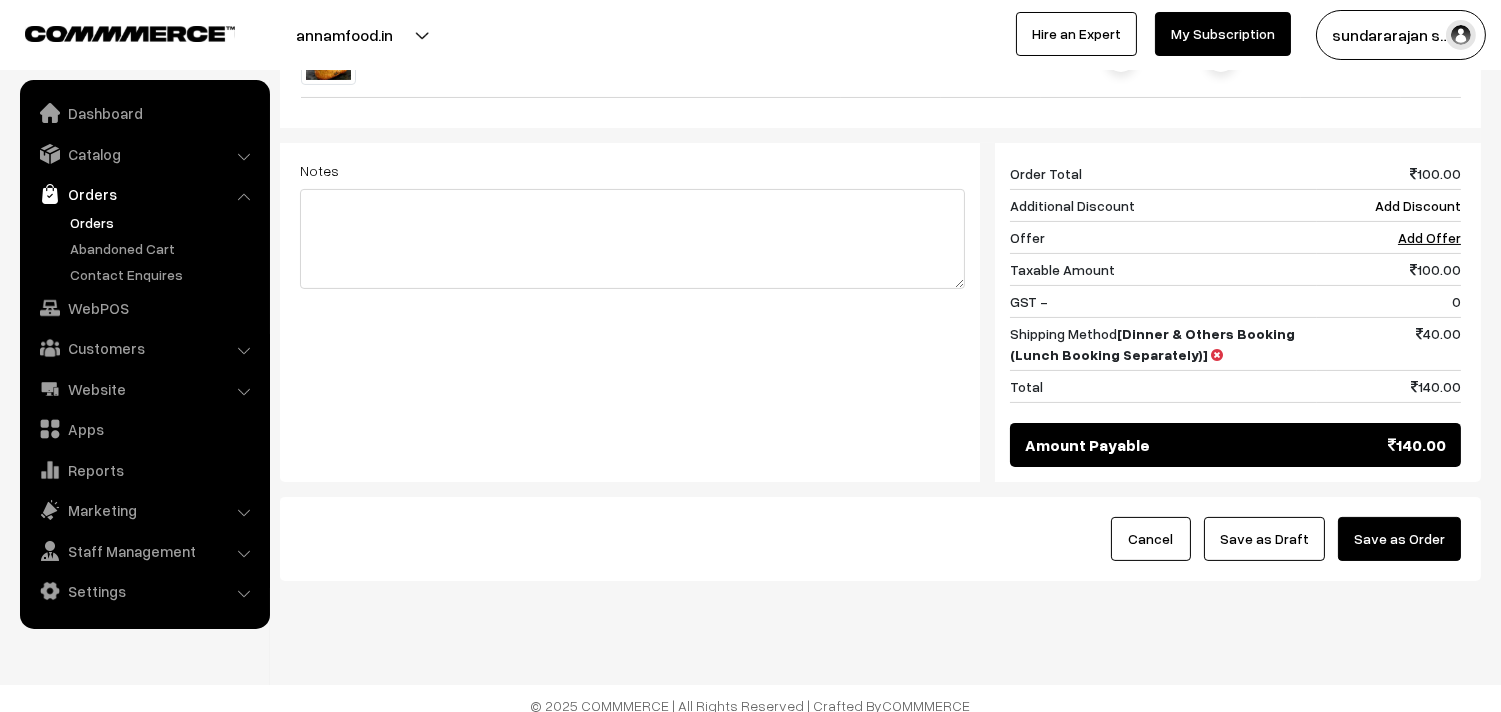 scroll, scrollTop: 840, scrollLeft: 0, axis: vertical 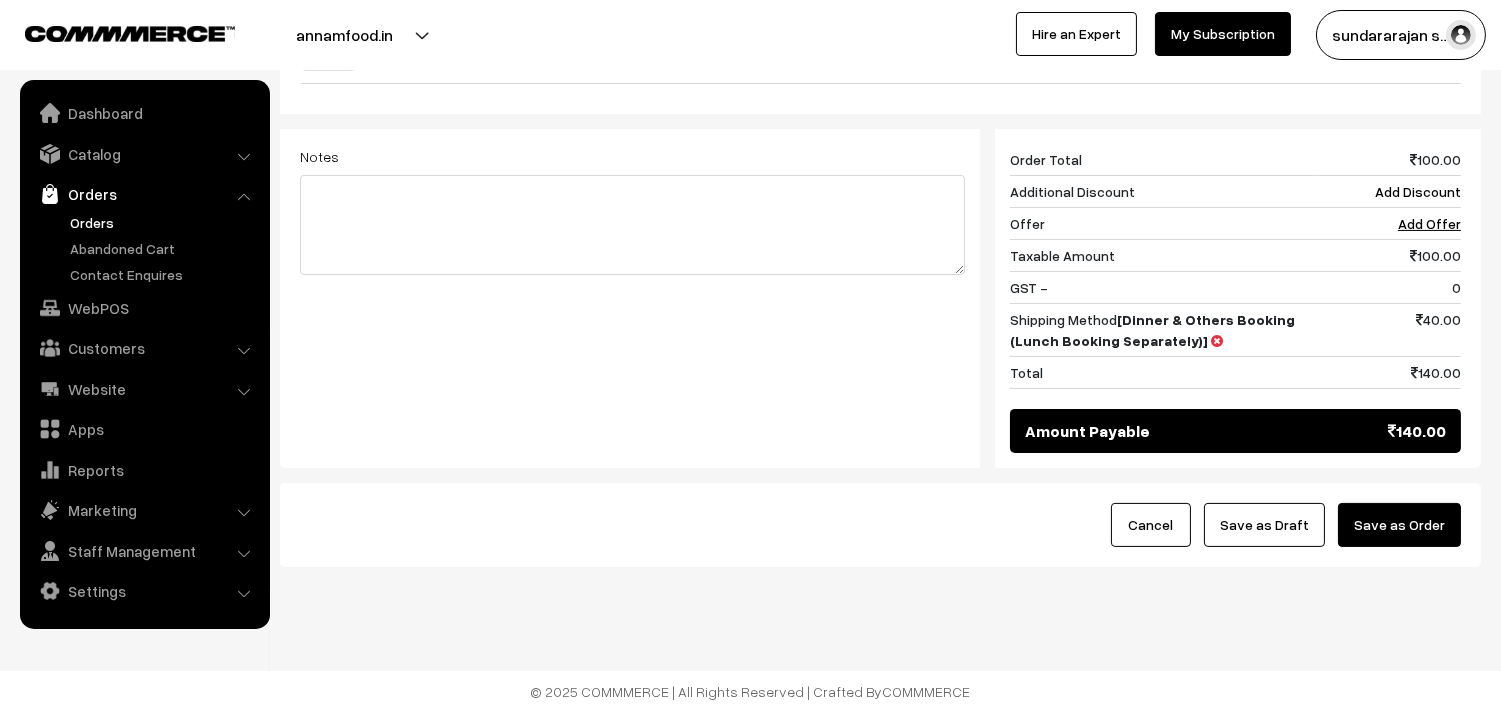 click on "Save as Draft" at bounding box center [1264, 525] 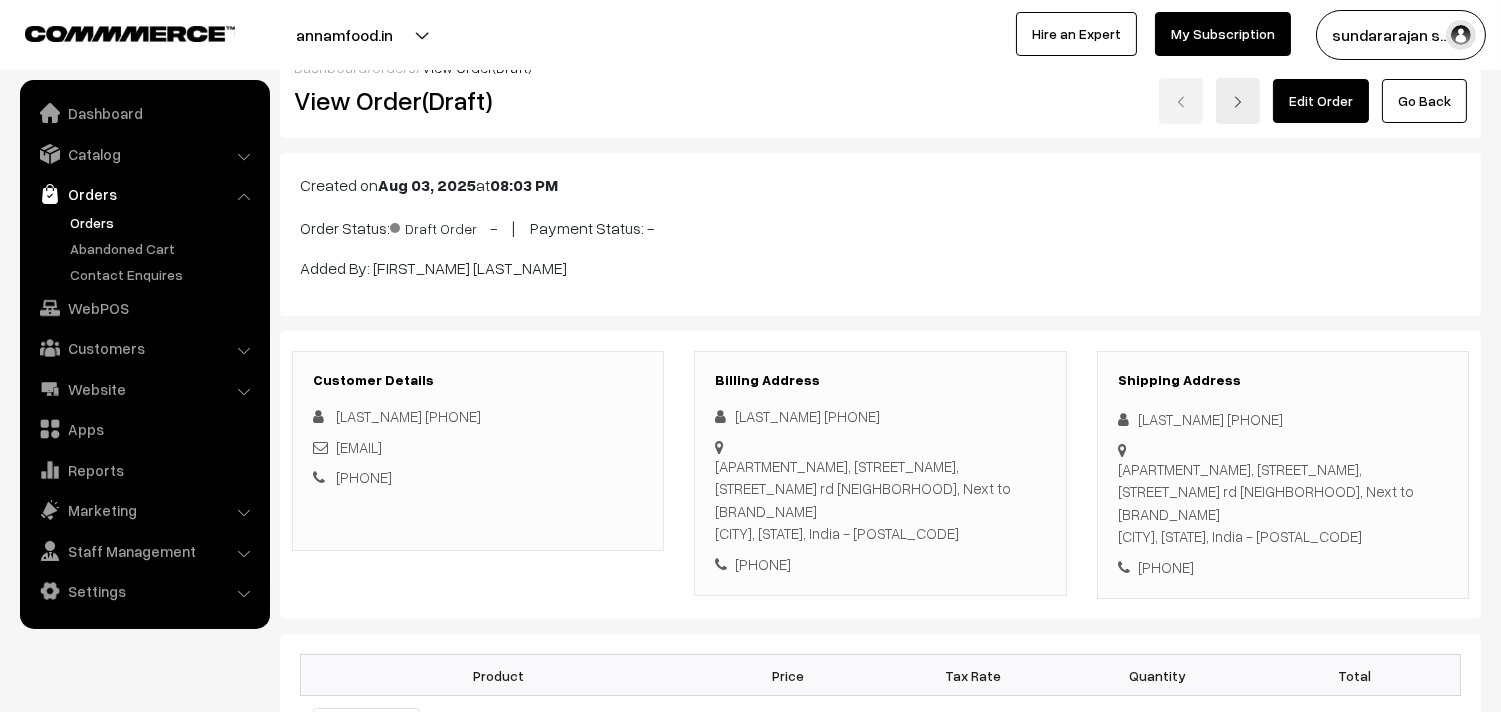 scroll, scrollTop: 0, scrollLeft: 0, axis: both 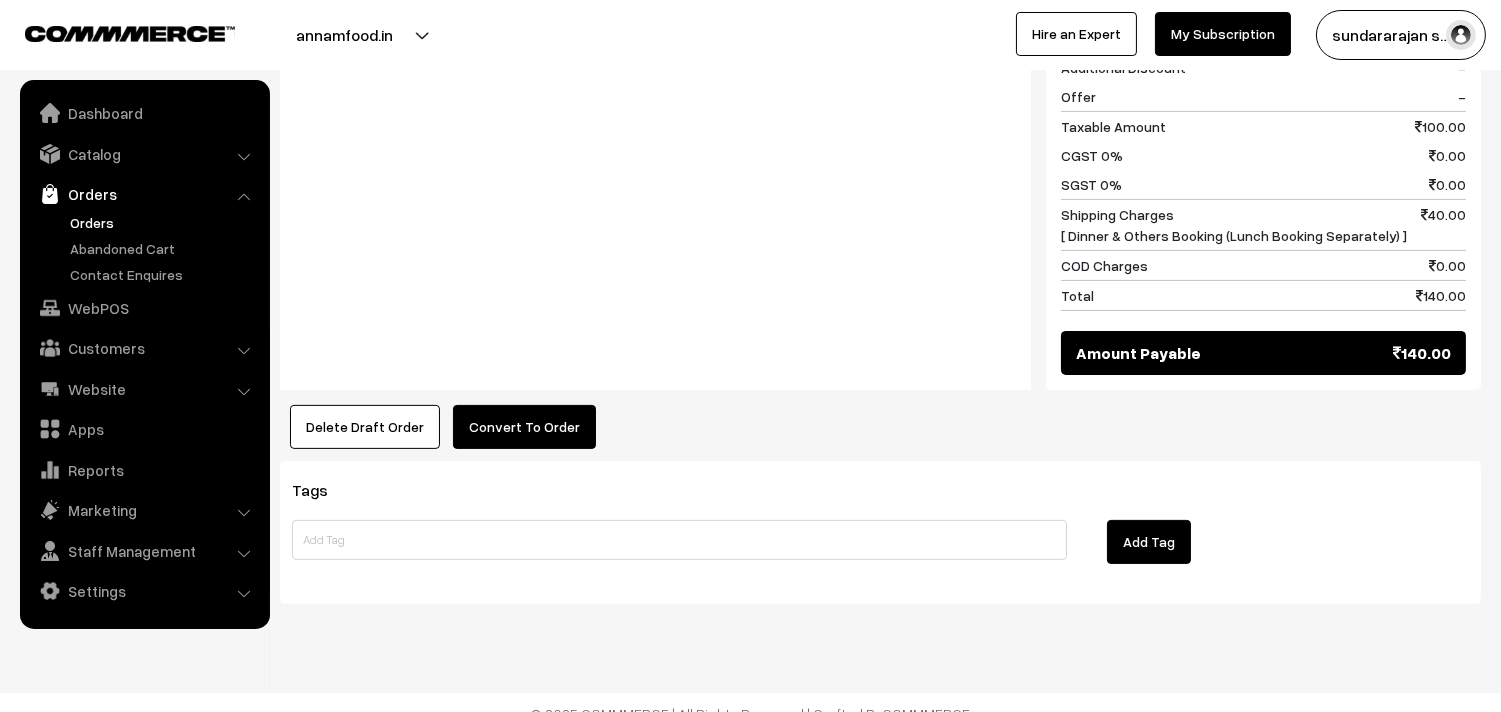 click on "Convert To Order" at bounding box center (524, 427) 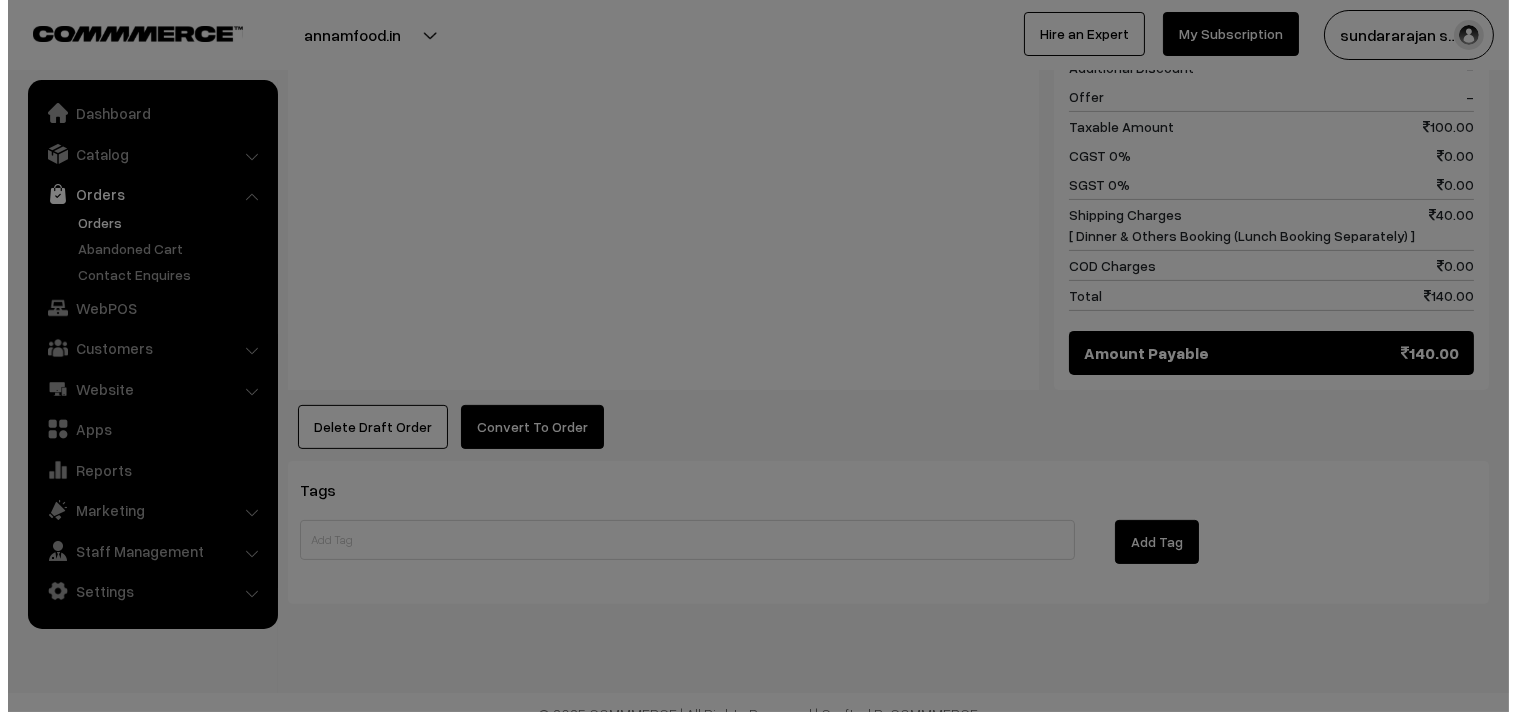 scroll, scrollTop: 1091, scrollLeft: 0, axis: vertical 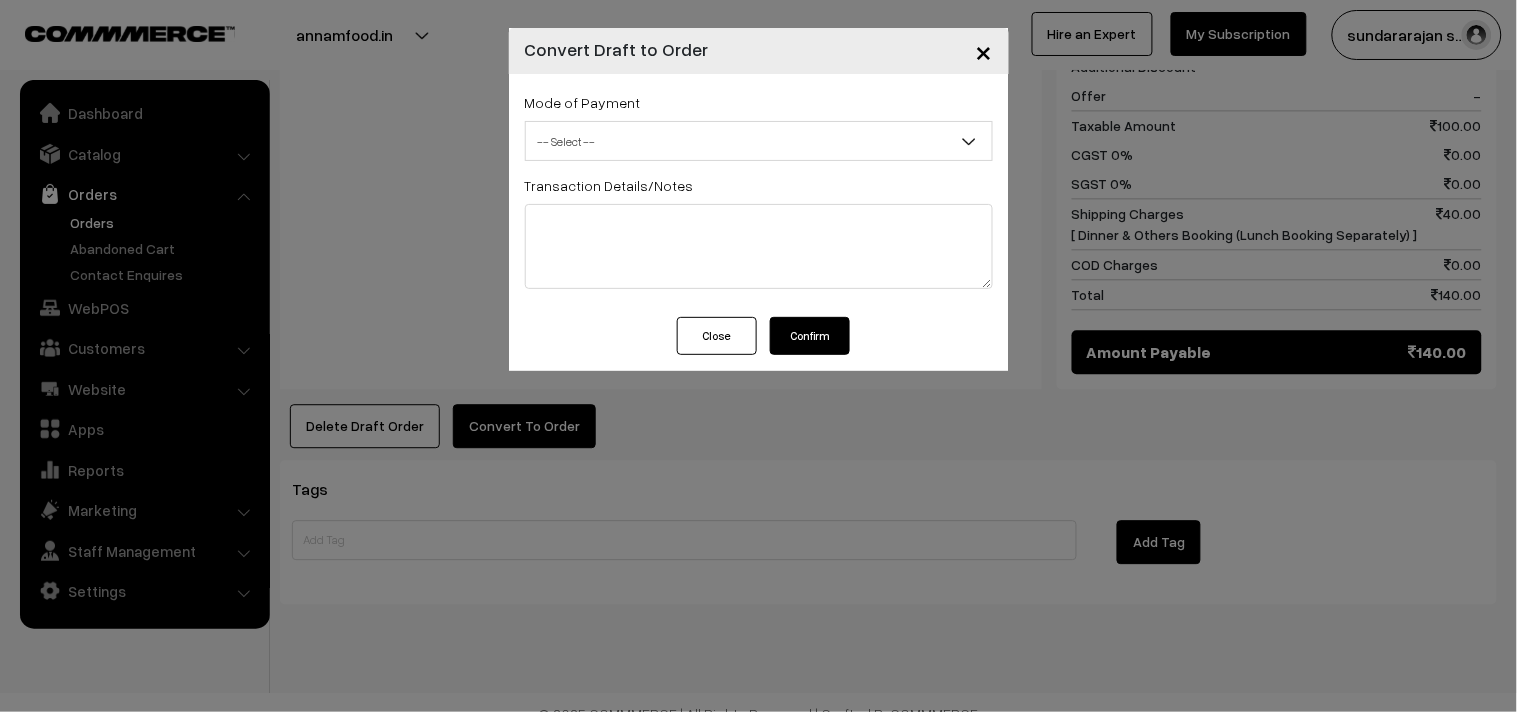 click on "-- Select --" at bounding box center [759, 141] 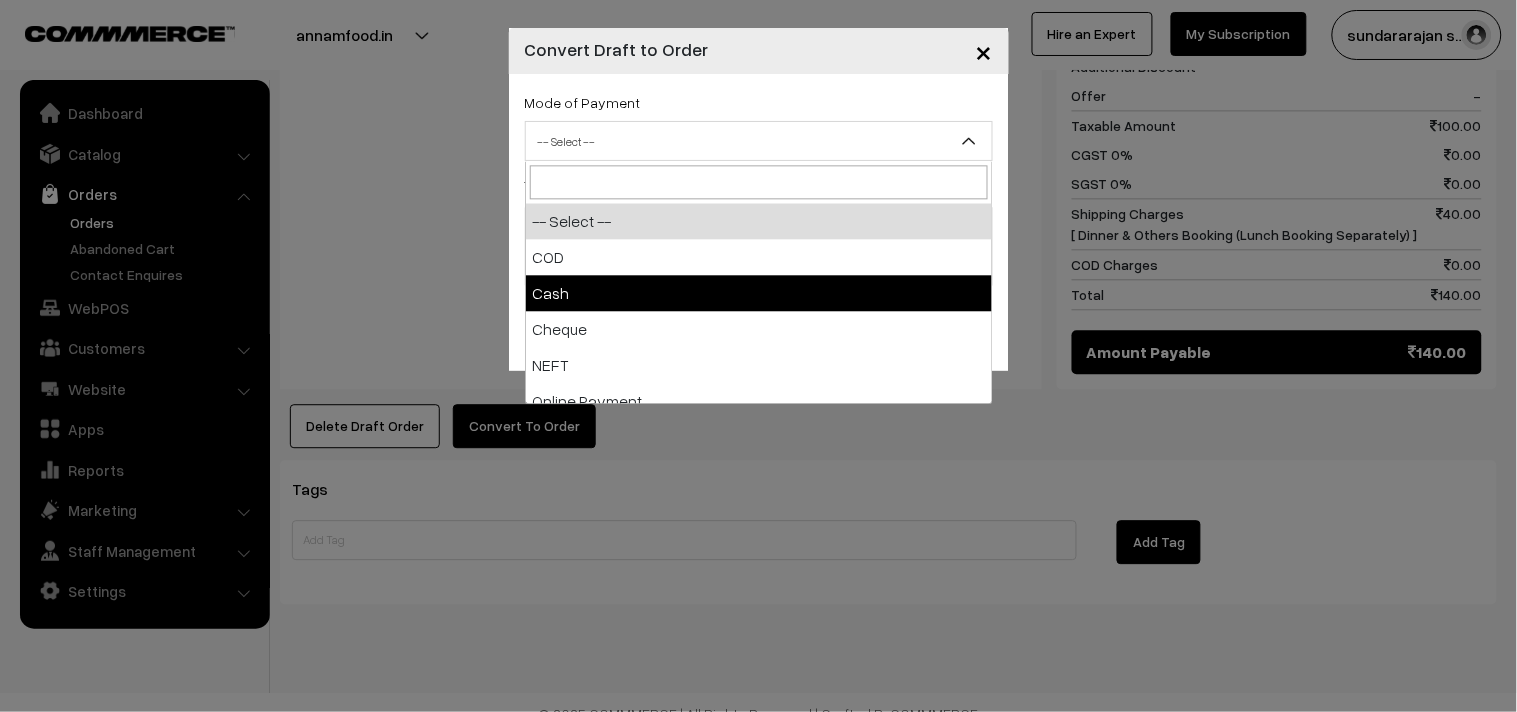 select on "1" 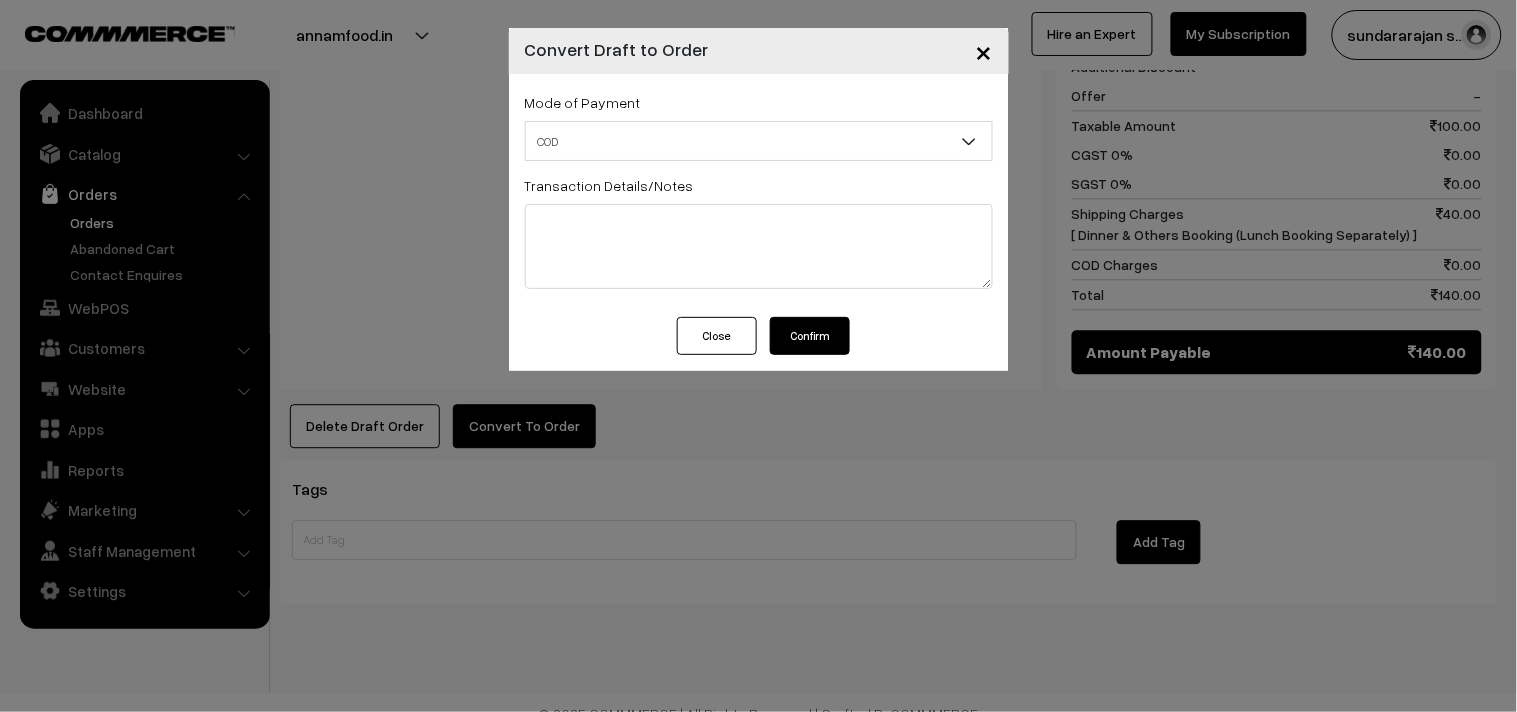 click on "Mode of Payment
-- Select --
COD
Cash" at bounding box center (759, 195) 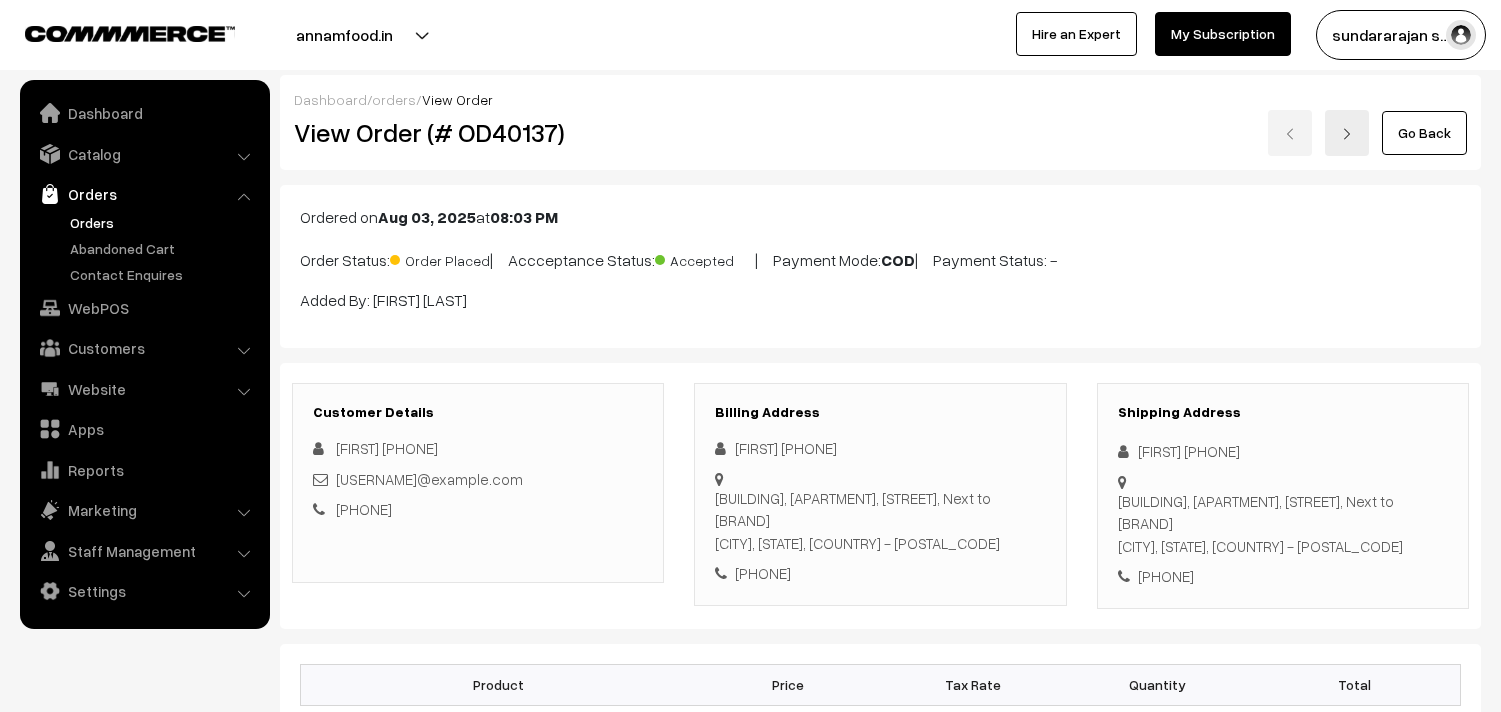 scroll, scrollTop: 1084, scrollLeft: 0, axis: vertical 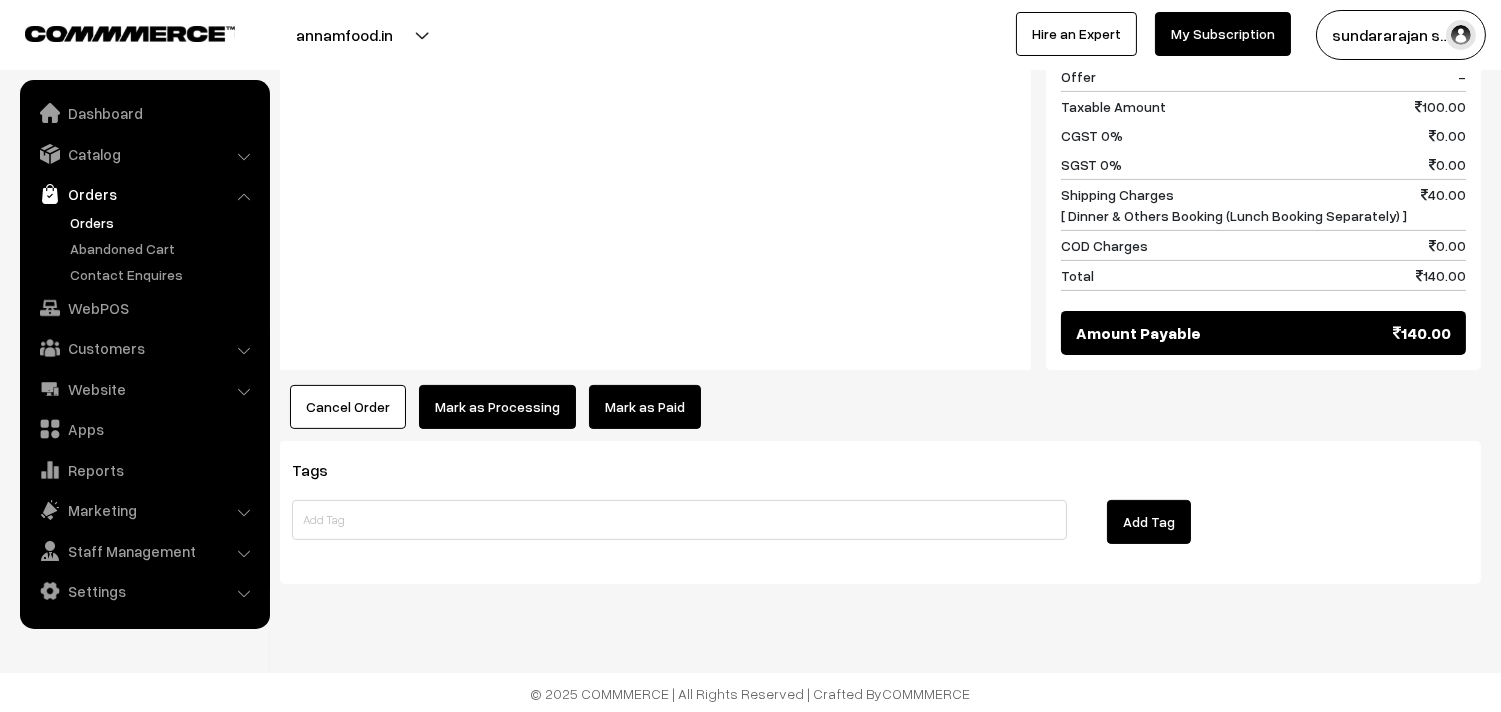 click on "Notes
-" at bounding box center (655, 162) 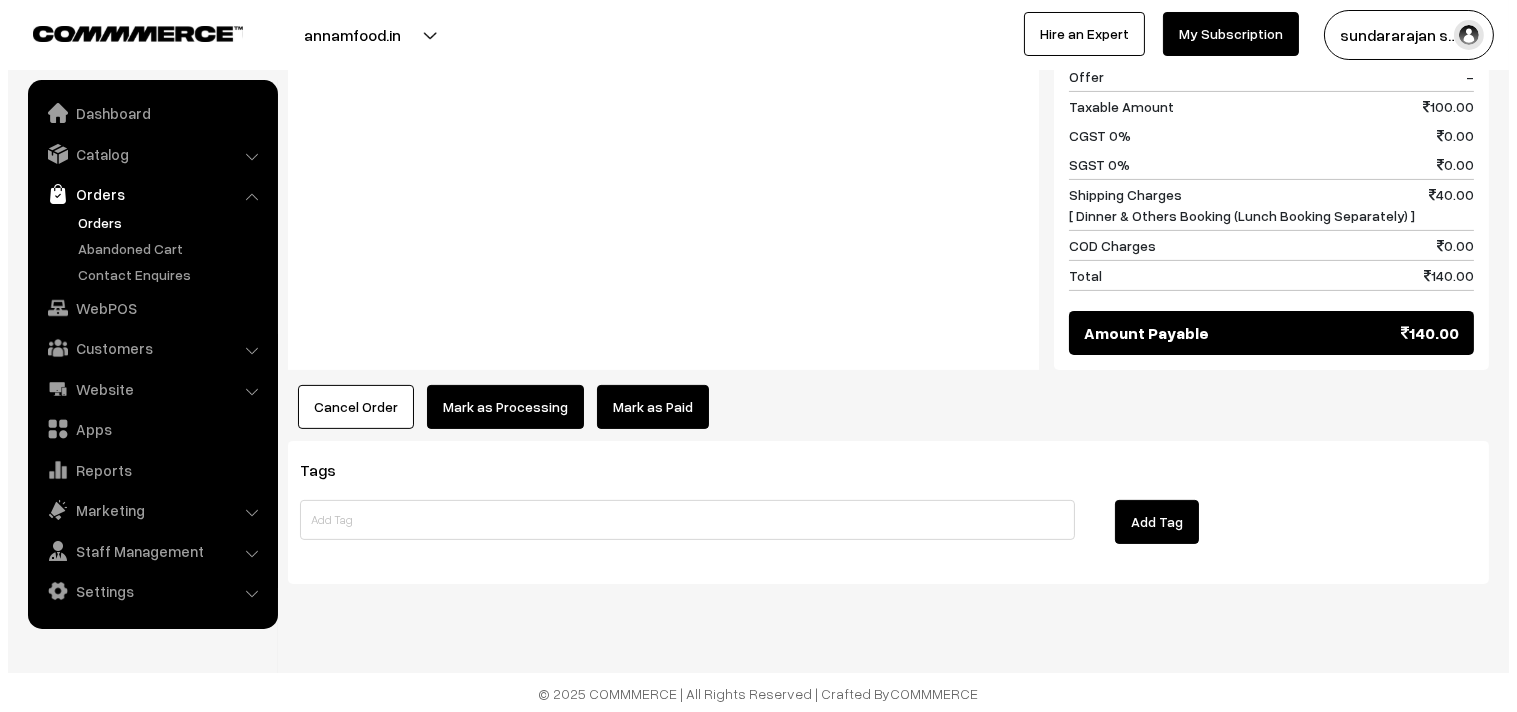scroll, scrollTop: 1088, scrollLeft: 0, axis: vertical 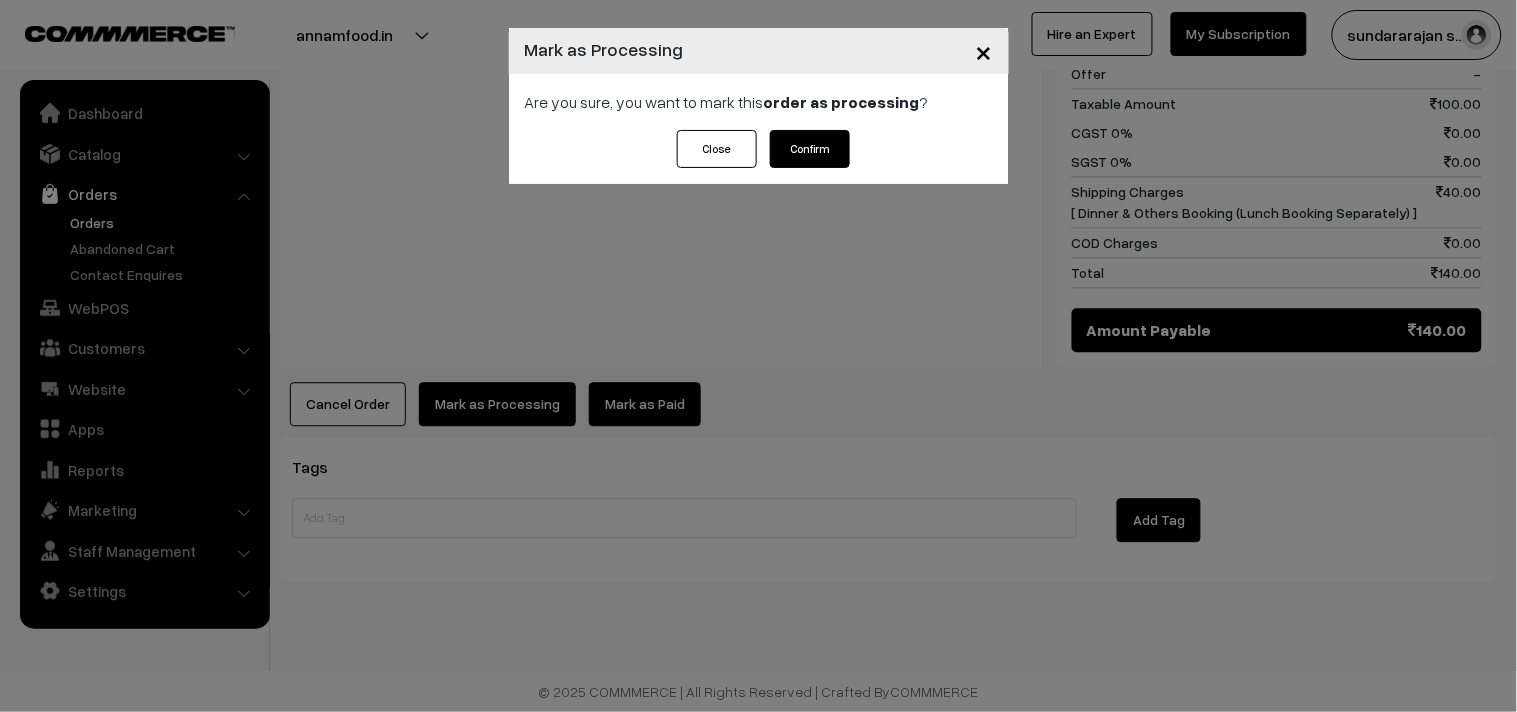 click on "Confirm" at bounding box center (810, 149) 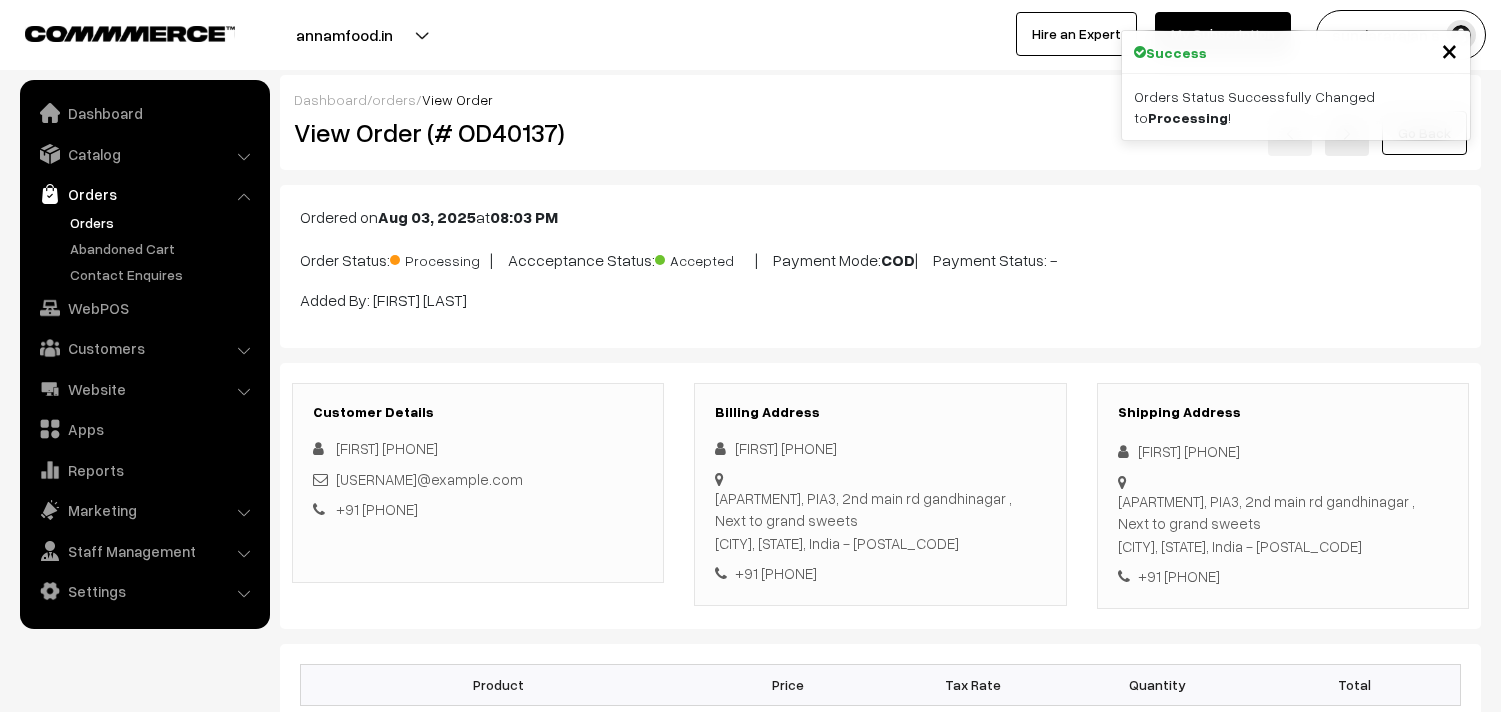 scroll, scrollTop: 0, scrollLeft: 0, axis: both 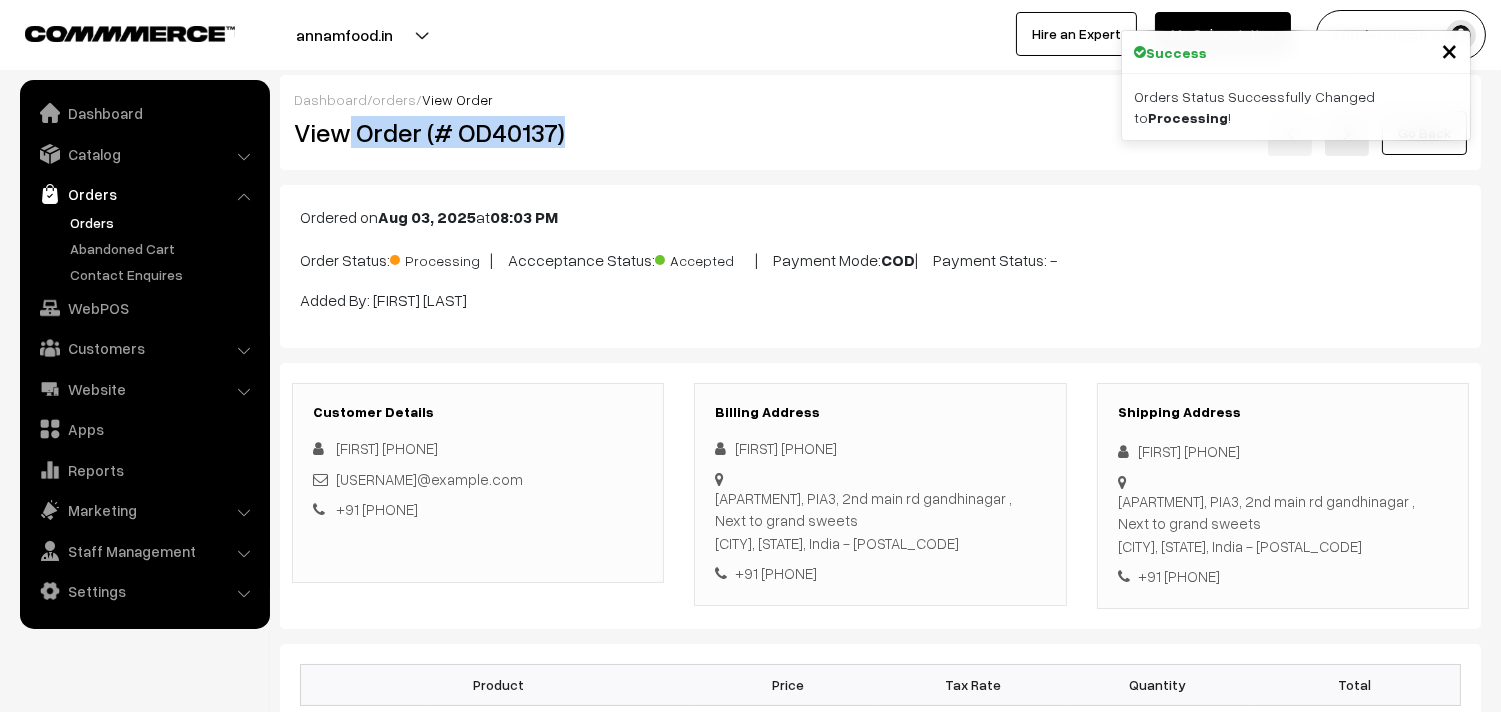 drag, startPoint x: 347, startPoint y: 135, endPoint x: 647, endPoint y: 167, distance: 301.70184 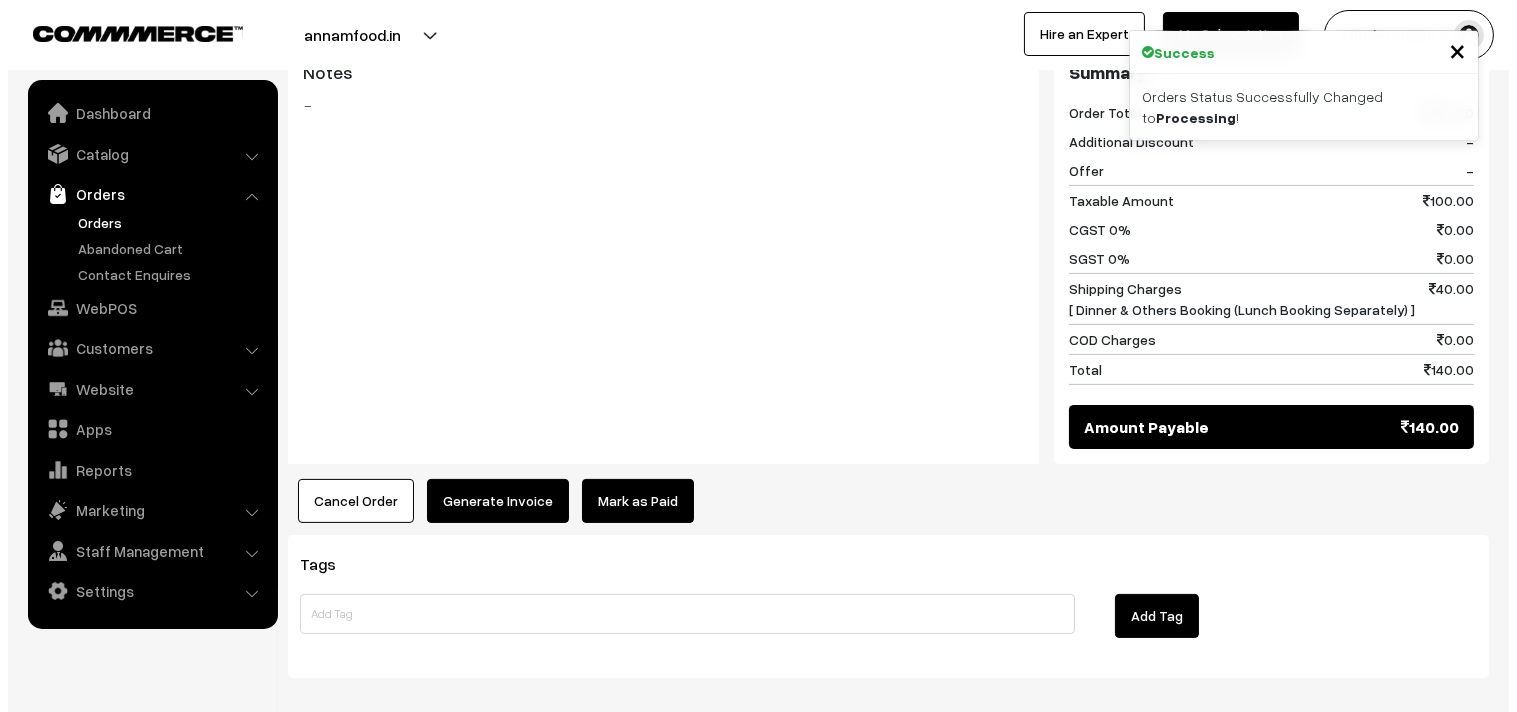 scroll, scrollTop: 1000, scrollLeft: 0, axis: vertical 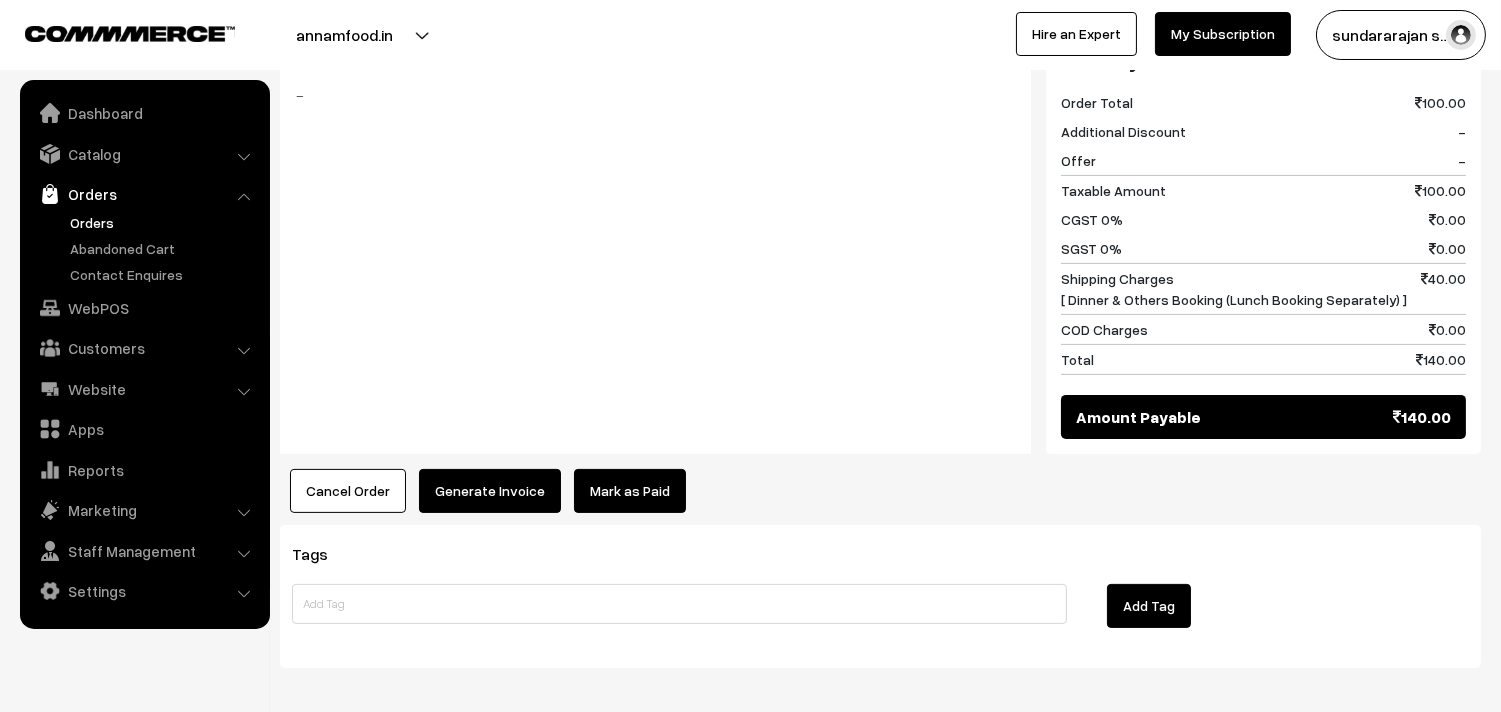 click on "Generate Invoice" at bounding box center [490, 491] 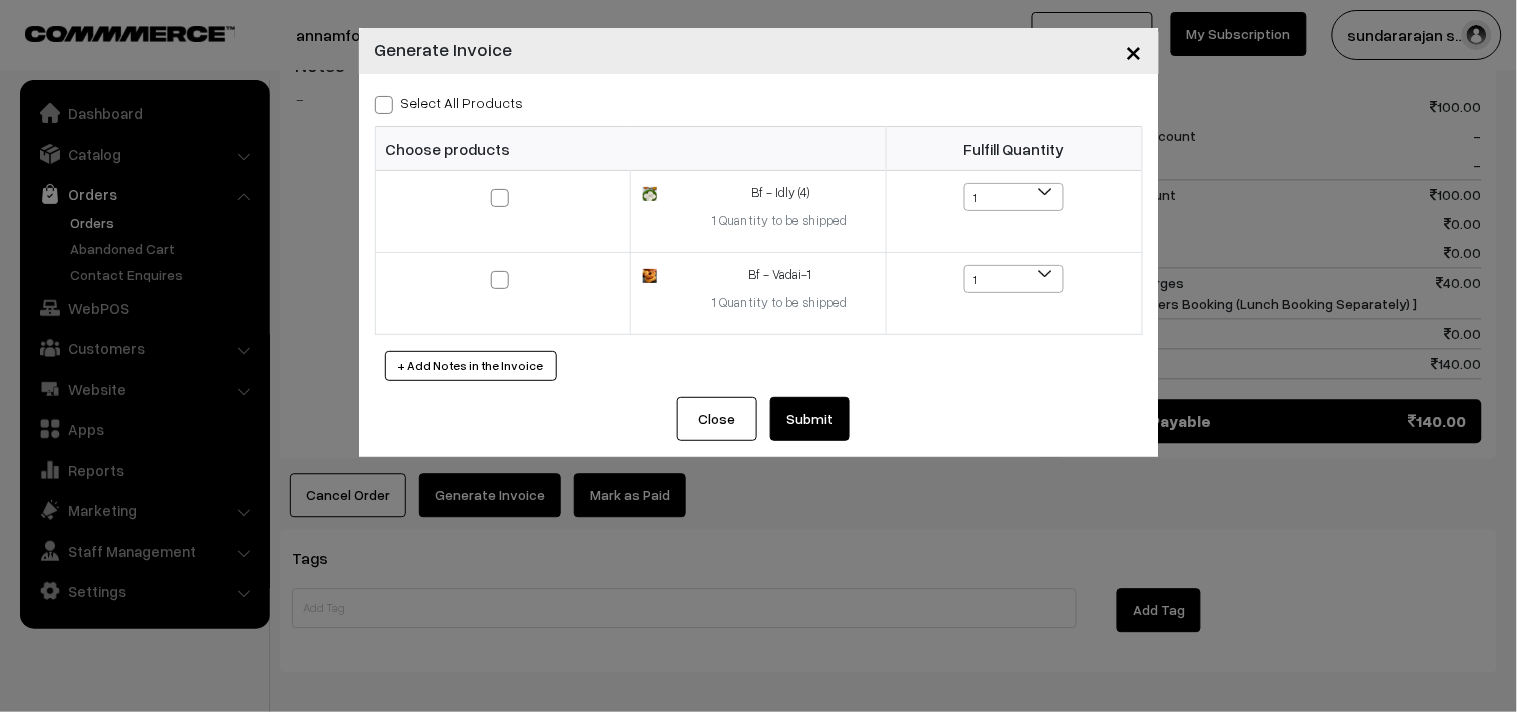 click on "Select All Products" at bounding box center (449, 102) 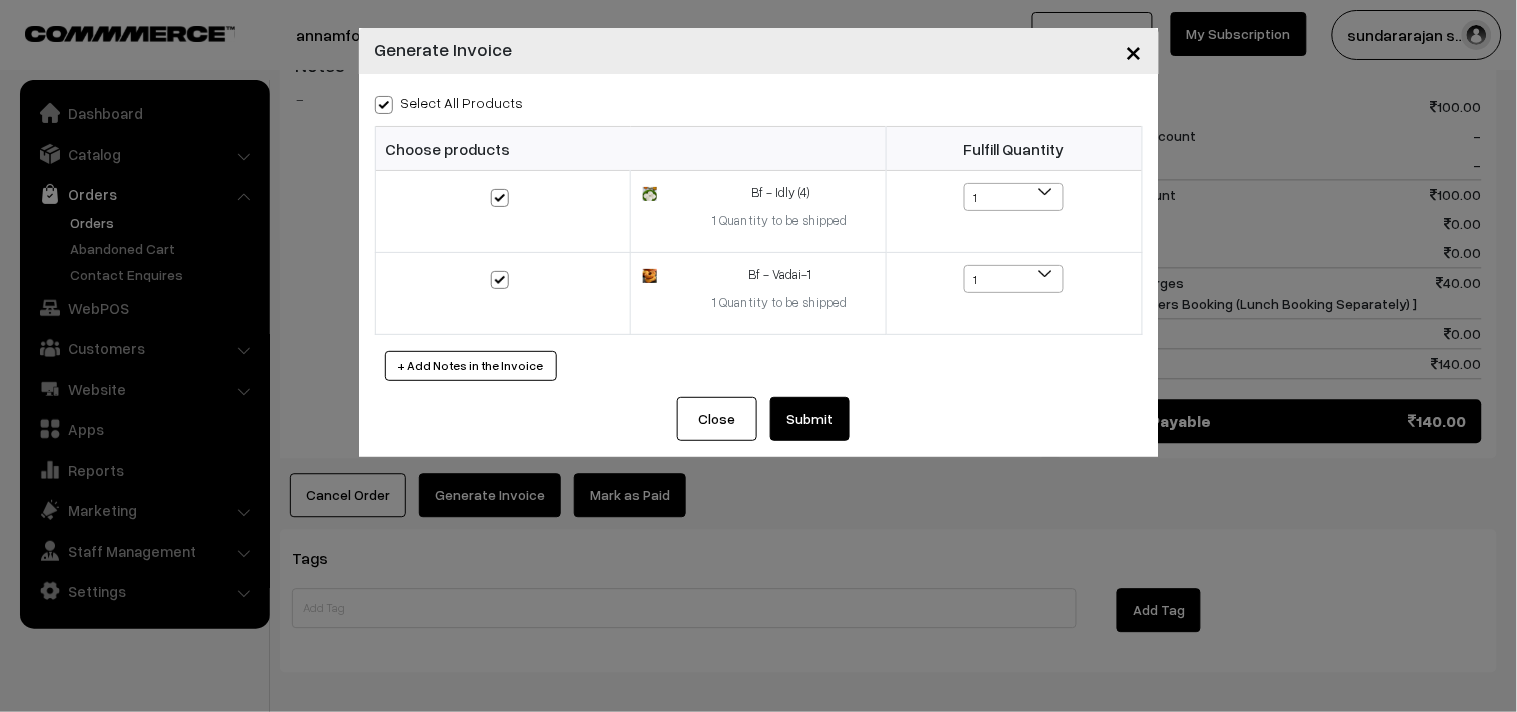 checkbox on "true" 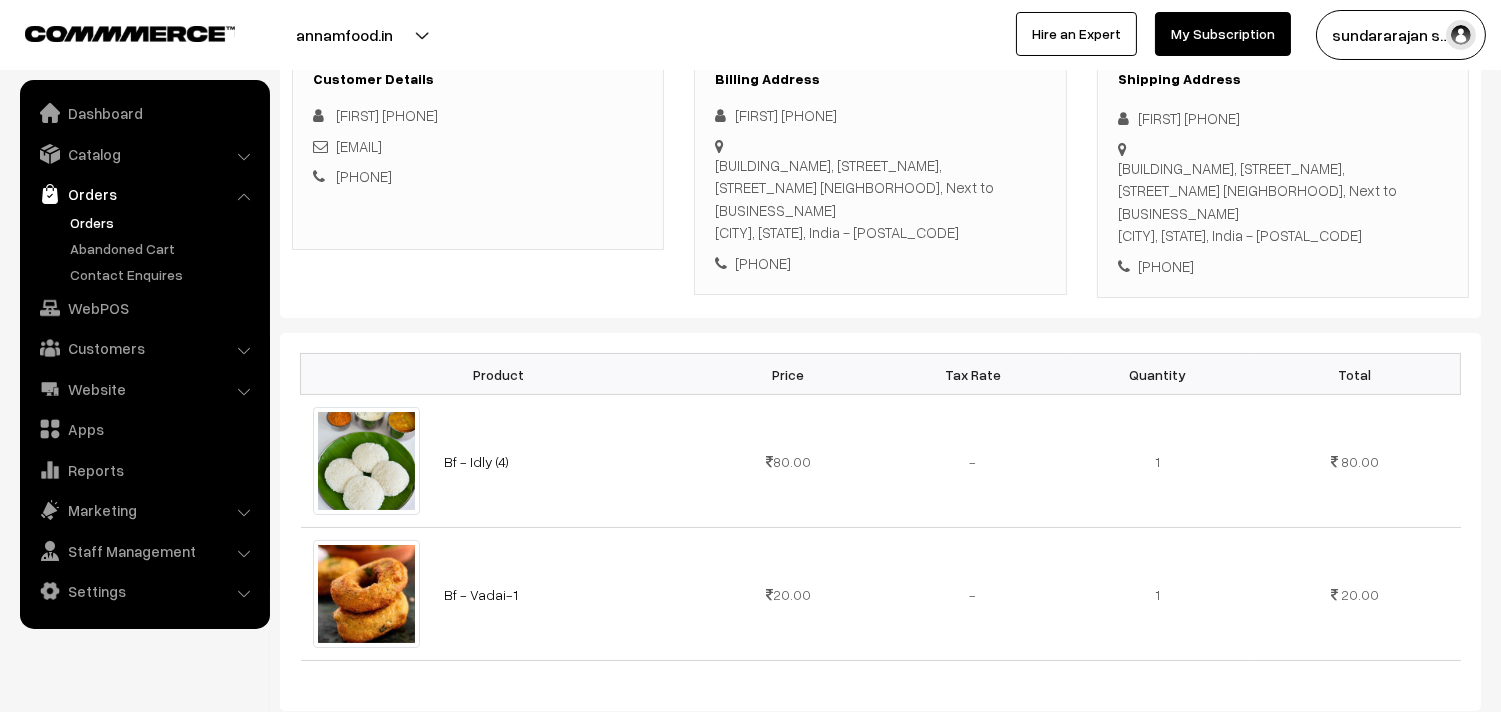 scroll, scrollTop: 0, scrollLeft: 0, axis: both 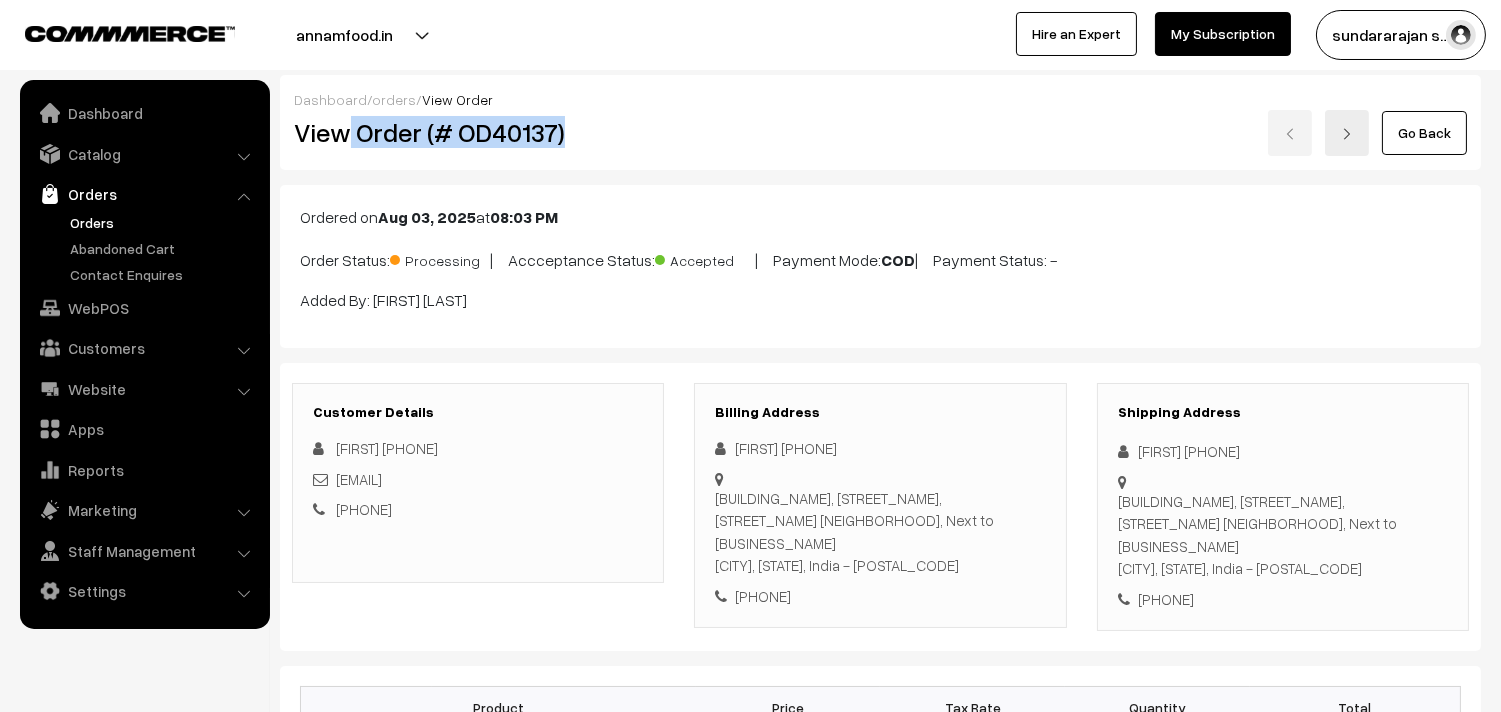 drag, startPoint x: 348, startPoint y: 132, endPoint x: 650, endPoint y: 137, distance: 302.04138 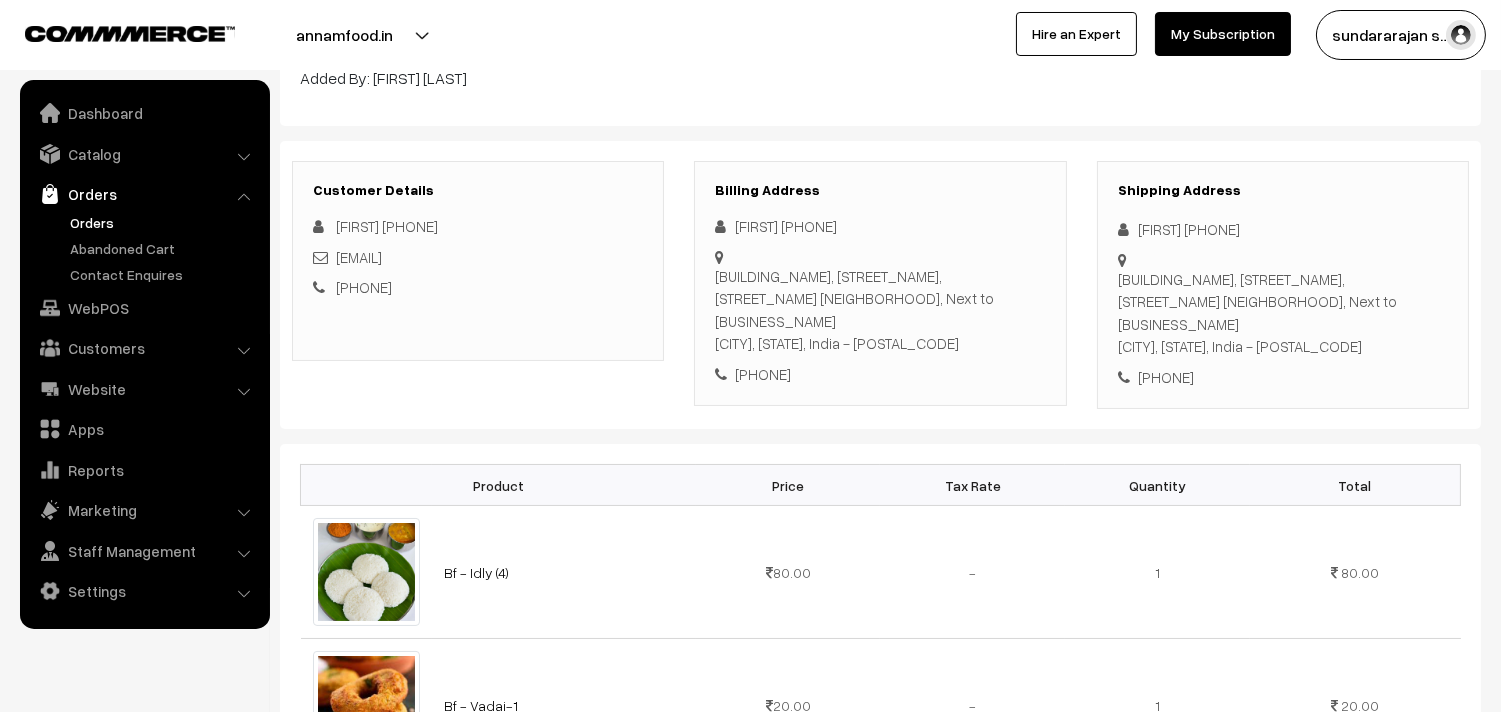 scroll, scrollTop: 0, scrollLeft: 0, axis: both 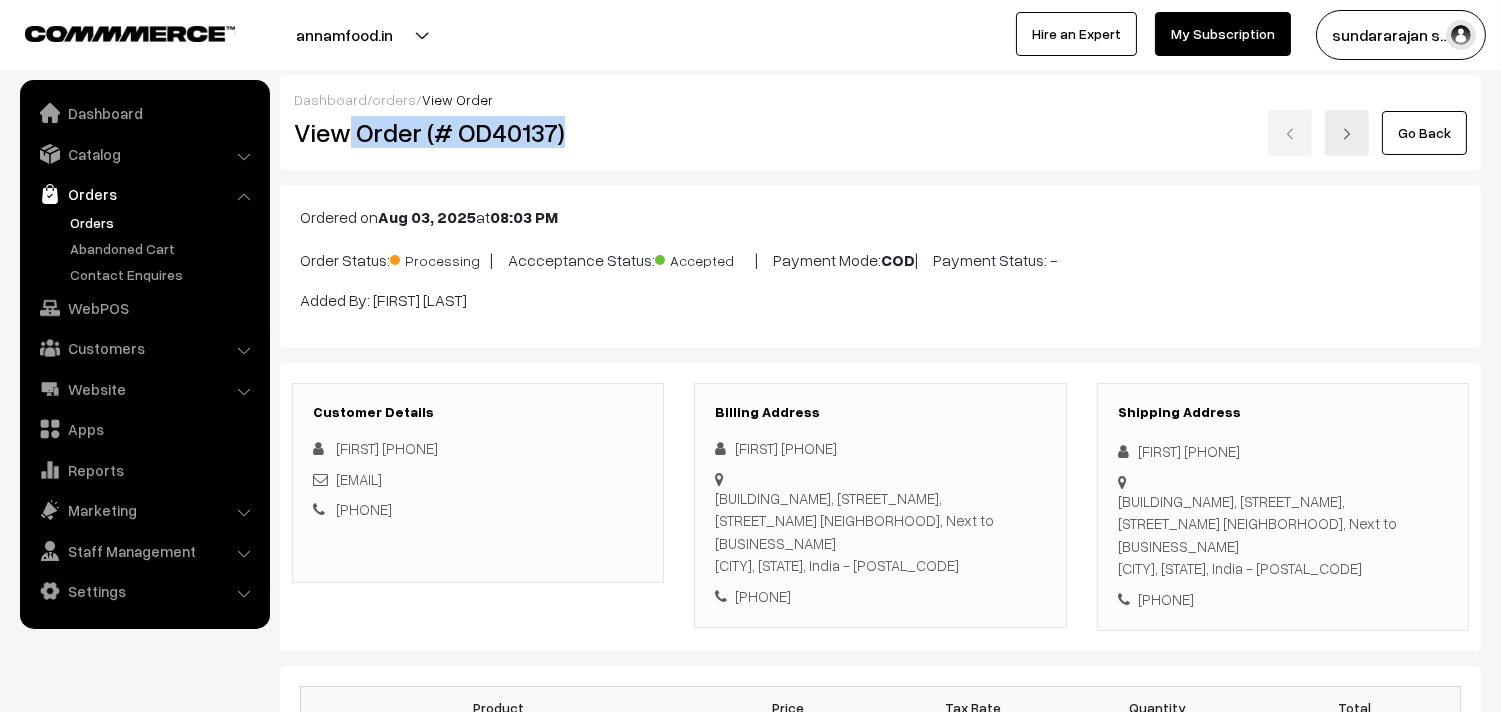 copy on "Order (# OD40137)" 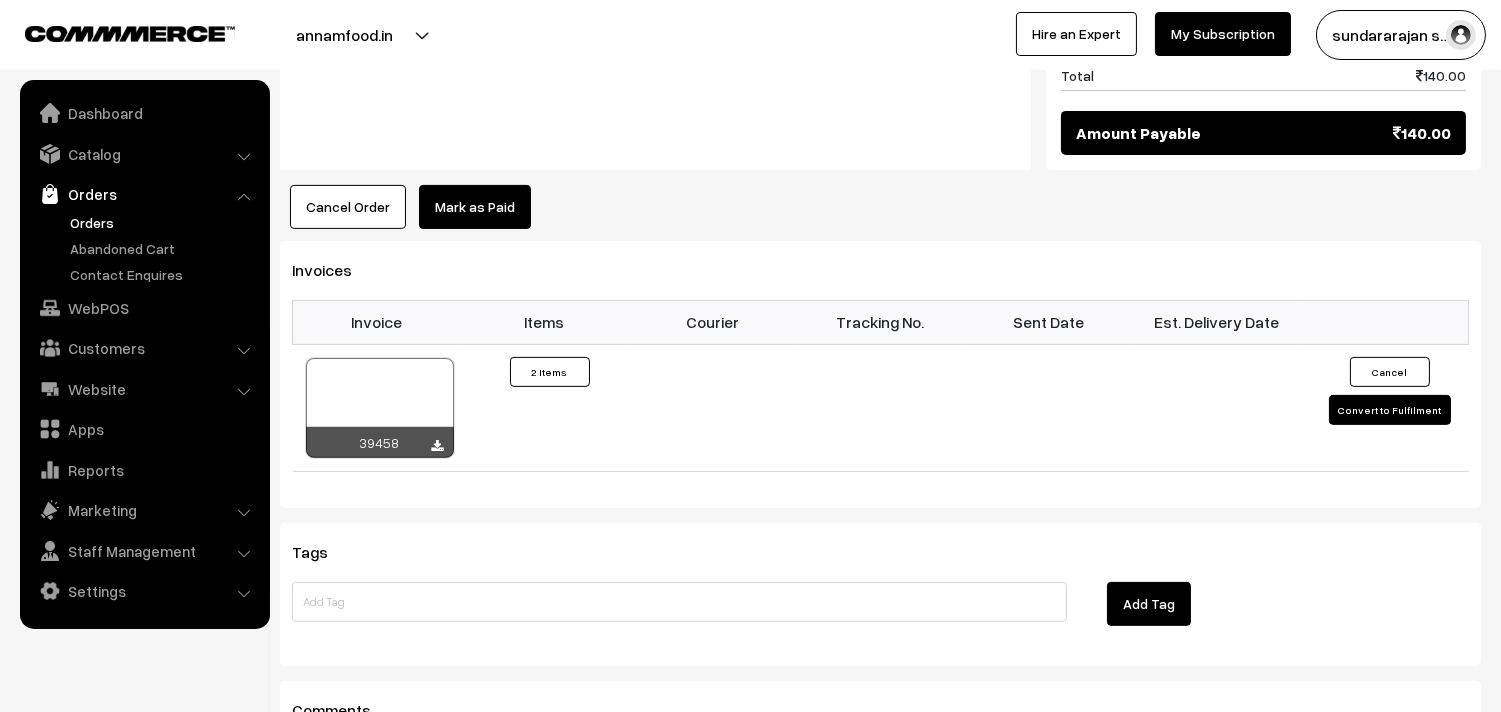 scroll, scrollTop: 1222, scrollLeft: 0, axis: vertical 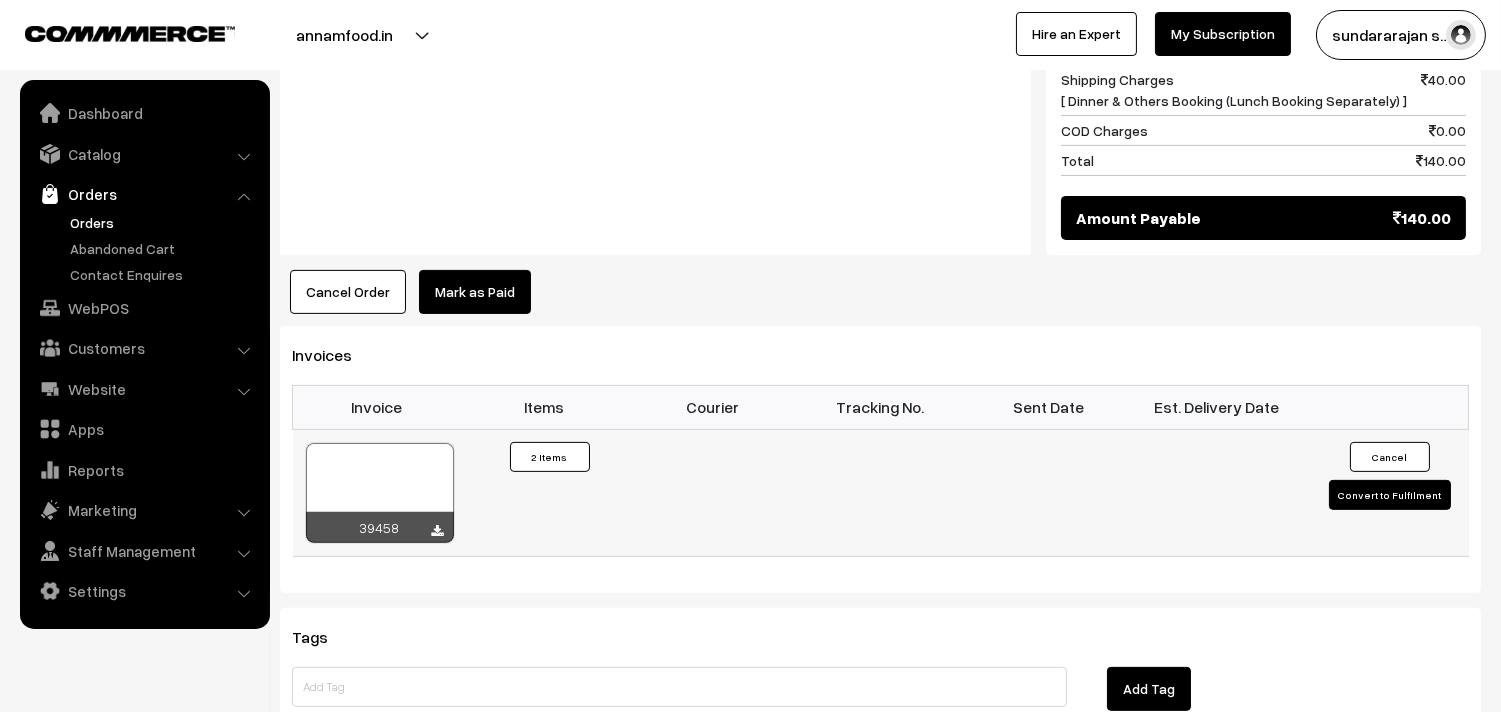 click at bounding box center (380, 493) 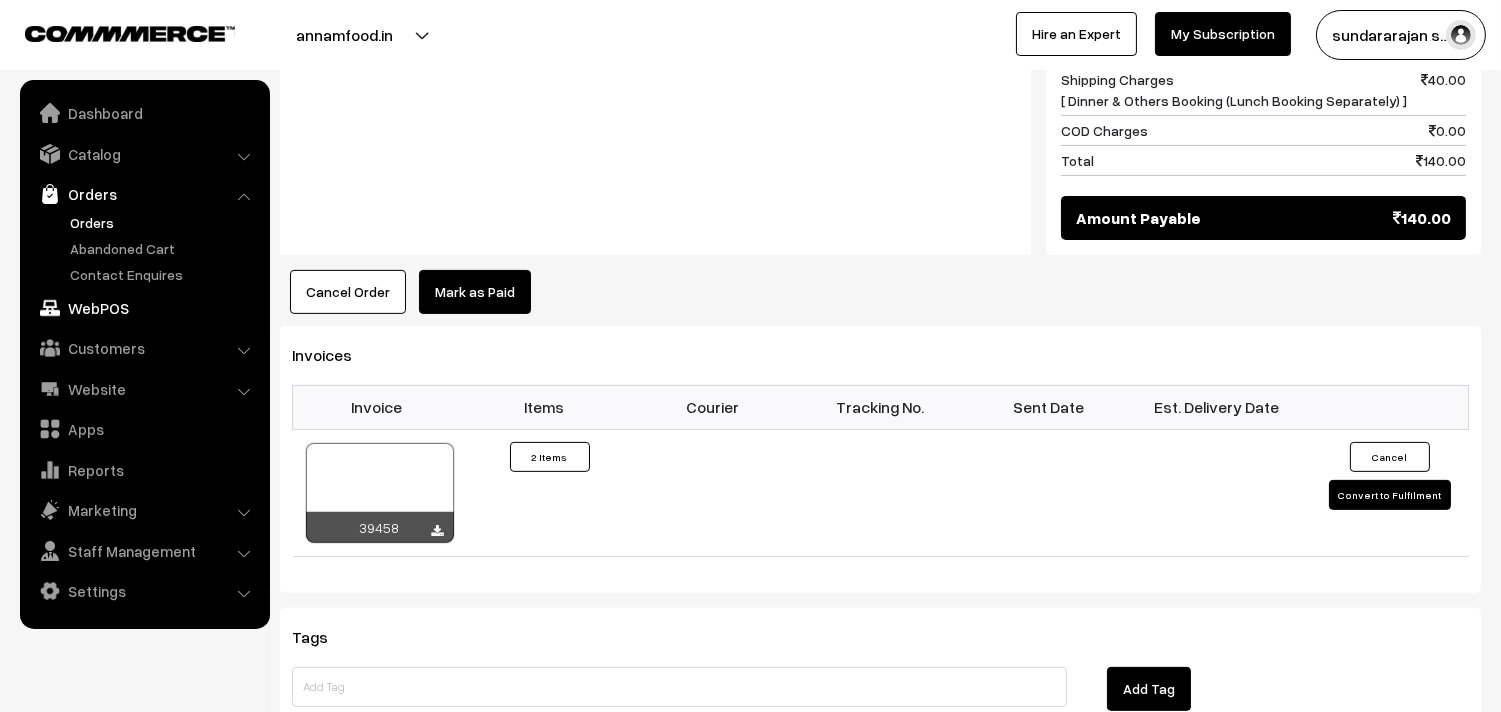 click on "WebPOS" at bounding box center [144, 308] 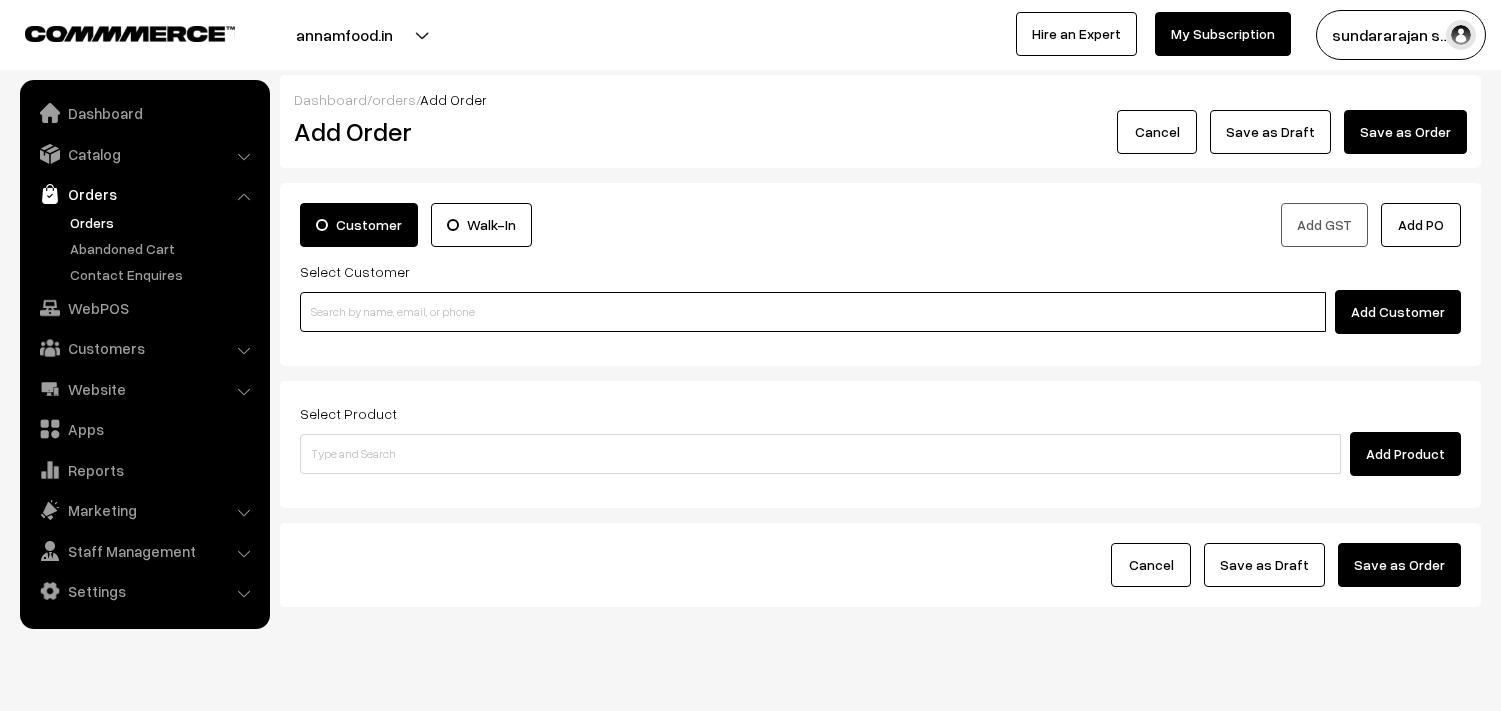 scroll, scrollTop: 0, scrollLeft: 0, axis: both 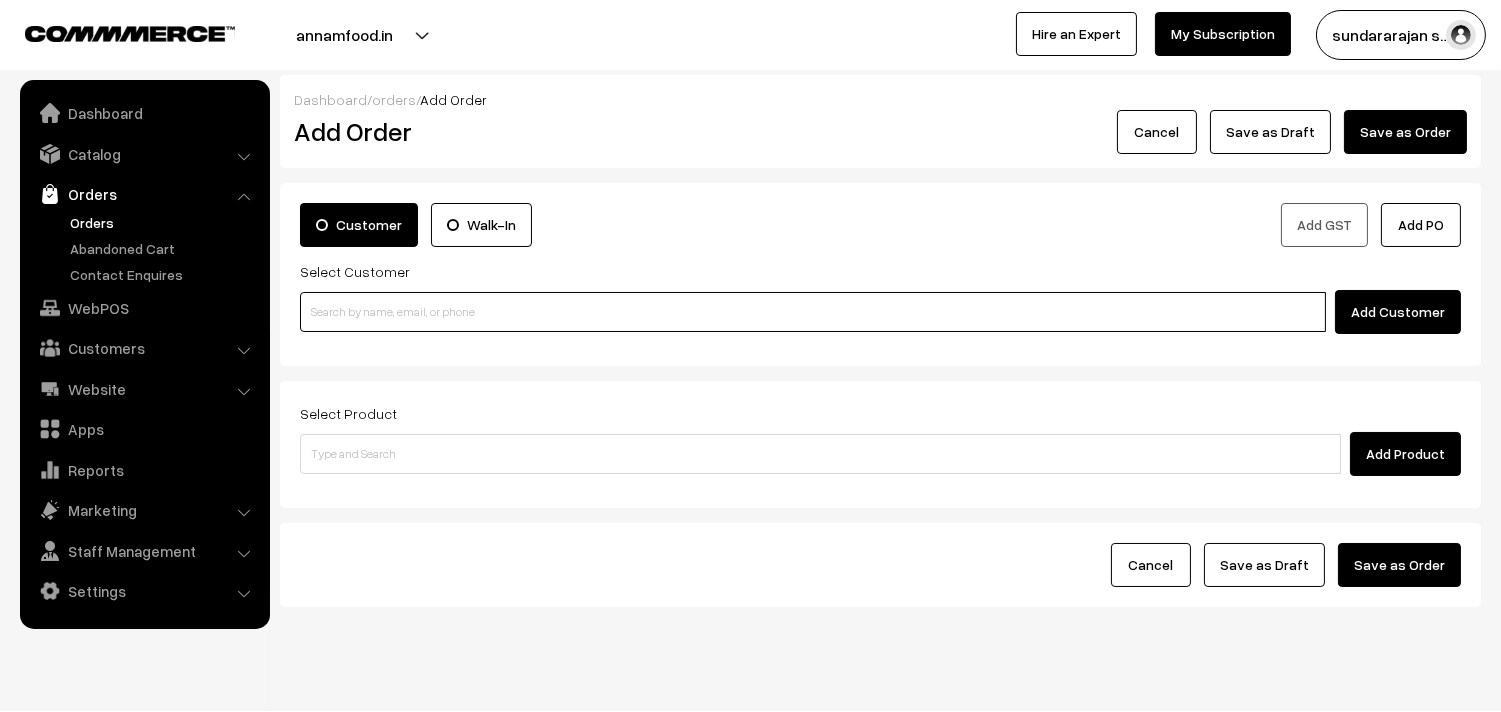 paste on "[PHONE]" 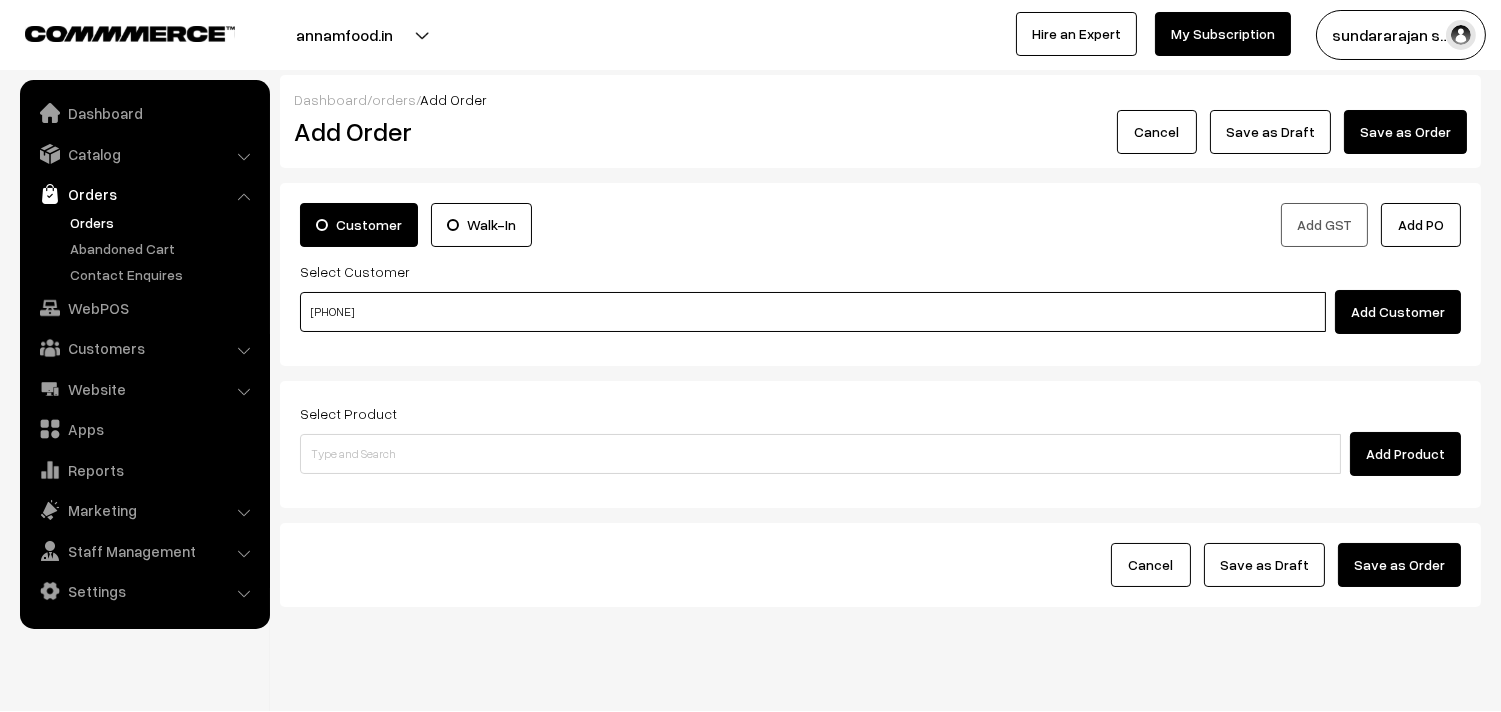 drag, startPoint x: 0, startPoint y: 0, endPoint x: 424, endPoint y: 331, distance: 537.9006 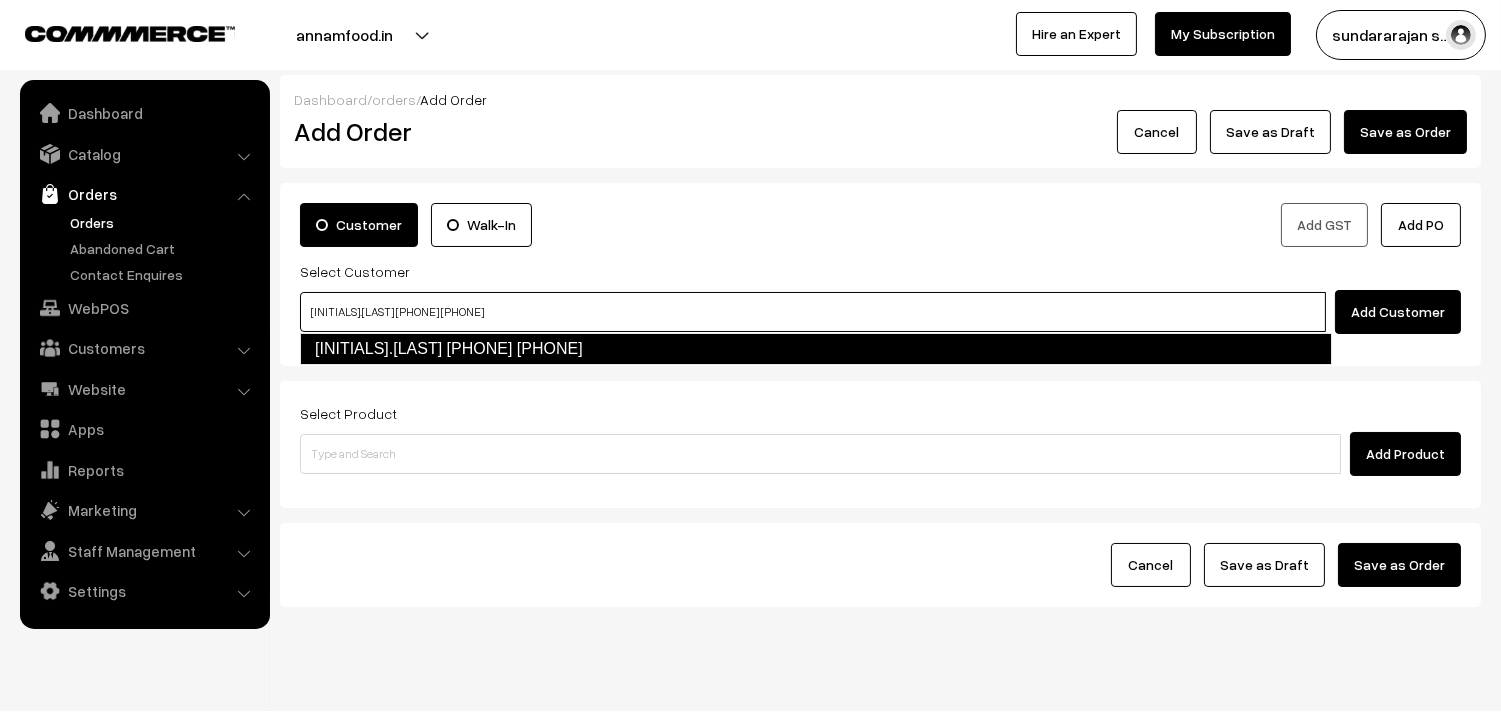 type on "[INITIALS].[LAST] [PHONE] [PHONE]" 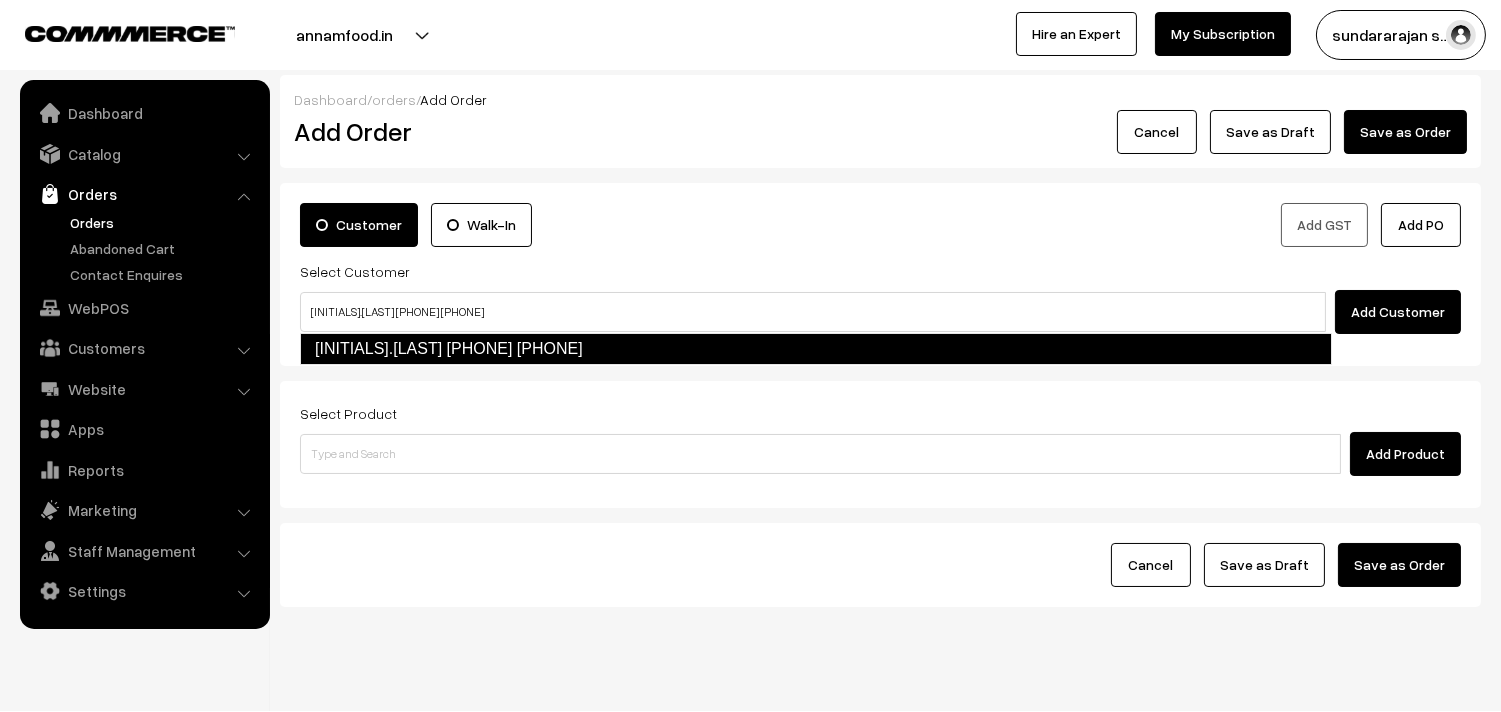 type 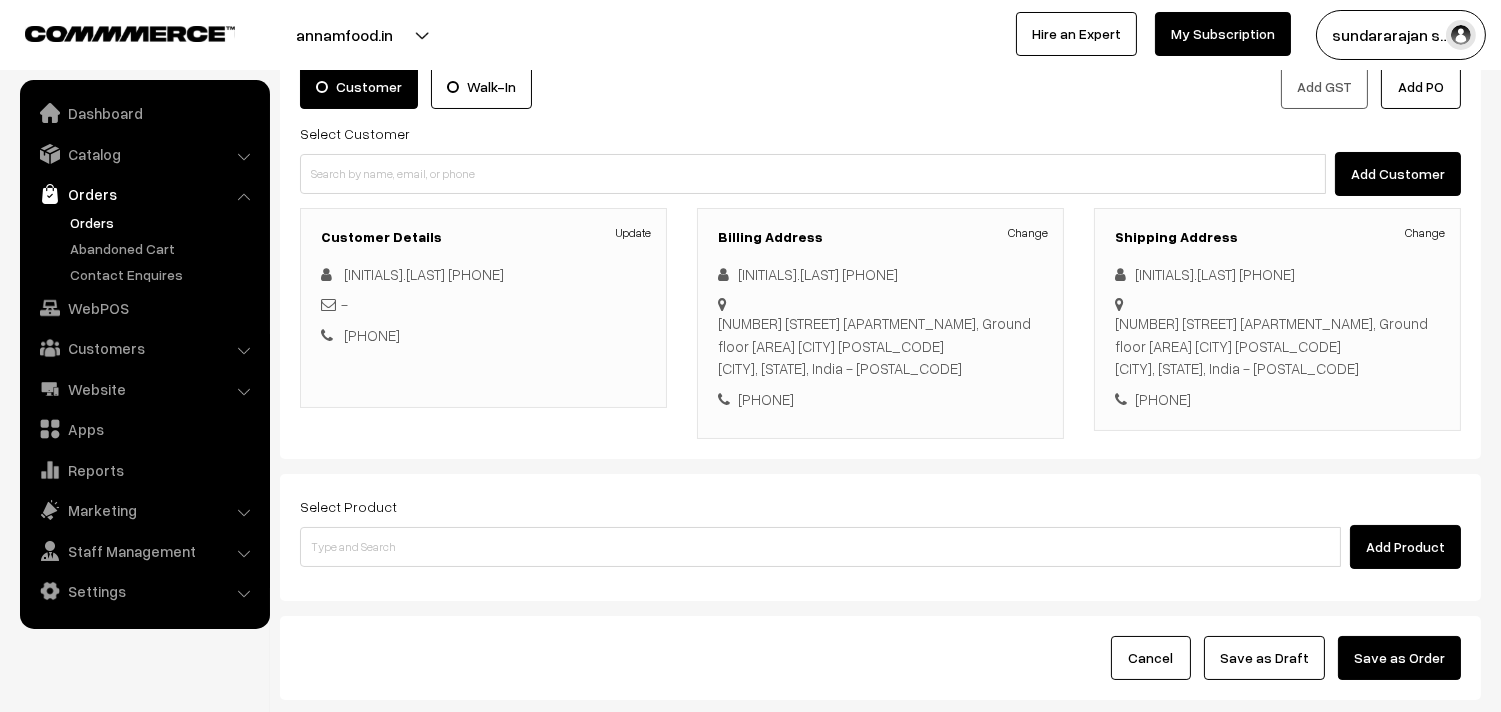 scroll, scrollTop: 111, scrollLeft: 0, axis: vertical 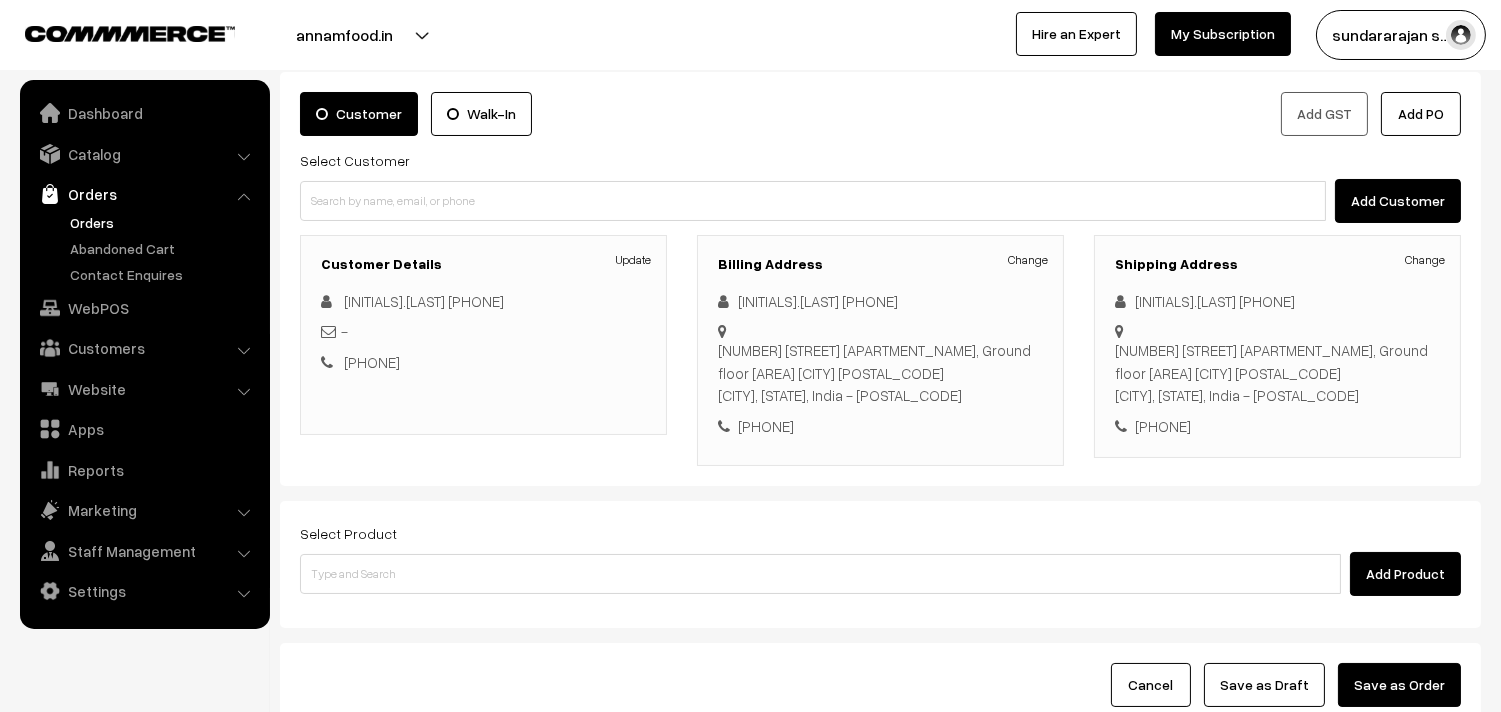drag, startPoint x: 545, startPoint y: 533, endPoint x: 536, endPoint y: 541, distance: 12.0415945 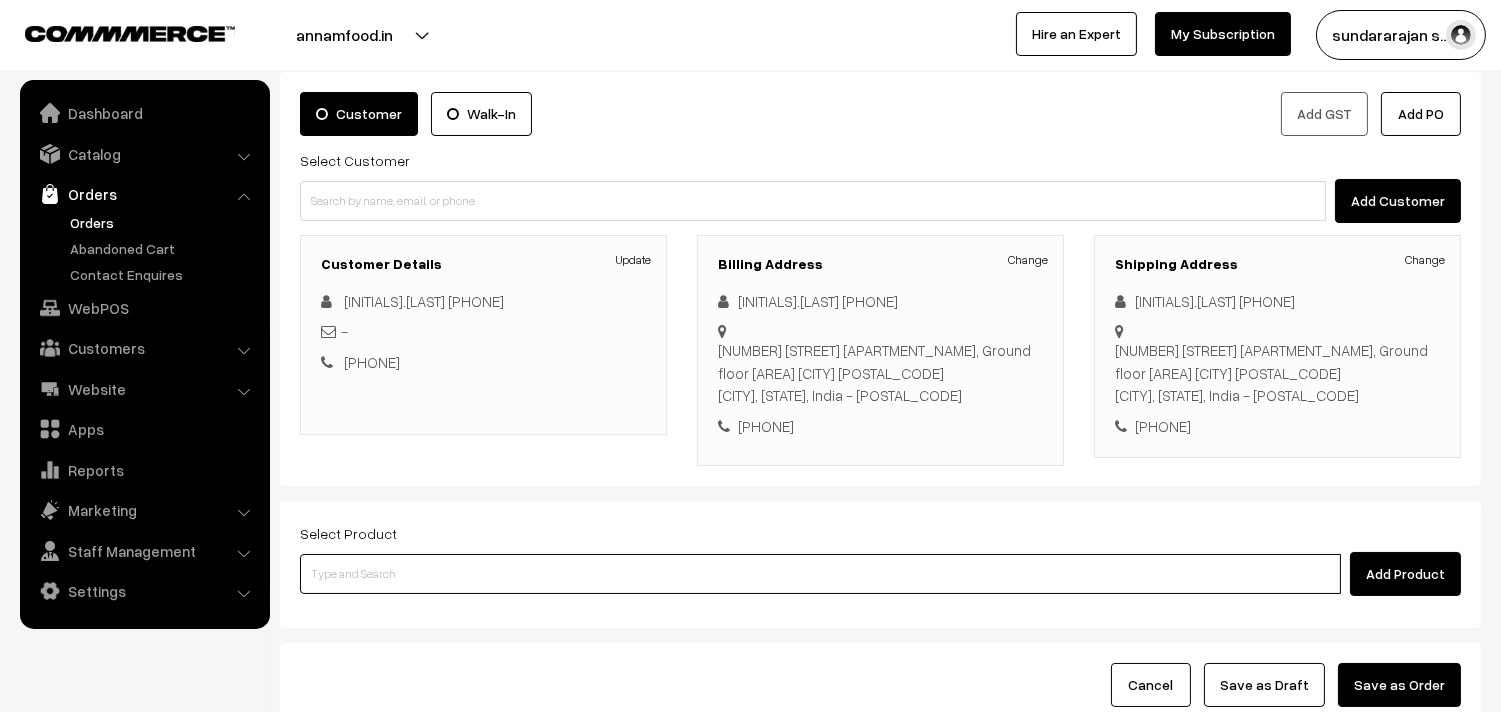 click at bounding box center (820, 574) 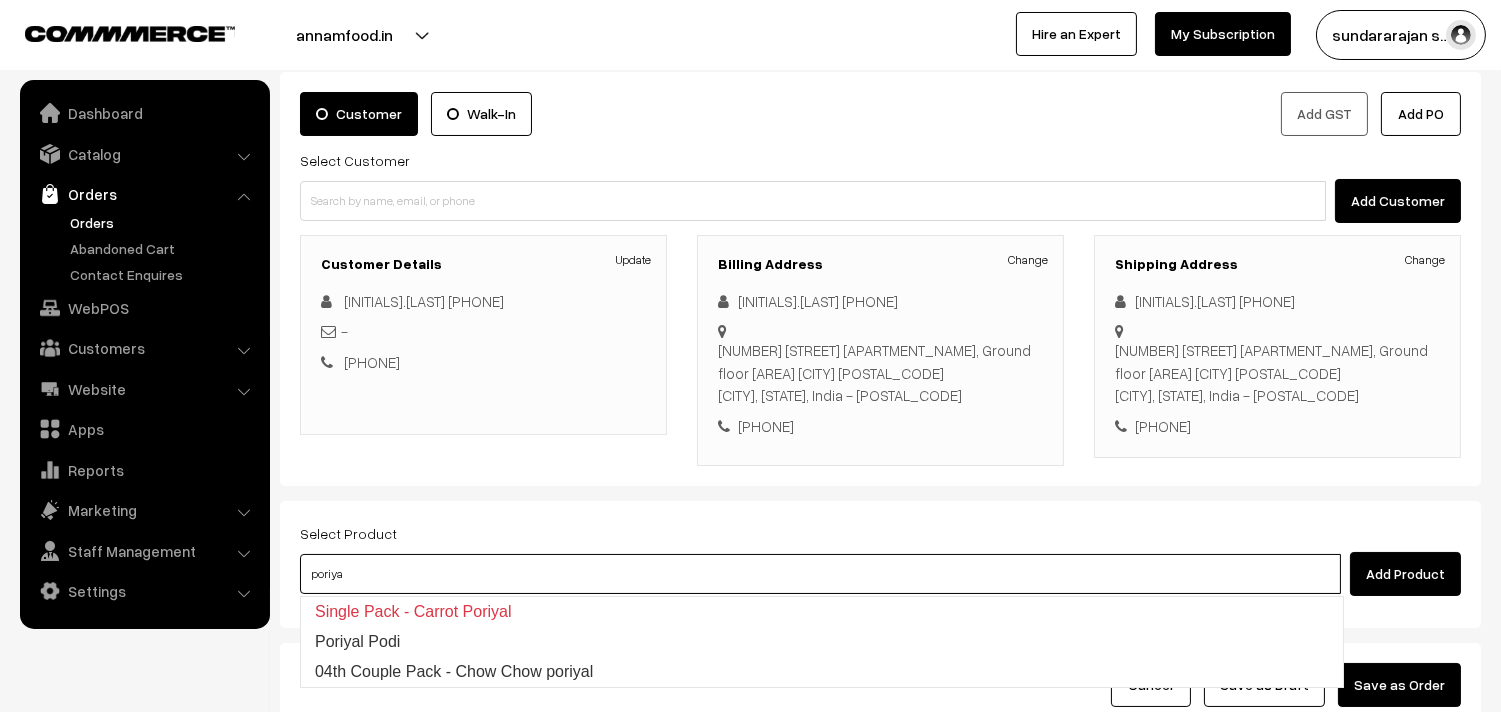 type on "04th Couple Pack - Chow Chow  poriyal" 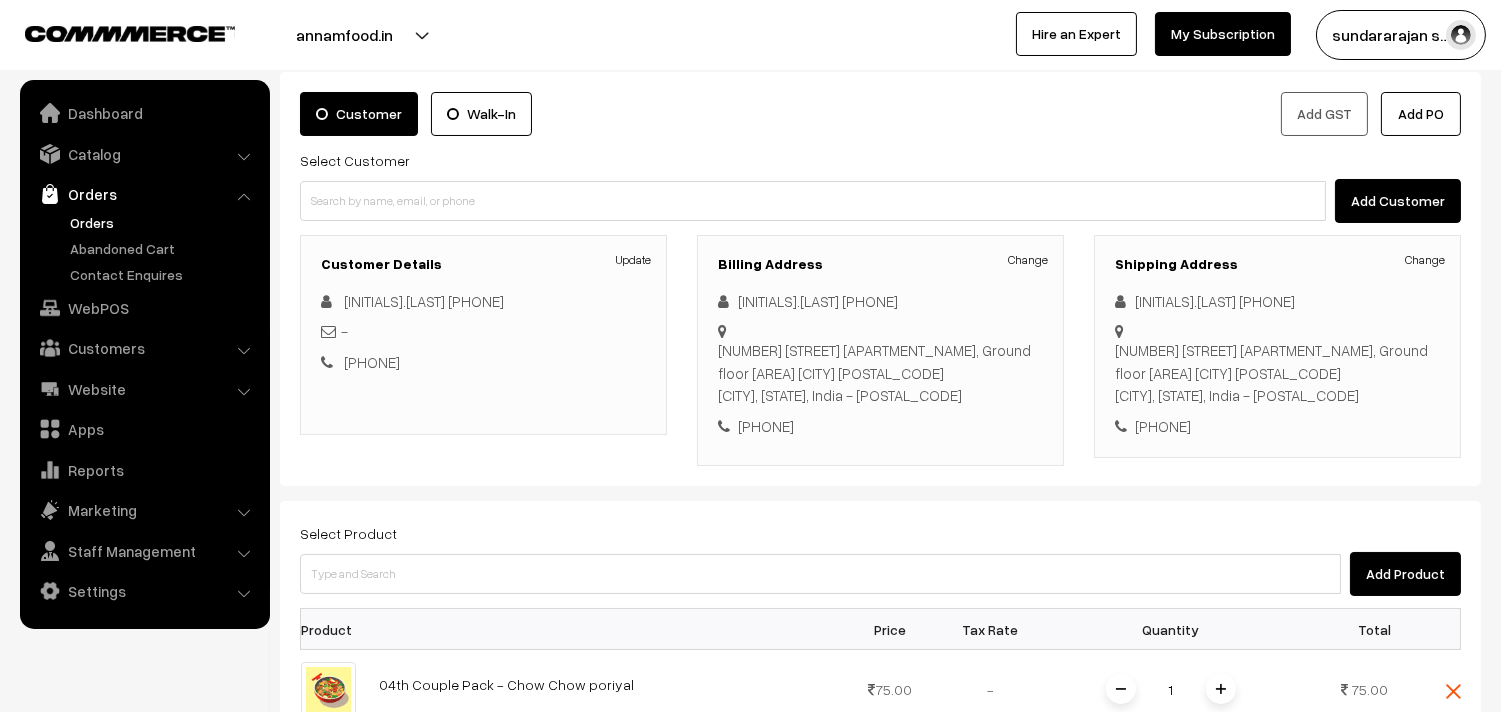 click on "Select Product
Add Product" at bounding box center [880, 558] 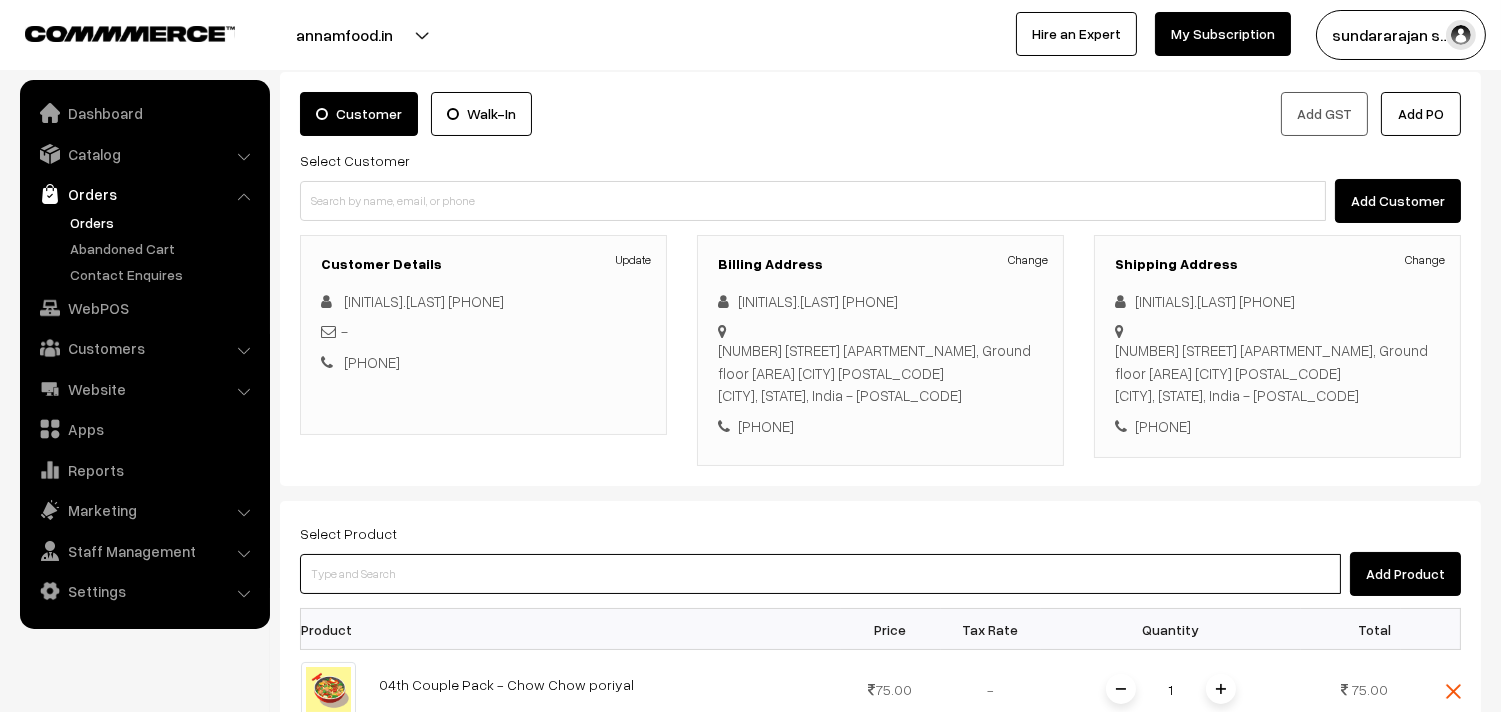 click at bounding box center [820, 574] 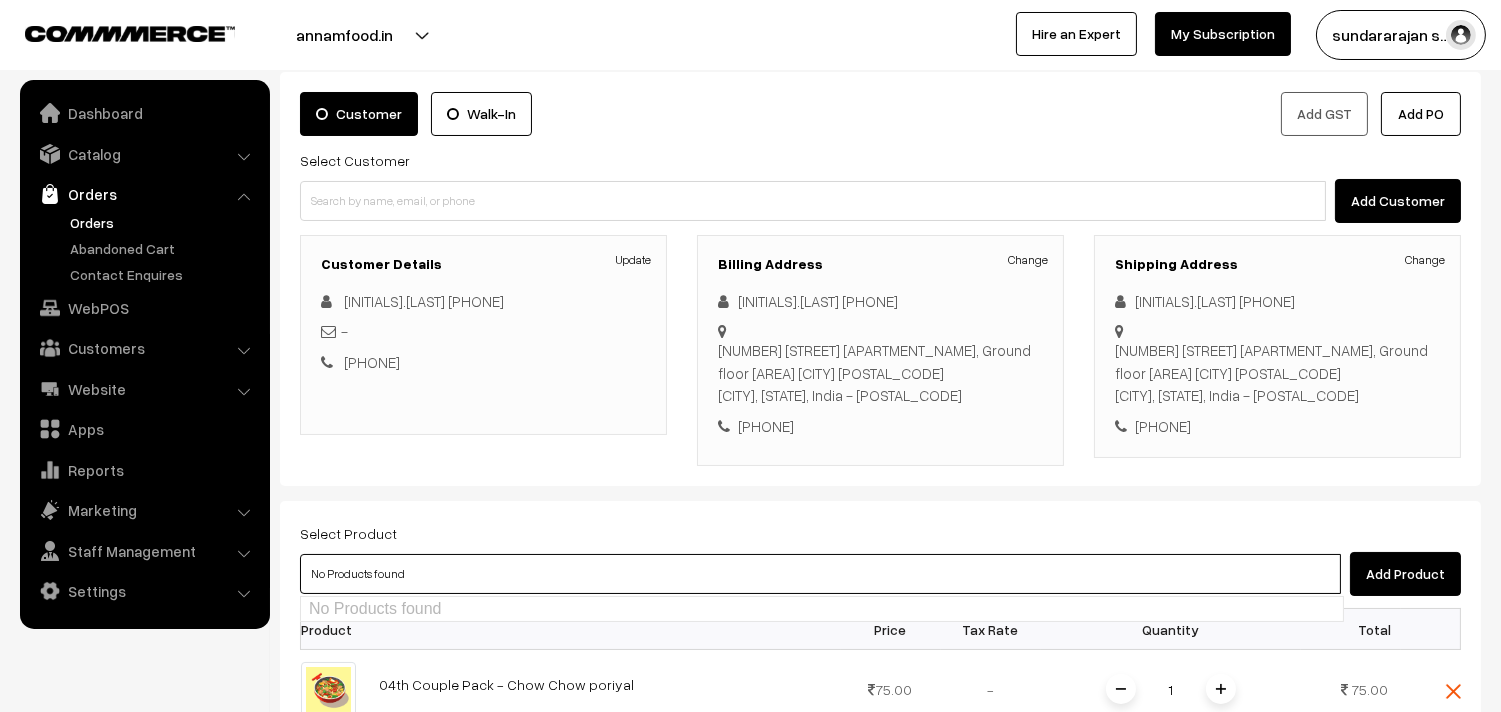 type on "No Products found" 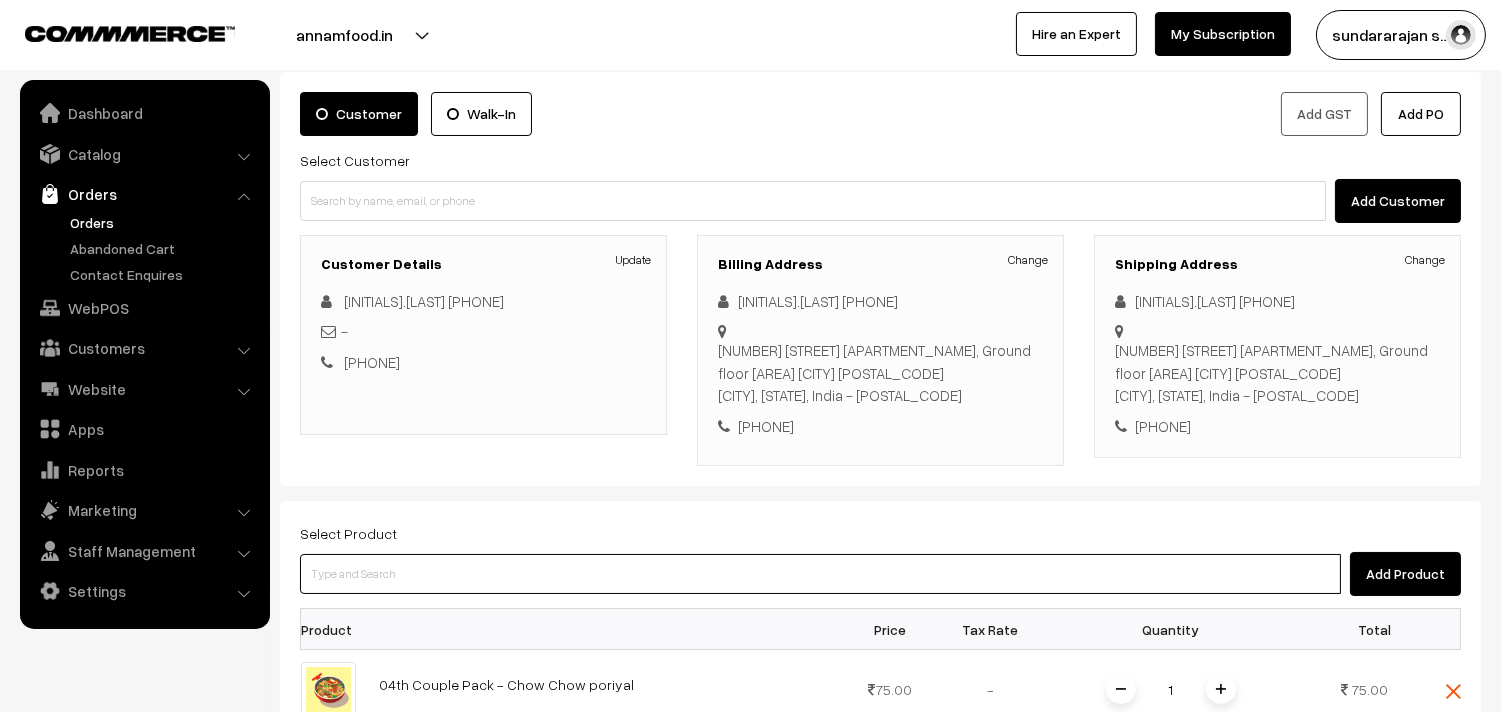 paste on "04thCouple Pack- Tomato Rasam" 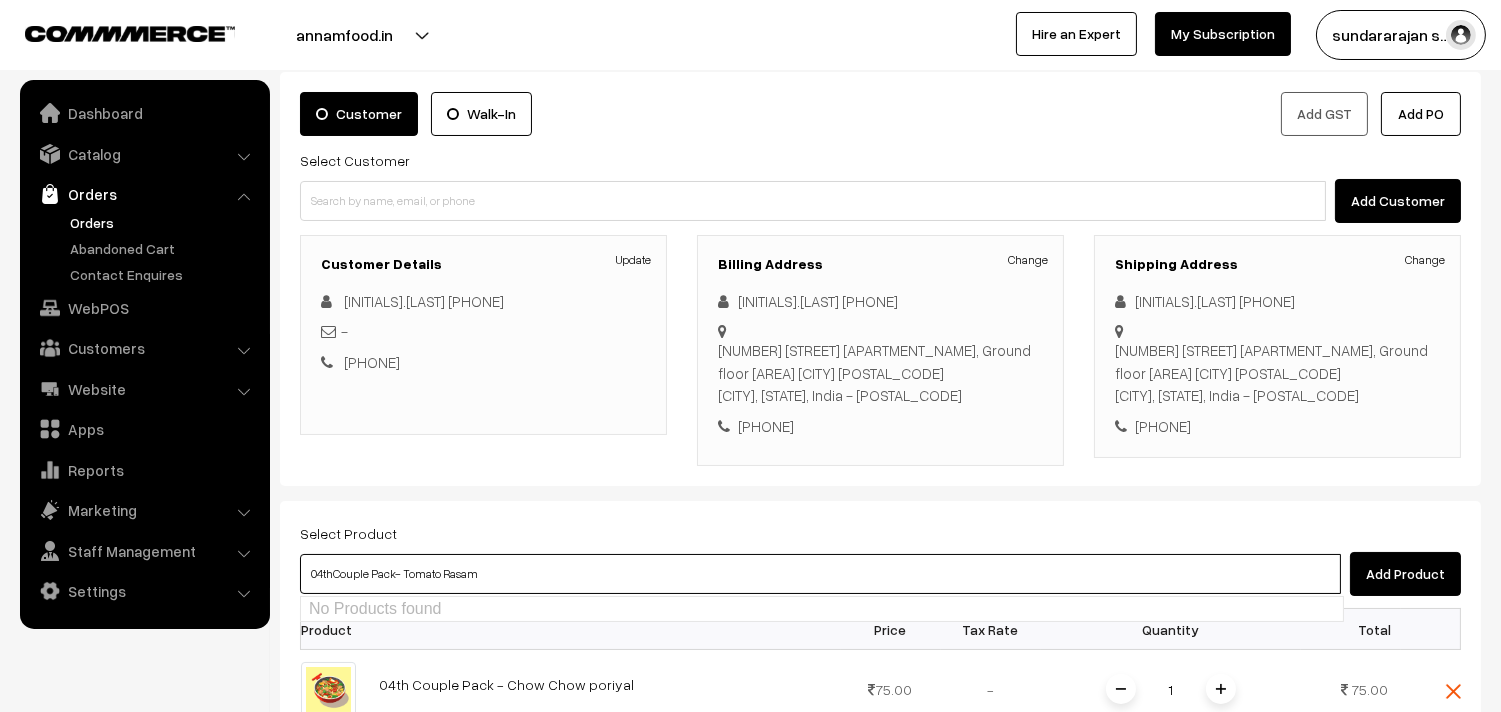 drag, startPoint x: 484, startPoint y: 582, endPoint x: 548, endPoint y: 586, distance: 64.12488 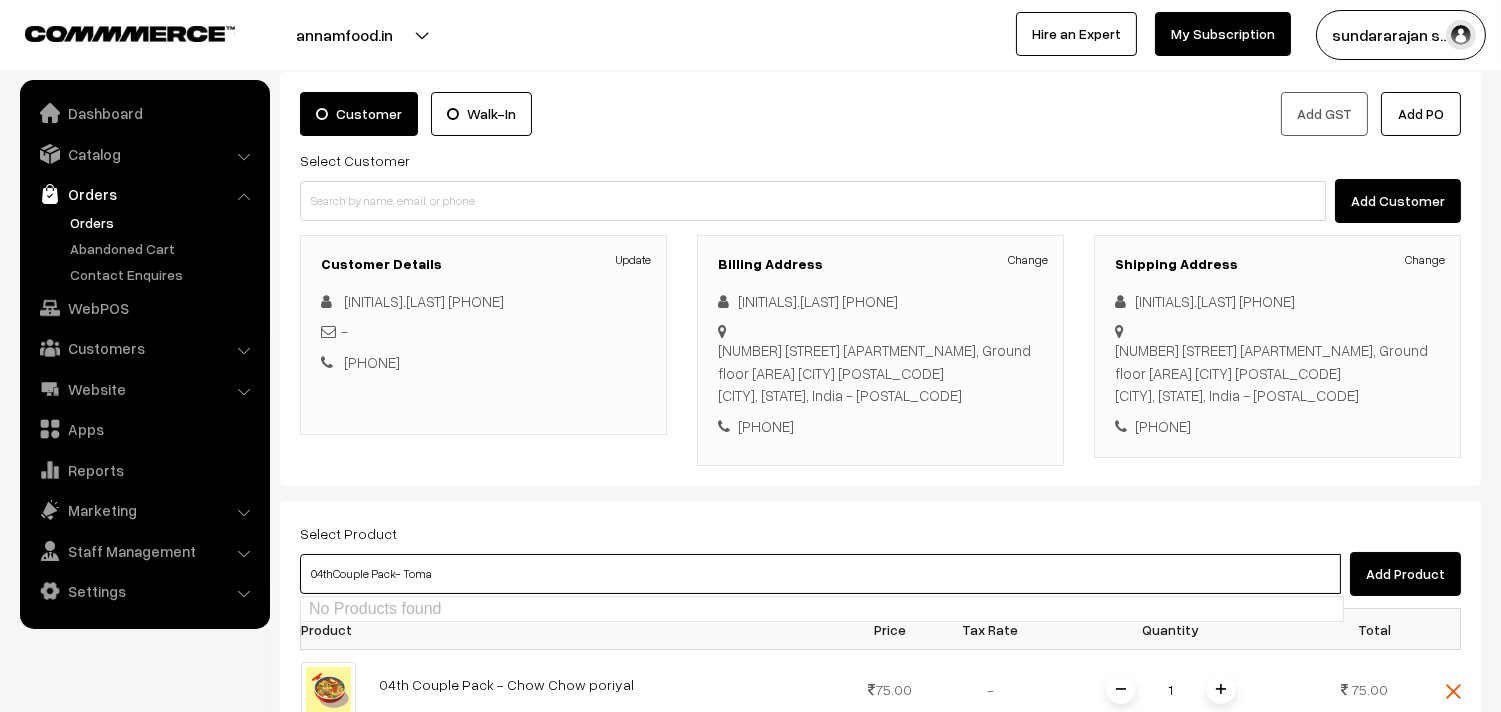 type on "04thCouple Pack- Tom" 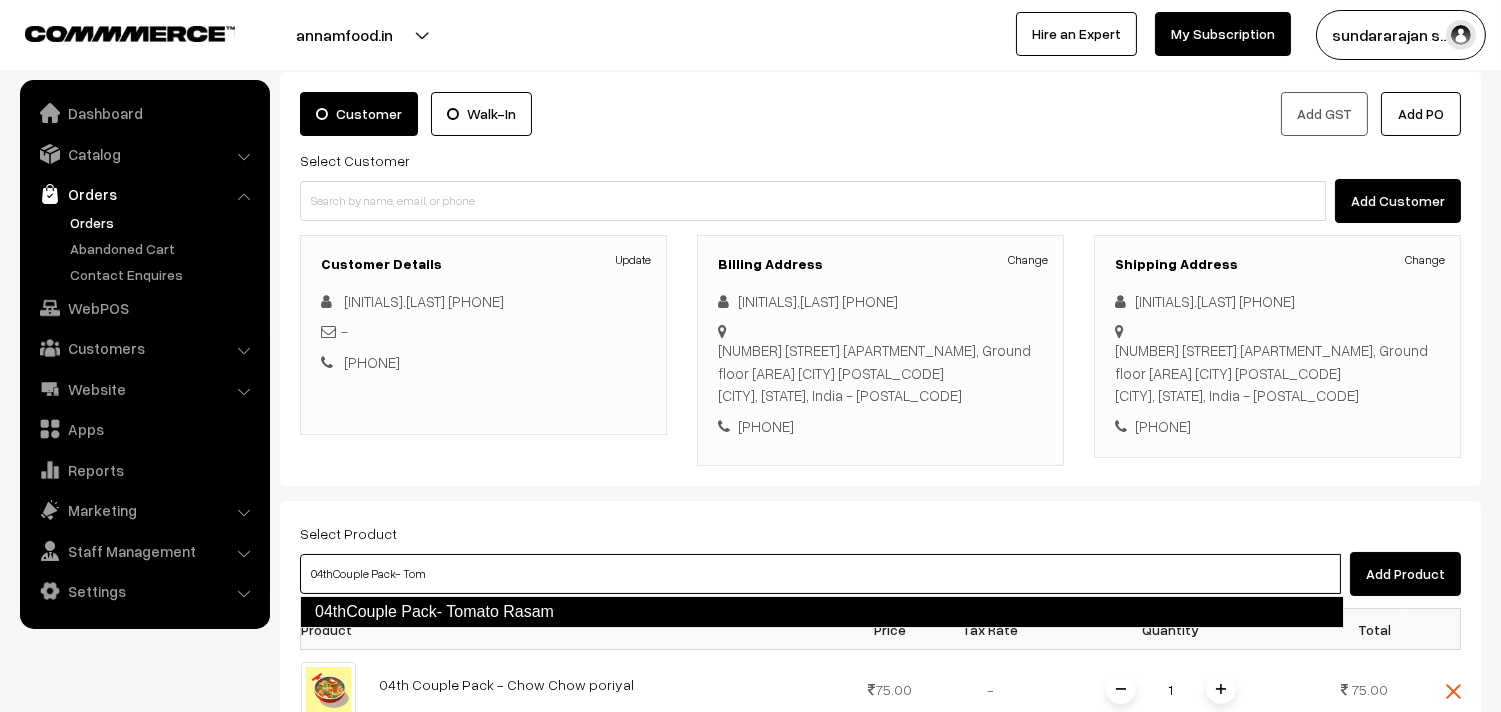 click on "04thCouple Pack- Tomato  Rasam" at bounding box center [822, 612] 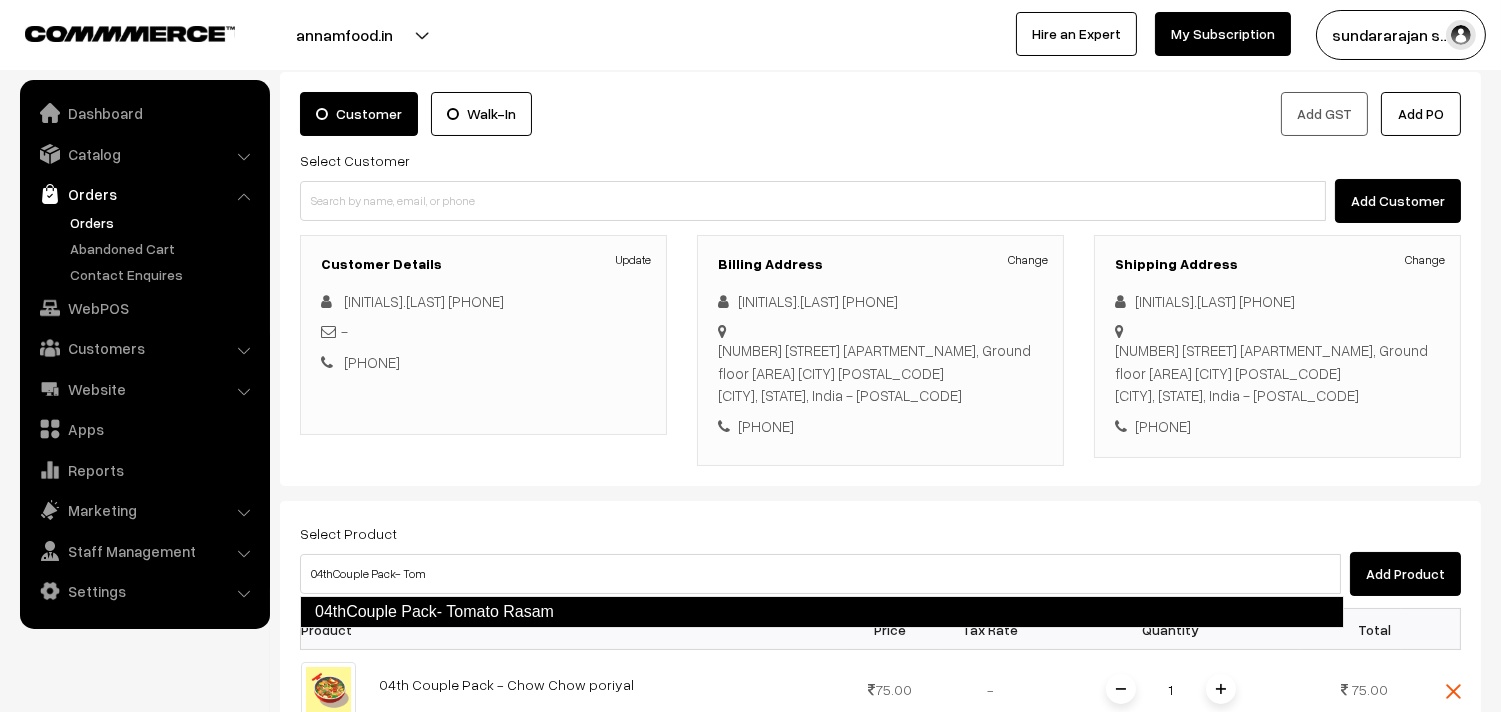 type 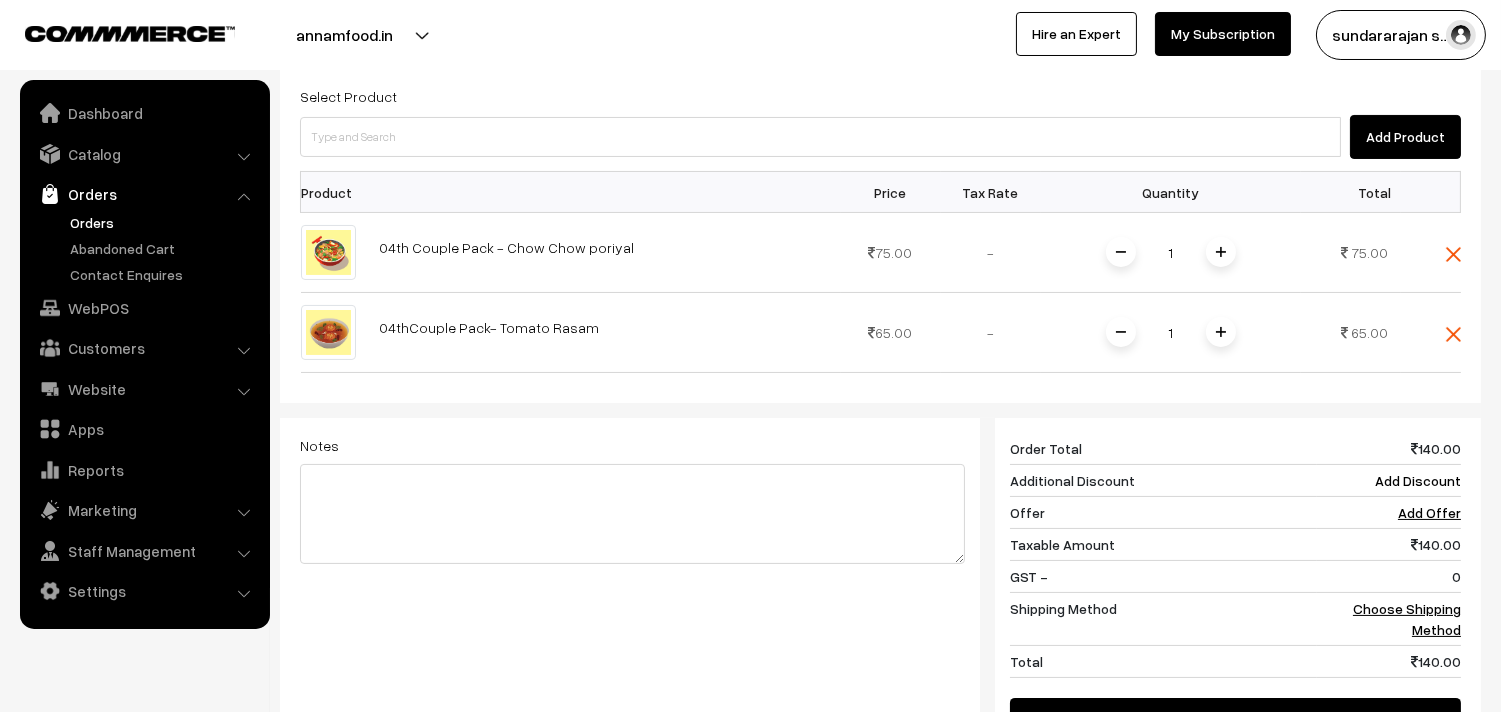 scroll, scrollTop: 555, scrollLeft: 0, axis: vertical 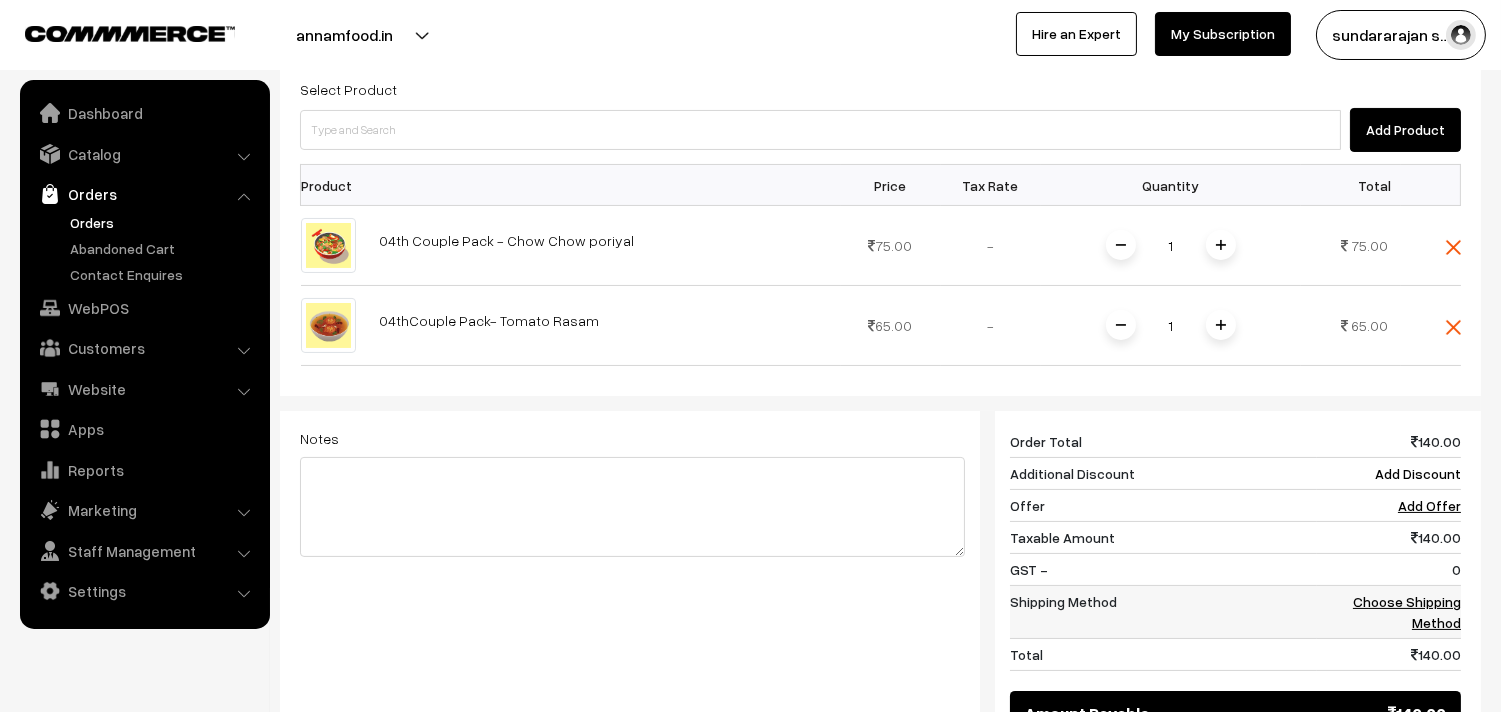 click on "Choose Shipping Method" at bounding box center [1407, 612] 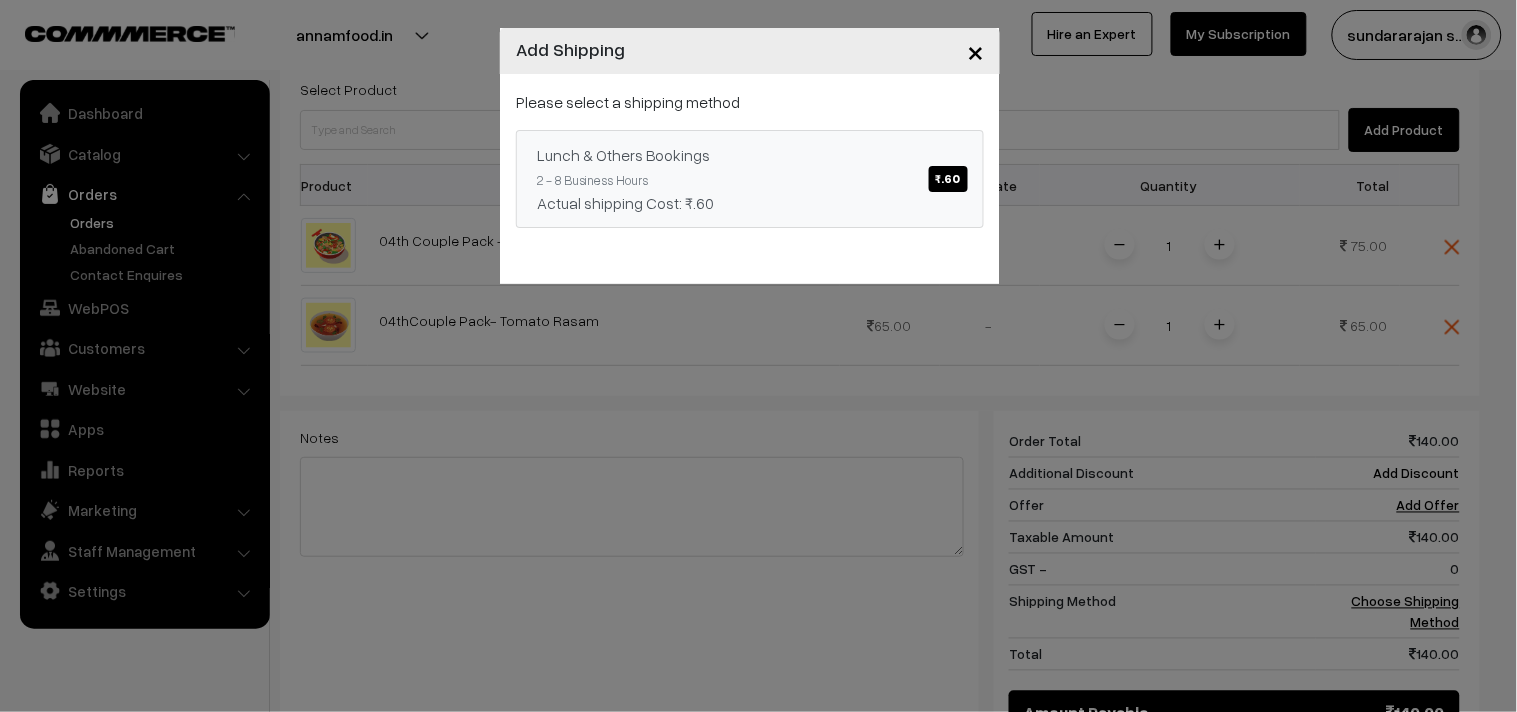 click on "Actual shipping Cost: ₹.60" at bounding box center [750, 203] 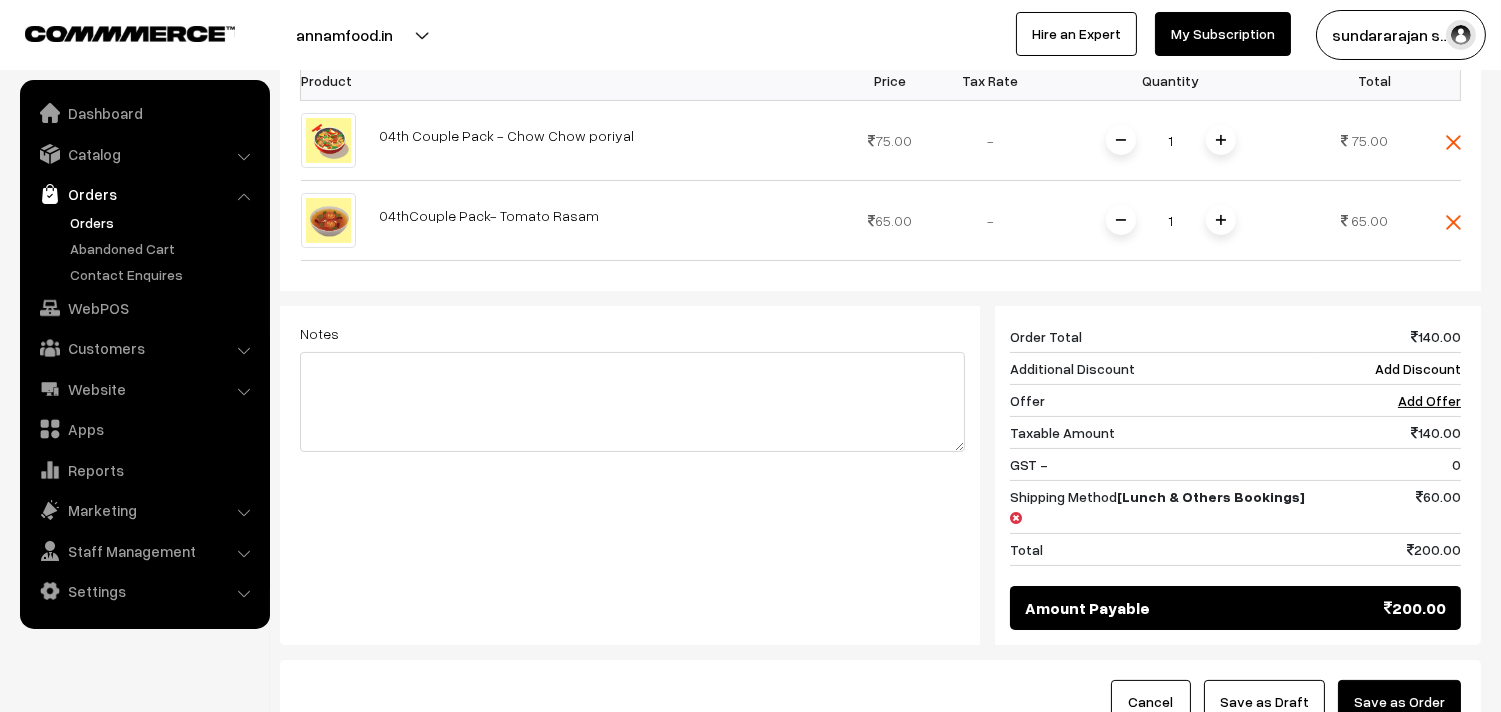 scroll, scrollTop: 707, scrollLeft: 0, axis: vertical 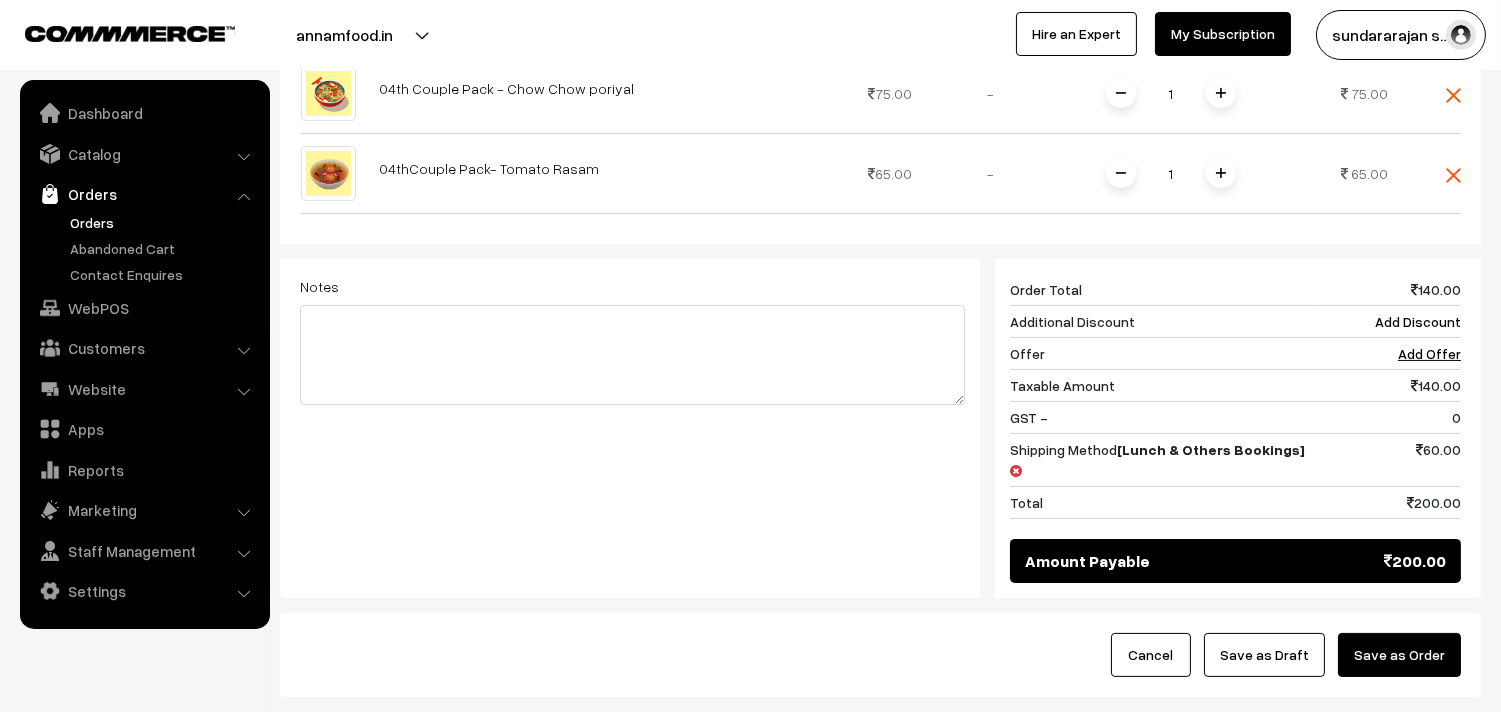 click on "Save as Draft" at bounding box center (1264, 655) 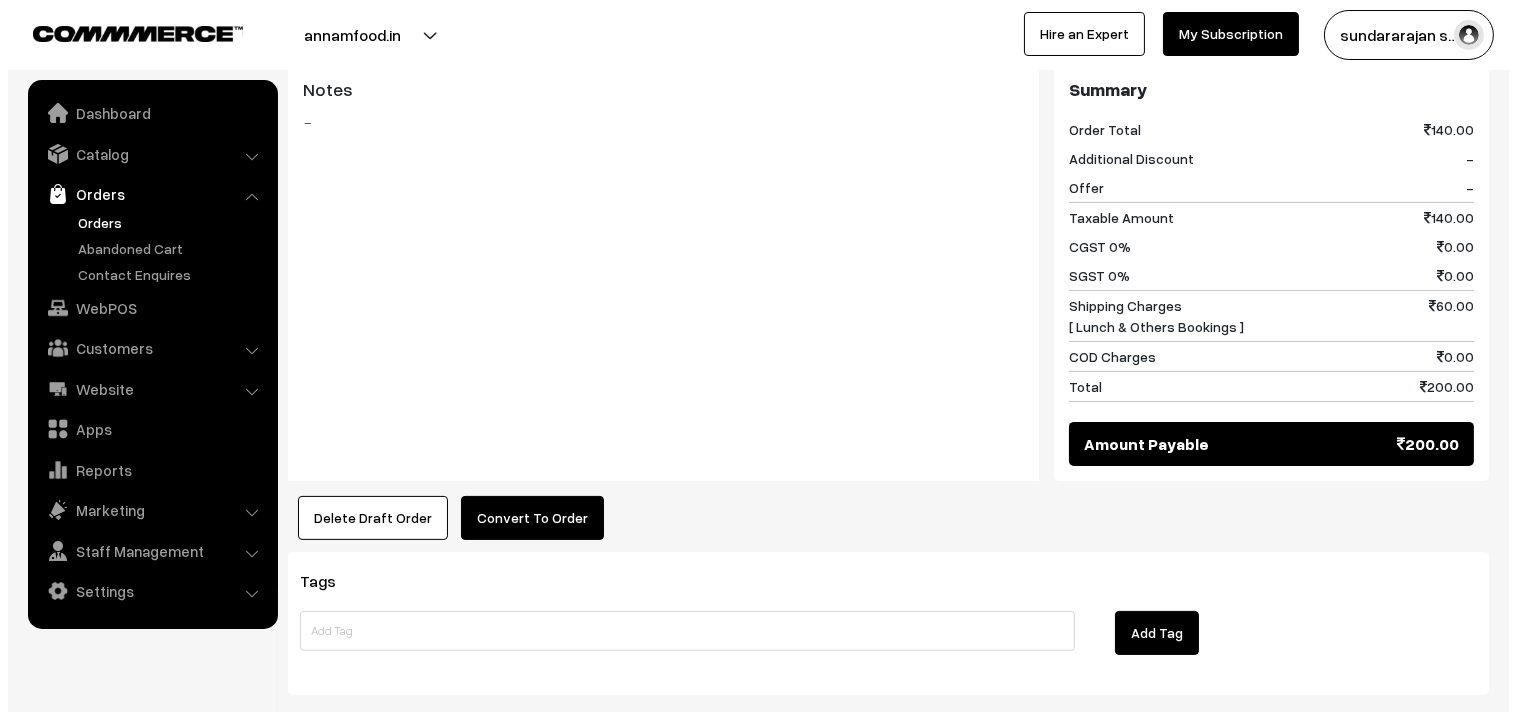 scroll, scrollTop: 1000, scrollLeft: 0, axis: vertical 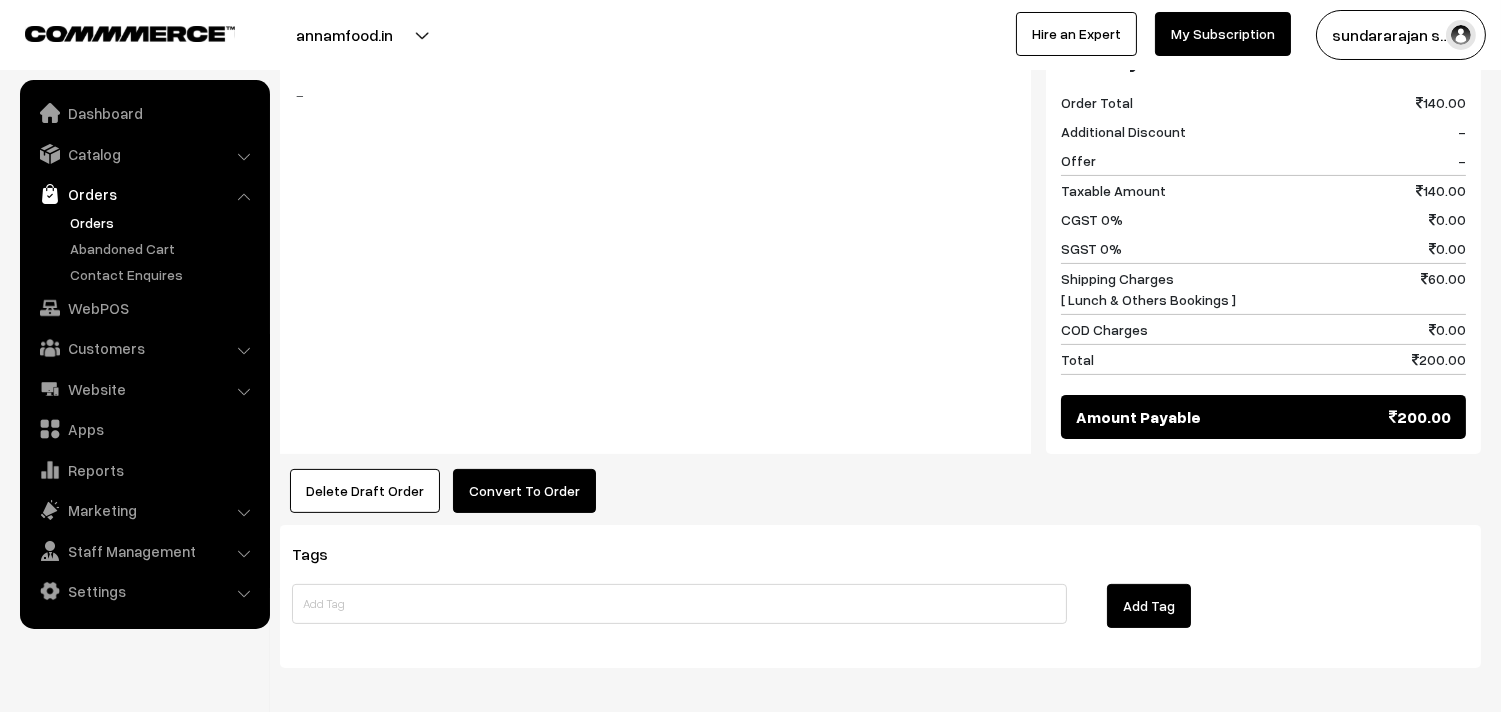 click on "Convert To Order" at bounding box center [524, 491] 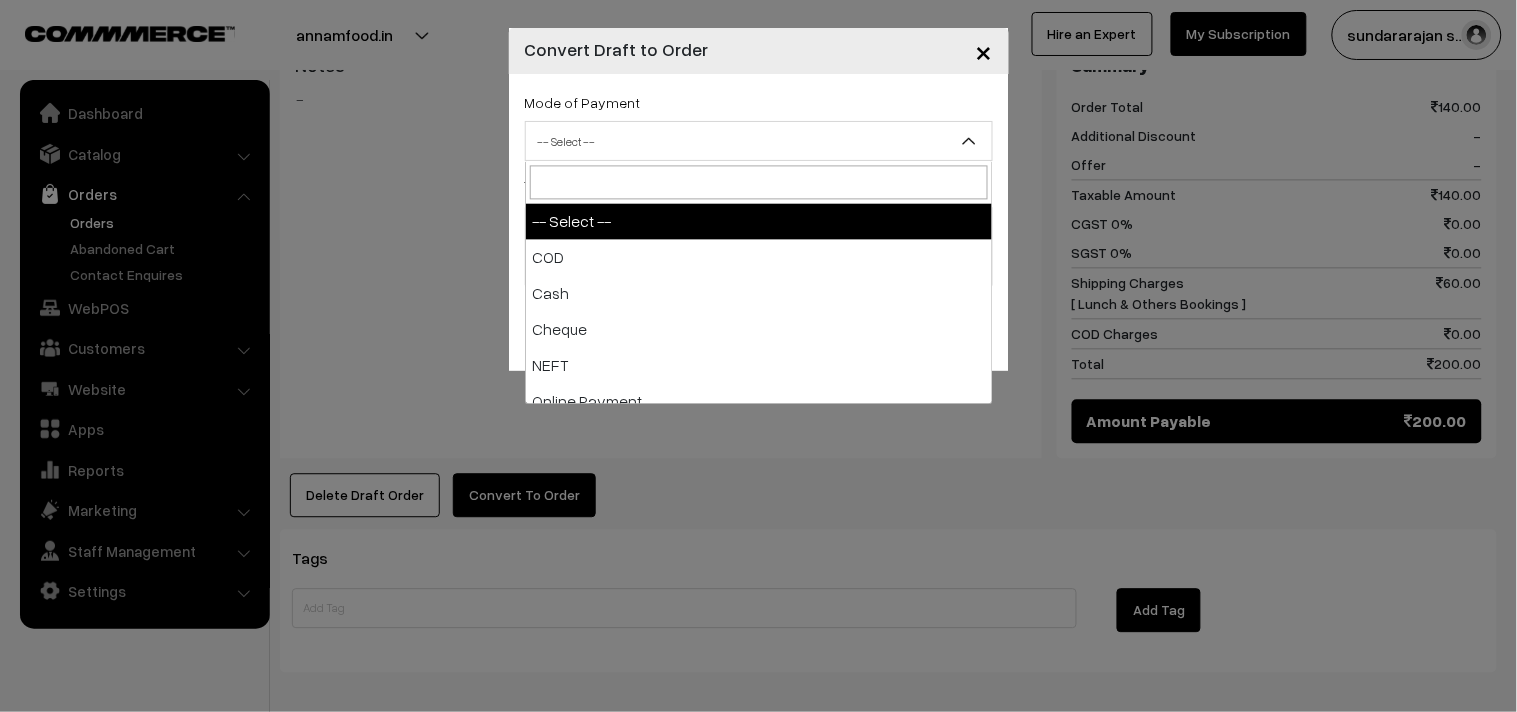 click on "-- Select --" at bounding box center (759, 141) 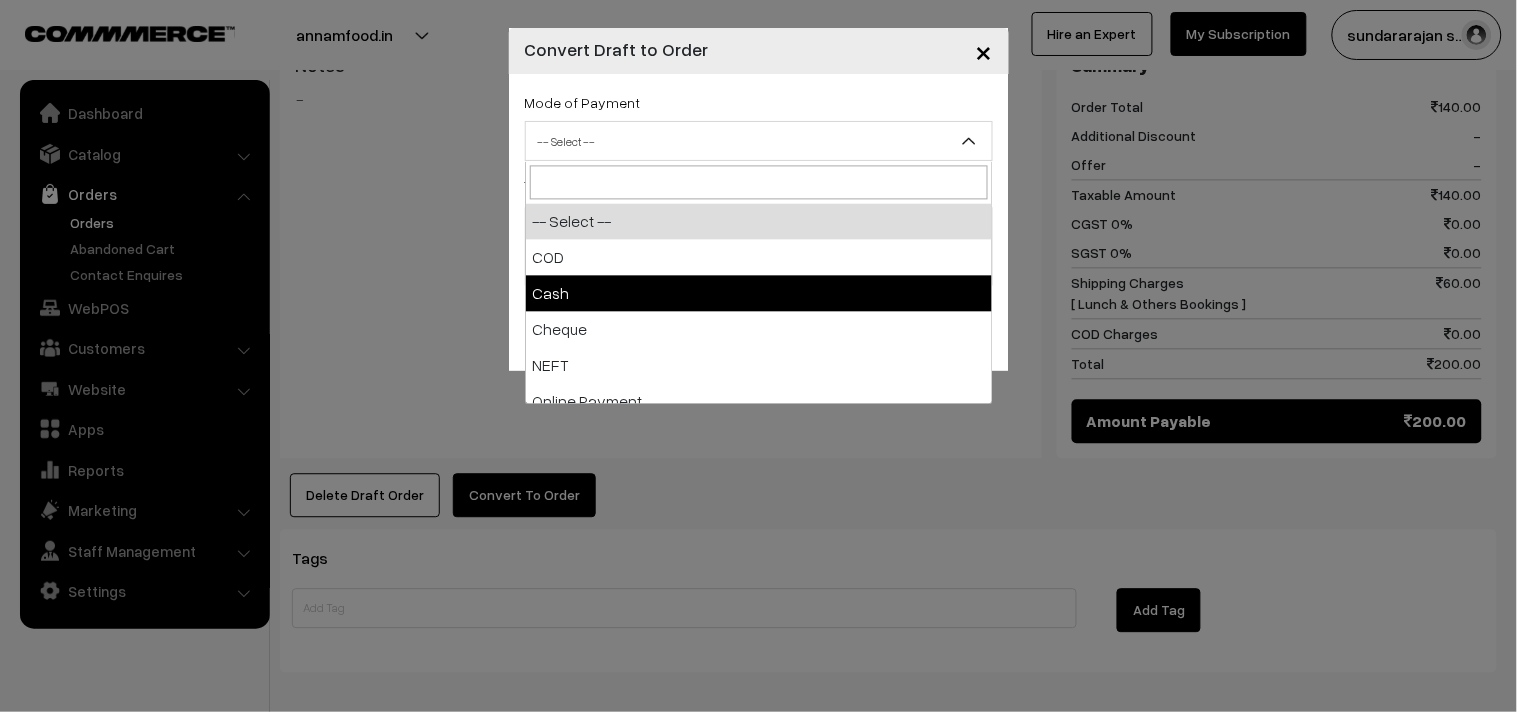 select on "2" 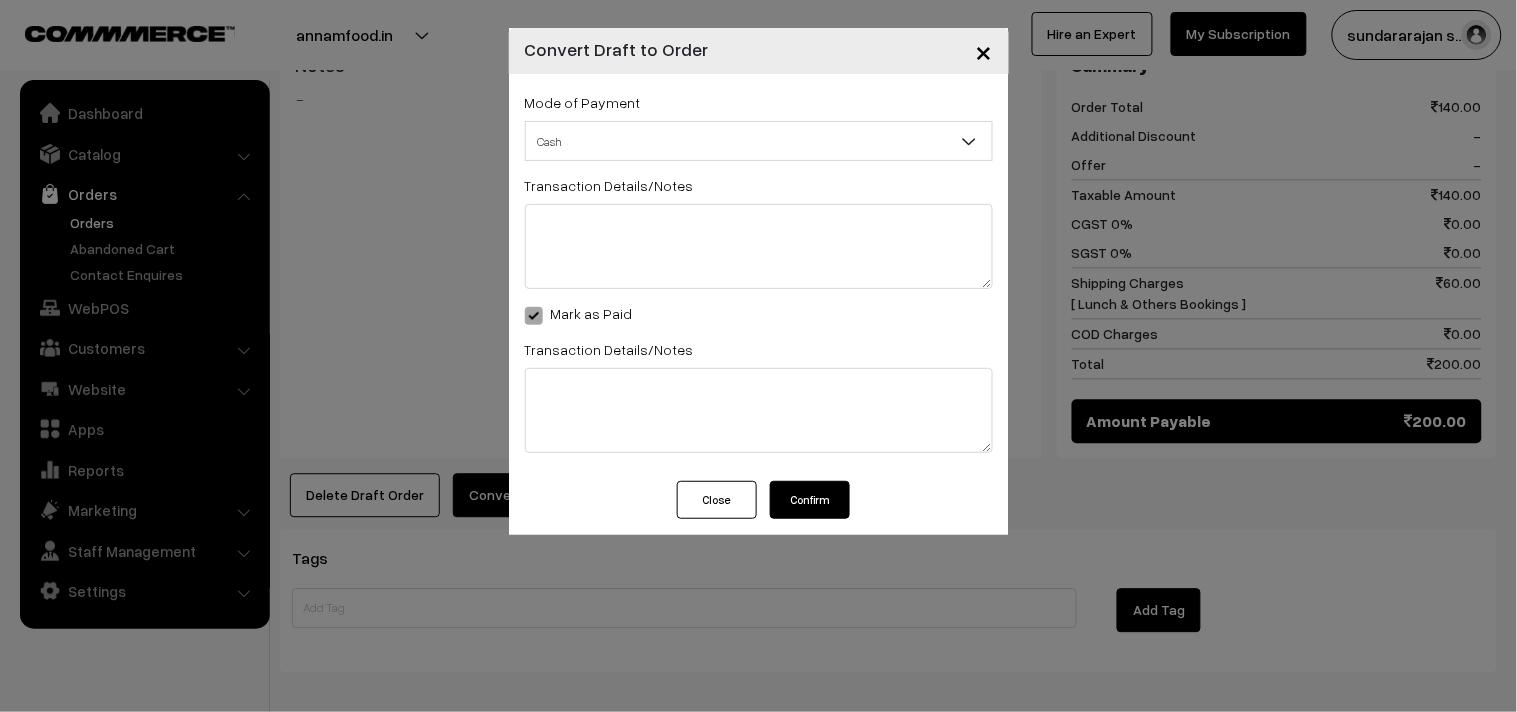 drag, startPoint x: 825, startPoint y: 513, endPoint x: 806, endPoint y: 522, distance: 21.023796 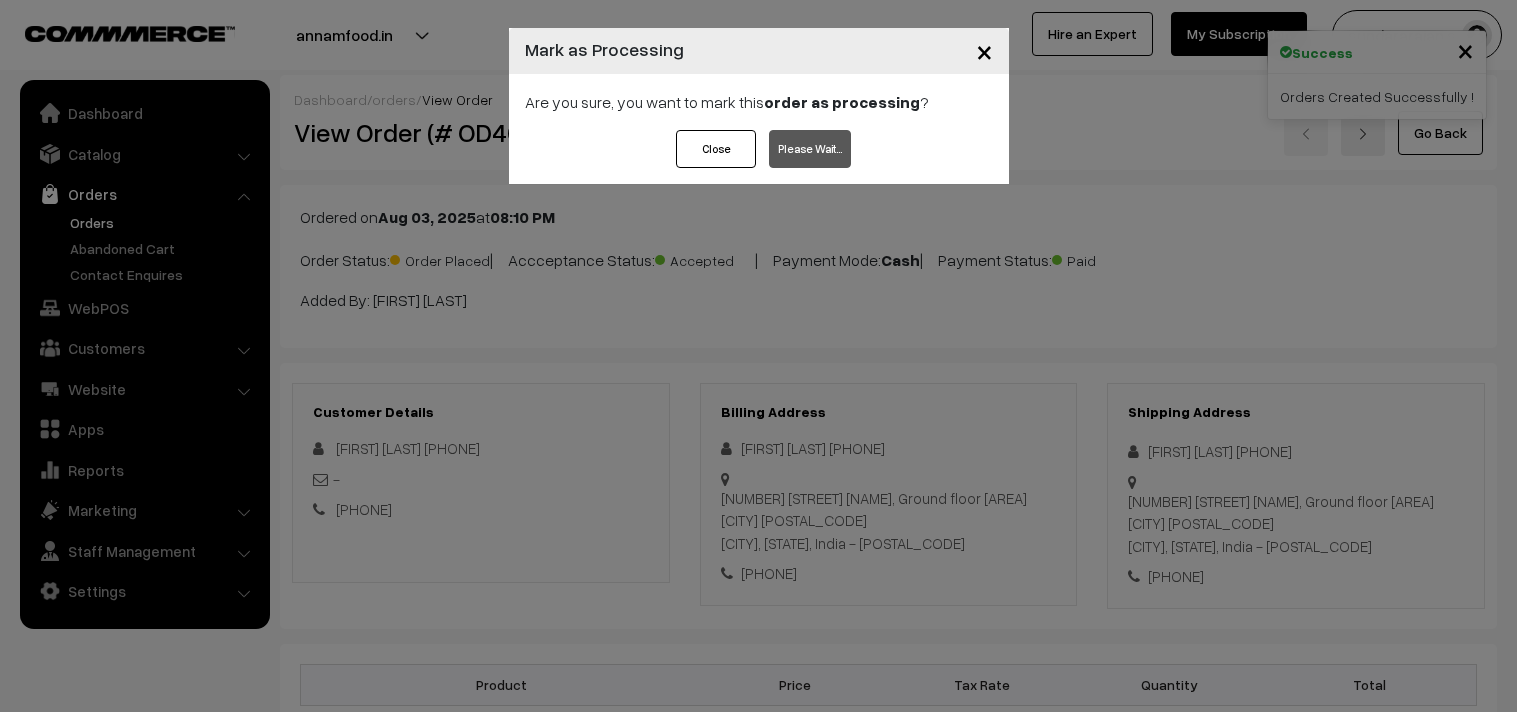 scroll, scrollTop: 1000, scrollLeft: 0, axis: vertical 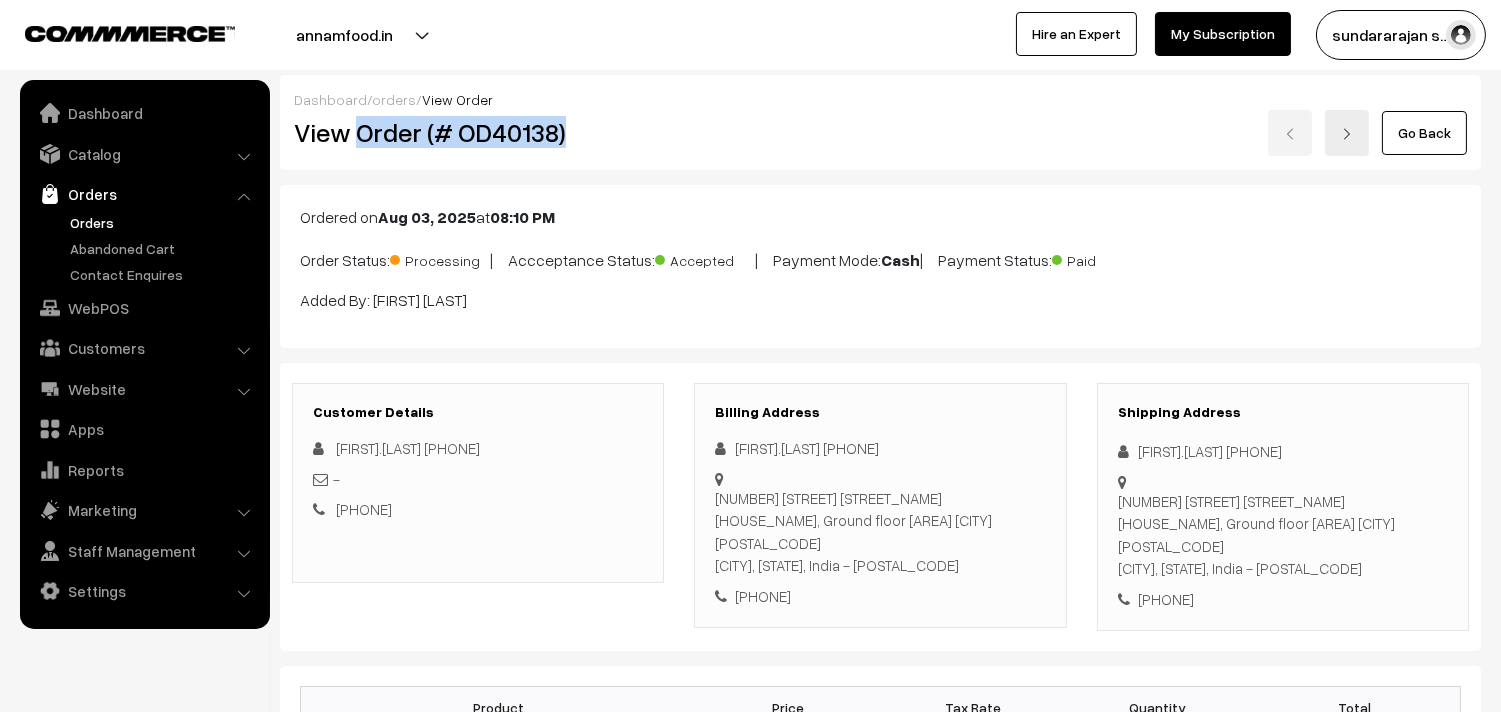 drag, startPoint x: 356, startPoint y: 132, endPoint x: 642, endPoint y: 138, distance: 286.06293 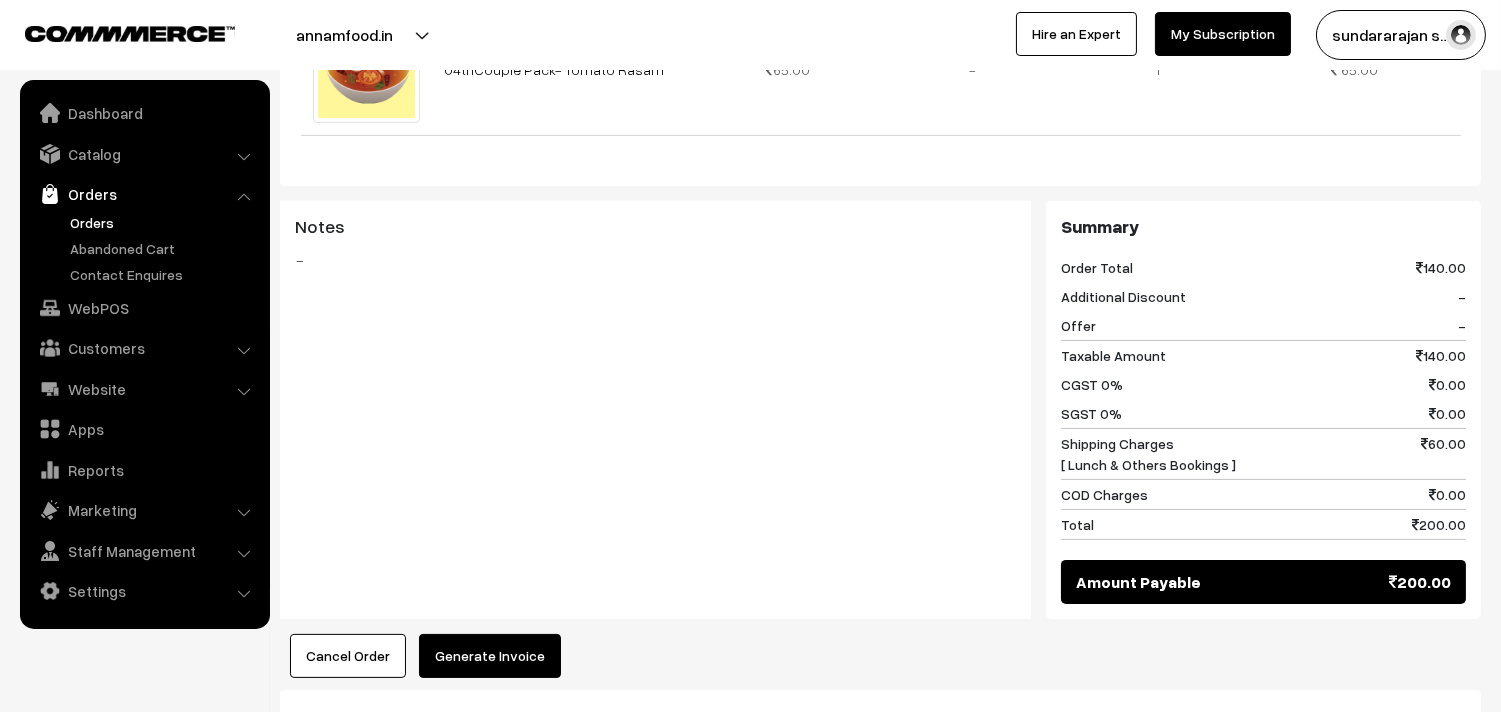 scroll, scrollTop: 888, scrollLeft: 0, axis: vertical 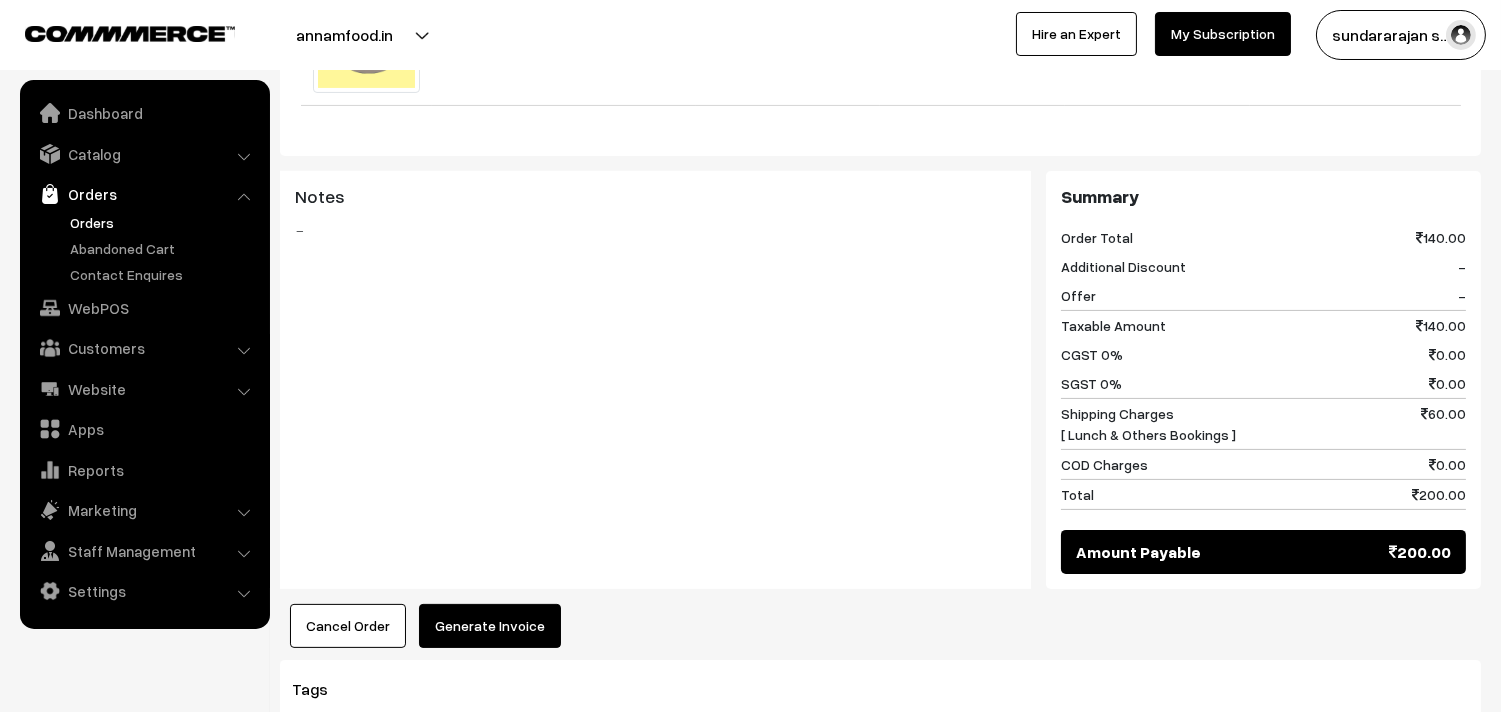 click on "Product
Price
Tax Rate
Quantity
Total
04th Couple Pack - Chow Chow  poriyal
75.00" at bounding box center (880, 212) 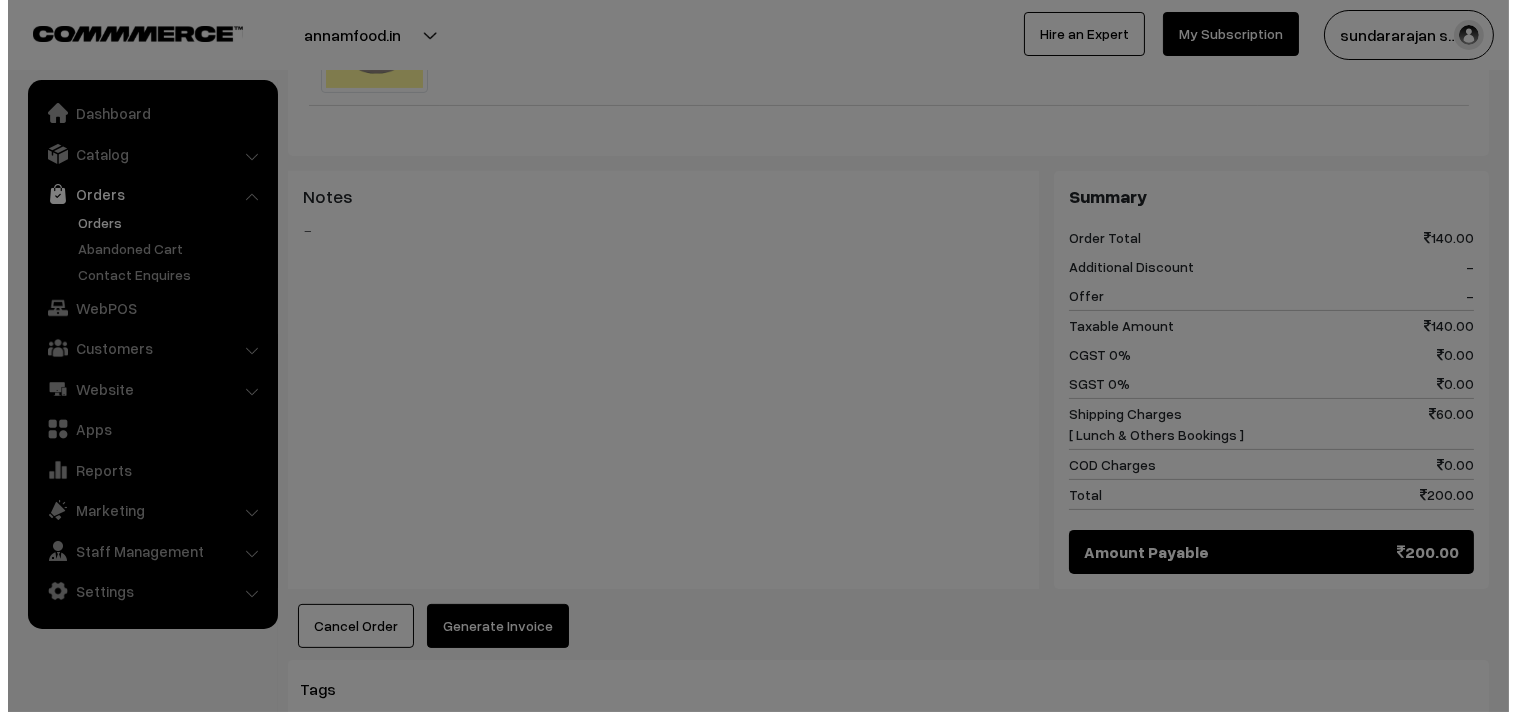 scroll, scrollTop: 891, scrollLeft: 0, axis: vertical 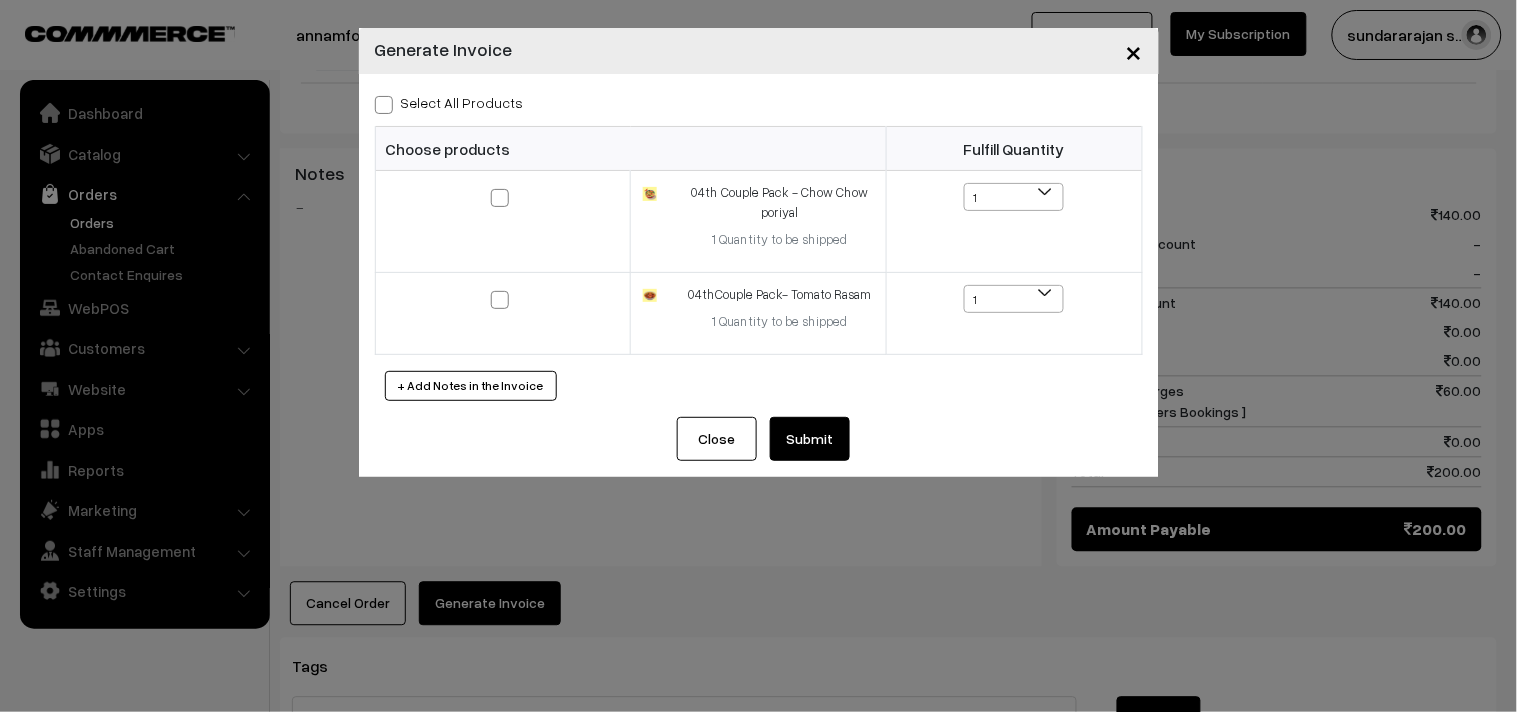 click on "Choose products" at bounding box center (630, 149) 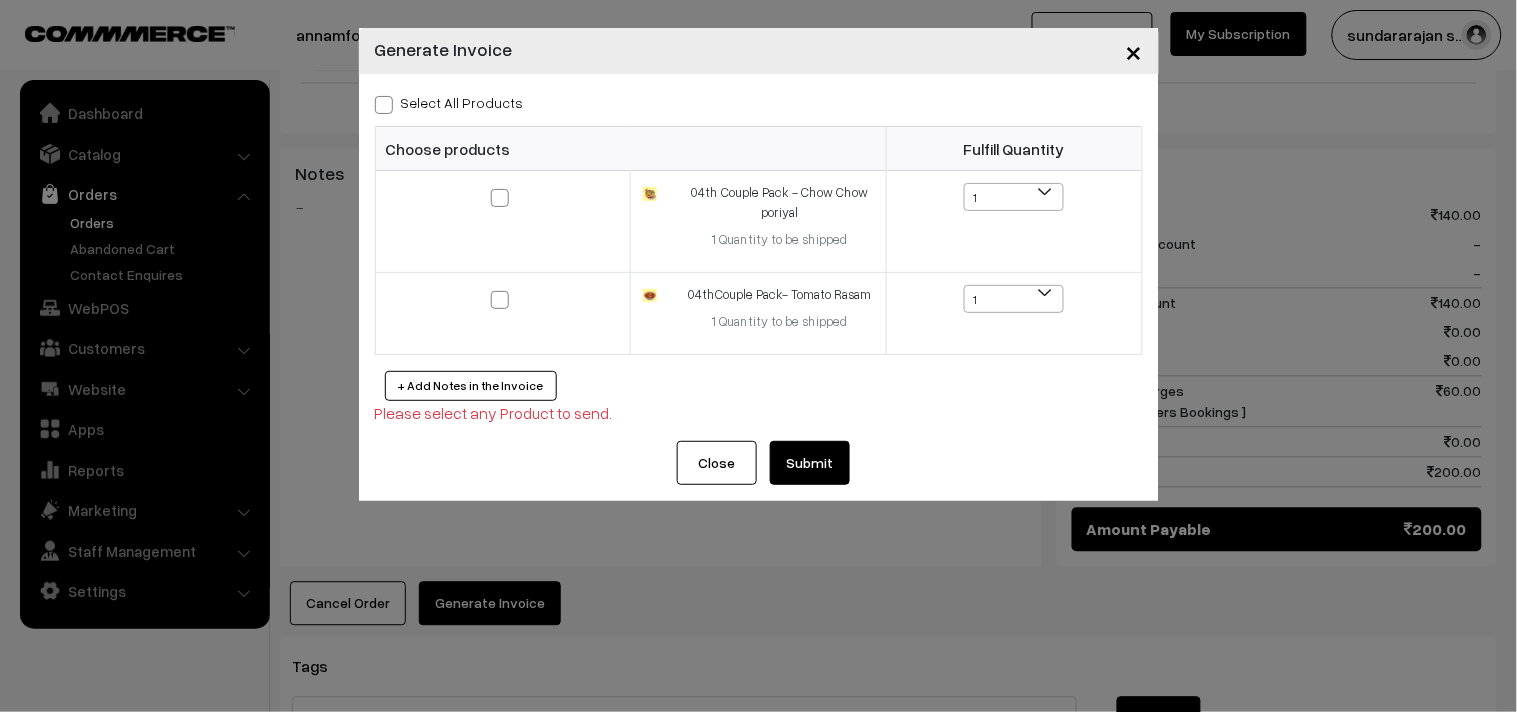 click on "Select All Products
Choose products
Fulfill Quantity
1 1 1 1" at bounding box center [759, 257] 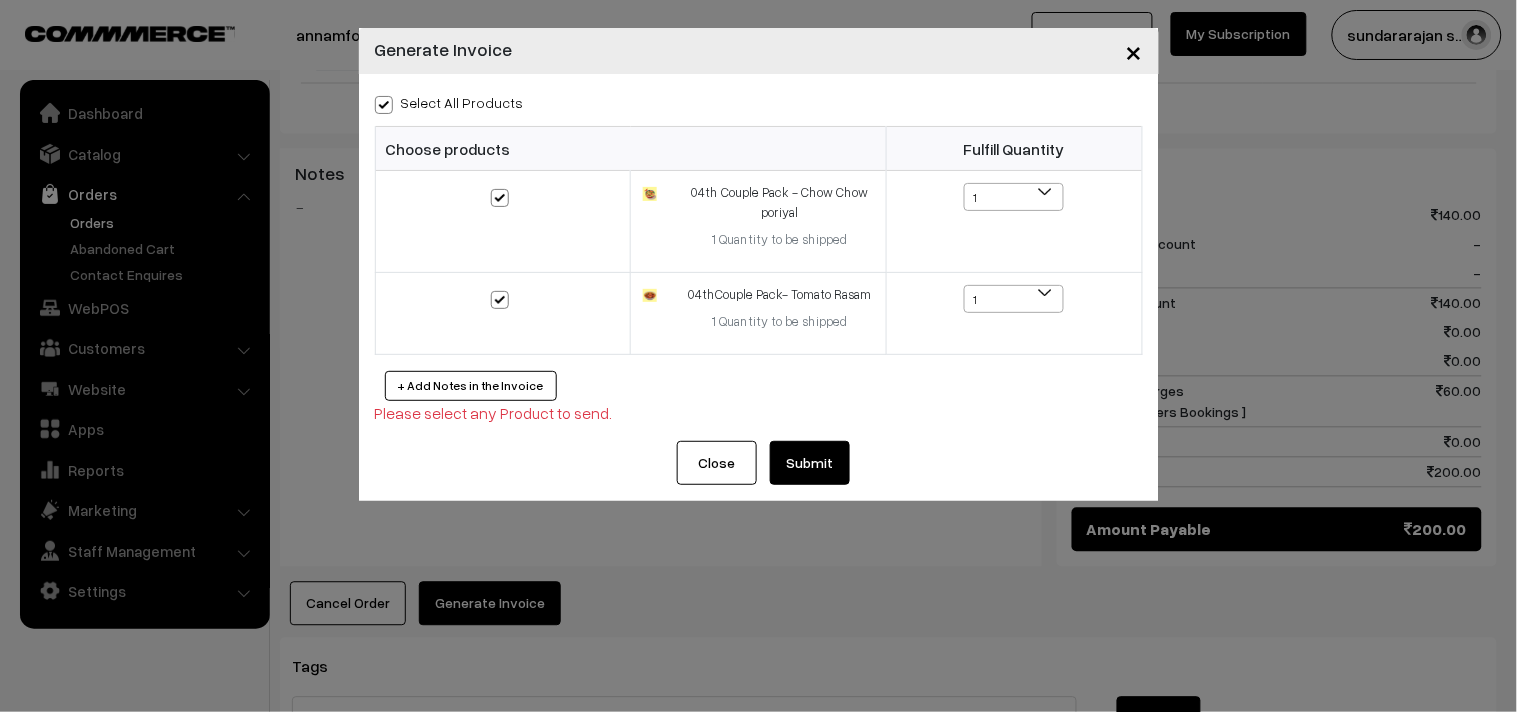 checkbox on "true" 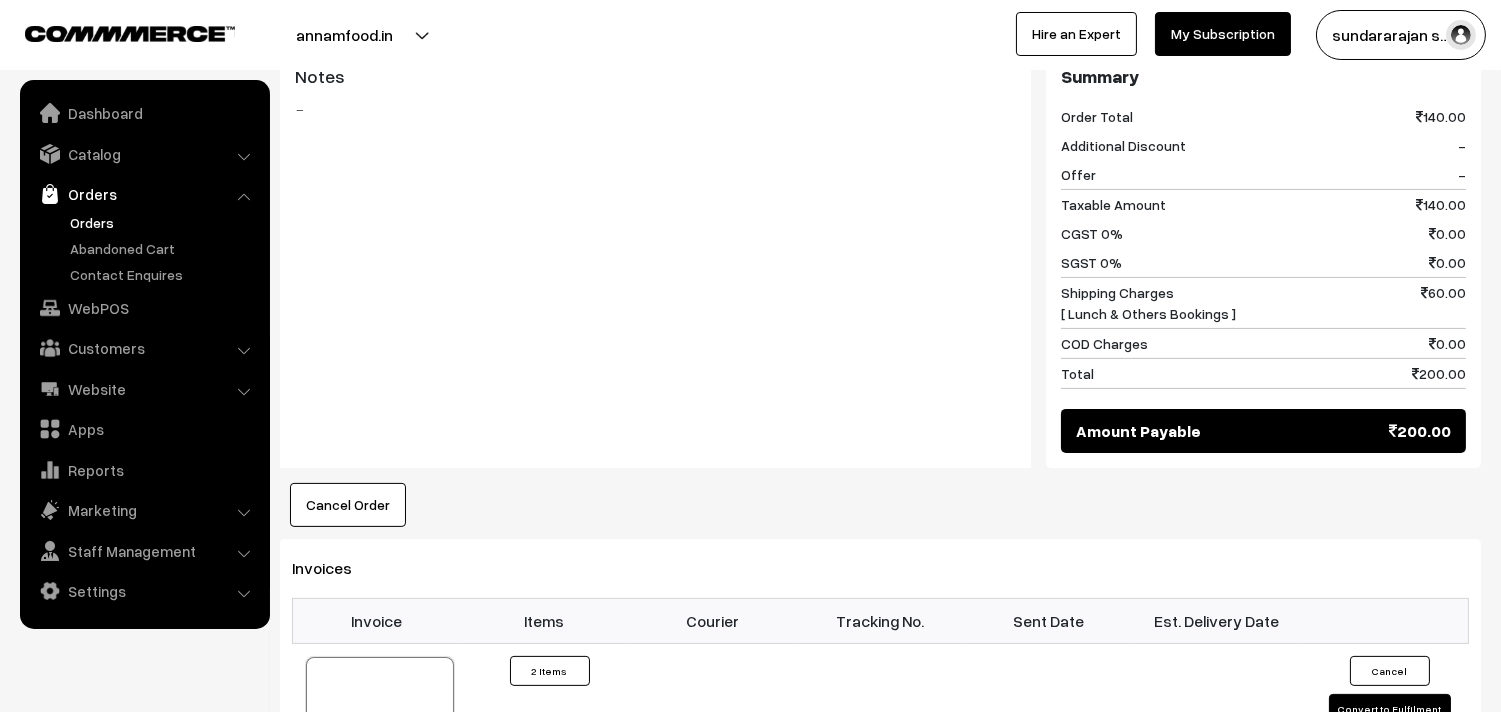 scroll, scrollTop: 1444, scrollLeft: 0, axis: vertical 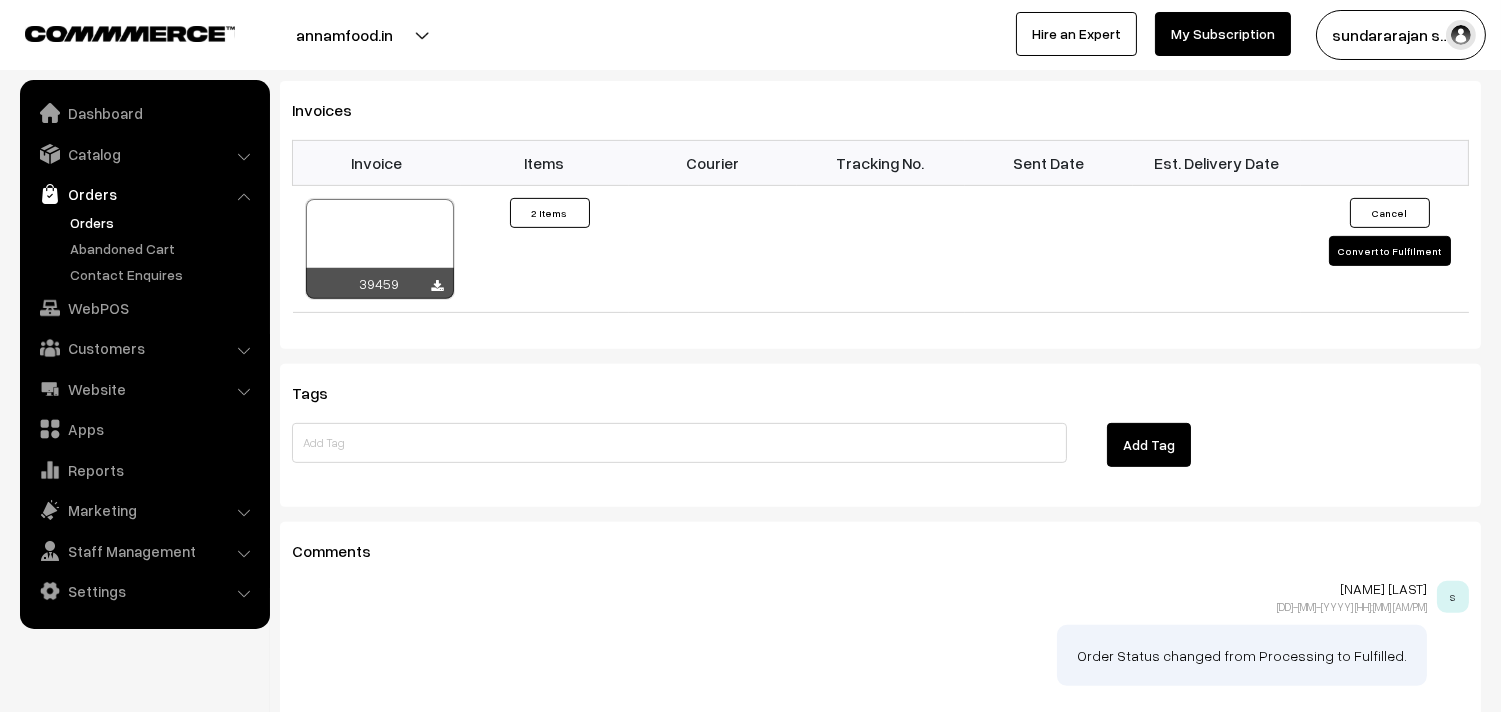 click on "Invoice" at bounding box center [377, 163] 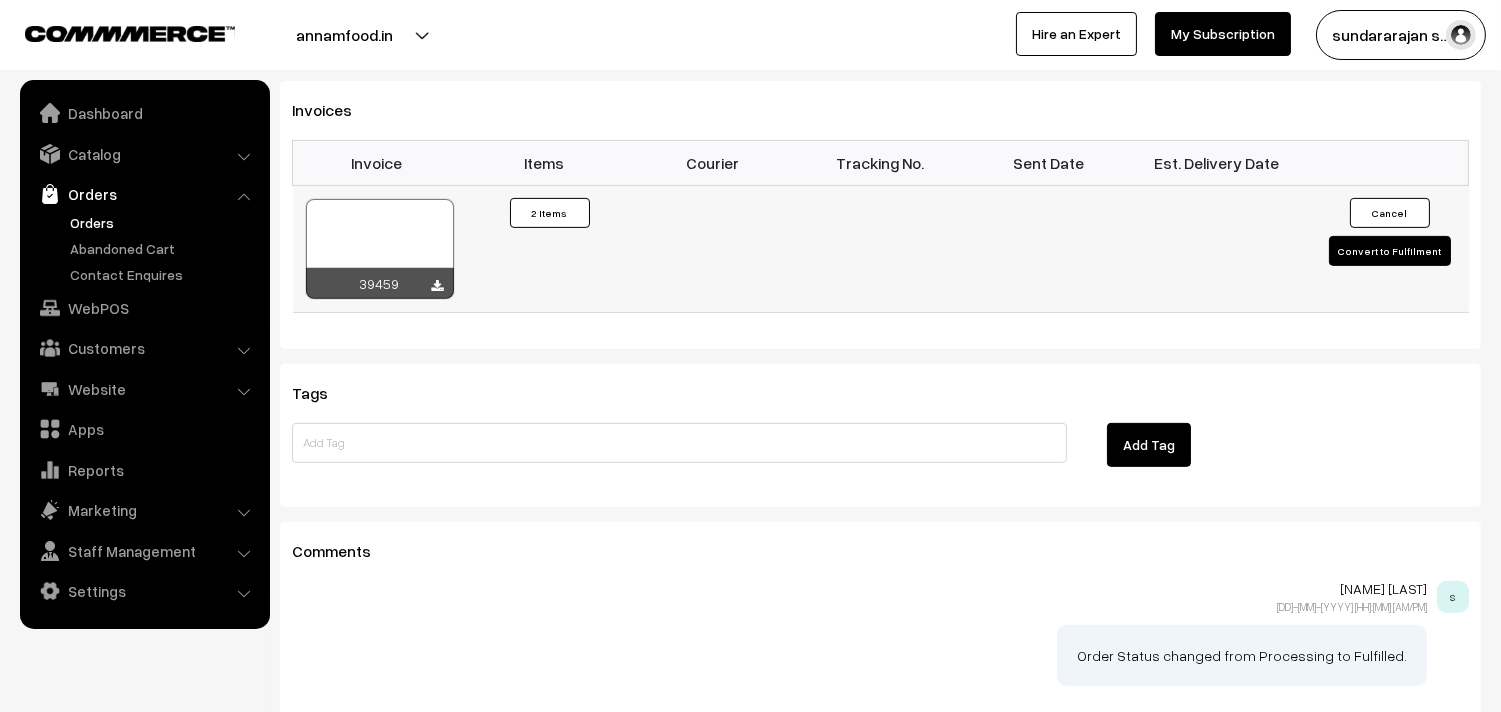 click at bounding box center (380, 249) 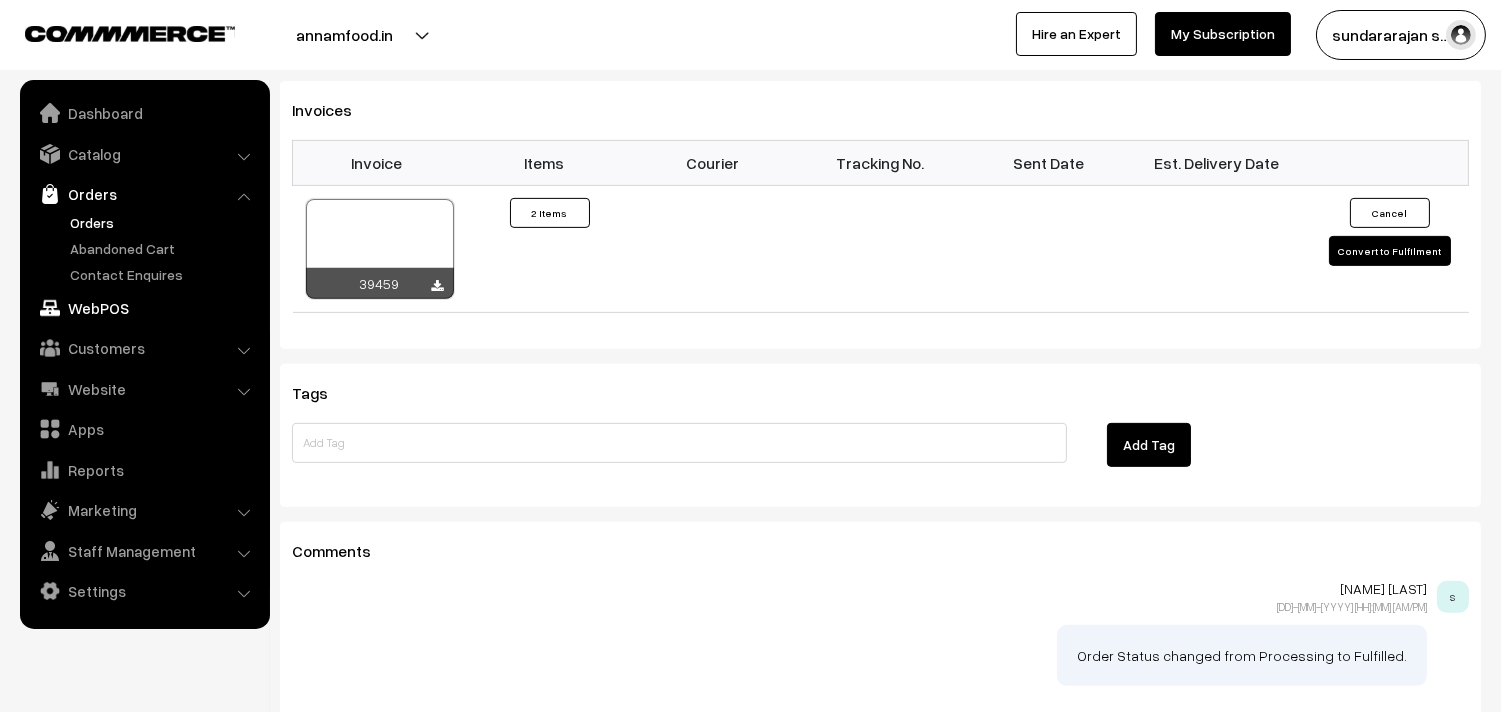 click on "WebPOS" at bounding box center [144, 308] 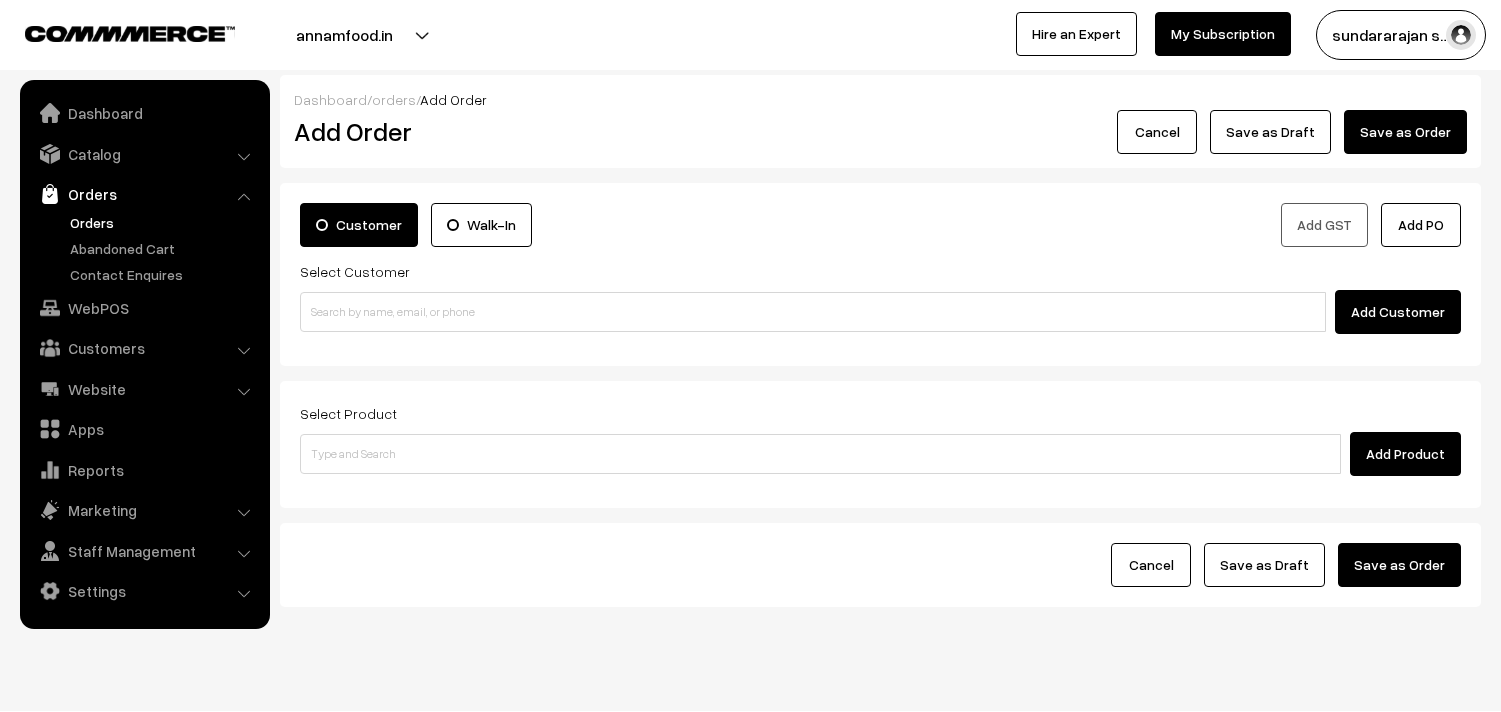 scroll, scrollTop: 0, scrollLeft: 0, axis: both 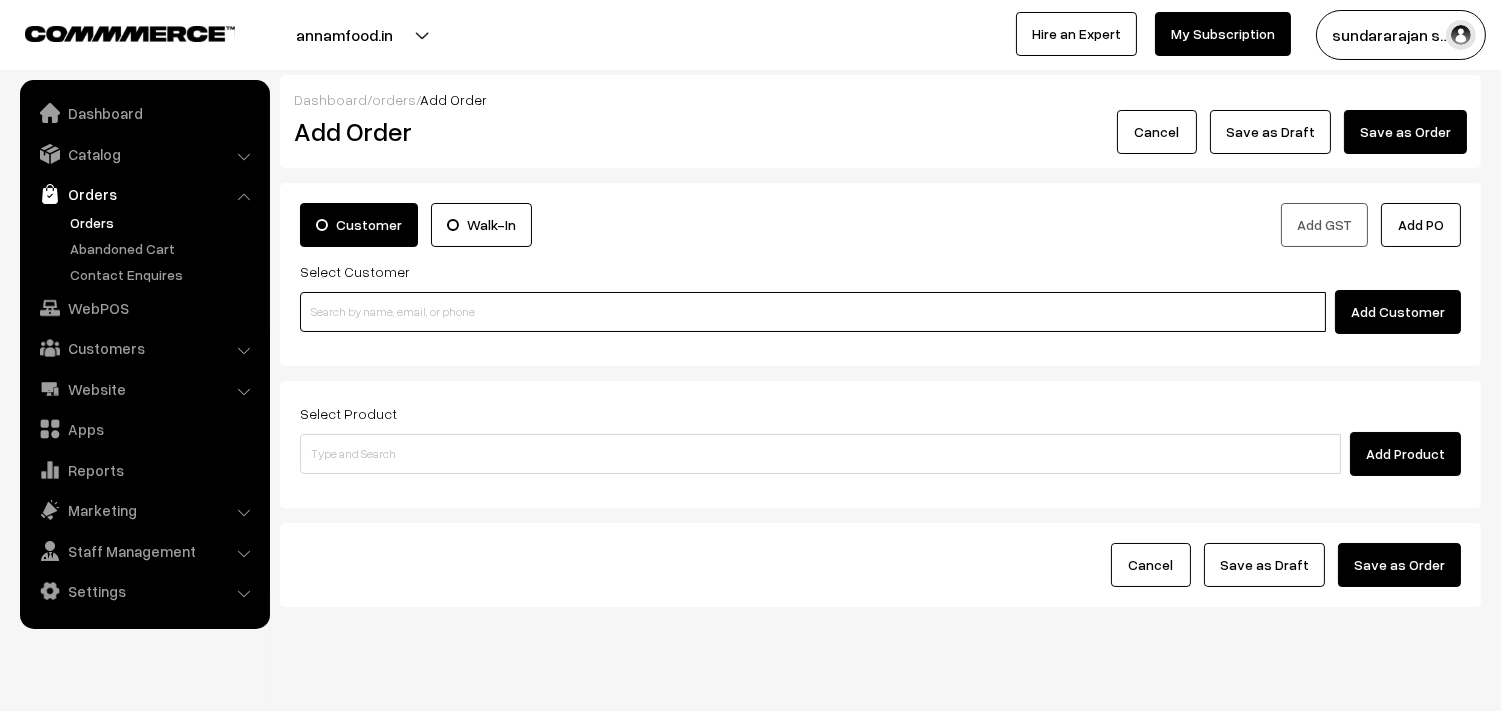 click at bounding box center (813, 312) 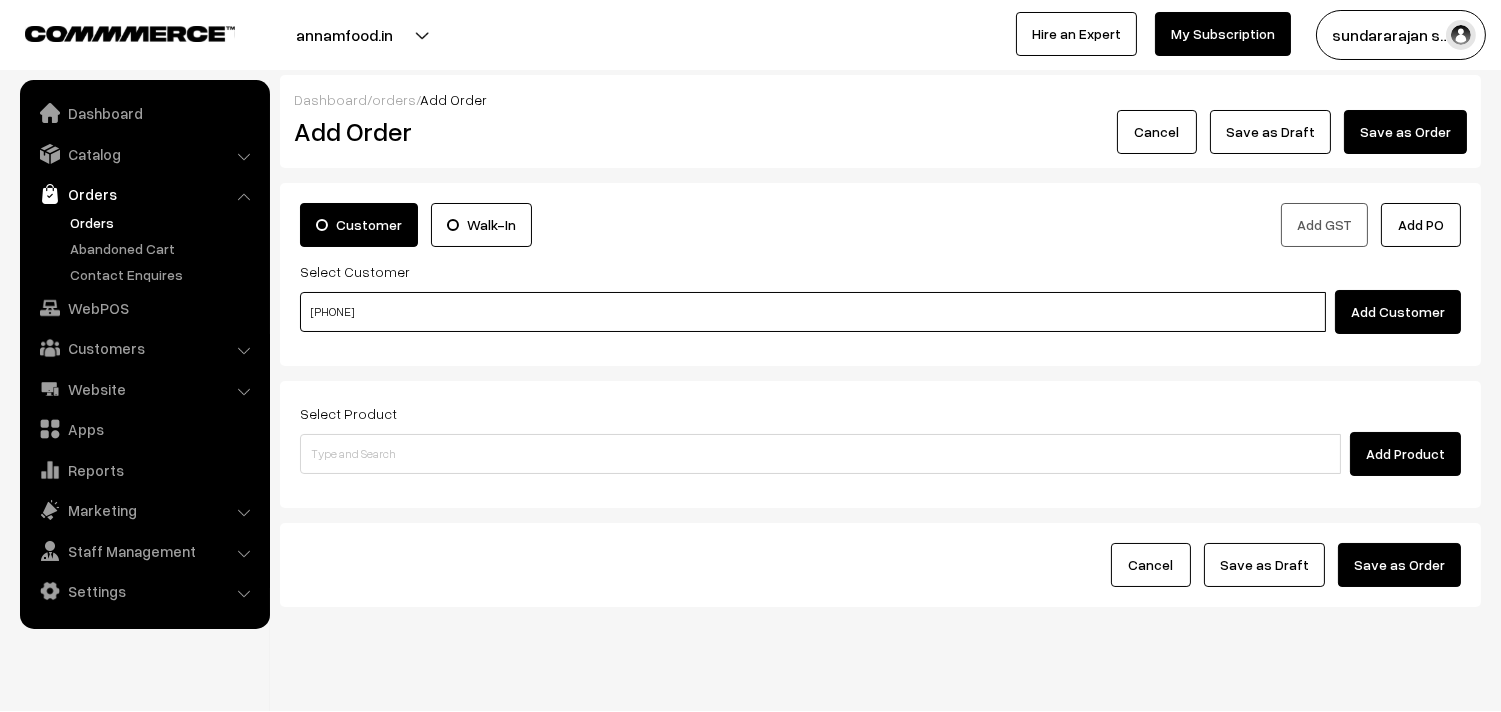 click on "98401 40417" at bounding box center [813, 312] 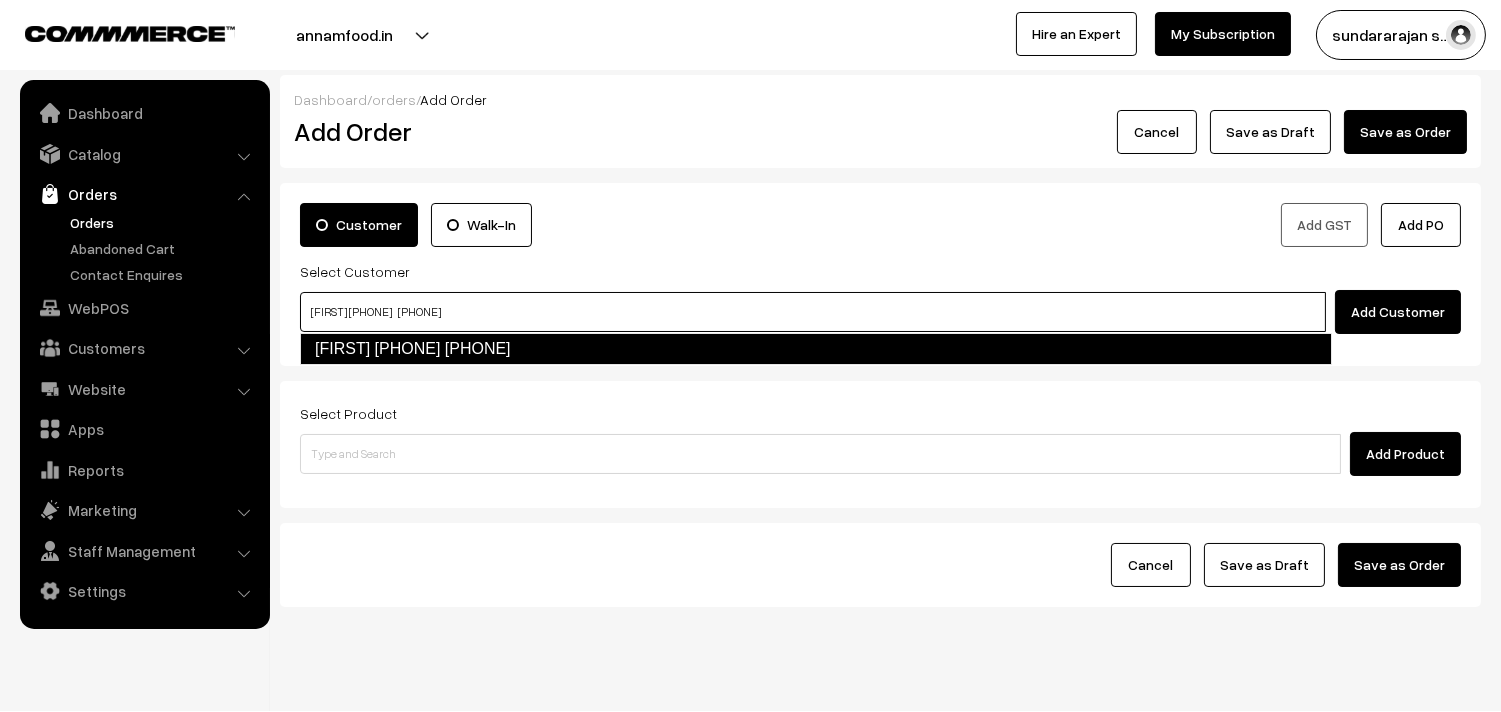type on "Sugantha 98401 40417   [9840140417]" 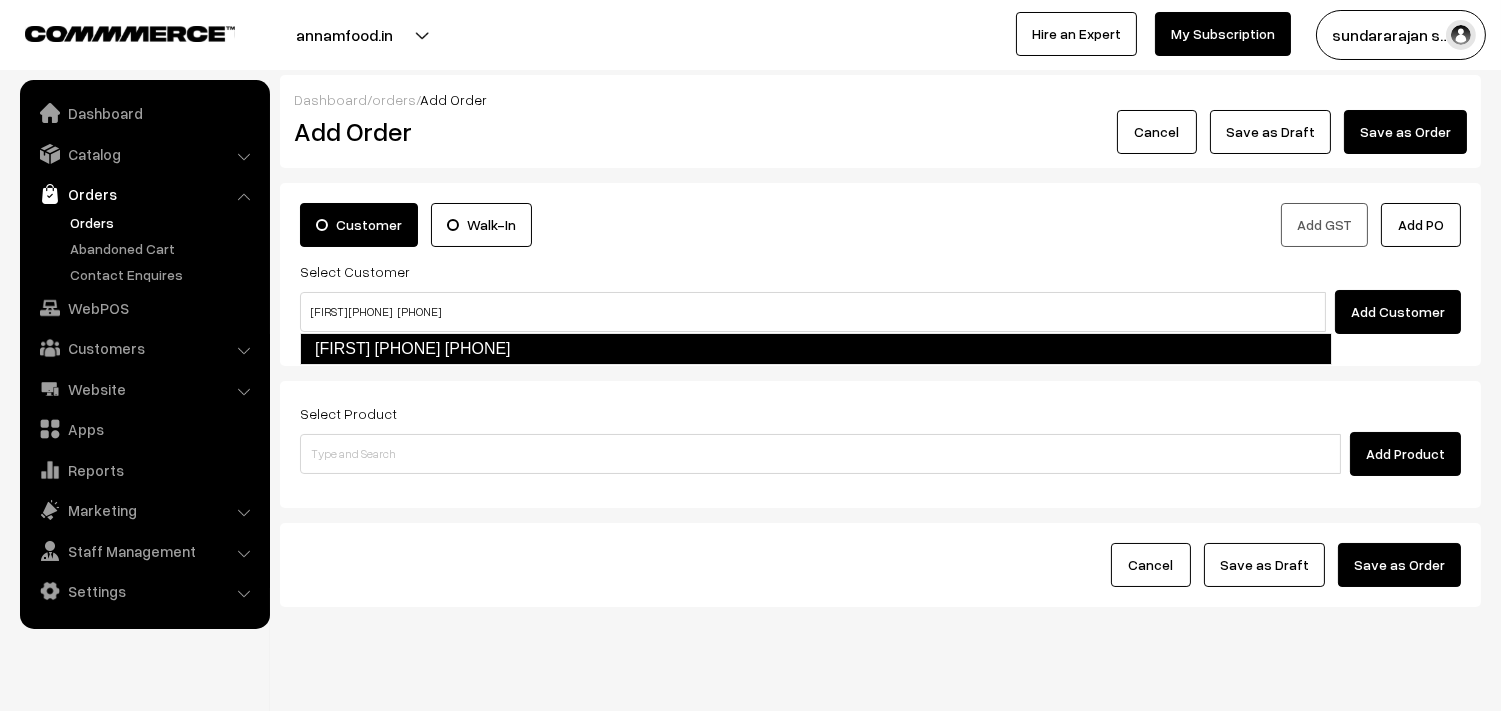type 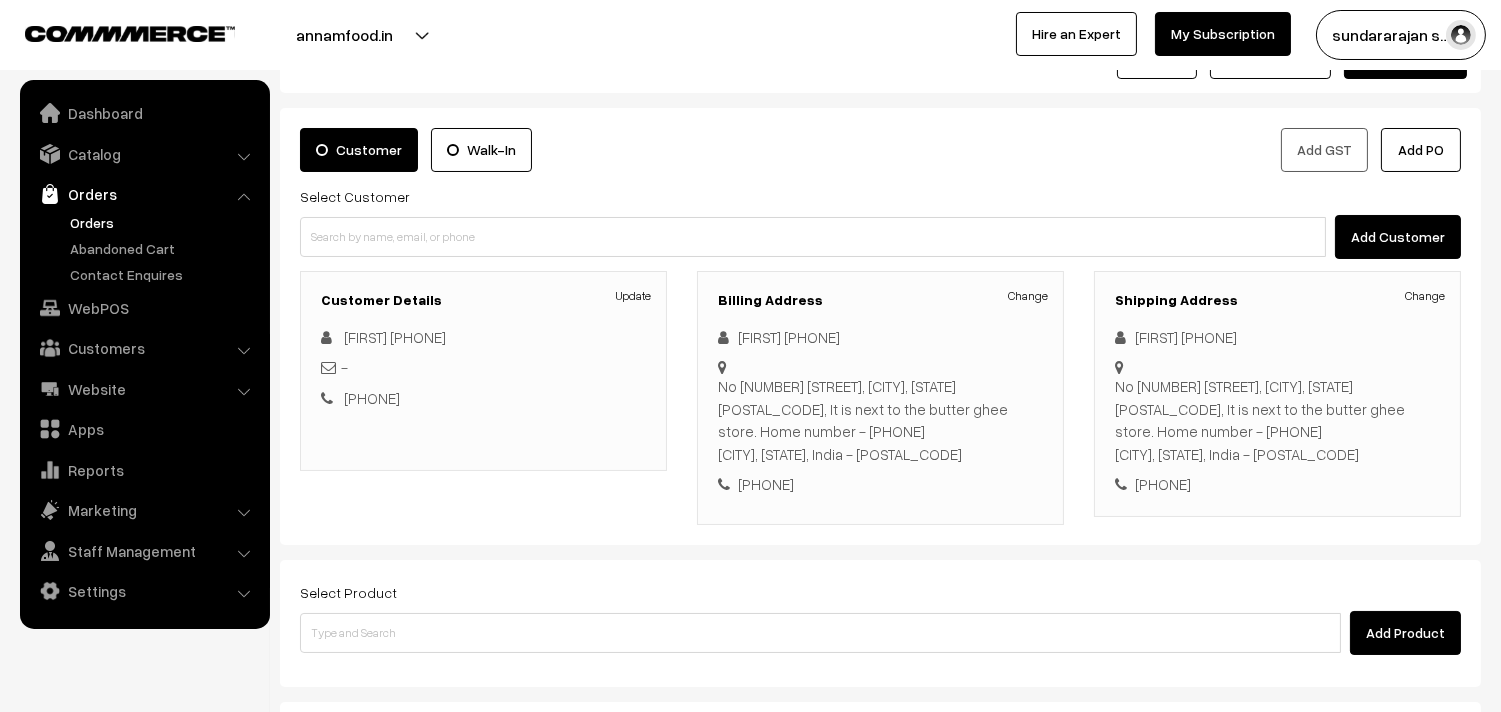 scroll, scrollTop: 111, scrollLeft: 0, axis: vertical 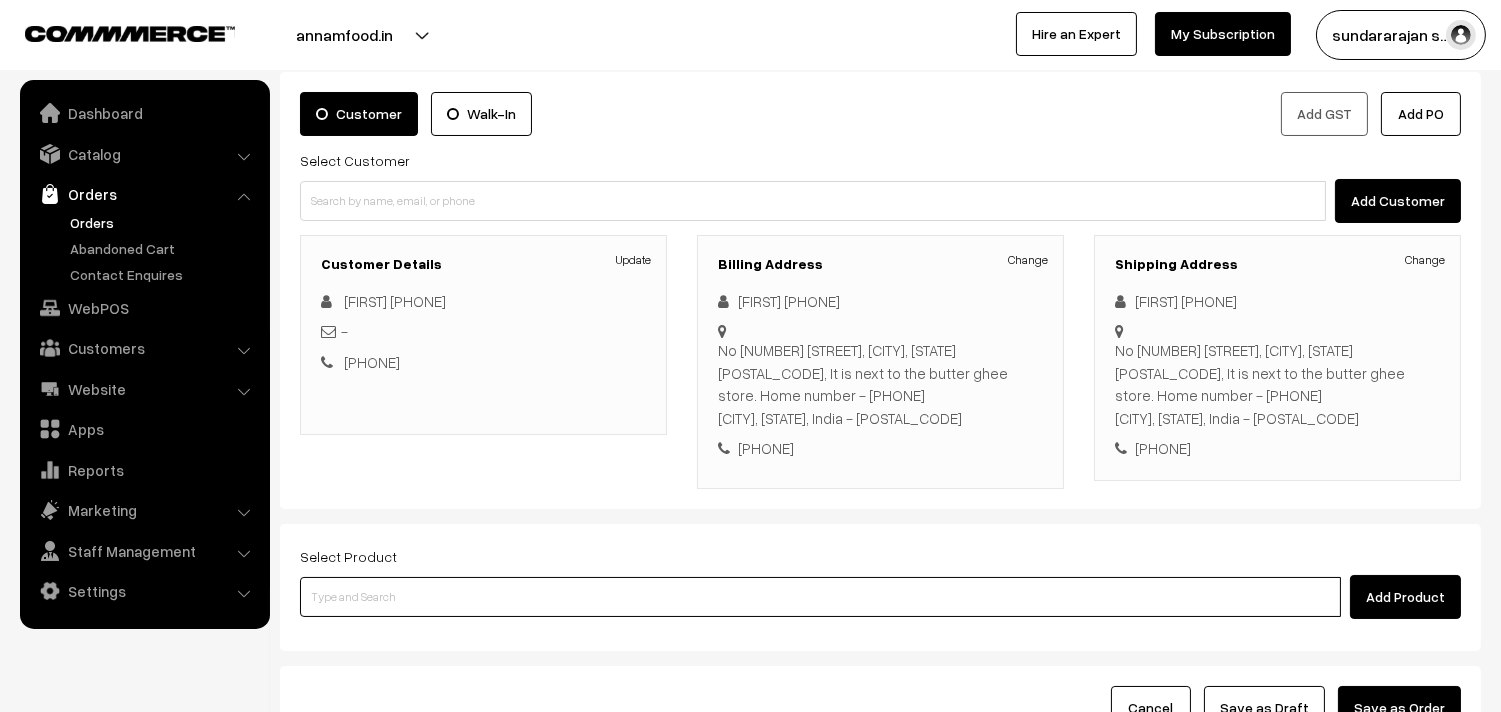 click at bounding box center [820, 597] 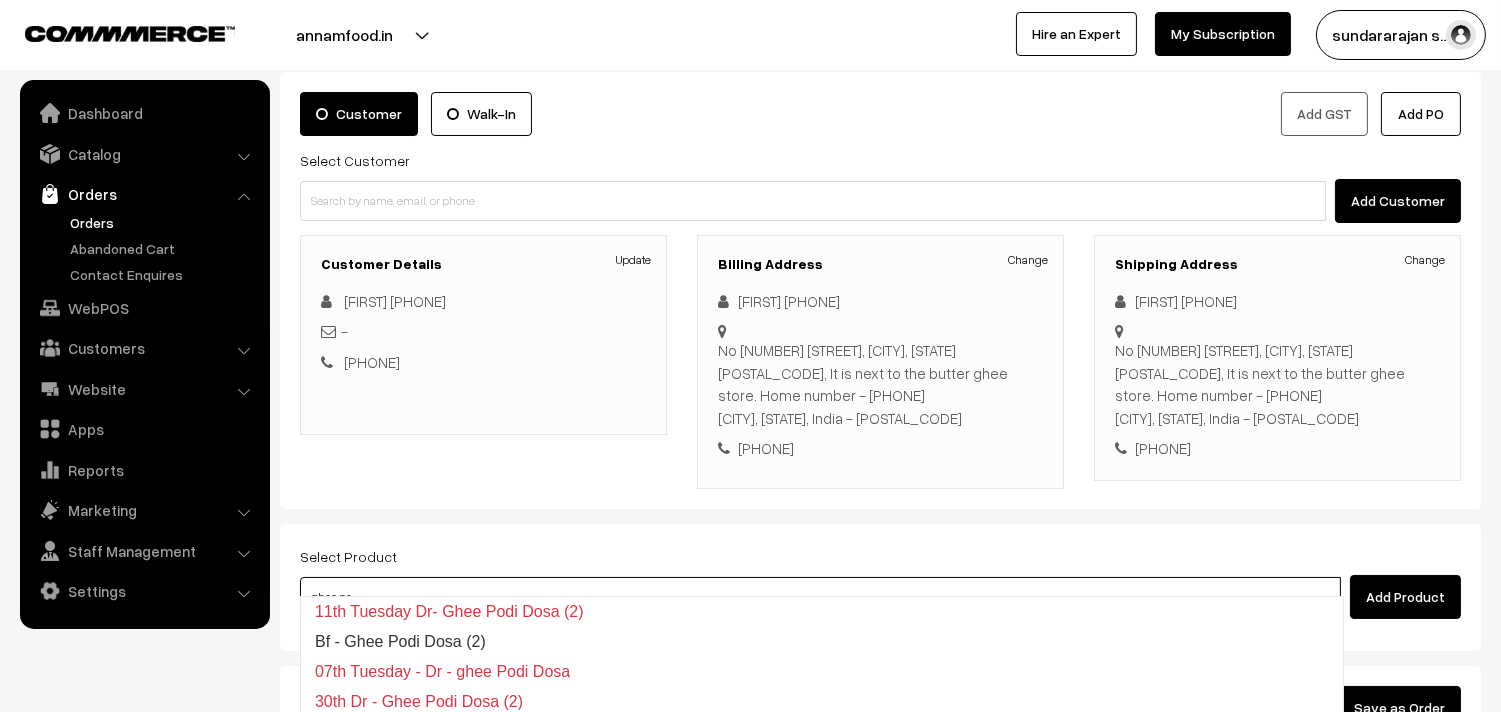 type on "Bf  - Ghee Pongal" 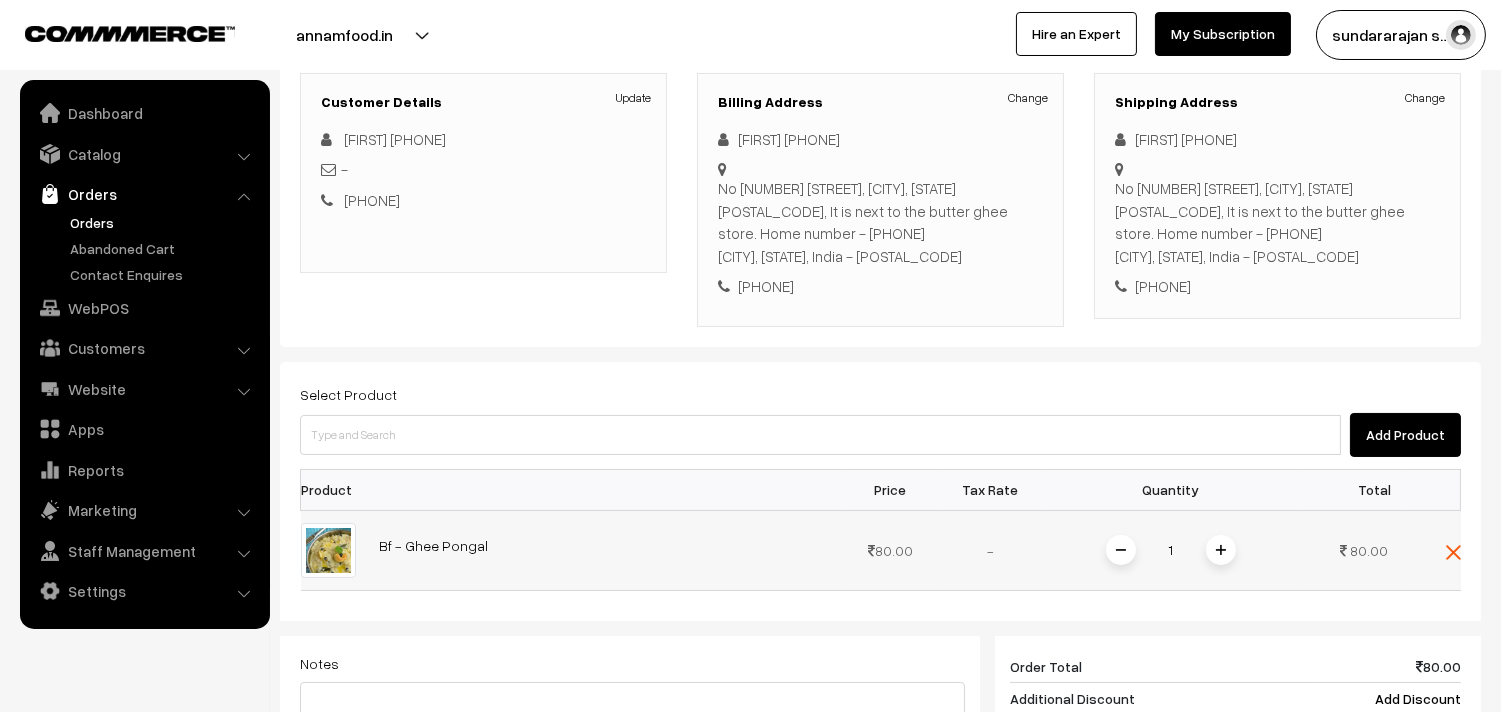 scroll, scrollTop: 444, scrollLeft: 0, axis: vertical 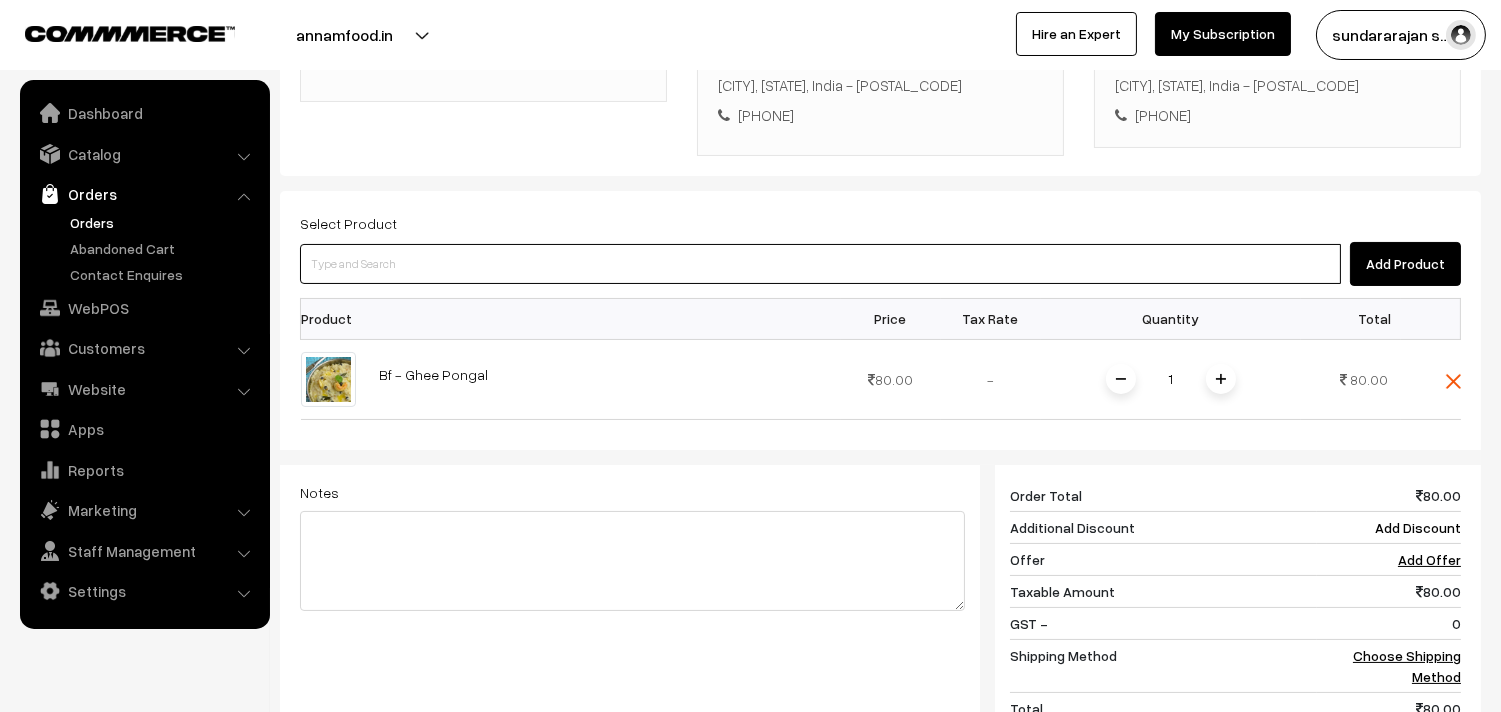 click at bounding box center [820, 264] 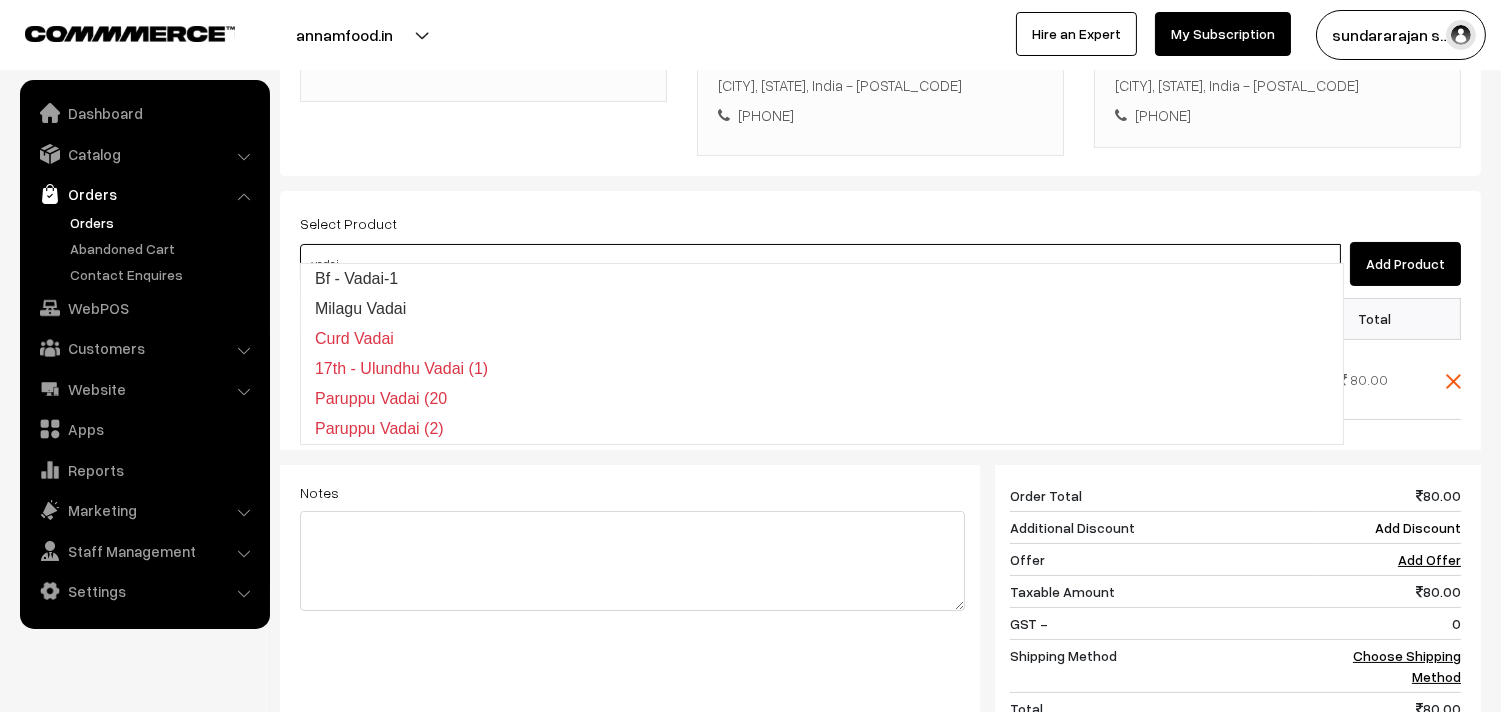 type on "Bf -  Vadai-1" 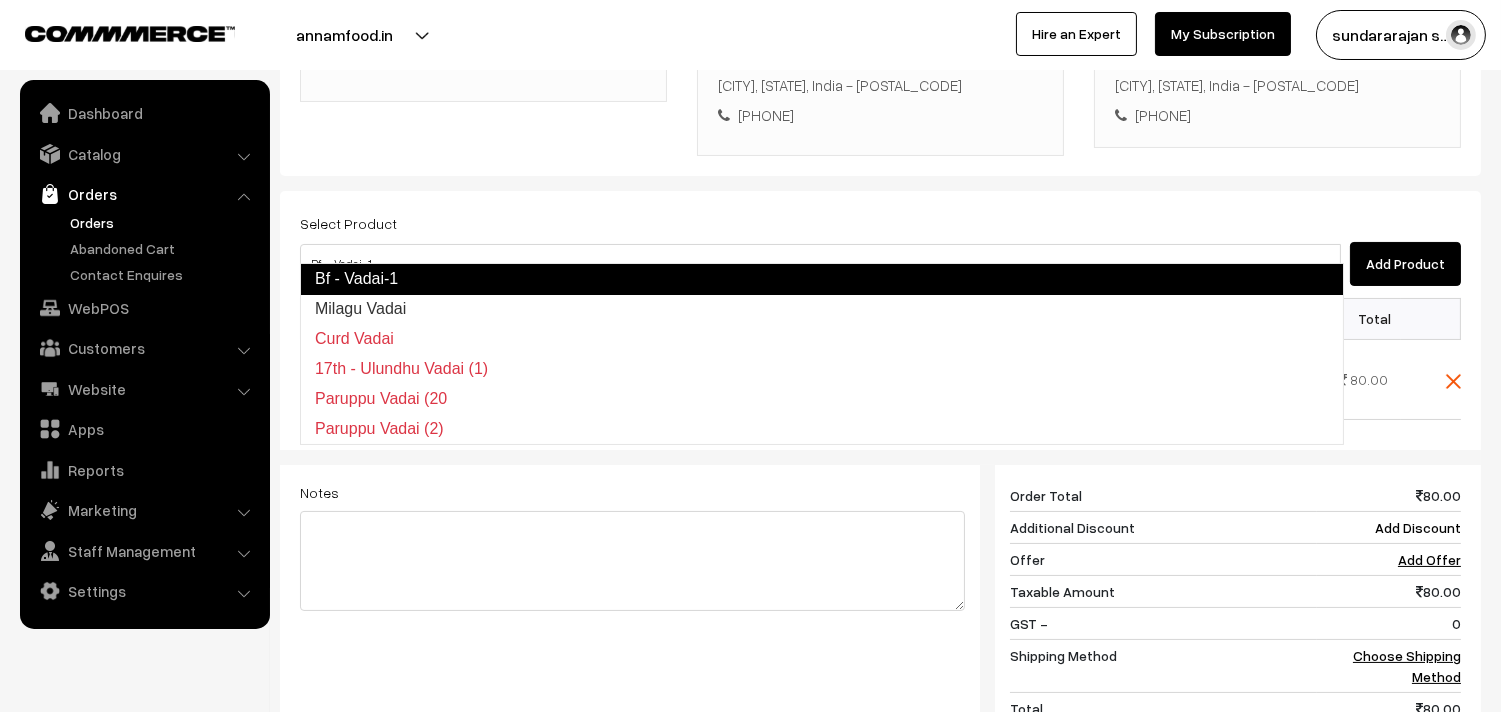 type 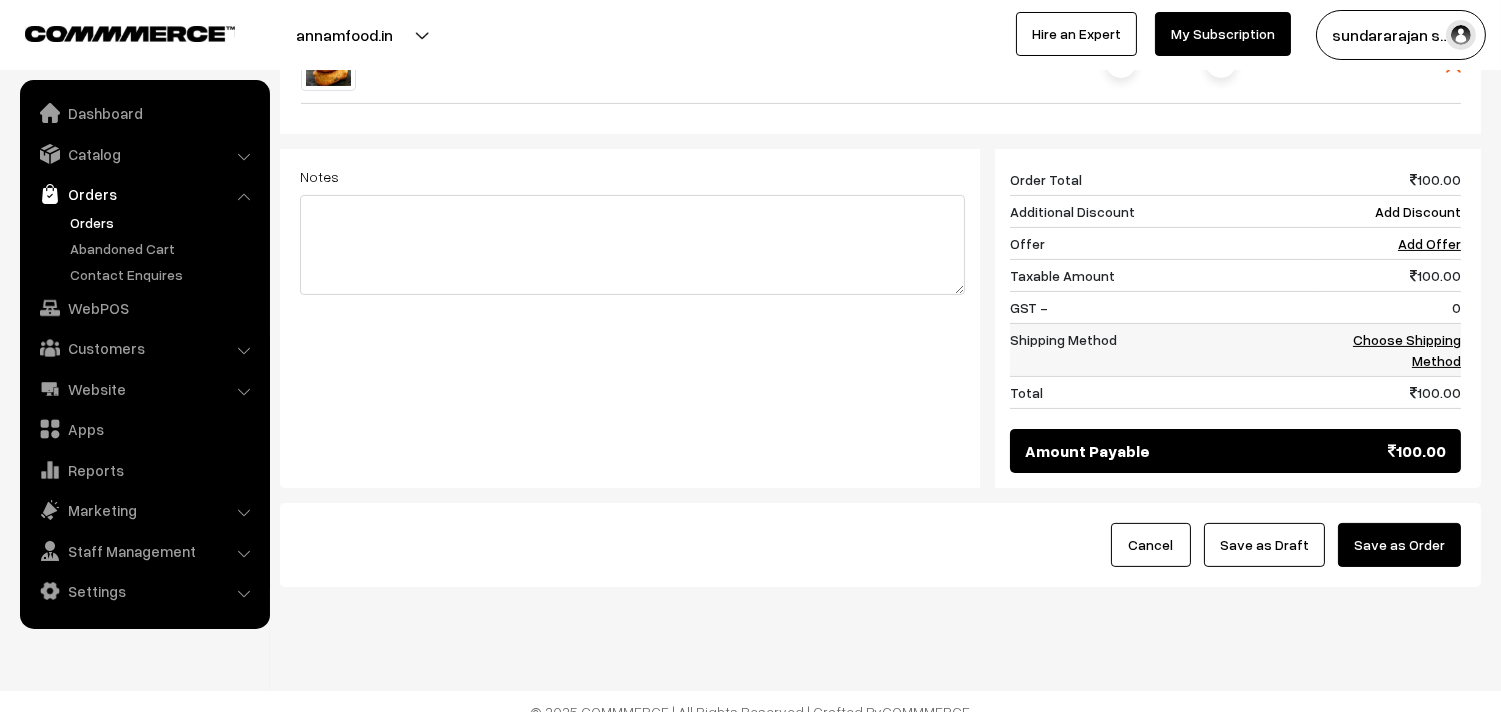 scroll, scrollTop: 728, scrollLeft: 0, axis: vertical 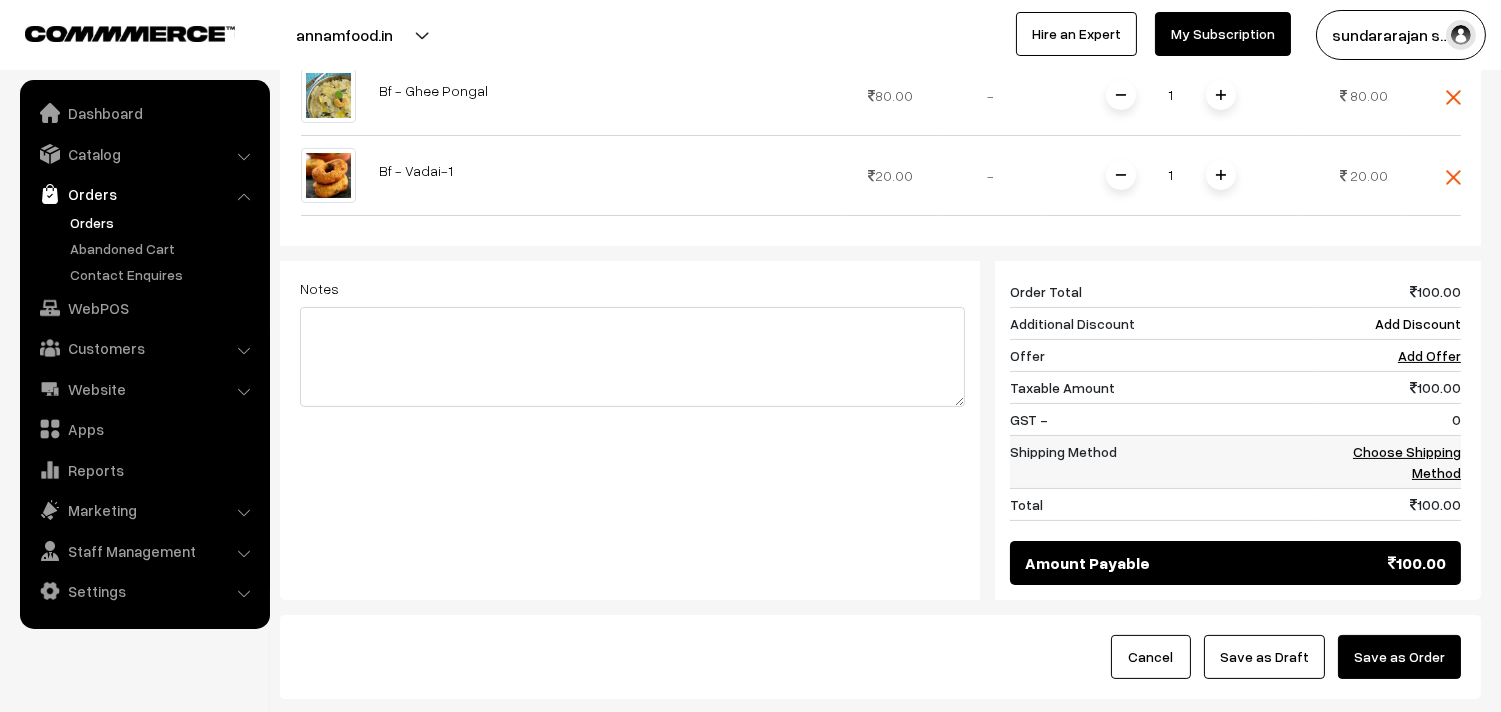 click on "Choose Shipping Method" at bounding box center (1407, 462) 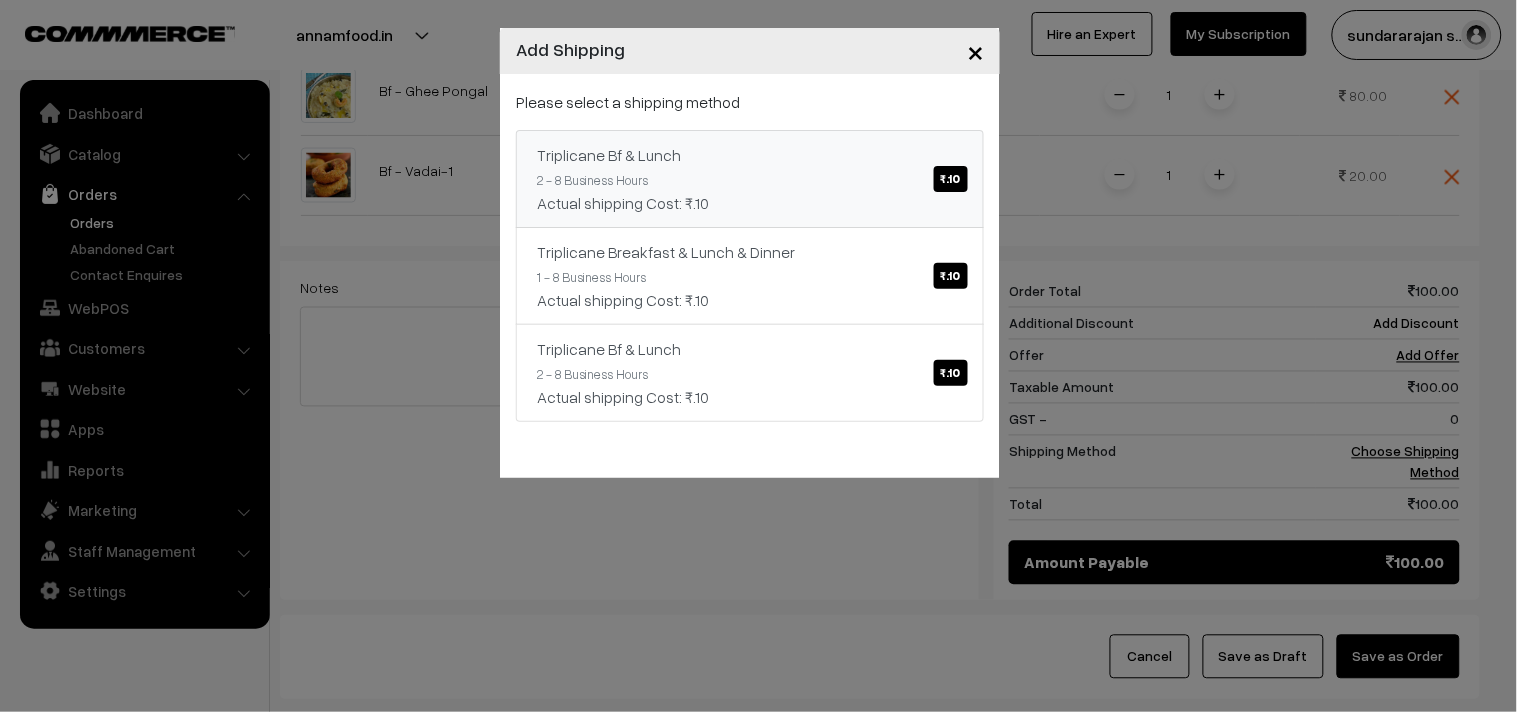 click on "Triplicane Bf & Lunch
₹.10
2 - 8 Business Hours Actual shipping Cost: ₹.10" at bounding box center (750, 179) 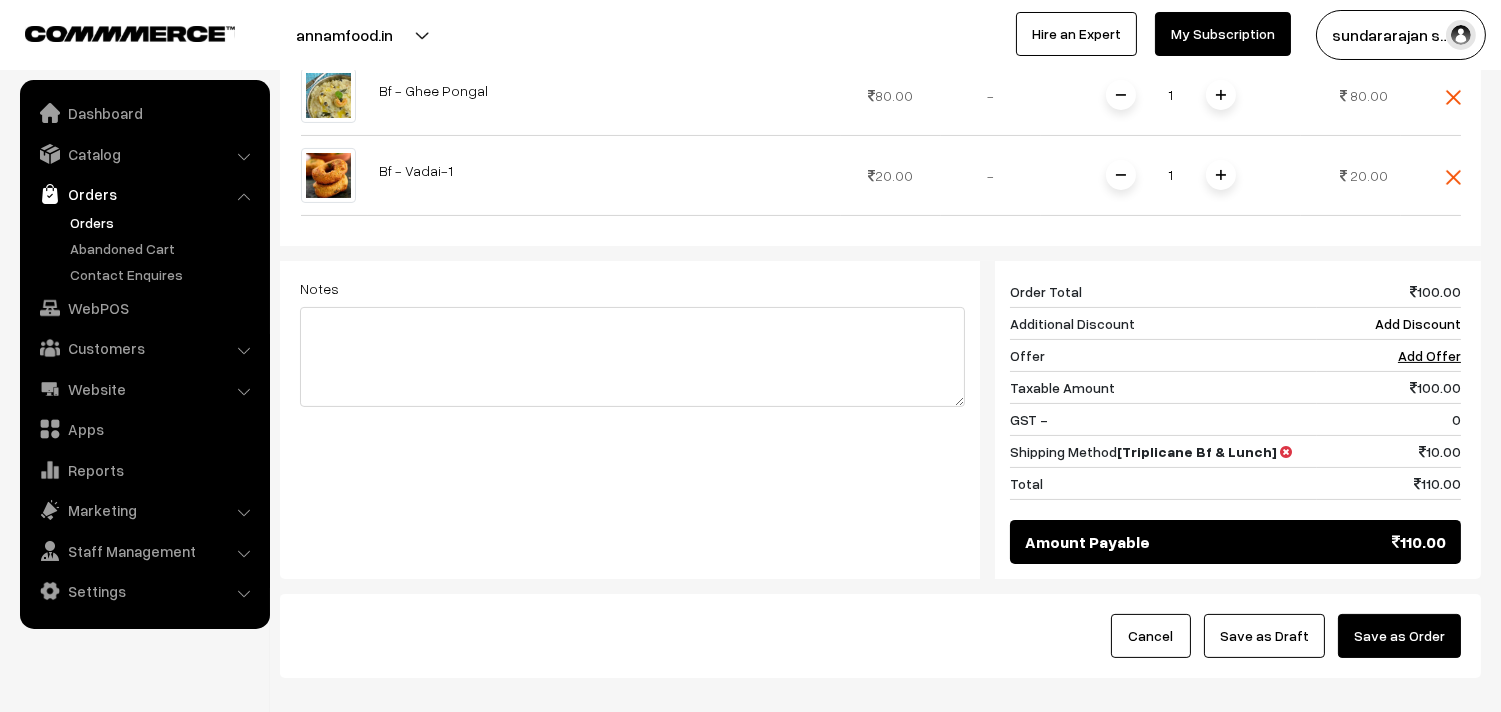 click on "Cancel
Save as Draft
Save as Order" at bounding box center [880, 636] 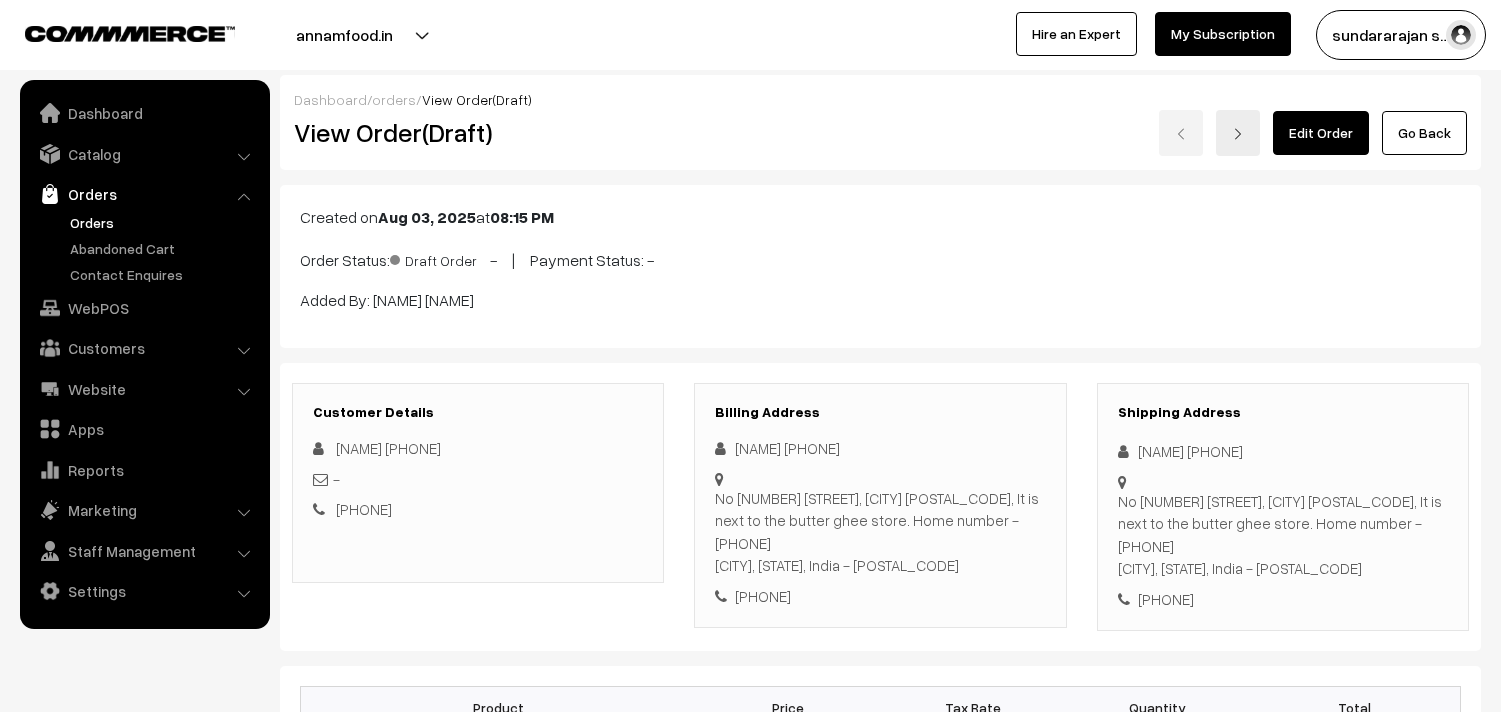 scroll, scrollTop: 0, scrollLeft: 0, axis: both 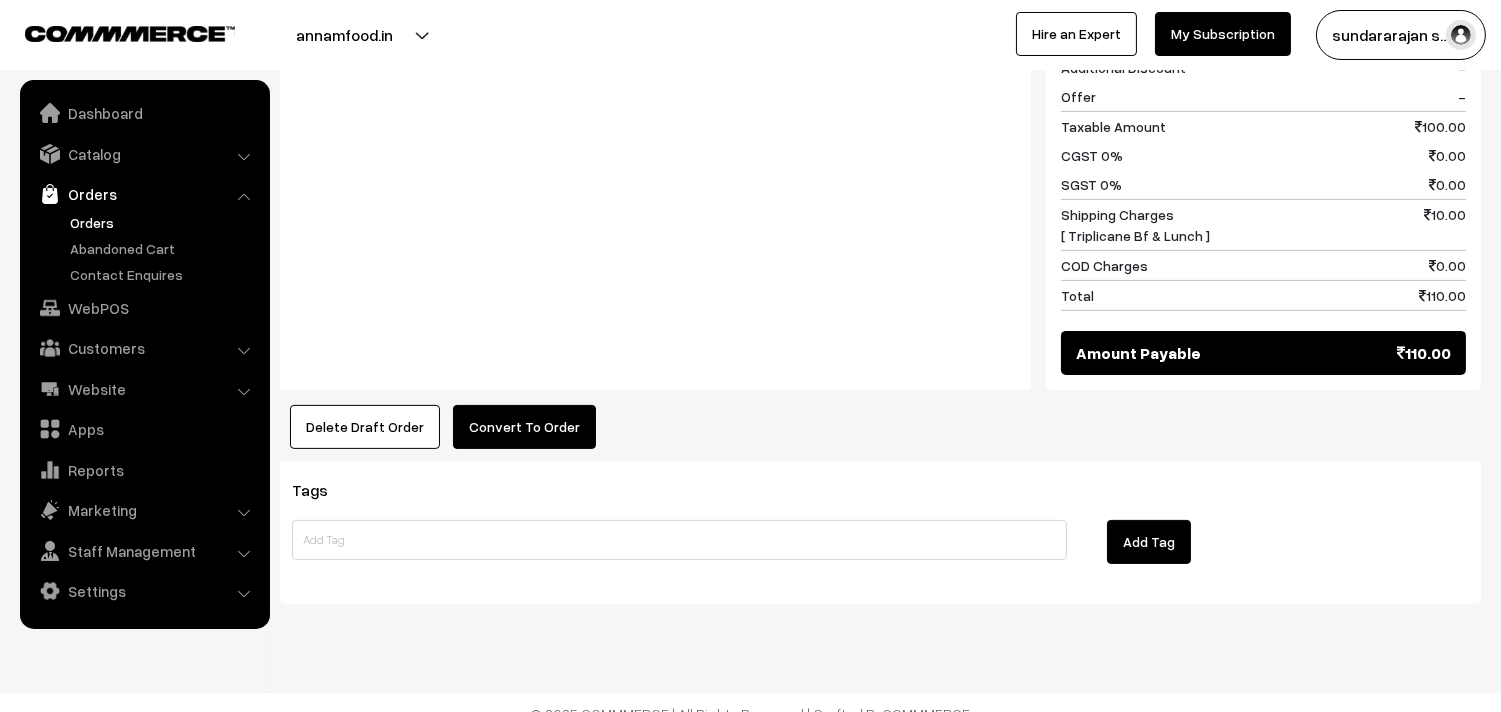 click on "Convert To Order" at bounding box center (524, 427) 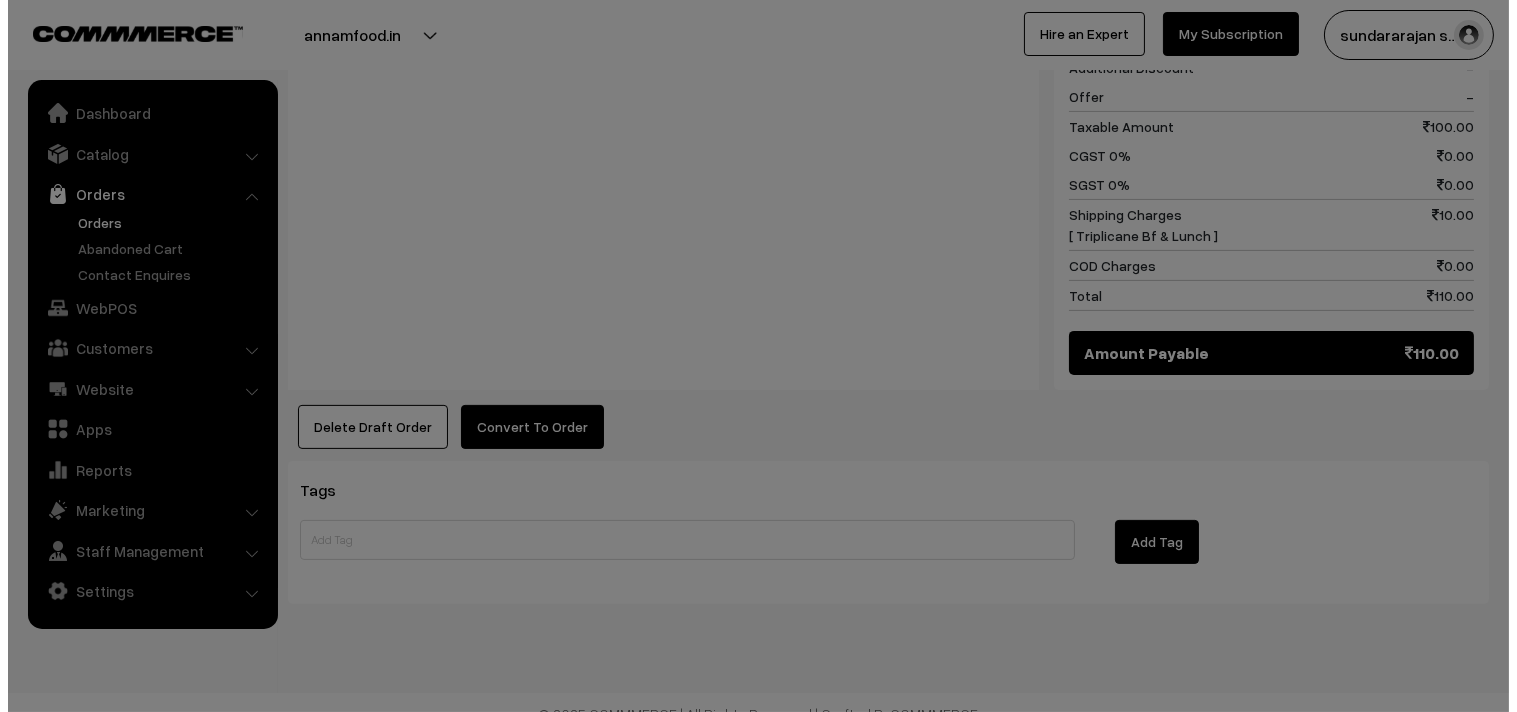 scroll, scrollTop: 1091, scrollLeft: 0, axis: vertical 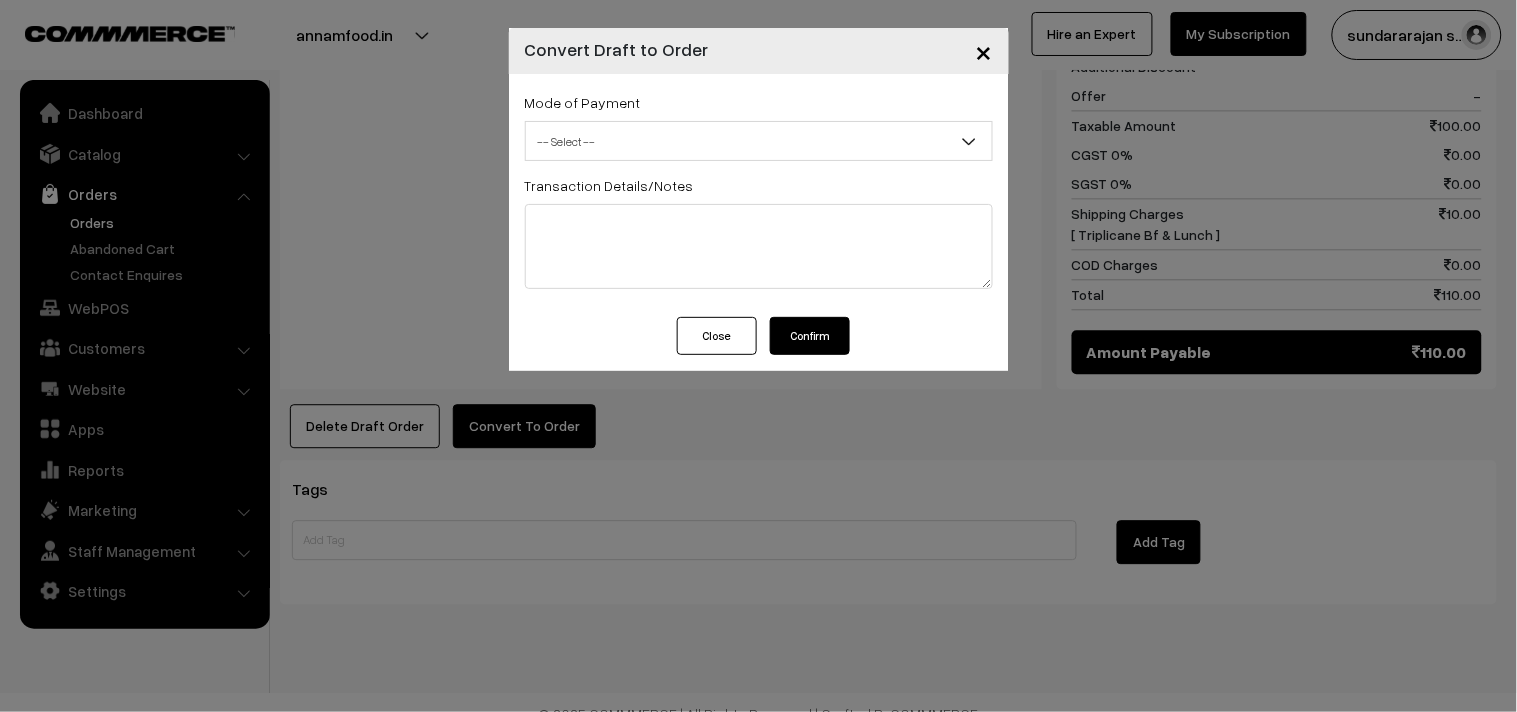 click on "-- Select --" at bounding box center [759, 141] 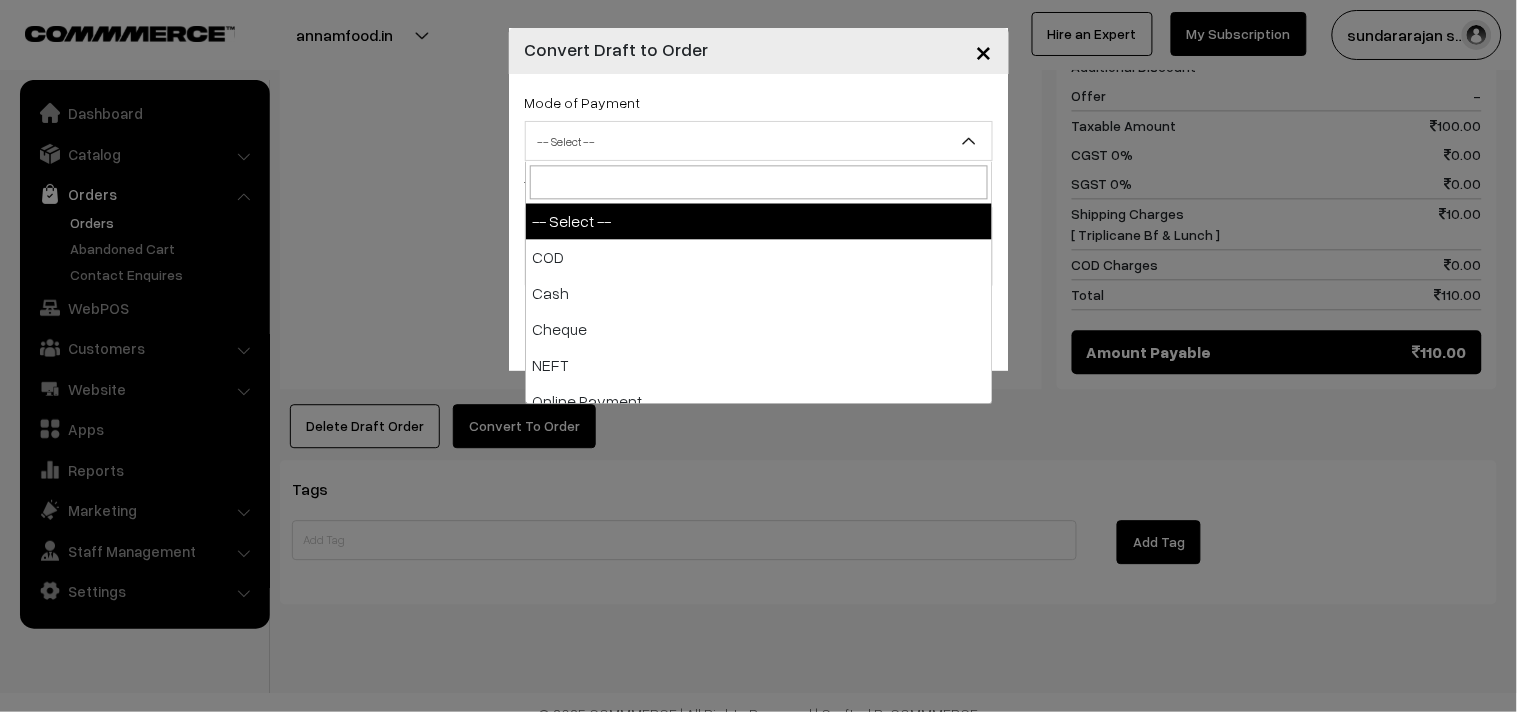 select on "1" 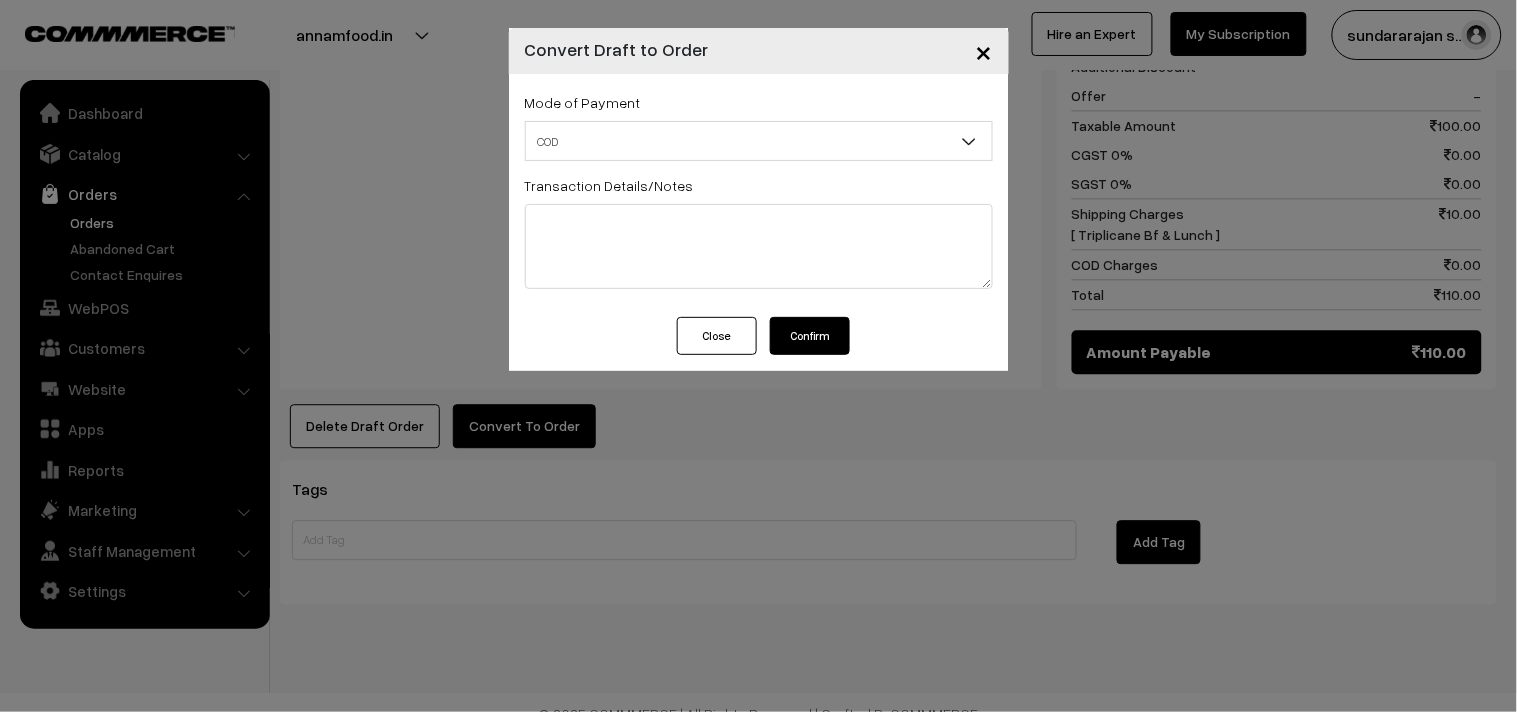 drag, startPoint x: 821, startPoint y: 306, endPoint x: 816, endPoint y: 356, distance: 50.24938 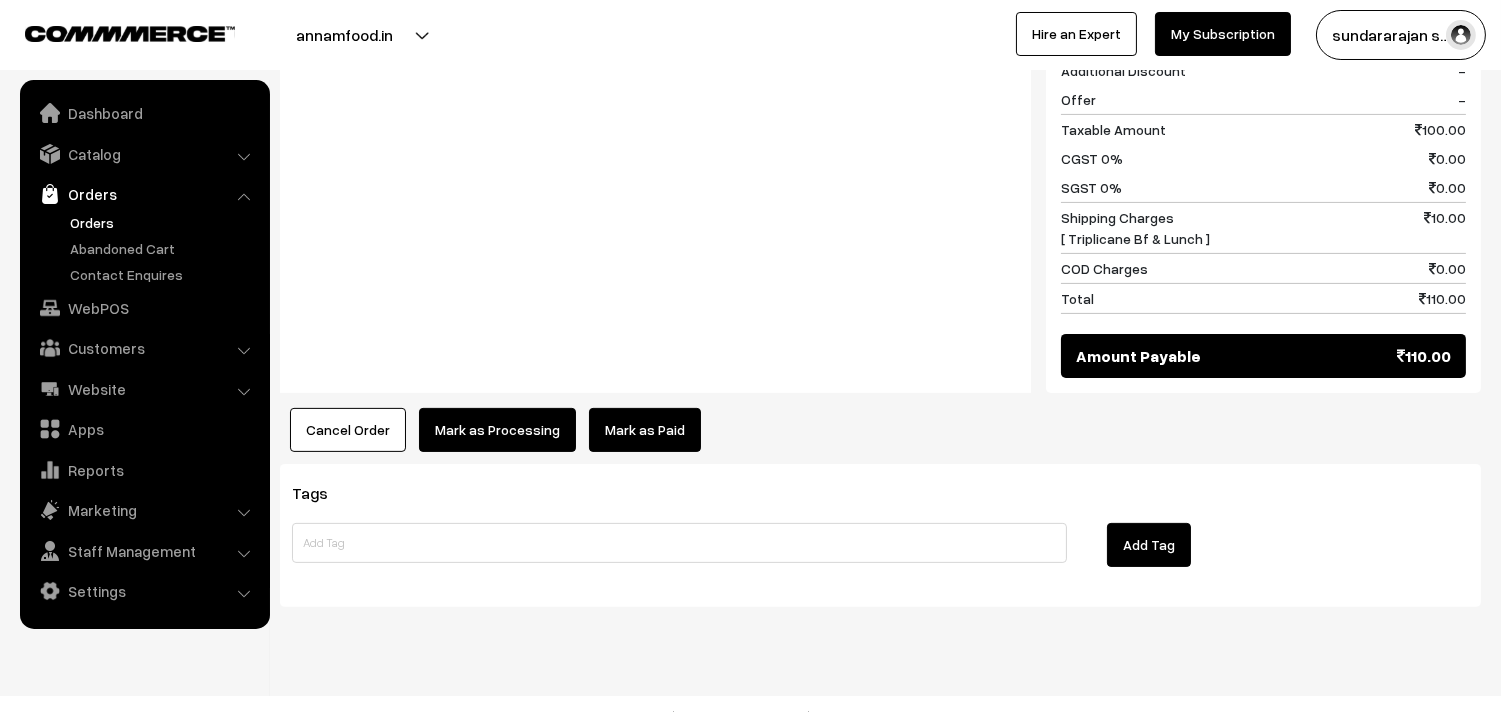 click on "Mark as Processing" at bounding box center (497, 430) 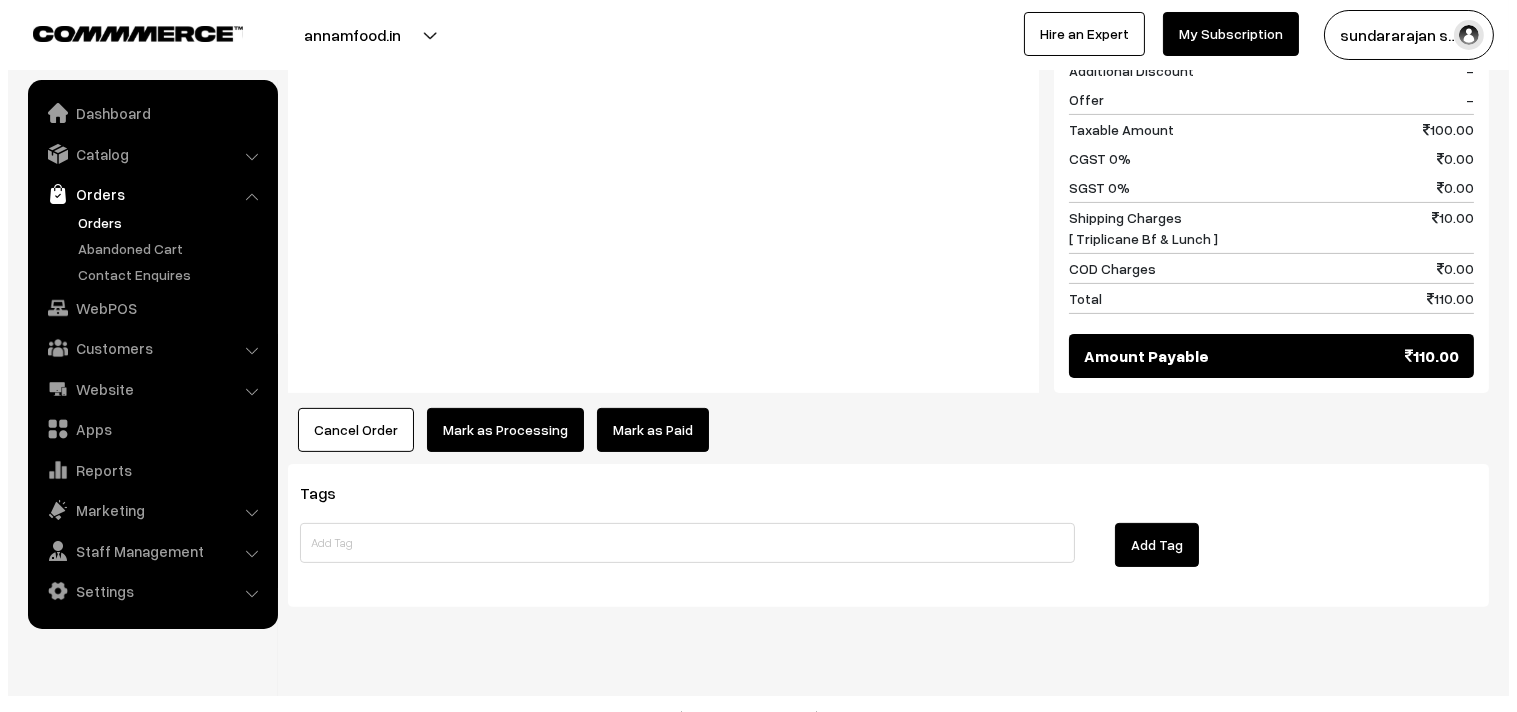 scroll, scrollTop: 1088, scrollLeft: 0, axis: vertical 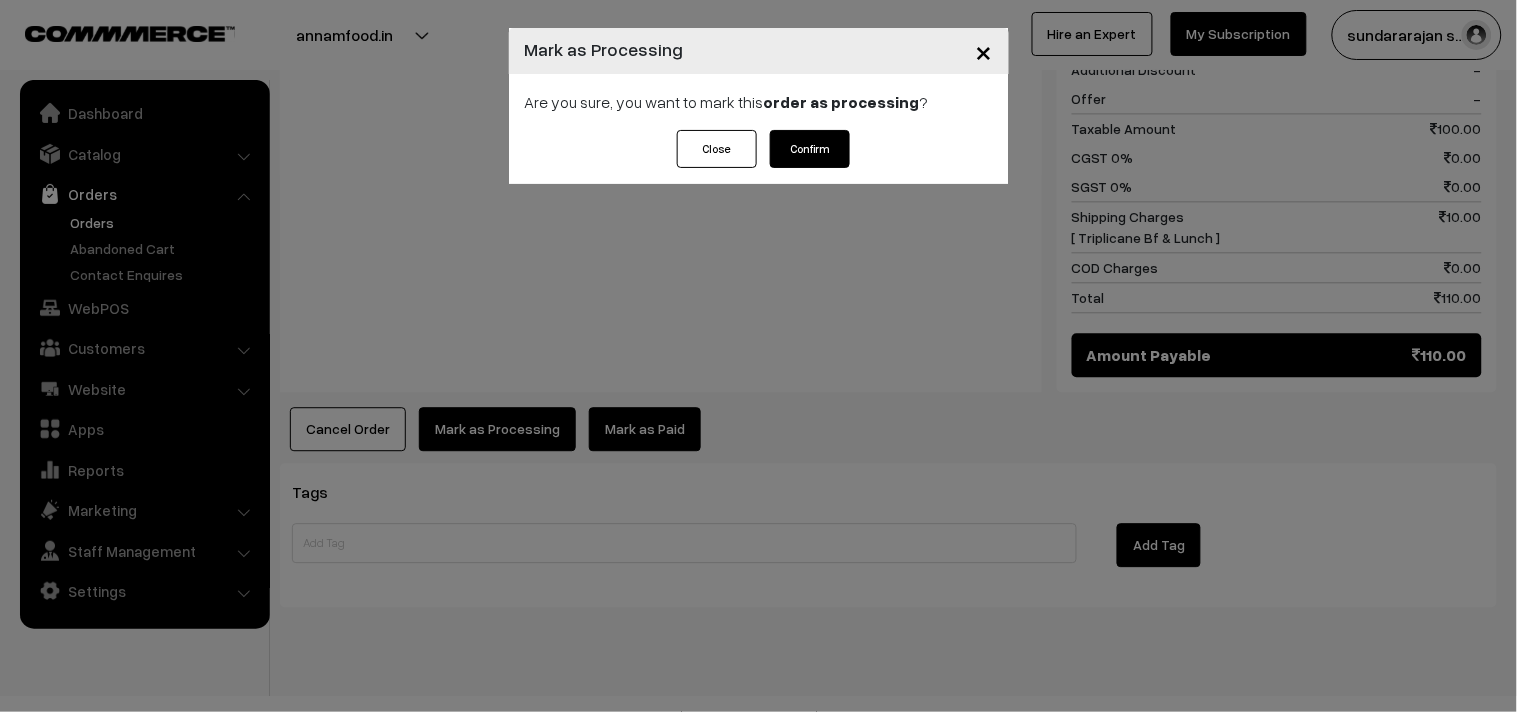 click on "Confirm" at bounding box center (810, 149) 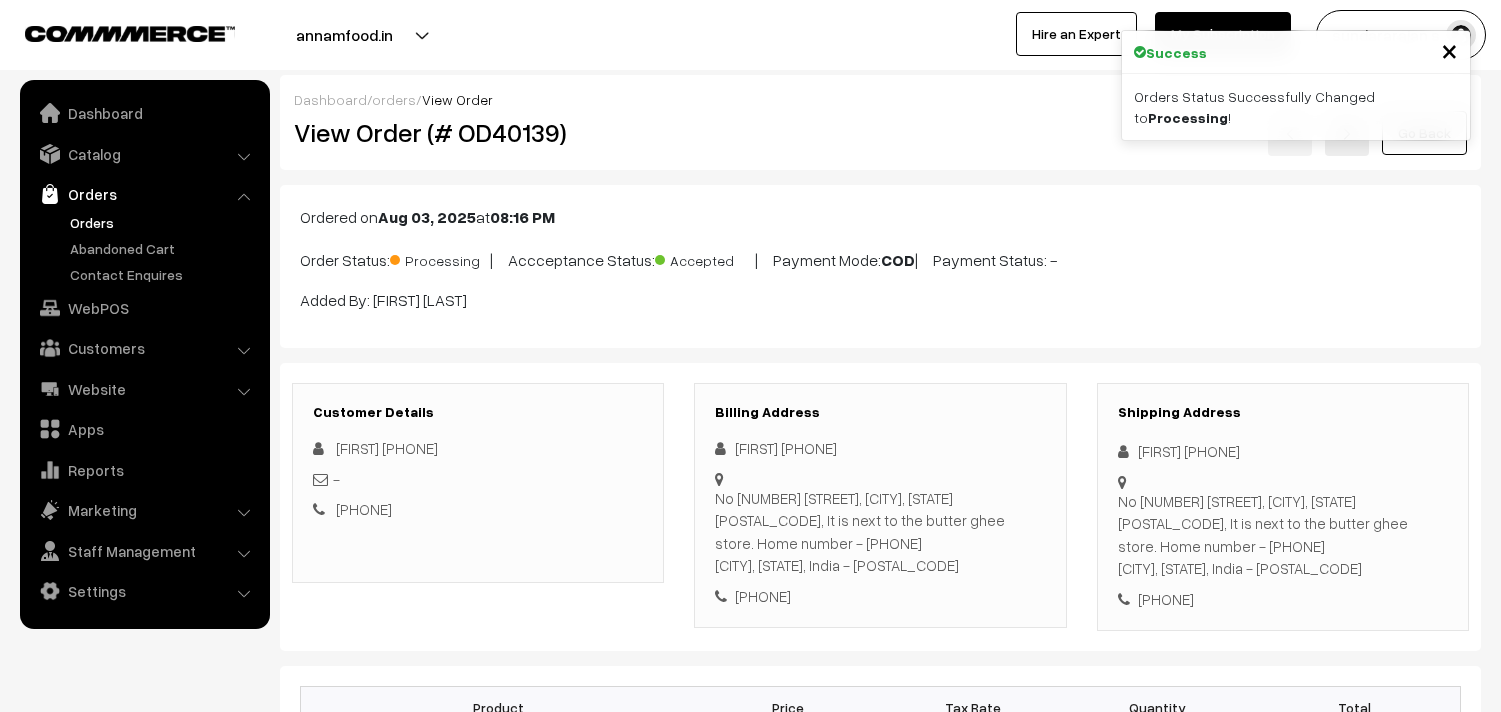 scroll, scrollTop: 0, scrollLeft: 0, axis: both 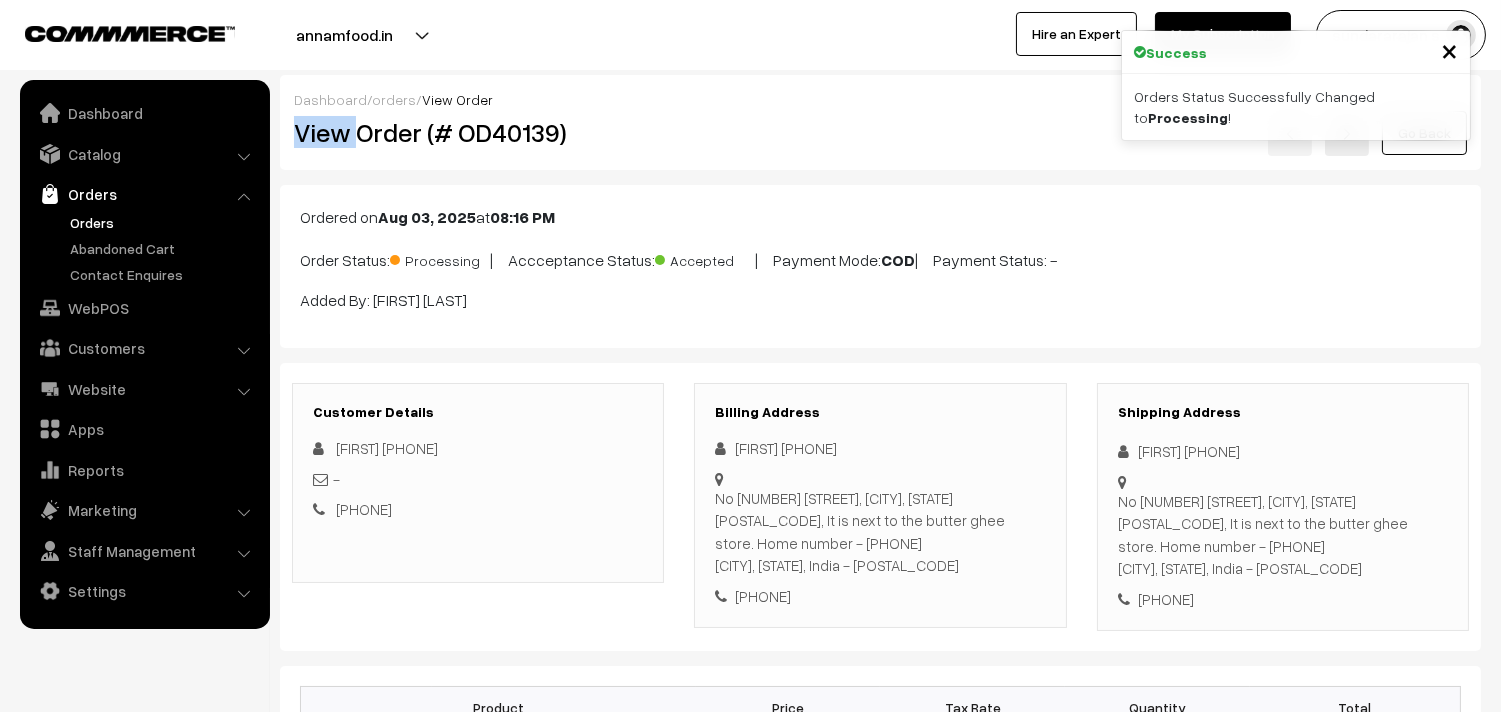 drag, startPoint x: 357, startPoint y: 130, endPoint x: 932, endPoint y: 101, distance: 575.73083 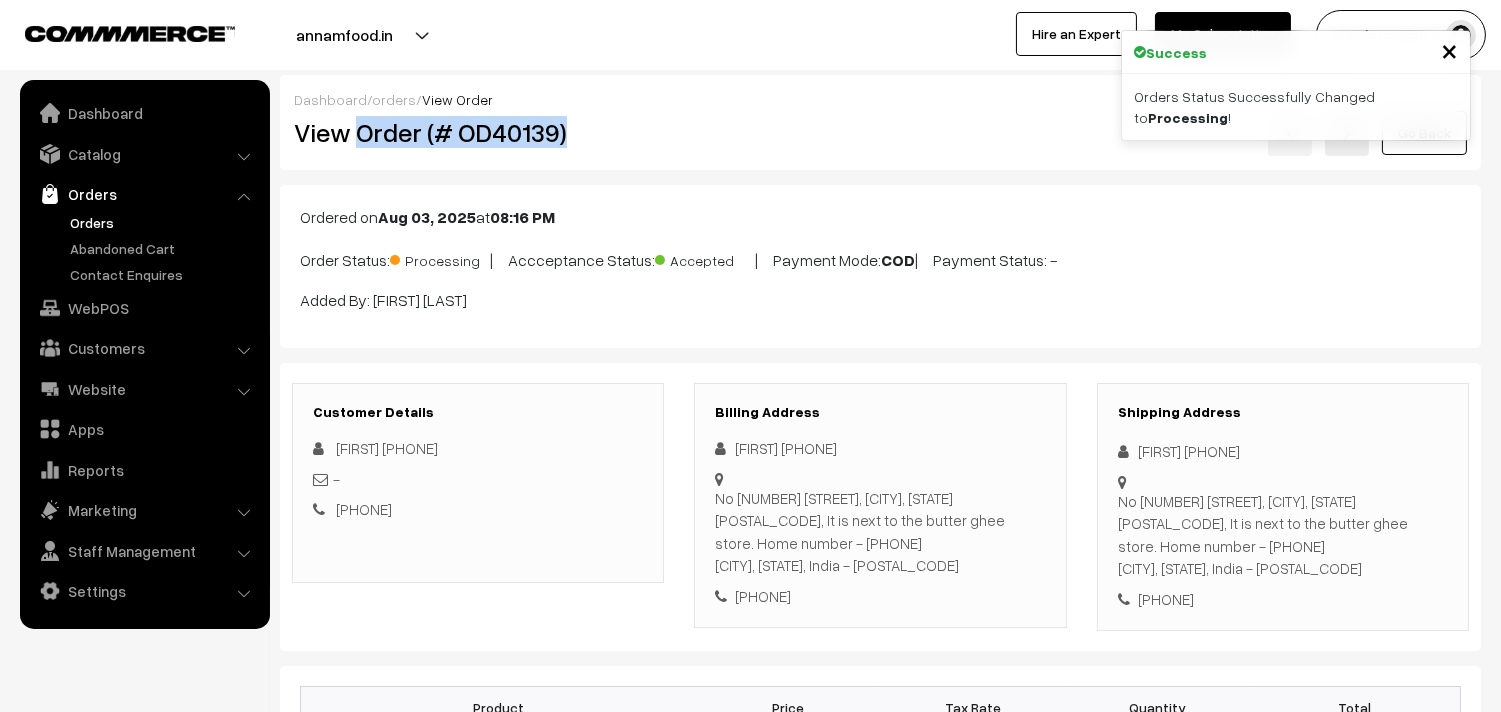 click on "View Order (# OD40139)" at bounding box center [479, 133] 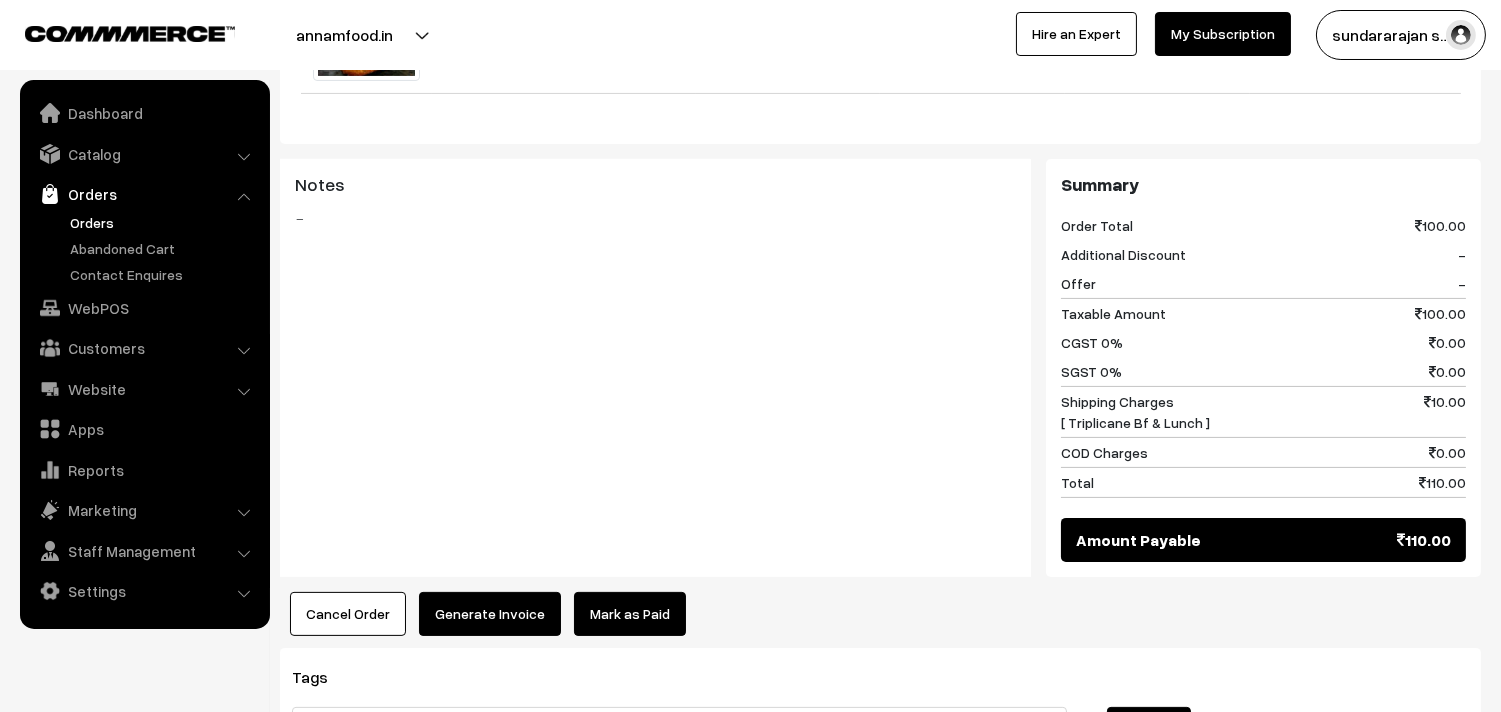 scroll, scrollTop: 888, scrollLeft: 0, axis: vertical 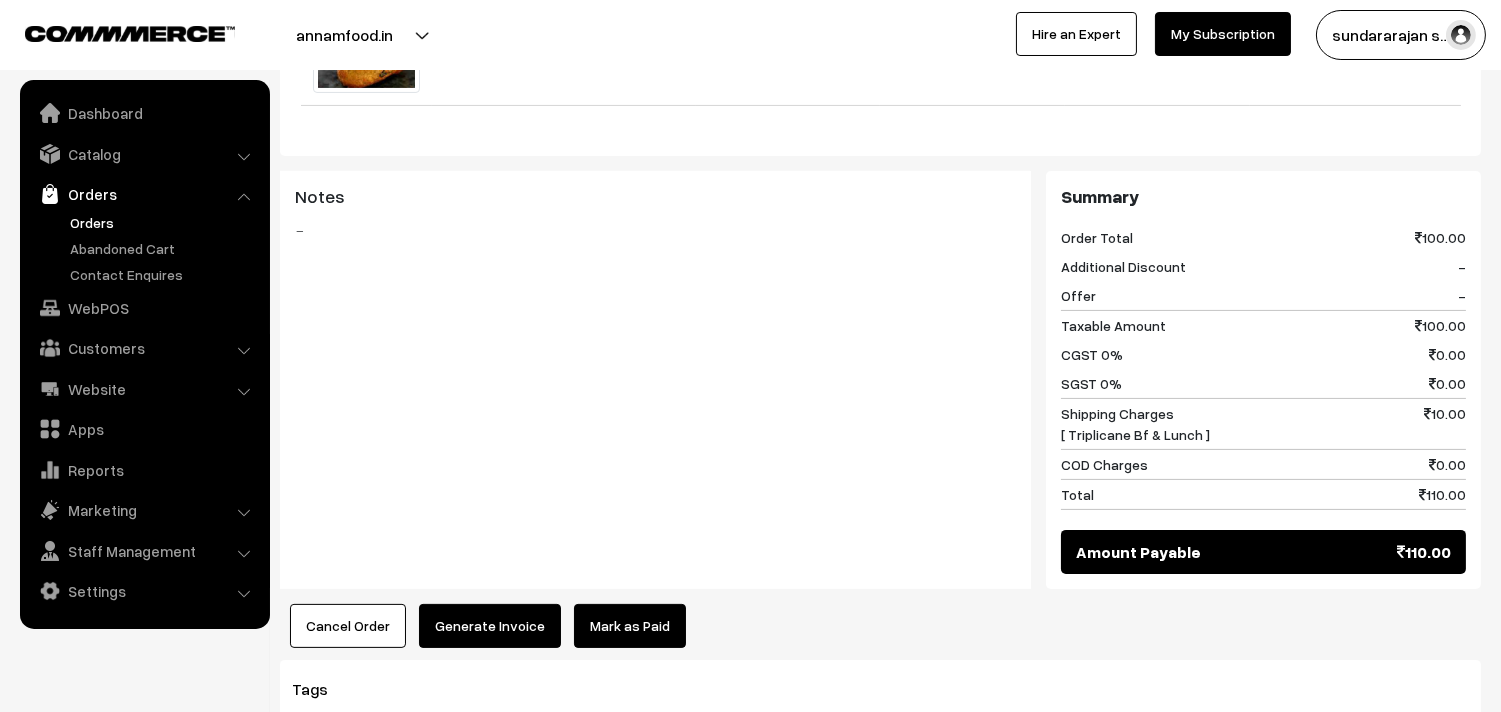 click on "Dashboard  /
orders  /
View Order
View Order (# OD40139)
Go Back
Ordered on  Aug 03, 2025  at  08:16 PM
Order Status:
Processing
|
Accceptance Status:
Accepted
|
Payment Mode:
COD
|
Payment Status:
-" at bounding box center (880, -5) 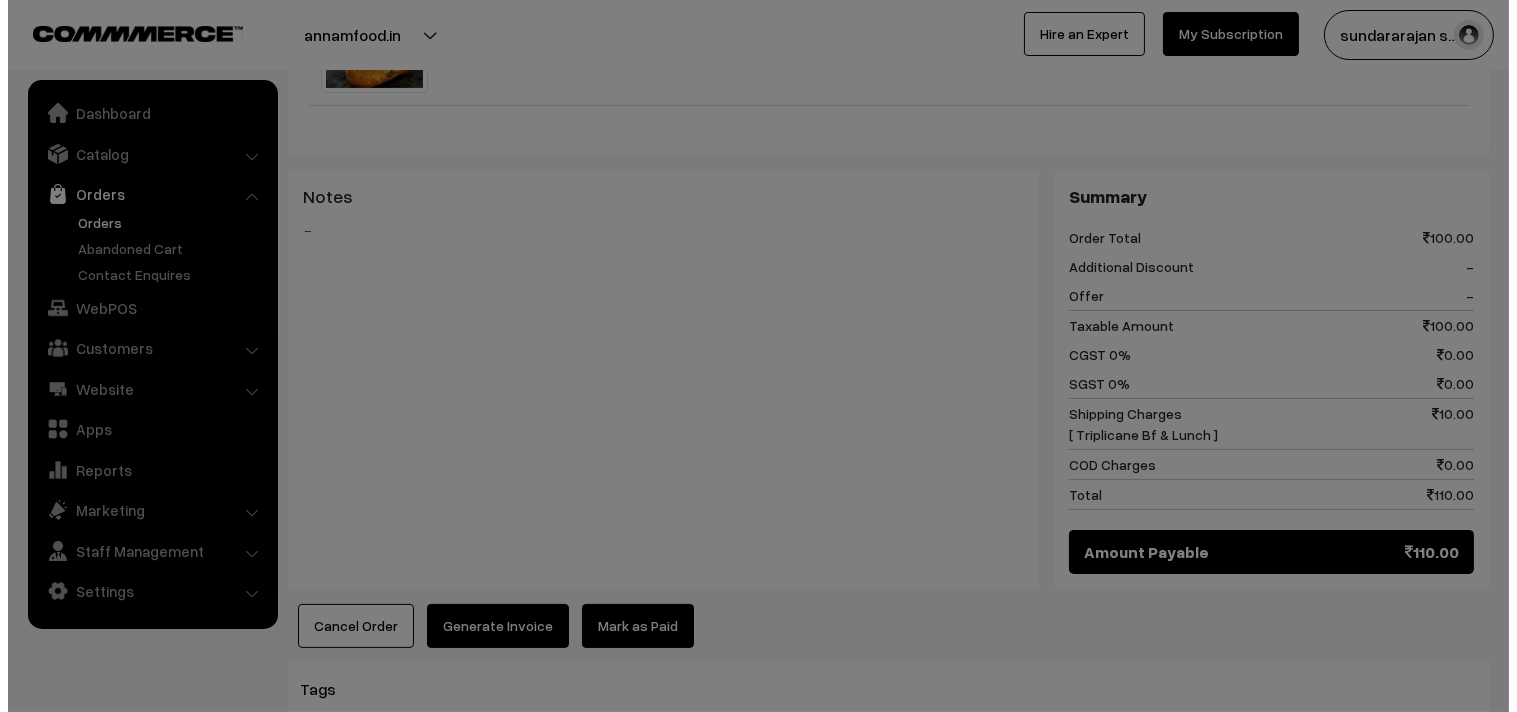 scroll, scrollTop: 891, scrollLeft: 0, axis: vertical 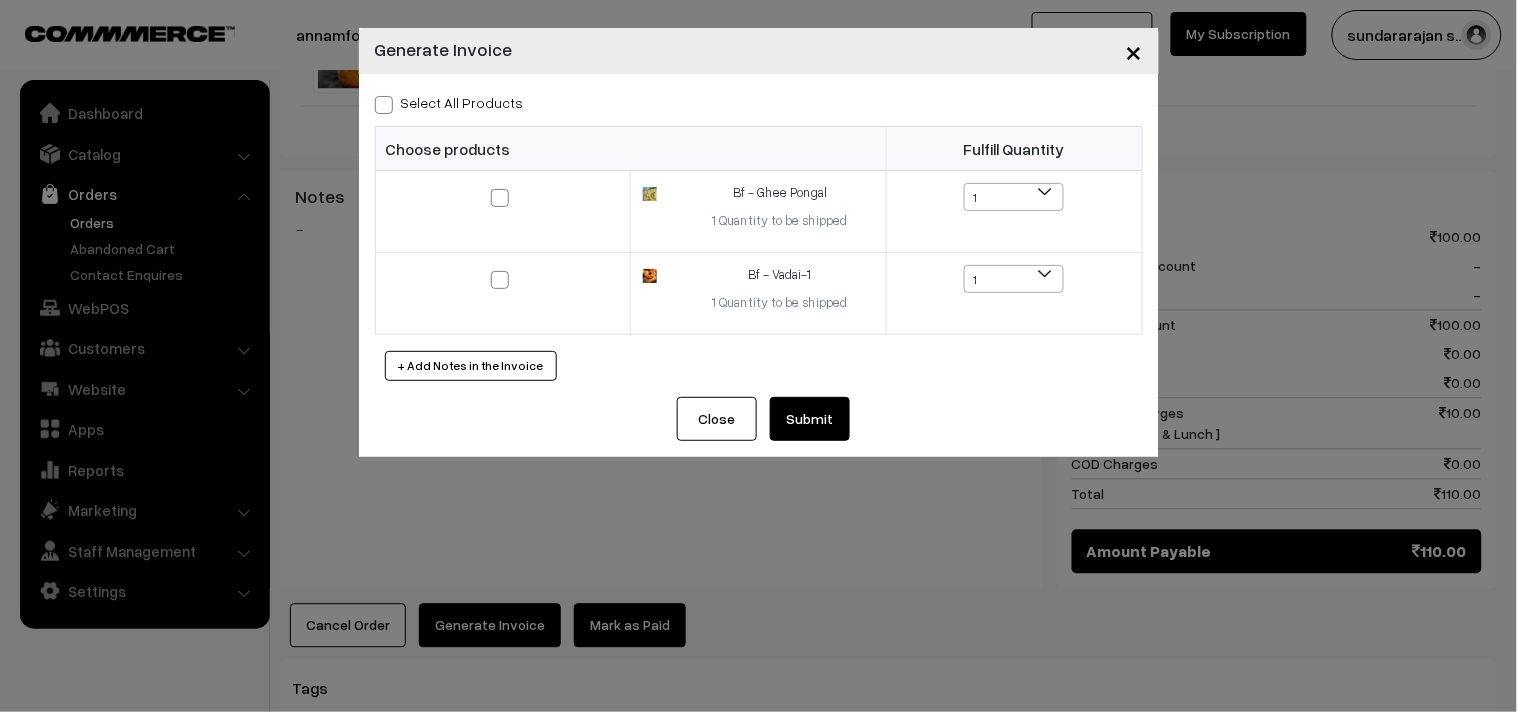 click on "Select All Products" at bounding box center [449, 102] 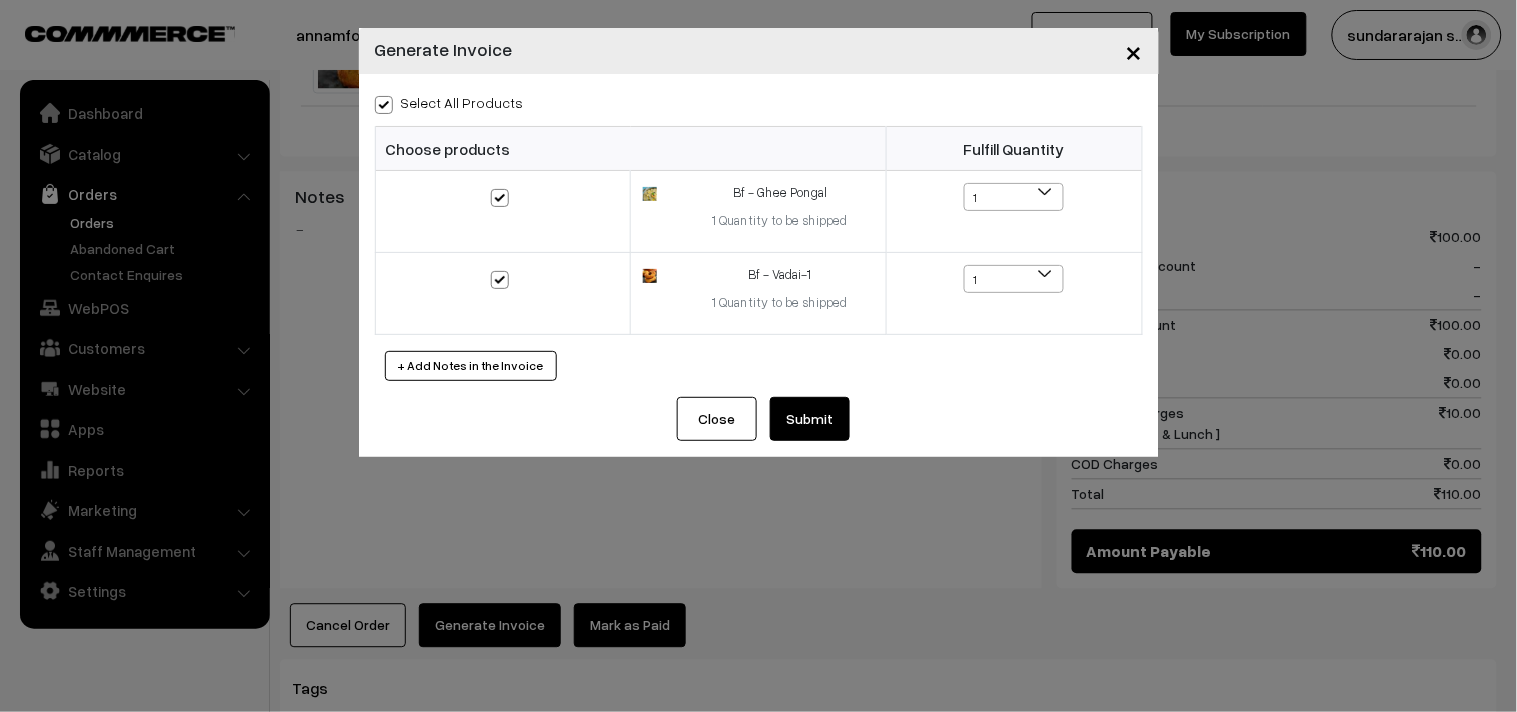 checkbox on "true" 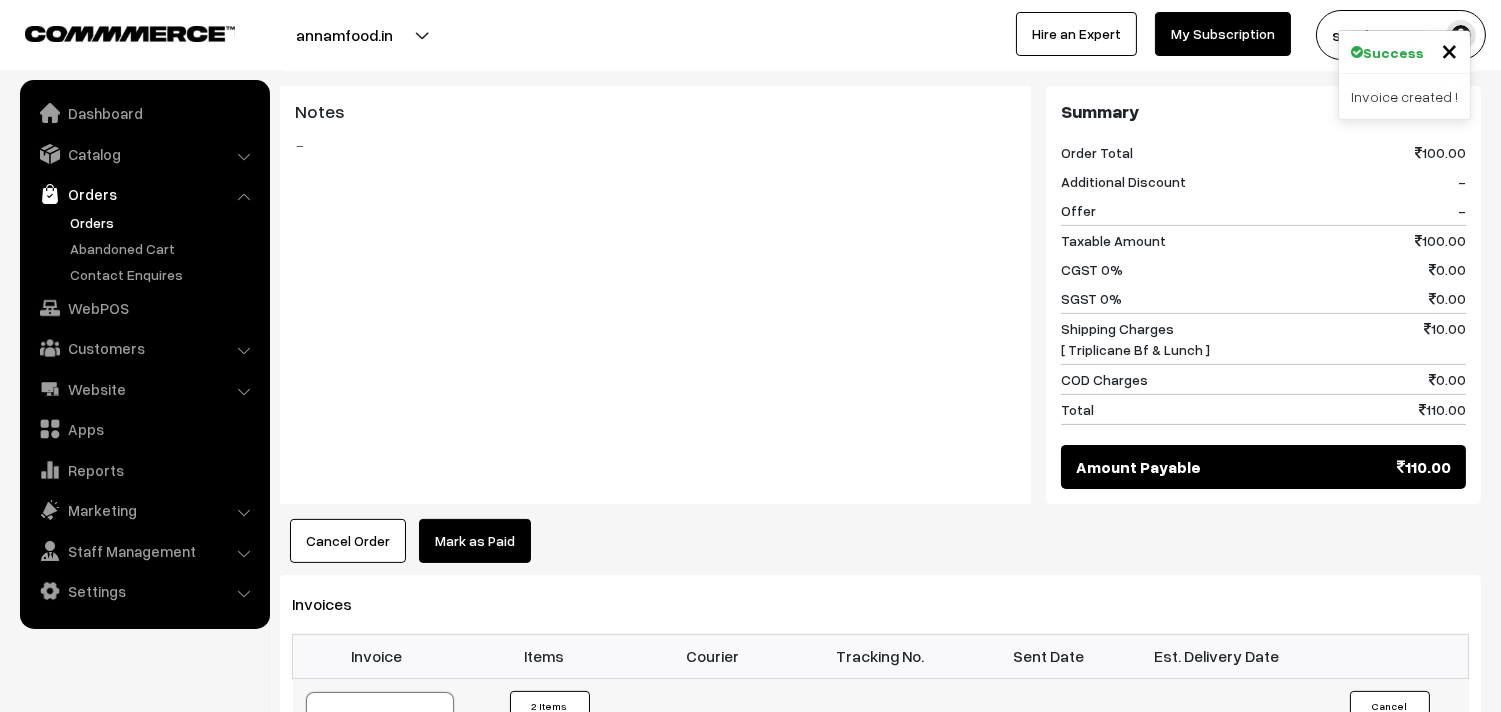 scroll, scrollTop: 1333, scrollLeft: 0, axis: vertical 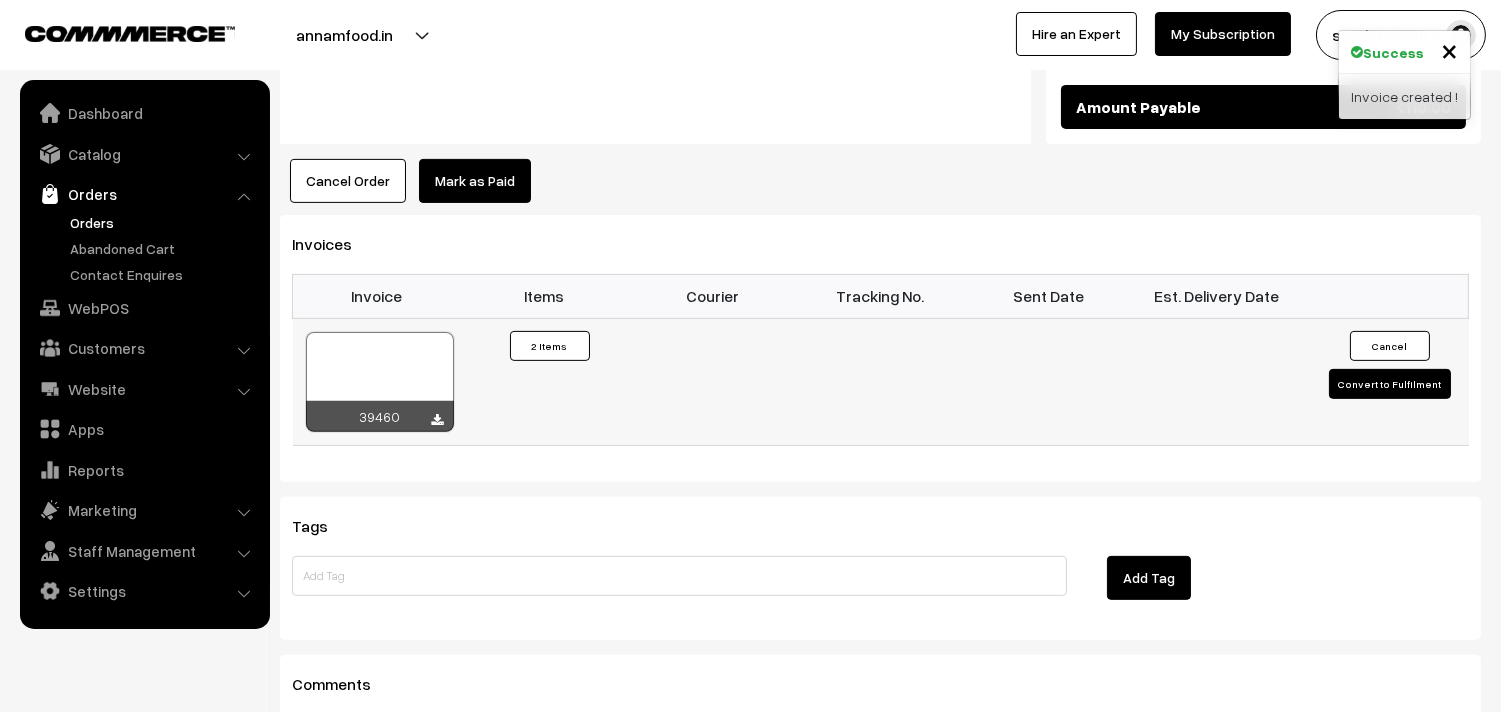 click at bounding box center (380, 382) 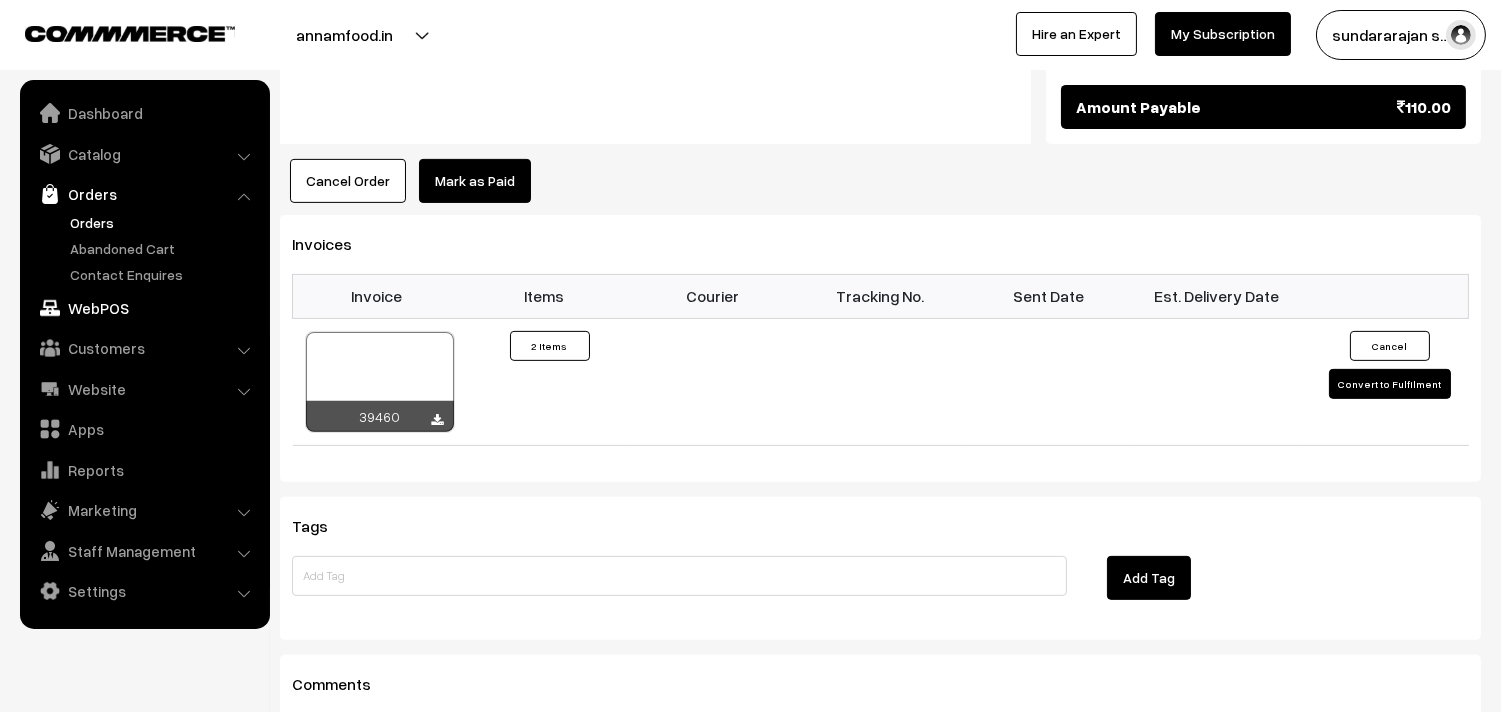 click on "WebPOS" at bounding box center [144, 308] 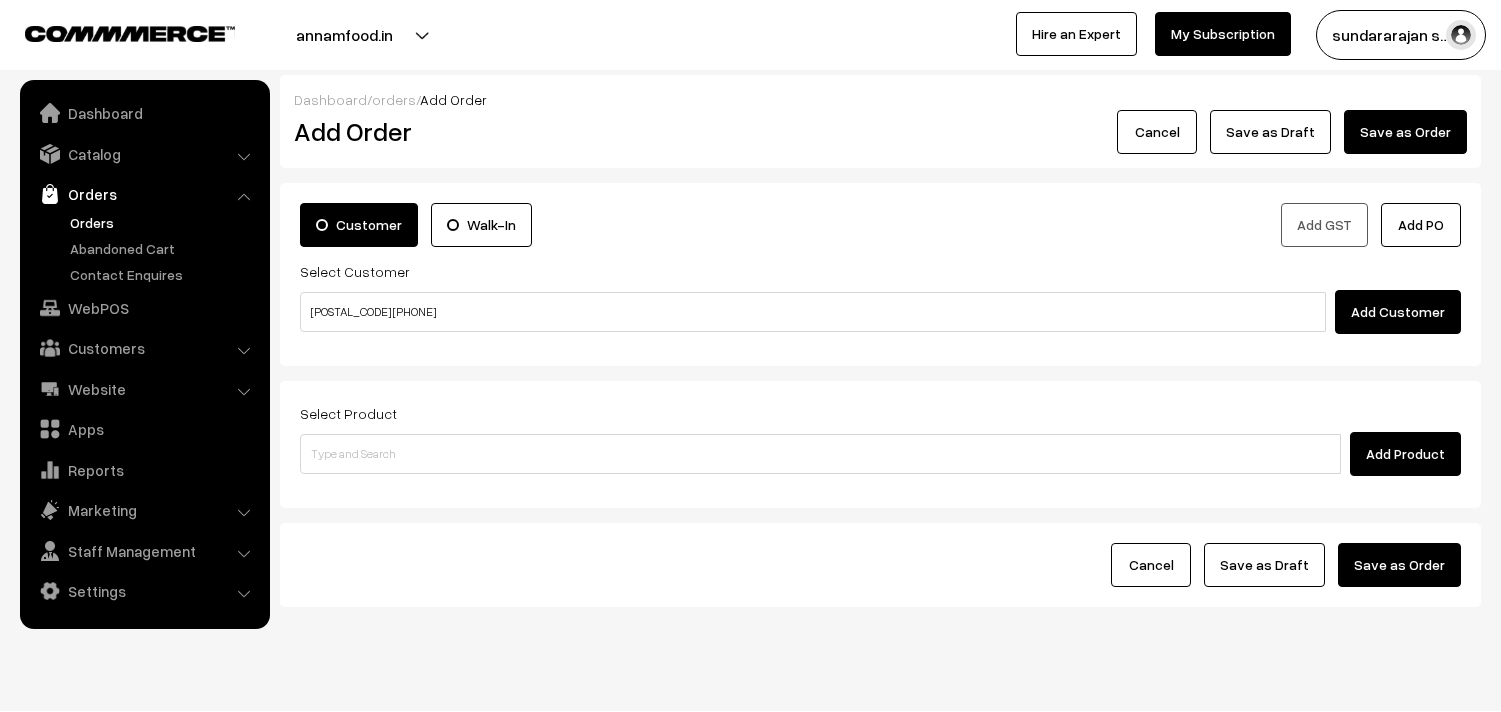 scroll, scrollTop: 0, scrollLeft: 0, axis: both 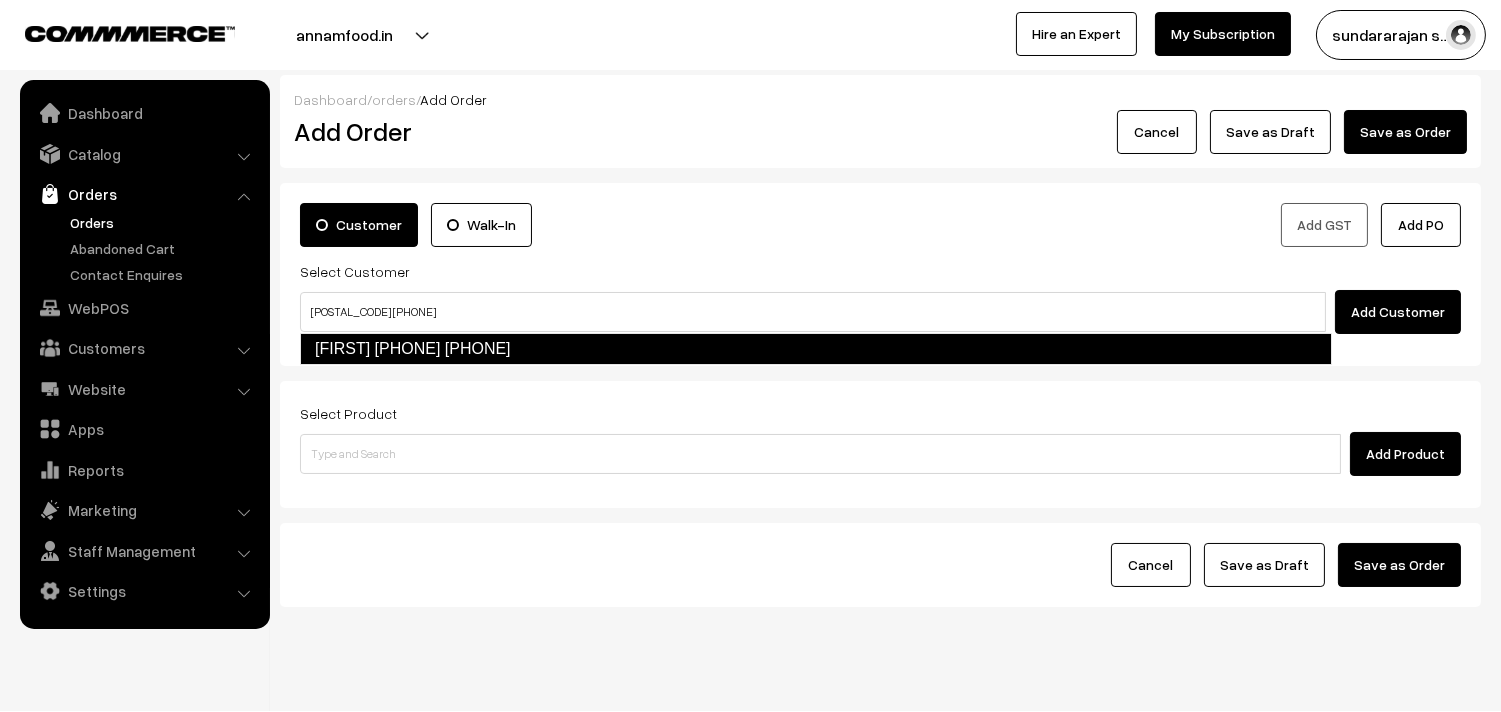 click on "[FIRST] [PHONE]   [PHONE]" at bounding box center (816, 349) 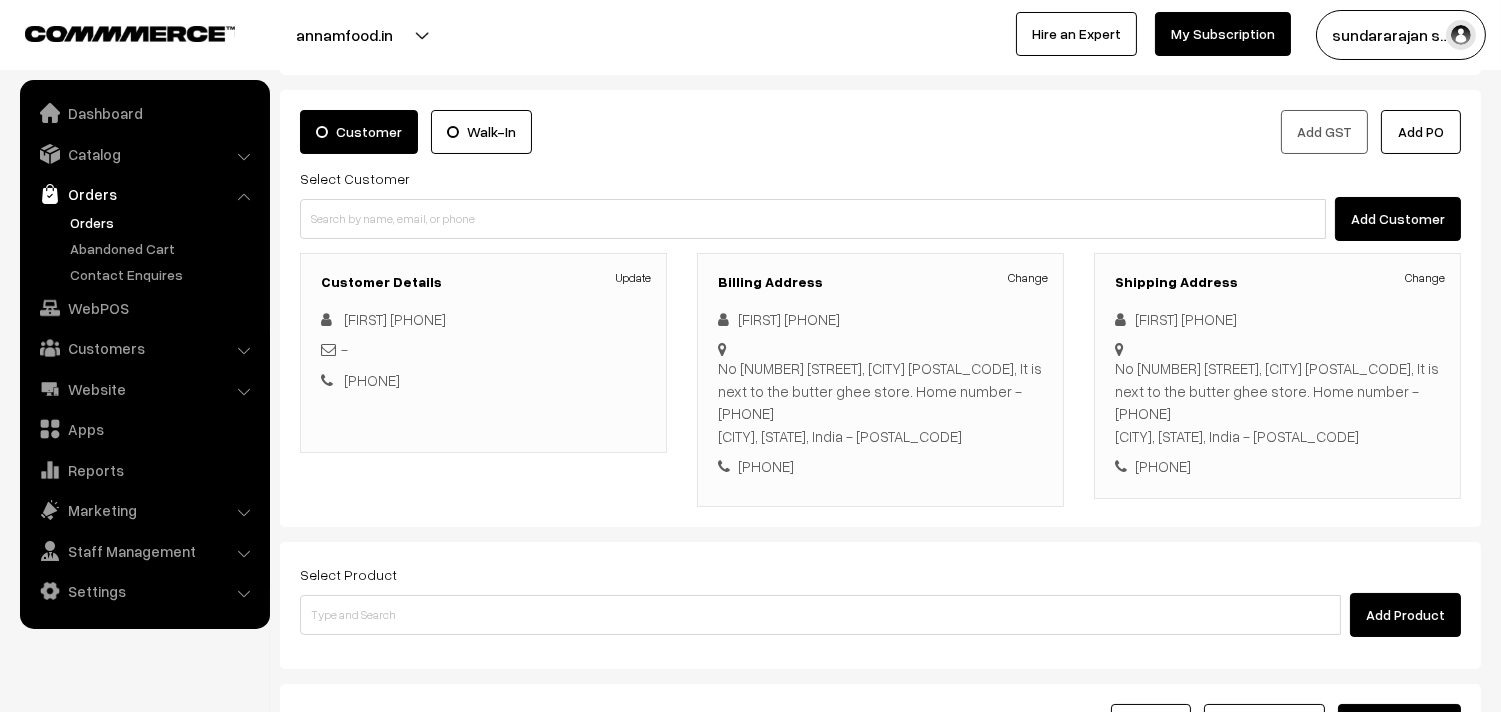 scroll, scrollTop: 222, scrollLeft: 0, axis: vertical 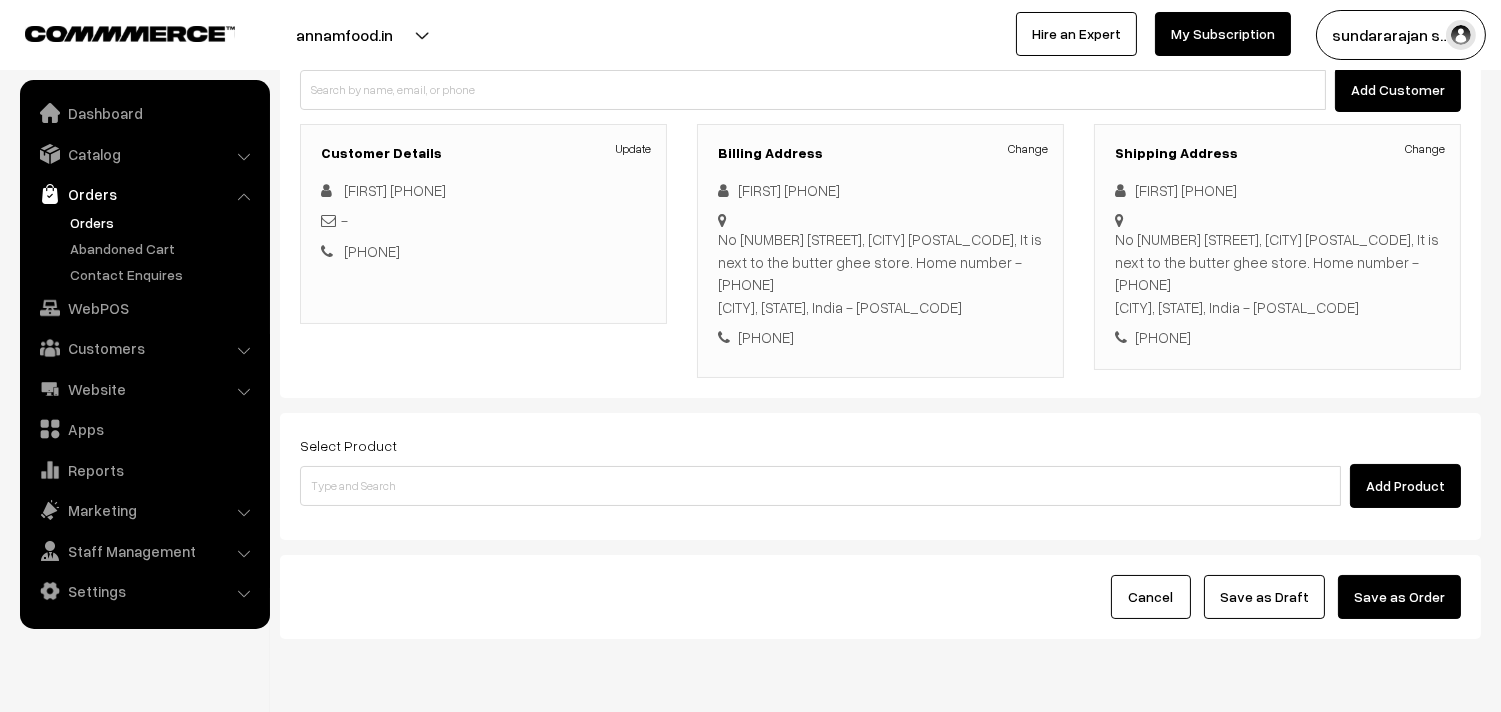 click on "Select Product
Add Product" at bounding box center [880, 470] 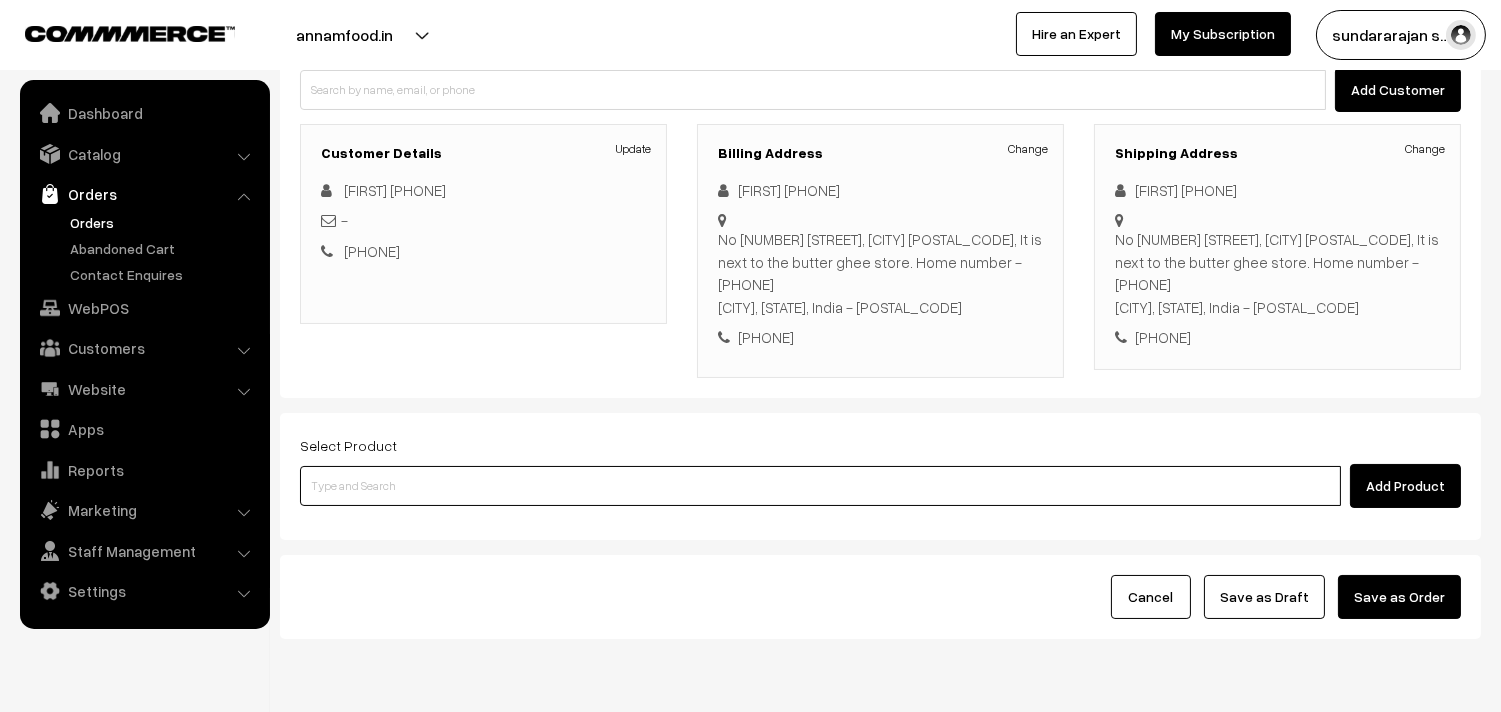 click at bounding box center (820, 486) 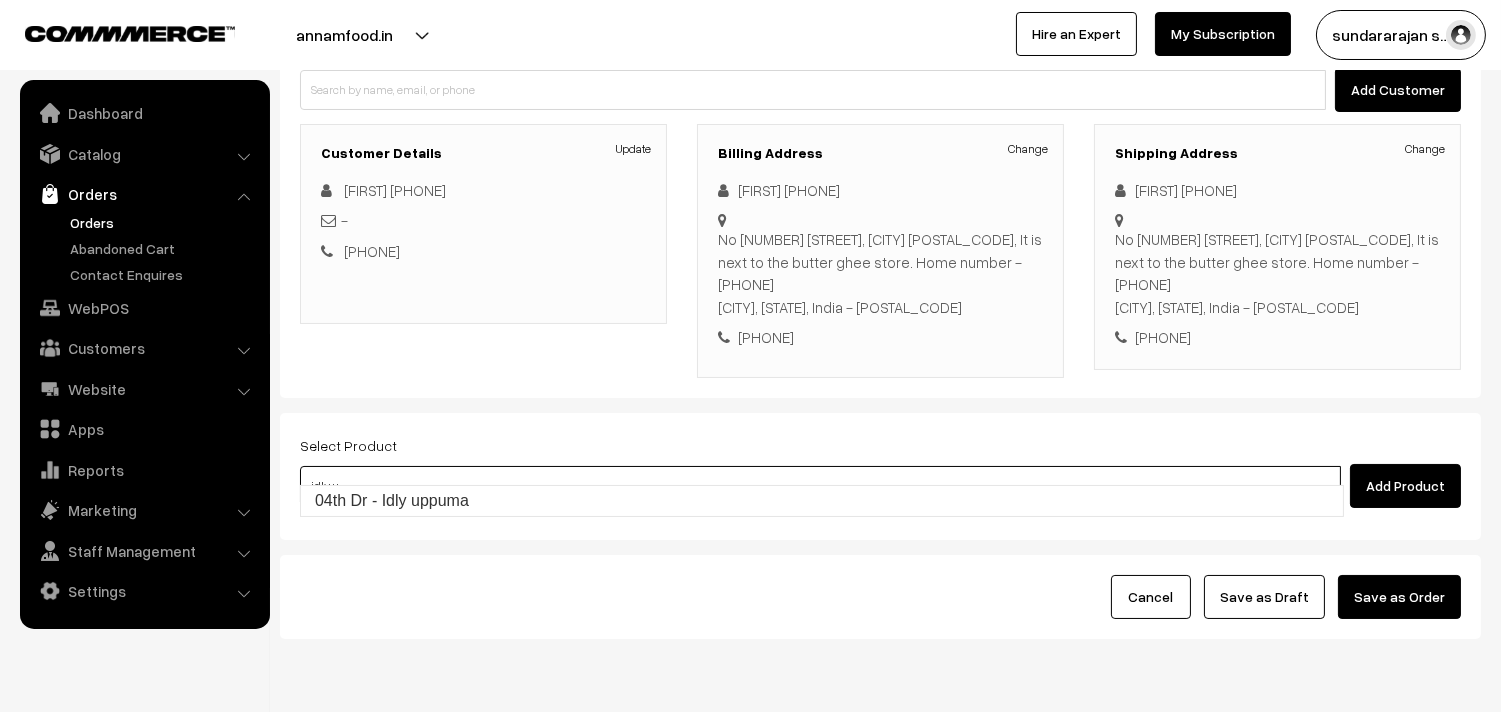 type on "04th Dr - Idly uppuma" 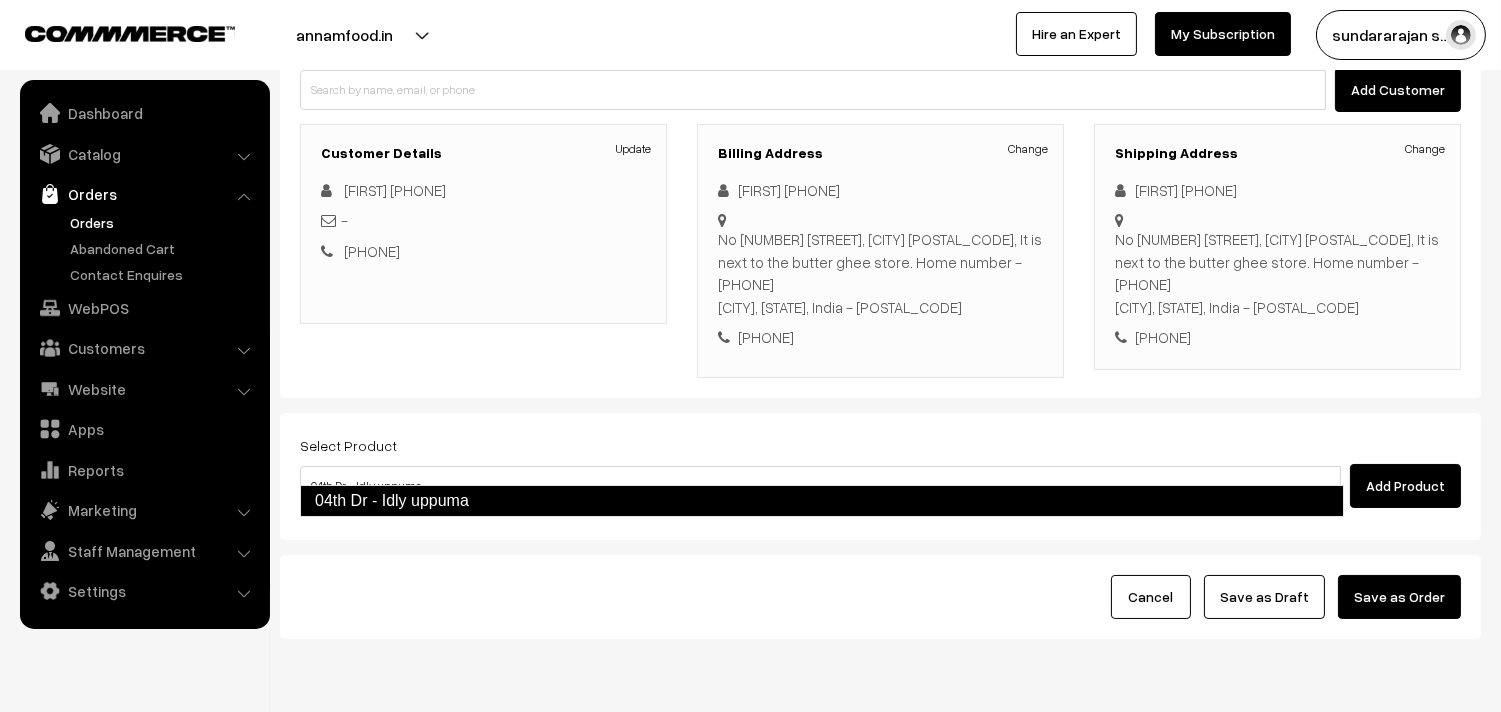 type 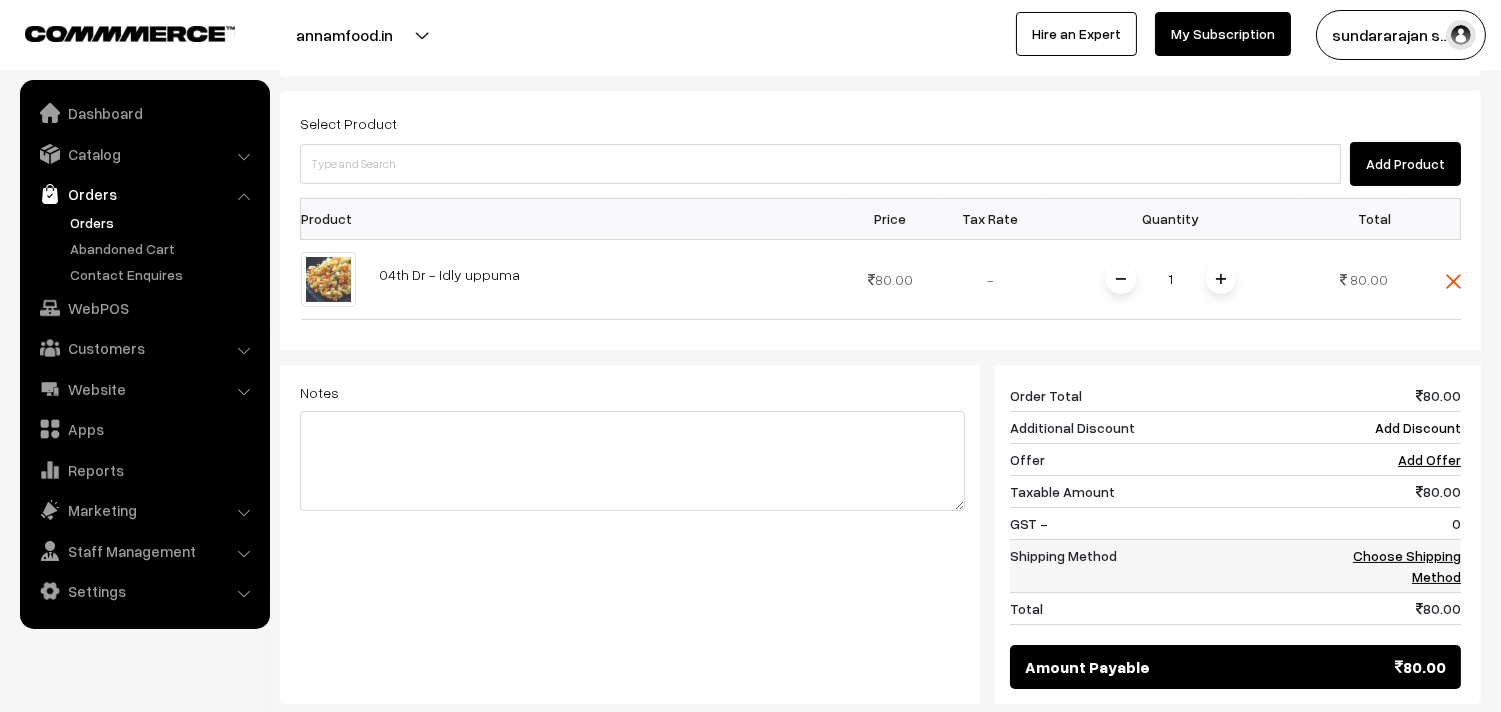 scroll, scrollTop: 555, scrollLeft: 0, axis: vertical 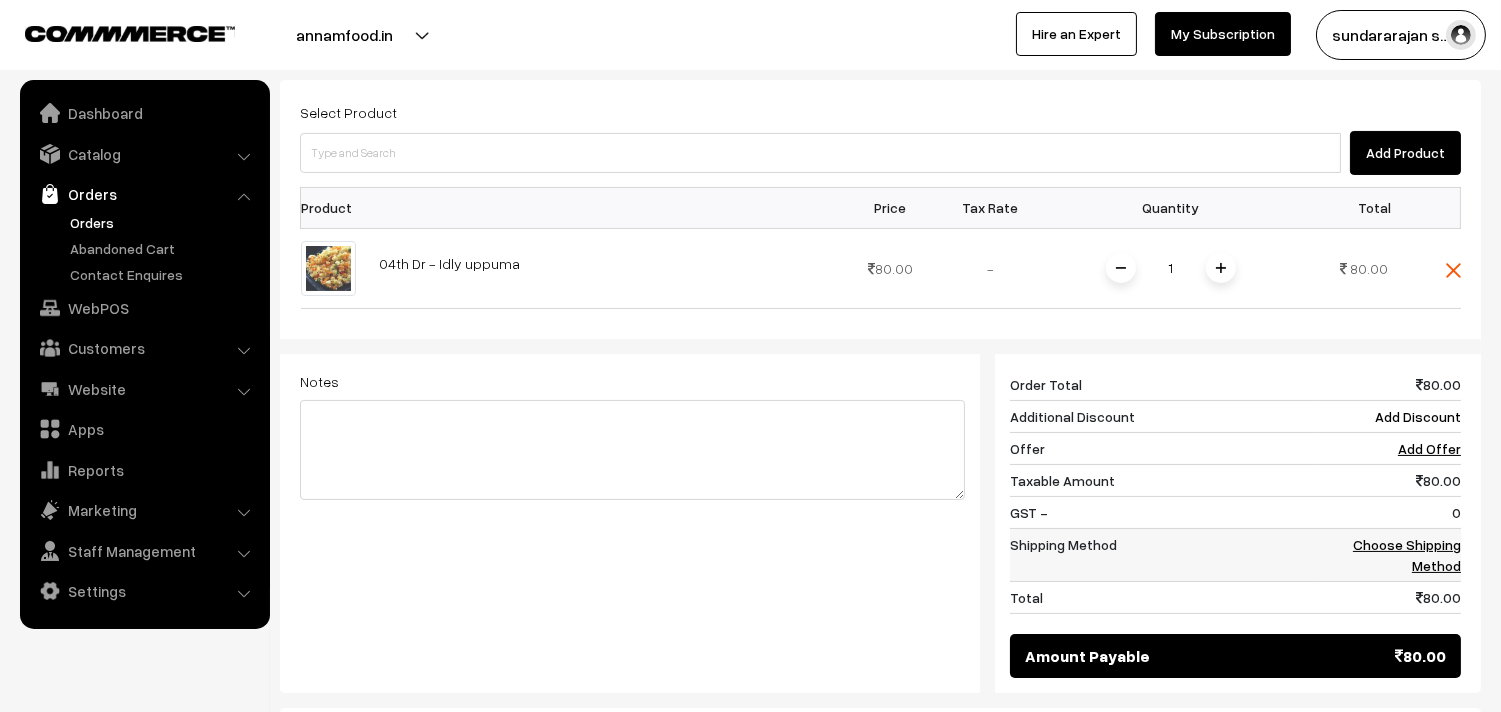 click on "Choose Shipping Method" at bounding box center (1389, 554) 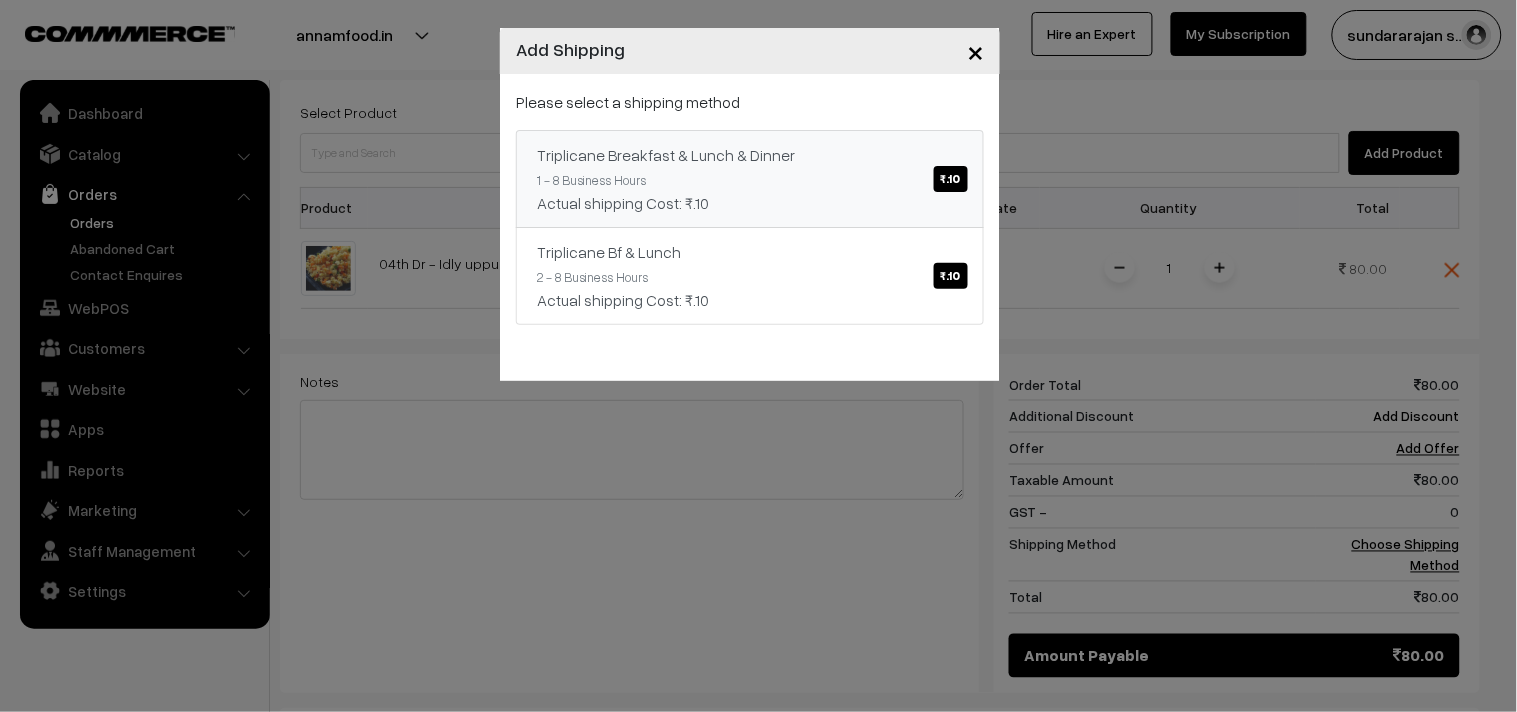 click on "Triplicane Breakfast & Lunch & Dinner
₹.10
1 - 8 Business Hours Actual shipping Cost: ₹.10" at bounding box center (750, 179) 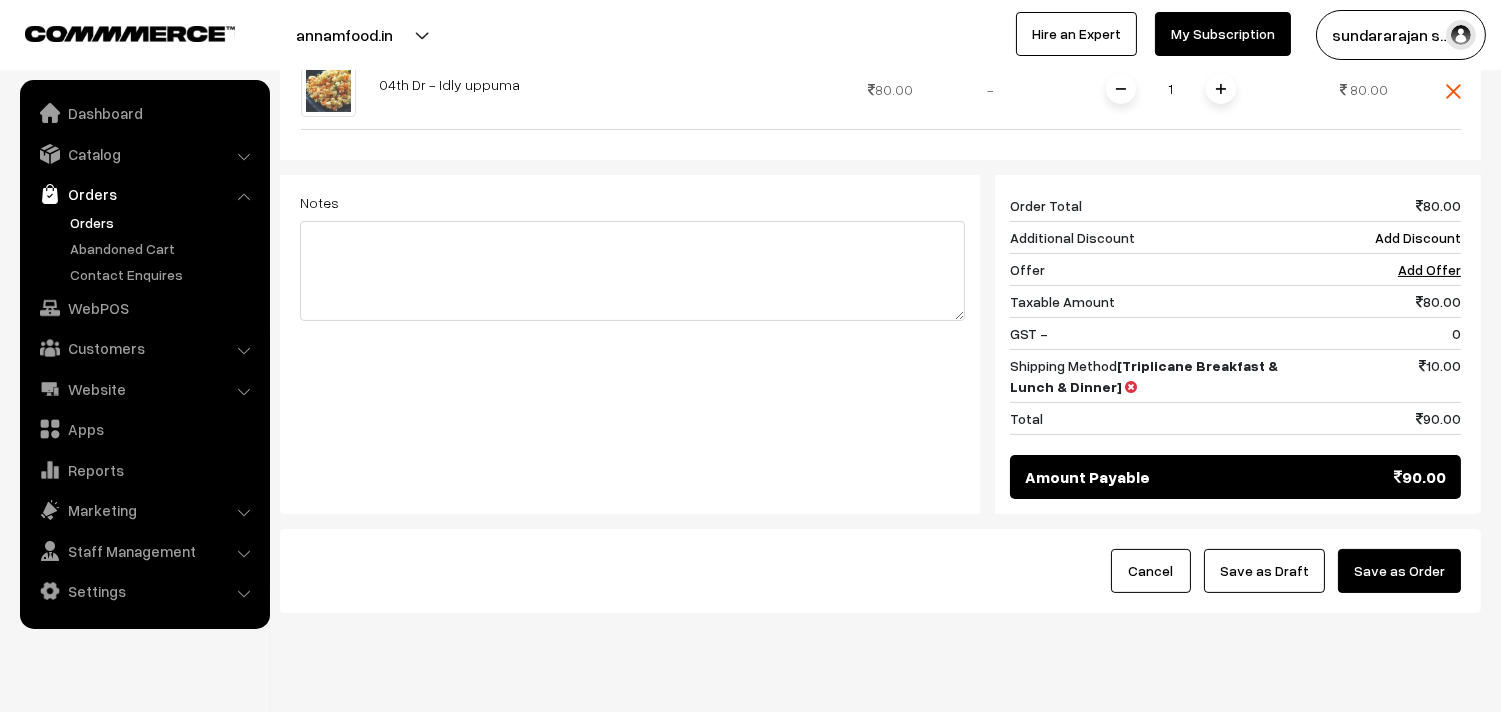 scroll, scrollTop: 760, scrollLeft: 0, axis: vertical 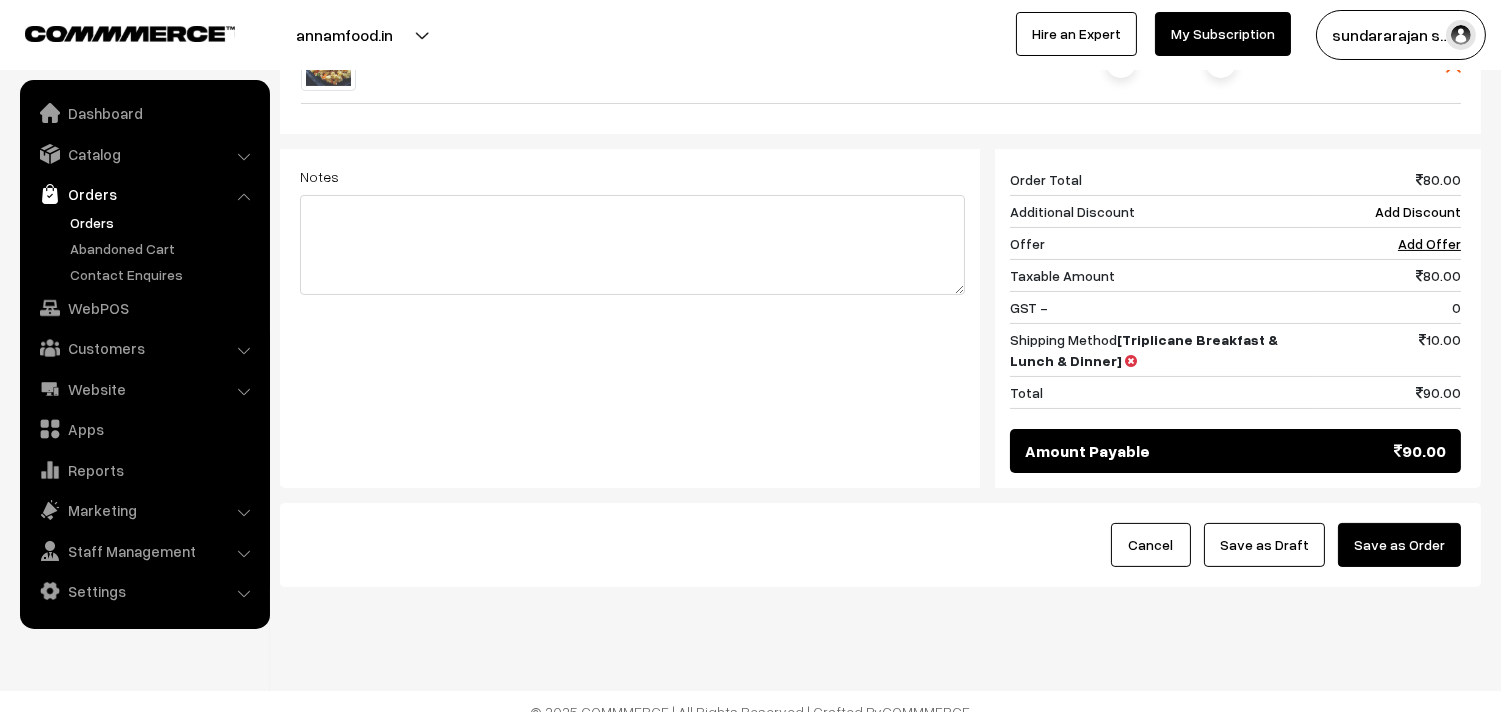click on "Save as Draft" at bounding box center (1264, 545) 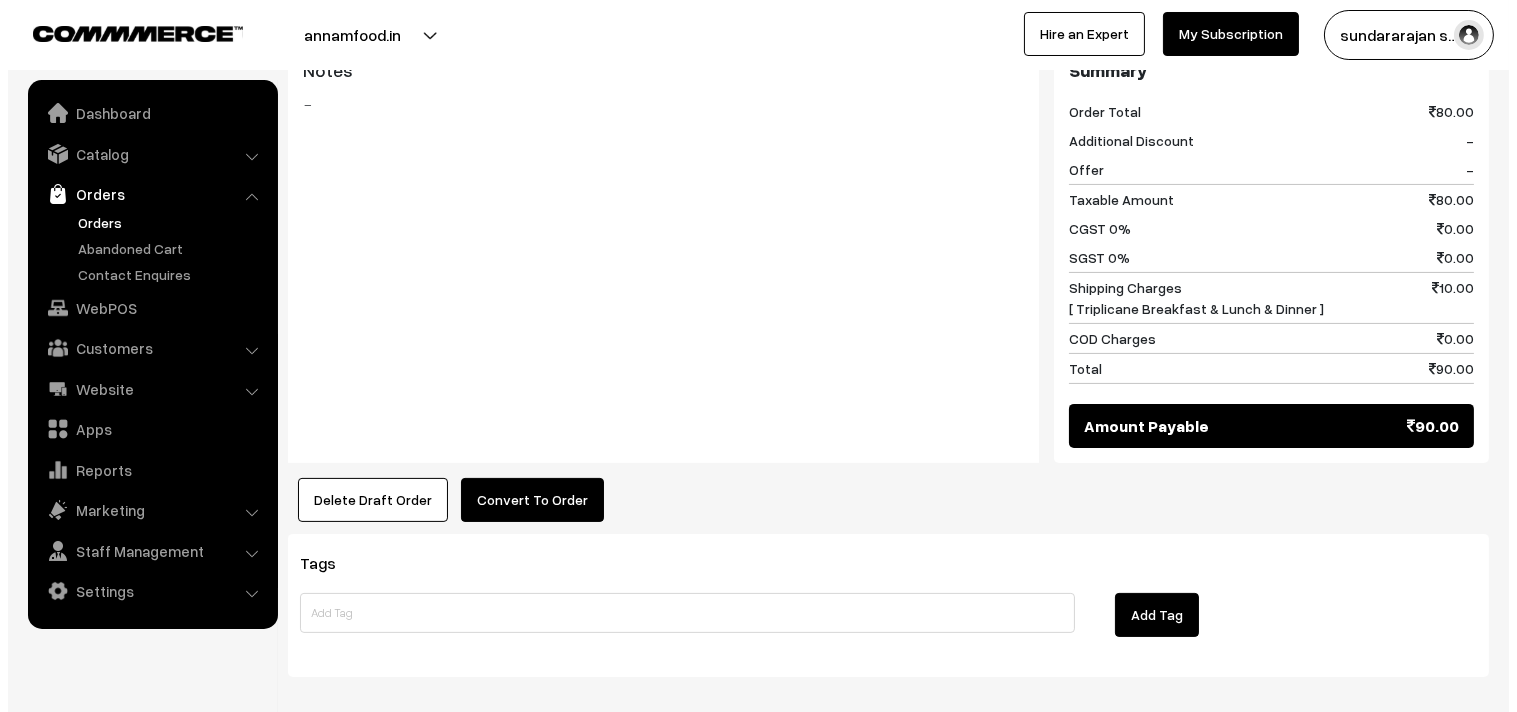 scroll, scrollTop: 888, scrollLeft: 0, axis: vertical 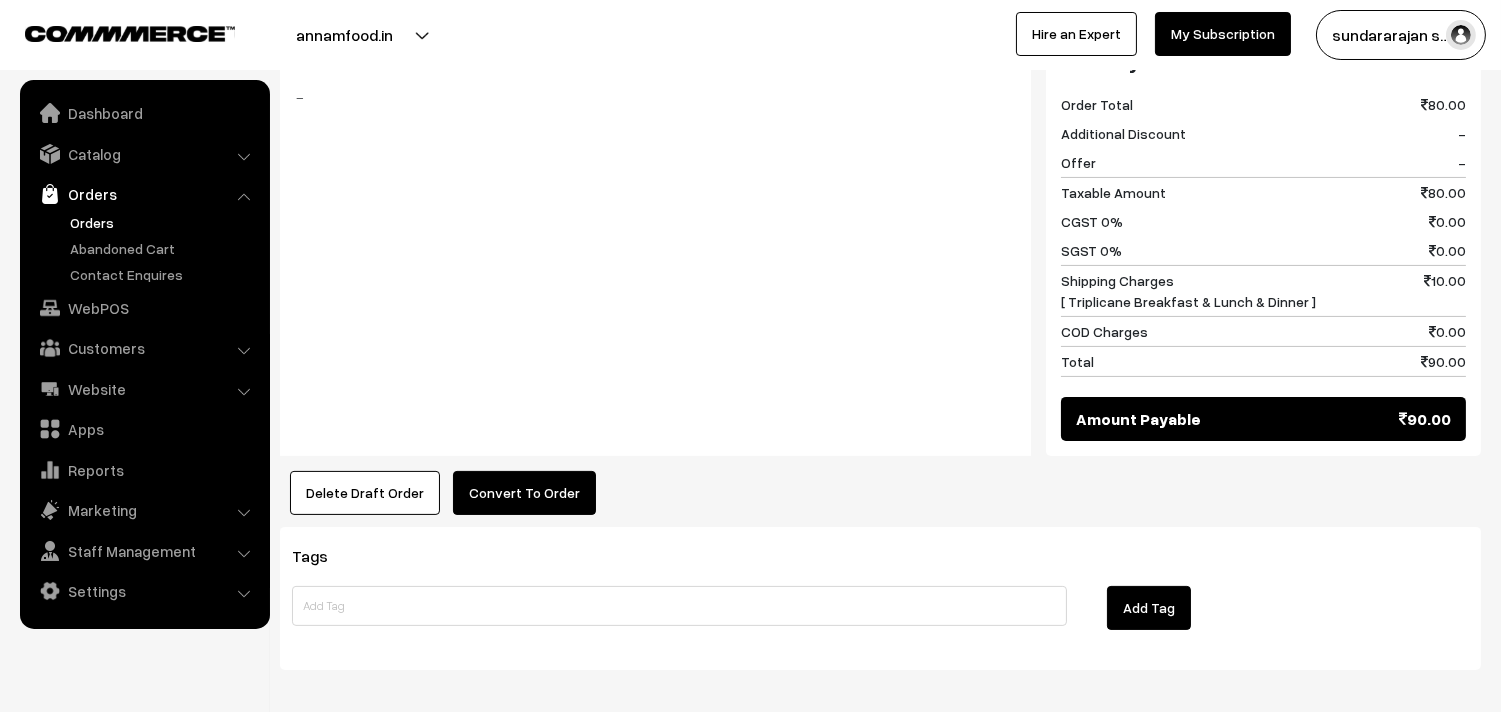 click on "Convert To Order" at bounding box center [524, 493] 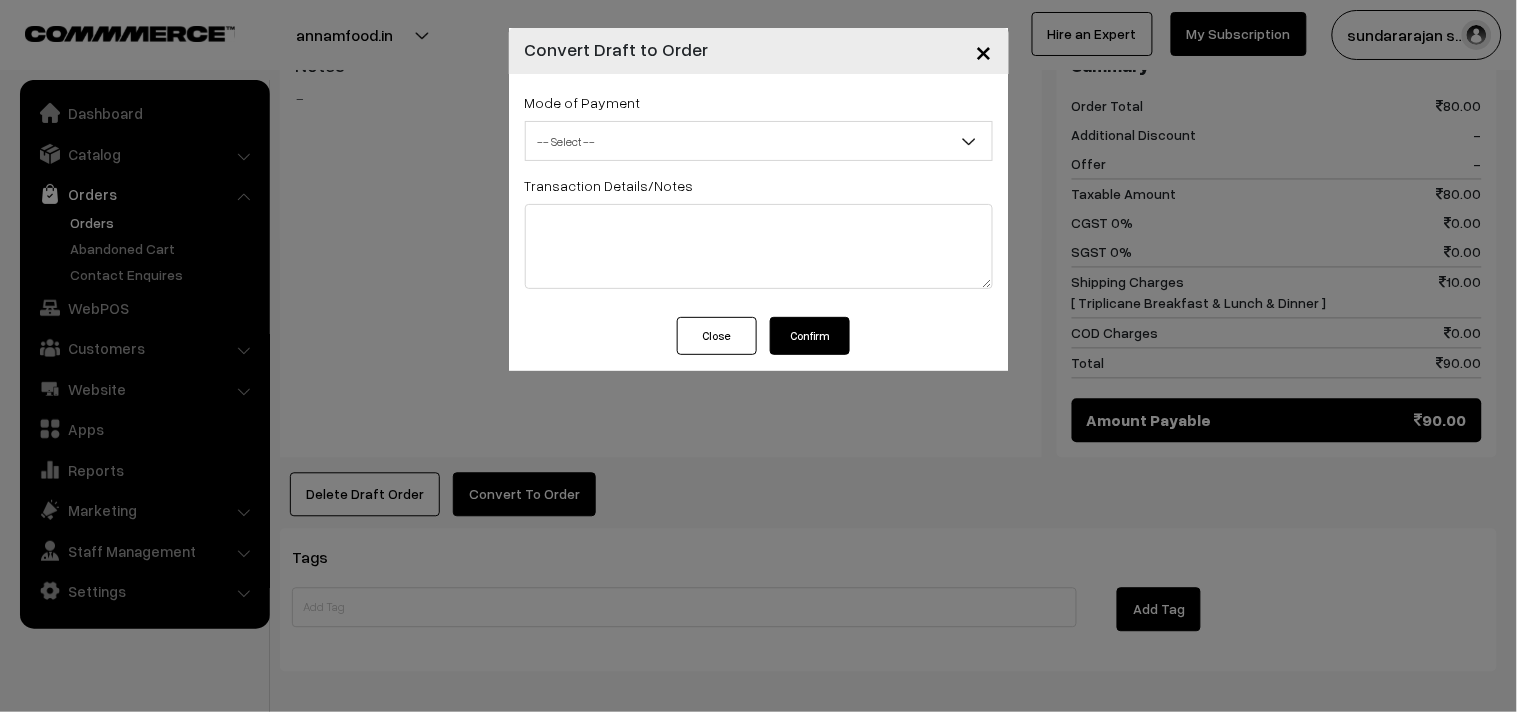 click on "-- Select --" at bounding box center [759, 141] 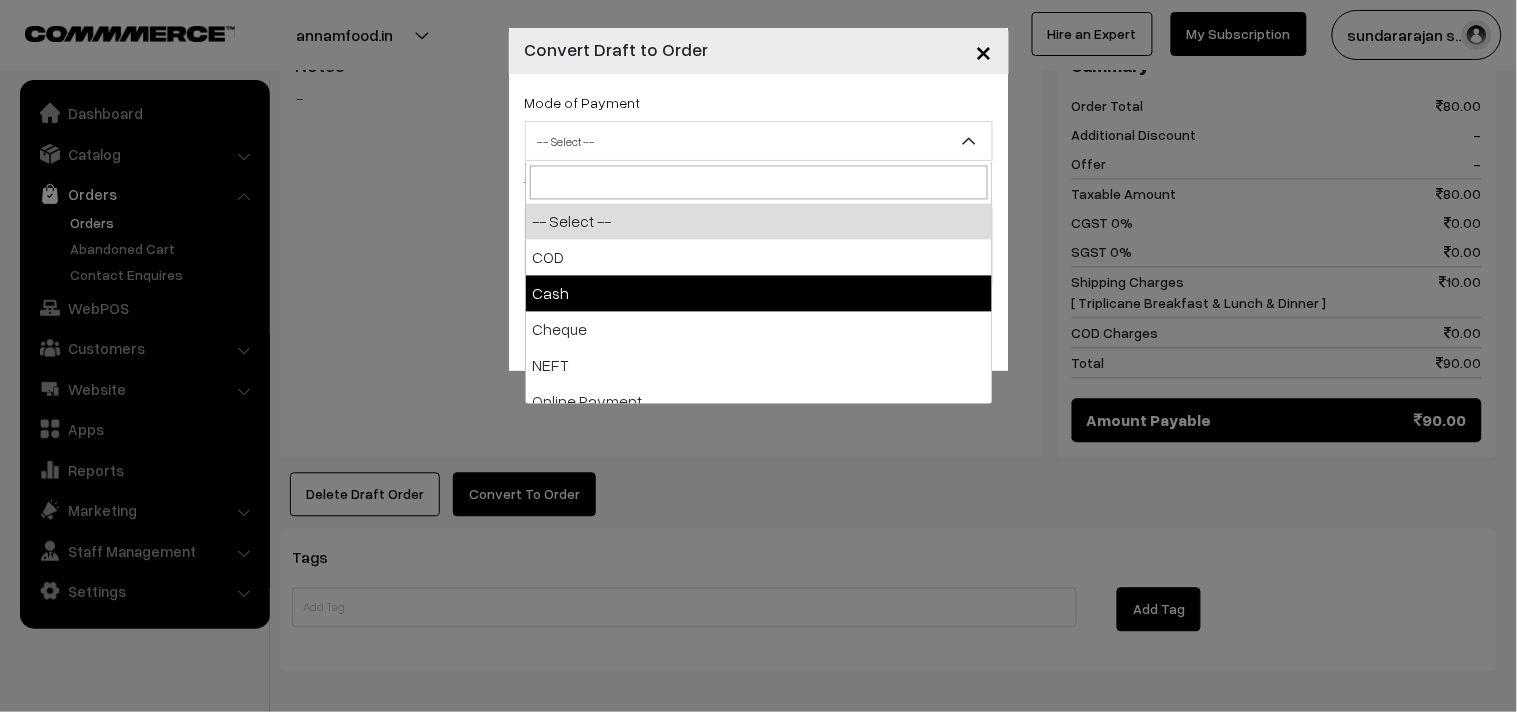 select on "2" 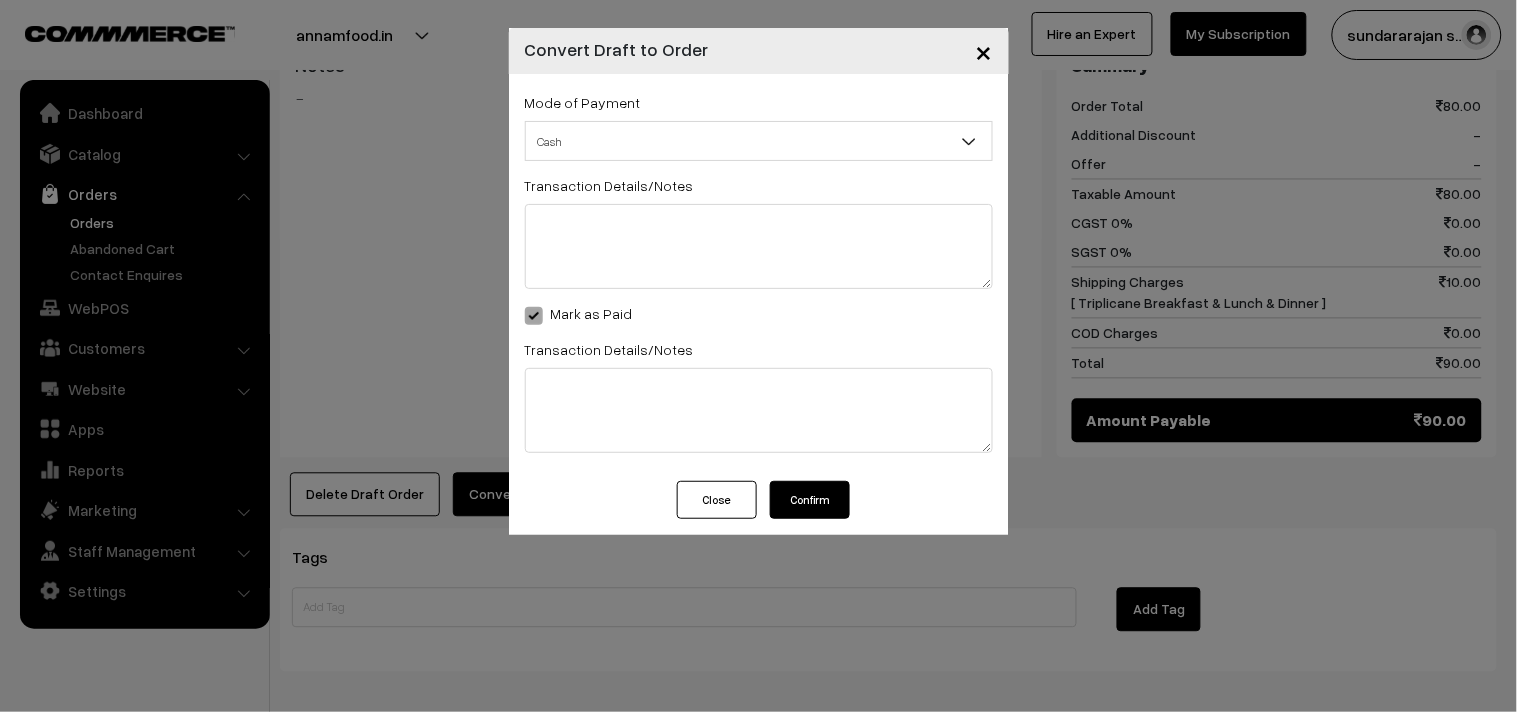 click on "Confirm" at bounding box center [810, 500] 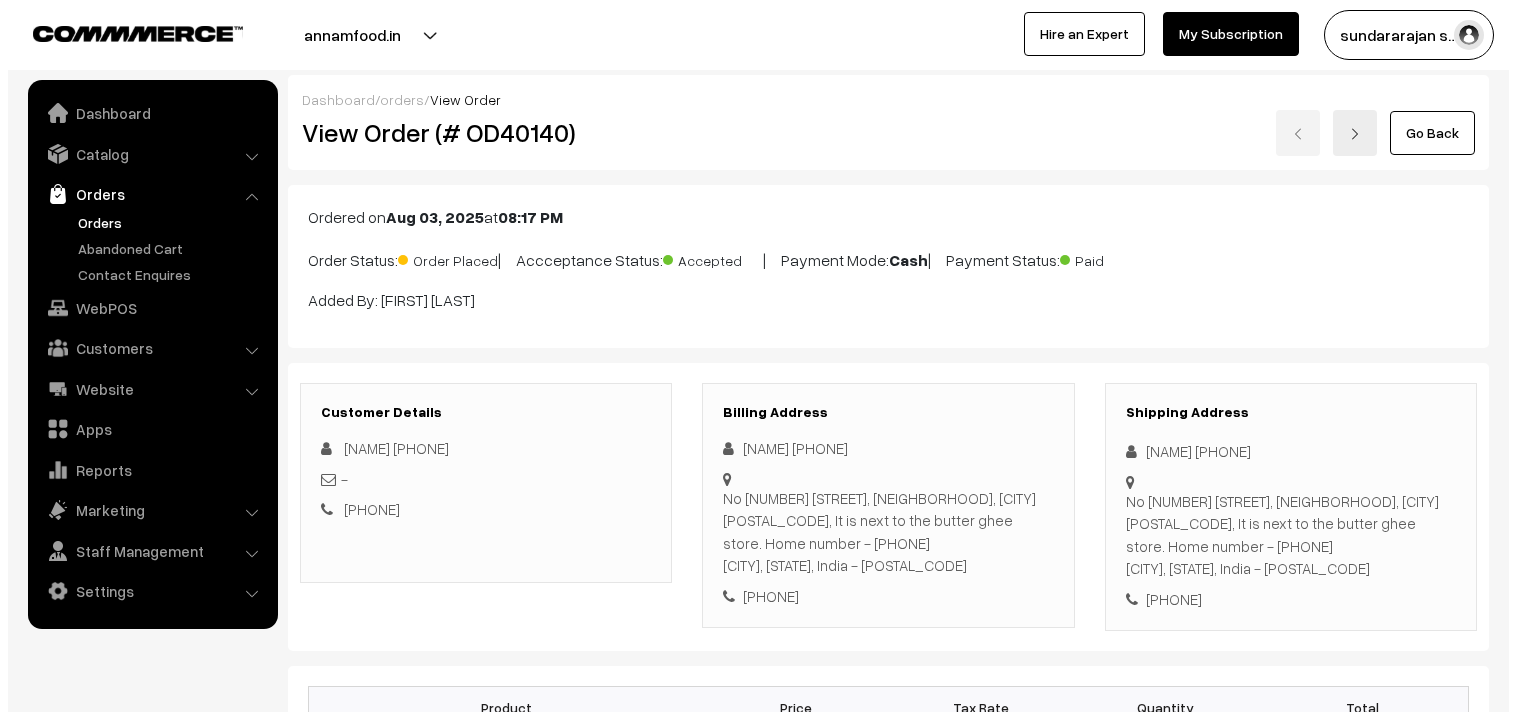 scroll, scrollTop: 888, scrollLeft: 0, axis: vertical 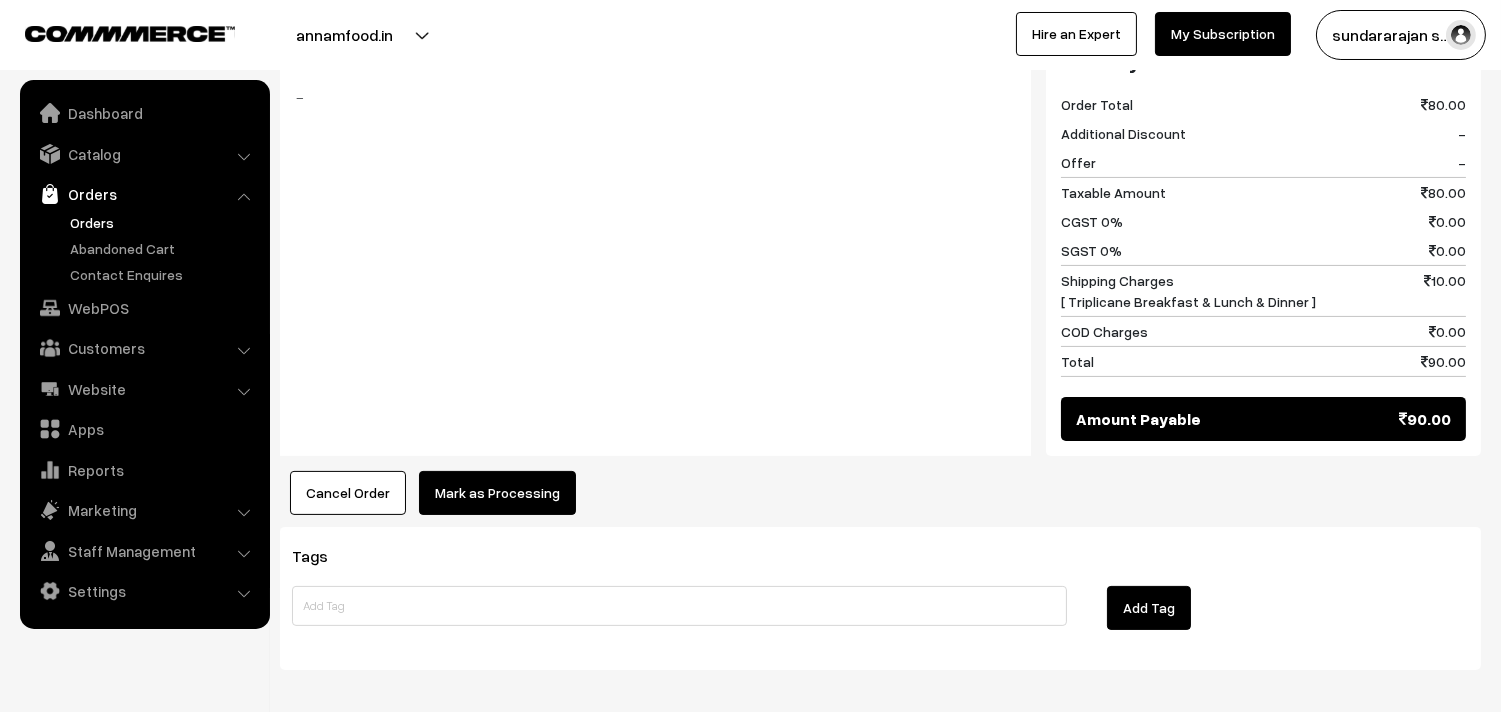 click on "Mark as Processing" at bounding box center (497, 493) 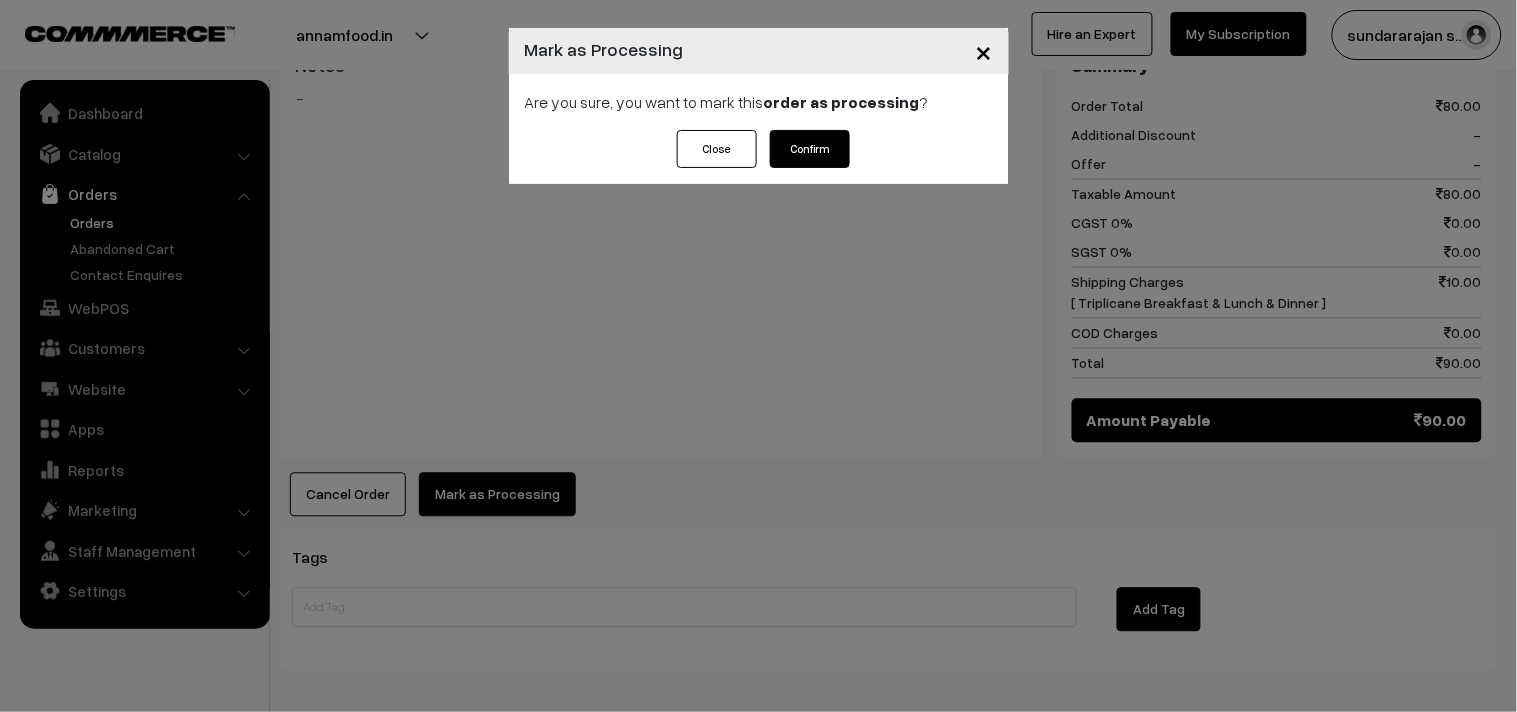 click on "Confirm" at bounding box center (810, 149) 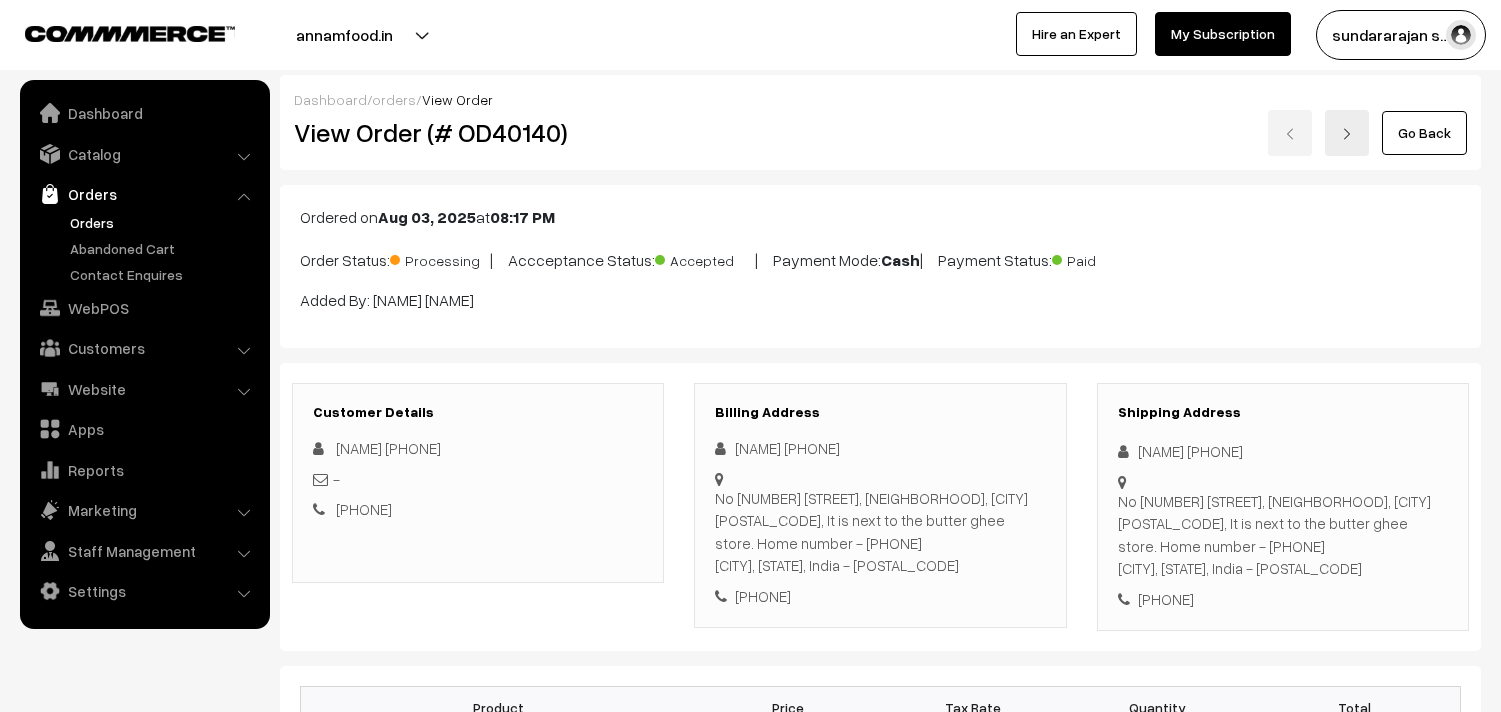 scroll, scrollTop: 0, scrollLeft: 0, axis: both 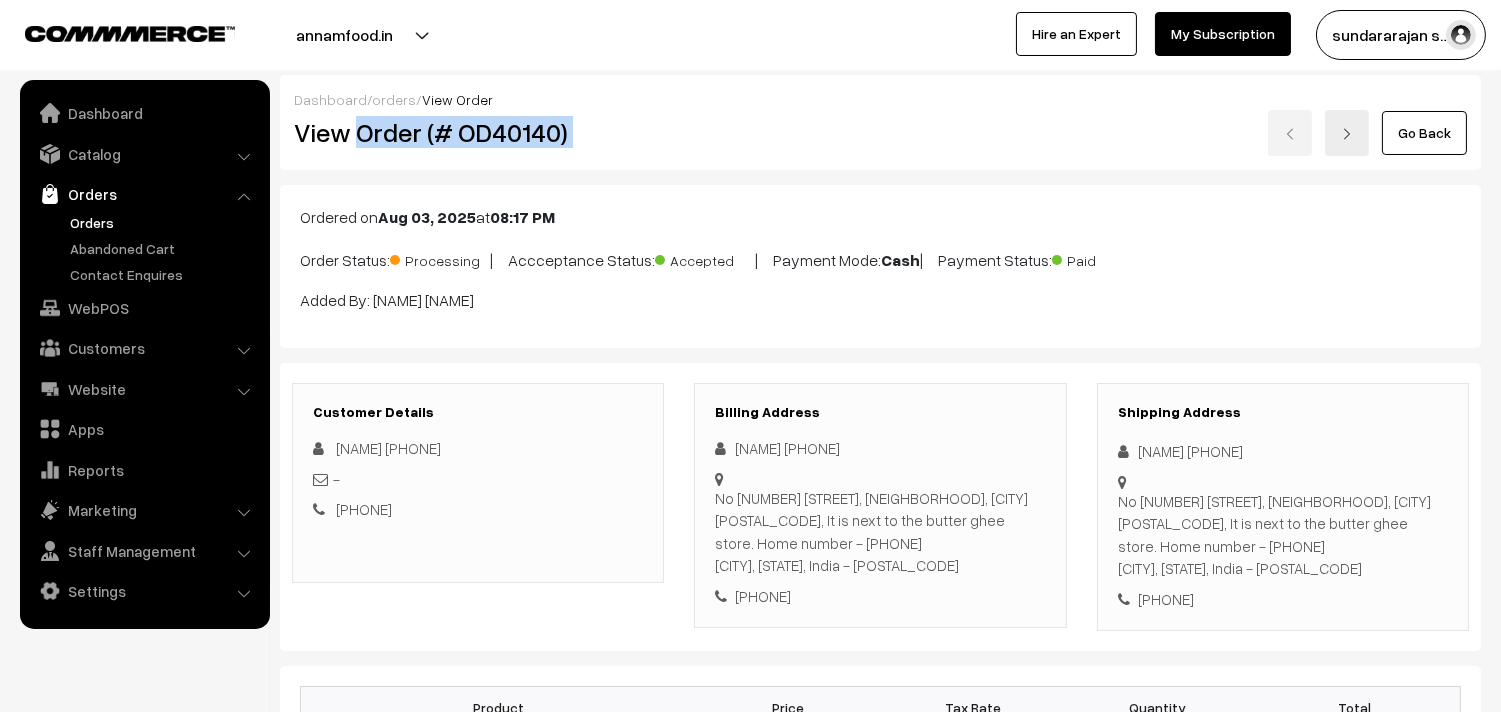 drag, startPoint x: 431, startPoint y: 138, endPoint x: 824, endPoint y: 145, distance: 393.06235 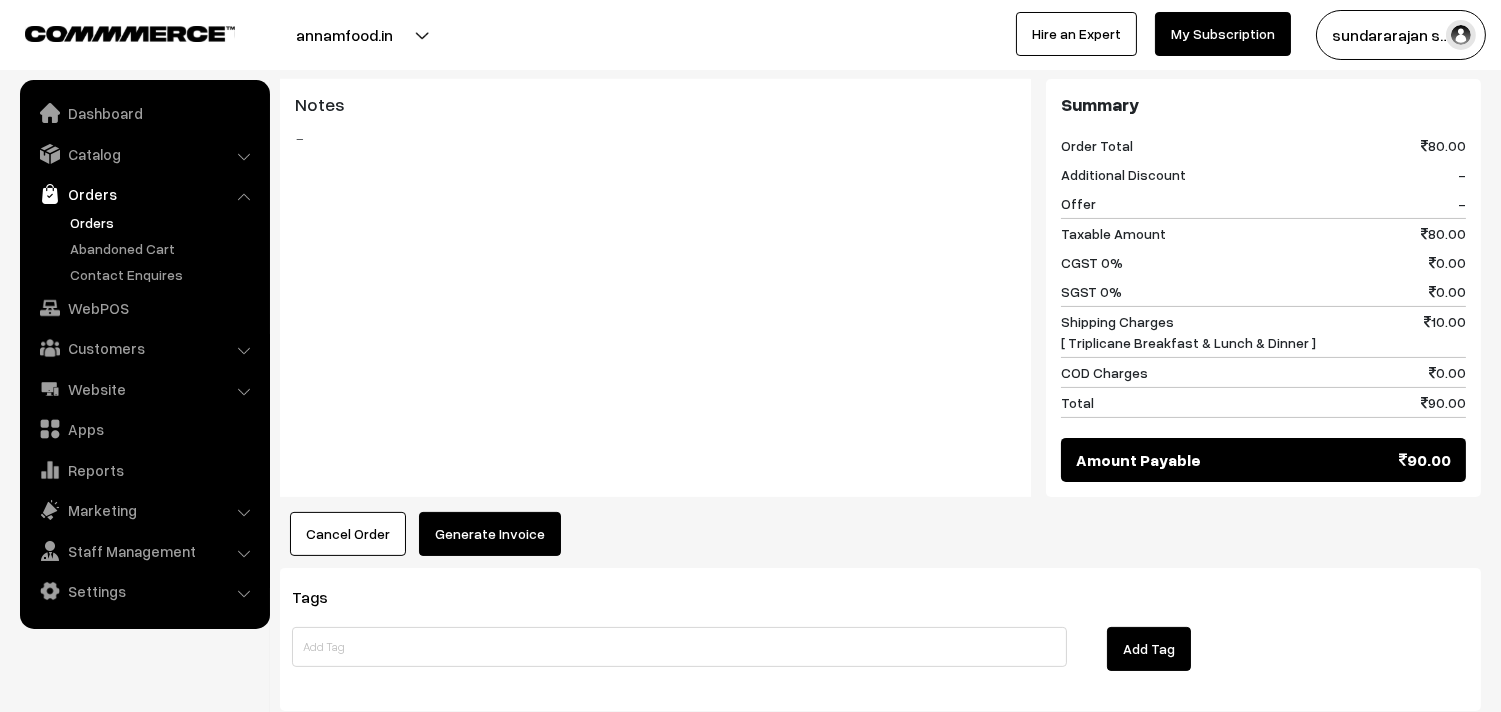 scroll, scrollTop: 954, scrollLeft: 0, axis: vertical 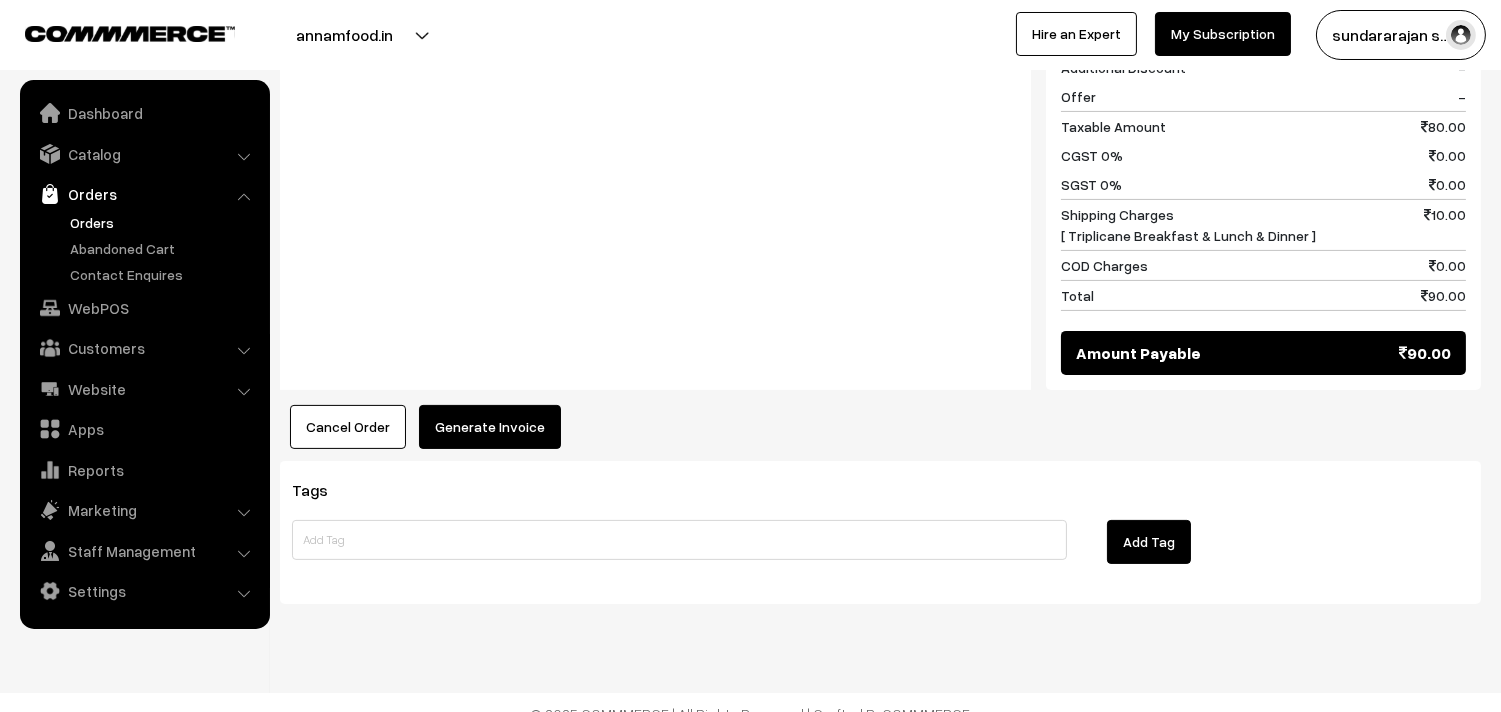 click on "Generate Invoice" at bounding box center (490, 427) 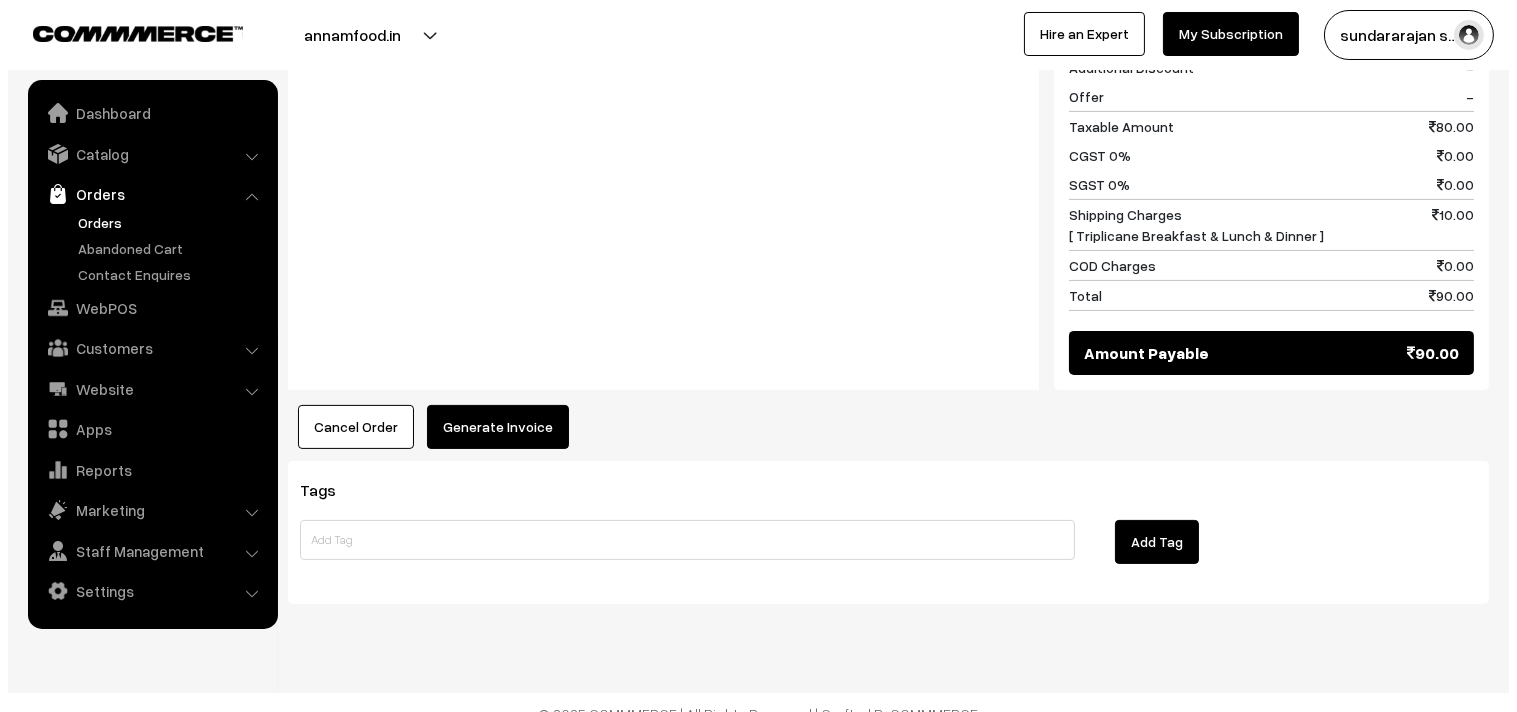 scroll, scrollTop: 956, scrollLeft: 0, axis: vertical 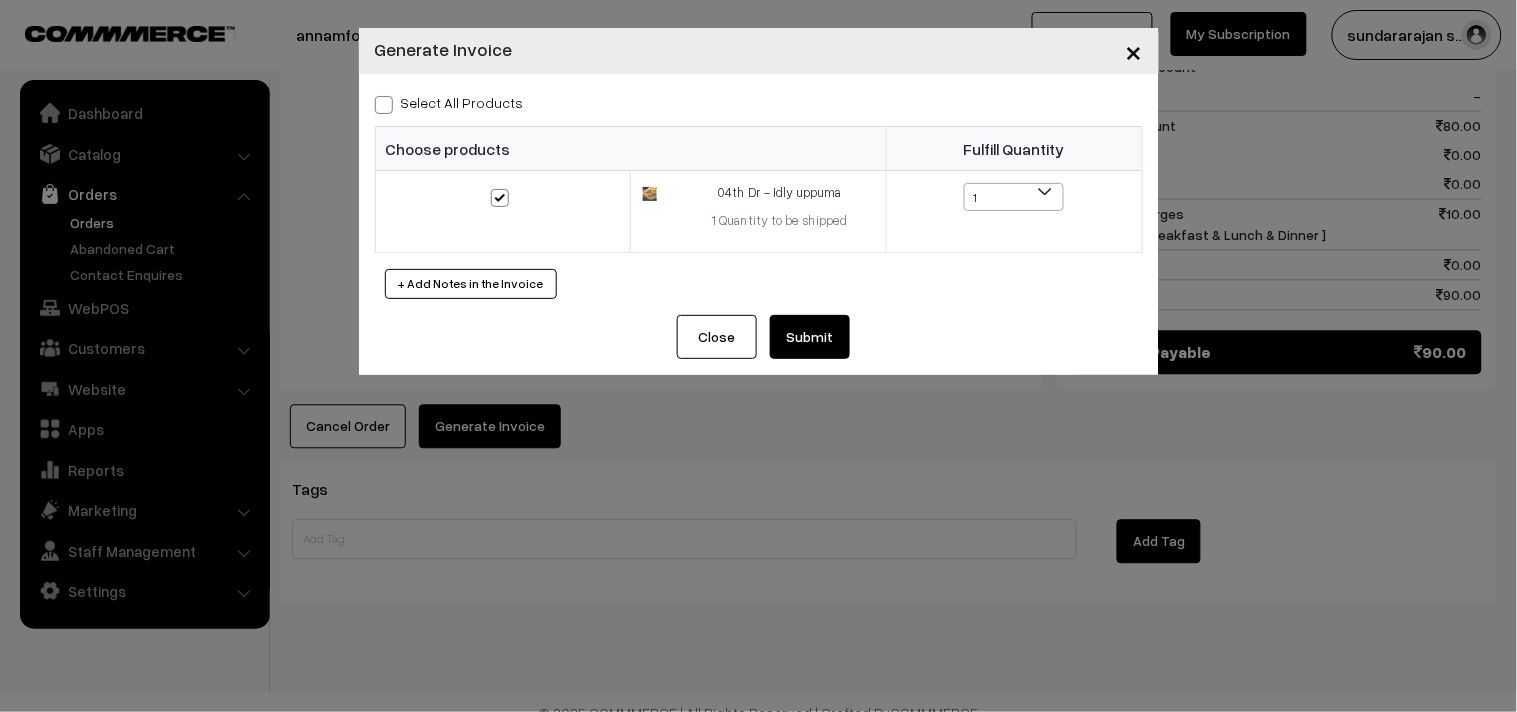 drag, startPoint x: 813, startPoint y: 314, endPoint x: 807, endPoint y: 350, distance: 36.496574 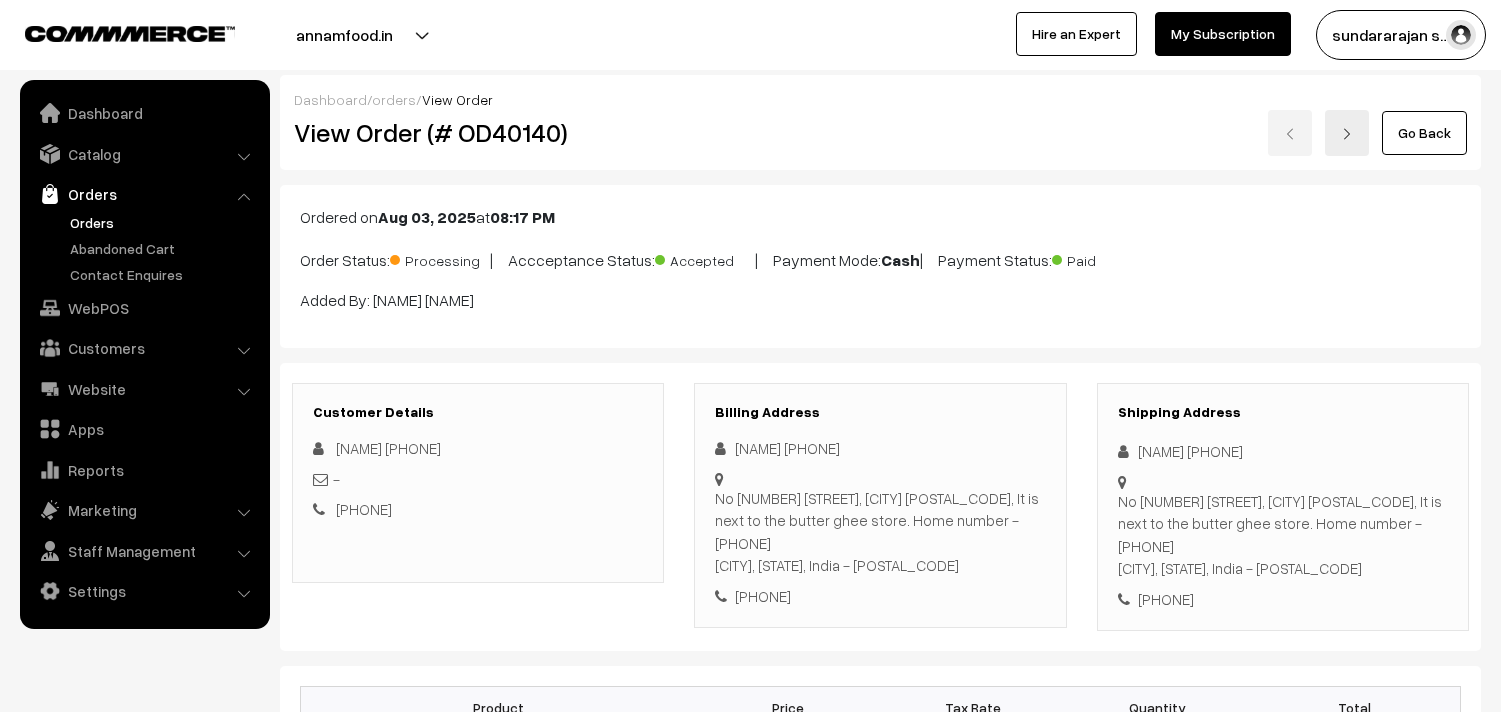 scroll, scrollTop: 952, scrollLeft: 0, axis: vertical 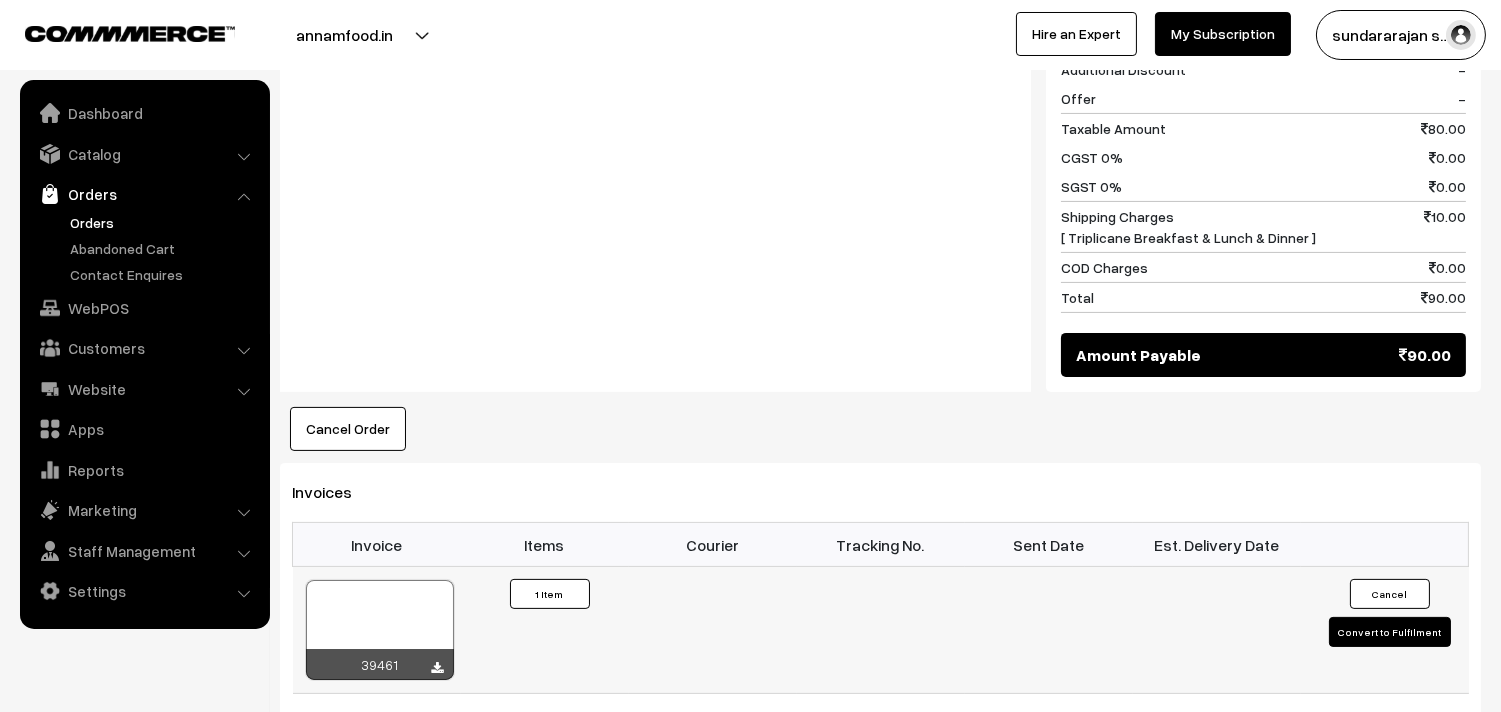 click at bounding box center (380, 630) 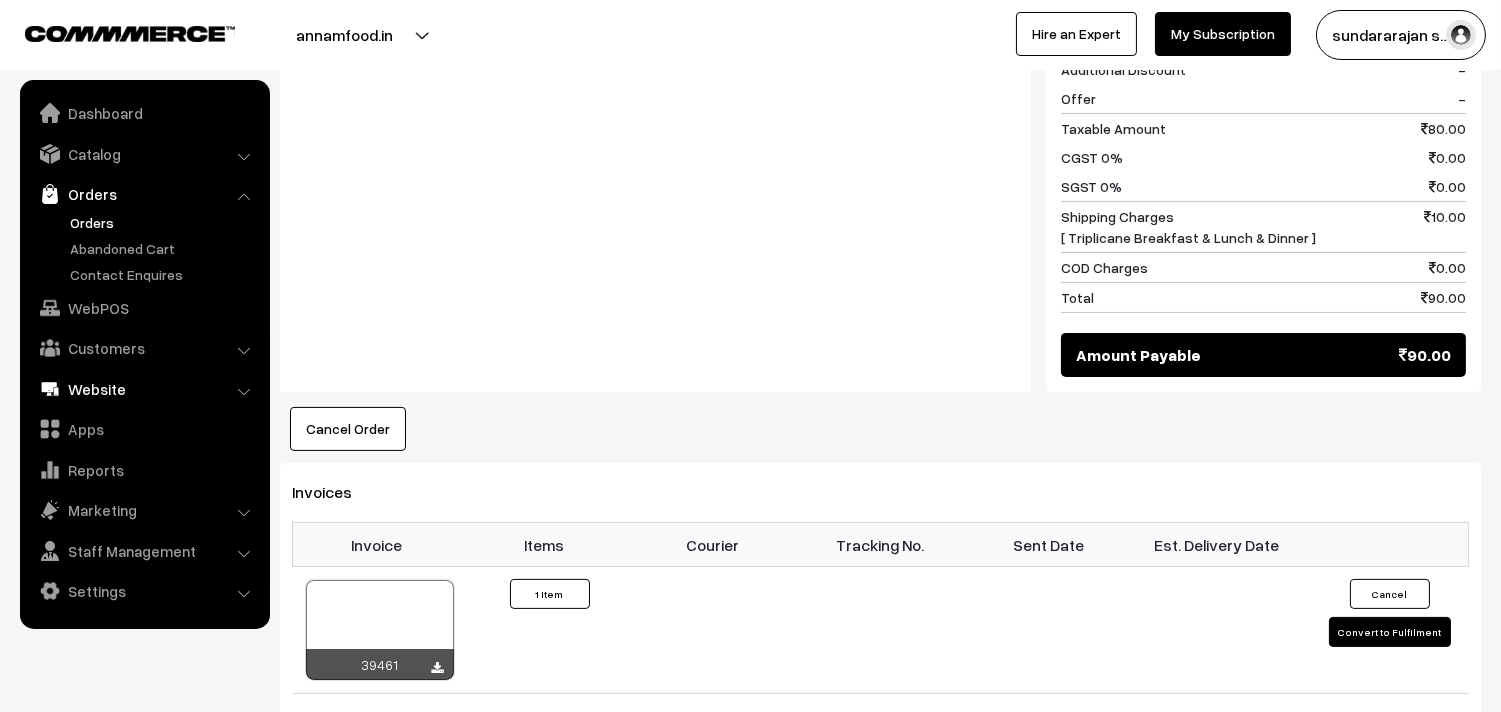 click on "WebPOS" at bounding box center [144, 308] 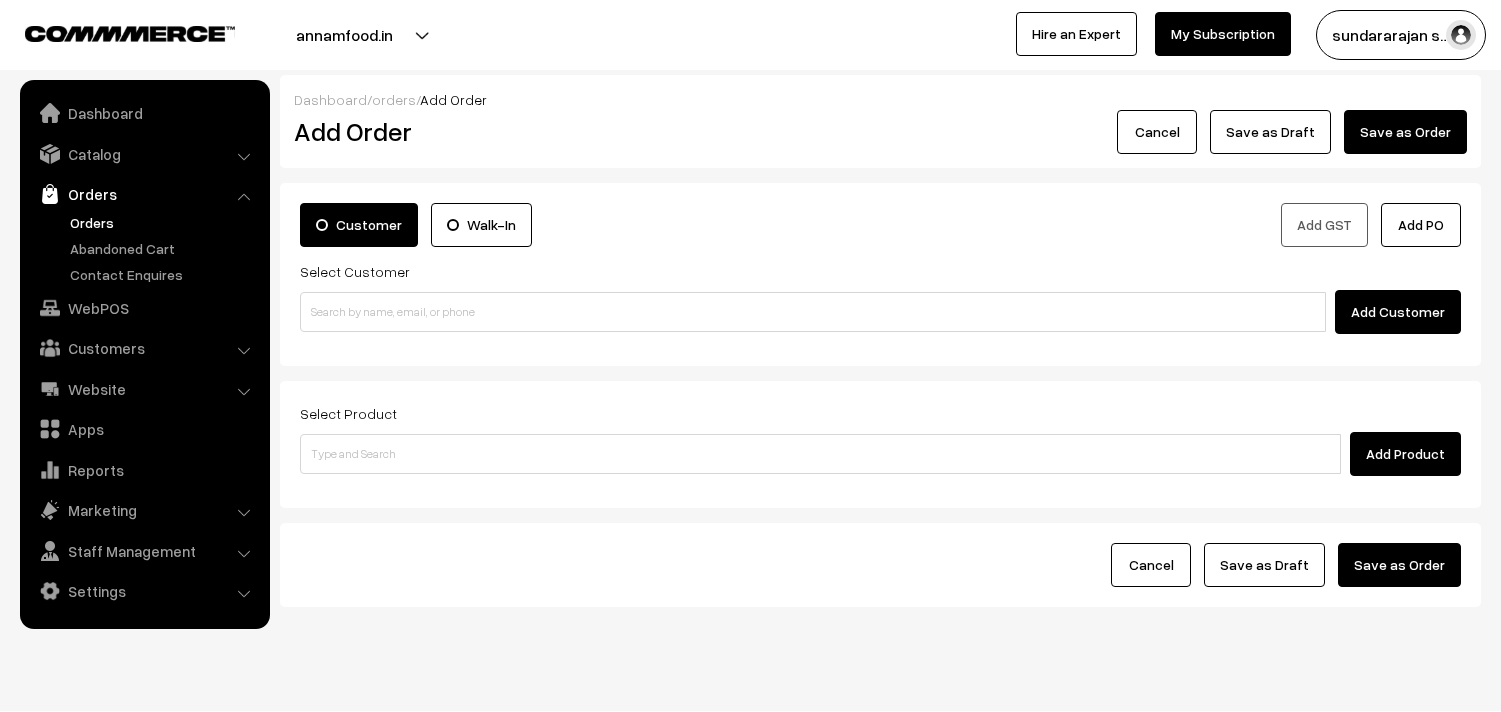 scroll, scrollTop: 0, scrollLeft: 0, axis: both 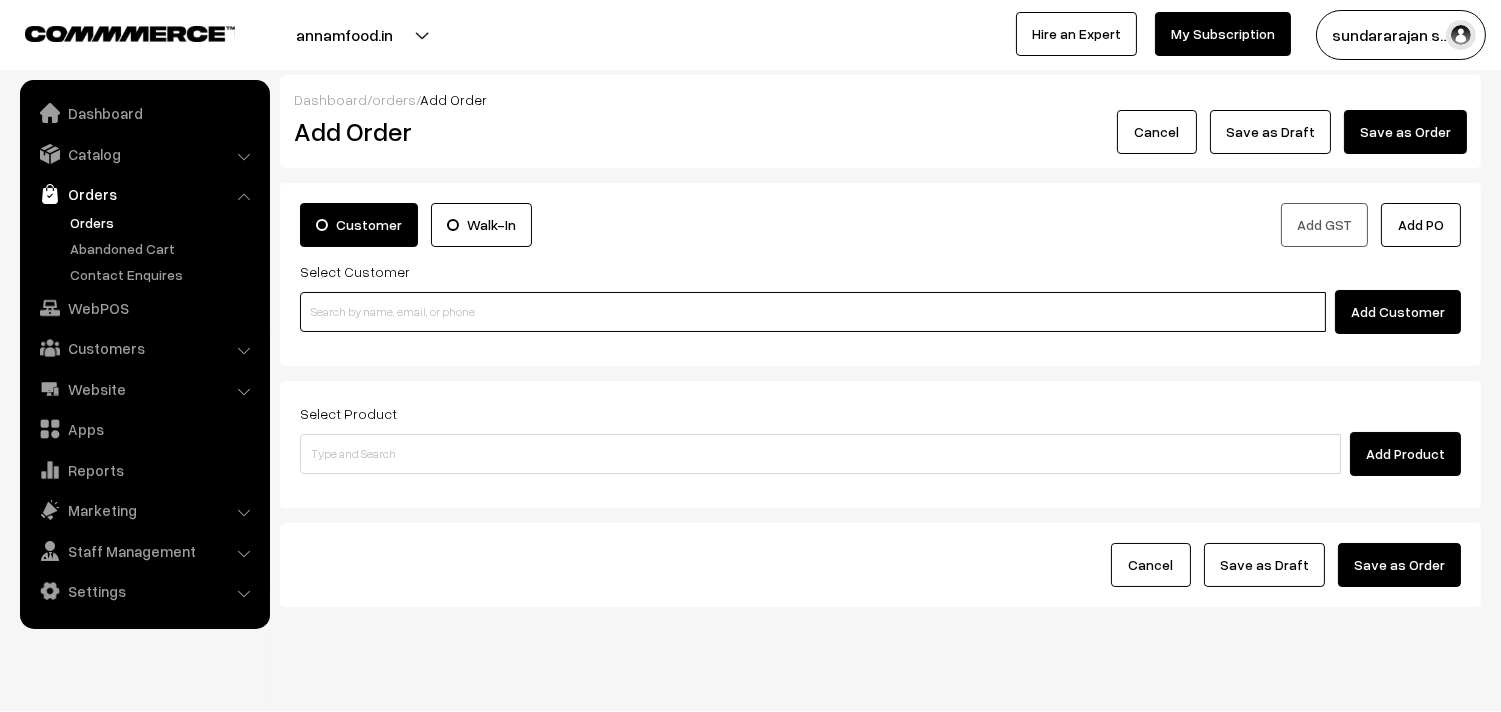 click at bounding box center [813, 312] 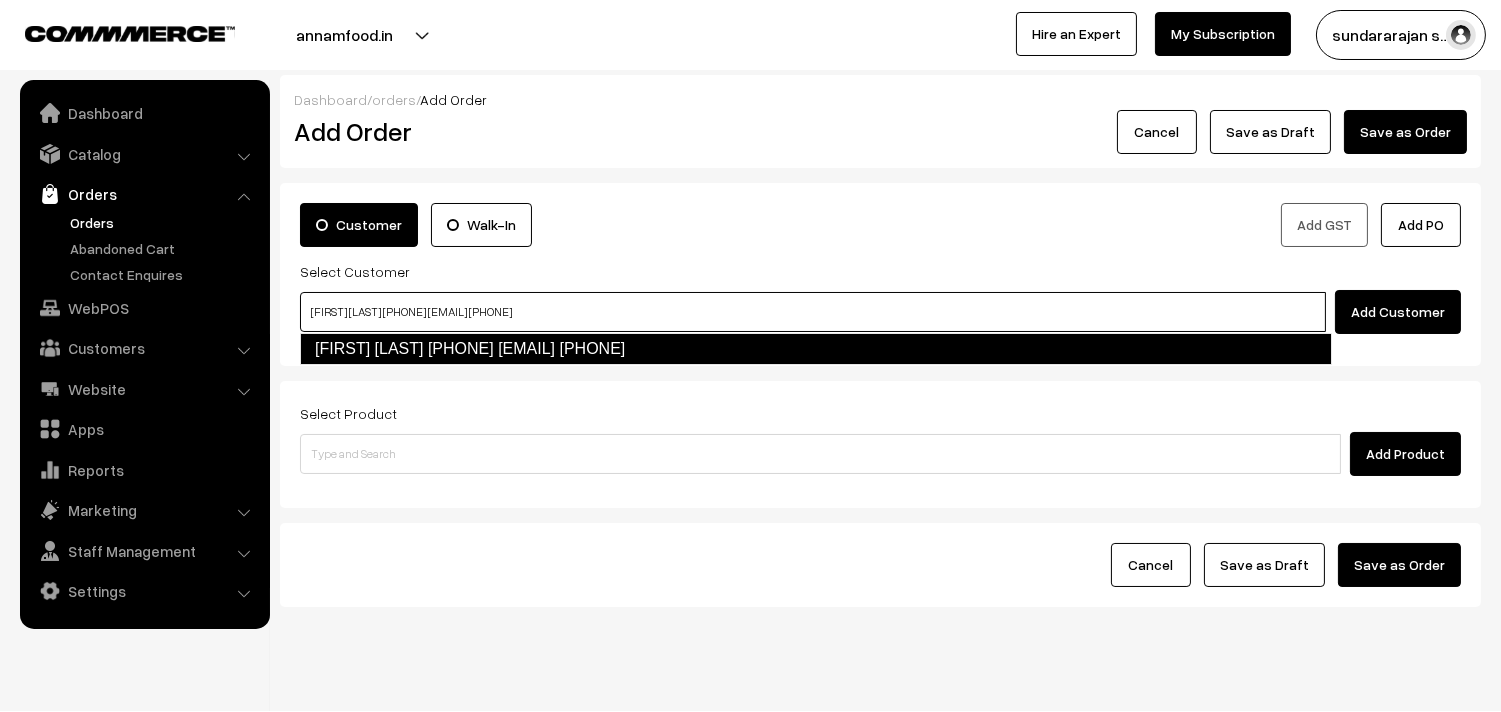 type on "[FIRST] [LAST] [PHONE] [EMAIL] [PHONE]" 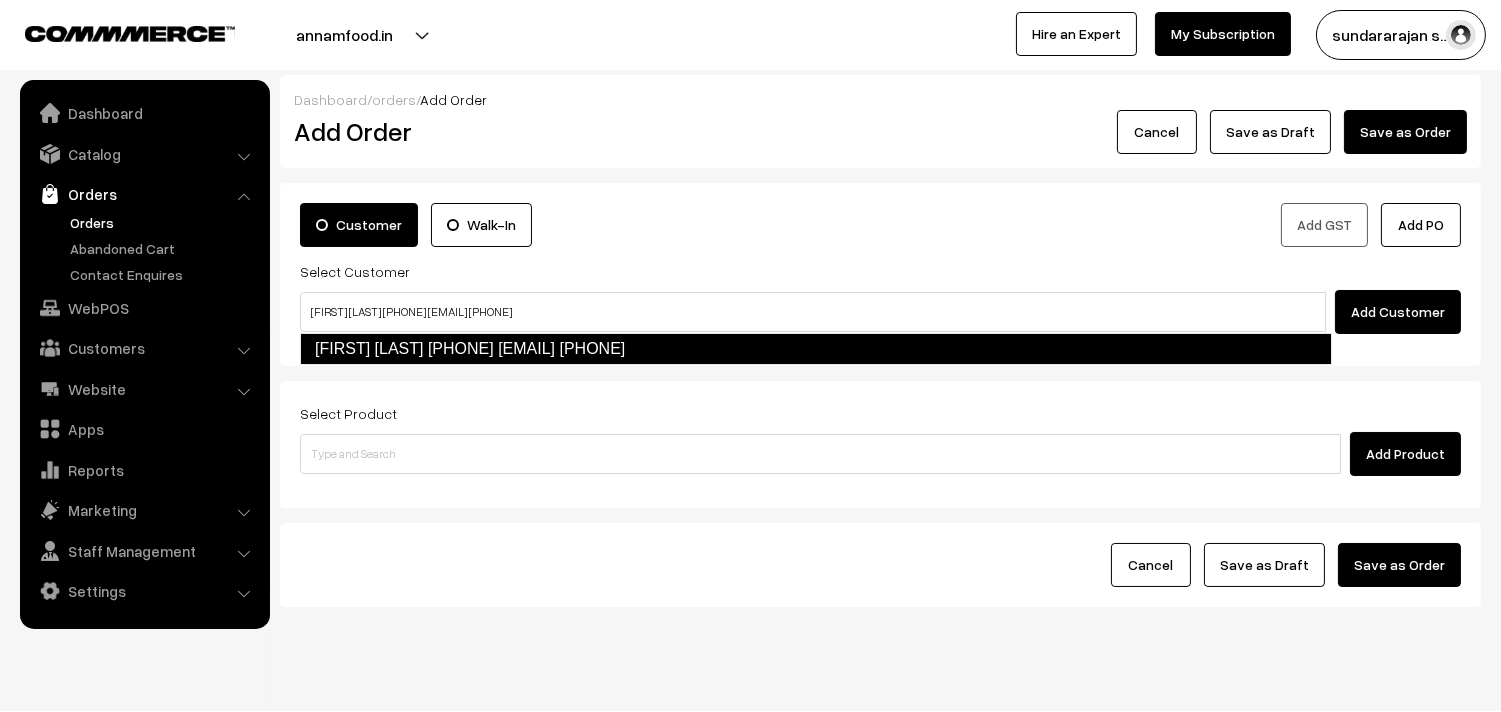 type 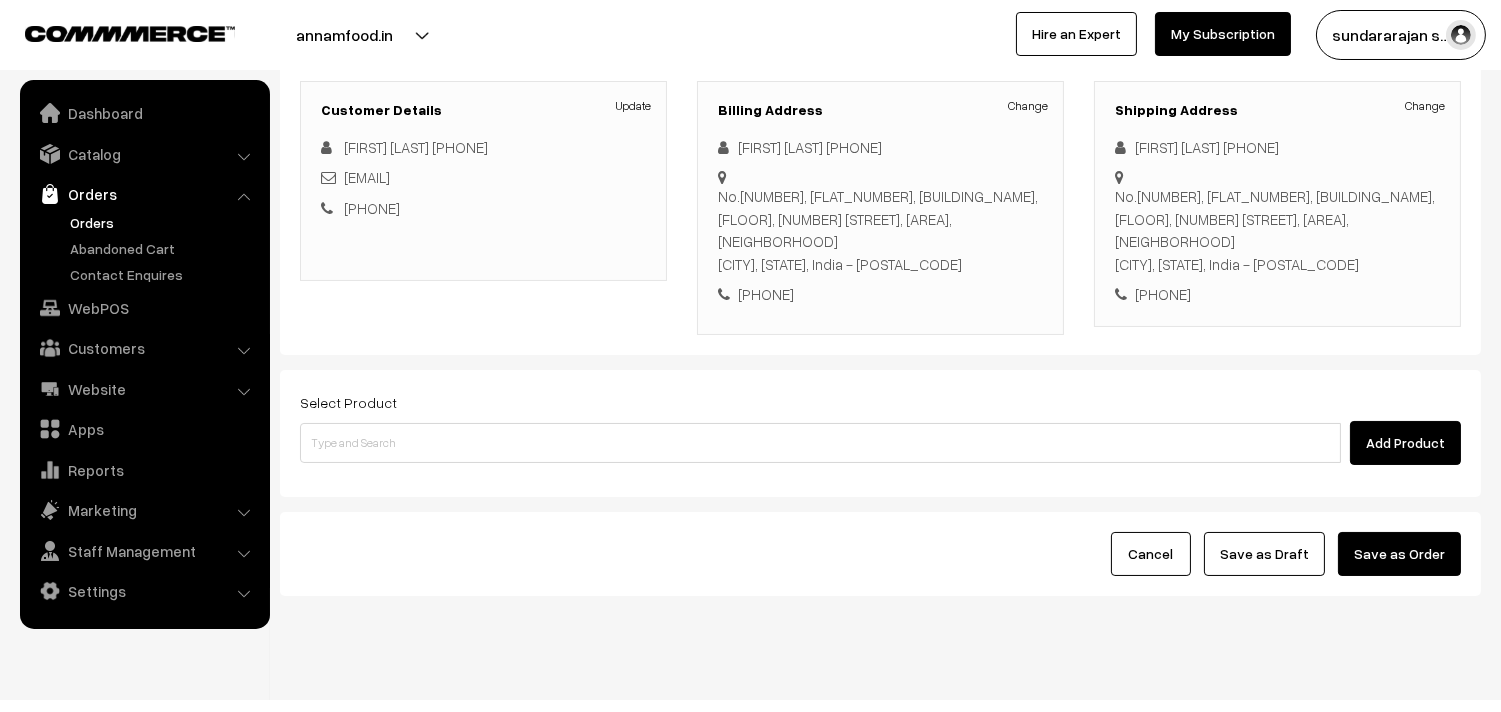 scroll, scrollTop: 272, scrollLeft: 0, axis: vertical 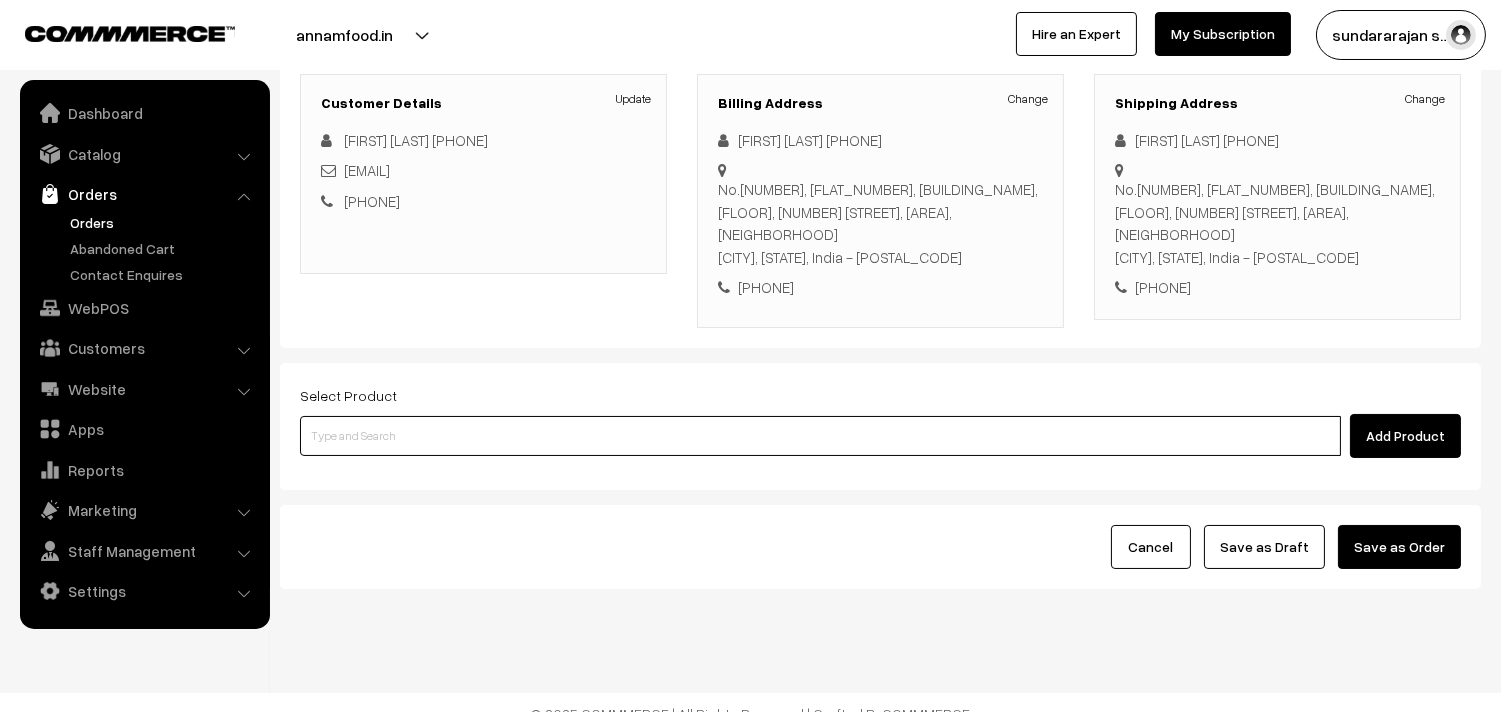 click at bounding box center [820, 436] 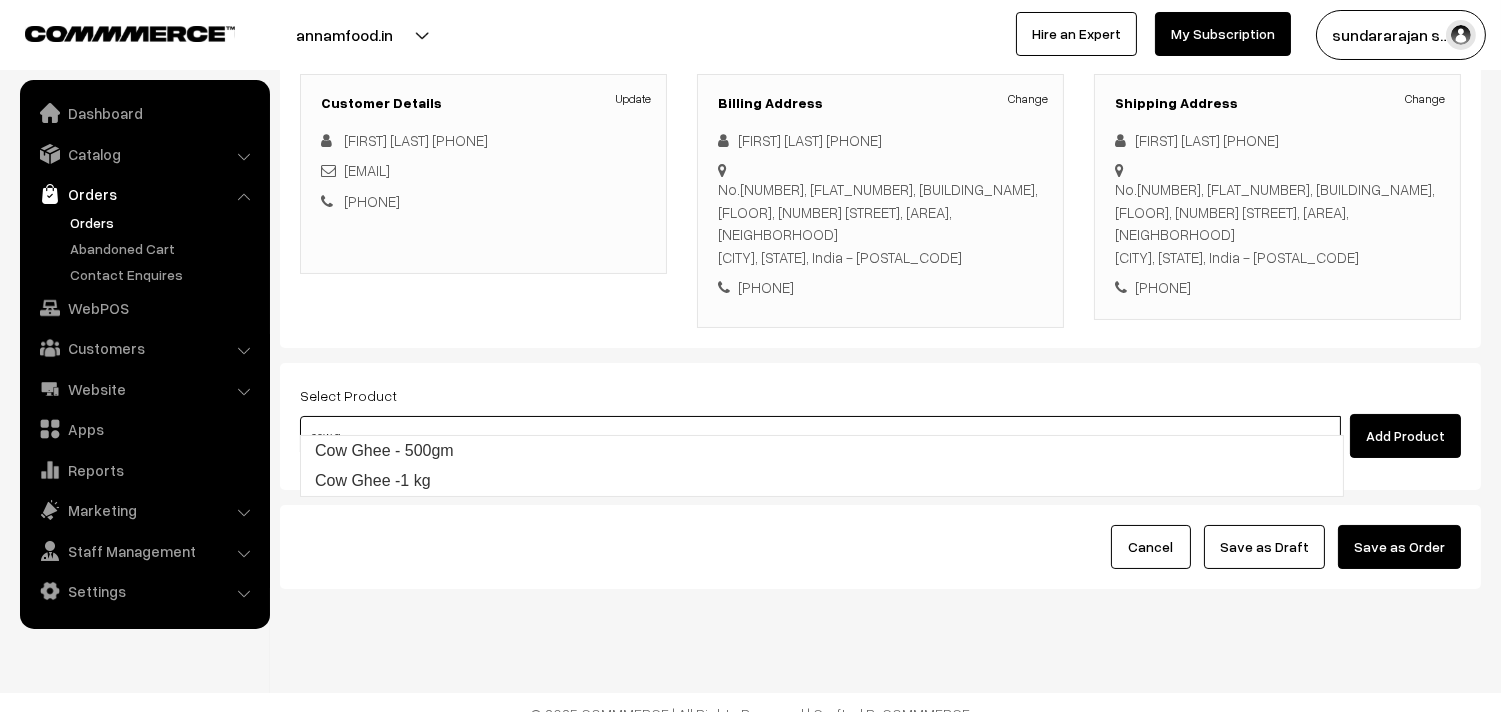 type on "Cow Ghee -1 kg" 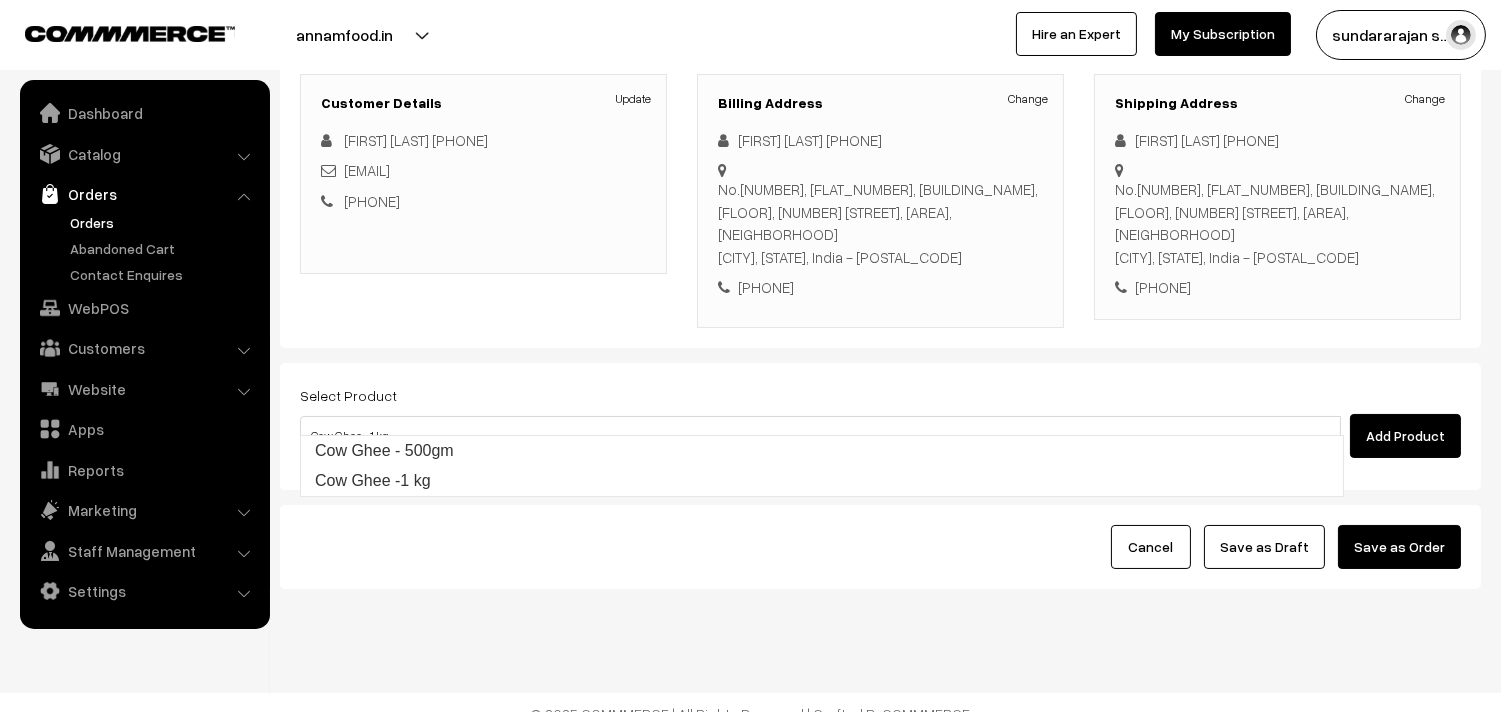 type 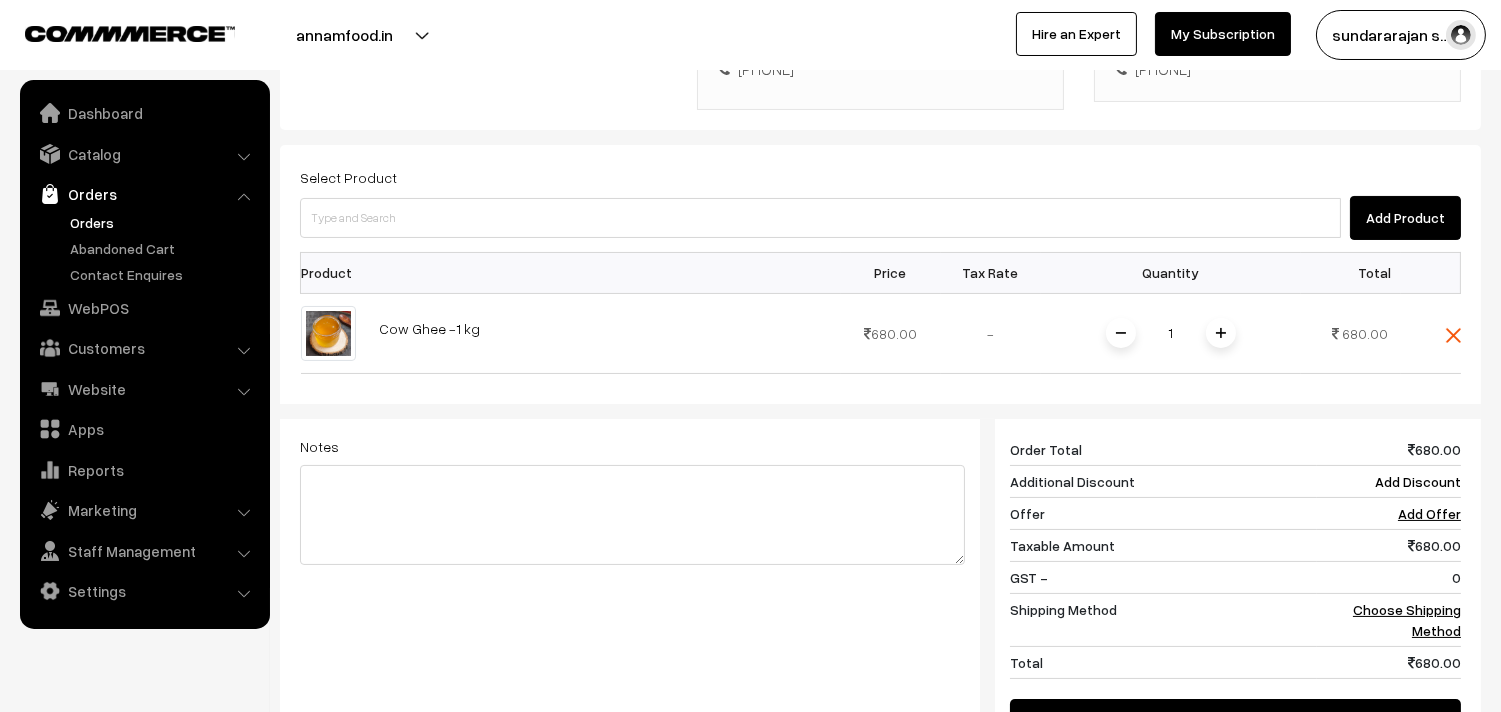 scroll, scrollTop: 605, scrollLeft: 0, axis: vertical 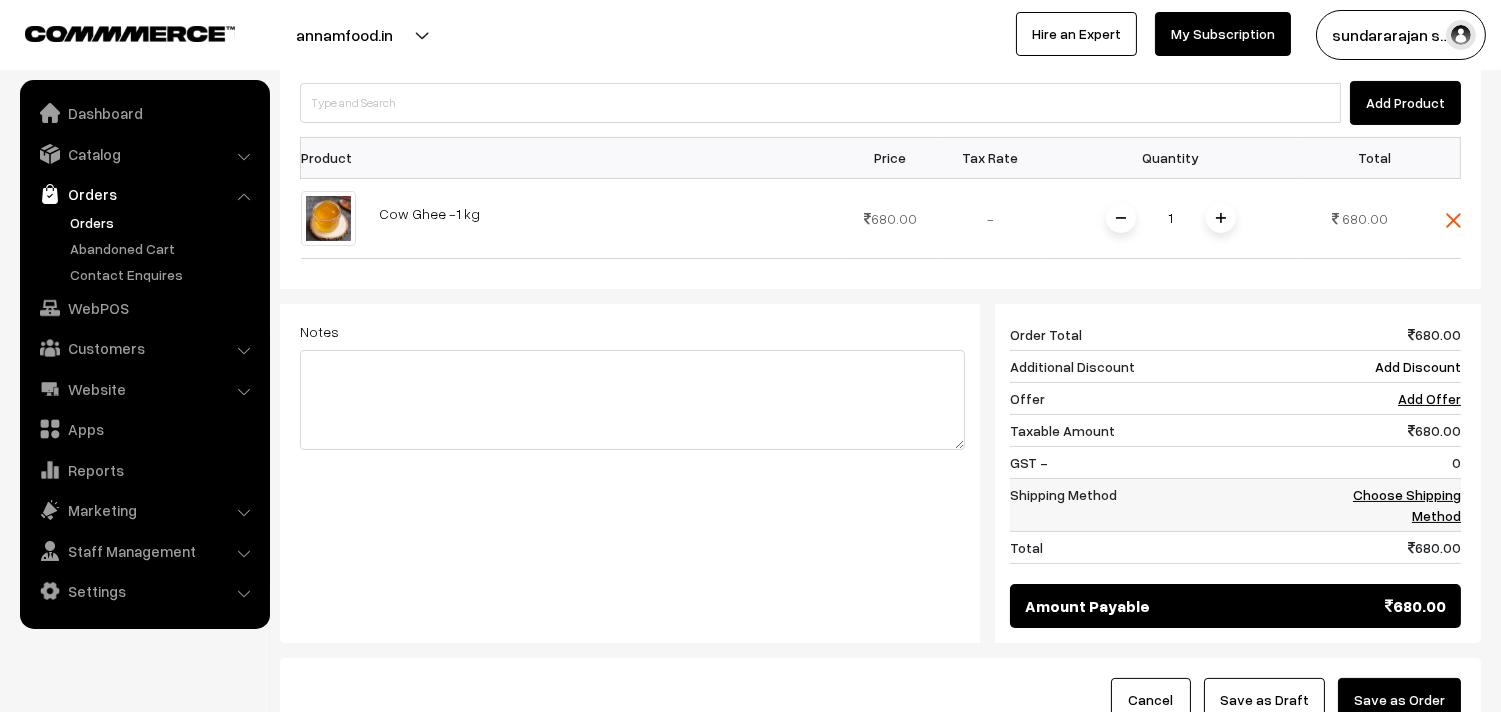 click on "Choose Shipping Method" at bounding box center (1407, 505) 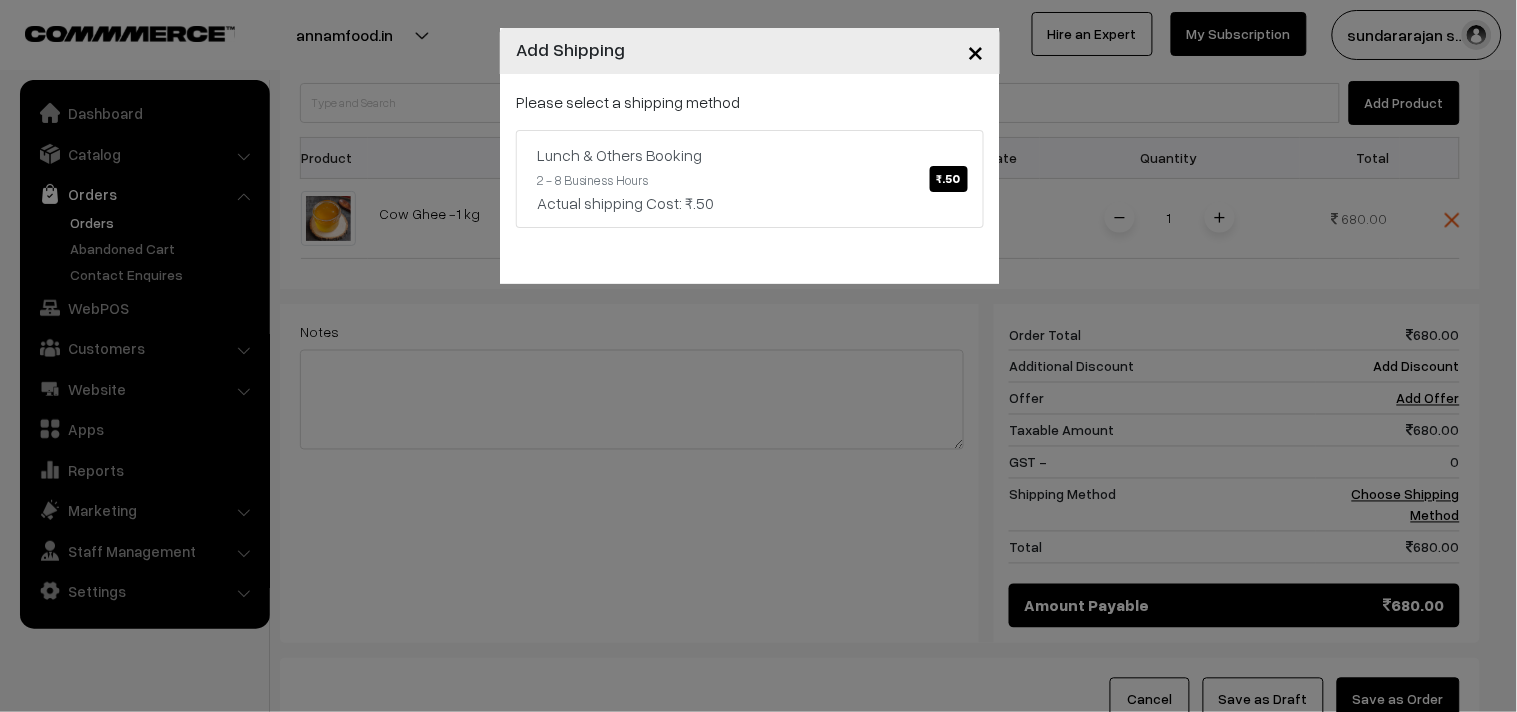 click on "Lunch & Others Booking
₹.50
2 - 8 Business Hours Actual shipping Cost: ₹.50" at bounding box center (750, 179) 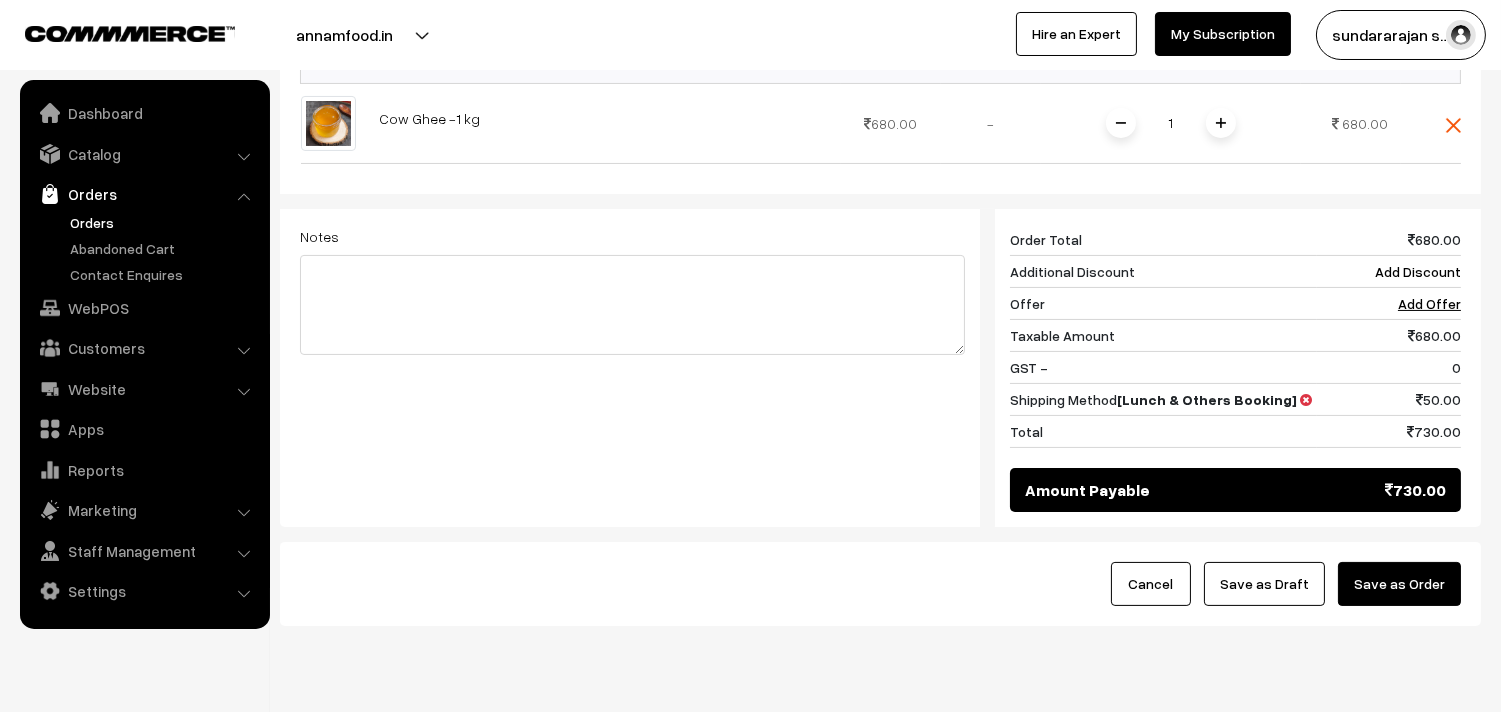 scroll, scrollTop: 738, scrollLeft: 0, axis: vertical 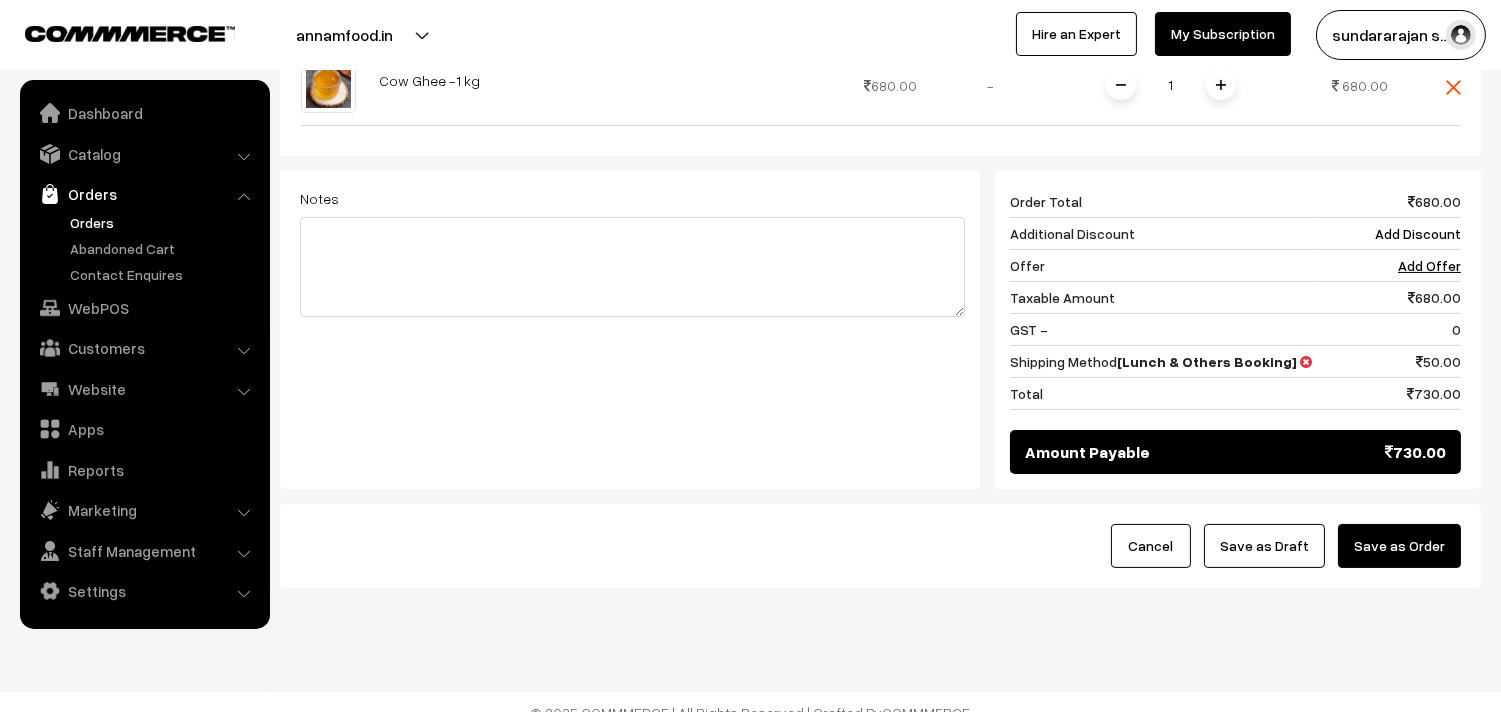 click on "Save as Draft" at bounding box center [1264, 546] 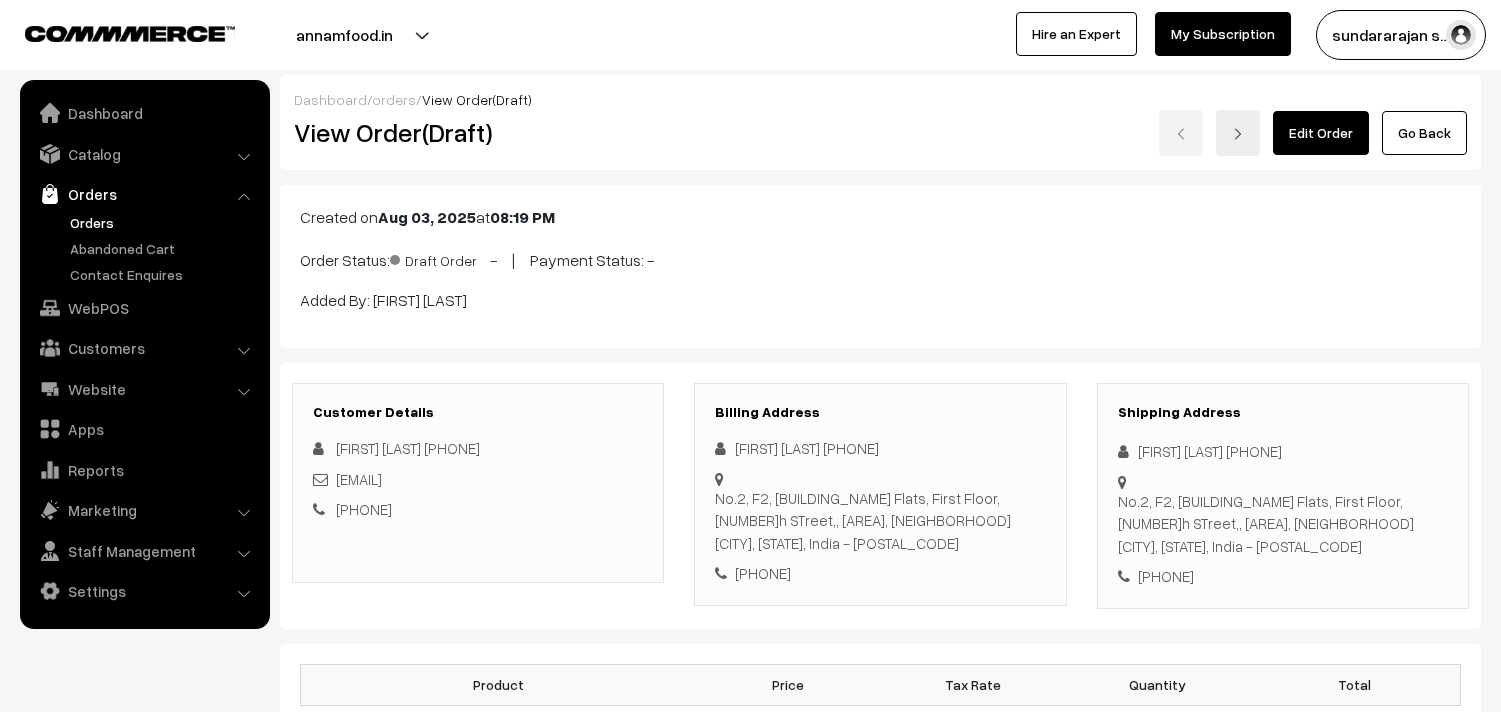 scroll, scrollTop: 0, scrollLeft: 0, axis: both 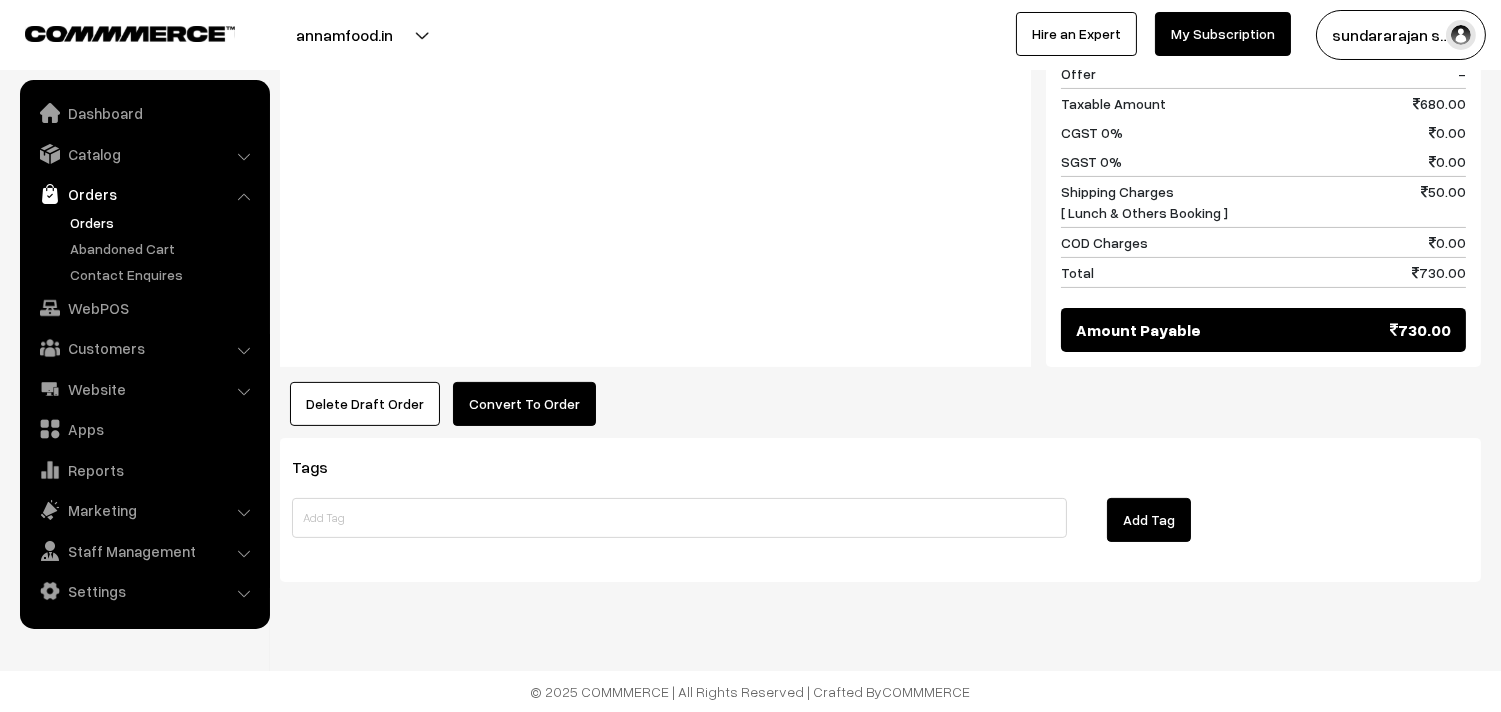 click on "Tags
Add Tag" at bounding box center (880, 509) 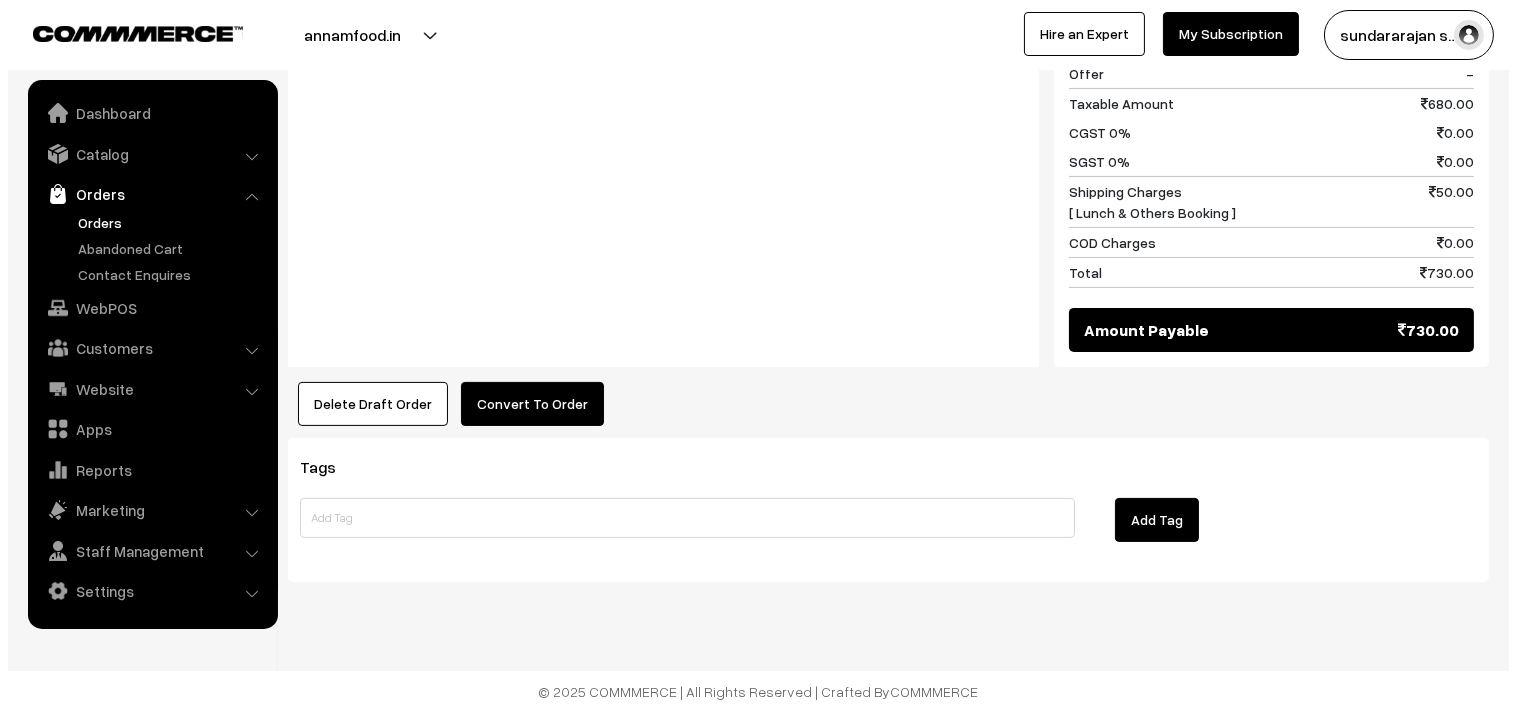 scroll, scrollTop: 956, scrollLeft: 0, axis: vertical 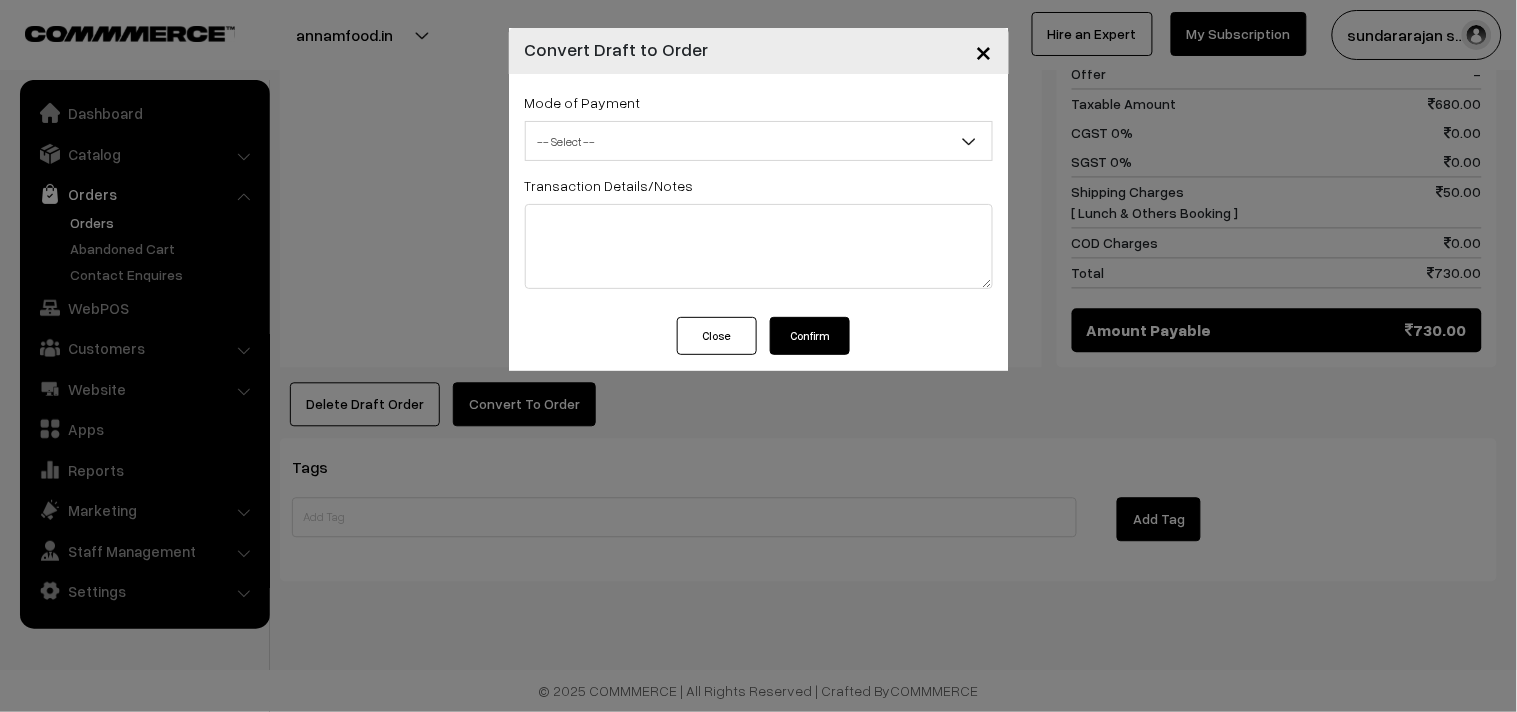 click on "Confirm" at bounding box center (810, 336) 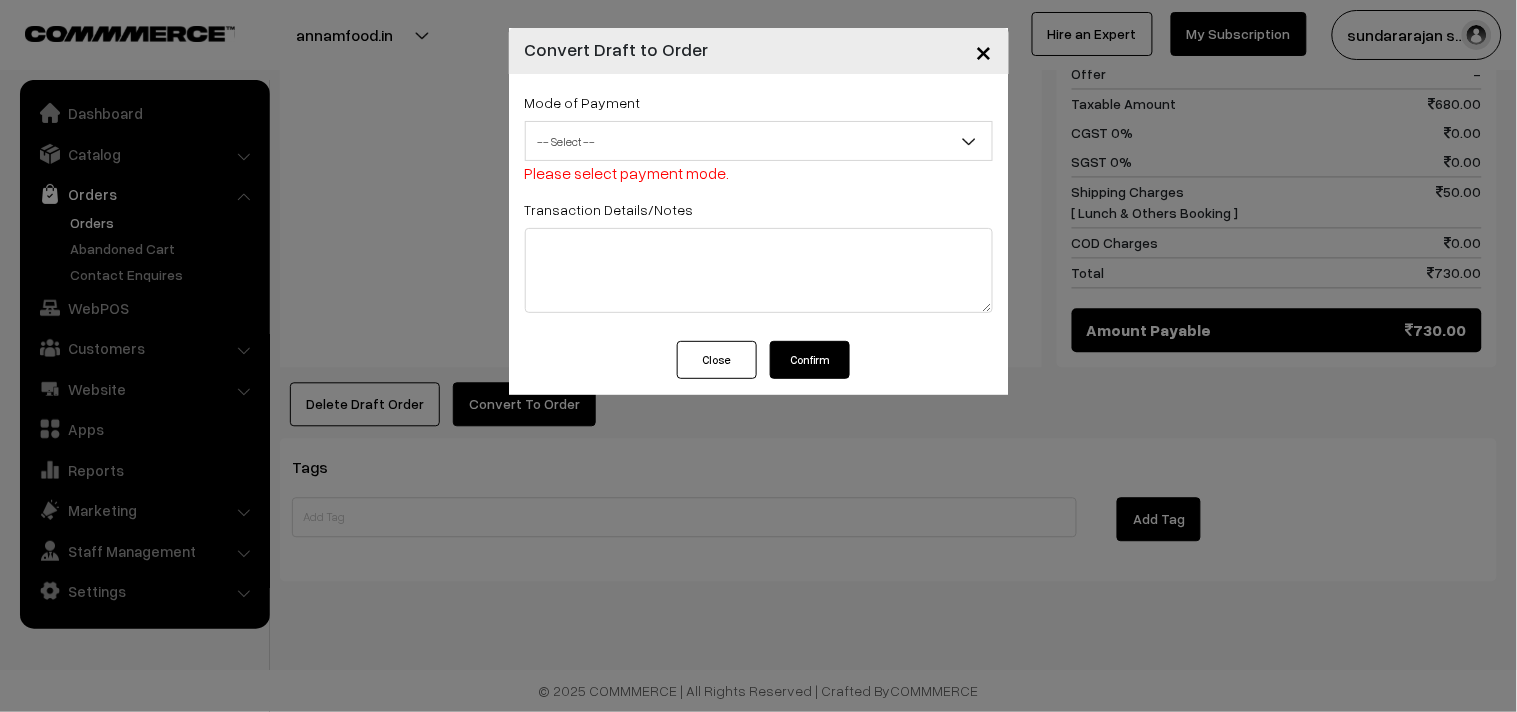 click on "Mode of Payment
-- Select --
COD
Cash
-- Select --
Please select payment mode." at bounding box center [759, 207] 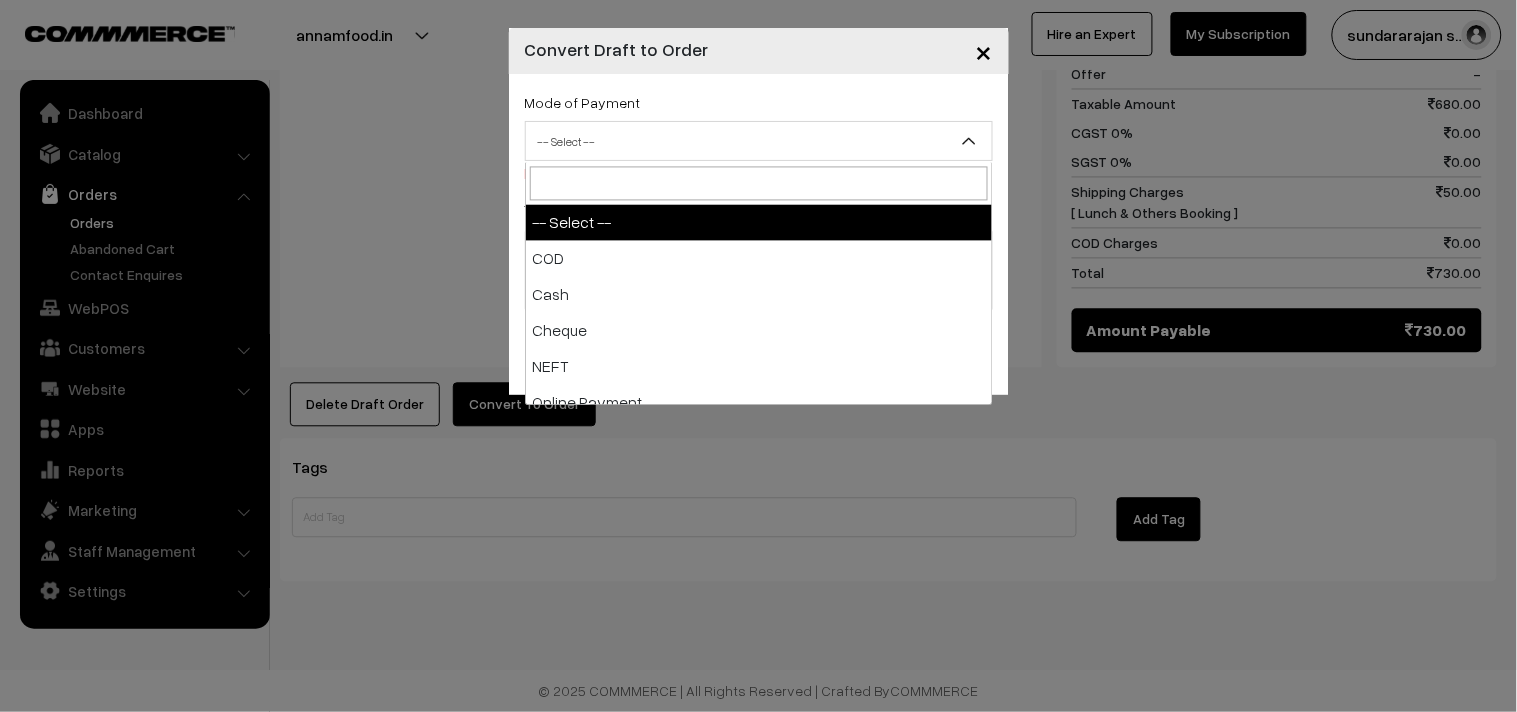 click on "-- Select --" at bounding box center [759, 141] 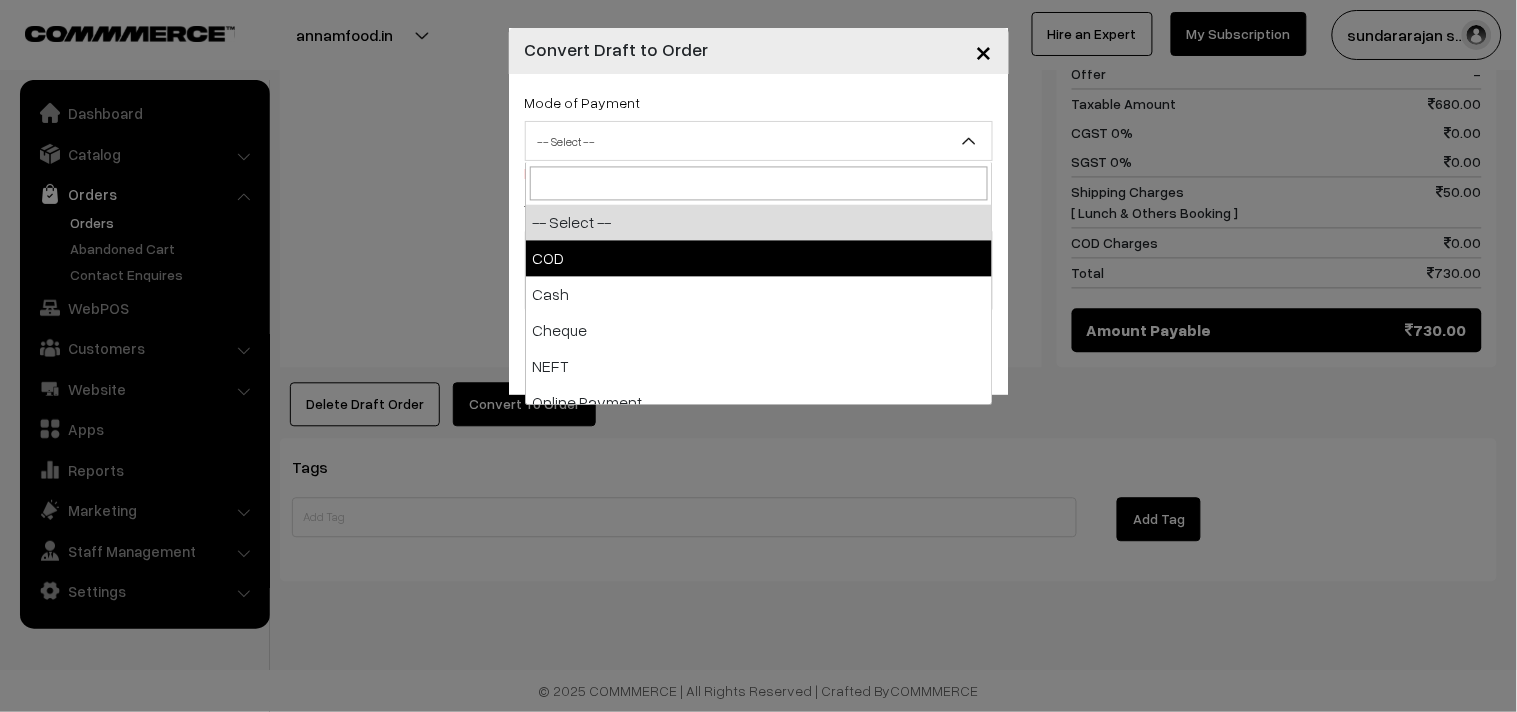 select on "1" 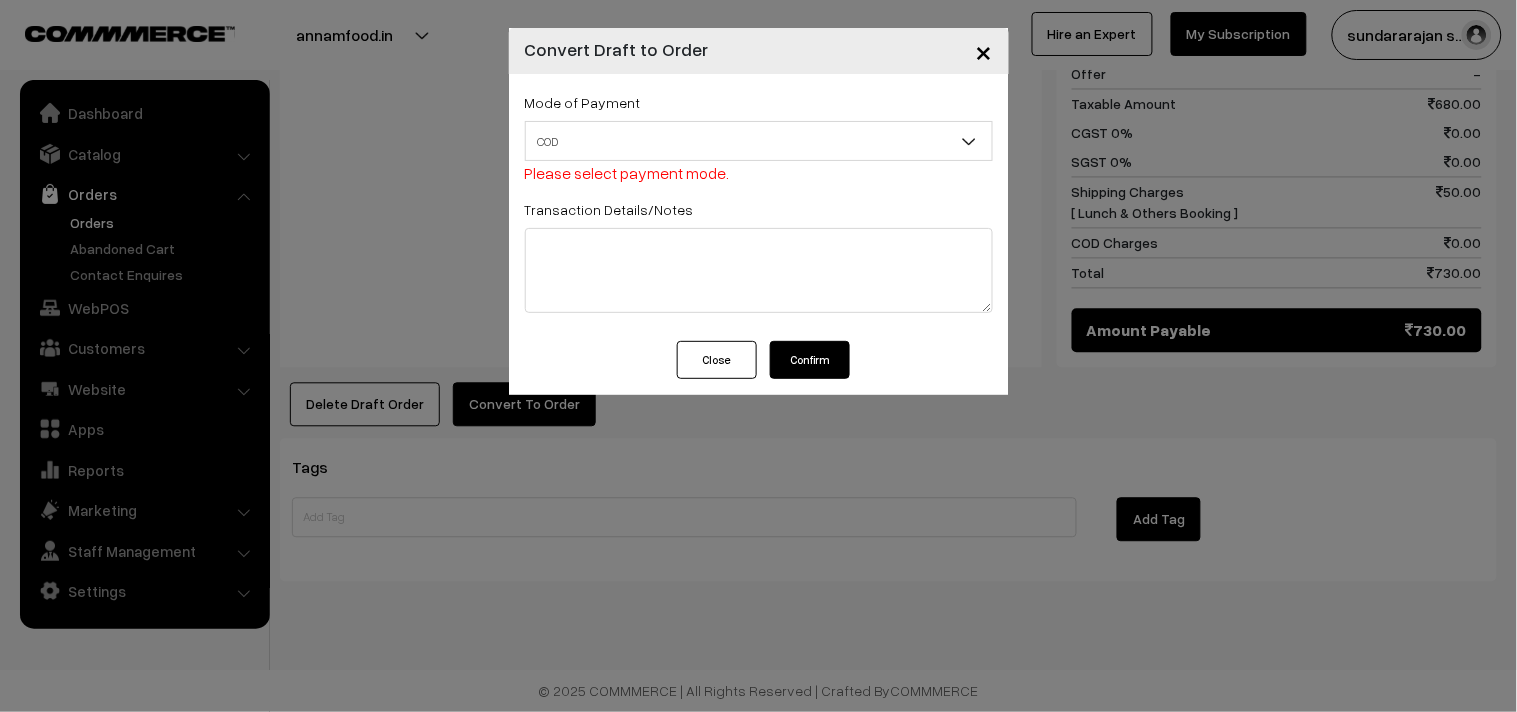 drag, startPoint x: 805, startPoint y: 368, endPoint x: 817, endPoint y: 268, distance: 100.71743 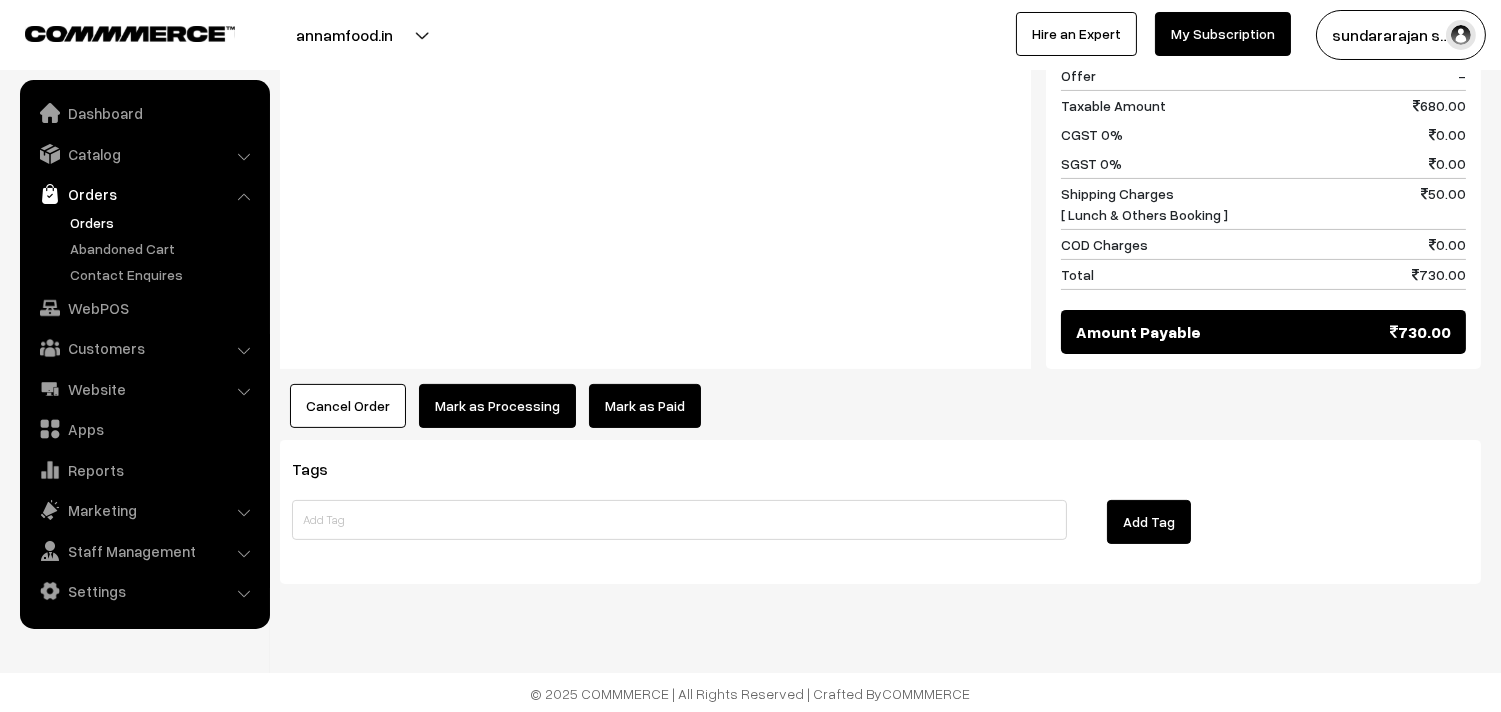 scroll, scrollTop: 952, scrollLeft: 0, axis: vertical 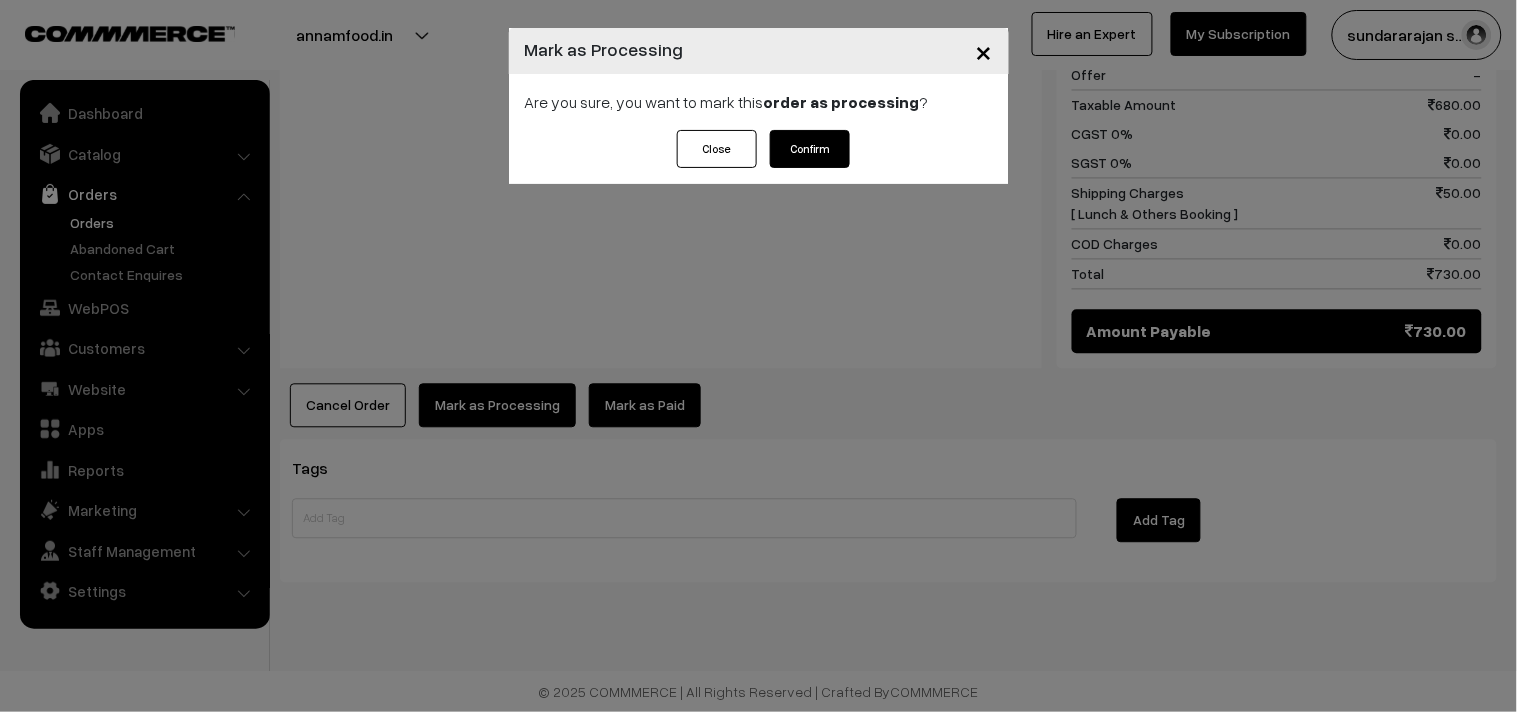 click on "Close" at bounding box center [717, 149] 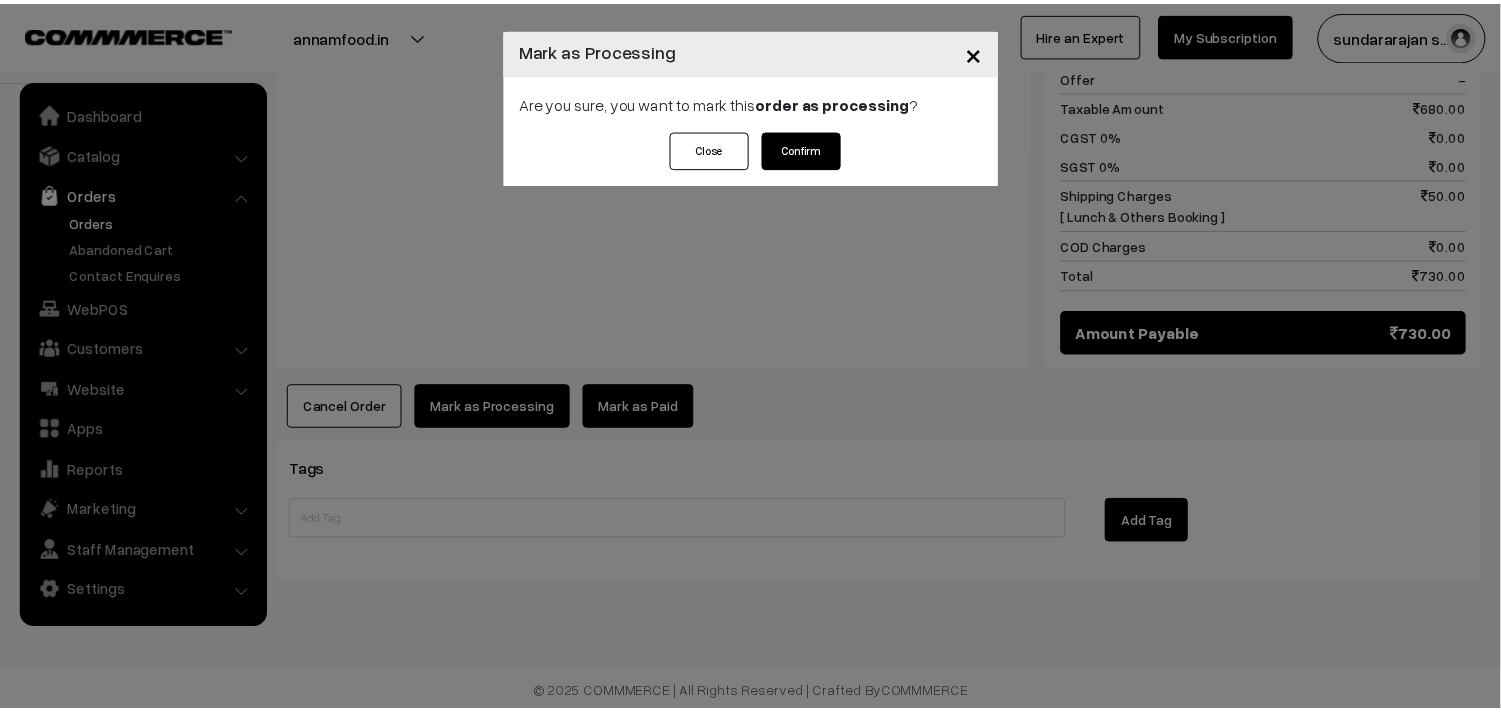 scroll, scrollTop: 952, scrollLeft: 0, axis: vertical 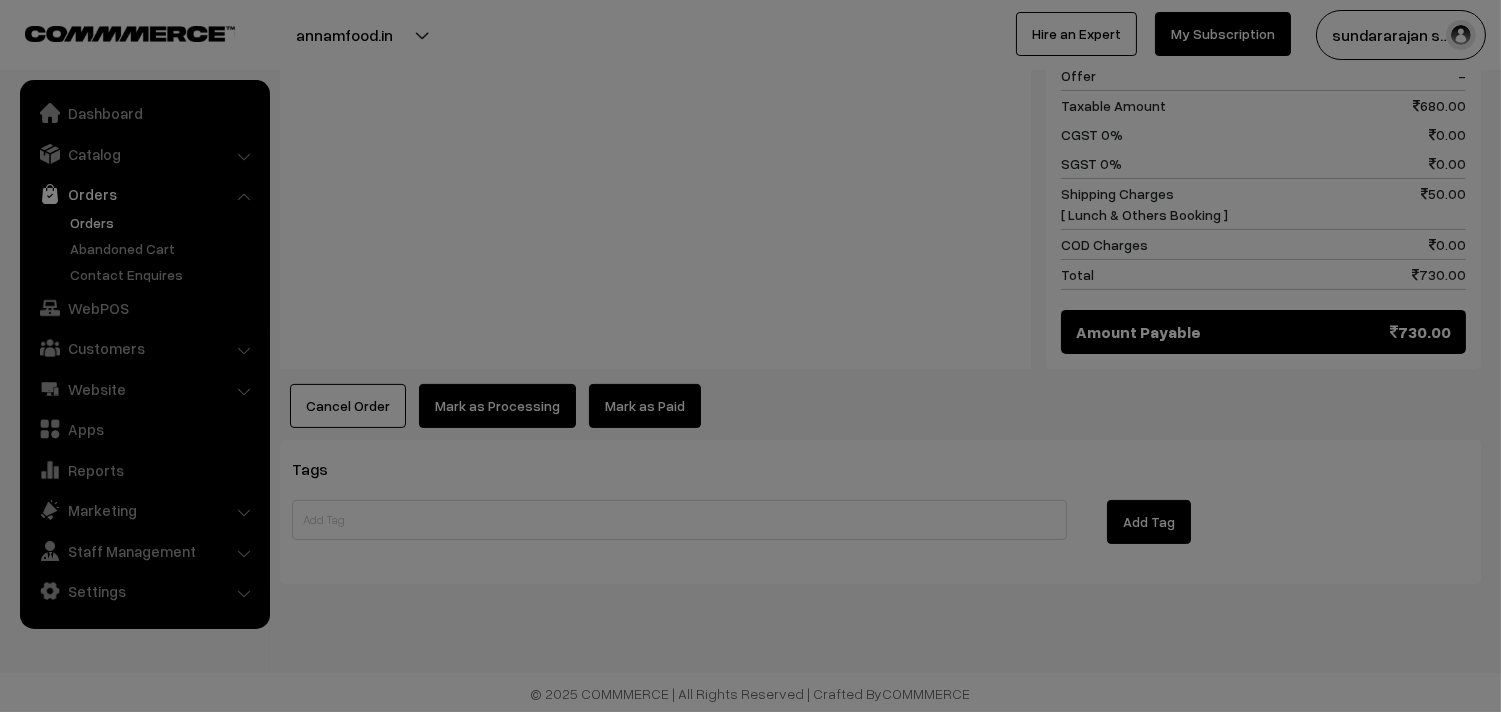 click at bounding box center [750, 356] 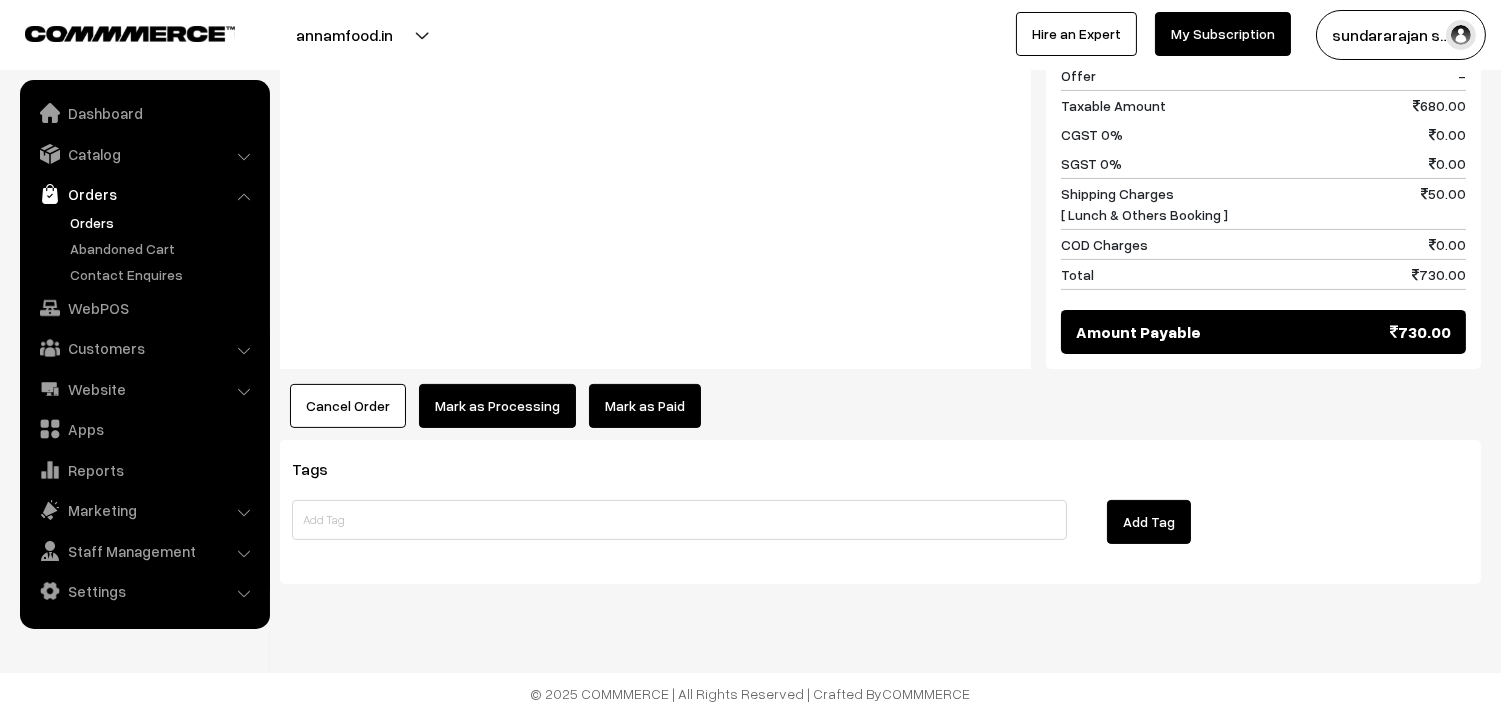 drag, startPoint x: 554, startPoint y: 362, endPoint x: 531, endPoint y: 412, distance: 55.03635 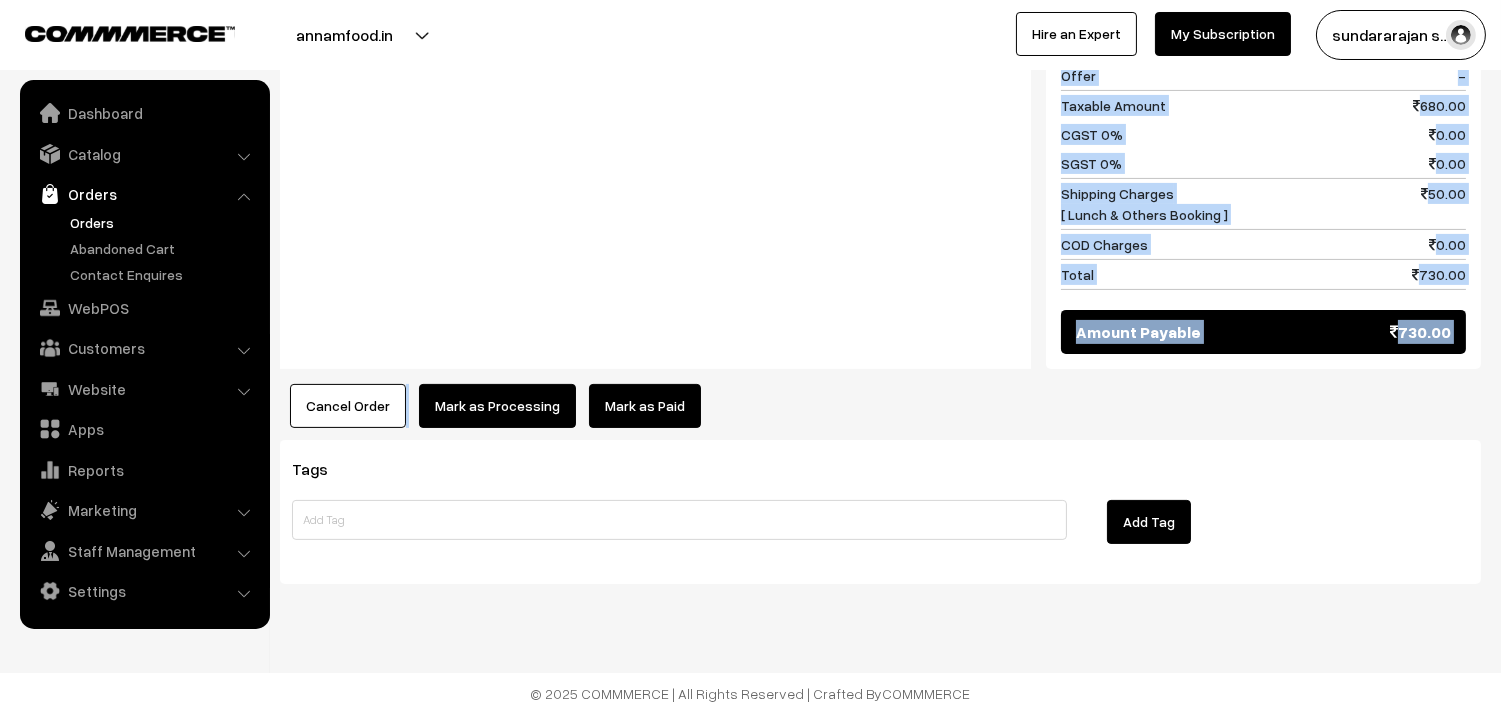 click on "Mark as Processing" at bounding box center [497, 406] 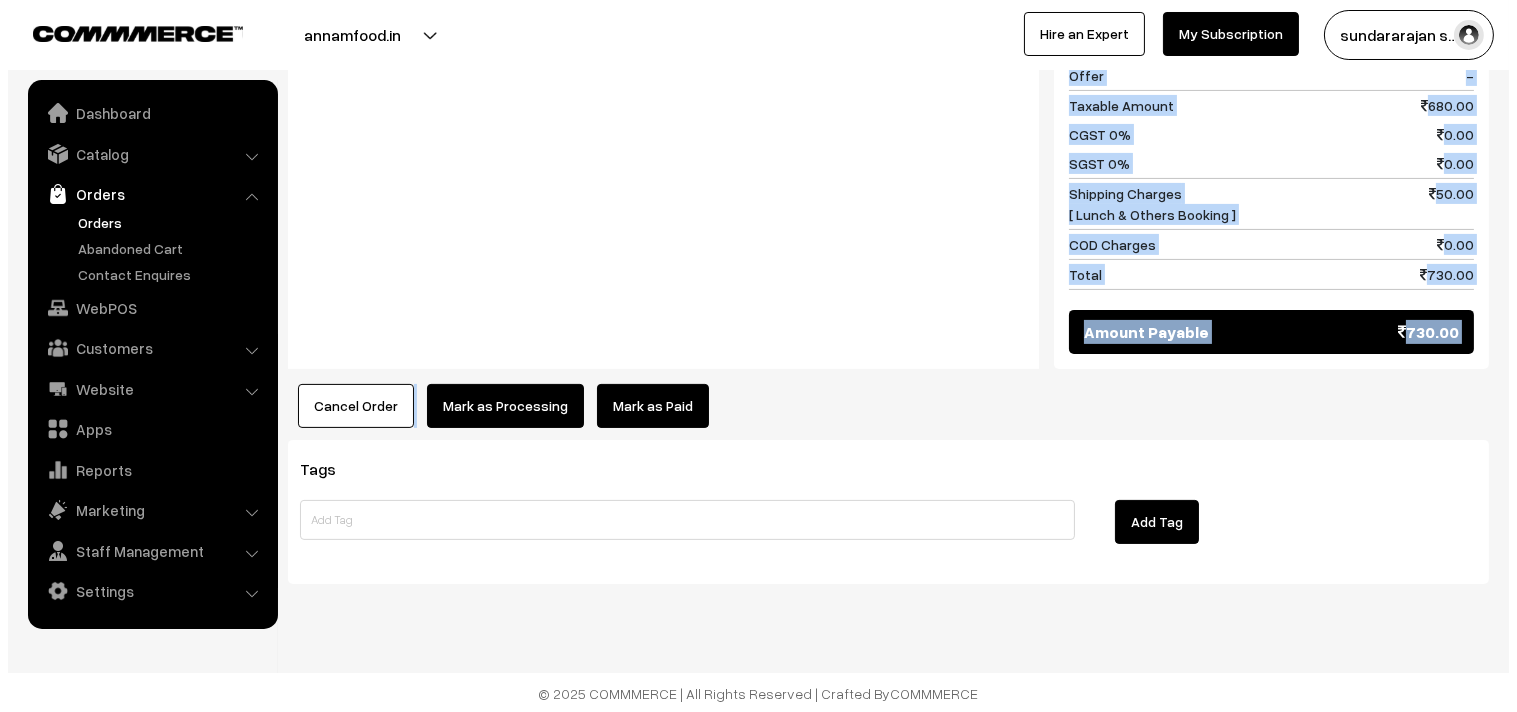 scroll, scrollTop: 954, scrollLeft: 0, axis: vertical 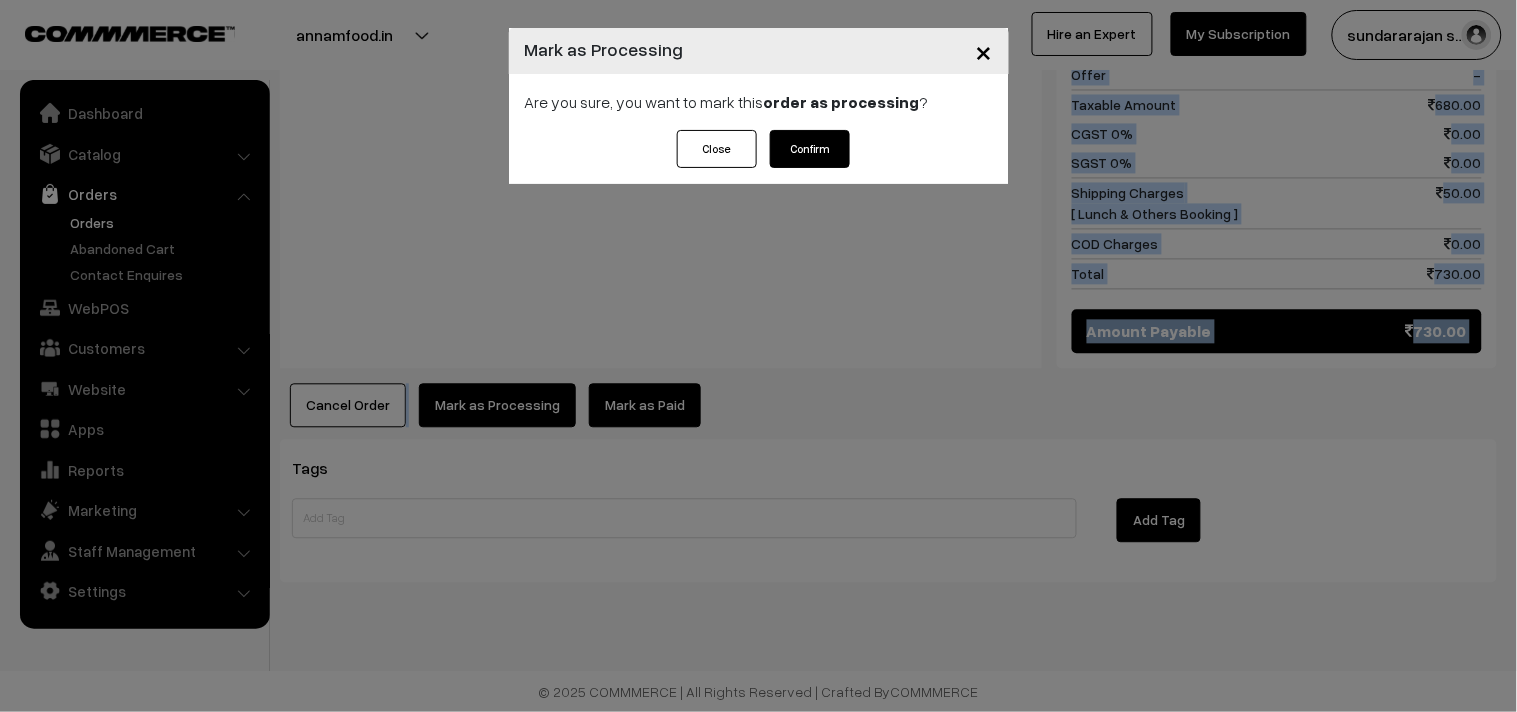 click on "Confirm" at bounding box center [810, 149] 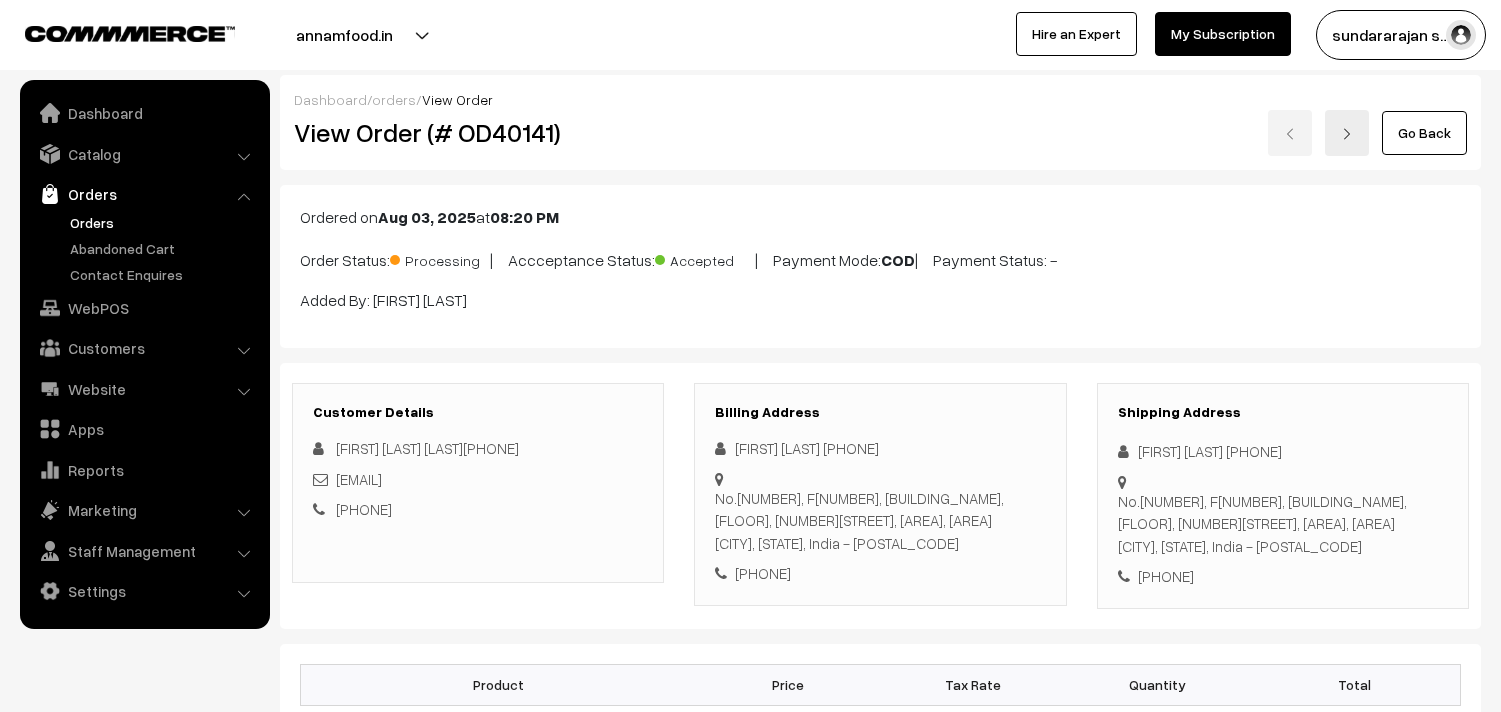scroll, scrollTop: 0, scrollLeft: 0, axis: both 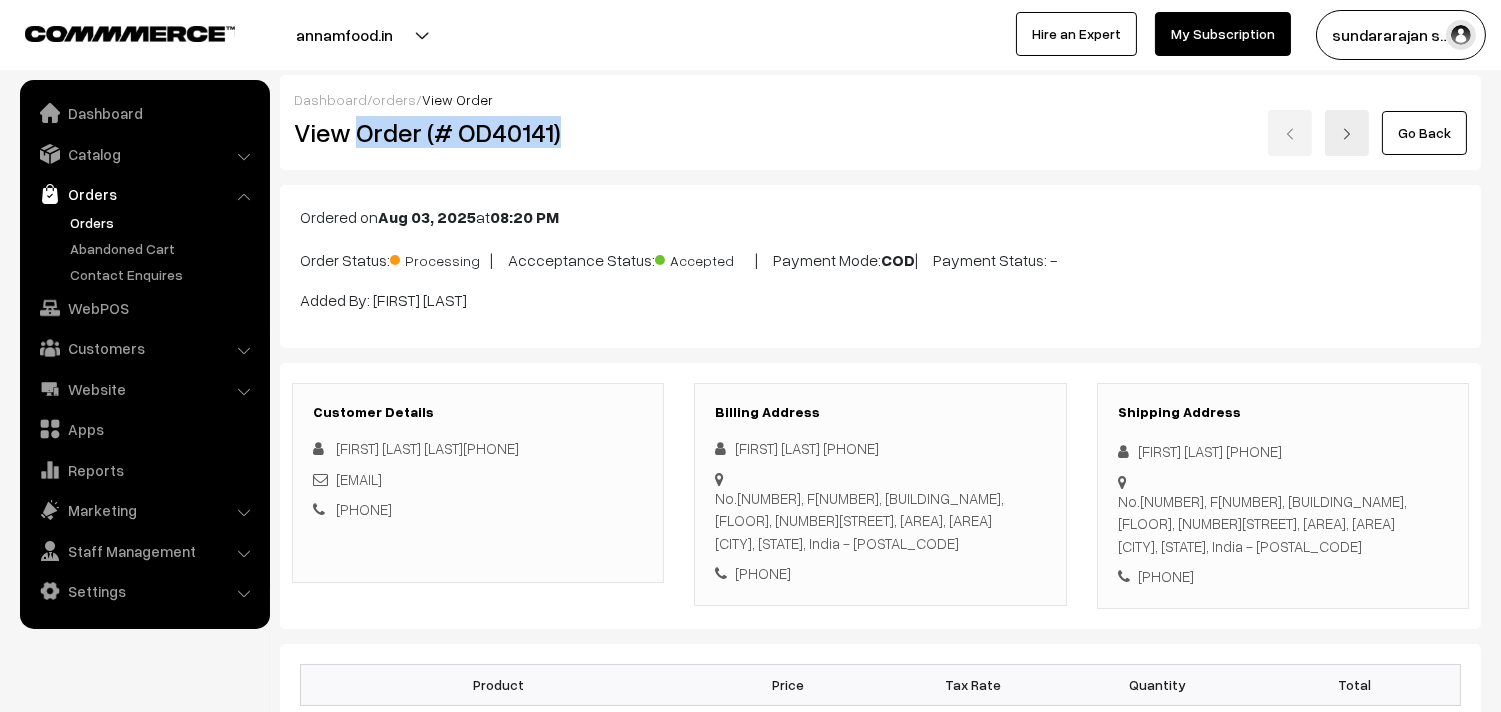 drag, startPoint x: 360, startPoint y: 132, endPoint x: 643, endPoint y: 137, distance: 283.04416 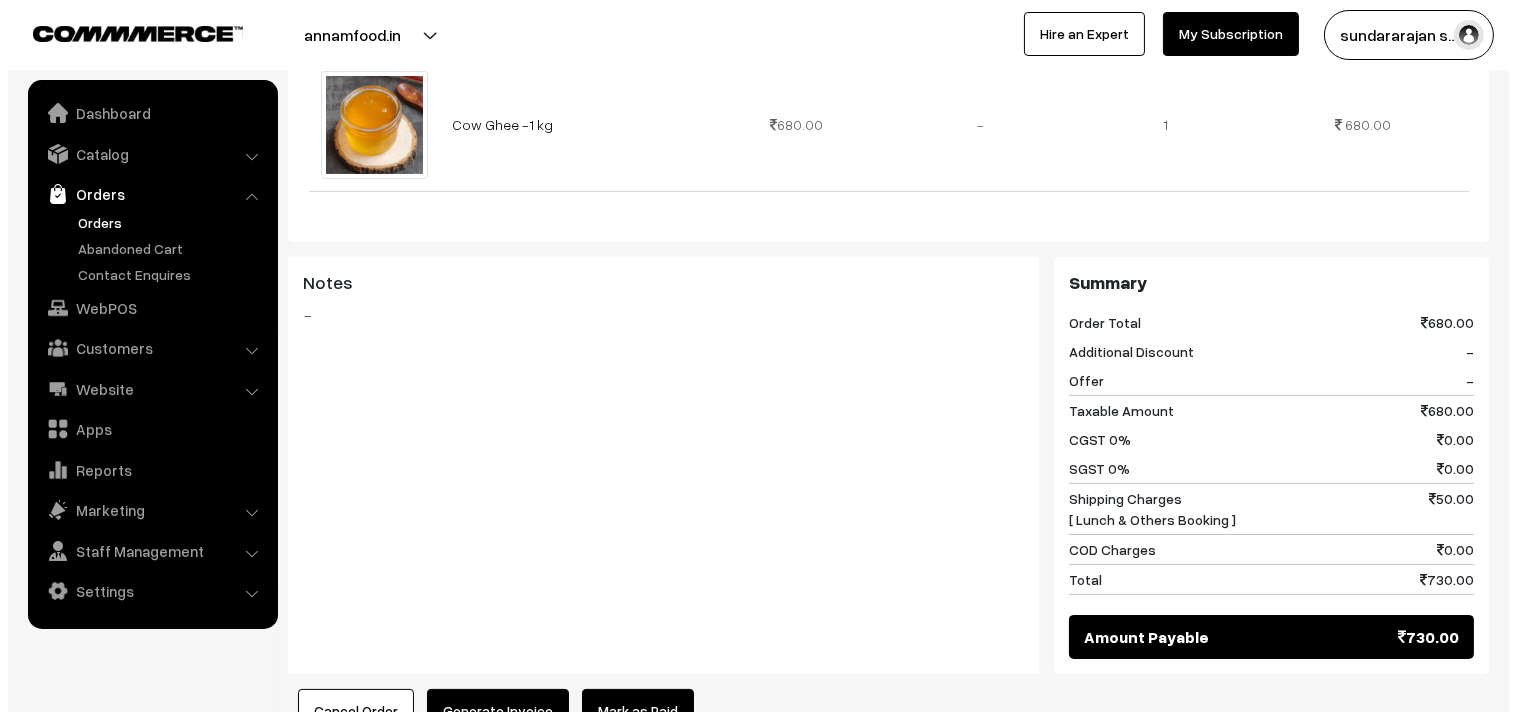 scroll, scrollTop: 666, scrollLeft: 0, axis: vertical 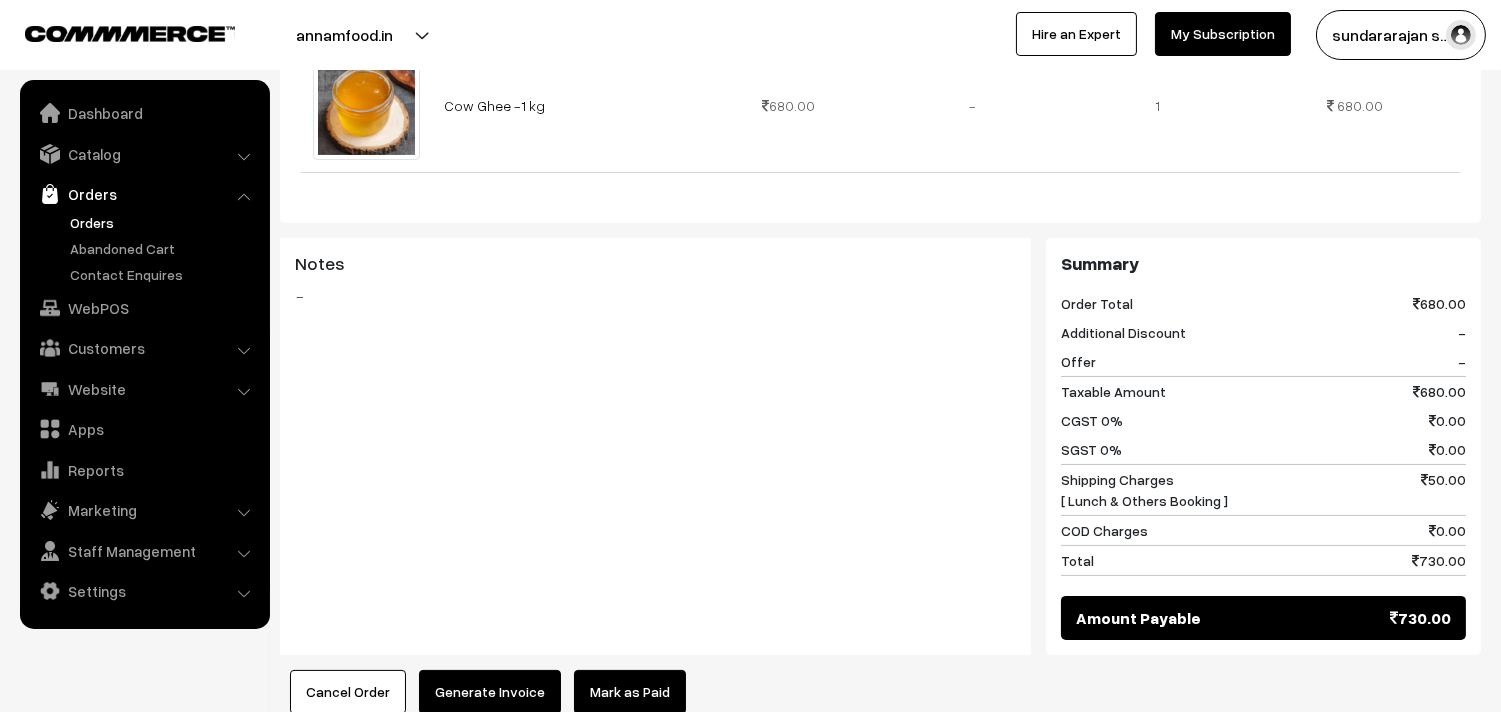 click on "Generate Invoice" at bounding box center (490, 692) 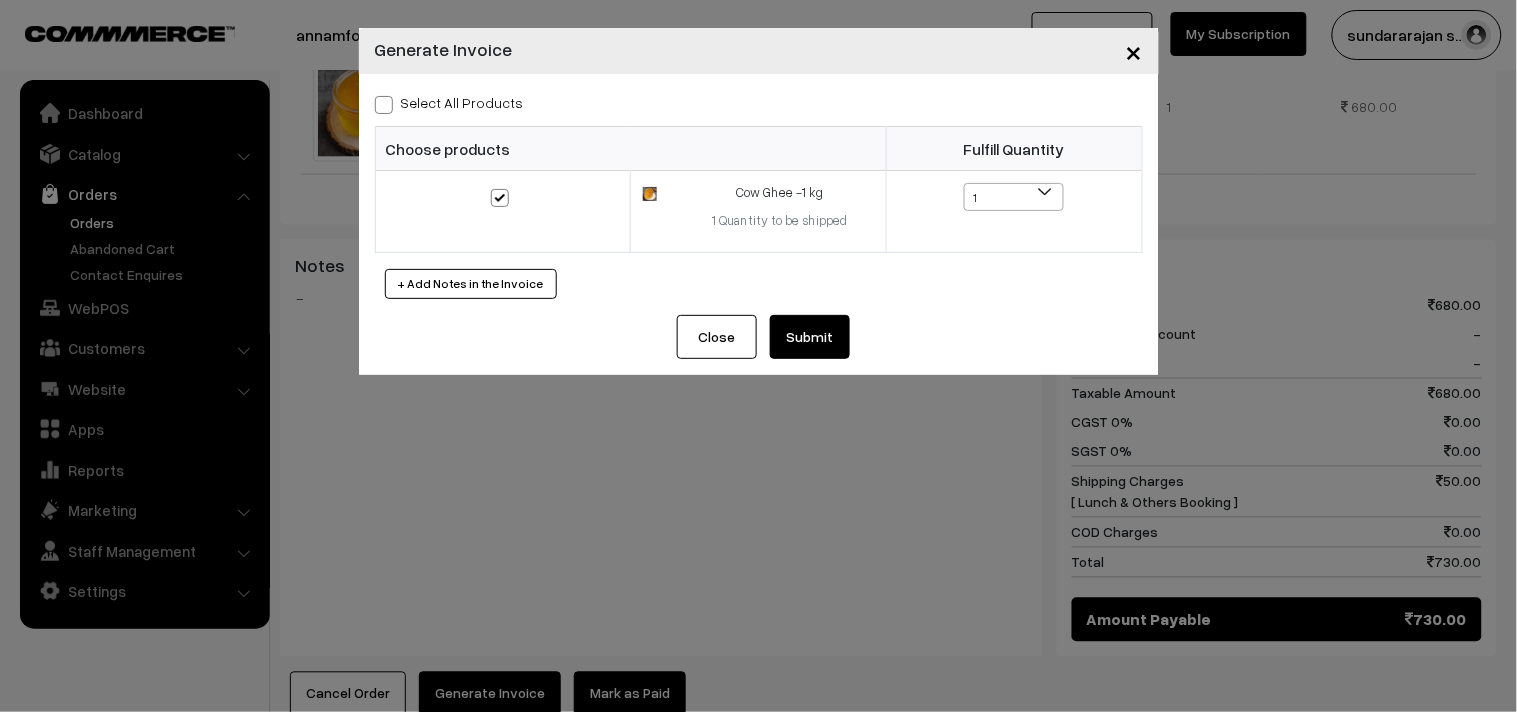 click on "Submit" at bounding box center (810, 337) 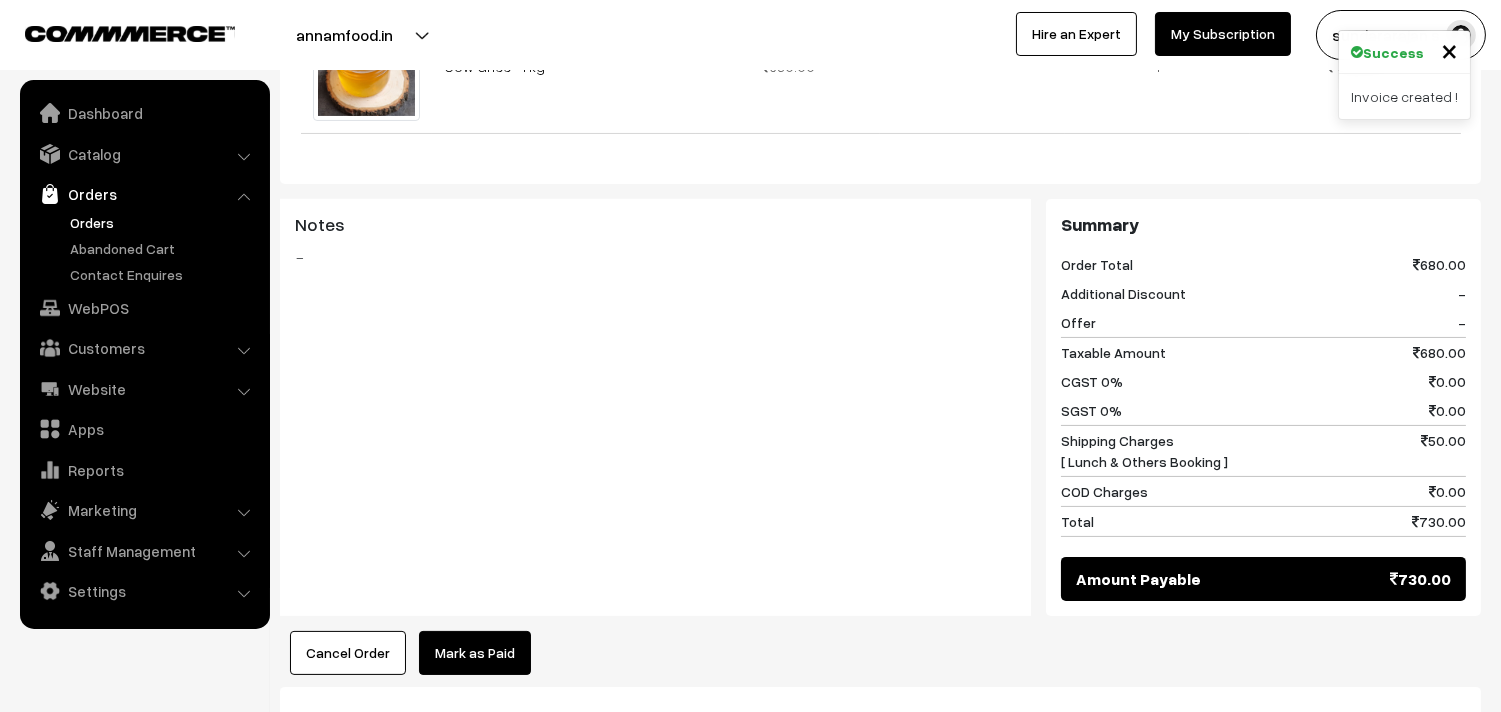 scroll, scrollTop: 988, scrollLeft: 0, axis: vertical 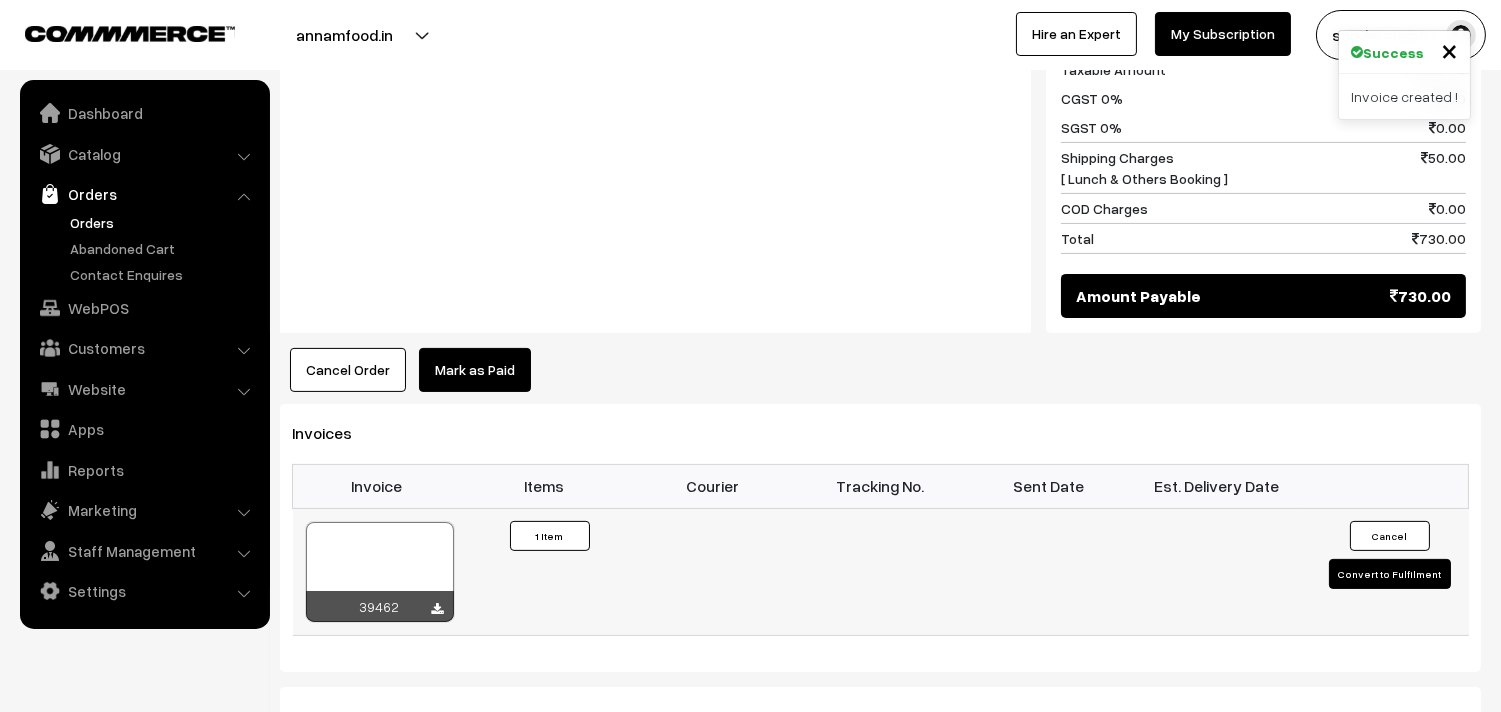click at bounding box center (380, 572) 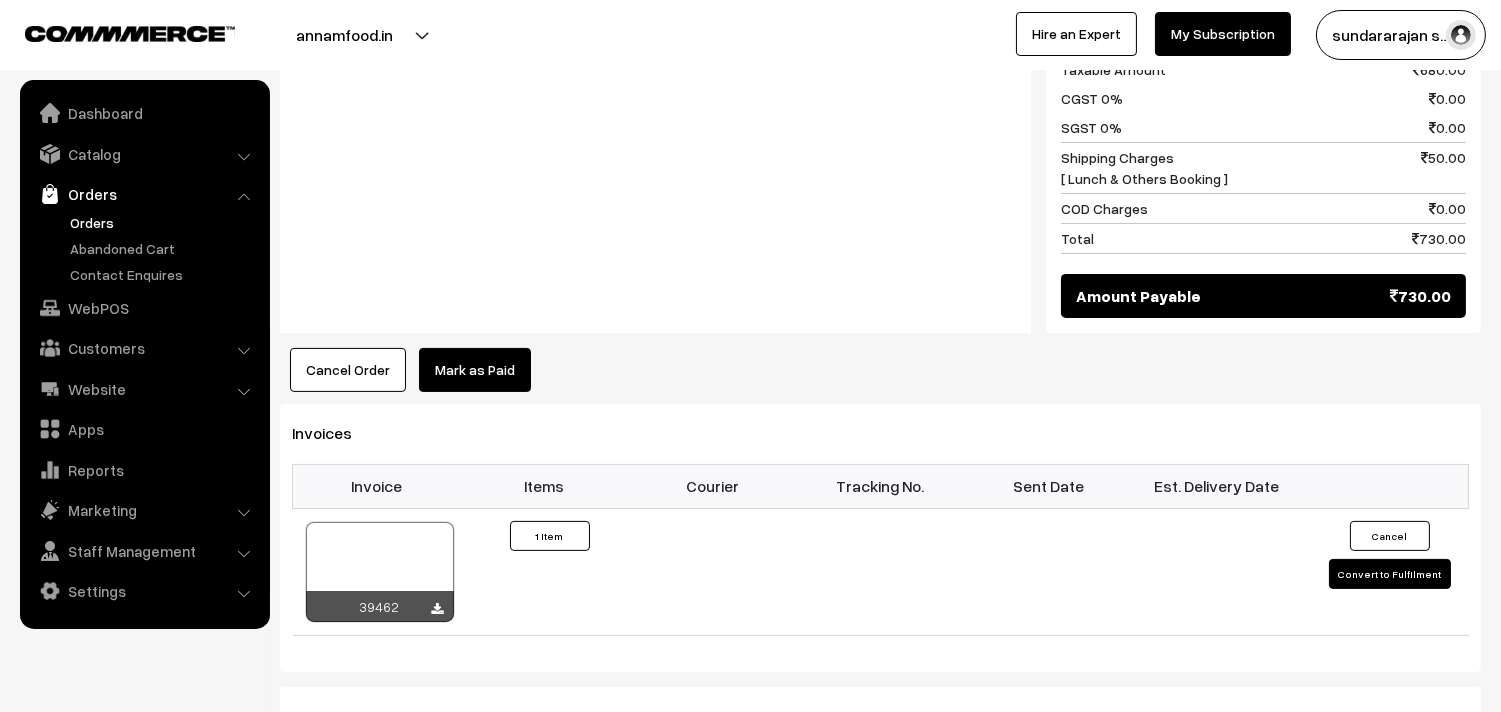 click on "Orders" at bounding box center (164, 222) 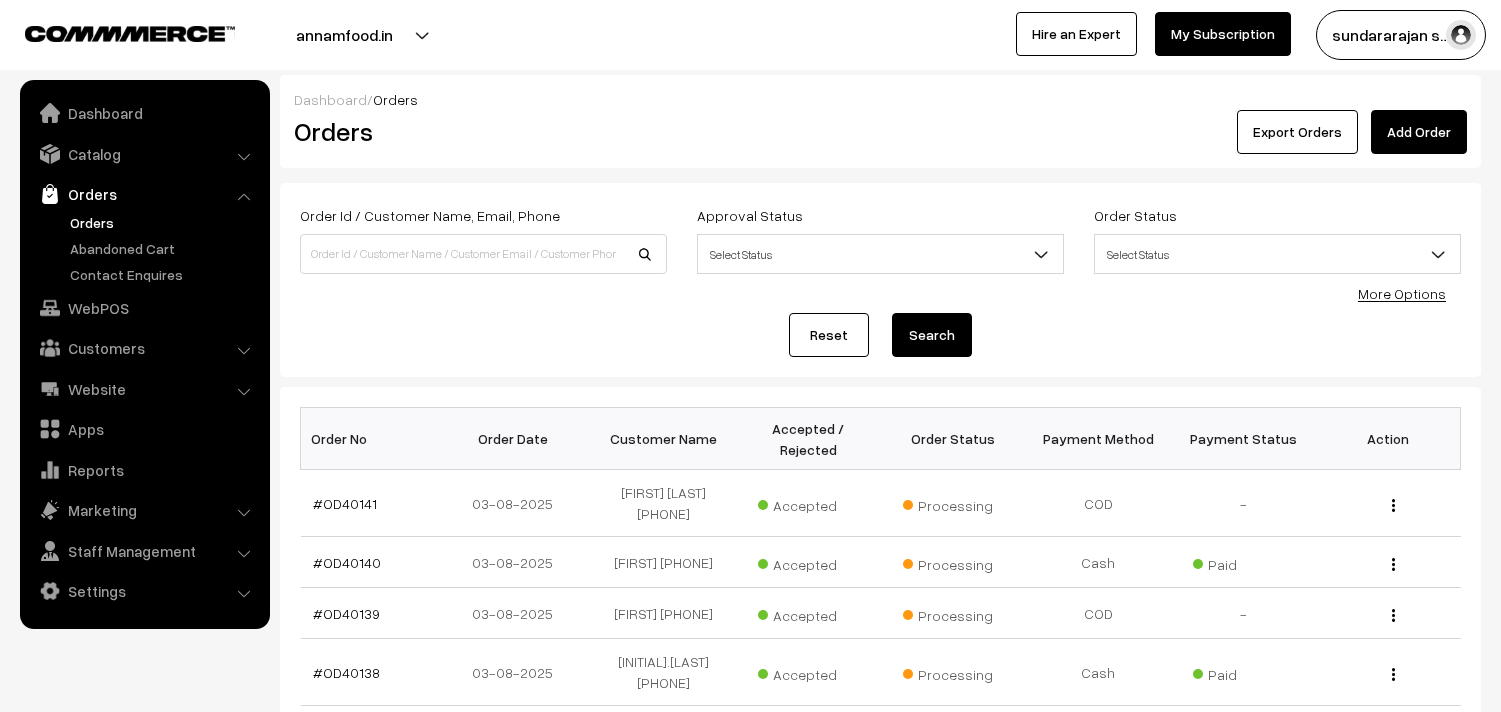 scroll, scrollTop: 0, scrollLeft: 0, axis: both 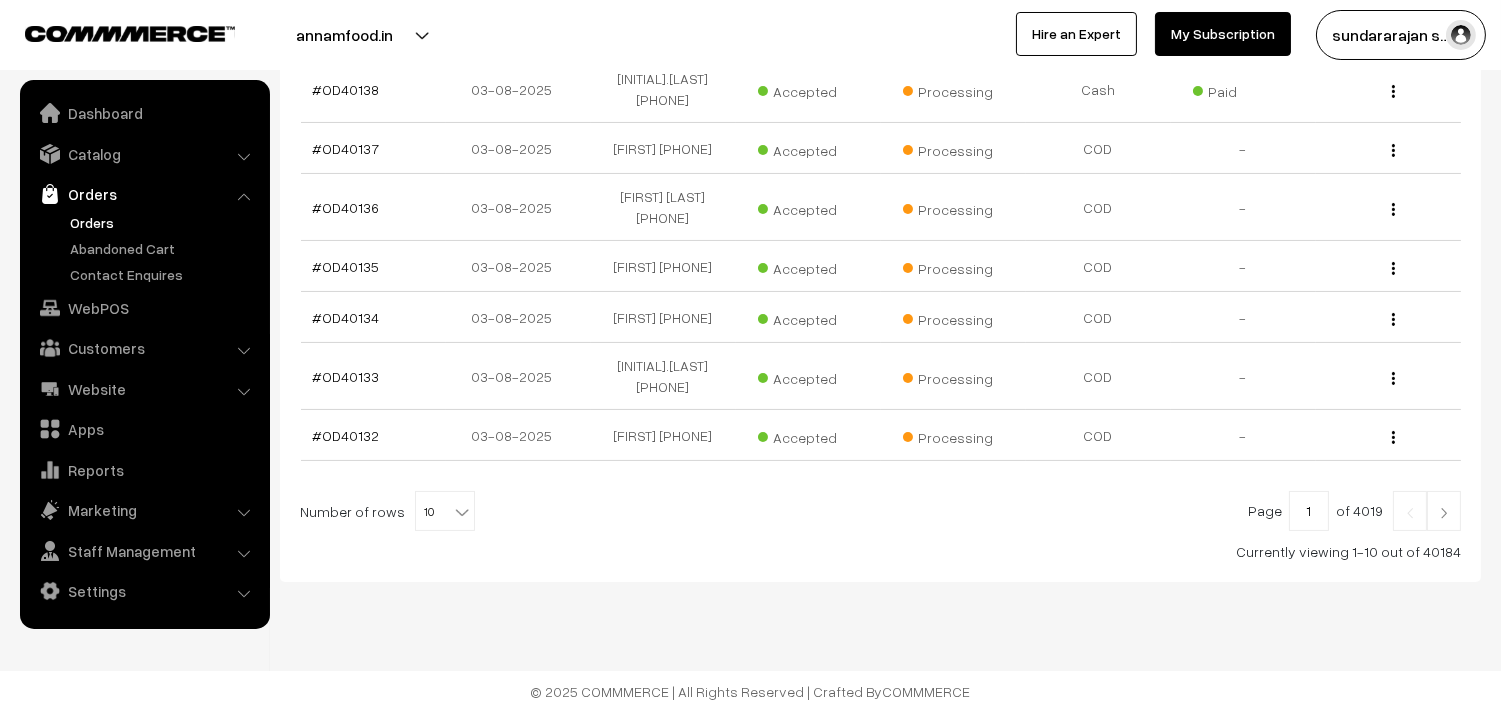 click at bounding box center (462, 512) 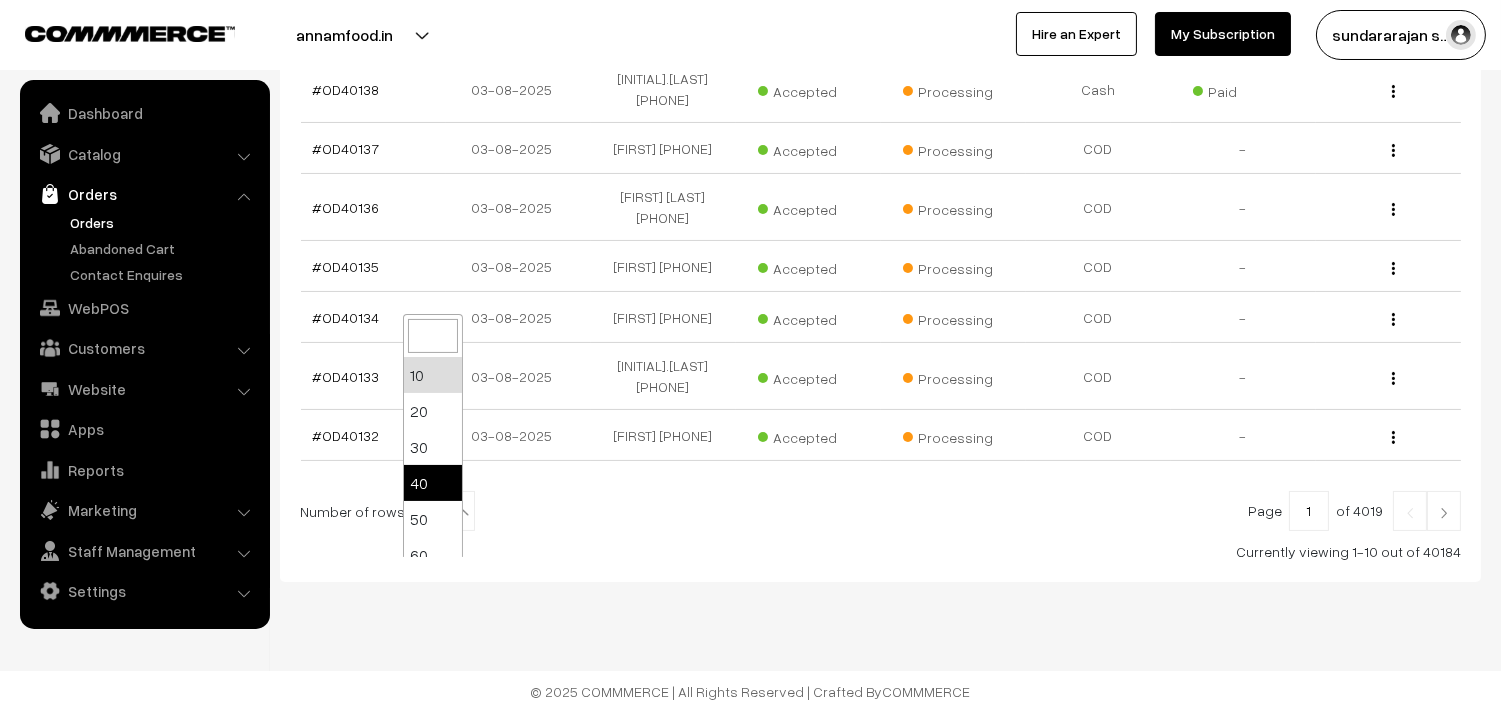 scroll, scrollTop: 160, scrollLeft: 0, axis: vertical 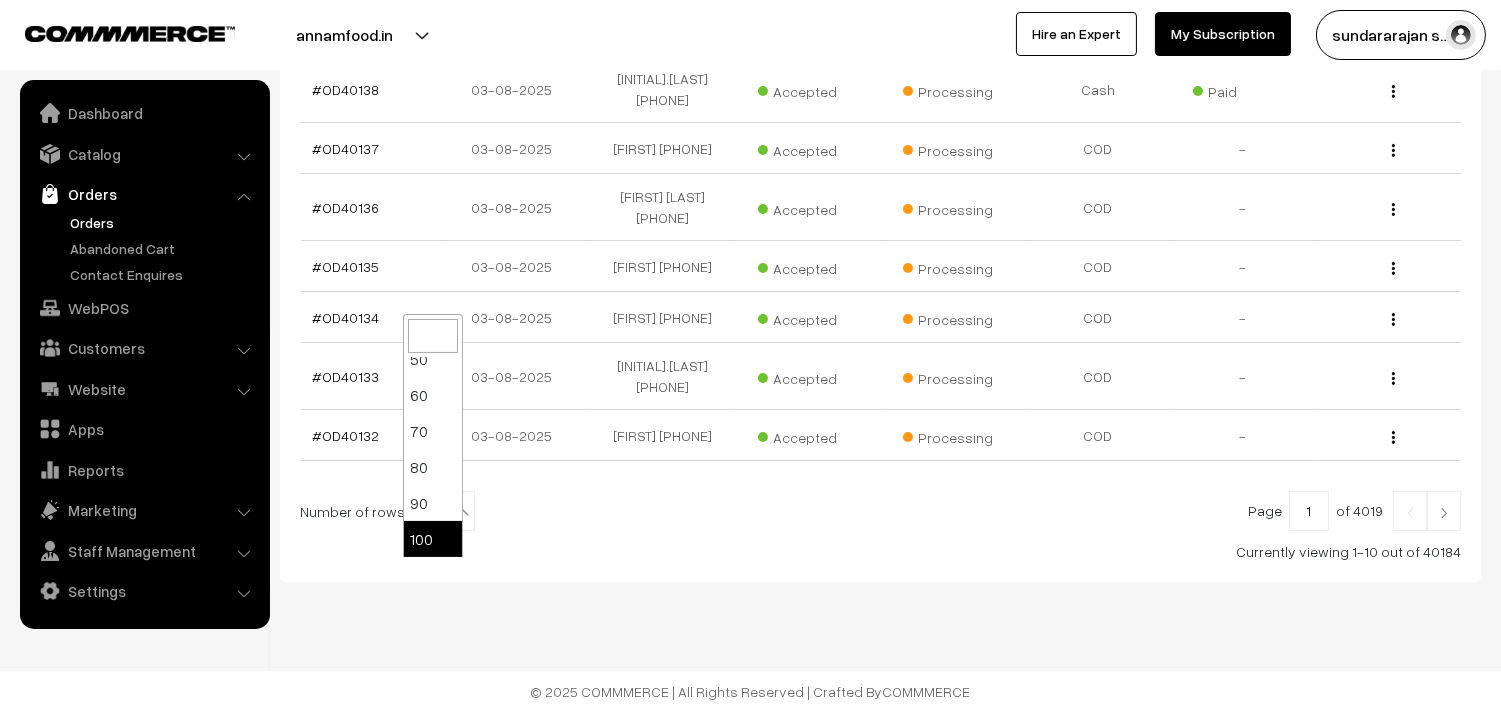 click on "10" at bounding box center (445, 512) 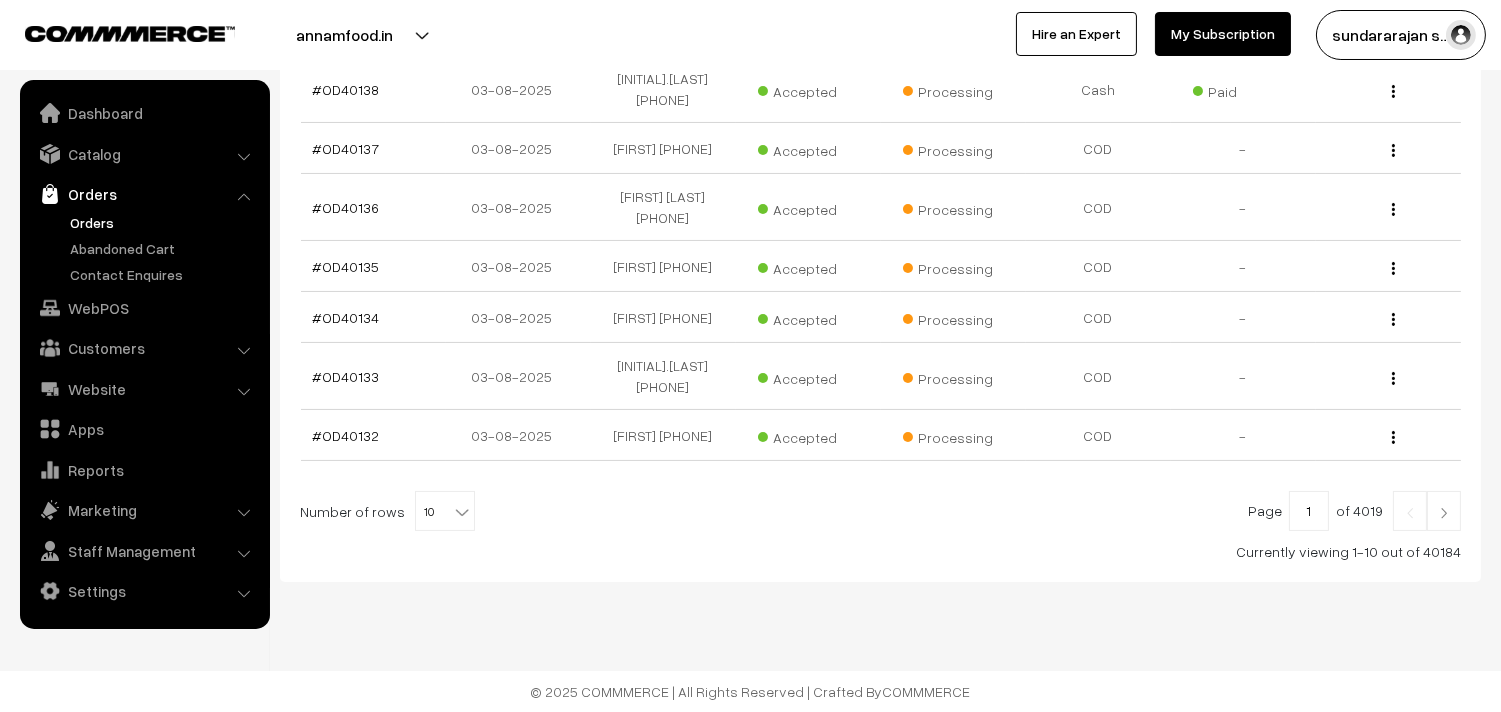 click on "10" at bounding box center [445, 512] 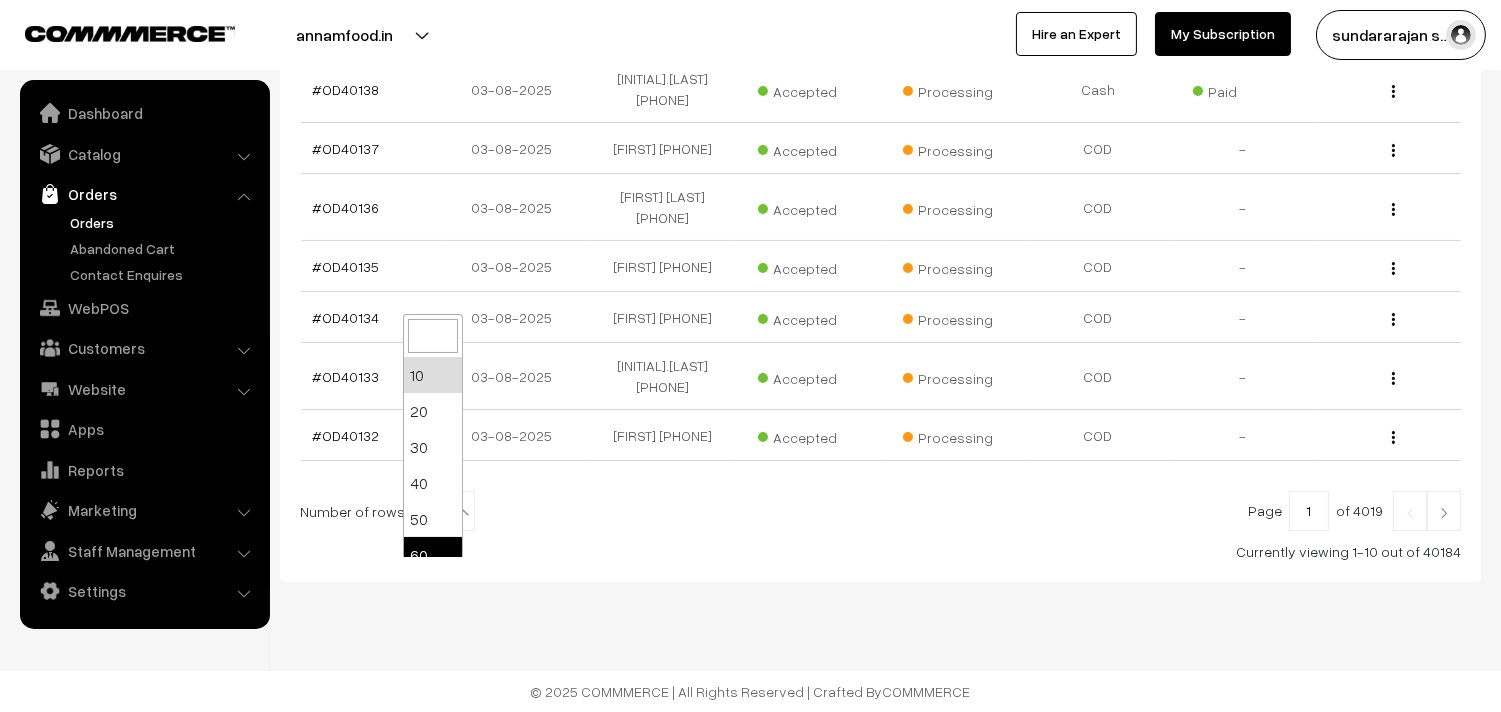 scroll, scrollTop: 160, scrollLeft: 0, axis: vertical 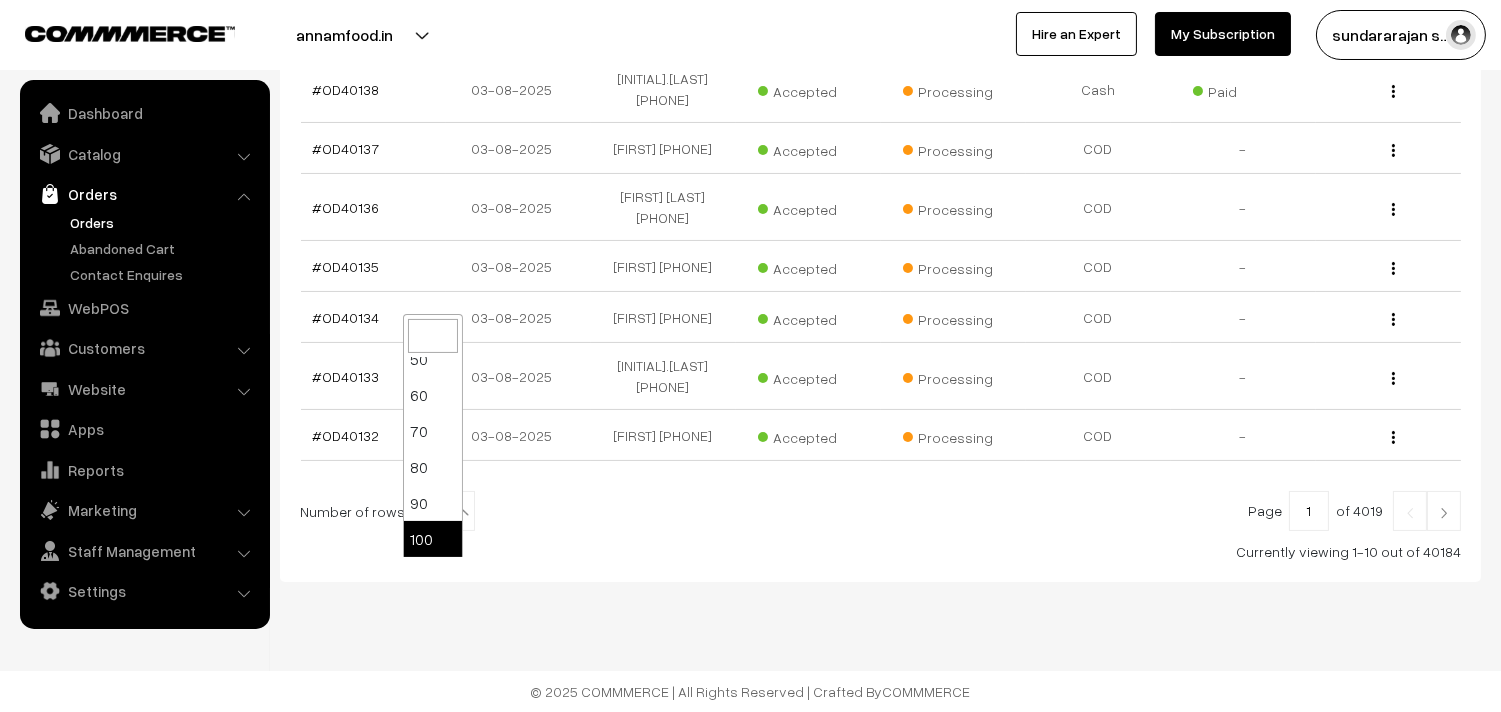 select on "100" 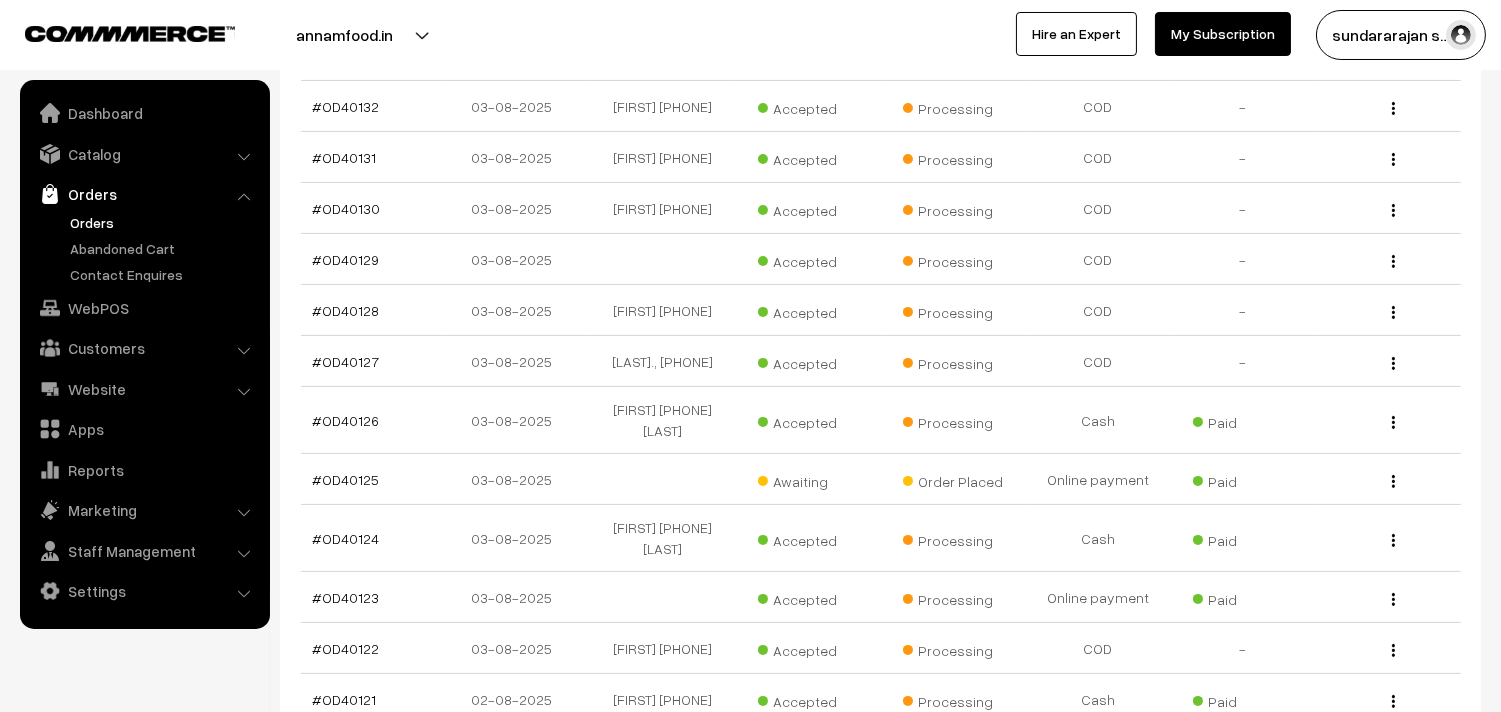 scroll, scrollTop: 1111, scrollLeft: 0, axis: vertical 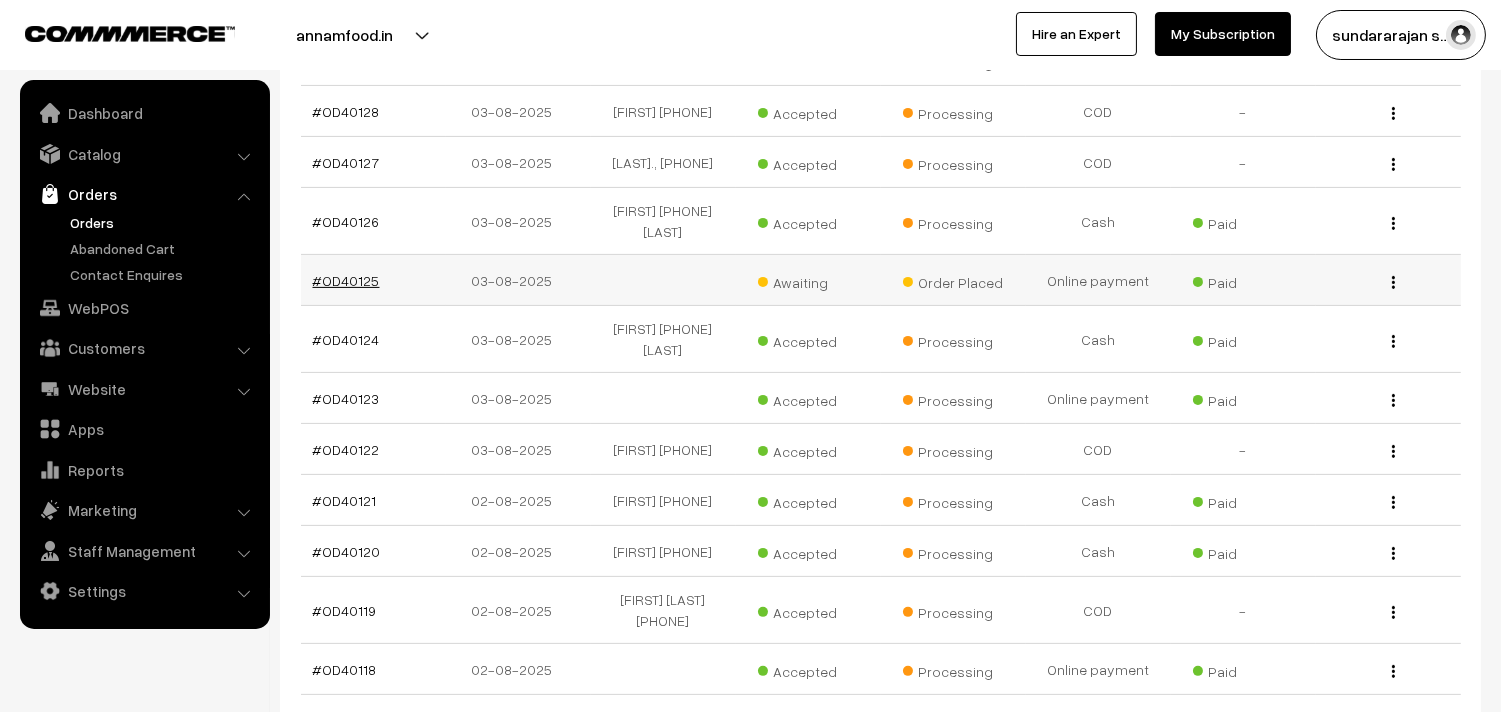click on "#OD40125" at bounding box center [346, 280] 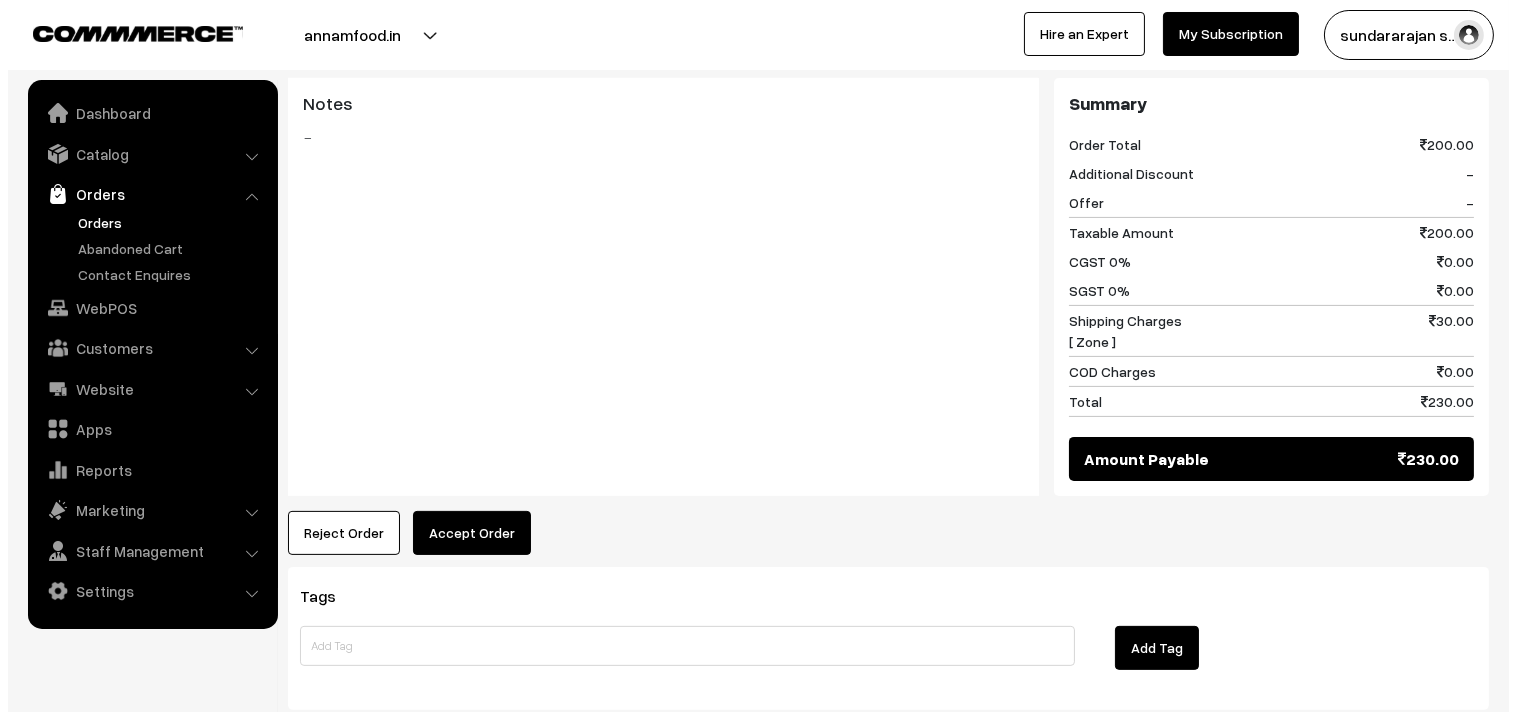 scroll, scrollTop: 1111, scrollLeft: 0, axis: vertical 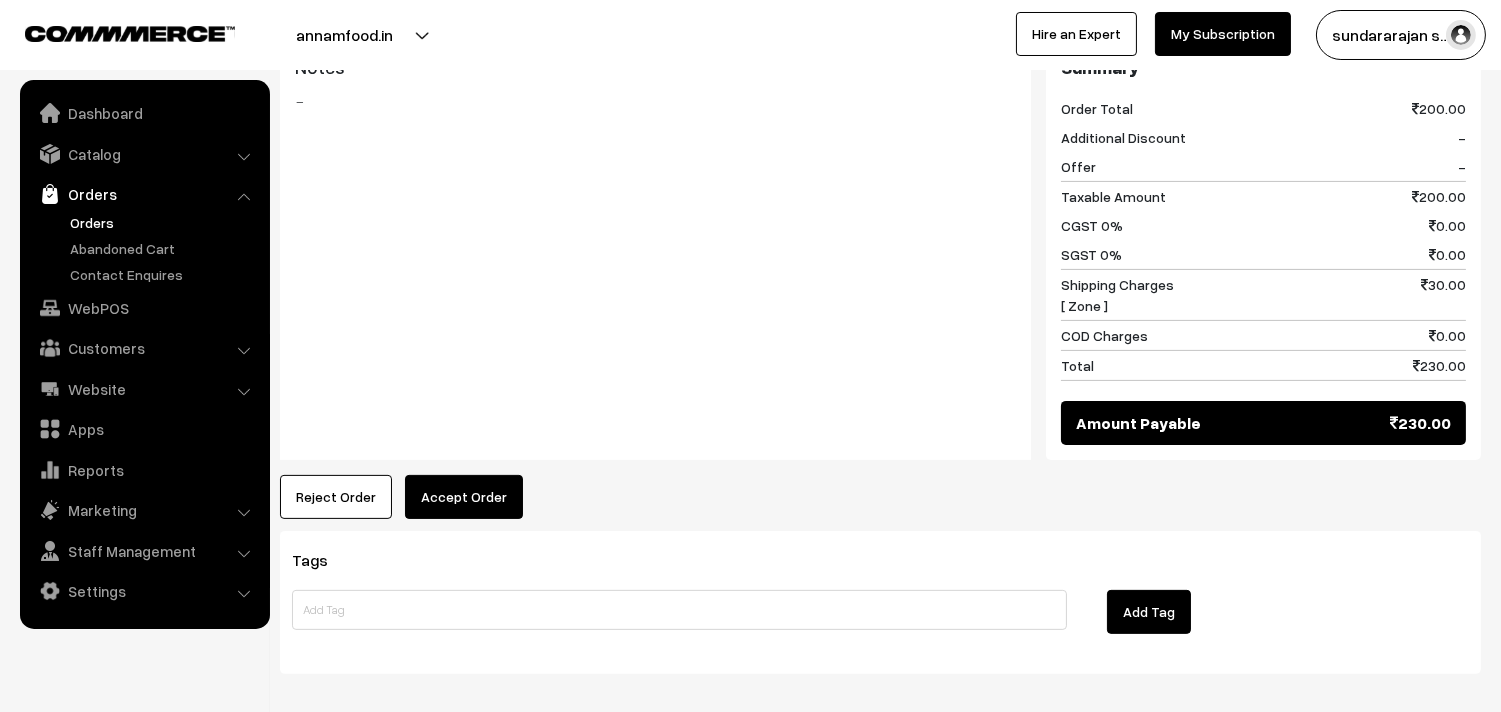 click on "Accept Order" at bounding box center [464, 497] 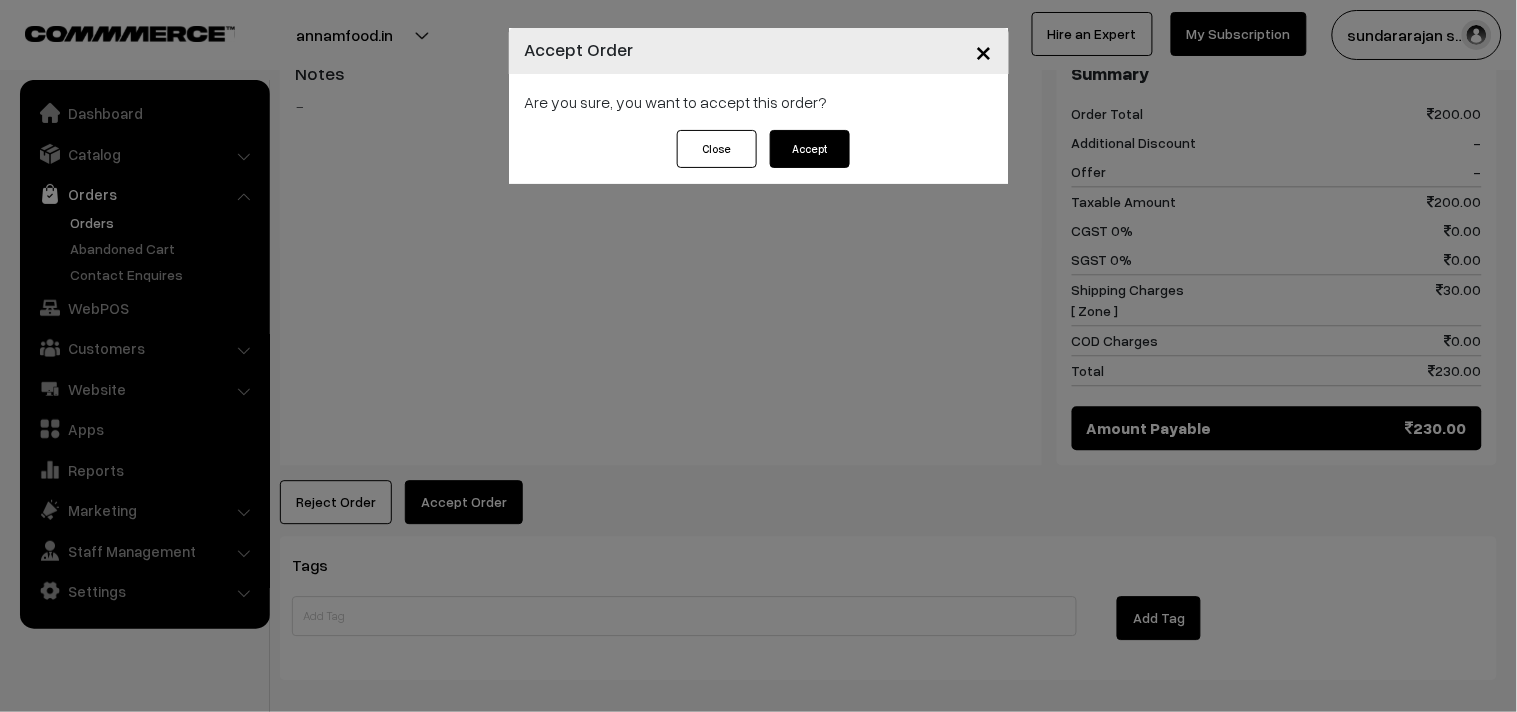click on "Accept" at bounding box center [810, 149] 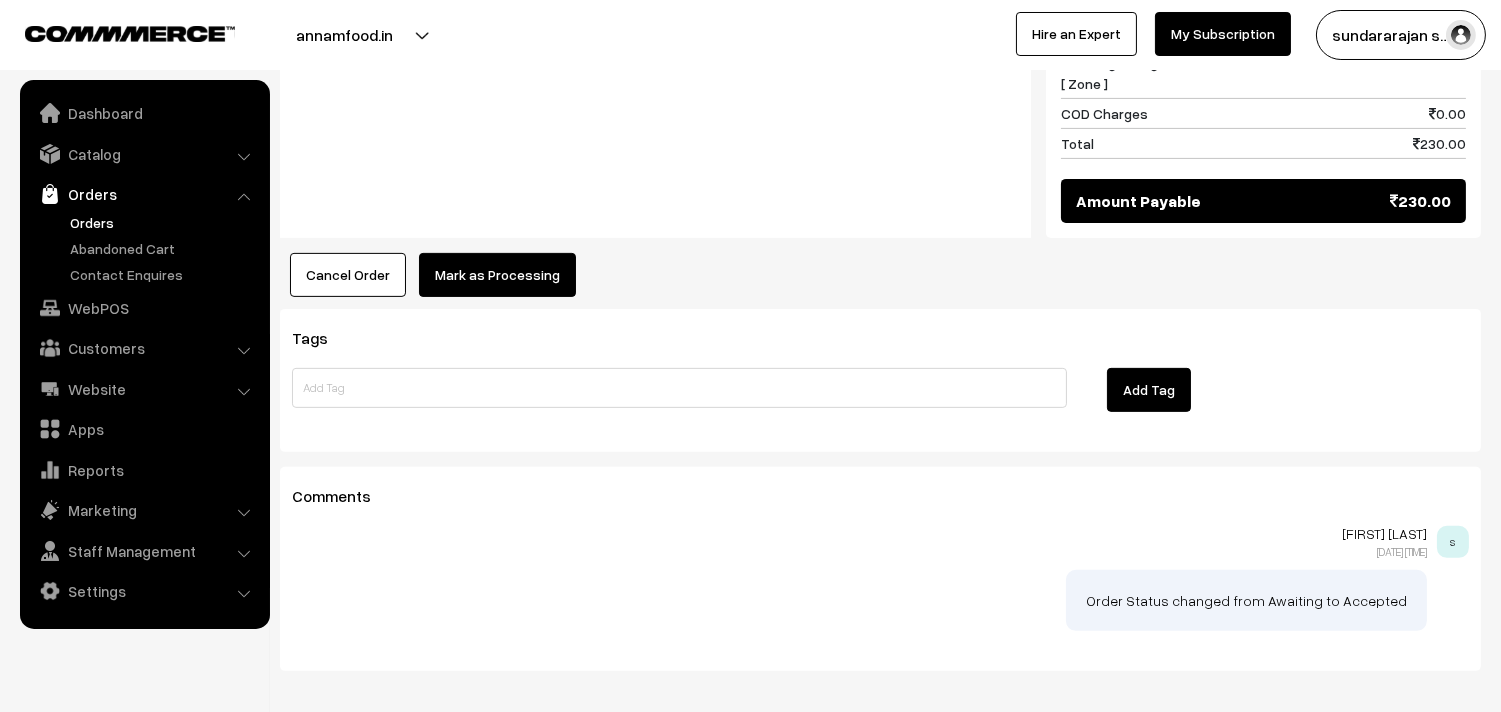 click on "Mark as Processing" at bounding box center (497, 275) 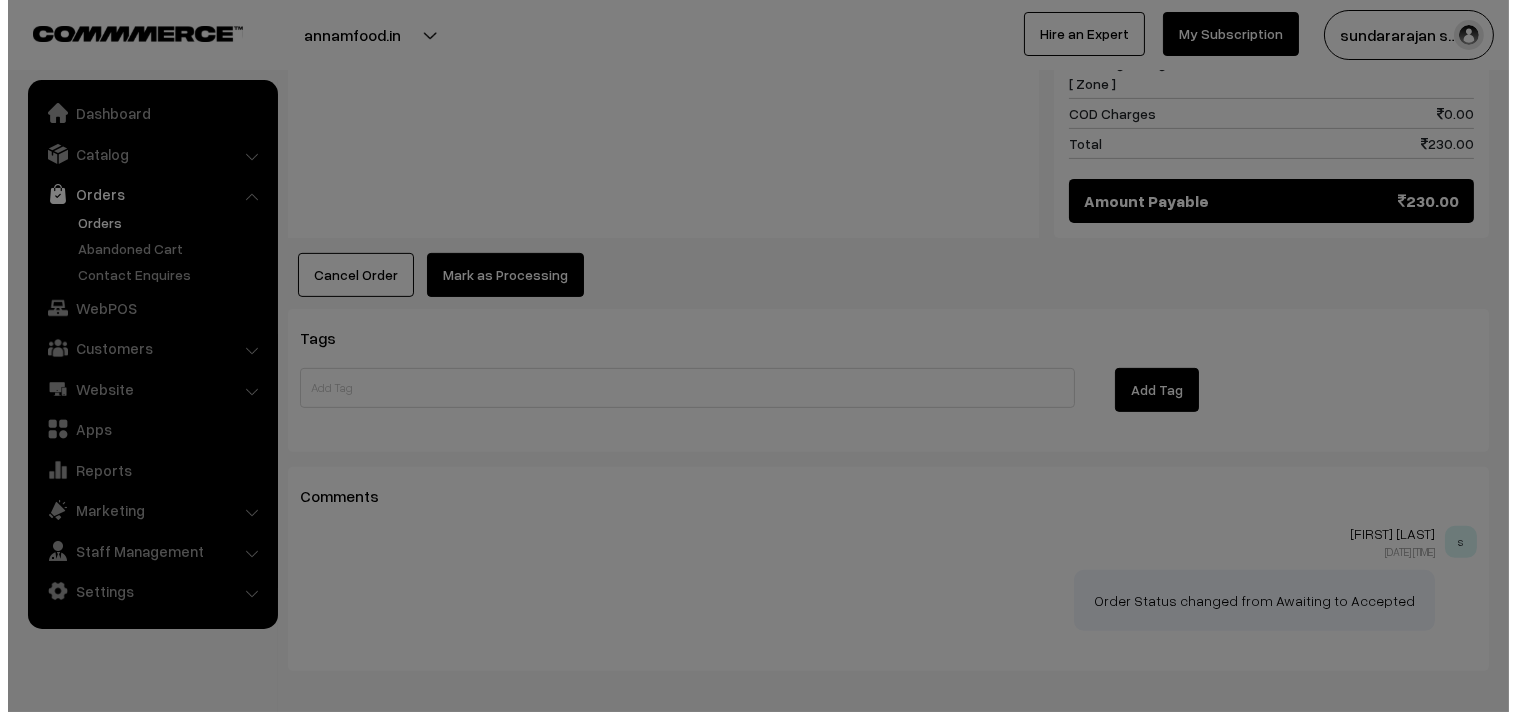 scroll, scrollTop: 1338, scrollLeft: 0, axis: vertical 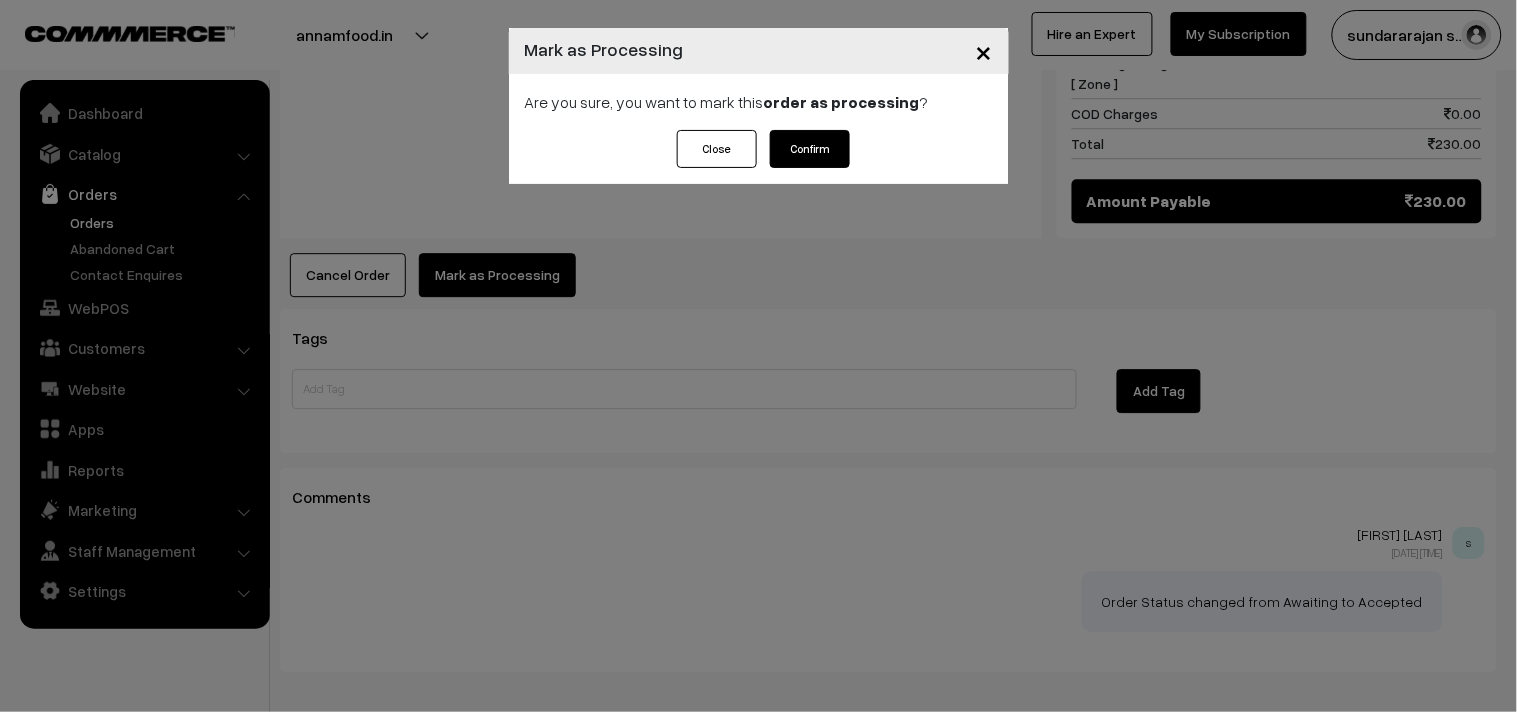click on "Confirm" at bounding box center (810, 149) 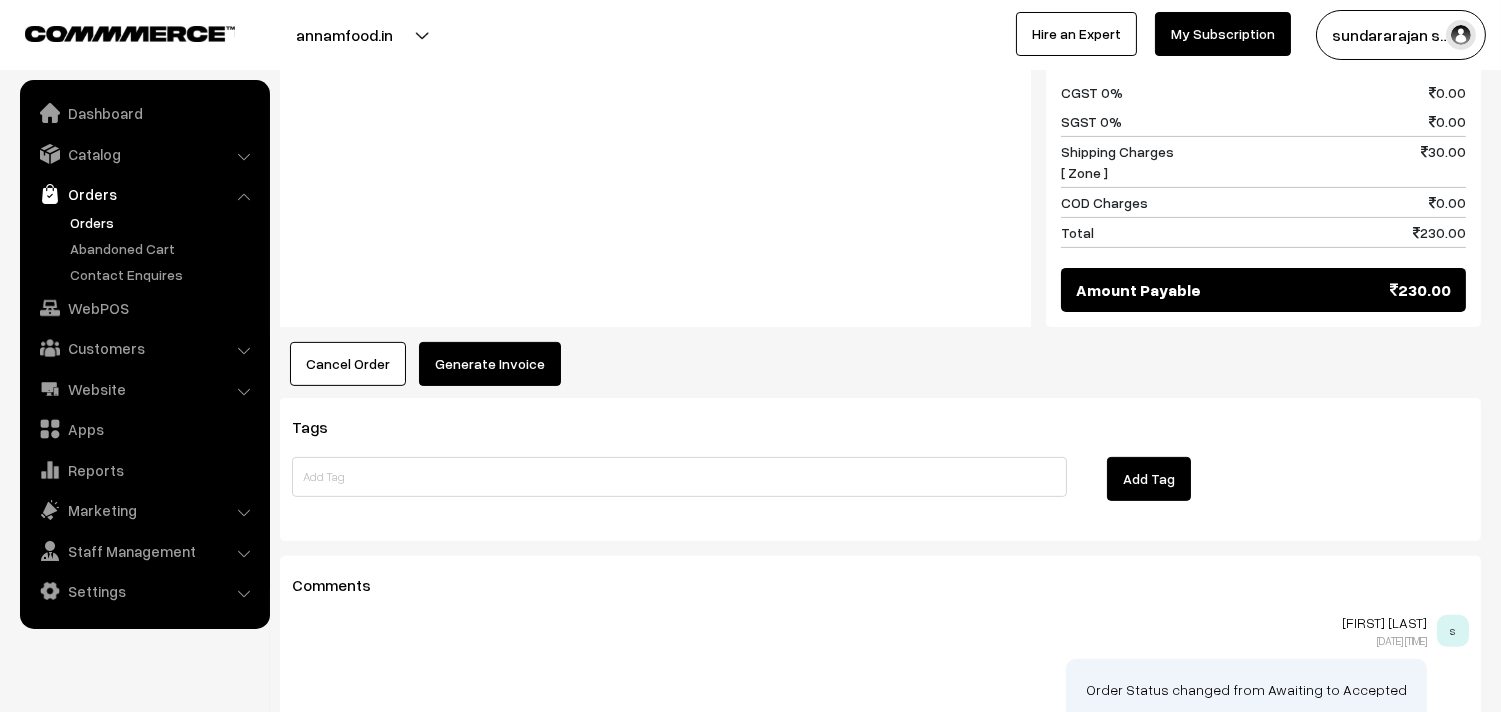 click on "Generate Invoice" at bounding box center (490, 364) 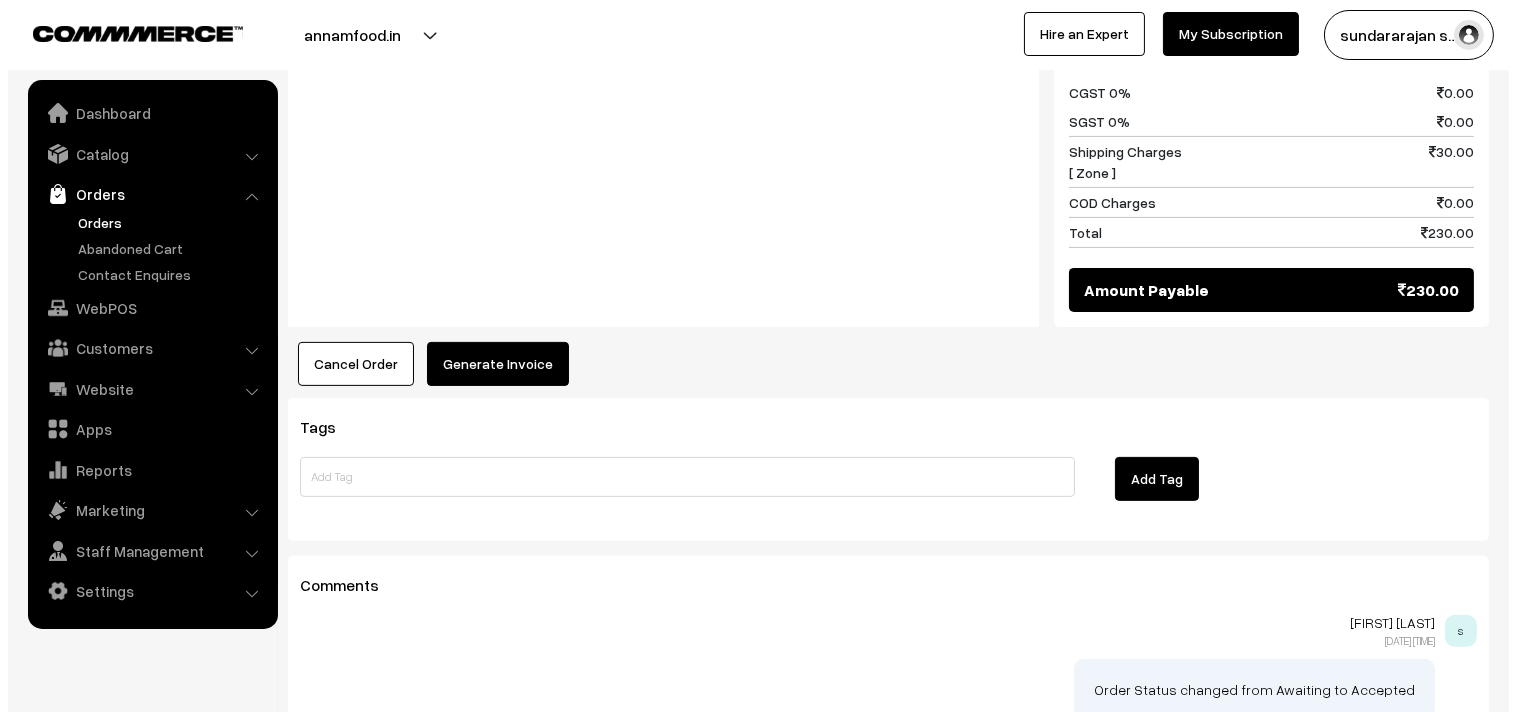 scroll, scrollTop: 1227, scrollLeft: 0, axis: vertical 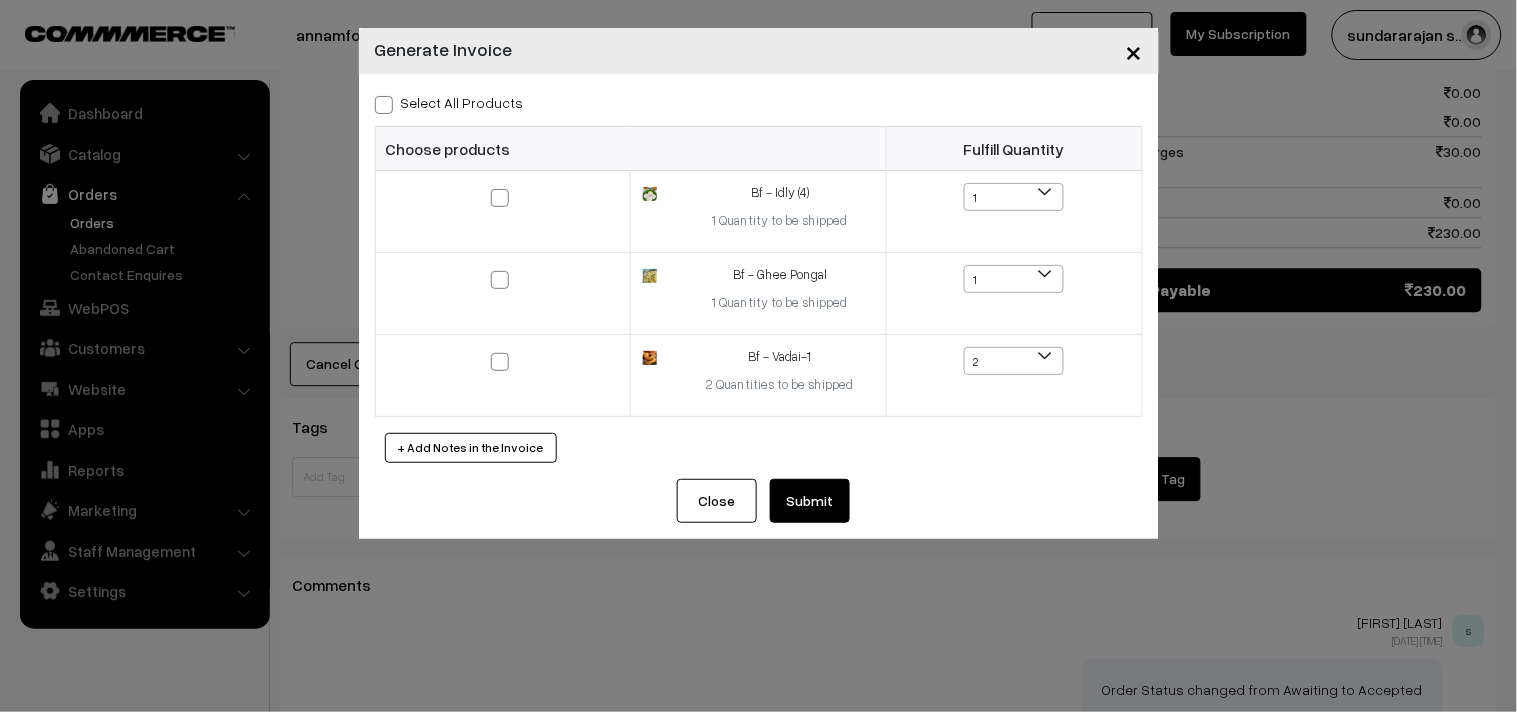 click on "Select All Products" at bounding box center (449, 102) 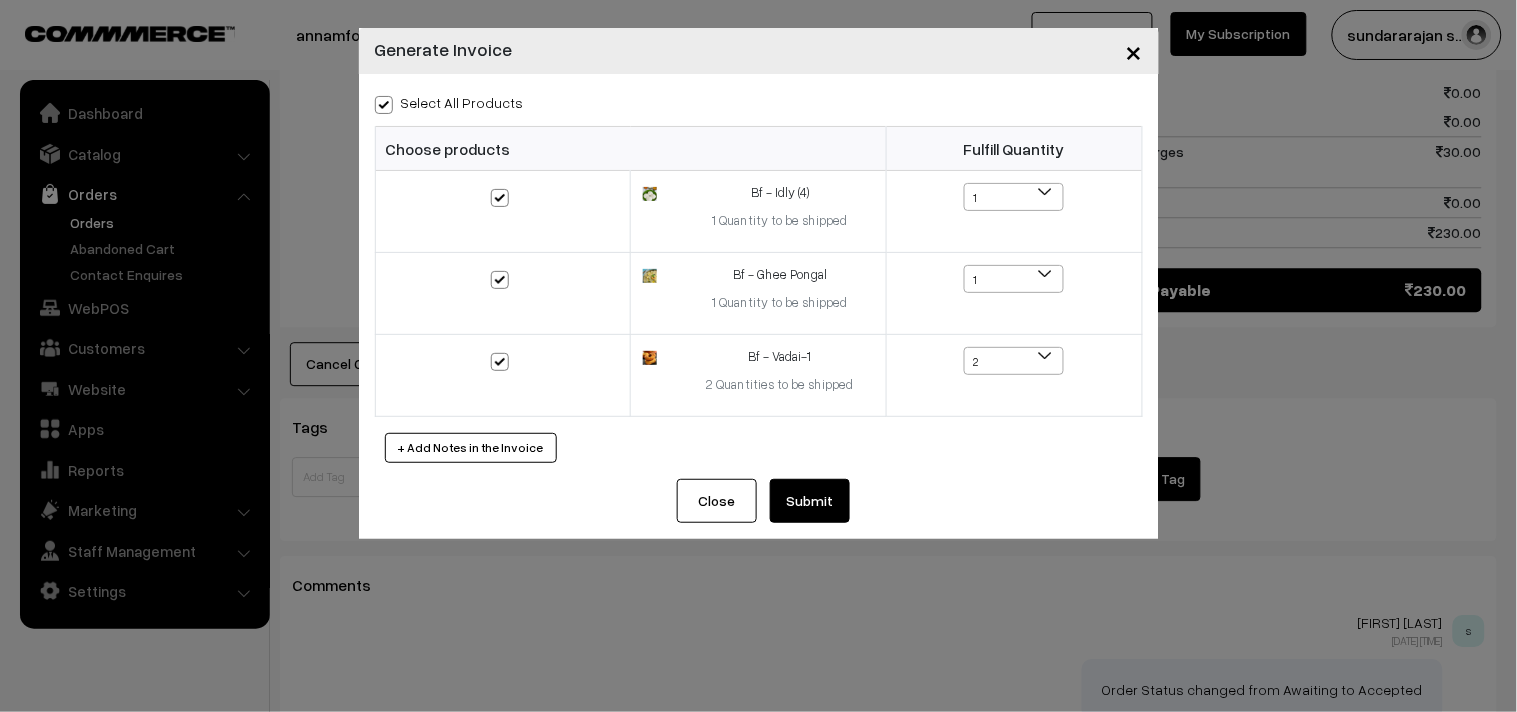 checkbox on "true" 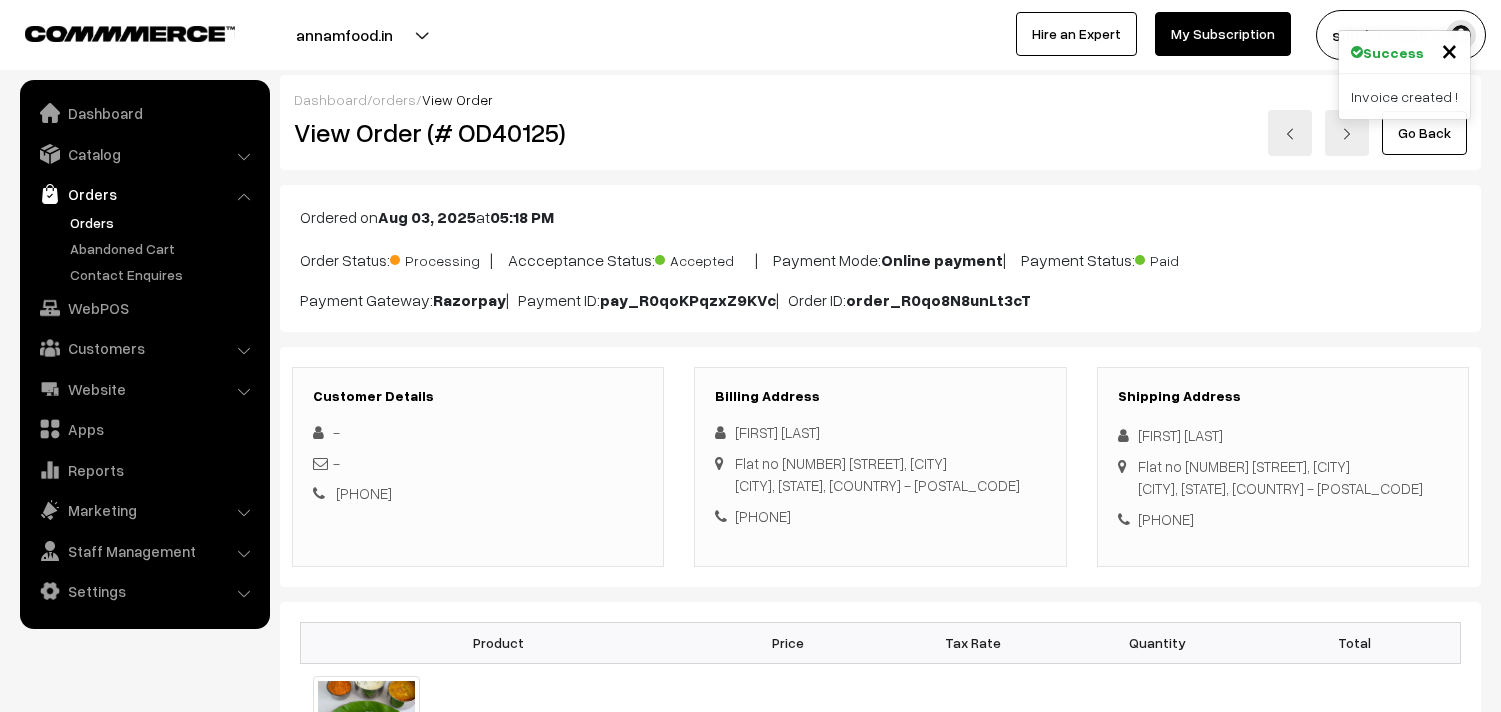scroll, scrollTop: 1222, scrollLeft: 0, axis: vertical 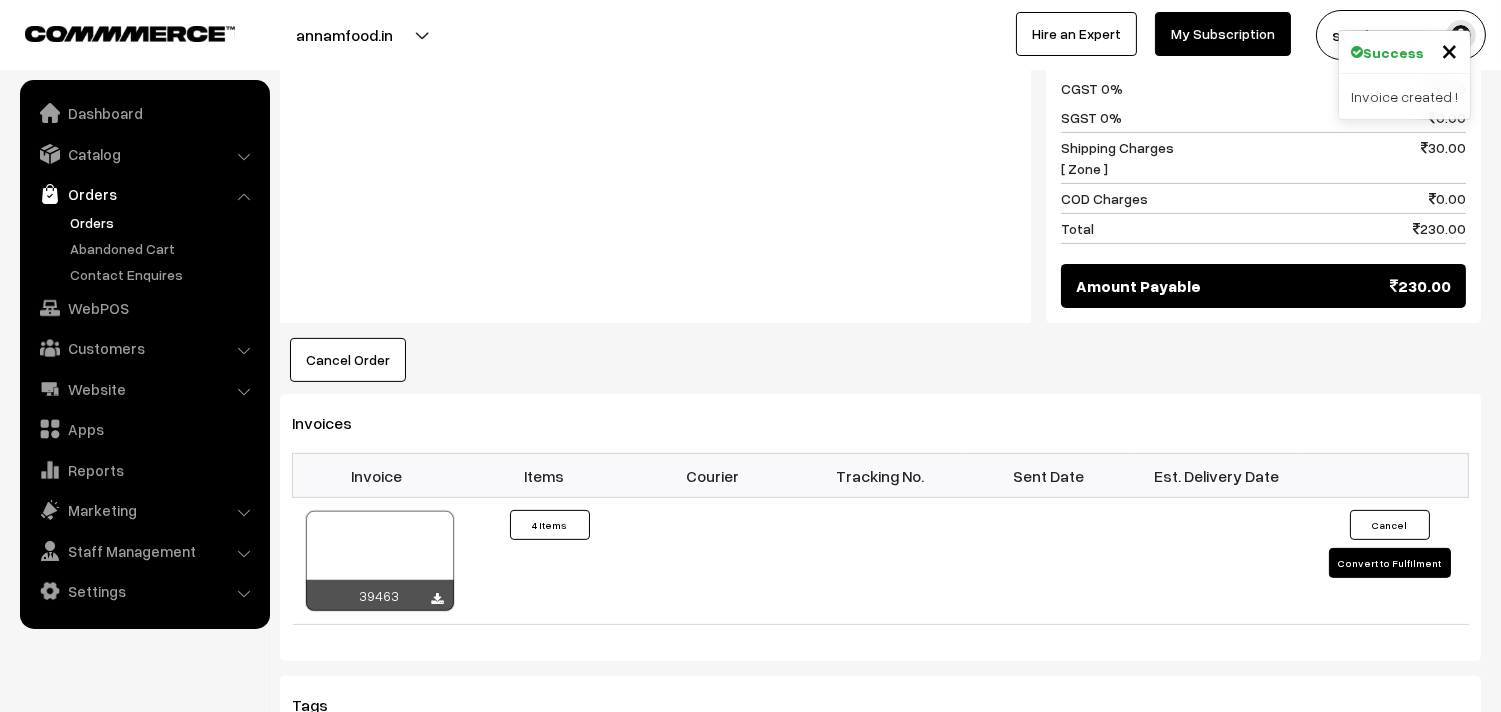click at bounding box center [380, 561] 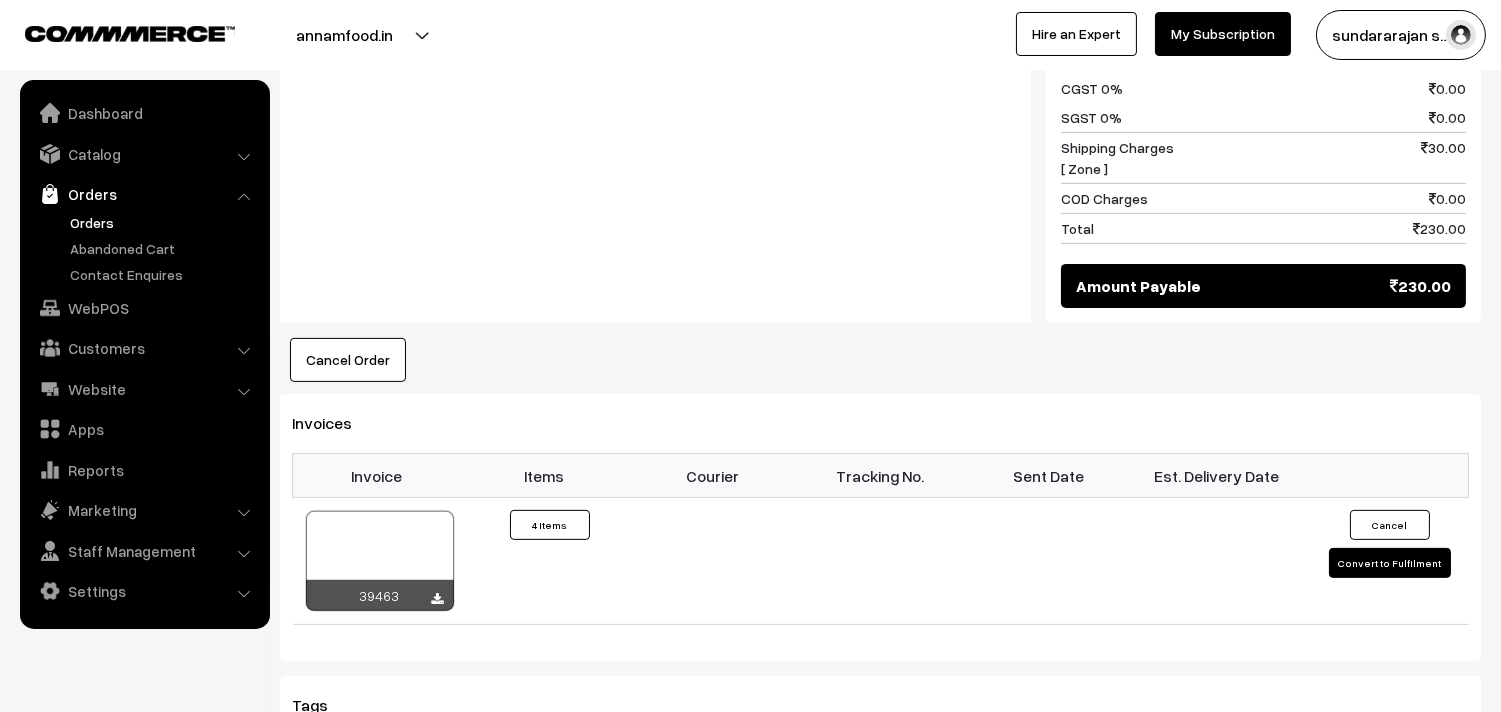 scroll, scrollTop: 1227, scrollLeft: 0, axis: vertical 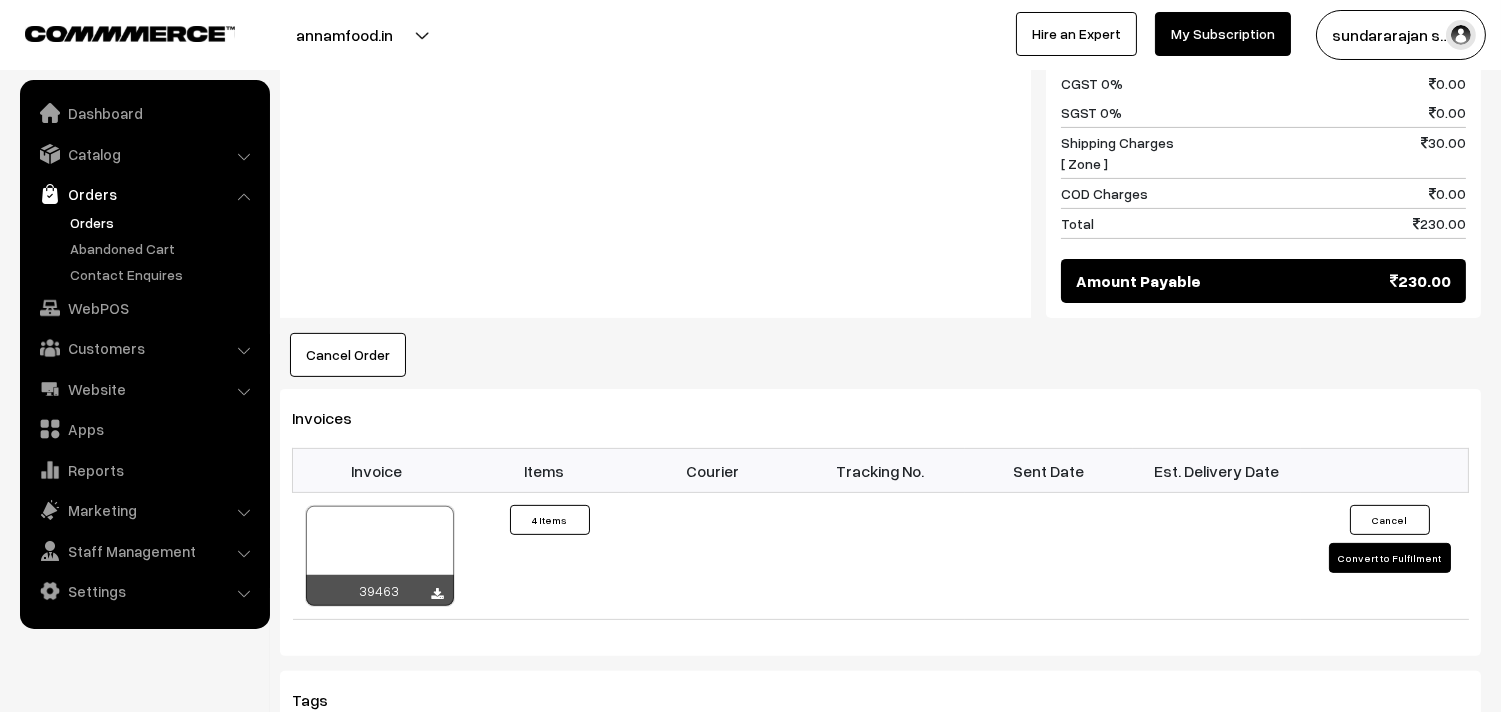 click on "Orders" at bounding box center (164, 222) 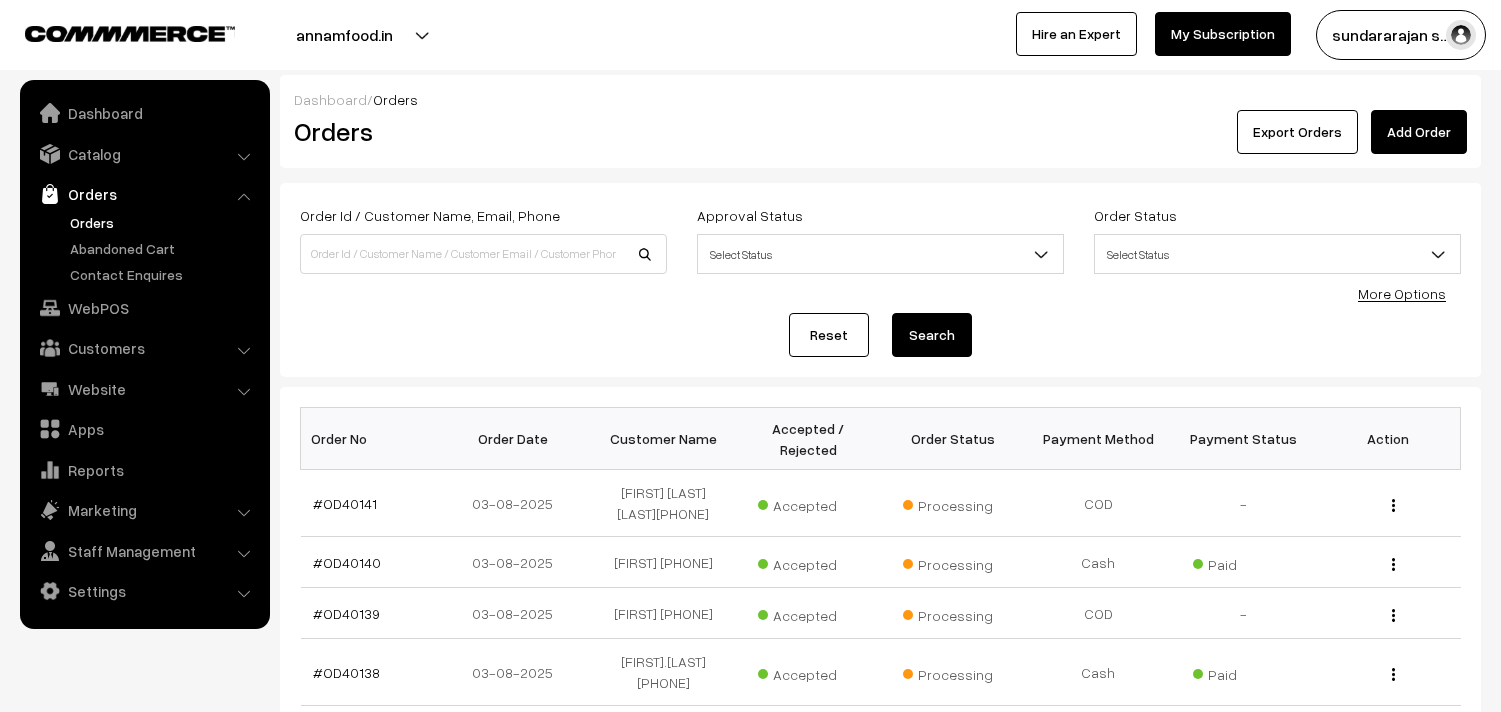 scroll, scrollTop: 0, scrollLeft: 0, axis: both 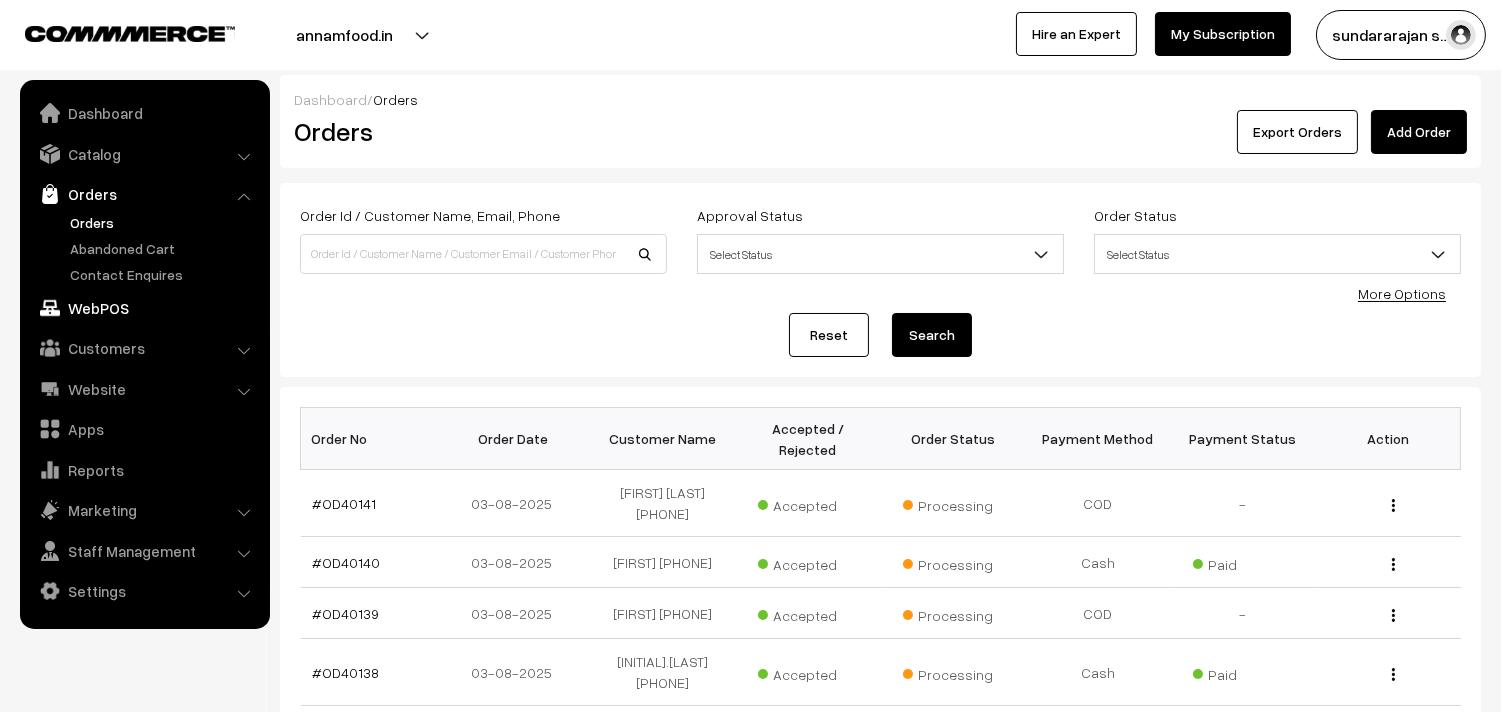 click on "WebPOS" at bounding box center [144, 308] 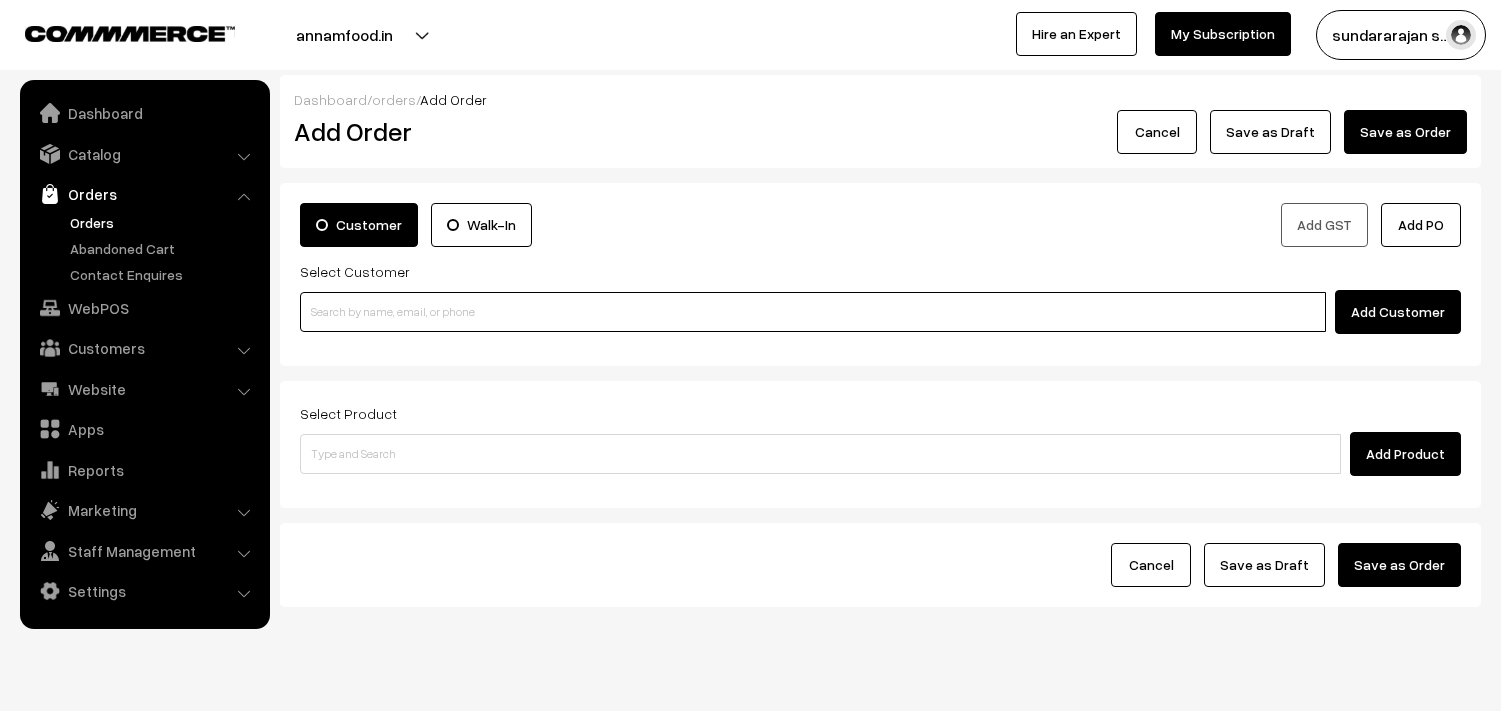 scroll, scrollTop: 0, scrollLeft: 0, axis: both 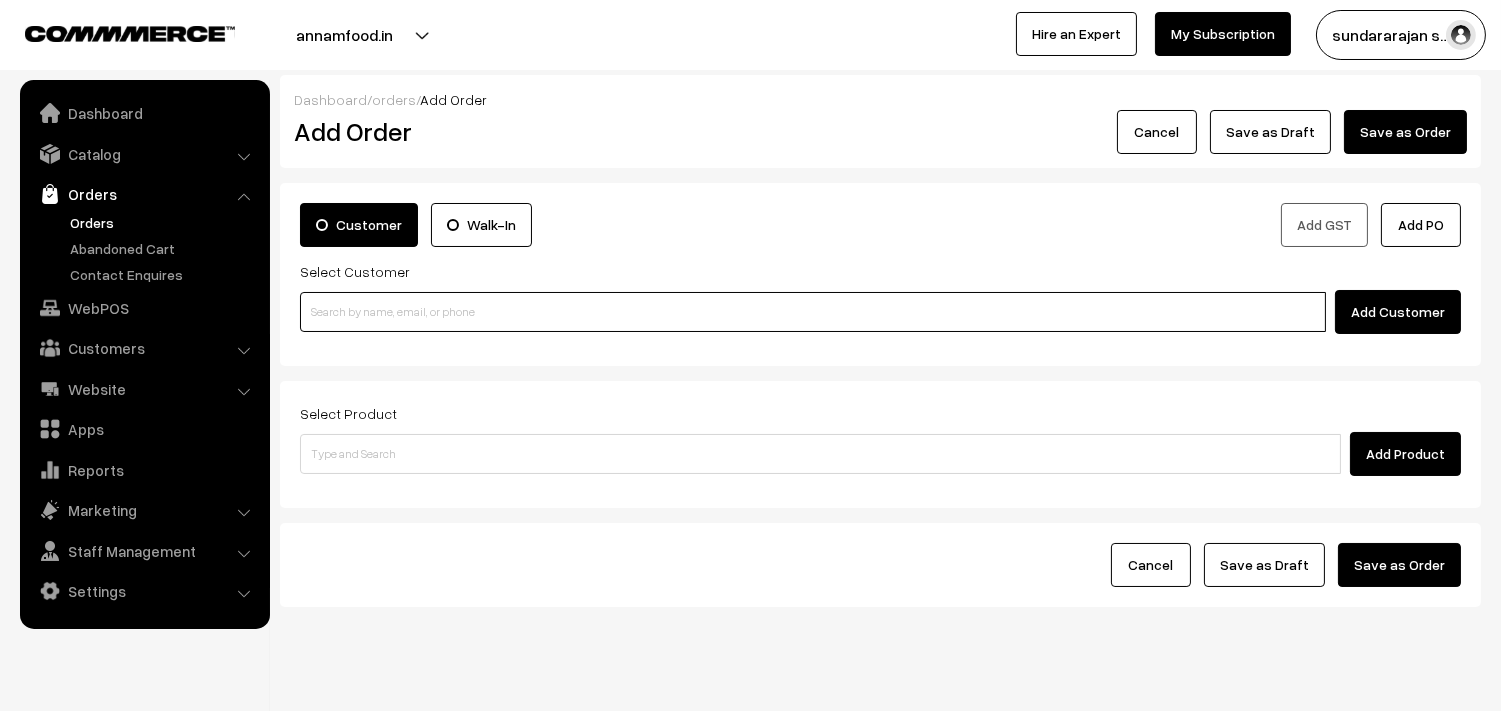 click at bounding box center [813, 312] 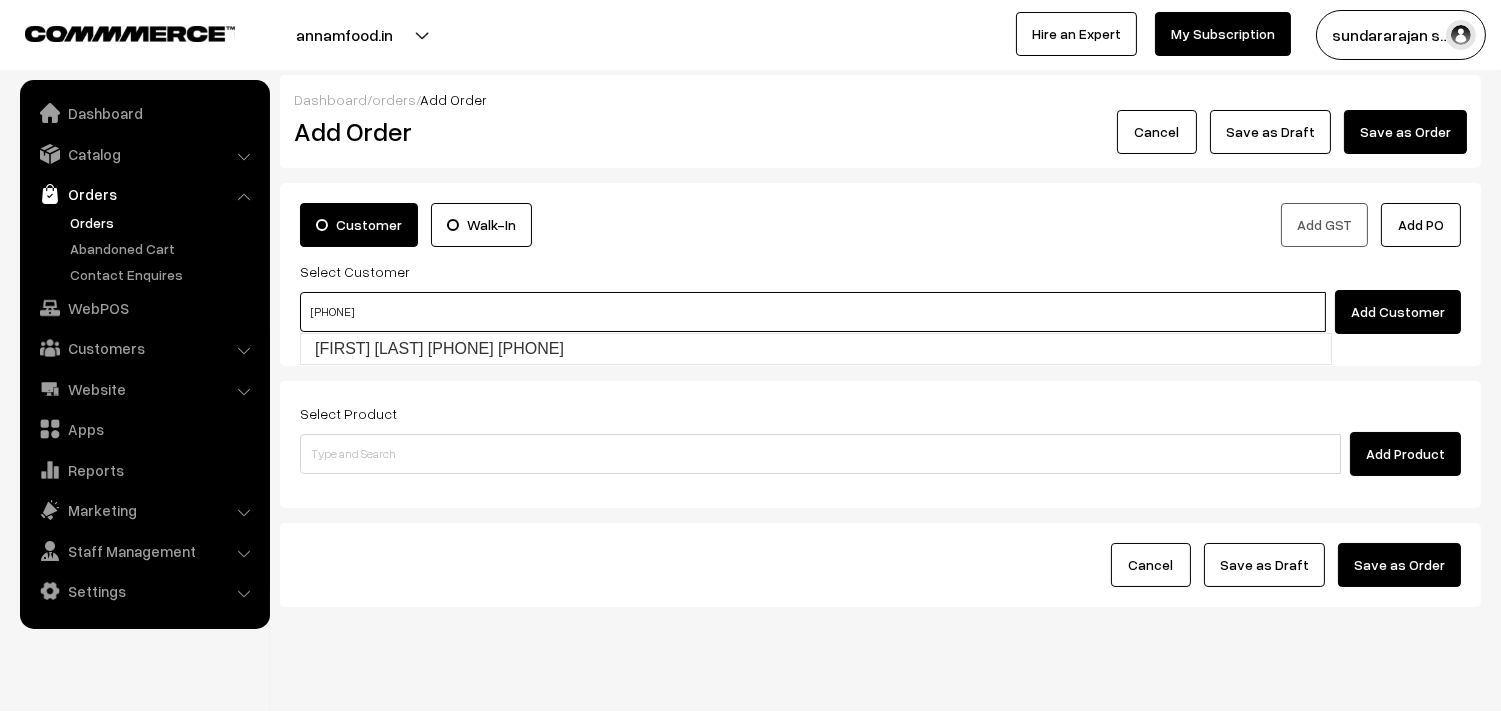 click on "[PHONE]" at bounding box center [813, 312] 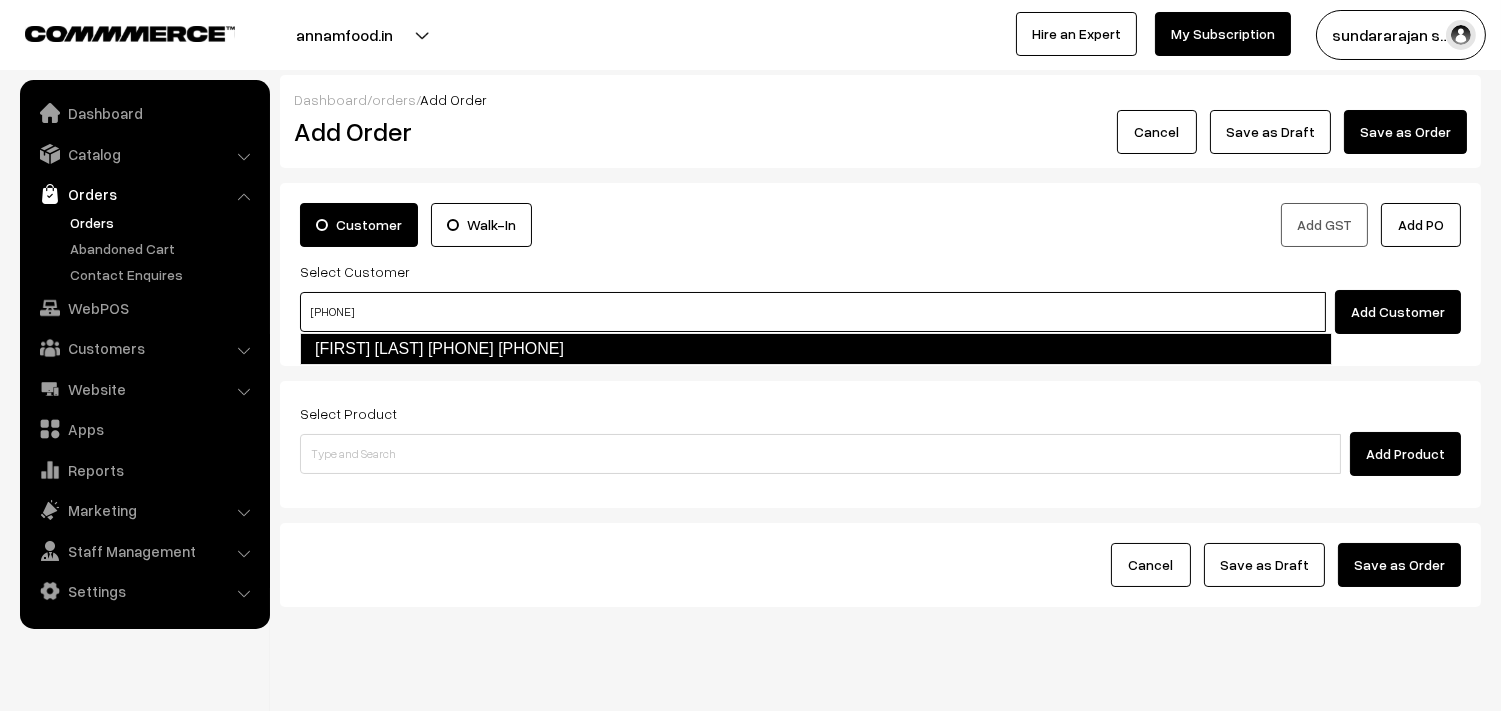 click on "[FIRST] [LAST] [PHONE] [PHONE]" at bounding box center [816, 349] 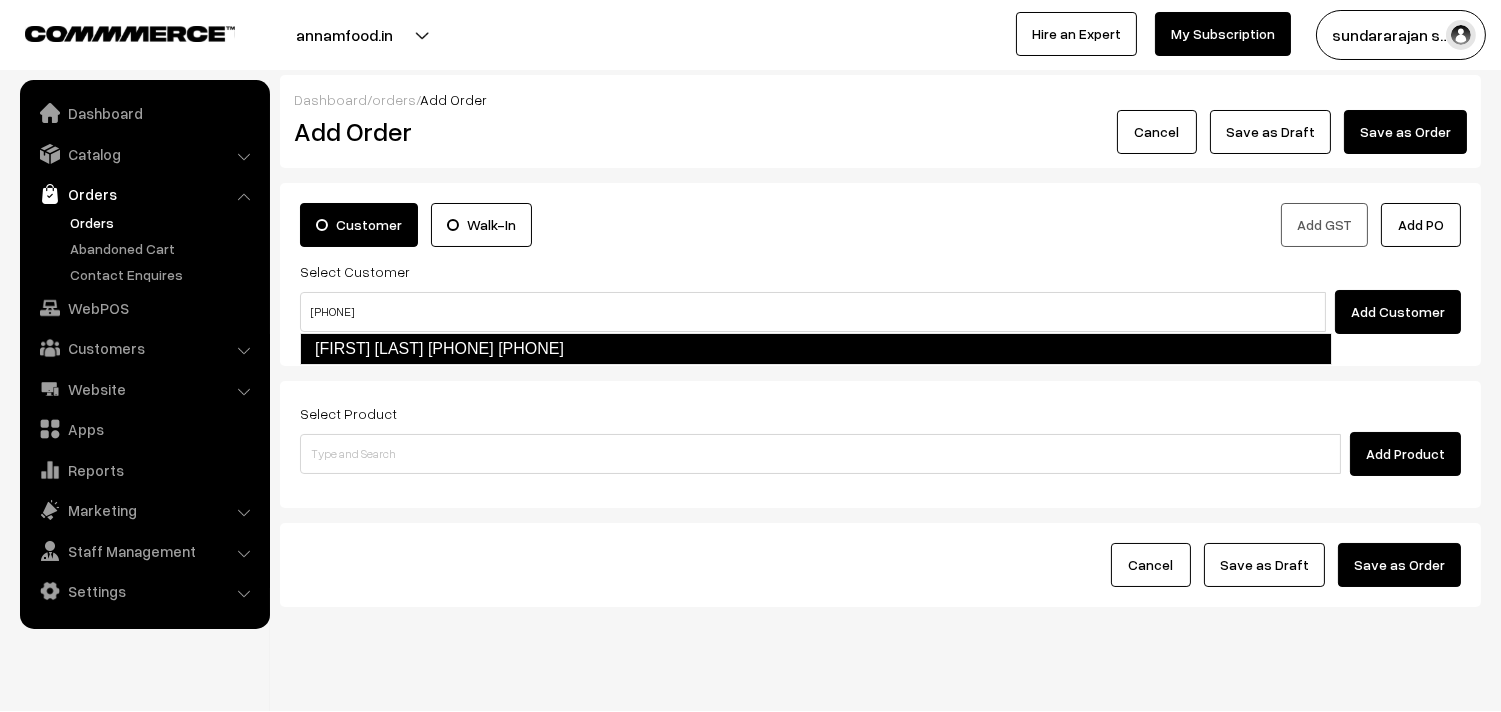 type 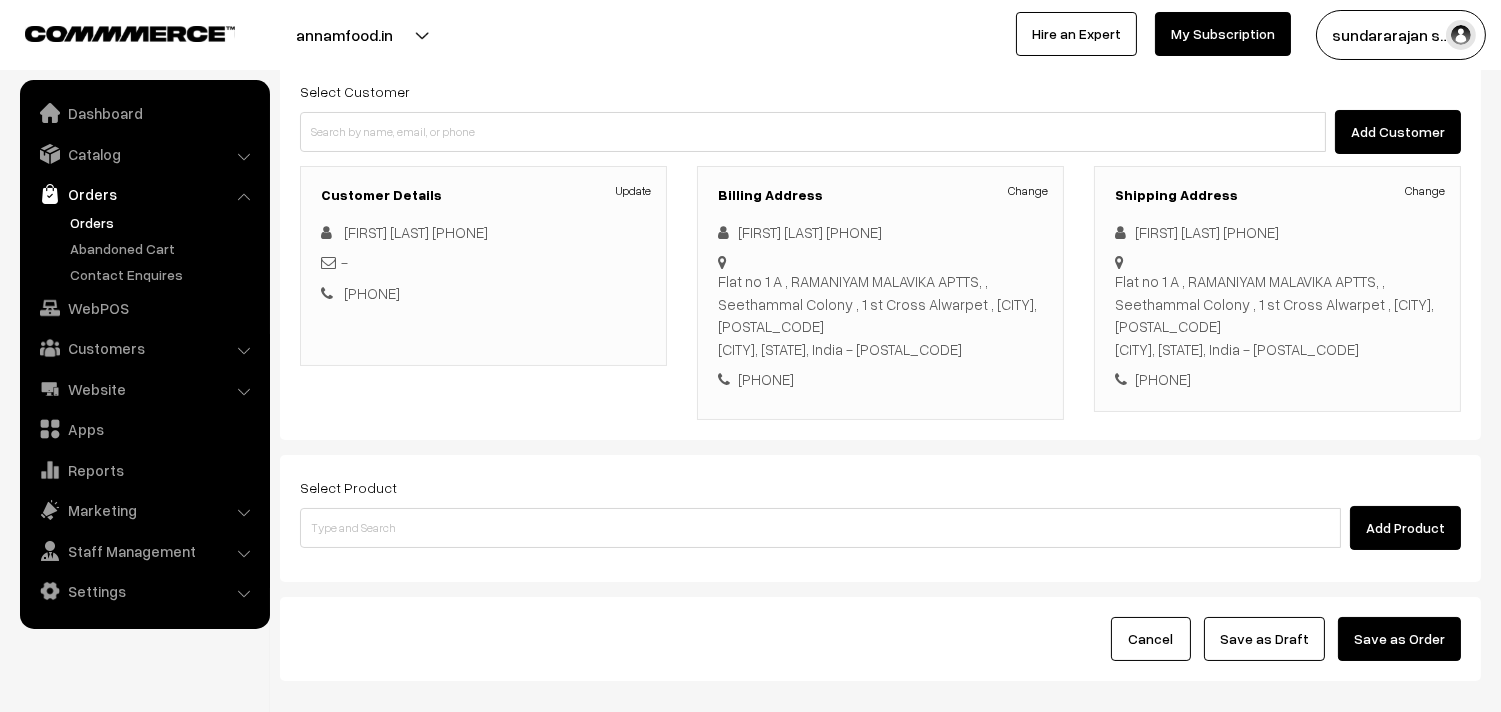 scroll, scrollTop: 295, scrollLeft: 0, axis: vertical 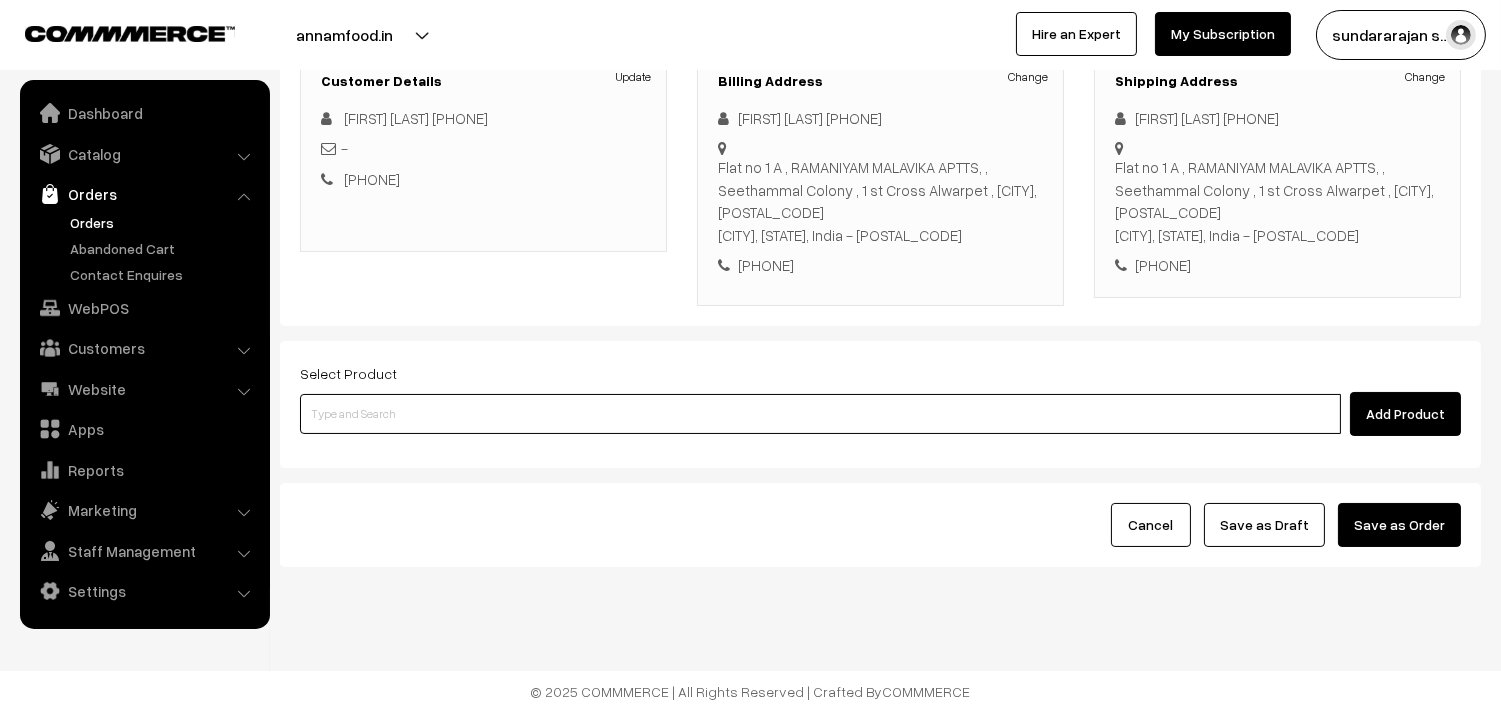 click at bounding box center (820, 414) 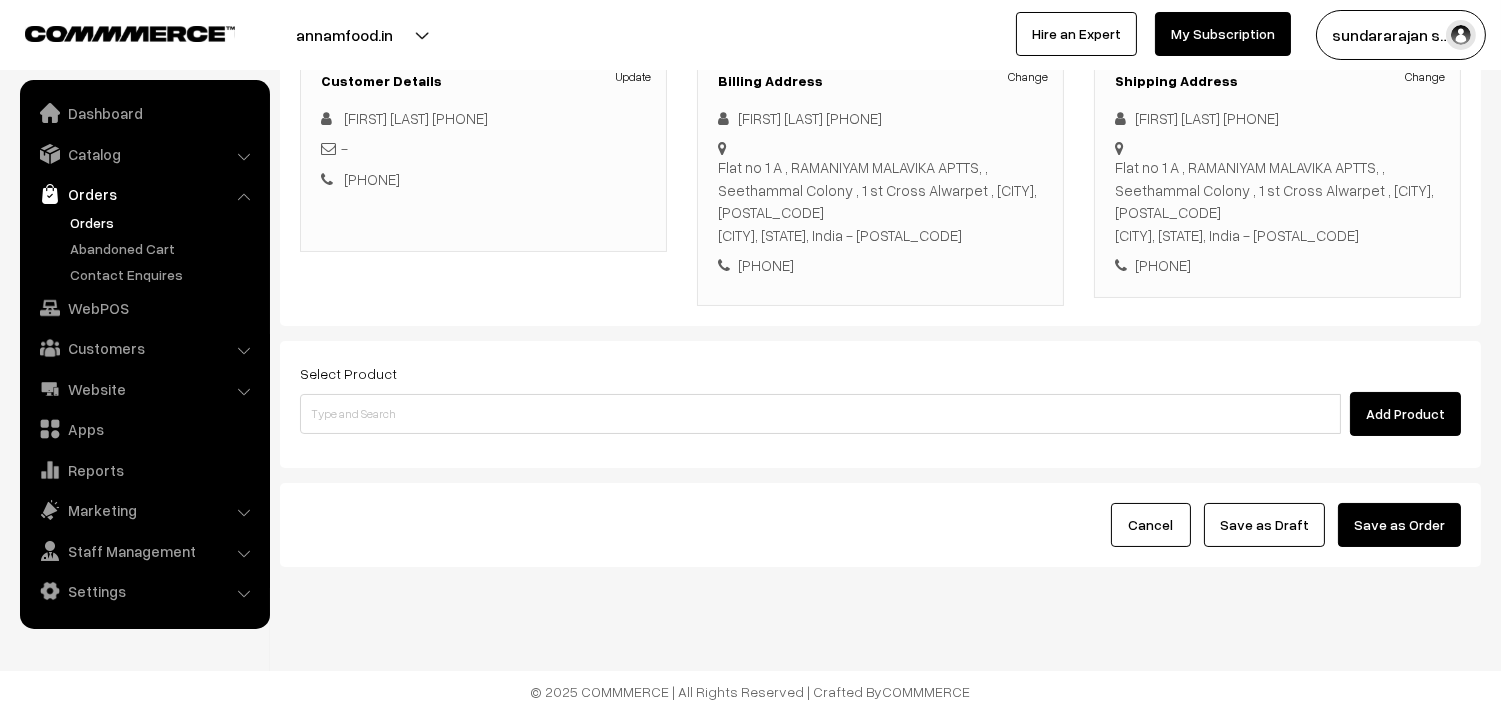 click on "Select Product
Add Product" at bounding box center (880, 398) 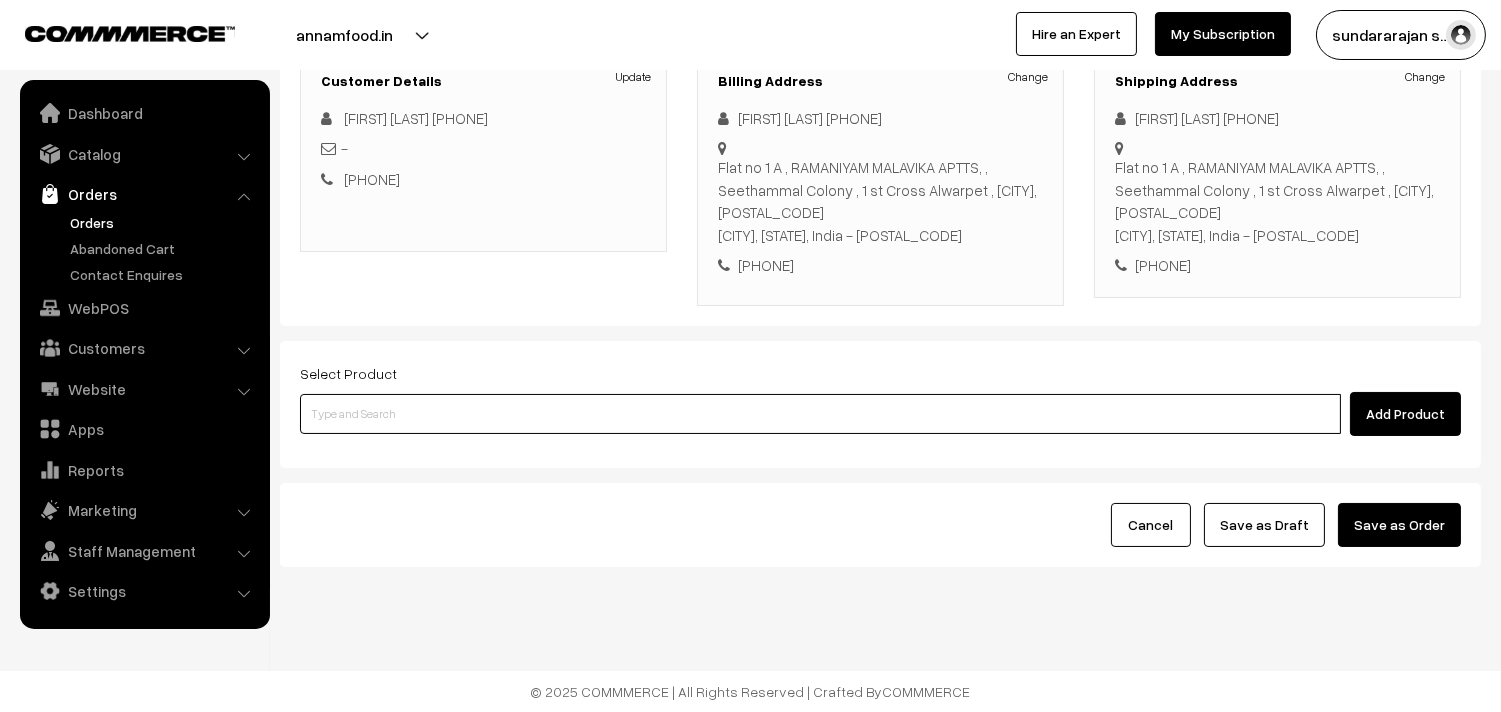 drag, startPoint x: 453, startPoint y: 410, endPoint x: 688, endPoint y: 46, distance: 433.26782 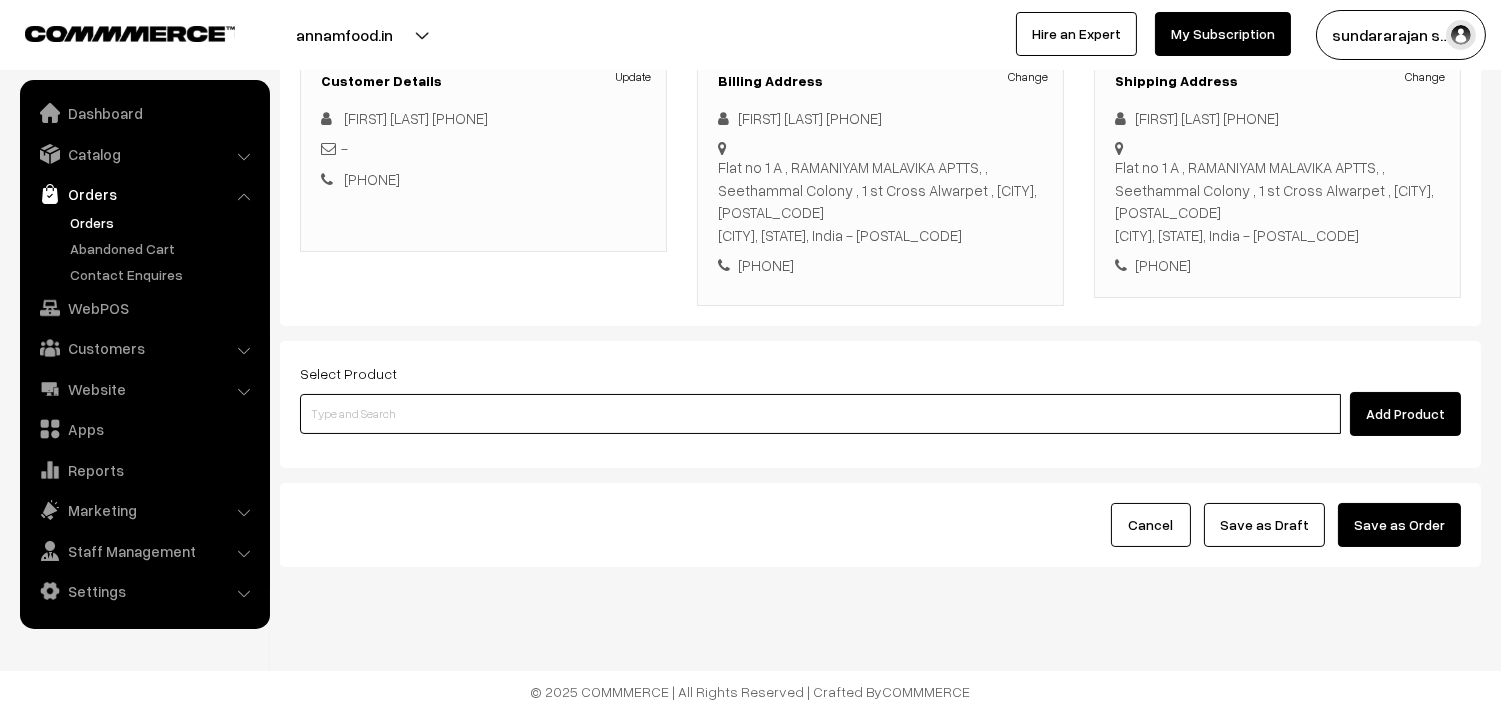 paste on "04th Without Rice..." 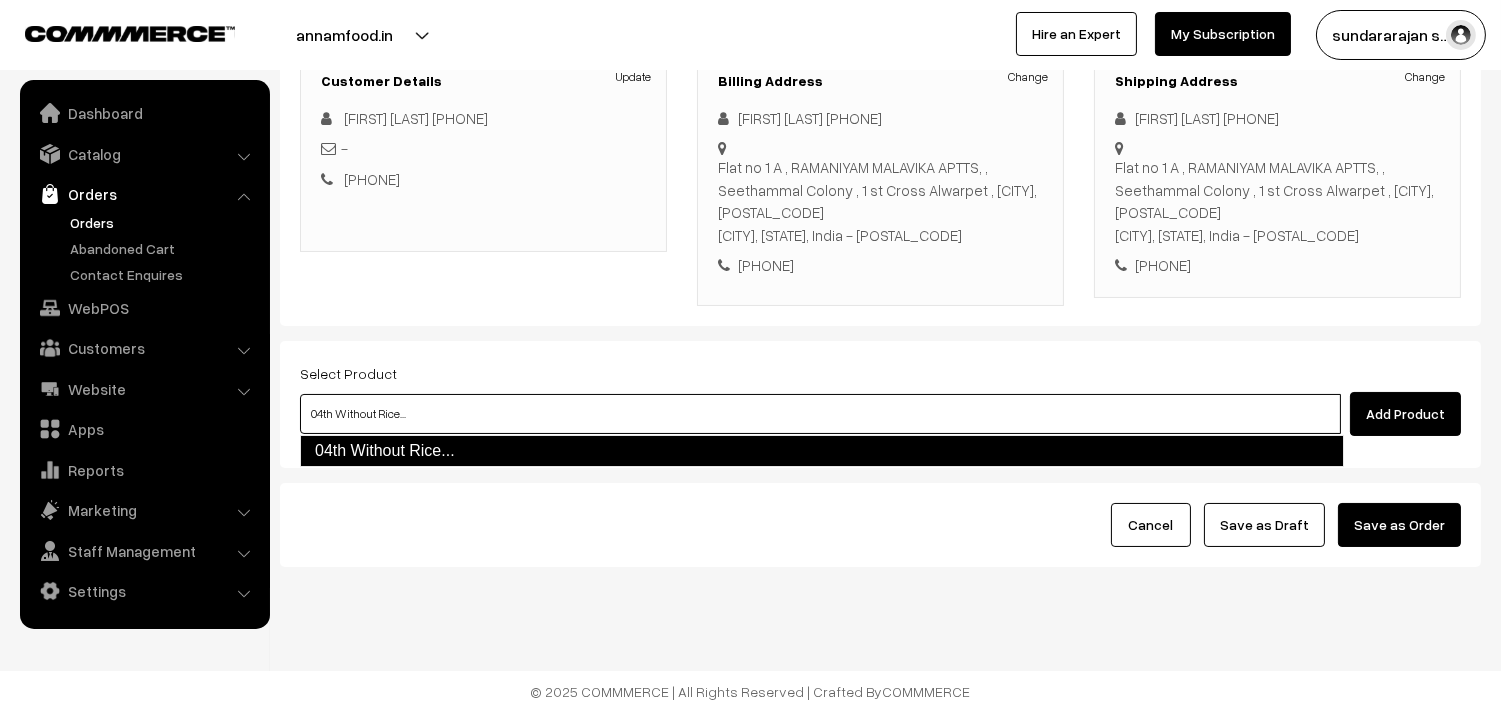 click on "04th Without Rice..." at bounding box center [822, 451] 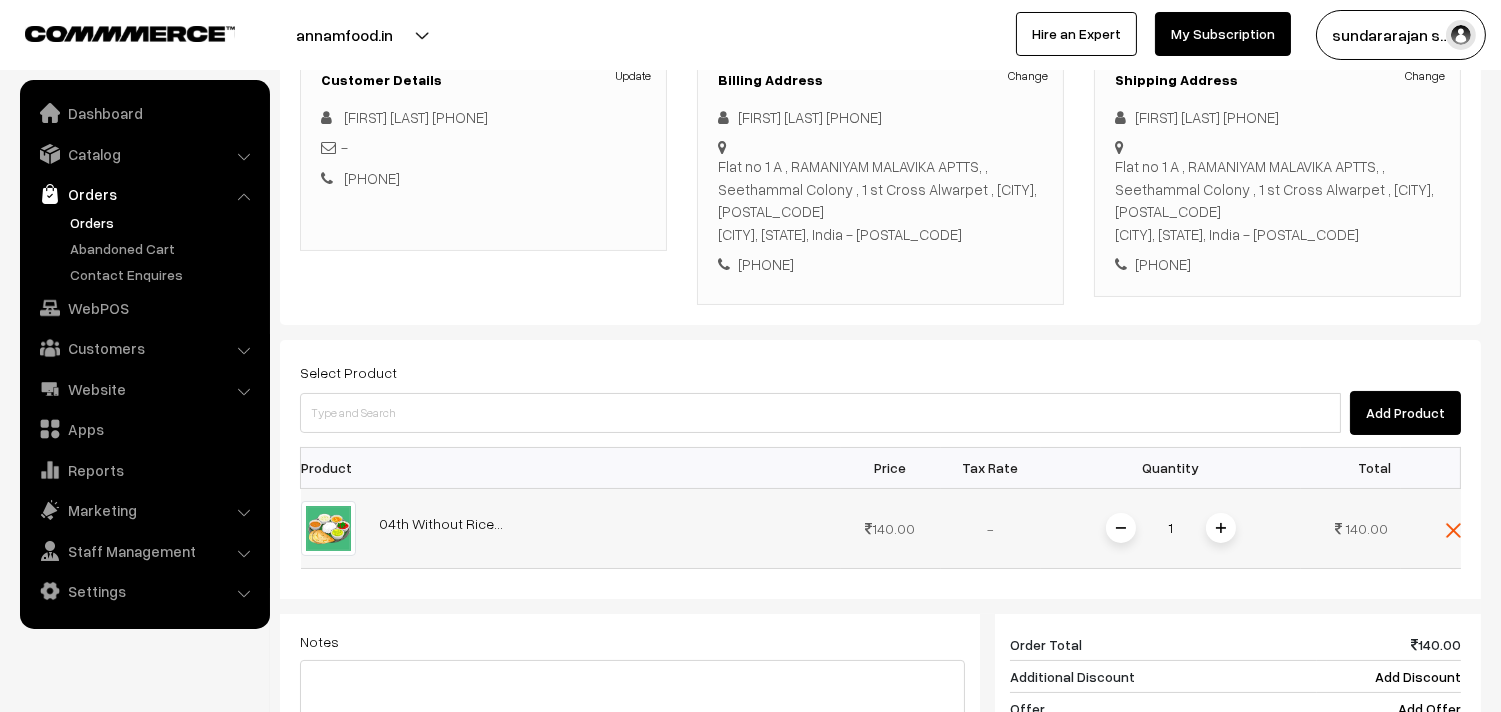 click at bounding box center [1221, 528] 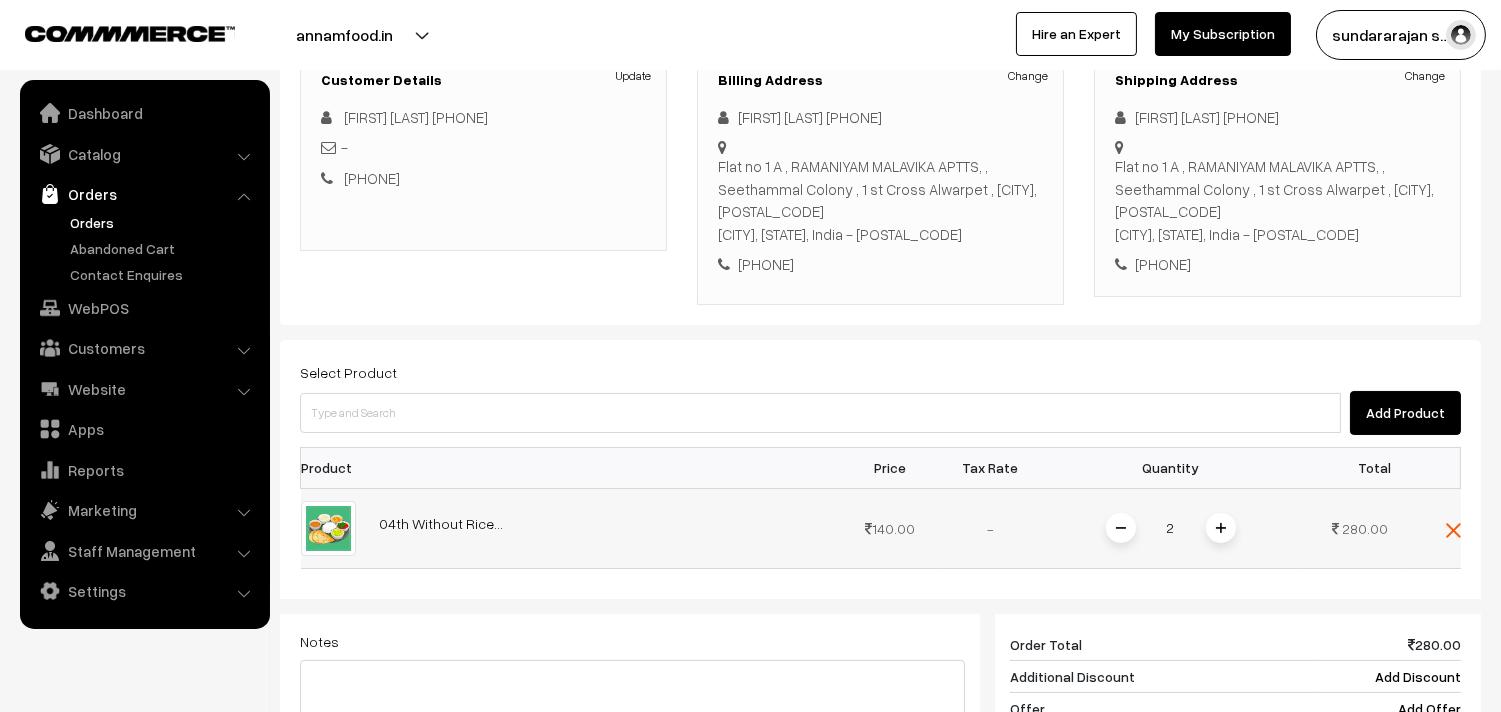 click at bounding box center (1221, 528) 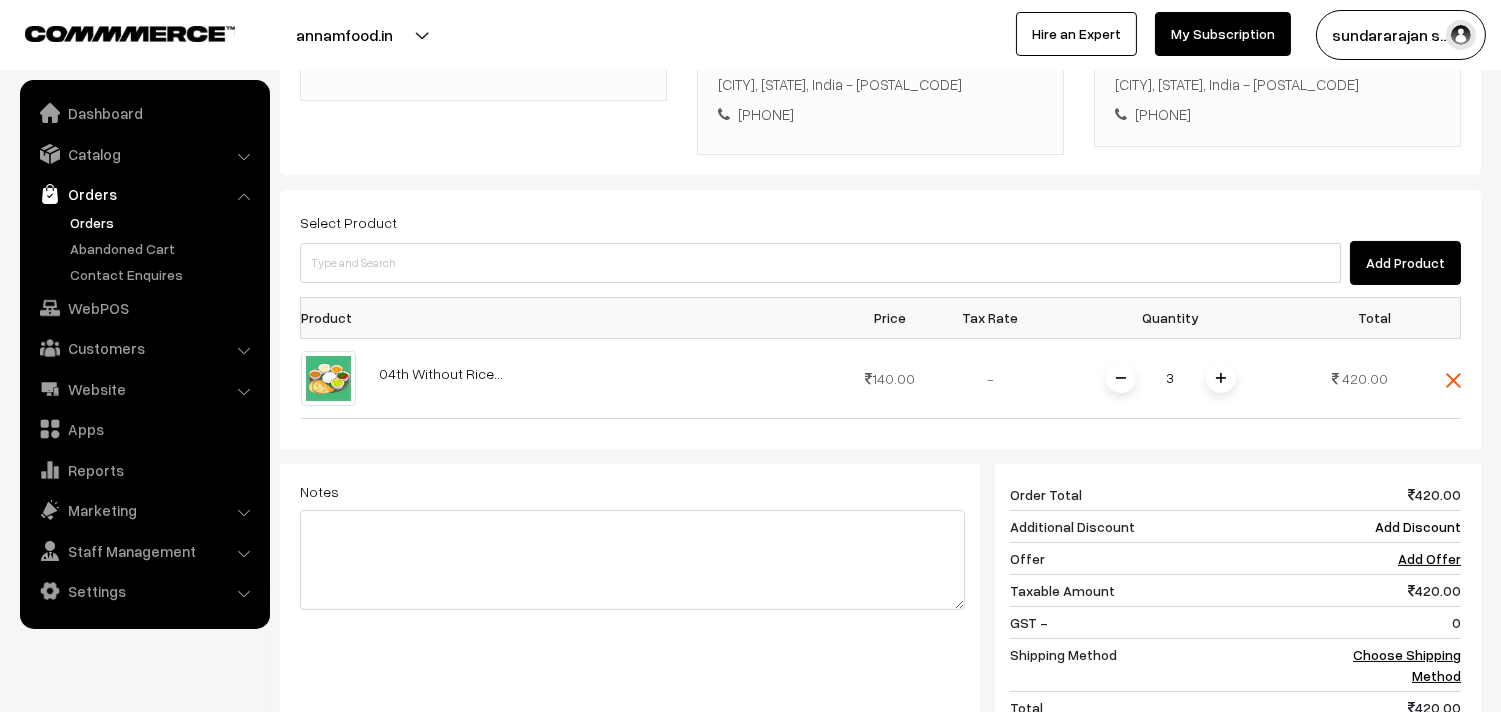 scroll, scrollTop: 628, scrollLeft: 0, axis: vertical 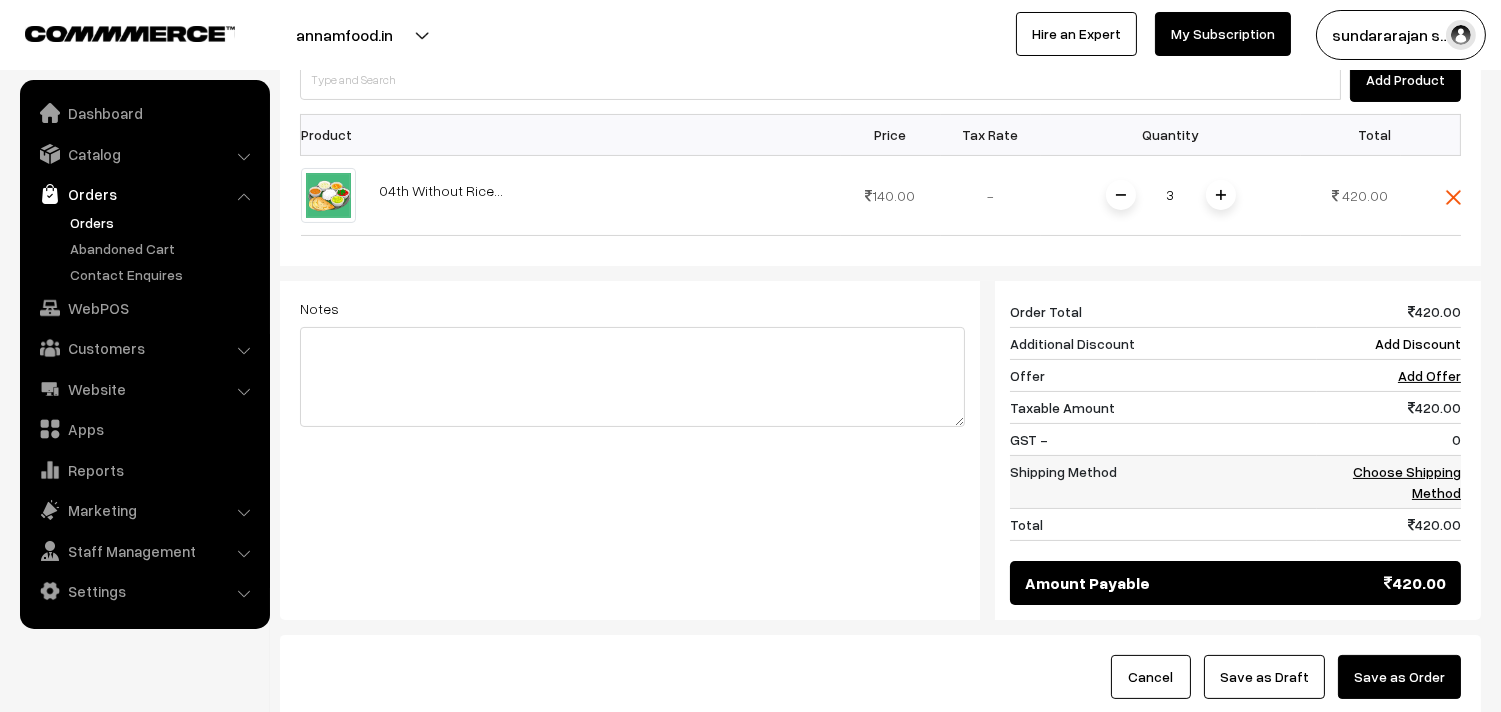 click on "Choose Shipping Method" at bounding box center [1407, 482] 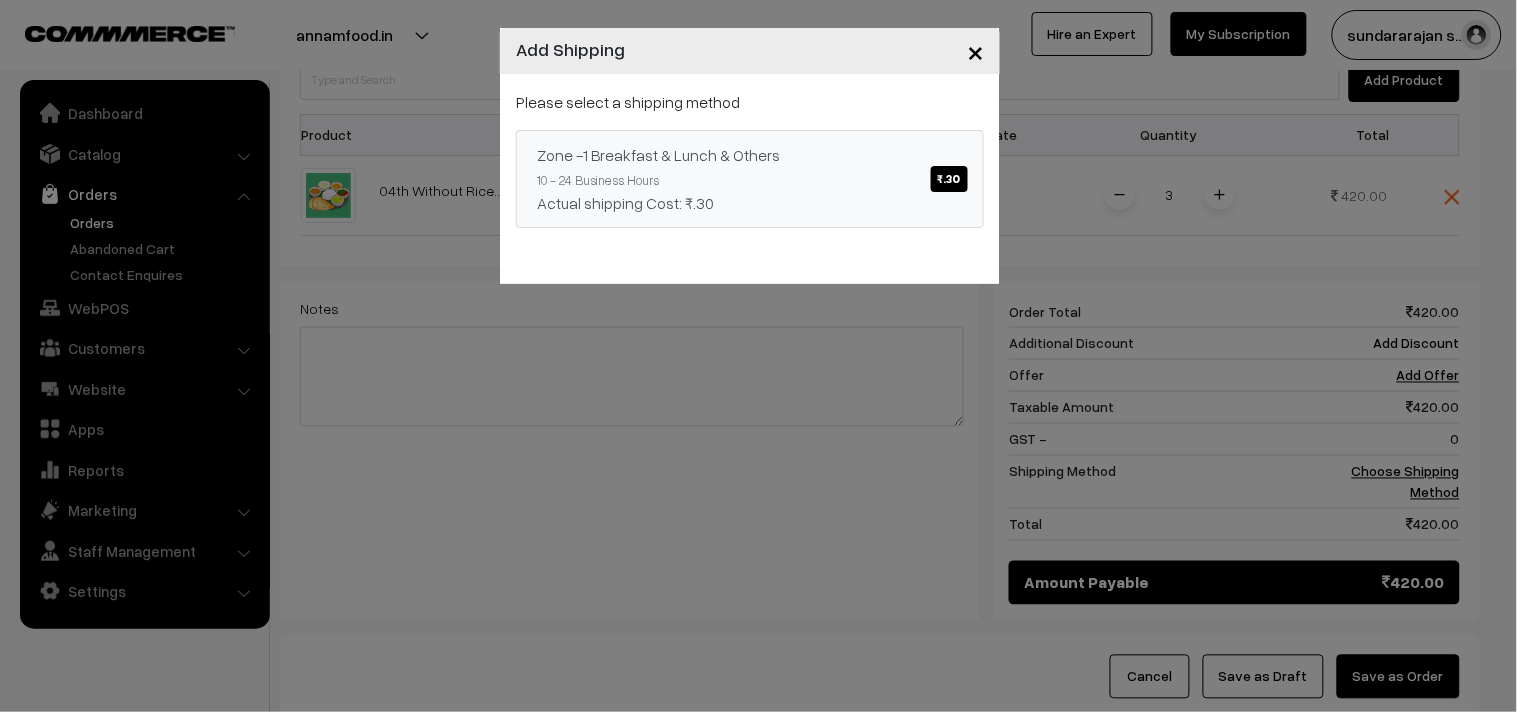 click on "Actual shipping Cost: ₹.30" at bounding box center (750, 203) 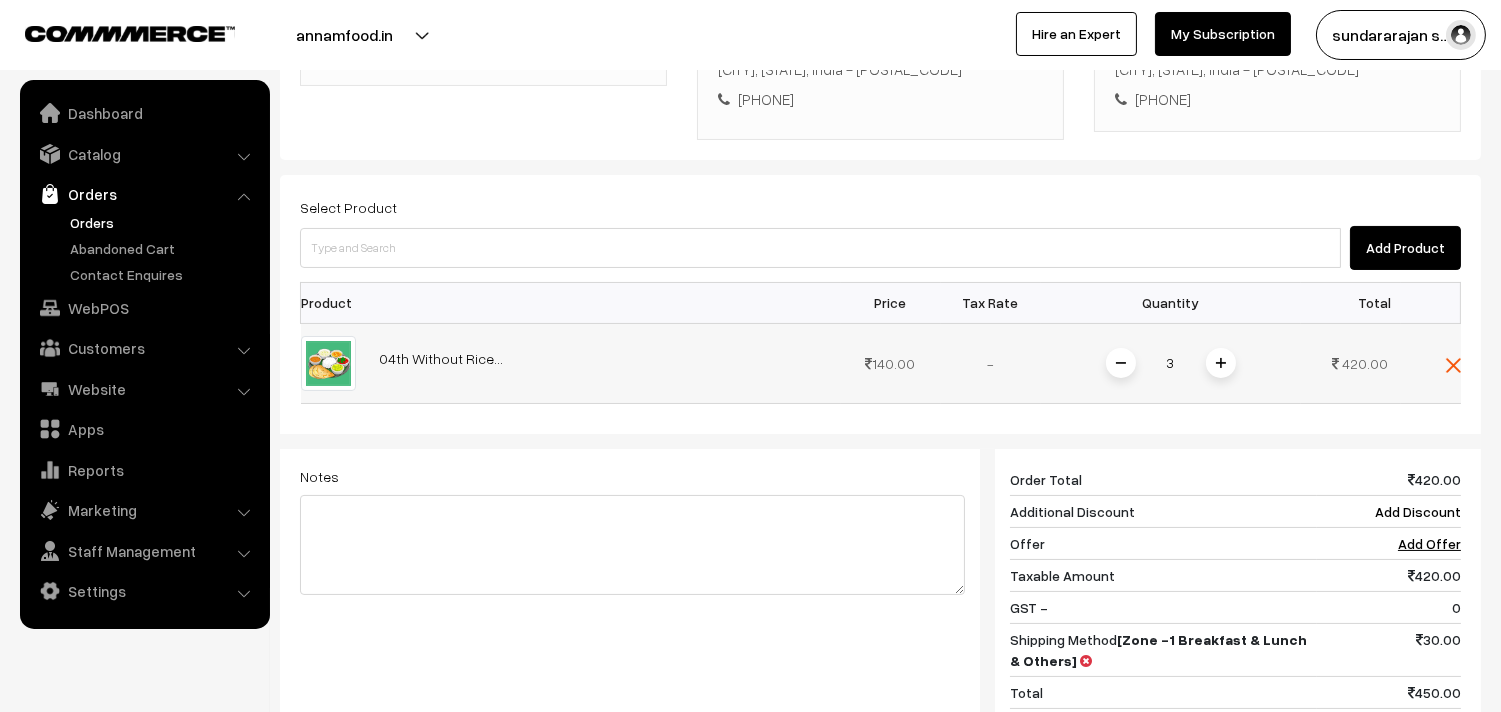 scroll, scrollTop: 295, scrollLeft: 0, axis: vertical 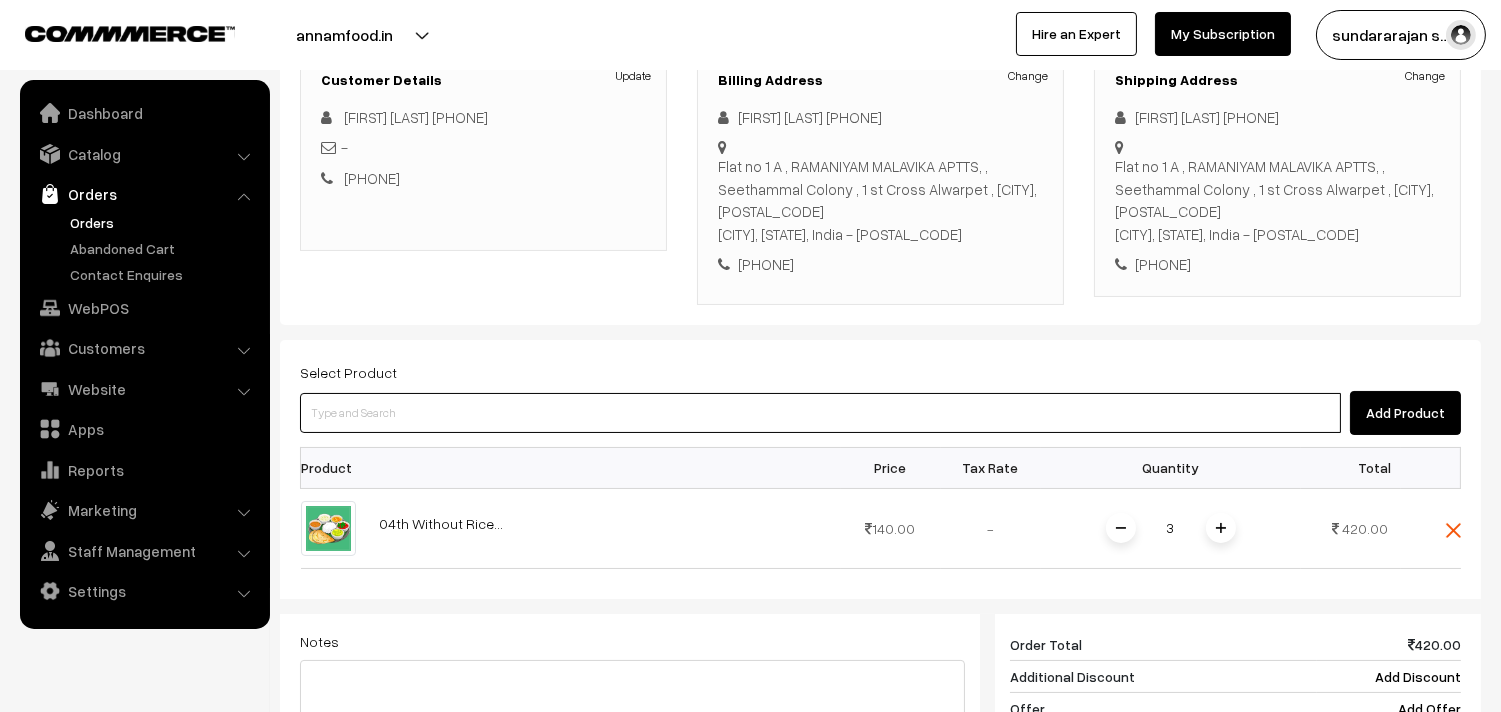 click at bounding box center [820, 413] 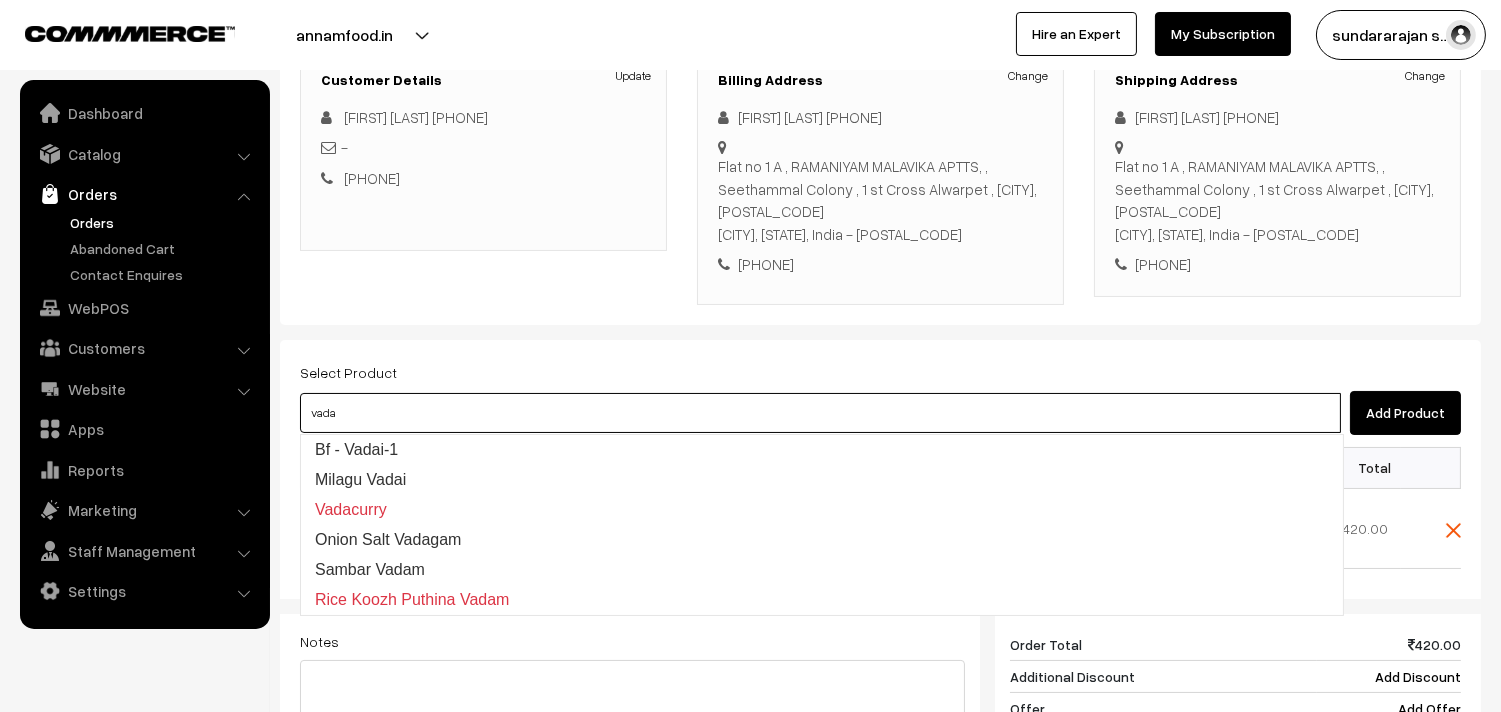 type on "vada" 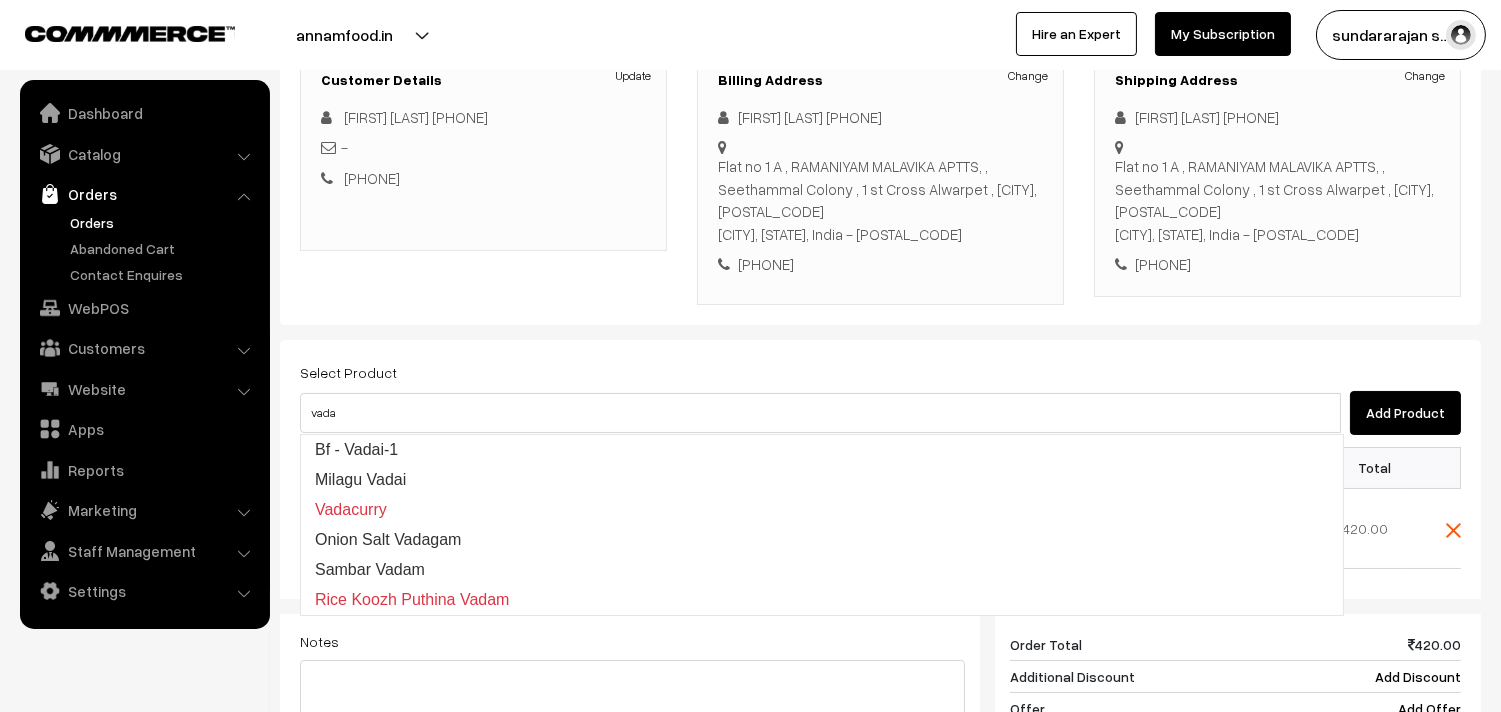 type 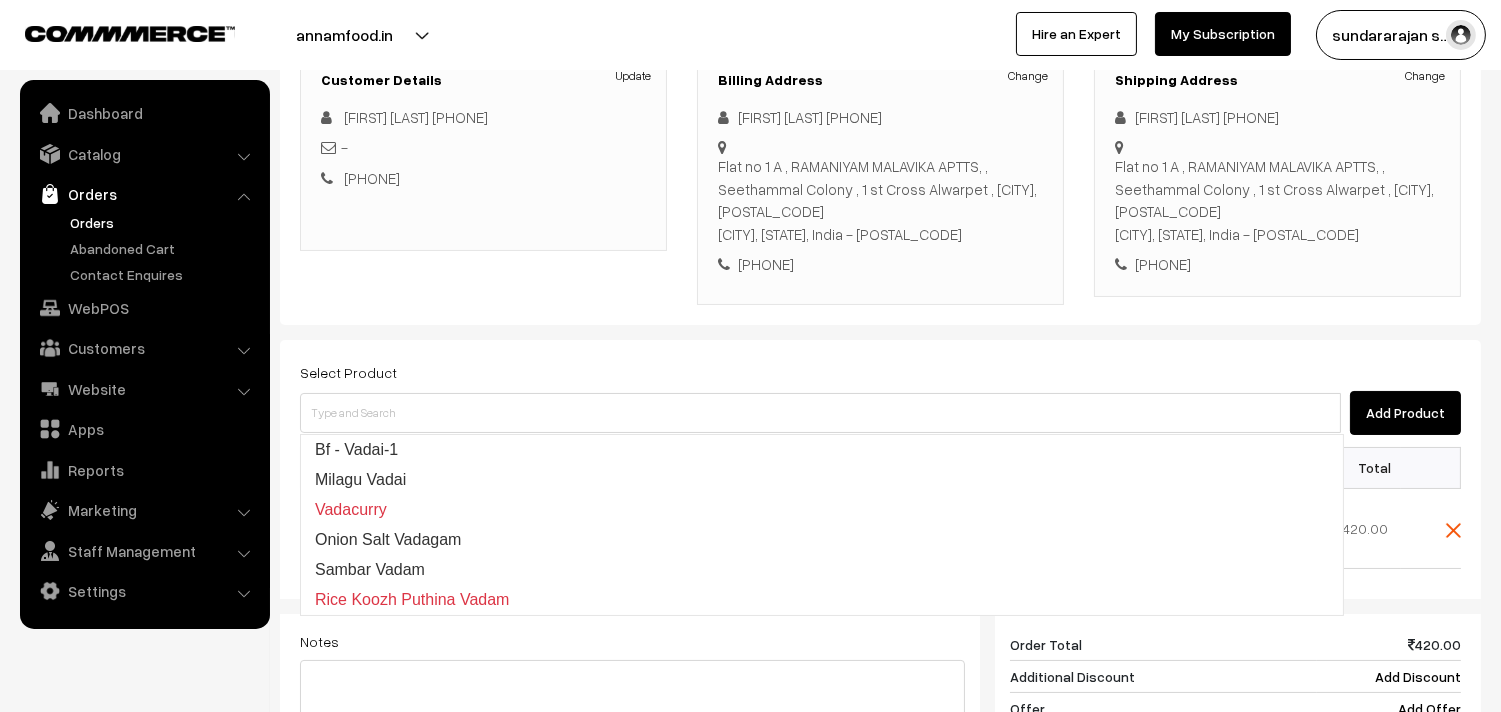 click at bounding box center (880, 606) 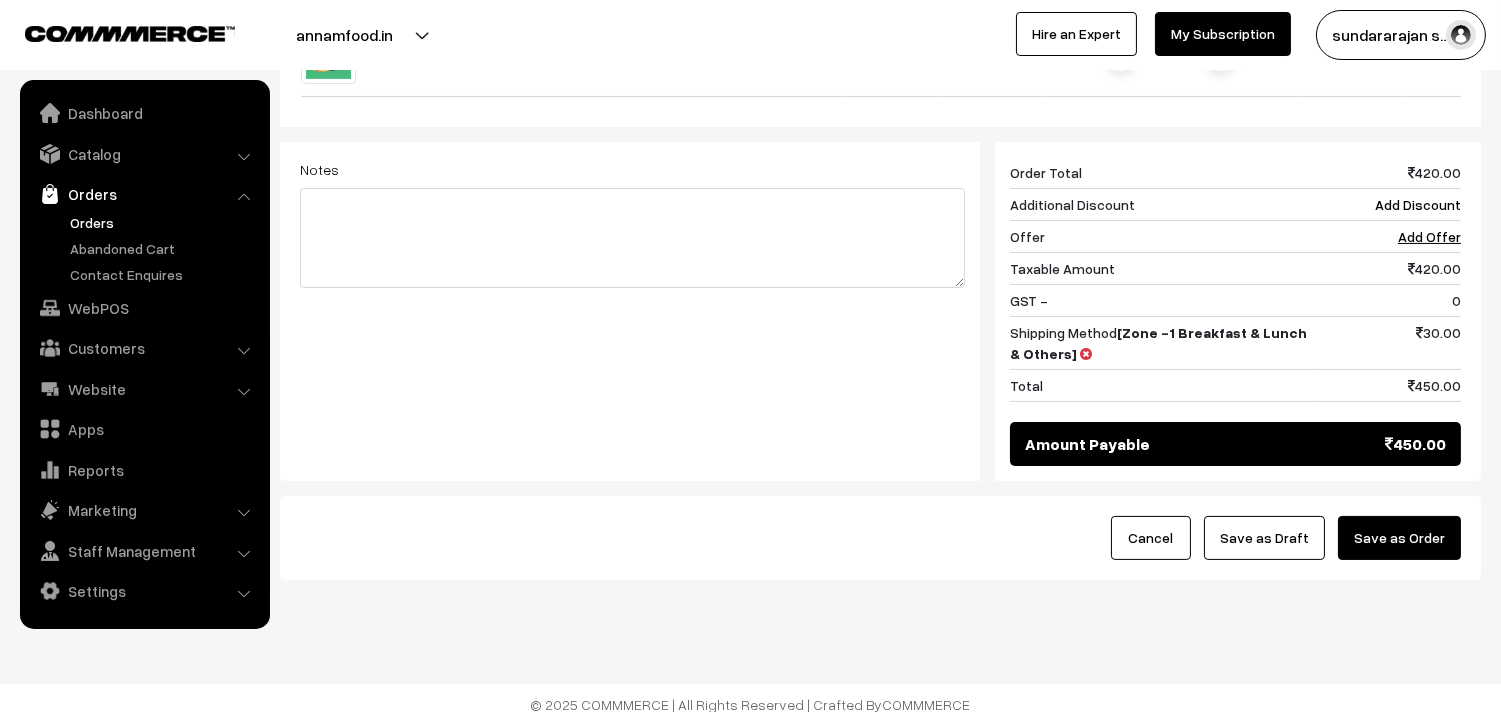 scroll, scrollTop: 782, scrollLeft: 0, axis: vertical 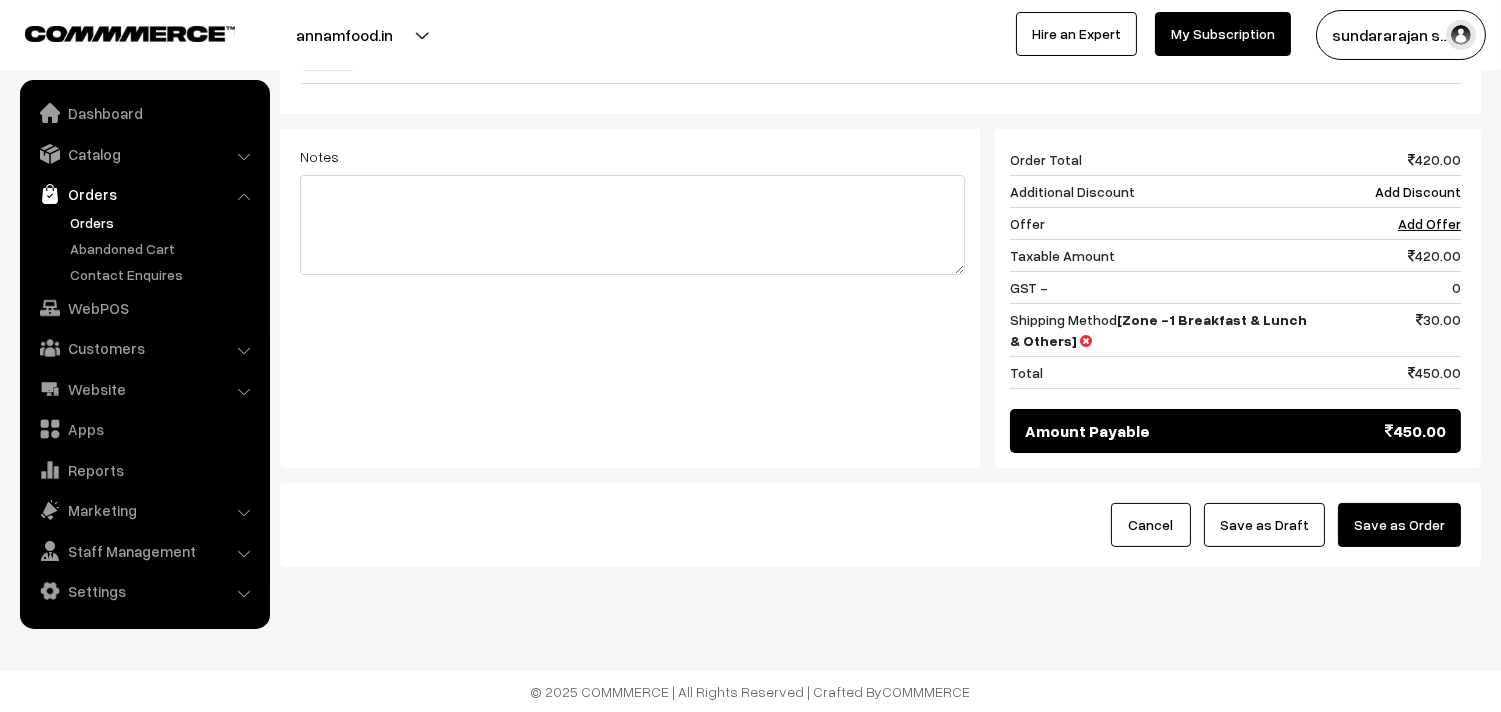 click on "Save as Draft" at bounding box center [1264, 525] 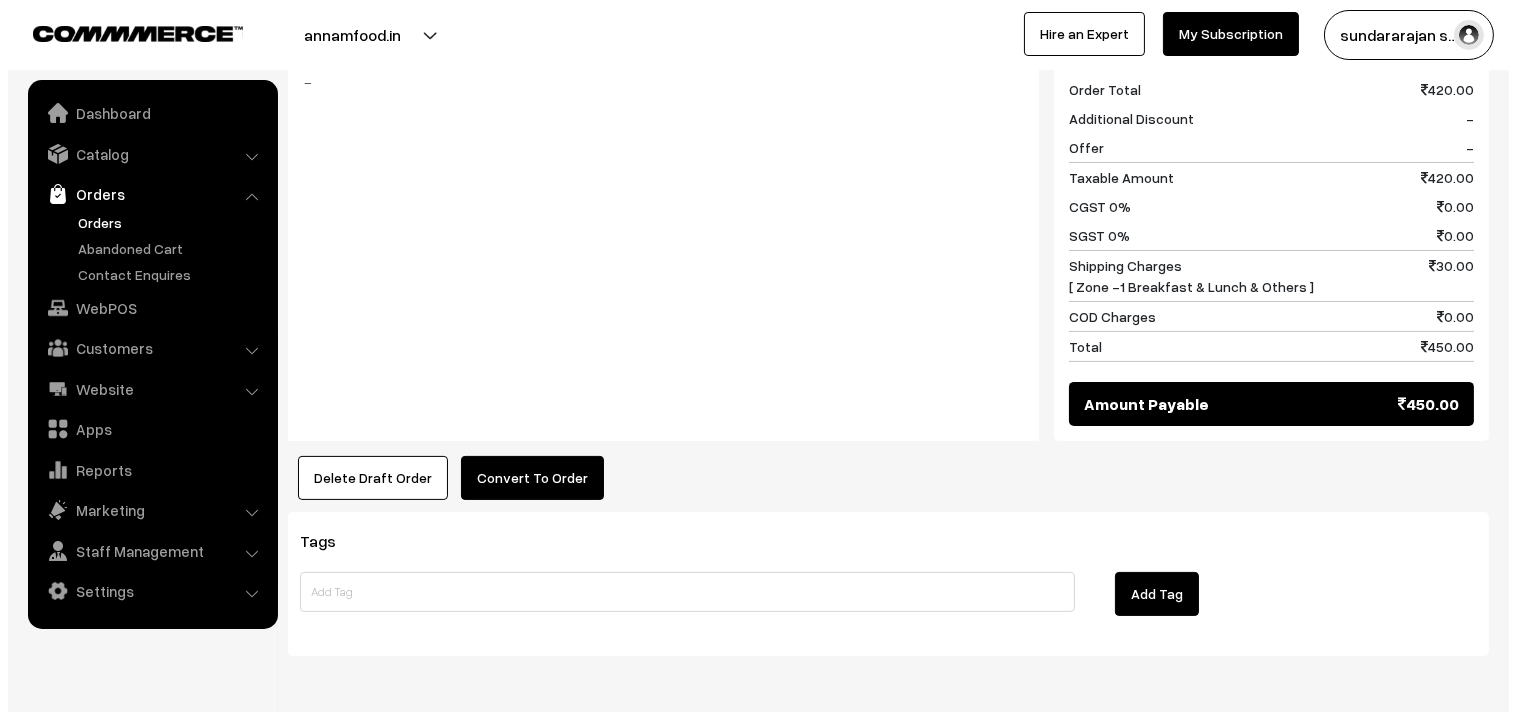 scroll, scrollTop: 888, scrollLeft: 0, axis: vertical 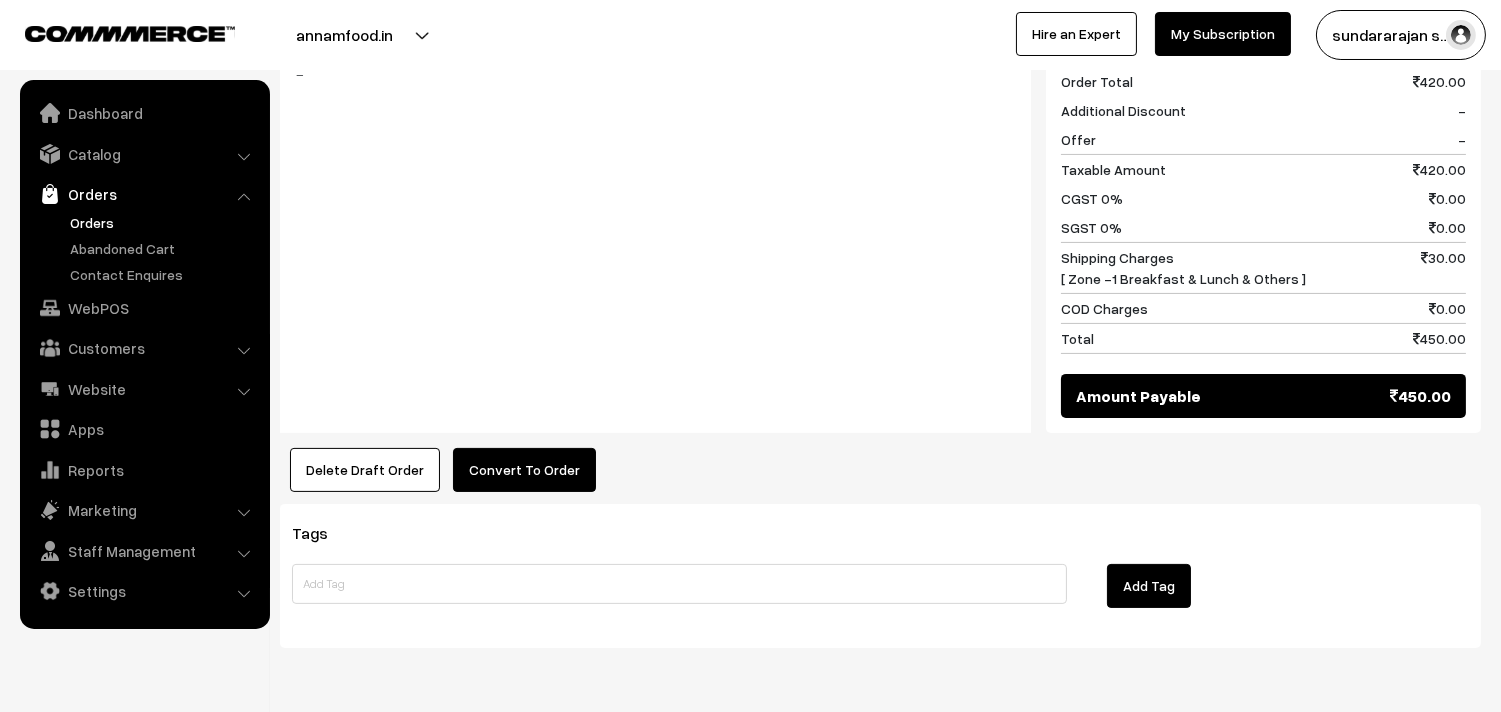 click on "Convert To Order" at bounding box center [524, 470] 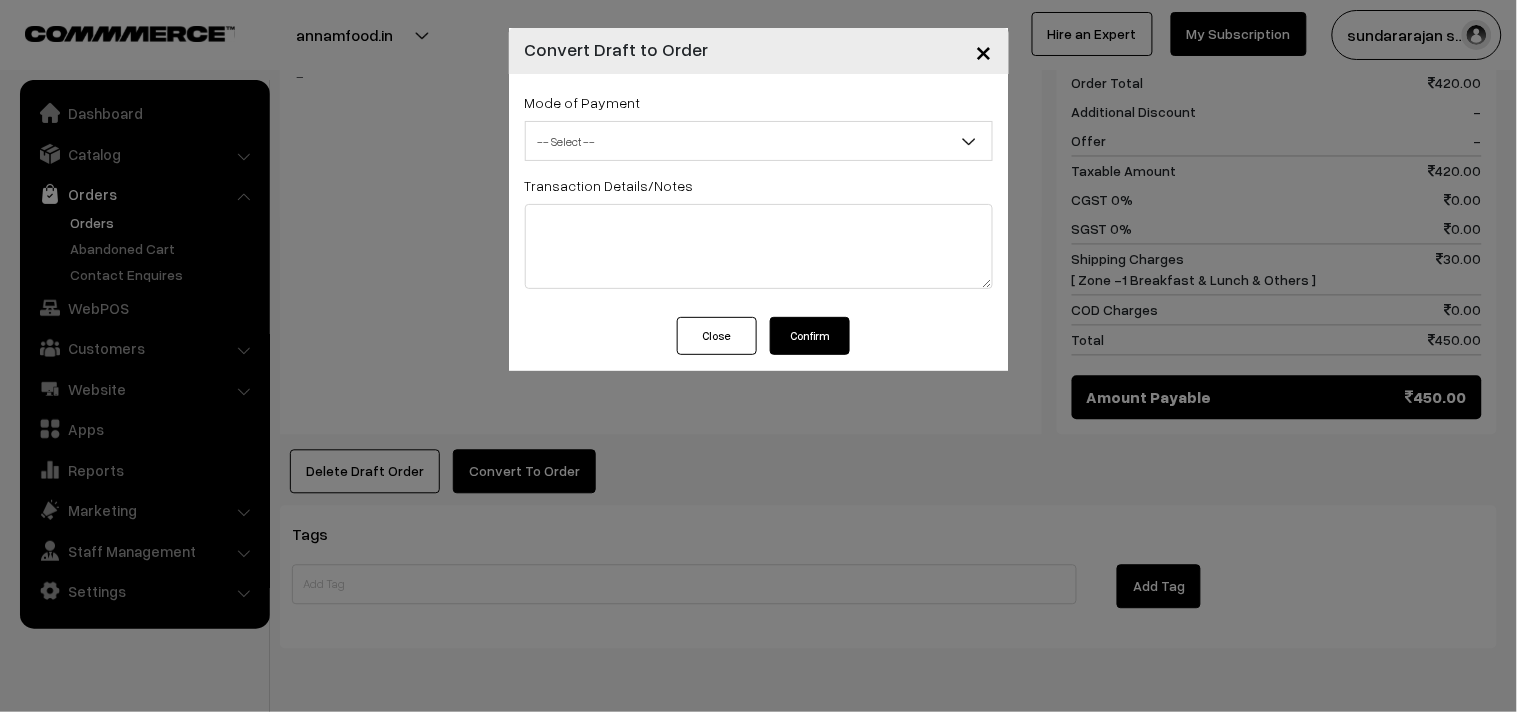 click on "-- Select --" at bounding box center (759, 141) 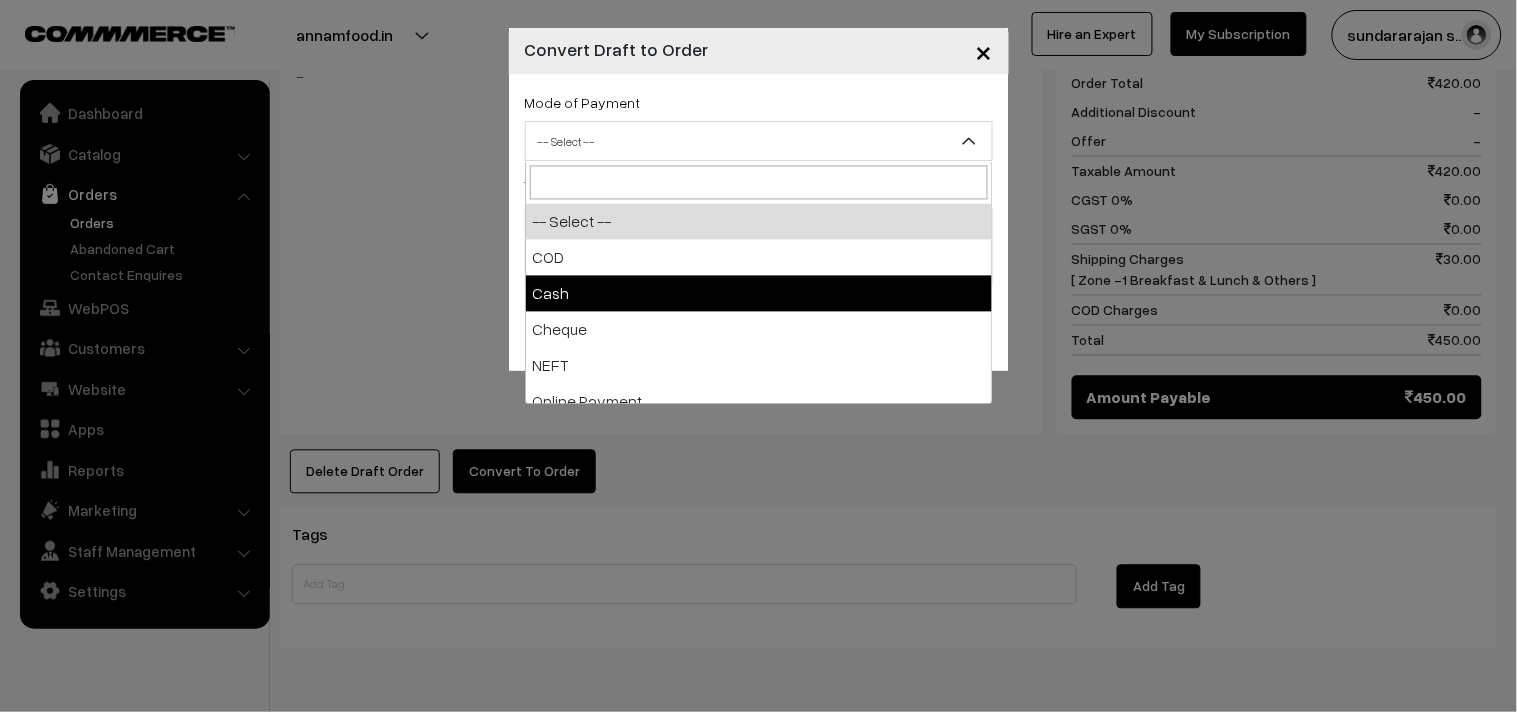 select on "1" 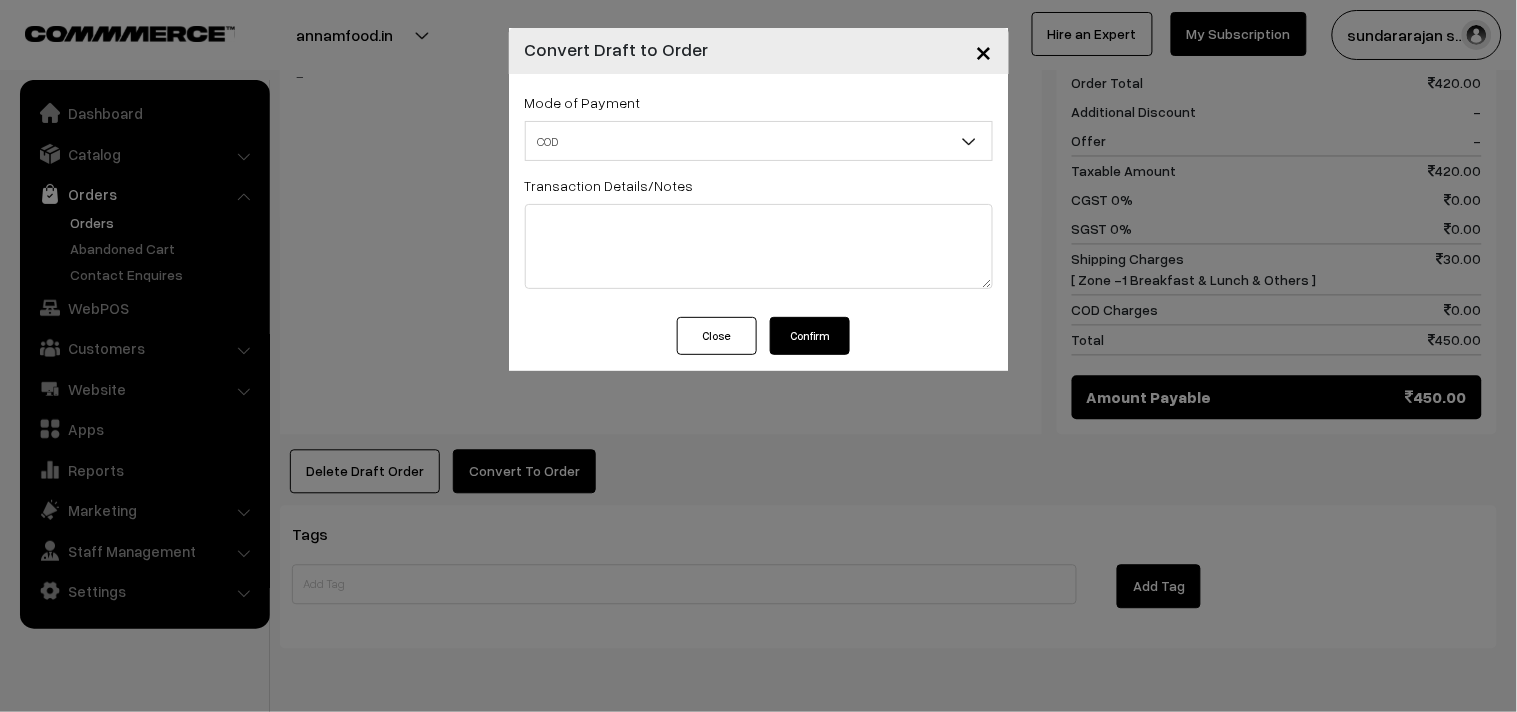 click on "Mode of Payment
-- Select --
COD
Cash" at bounding box center [759, 195] 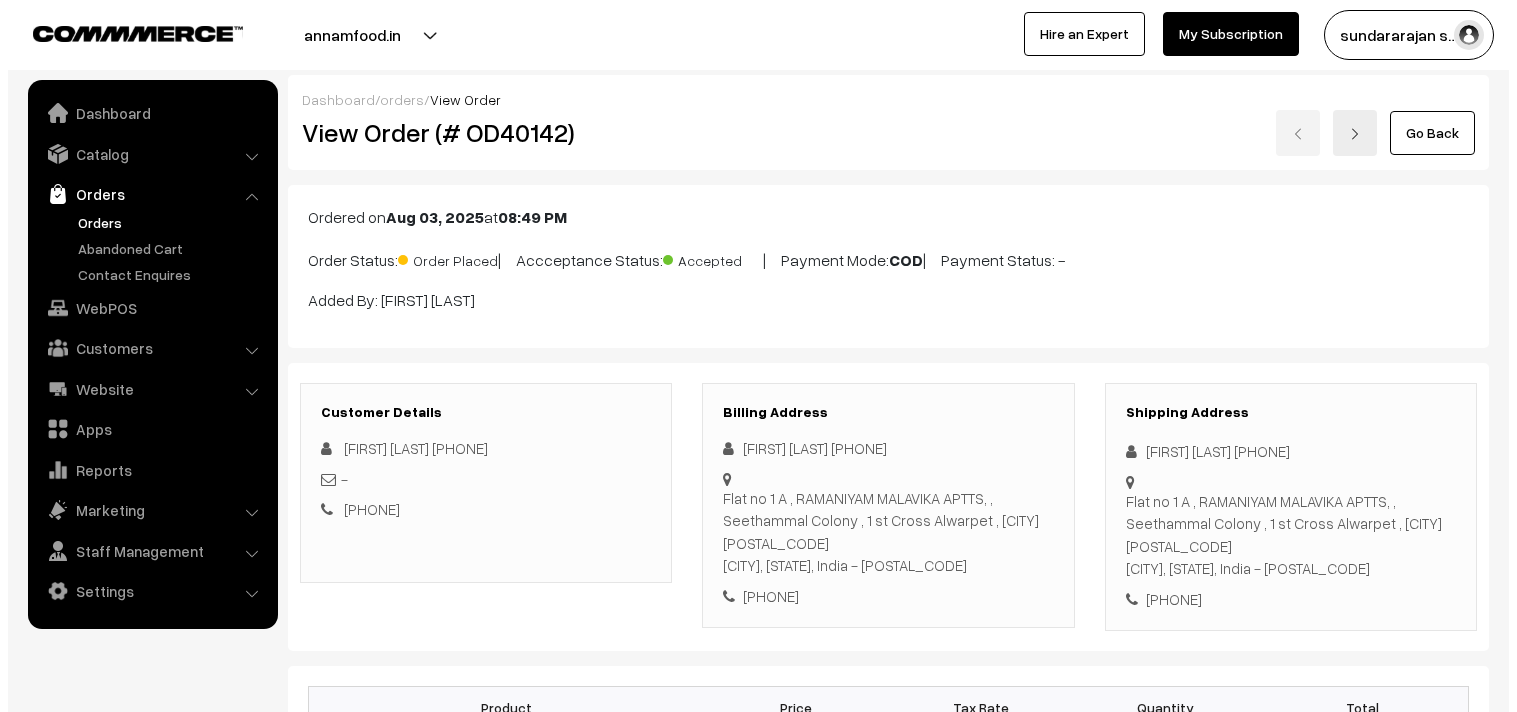 scroll, scrollTop: 888, scrollLeft: 0, axis: vertical 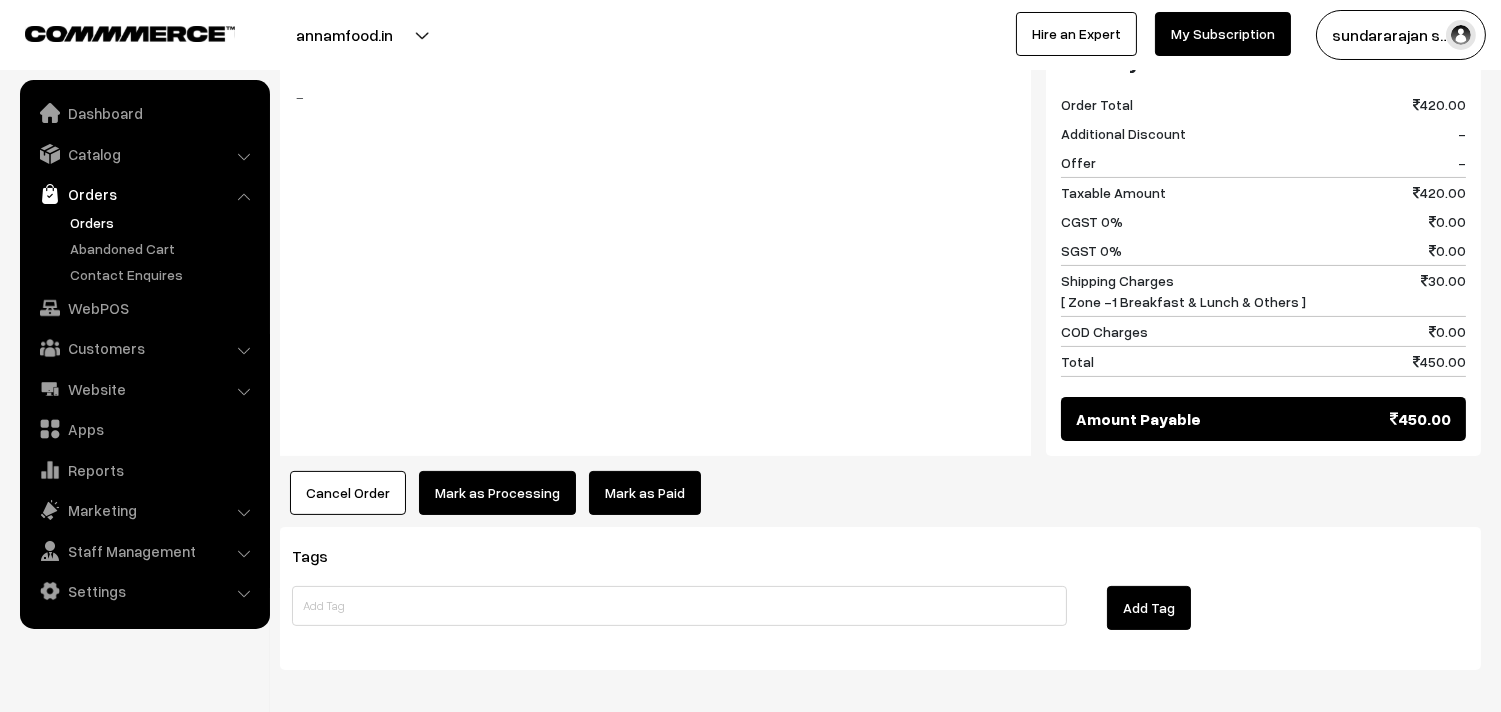 click on "Mark as Processing" at bounding box center [497, 493] 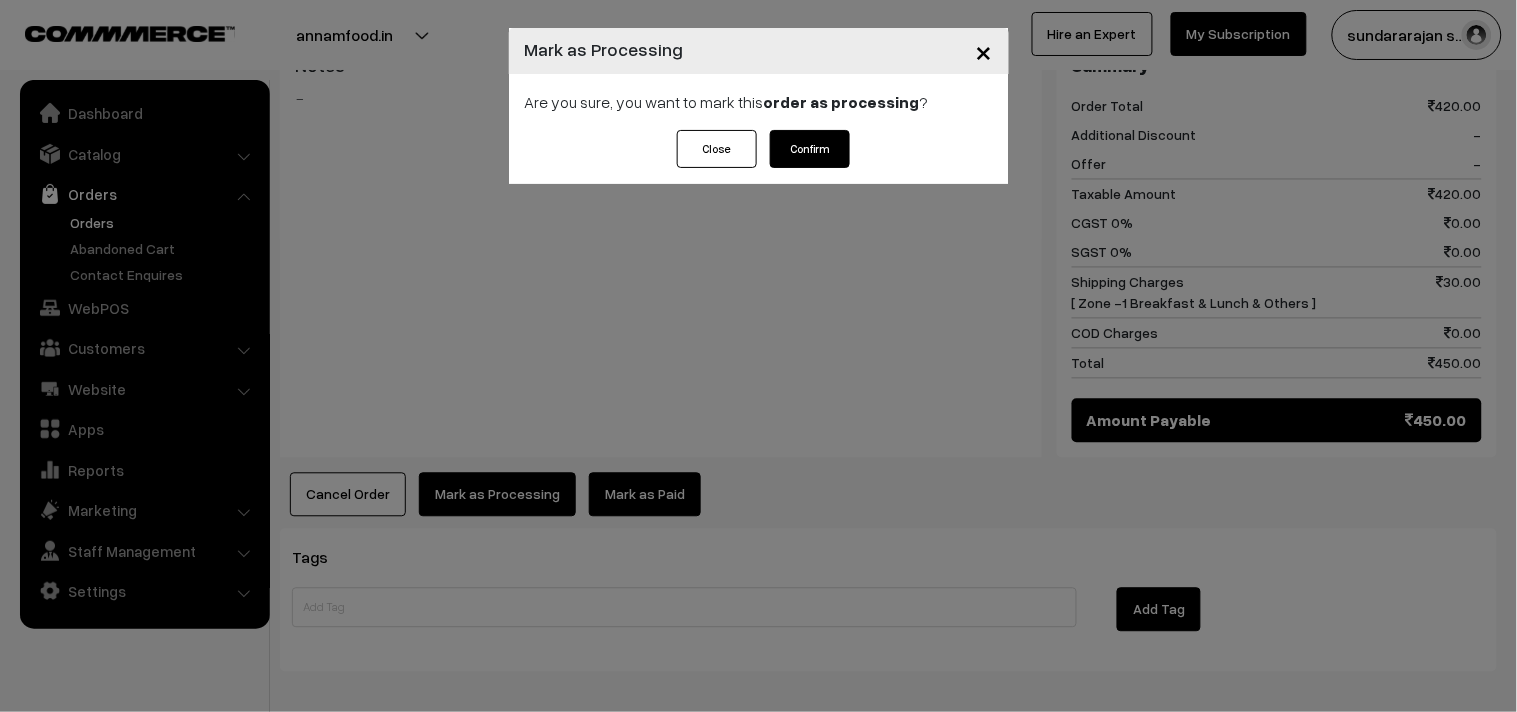 click on "Confirm" at bounding box center (810, 149) 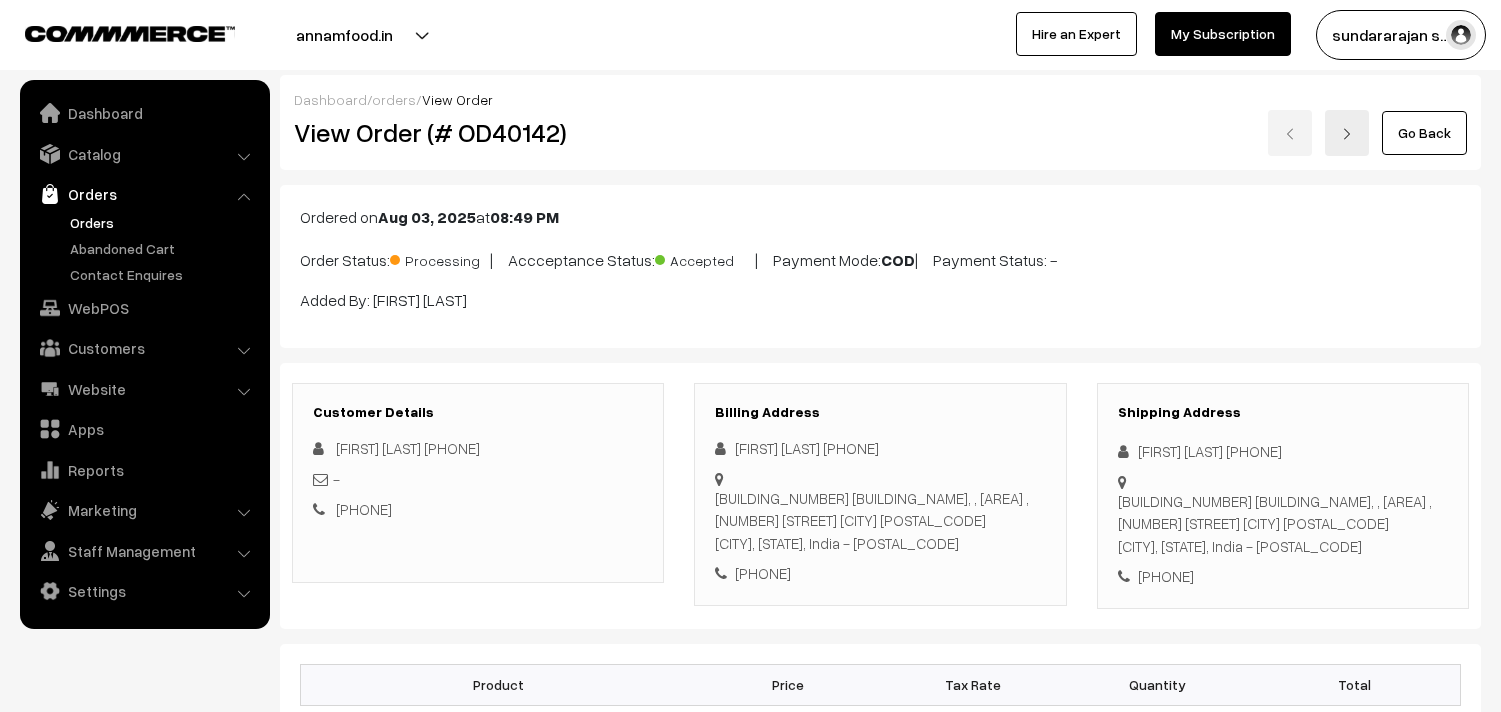 scroll, scrollTop: 0, scrollLeft: 0, axis: both 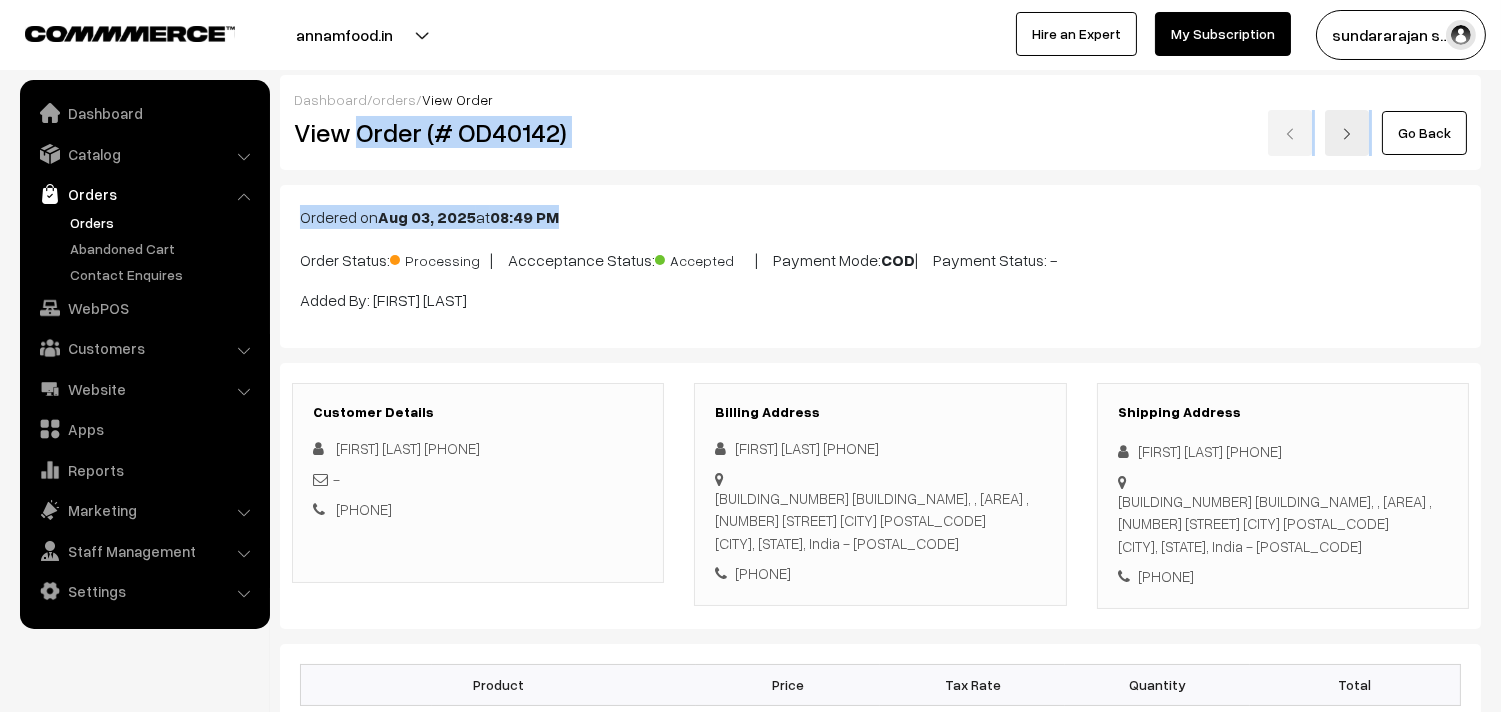 drag, startPoint x: 353, startPoint y: 137, endPoint x: 698, endPoint y: 172, distance: 346.7708 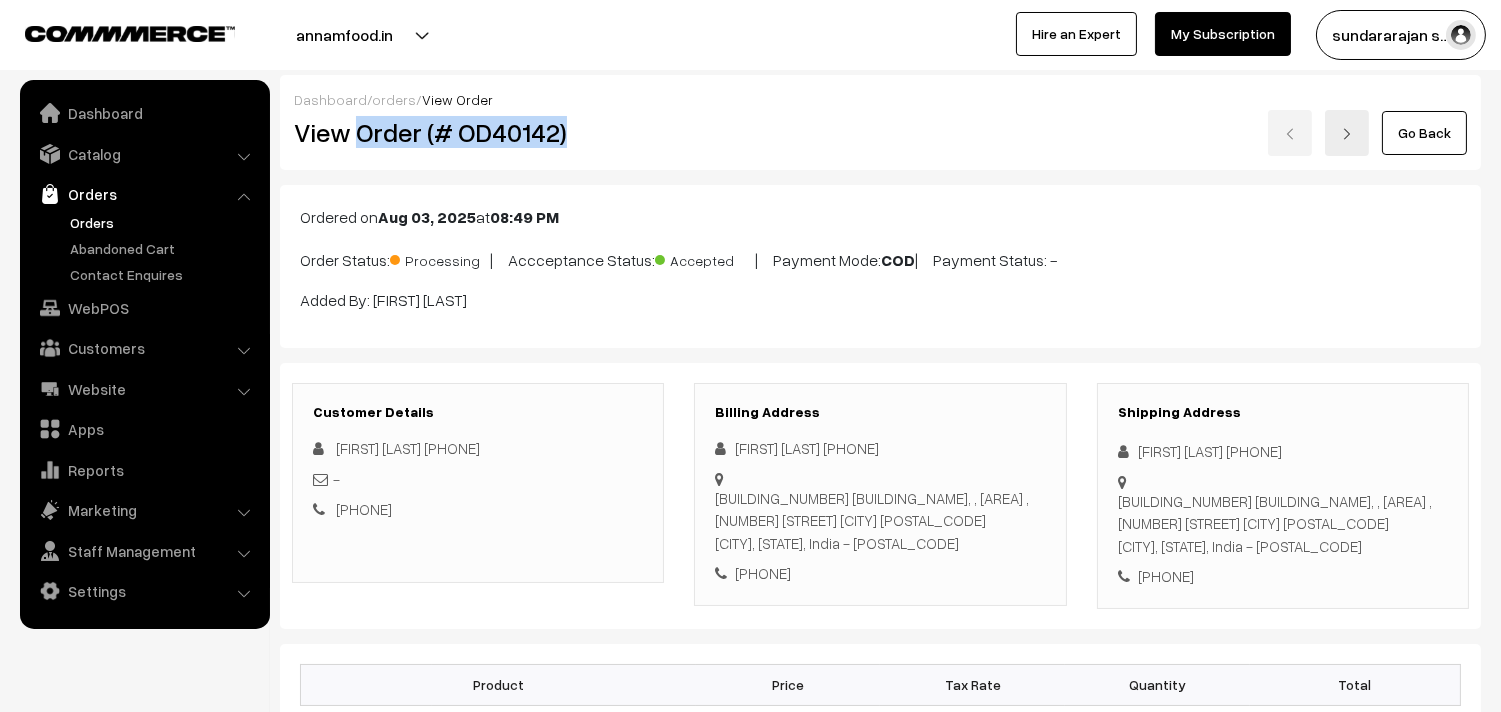 click on "View Order (# OD40142)" at bounding box center (479, 132) 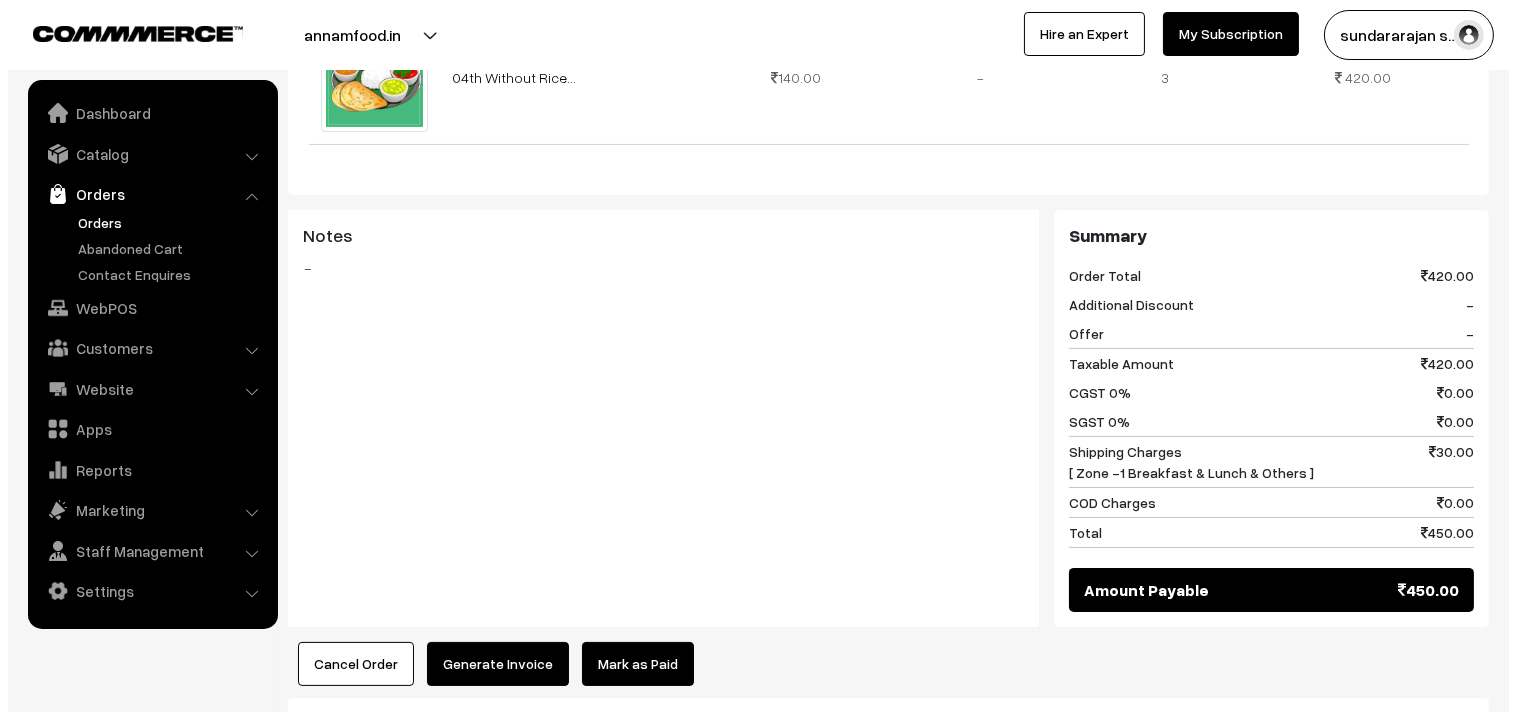 scroll, scrollTop: 777, scrollLeft: 0, axis: vertical 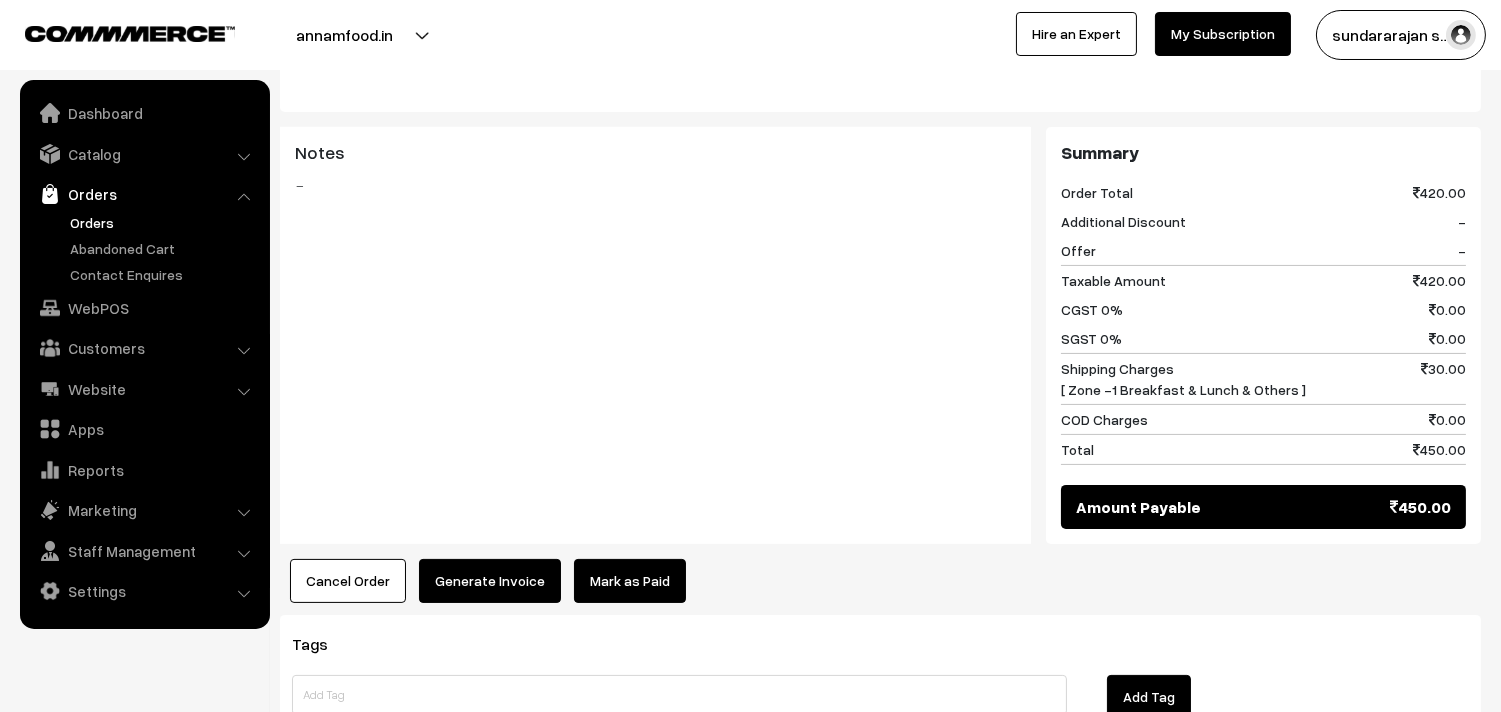 click on "Generate Invoice" at bounding box center [490, 581] 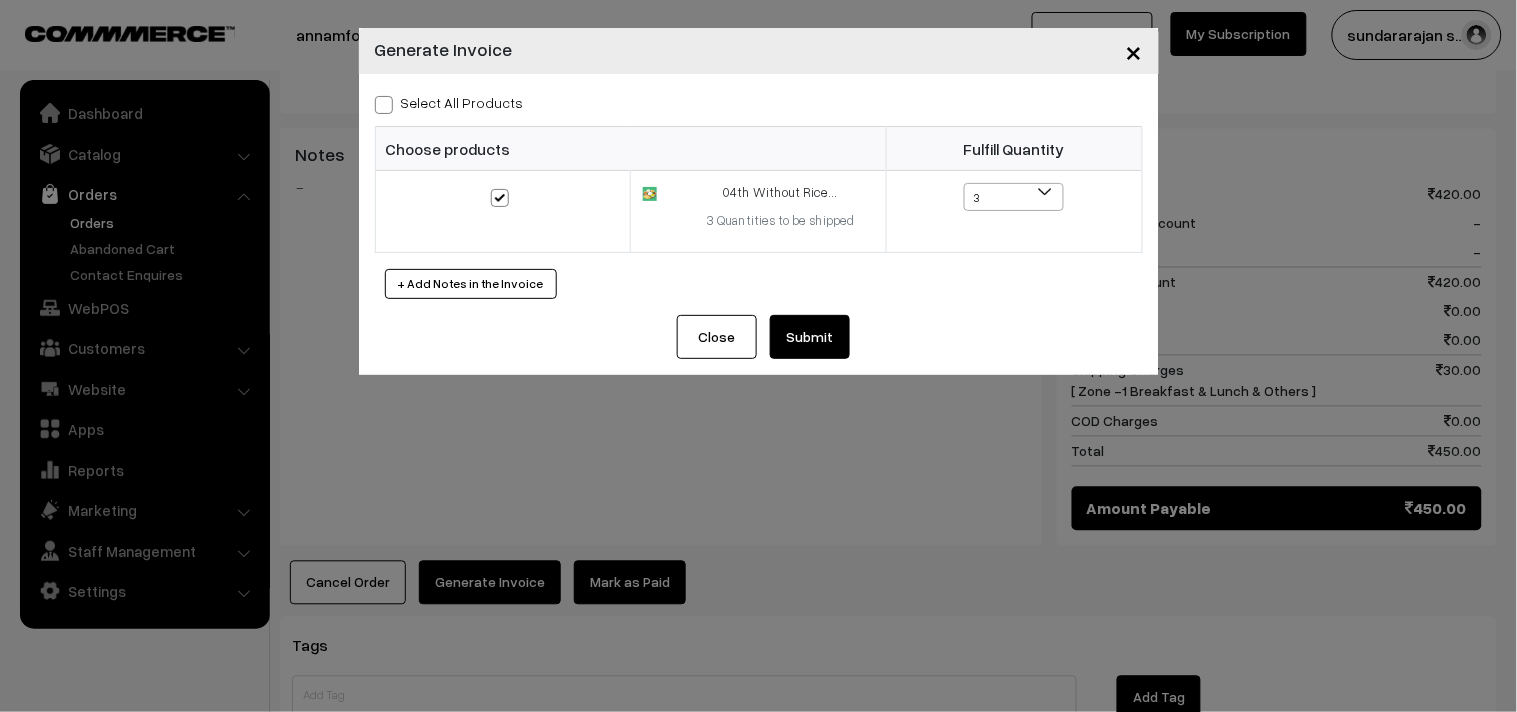 click on "Select All Products" at bounding box center (759, 102) 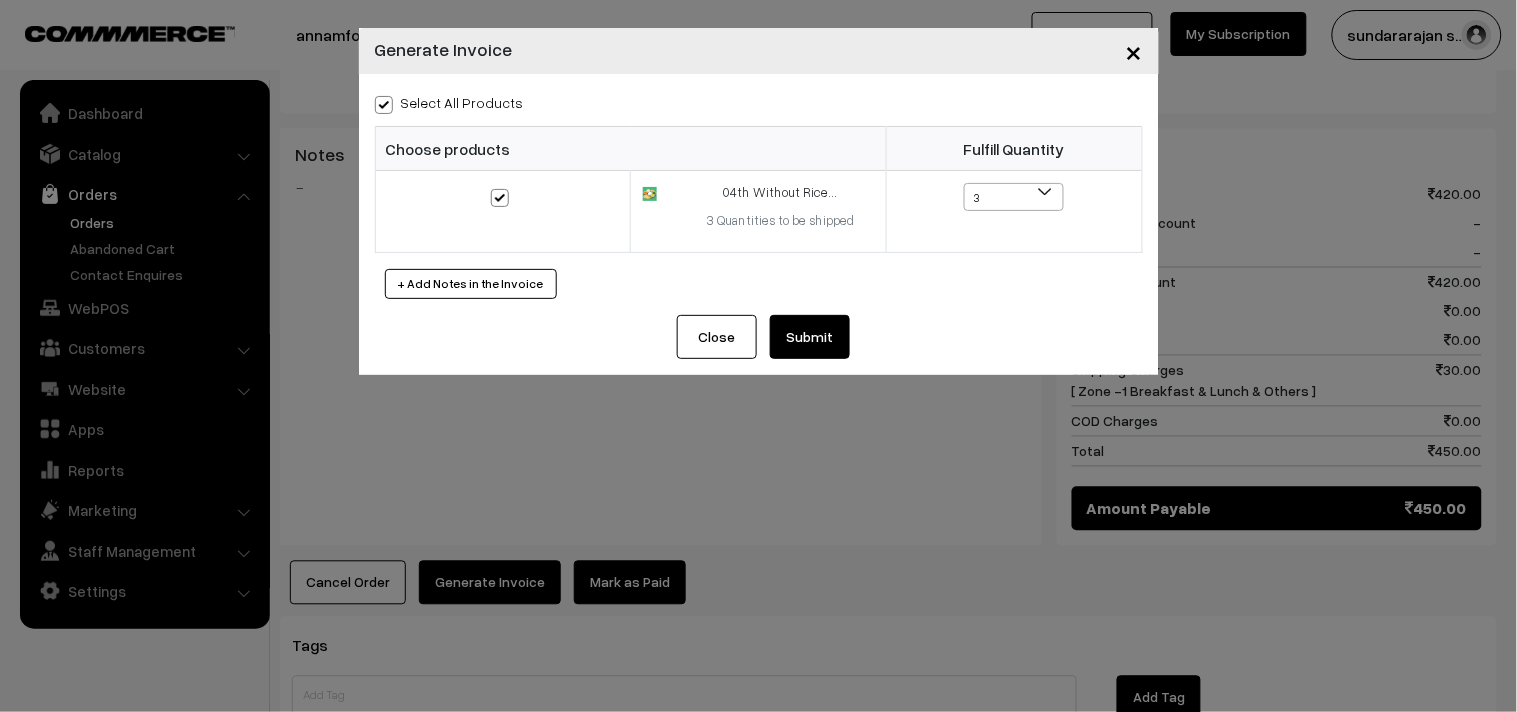 click on "Submit" at bounding box center [810, 337] 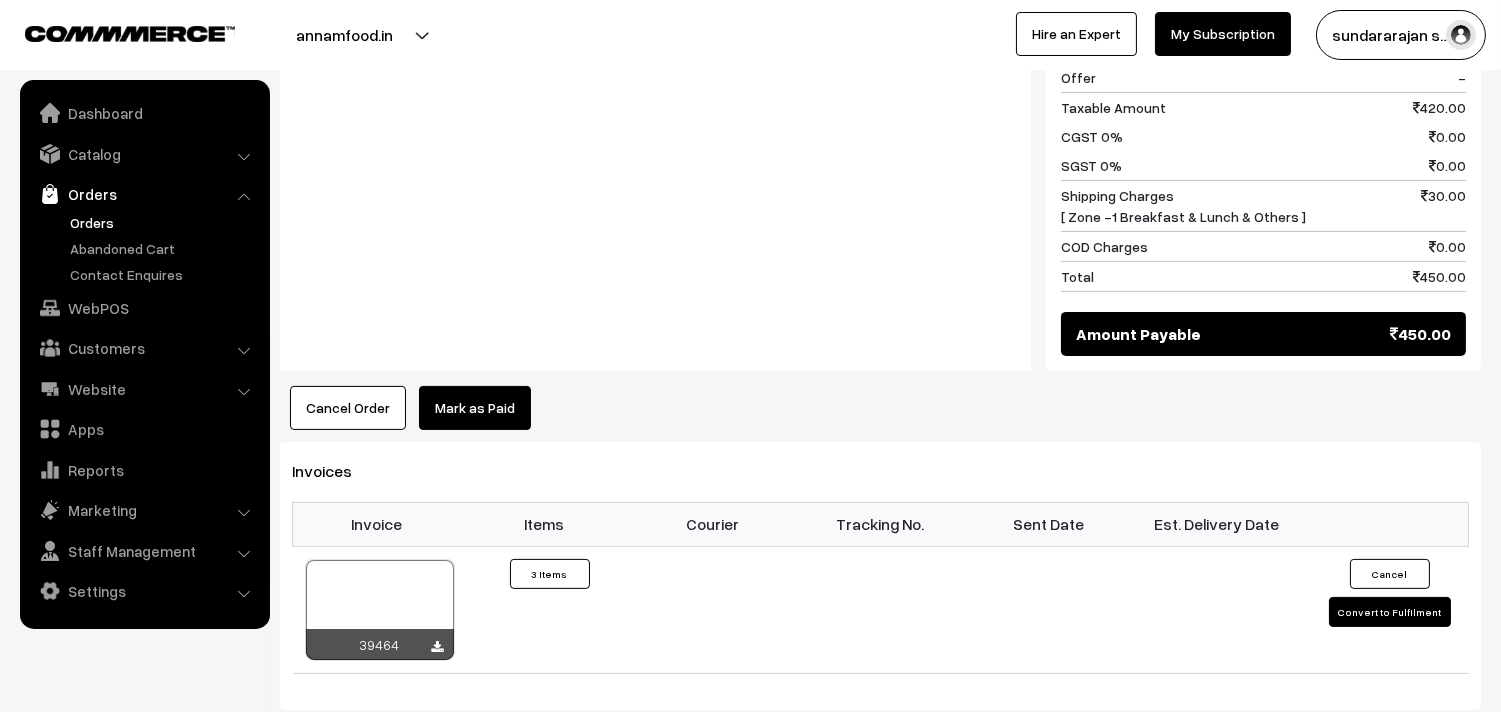 scroll, scrollTop: 1000, scrollLeft: 0, axis: vertical 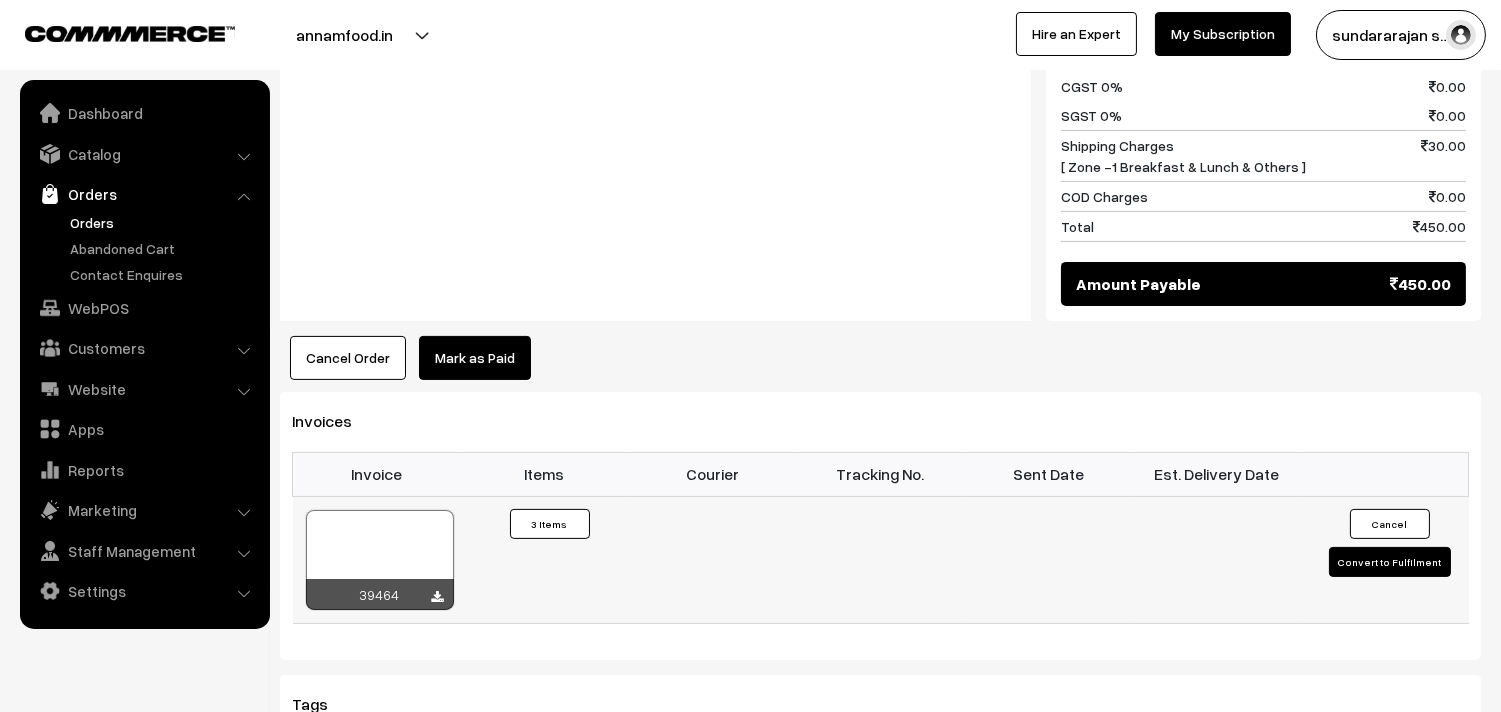 click at bounding box center (380, 560) 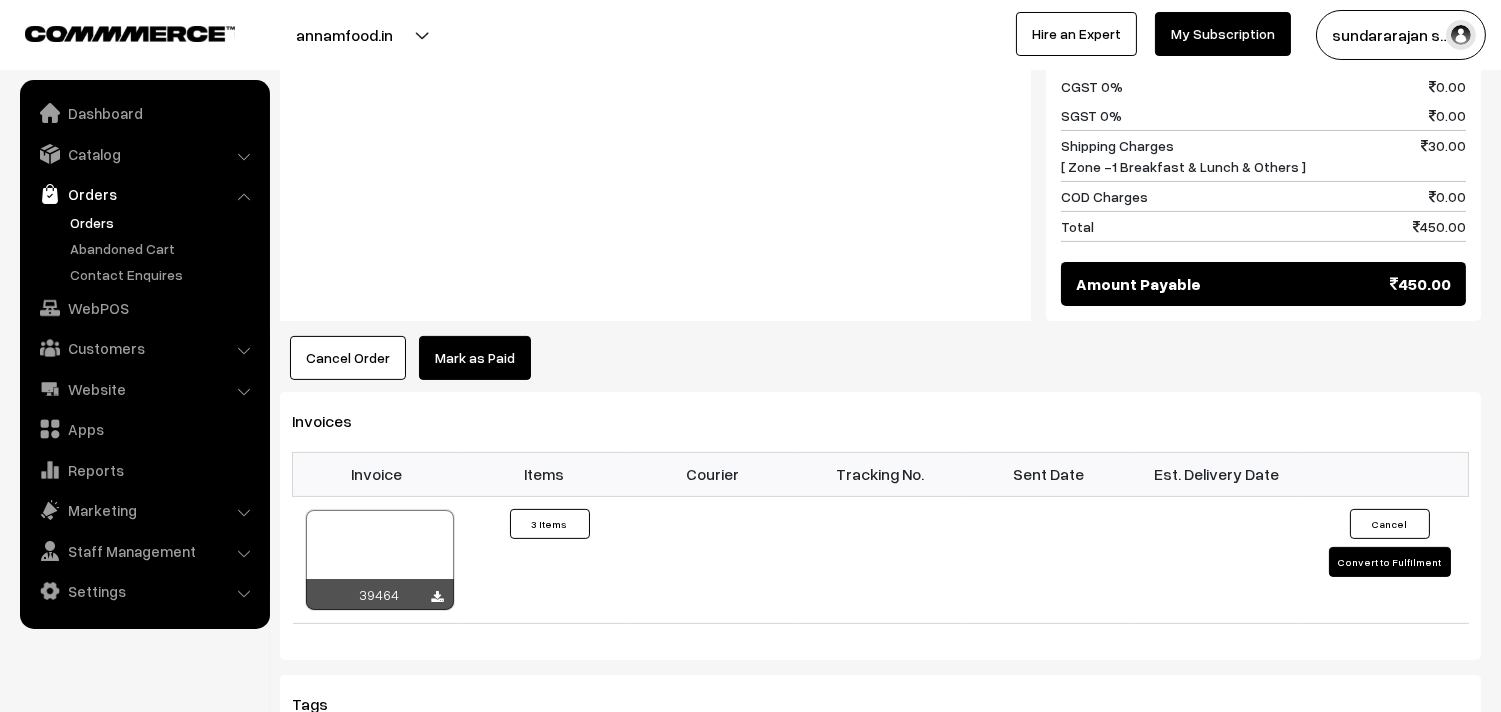 click on "Orders" at bounding box center [164, 222] 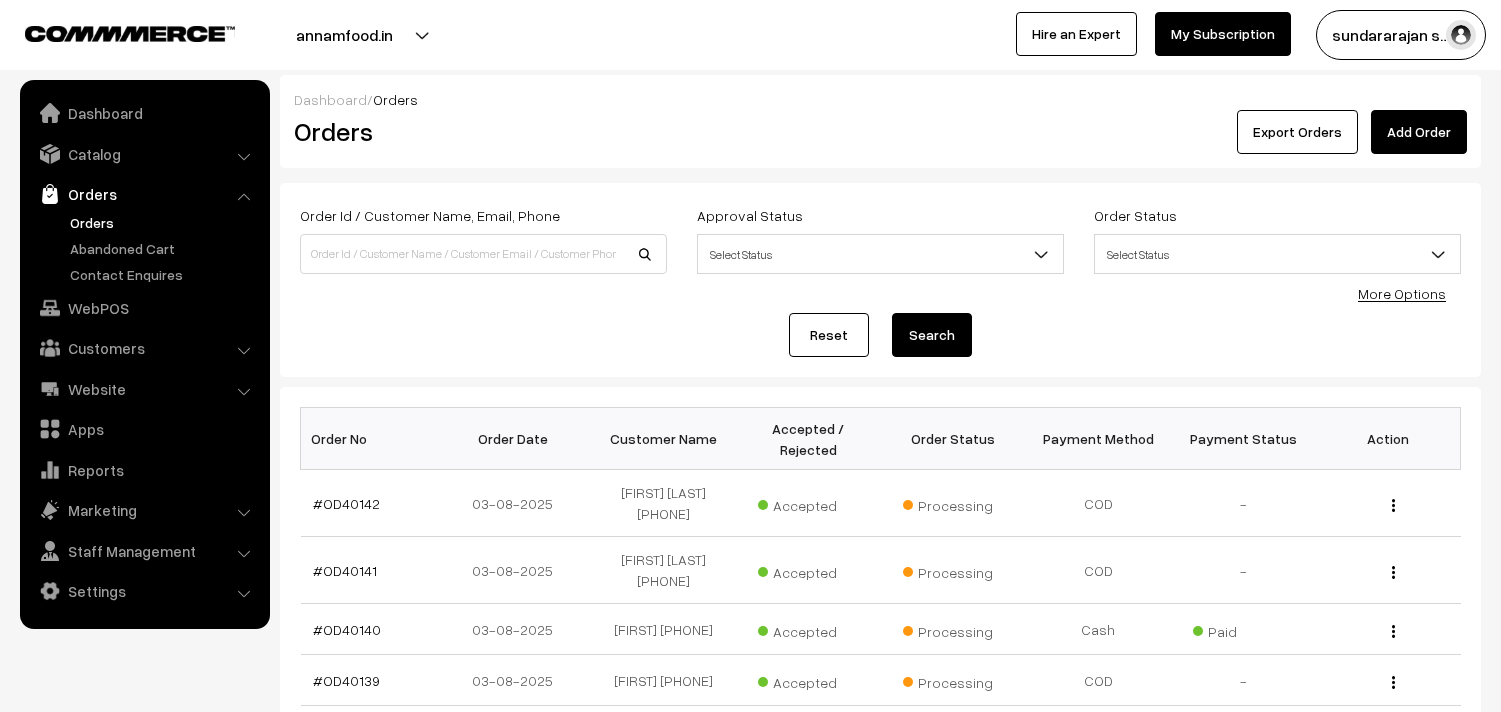 scroll, scrollTop: 0, scrollLeft: 0, axis: both 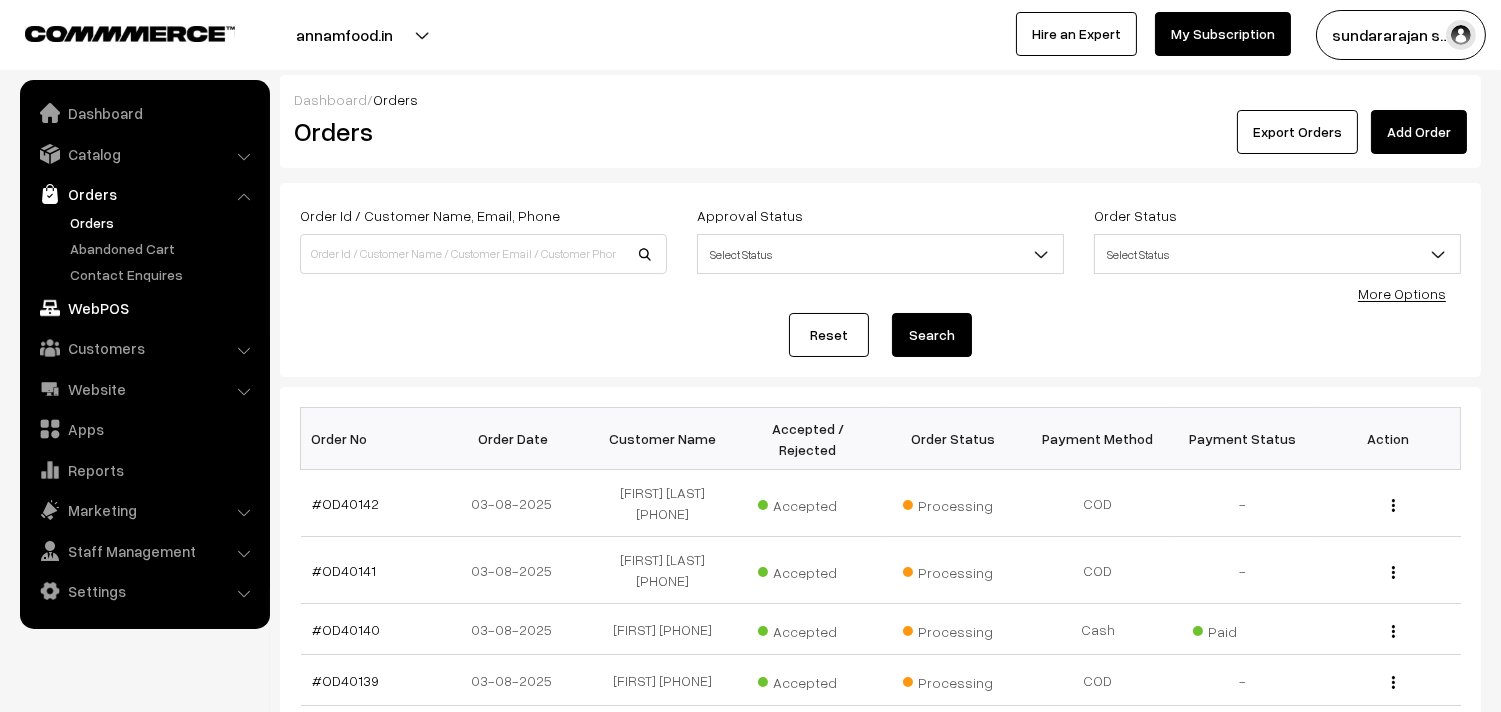 click on "WebPOS" at bounding box center [144, 308] 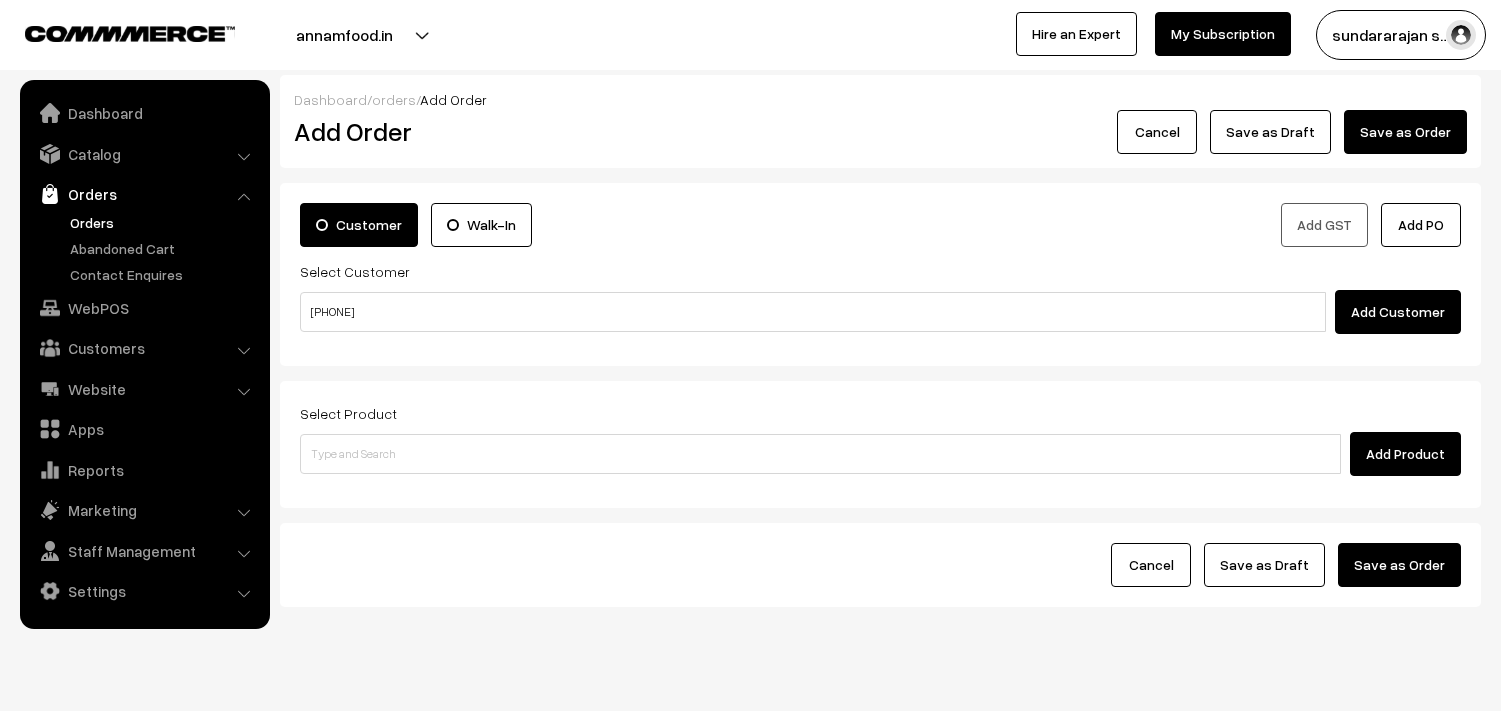 scroll, scrollTop: 0, scrollLeft: 0, axis: both 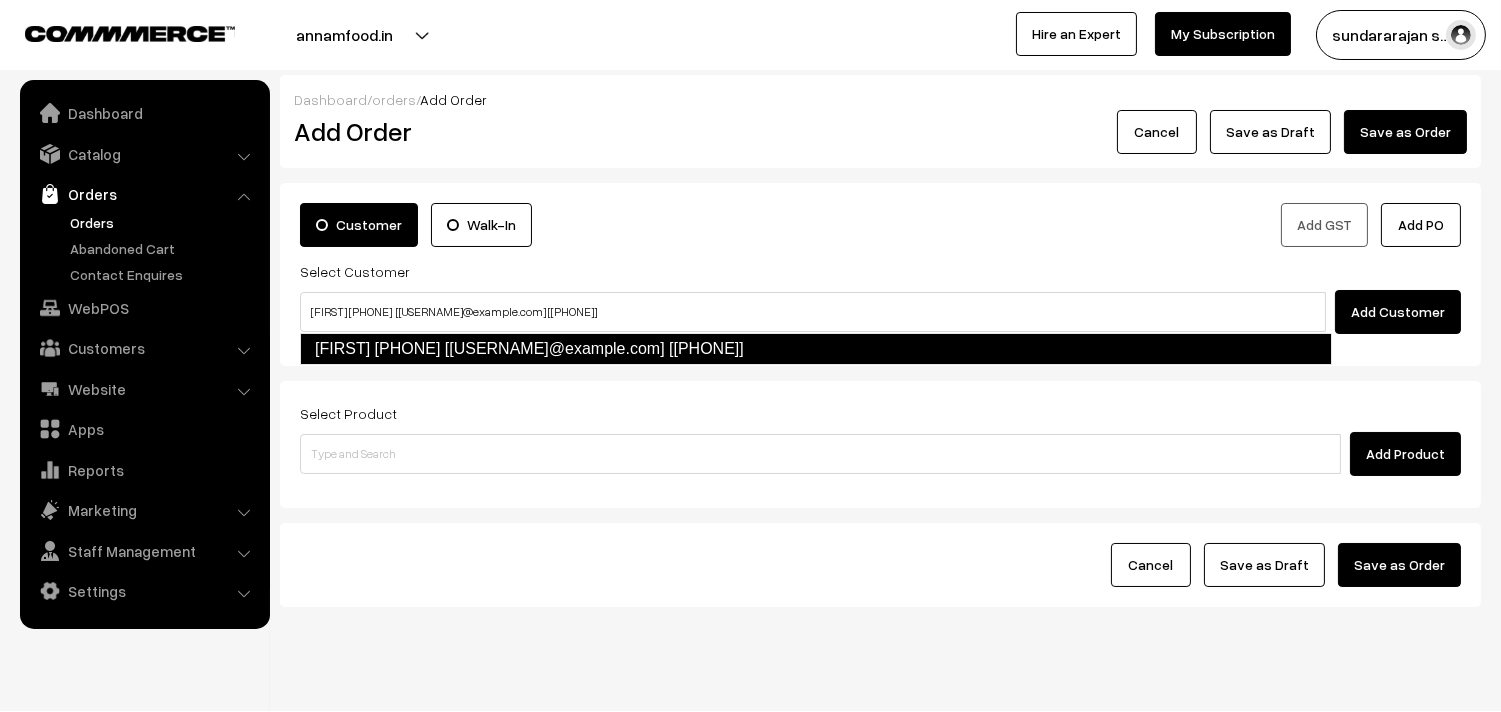 type on "[FIRST] [PHONE]  [[USERNAME]@example.com] [[PHONE]]" 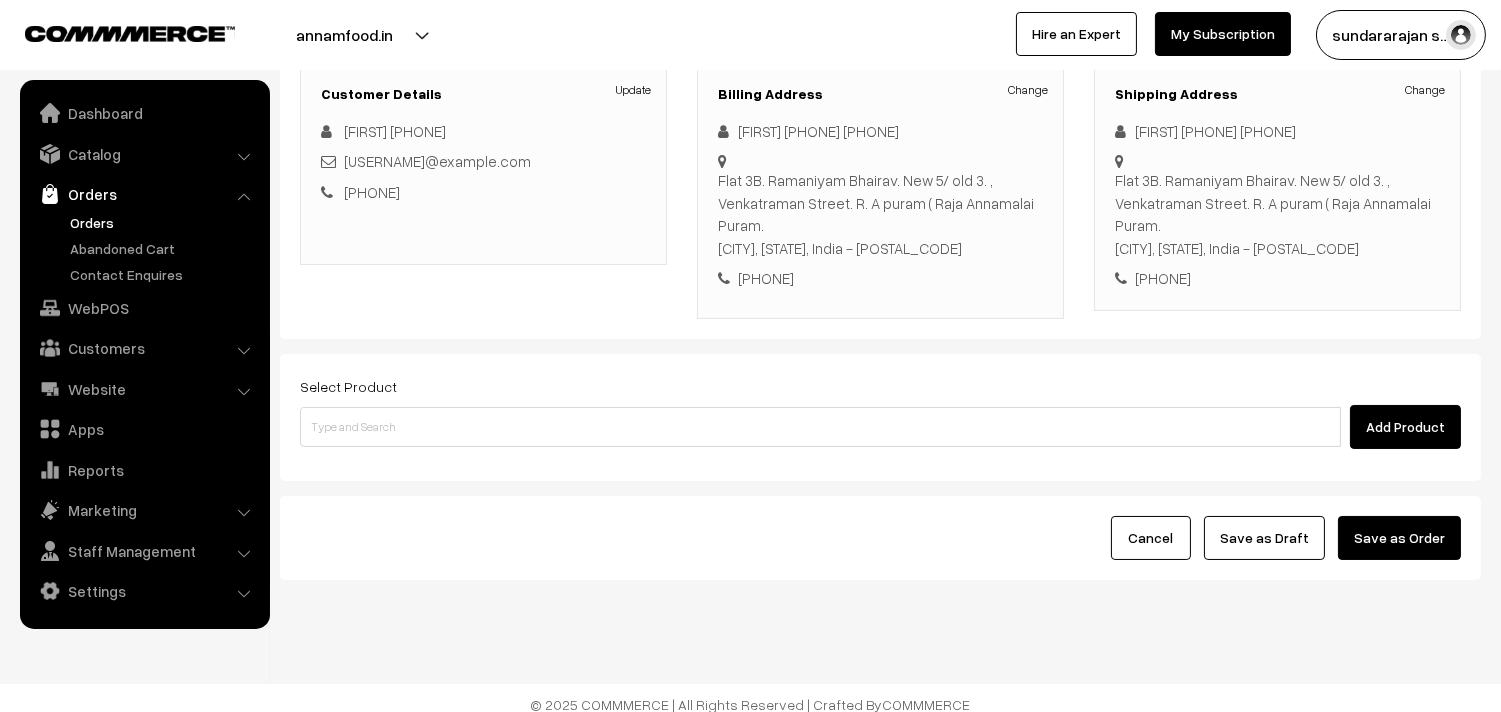 scroll, scrollTop: 295, scrollLeft: 0, axis: vertical 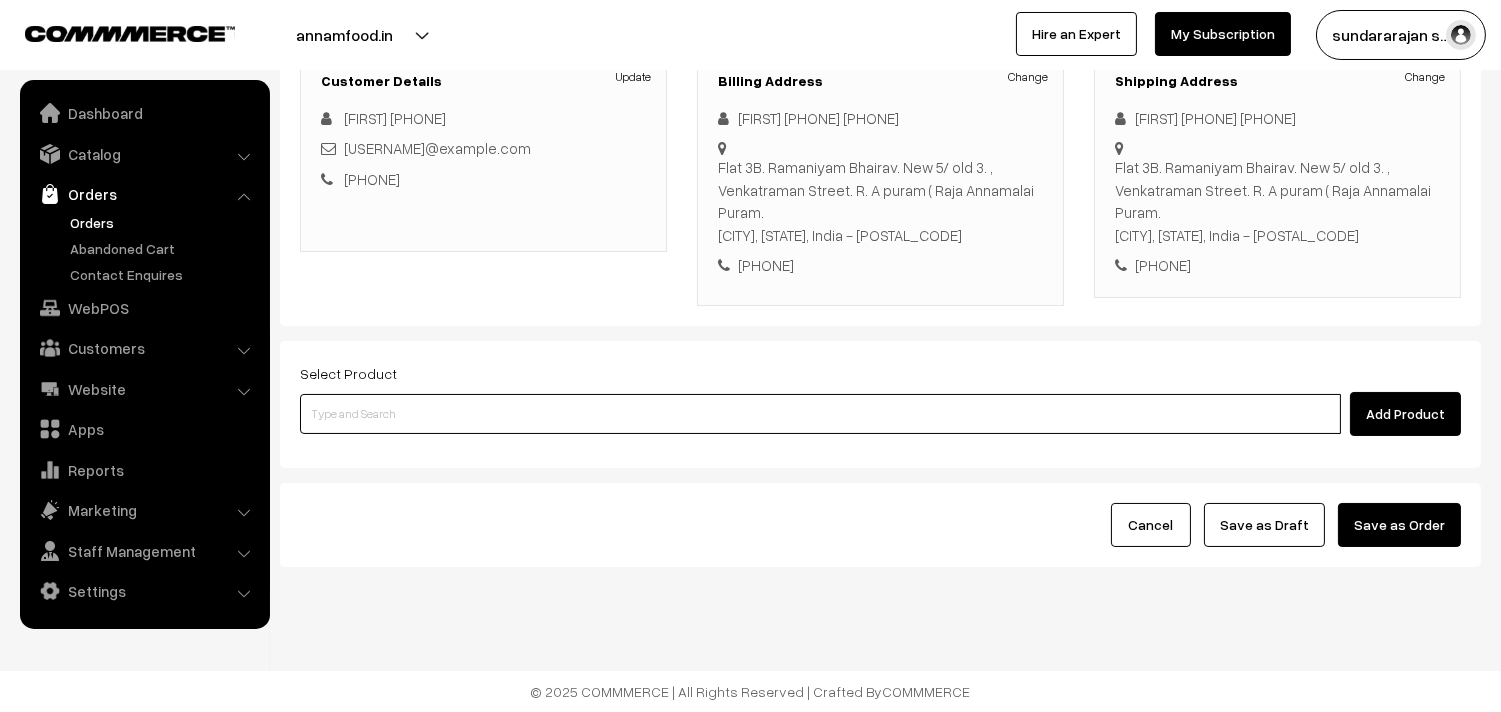 click at bounding box center [820, 414] 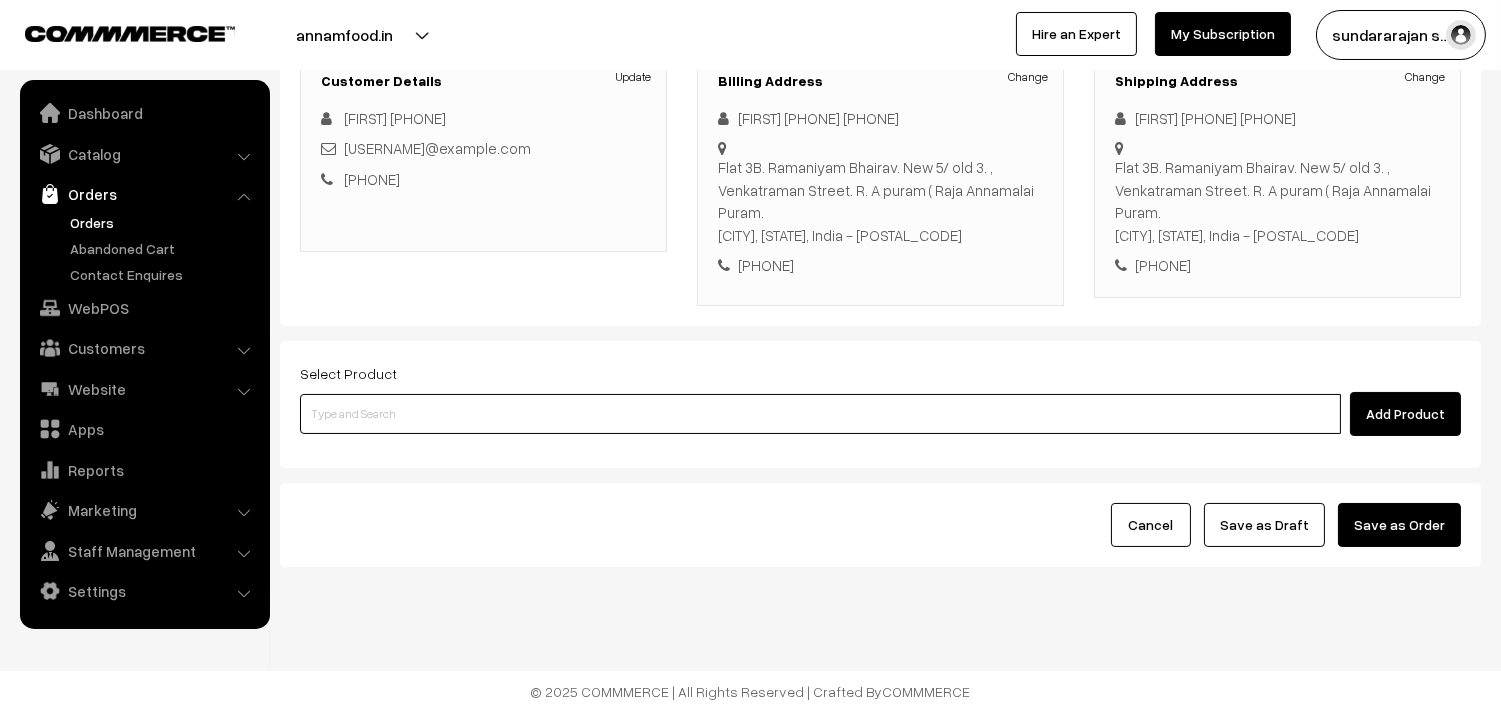 click at bounding box center (820, 414) 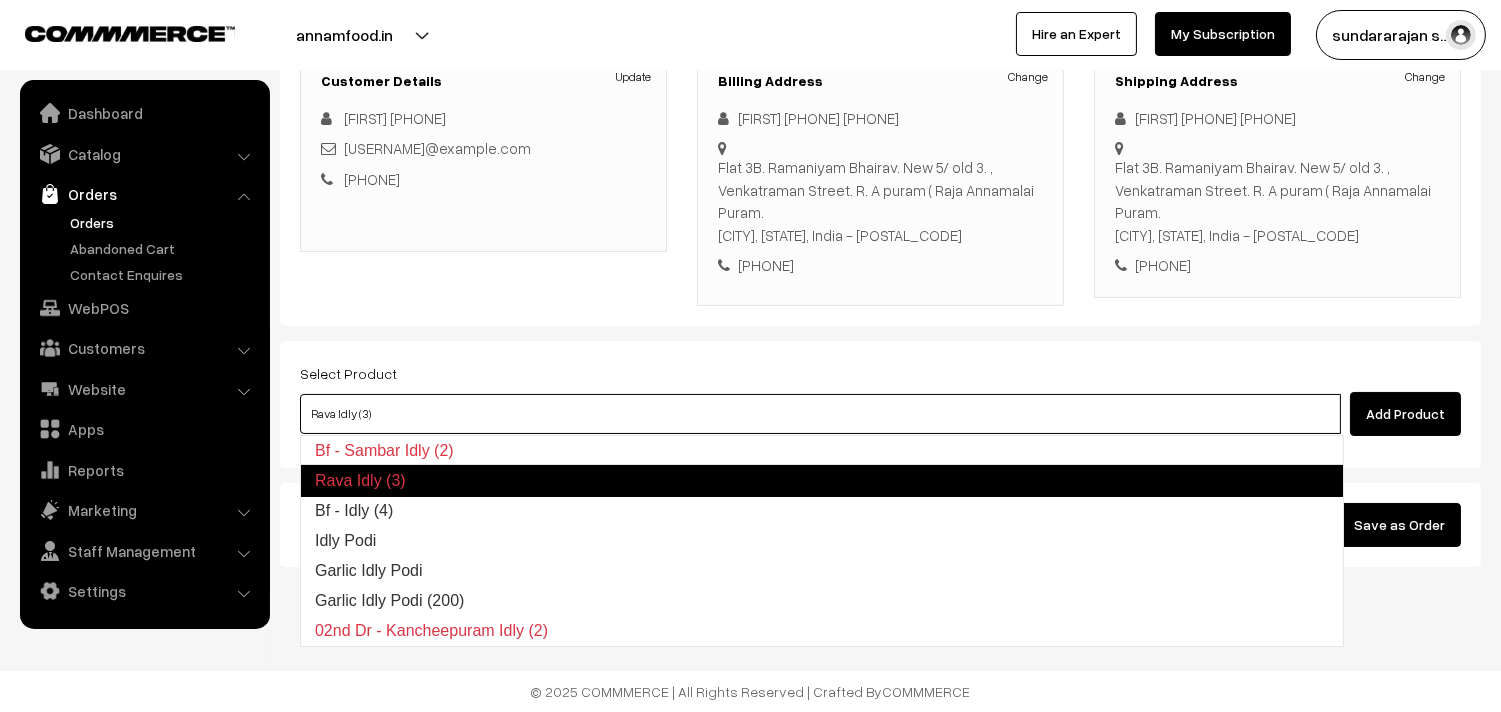 type on "Bf -  Idly (4)" 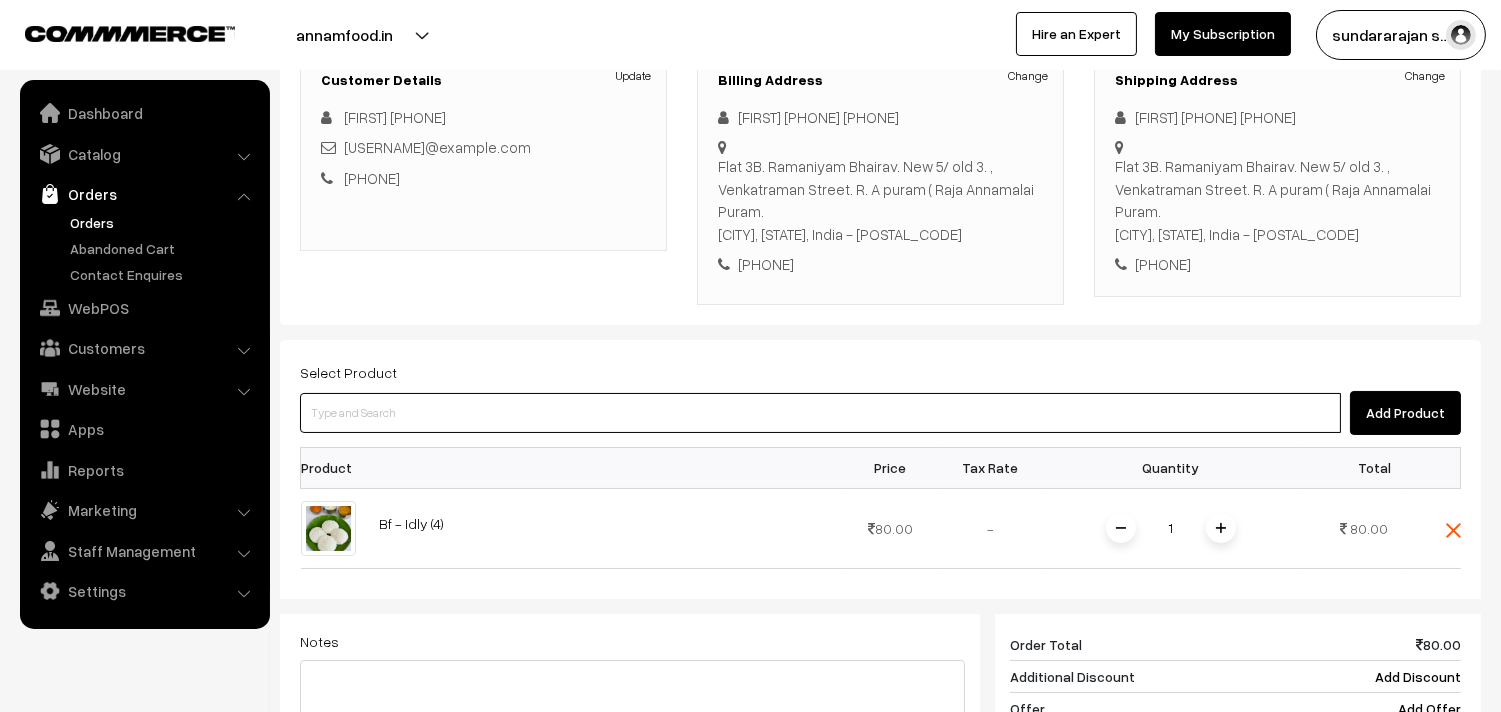 click at bounding box center (820, 413) 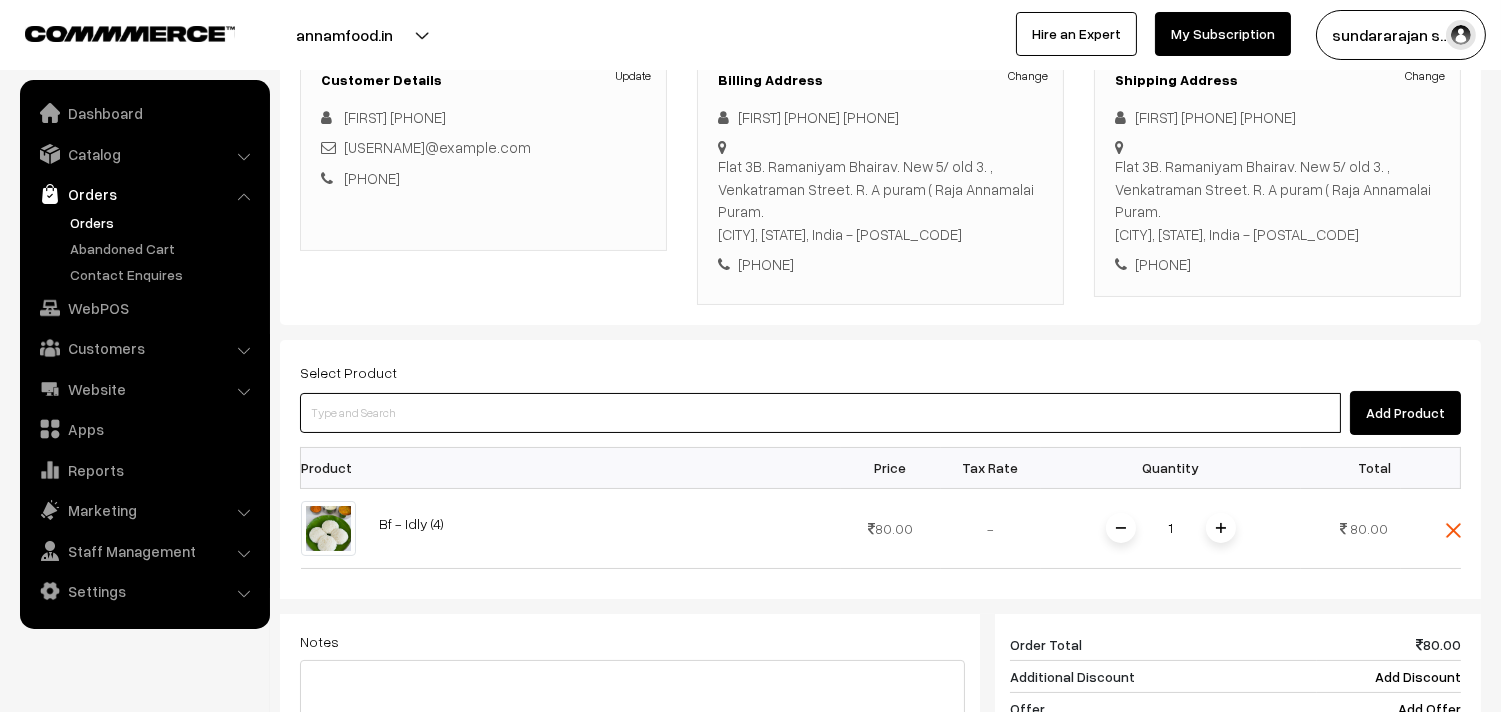 click at bounding box center [820, 413] 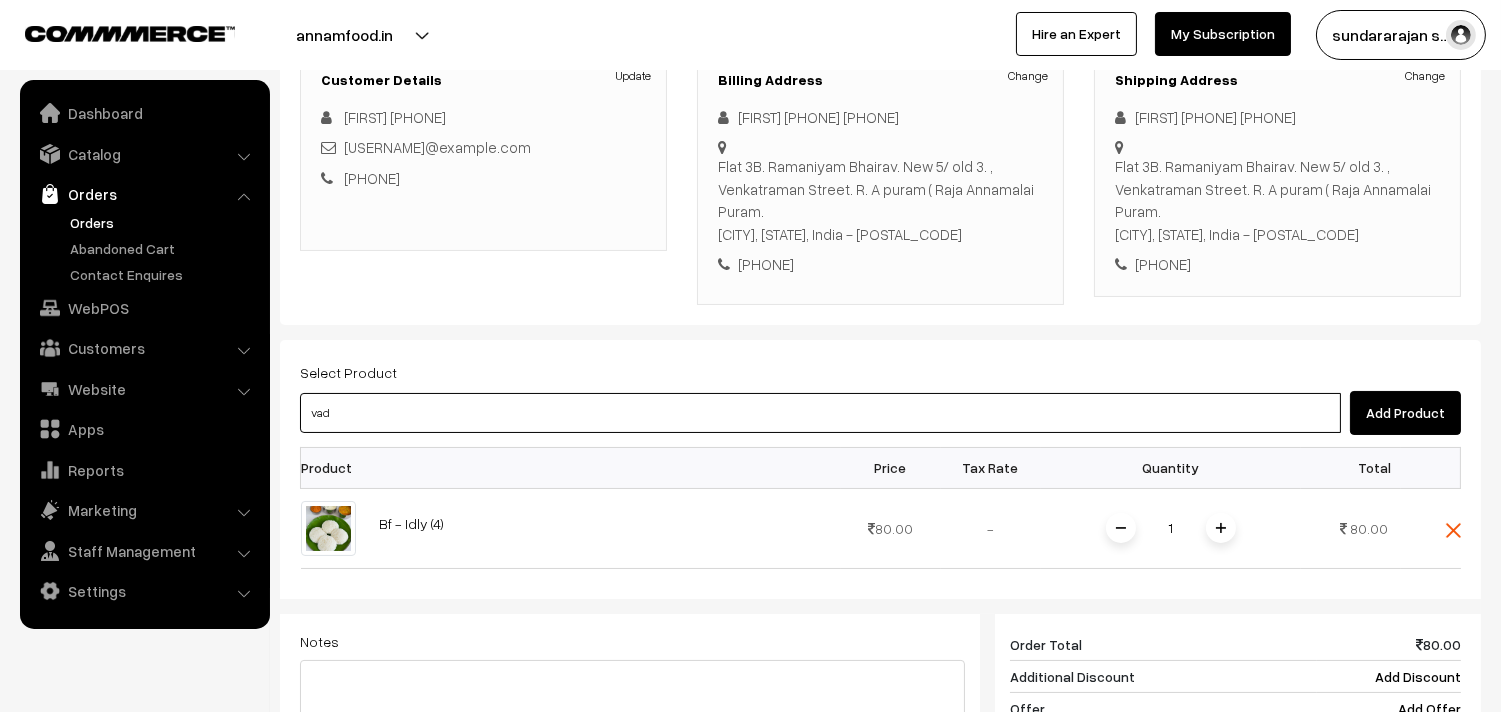 type on "vada" 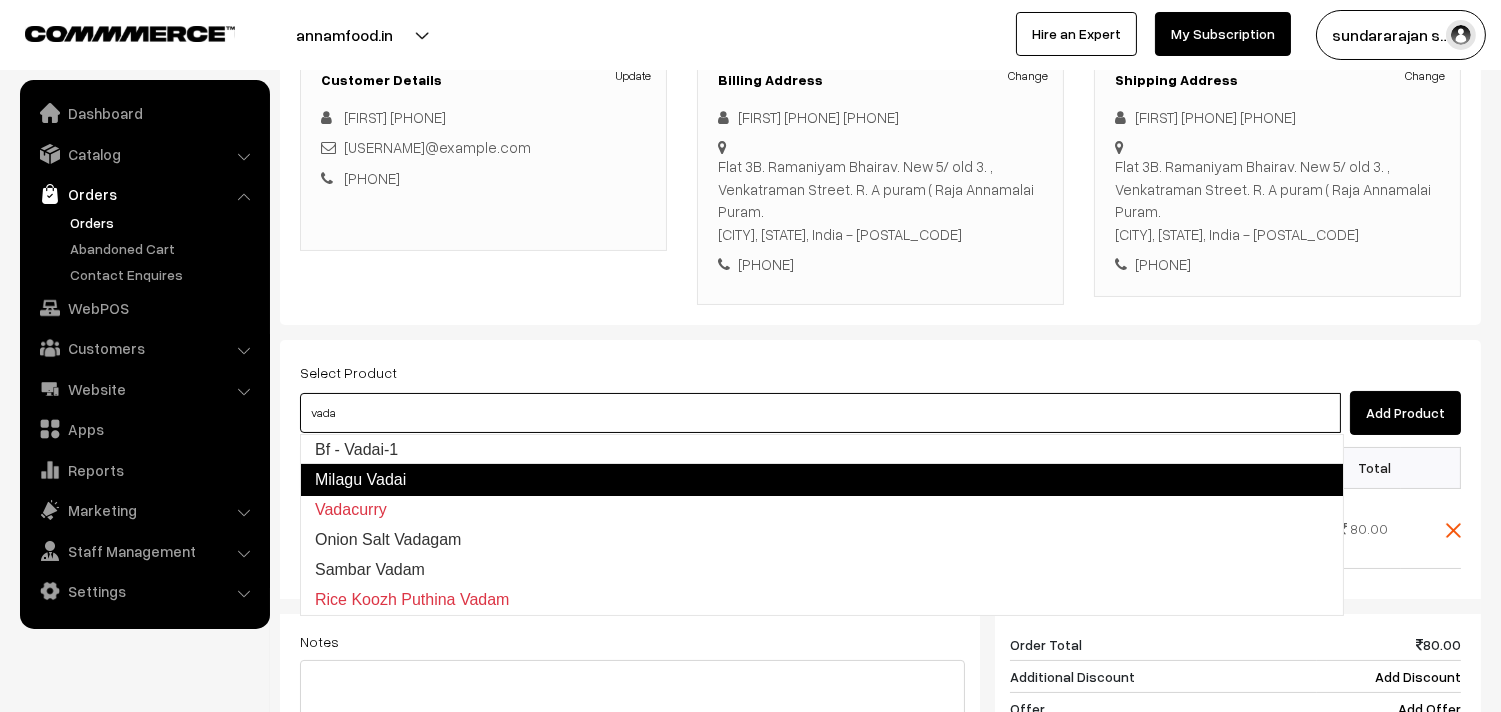 click on "Bf -  Vadai-1" at bounding box center [822, 450] 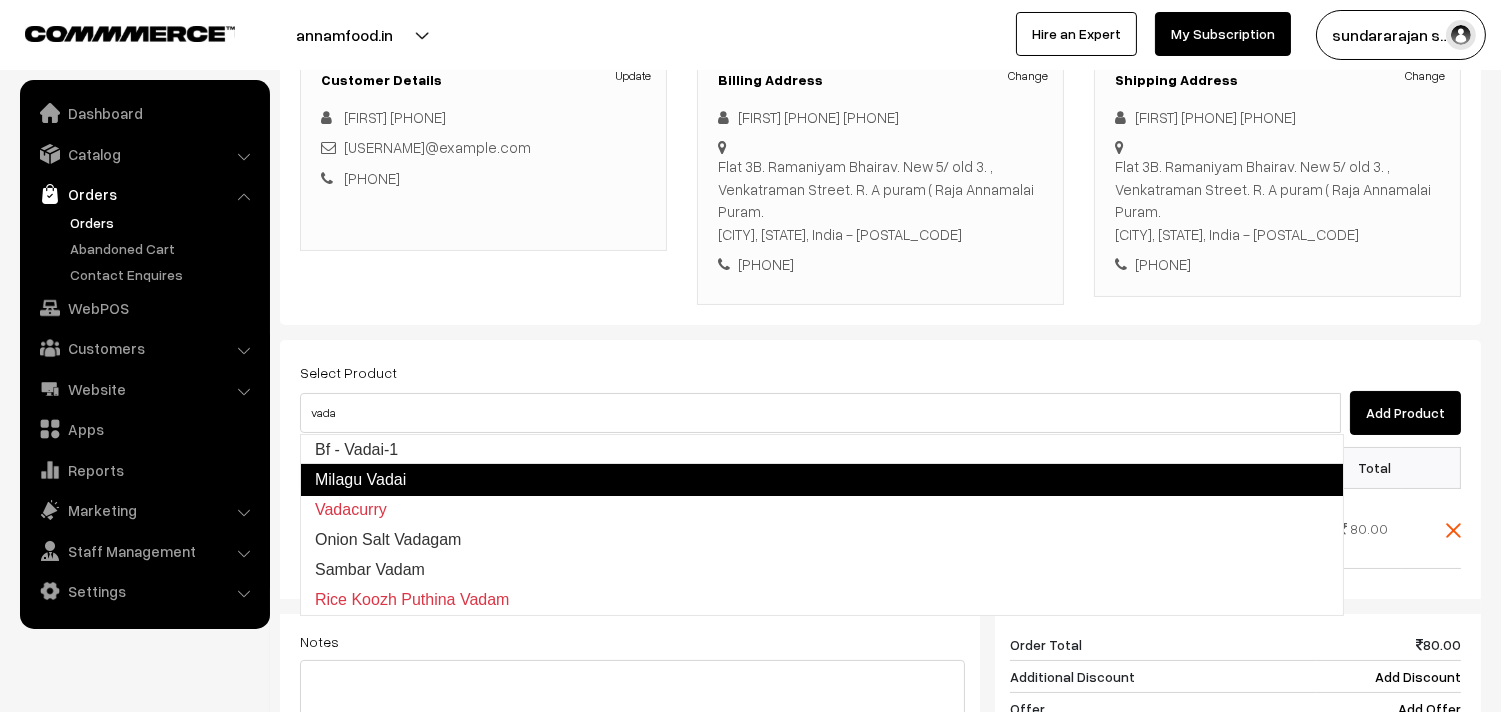 type 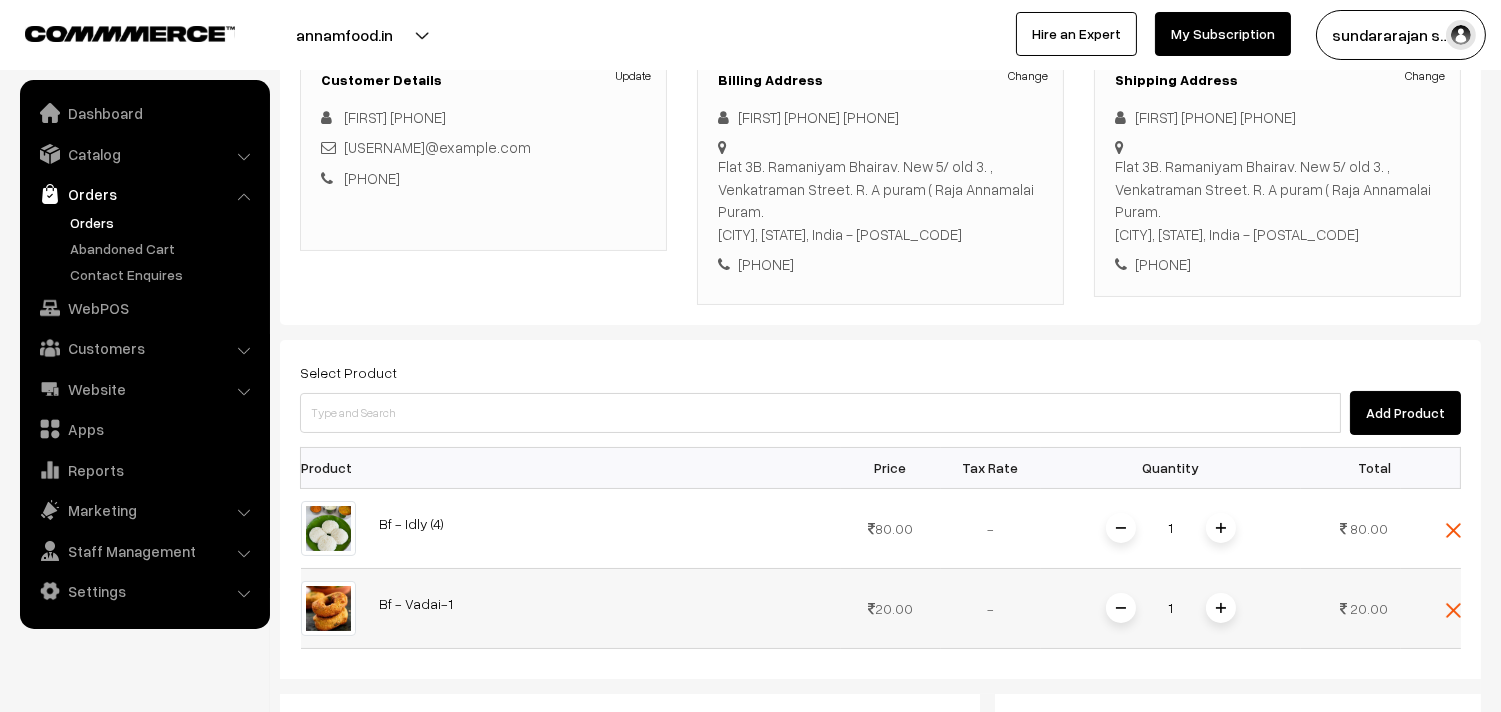 click on "1" at bounding box center (1171, 608) 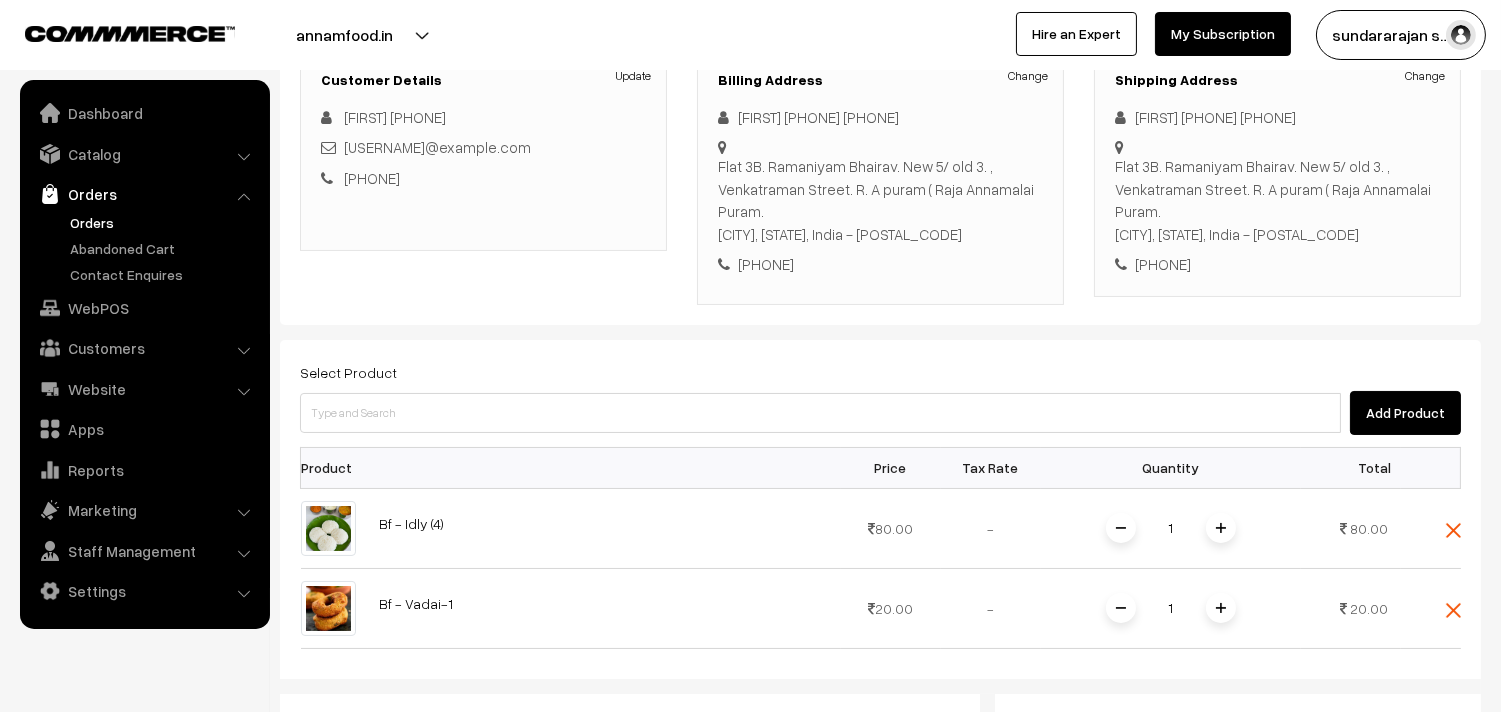 click at bounding box center (1221, 608) 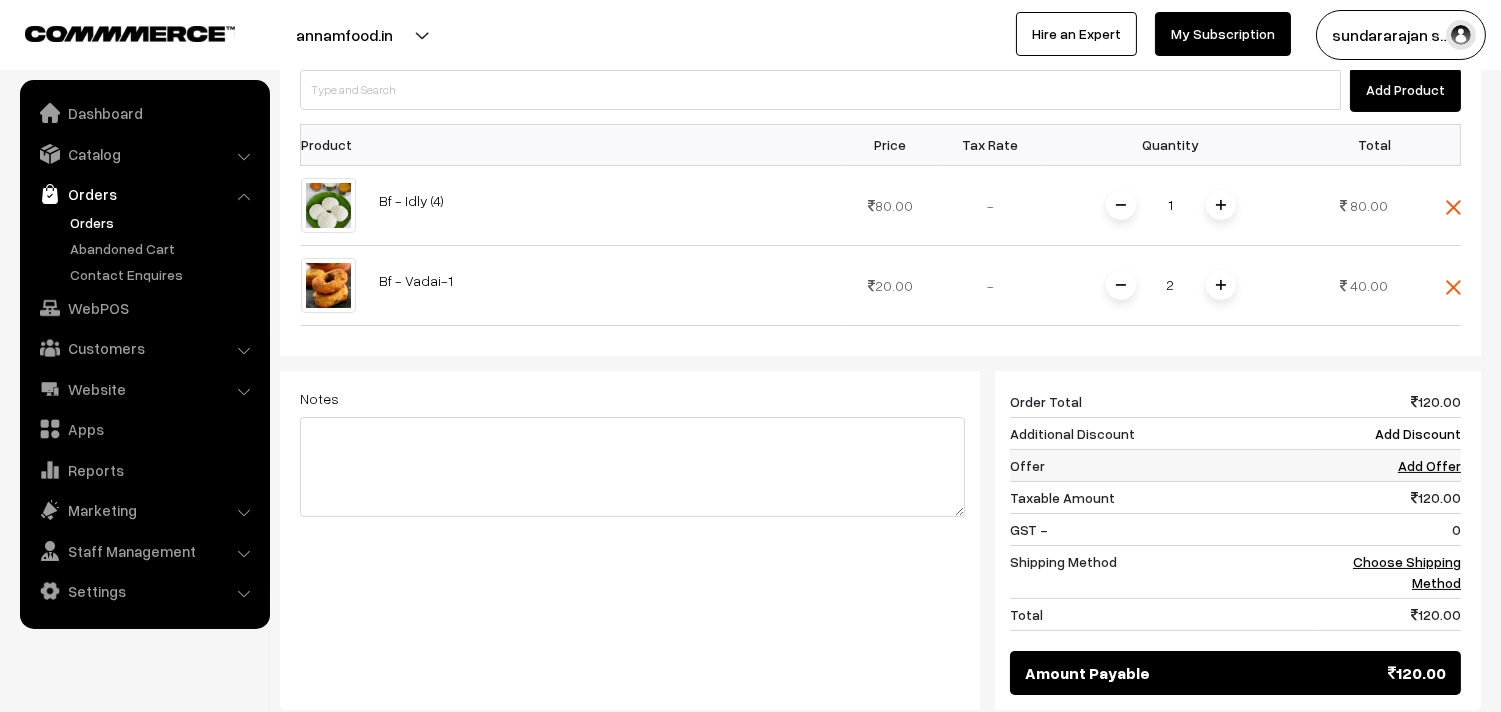 scroll, scrollTop: 628, scrollLeft: 0, axis: vertical 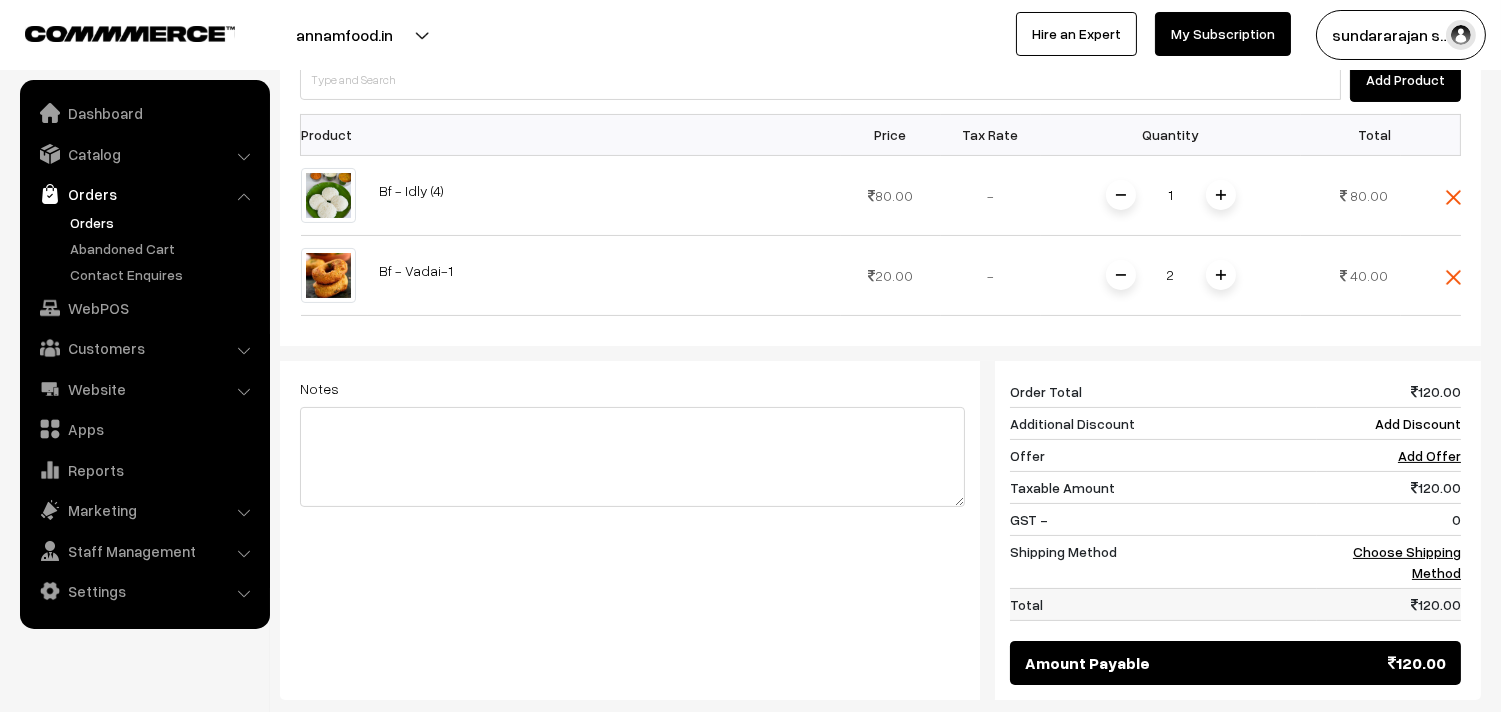 click on "120.00" at bounding box center (1389, 604) 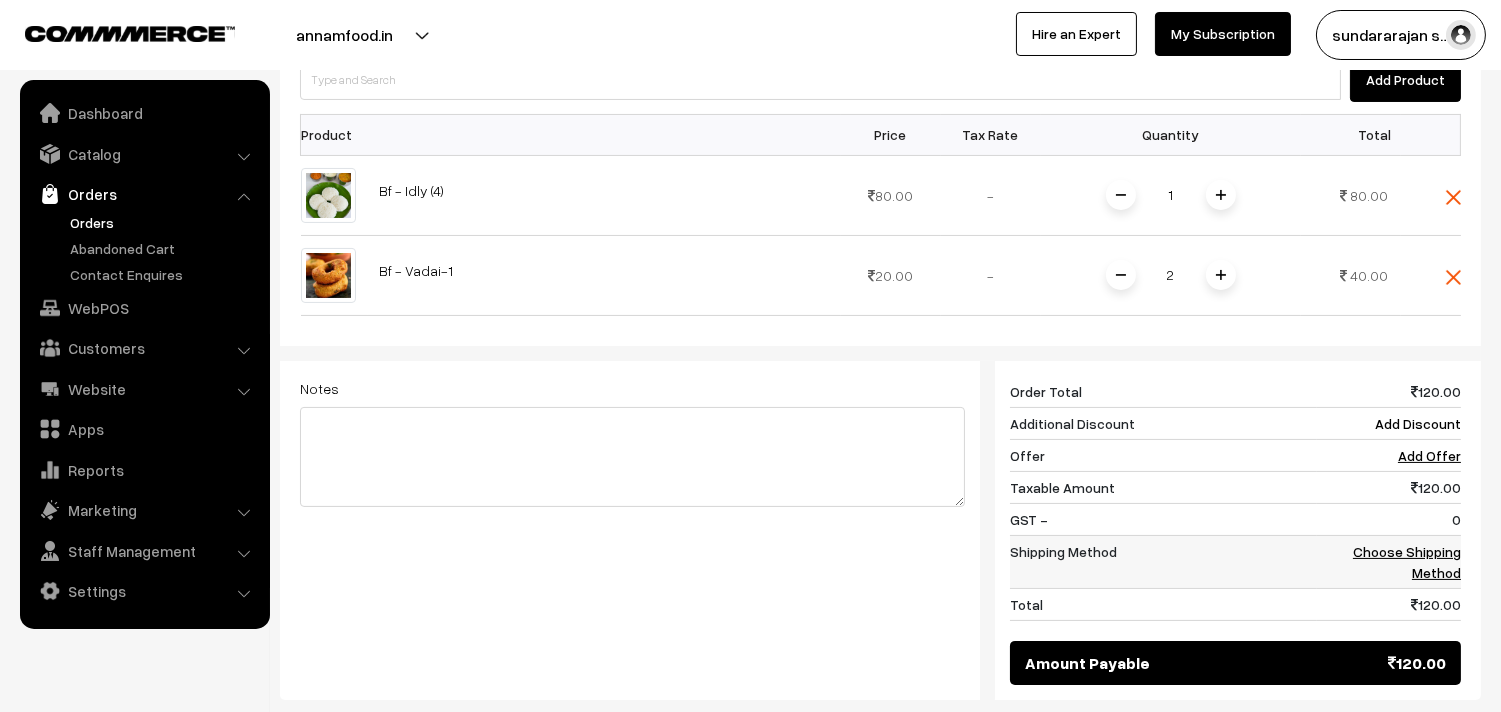 click on "Choose Shipping Method" at bounding box center (1407, 562) 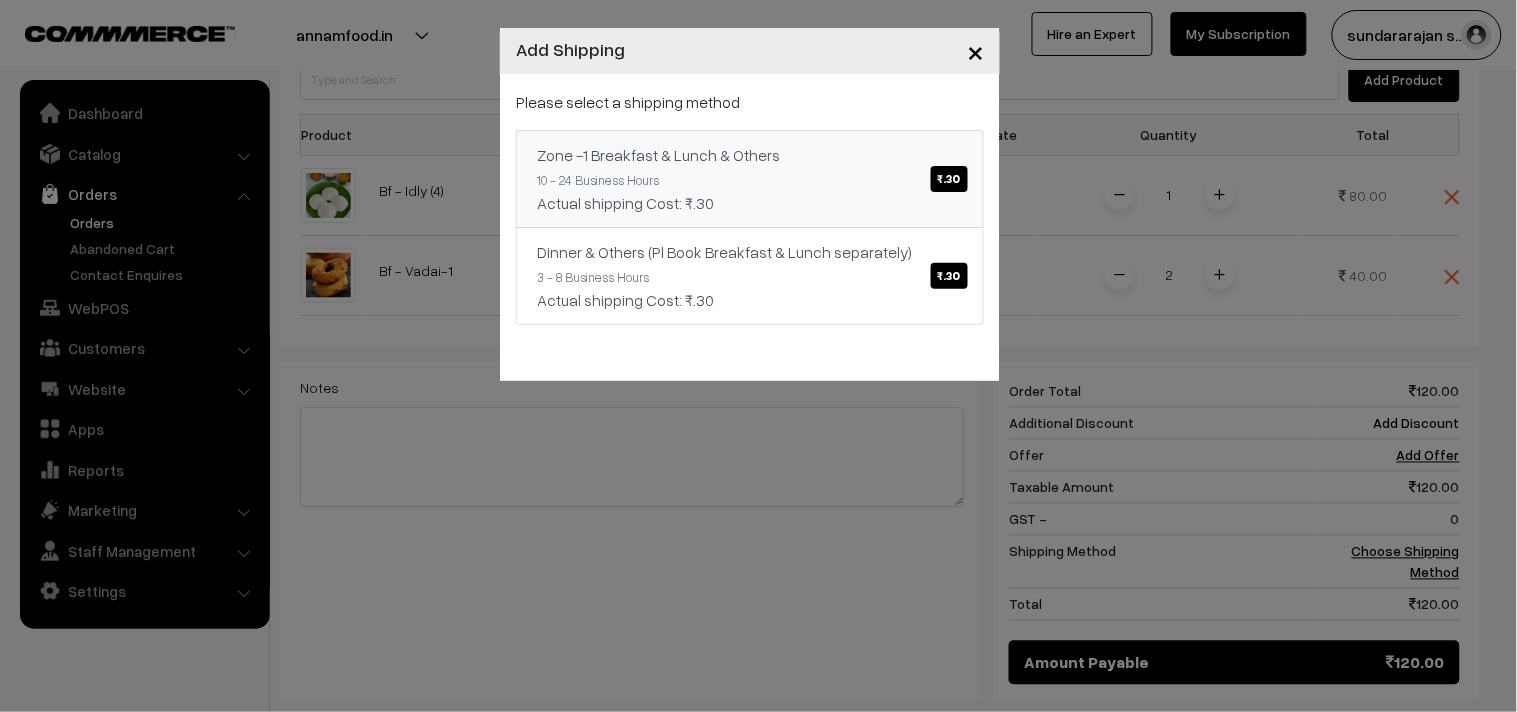 click on "Zone -1  Breakfast & Lunch & Others
₹.30
10 - 24 Business Hours Actual shipping Cost: ₹.30" at bounding box center [750, 179] 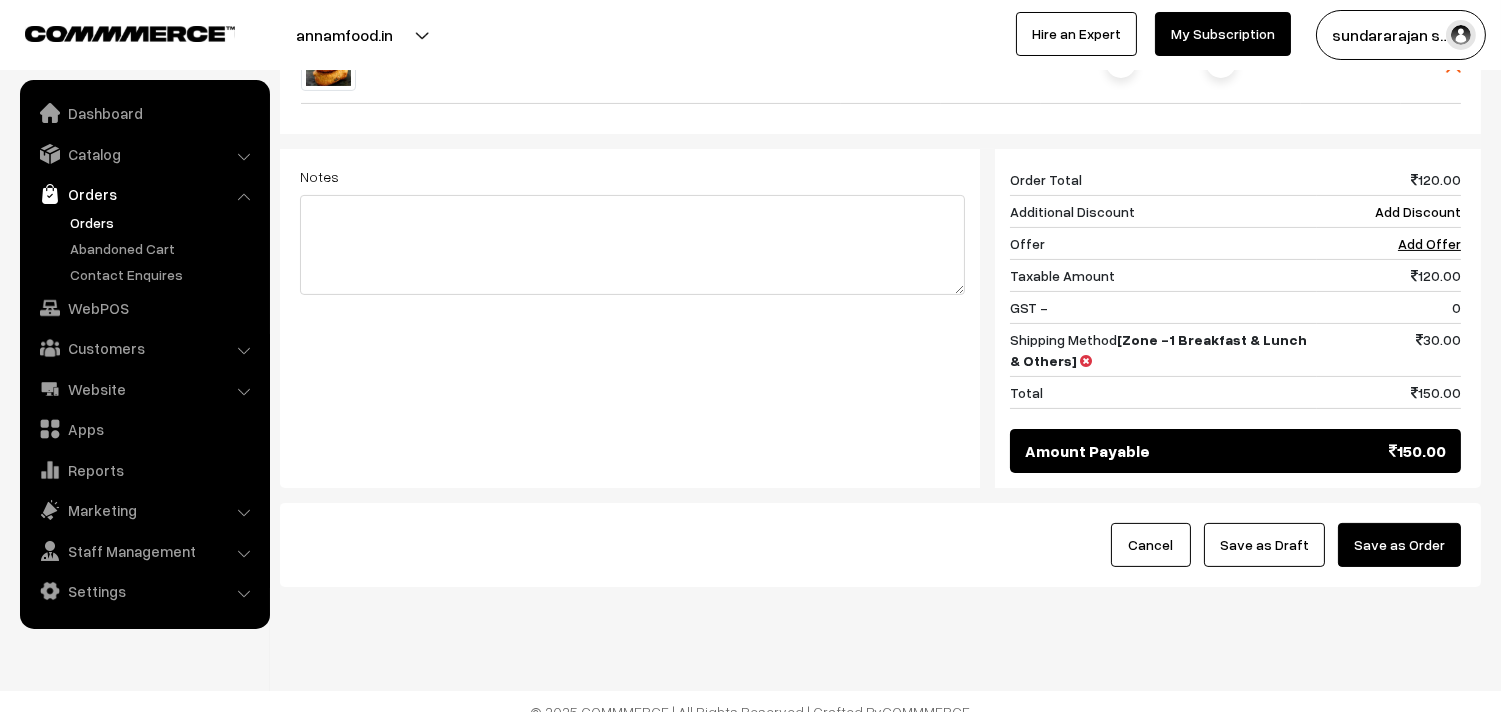 scroll, scrollTop: 851, scrollLeft: 0, axis: vertical 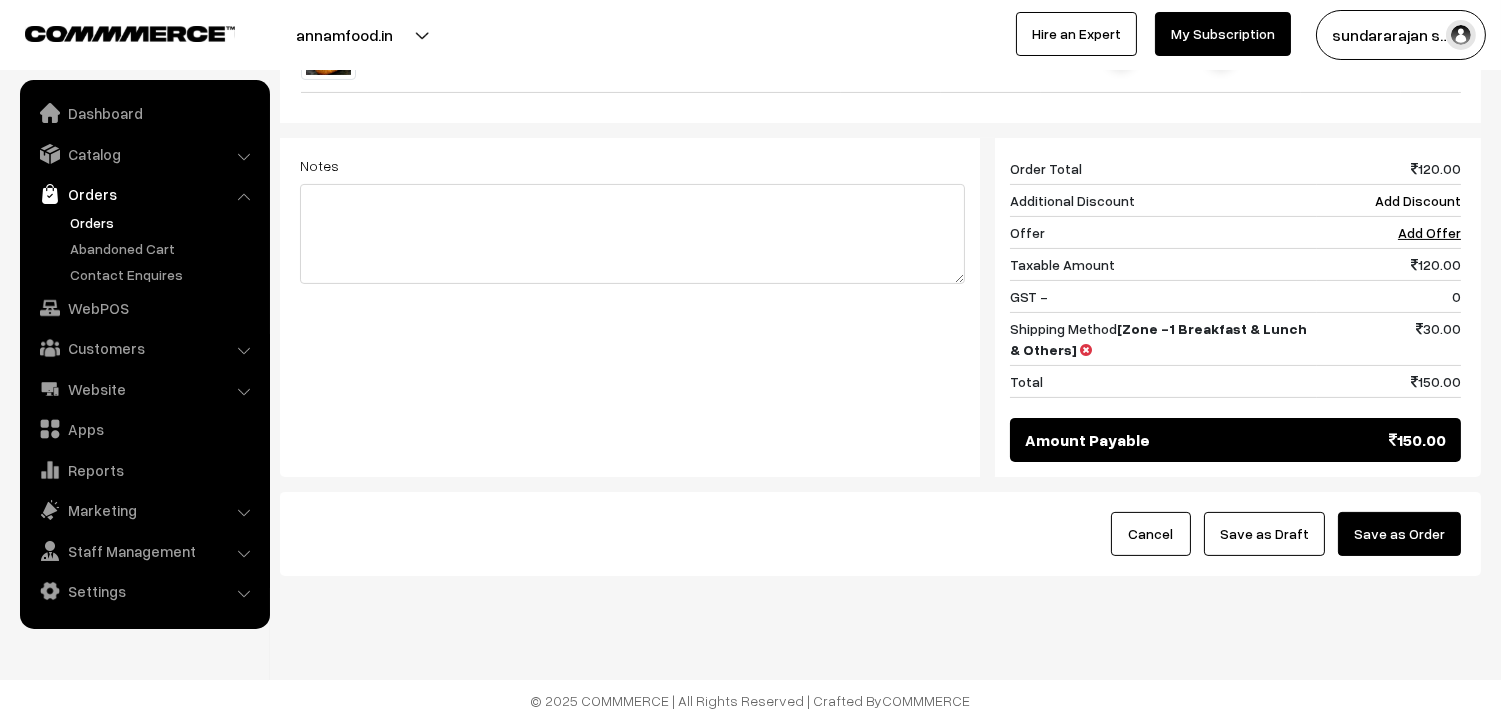 click on "Save as Draft" at bounding box center (1264, 534) 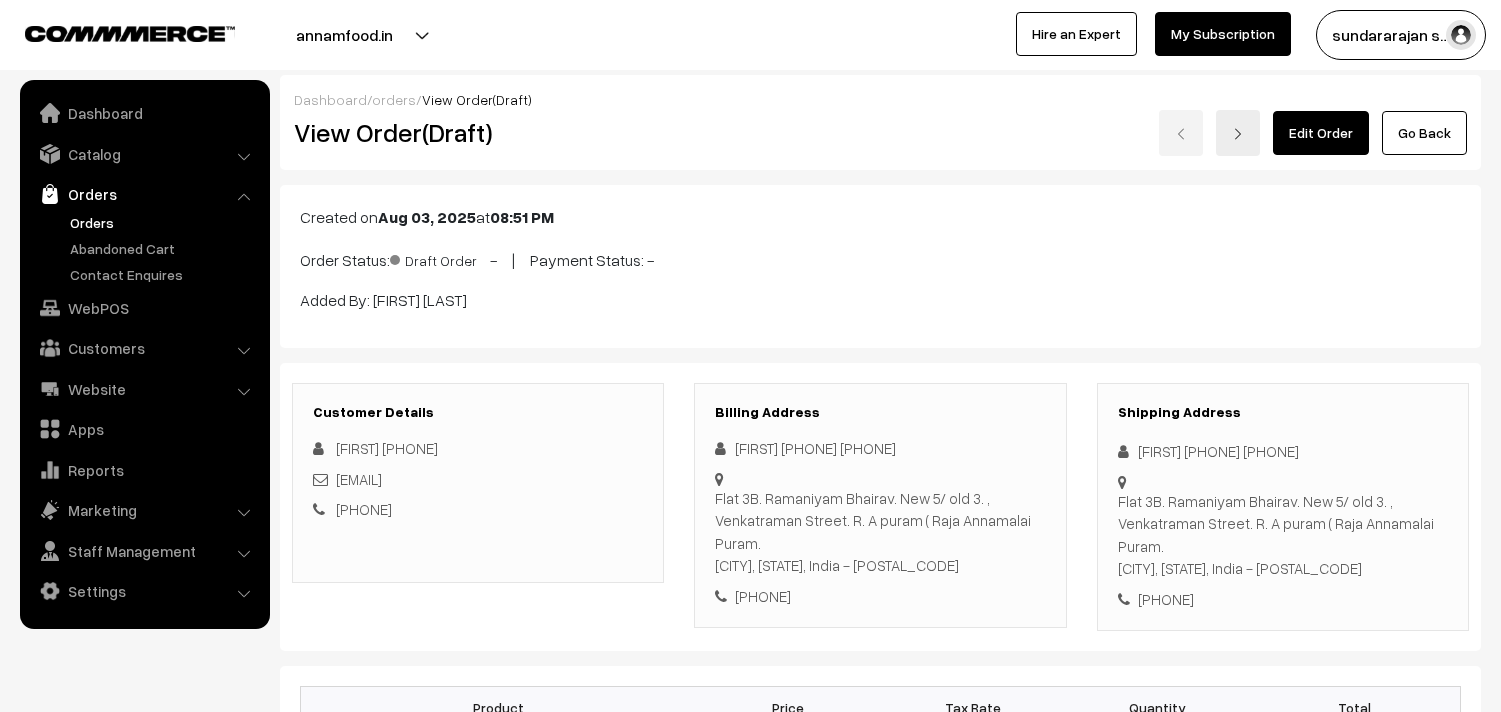 scroll, scrollTop: 0, scrollLeft: 0, axis: both 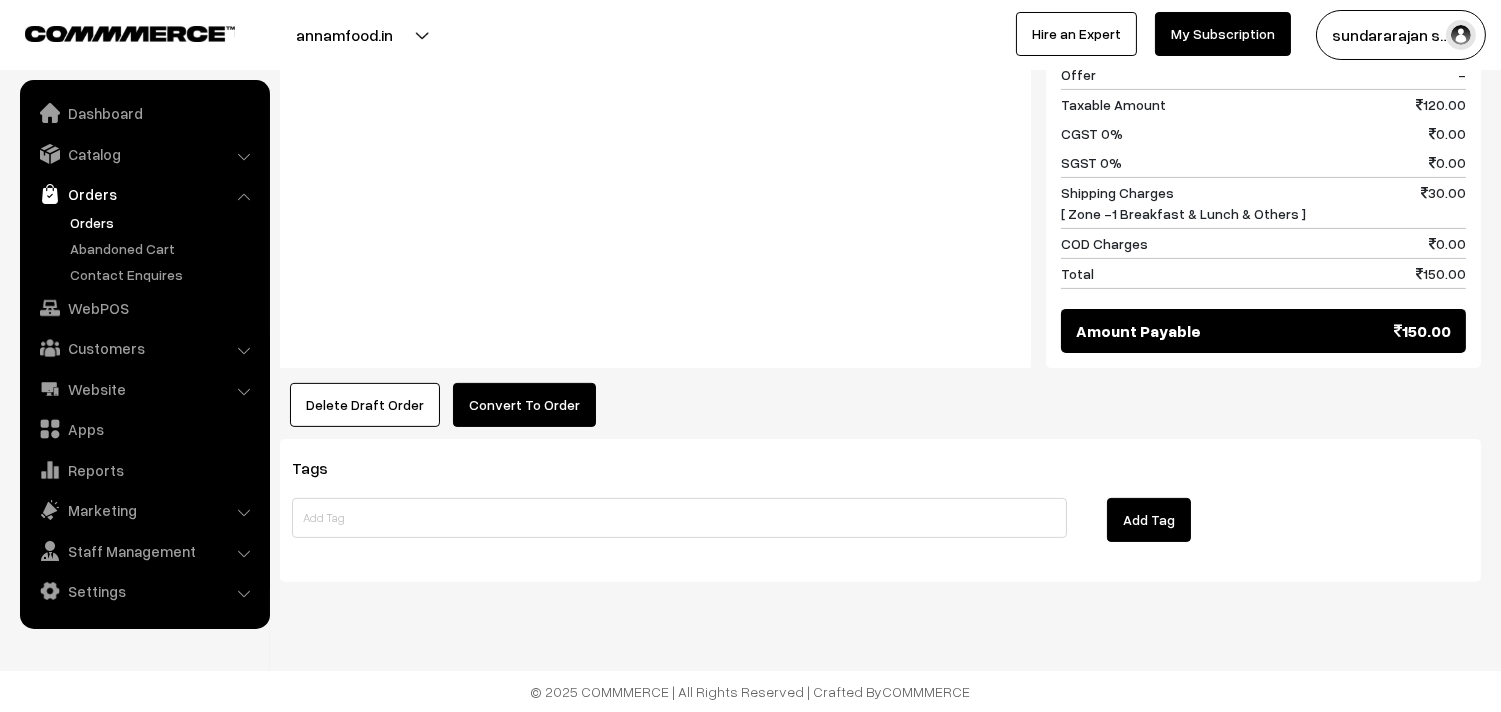 click on "Convert To Order" at bounding box center [524, 405] 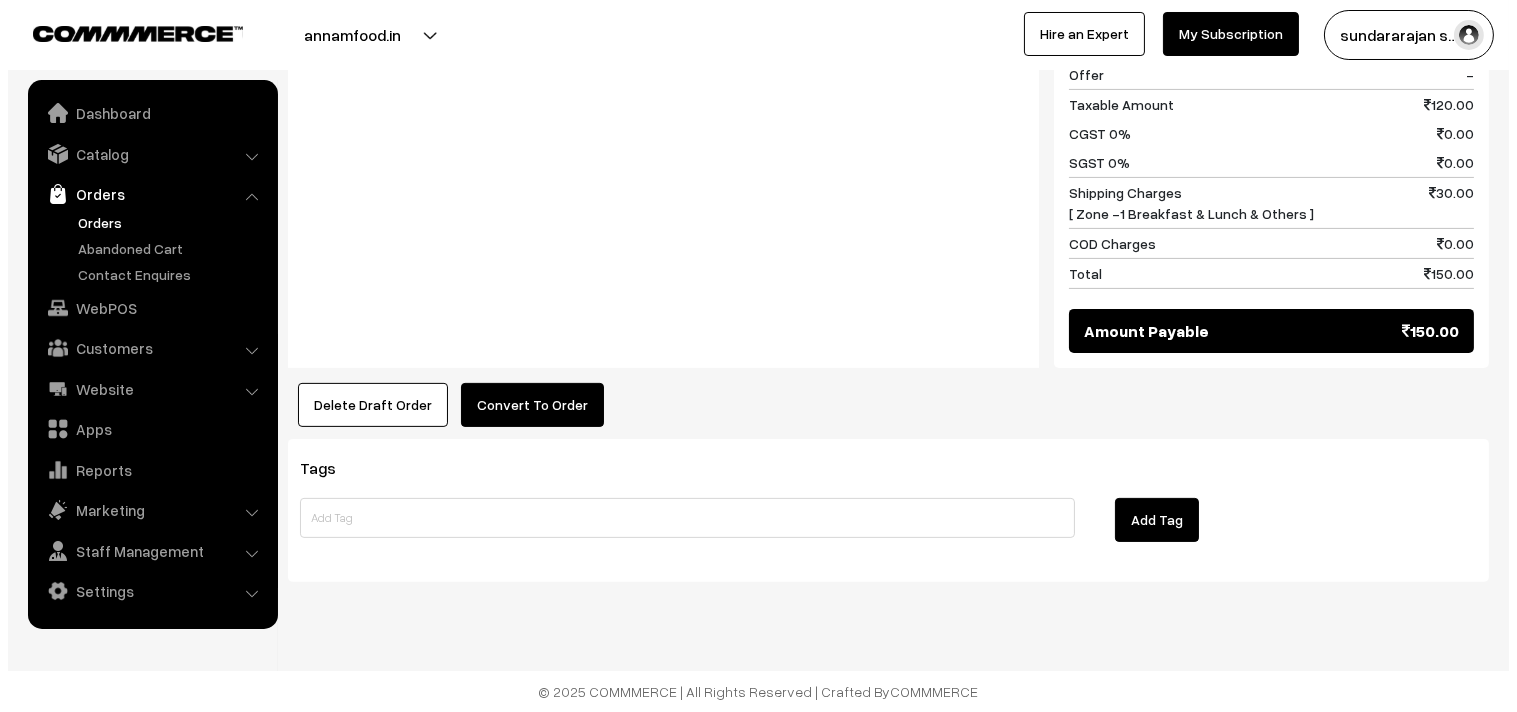 scroll, scrollTop: 1113, scrollLeft: 0, axis: vertical 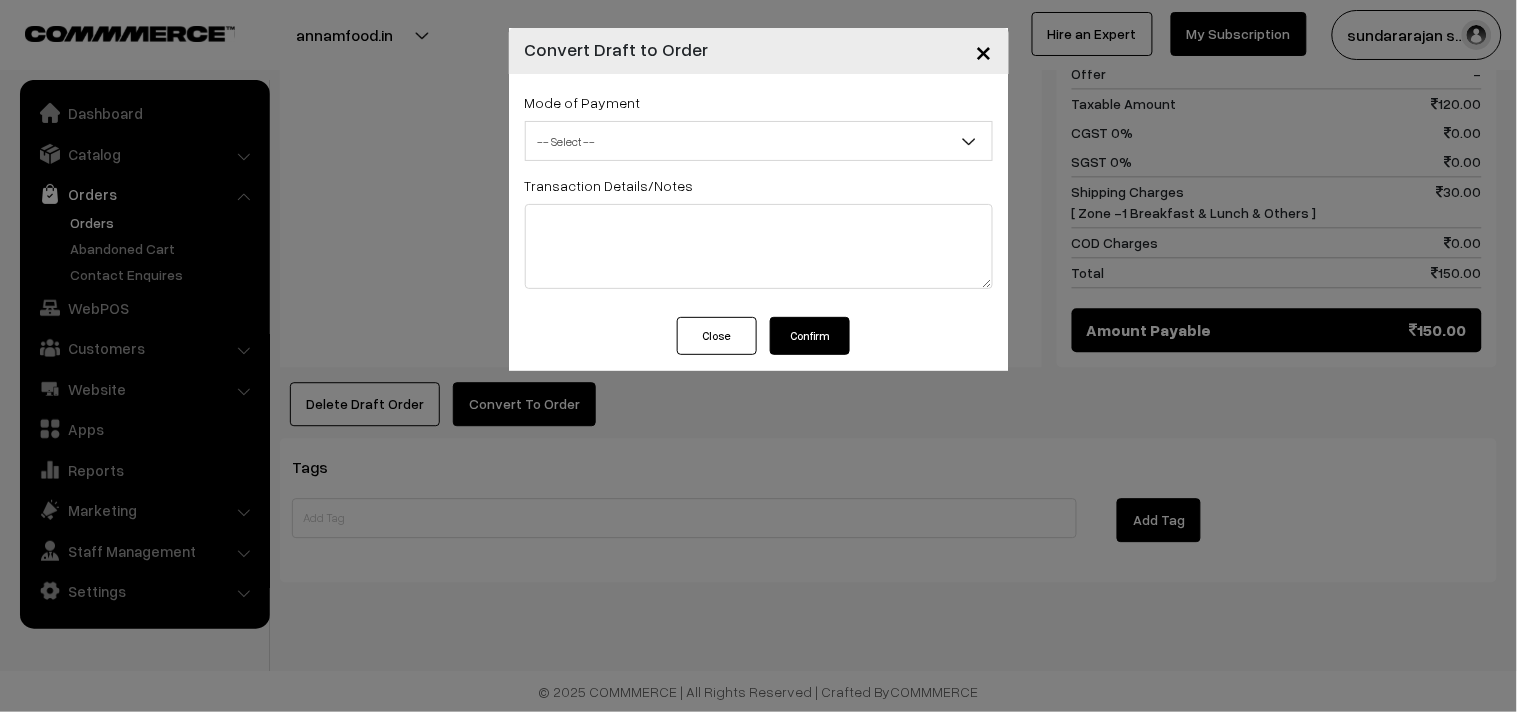 click on "-- Select --" at bounding box center [759, 141] 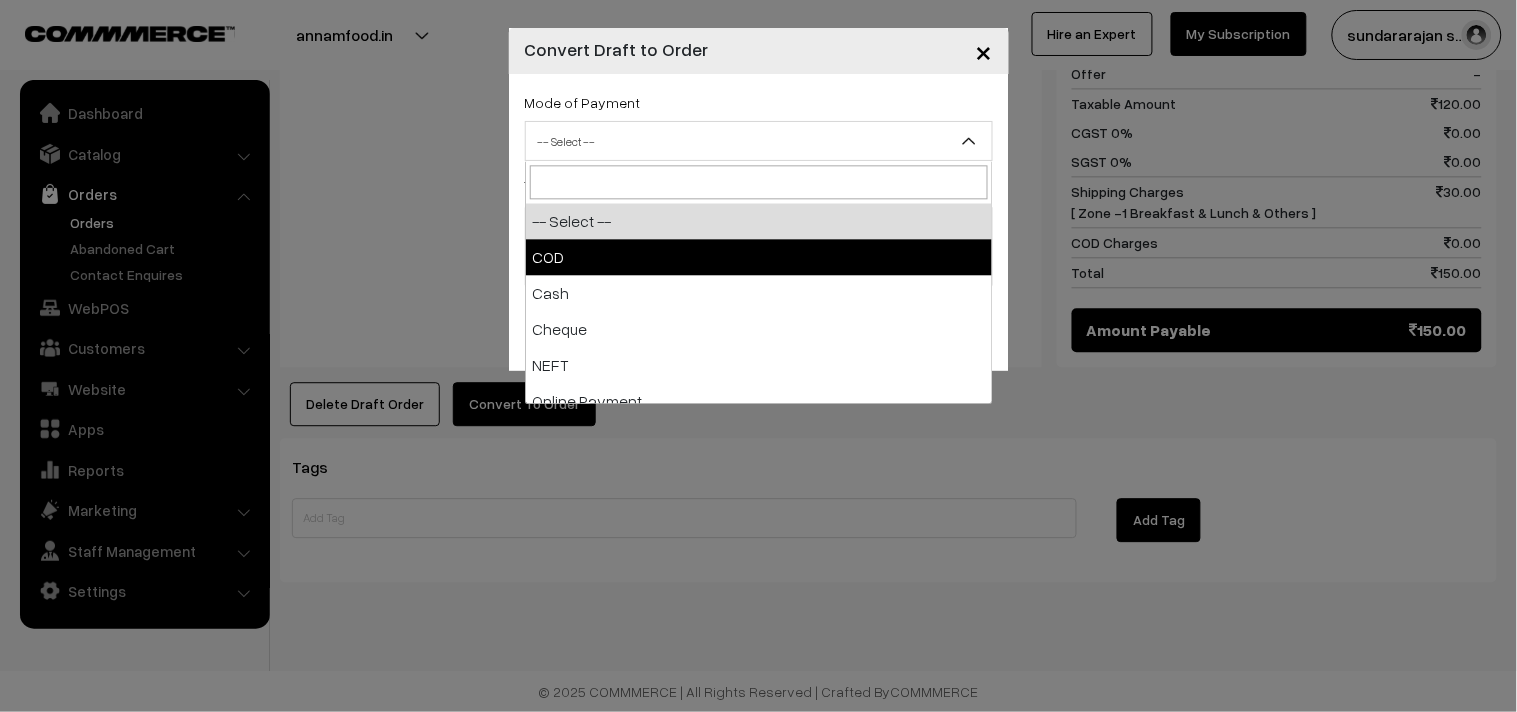 select on "1" 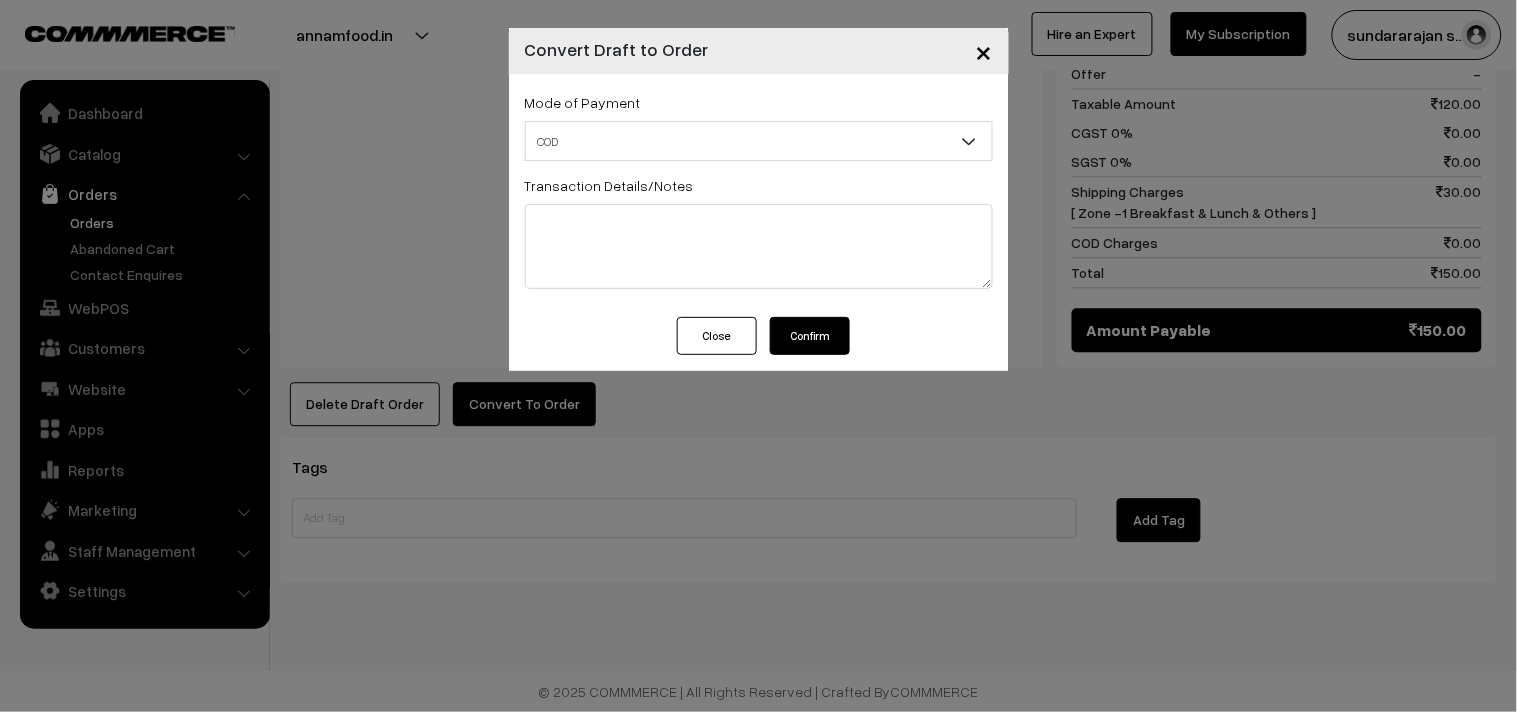 drag, startPoint x: 823, startPoint y: 340, endPoint x: 822, endPoint y: 316, distance: 24.020824 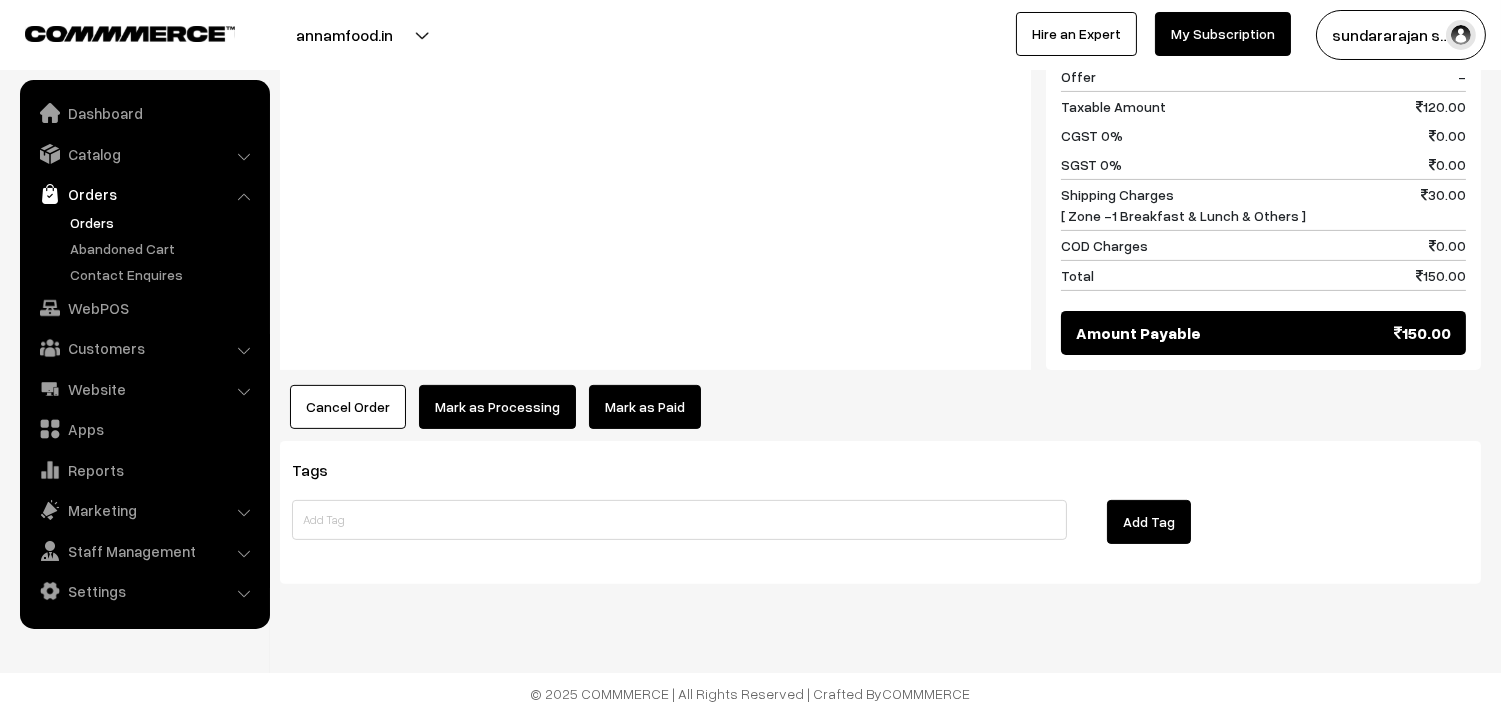 click on "Mark as Processing" at bounding box center [497, 407] 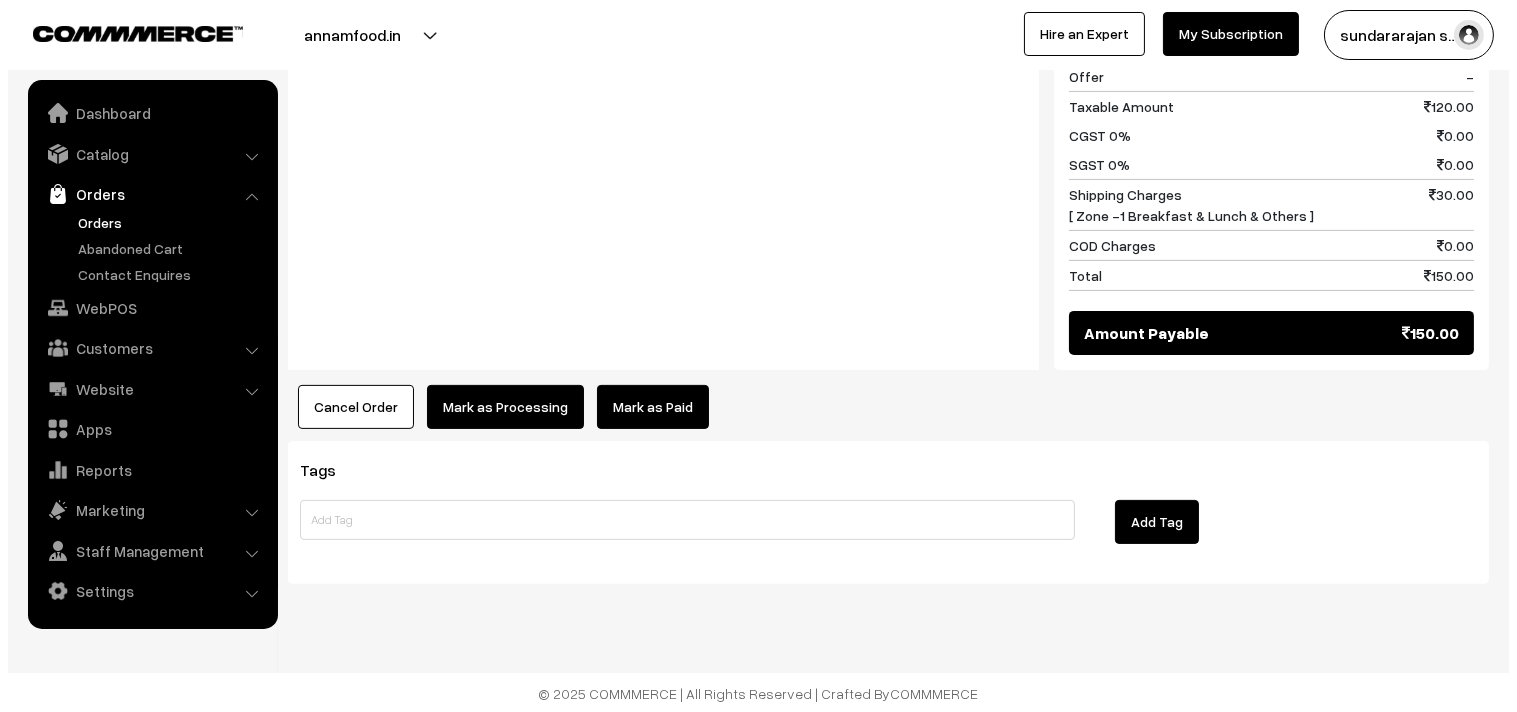 scroll, scrollTop: 1111, scrollLeft: 0, axis: vertical 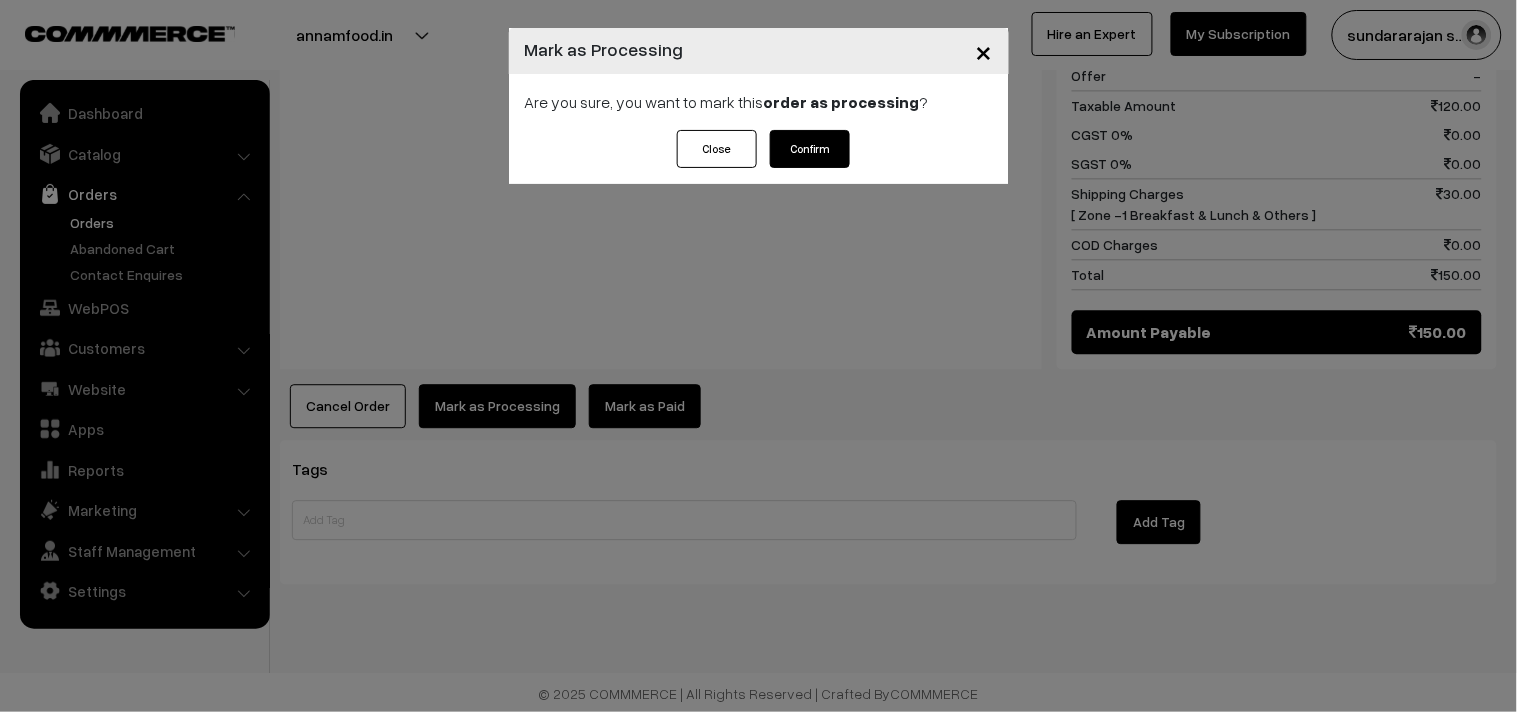 click on "Confirm" at bounding box center (810, 149) 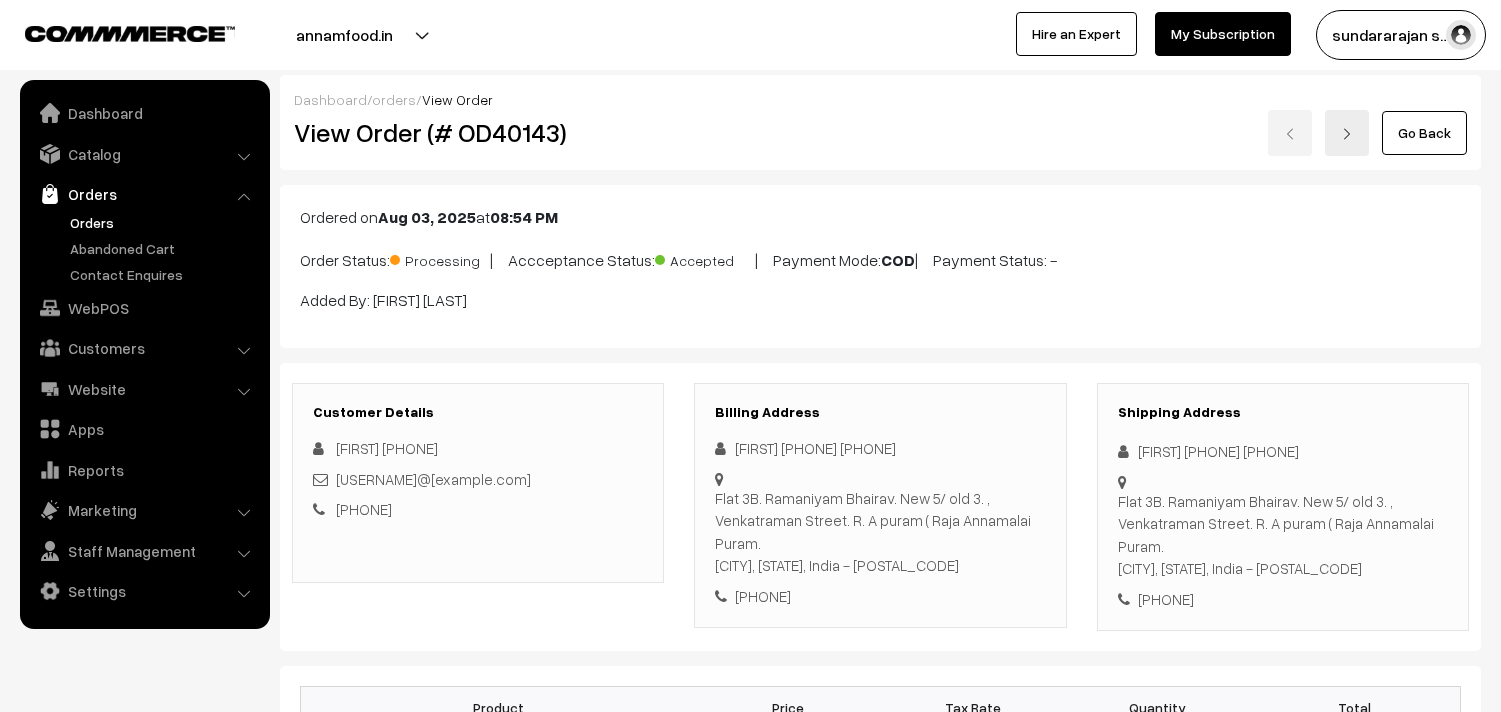 scroll, scrollTop: 0, scrollLeft: 0, axis: both 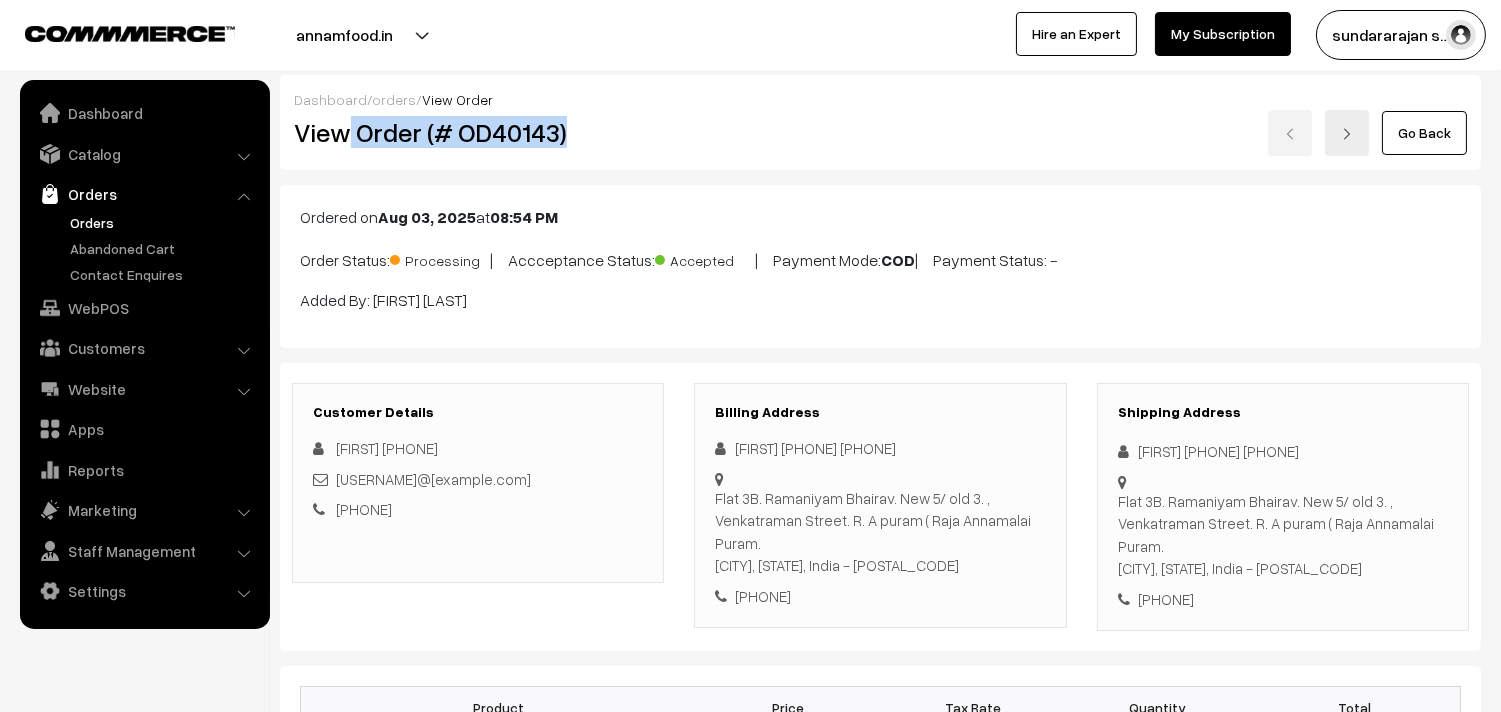 drag, startPoint x: 350, startPoint y: 140, endPoint x: 556, endPoint y: 163, distance: 207.28 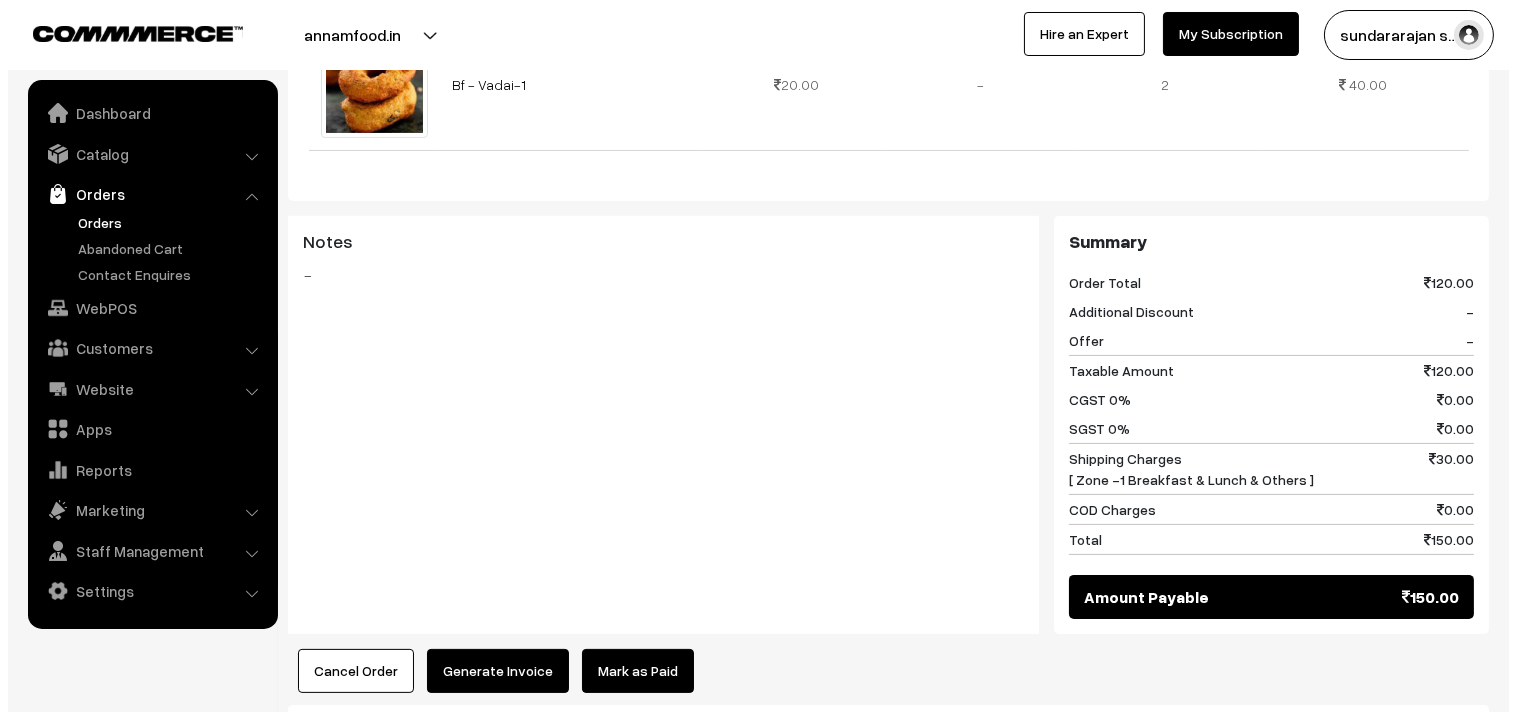scroll, scrollTop: 1000, scrollLeft: 0, axis: vertical 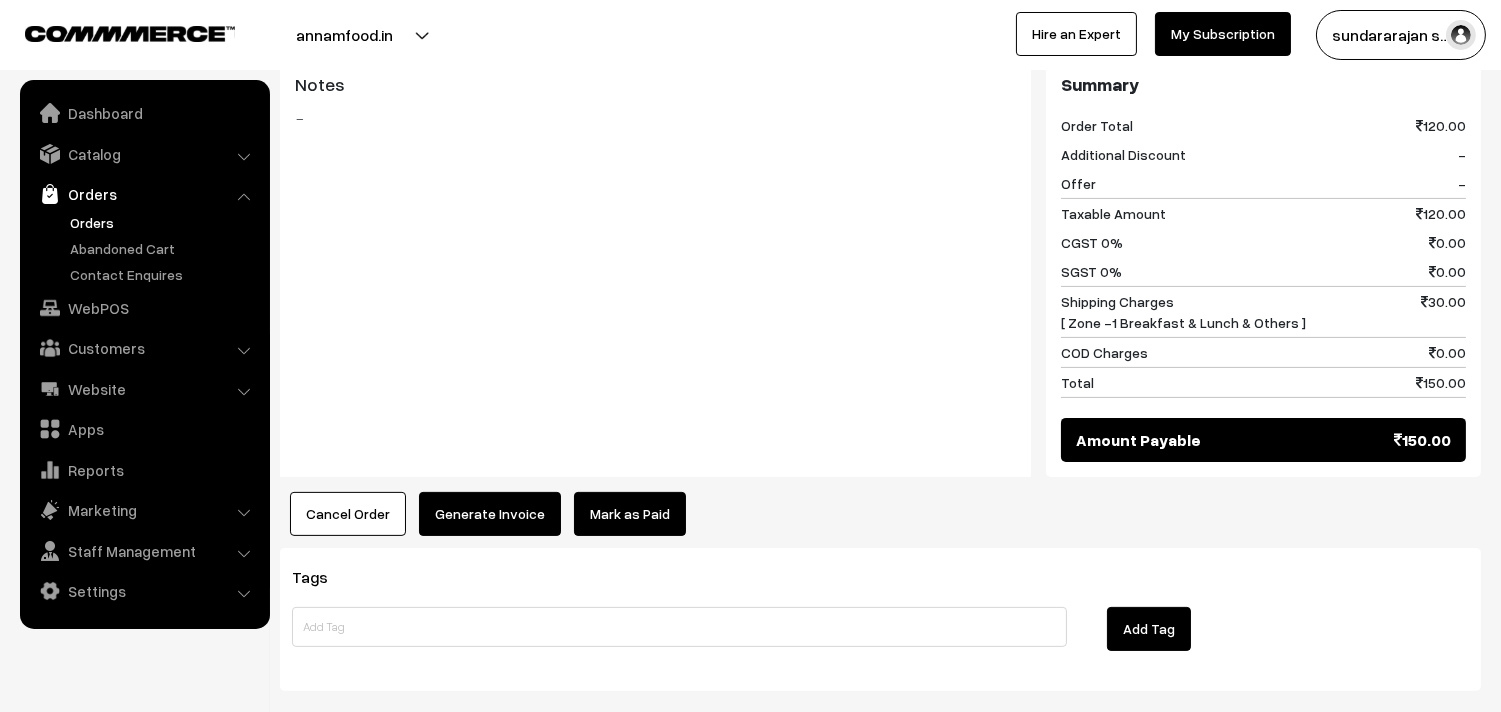 click on "Generate Invoice" at bounding box center [490, 514] 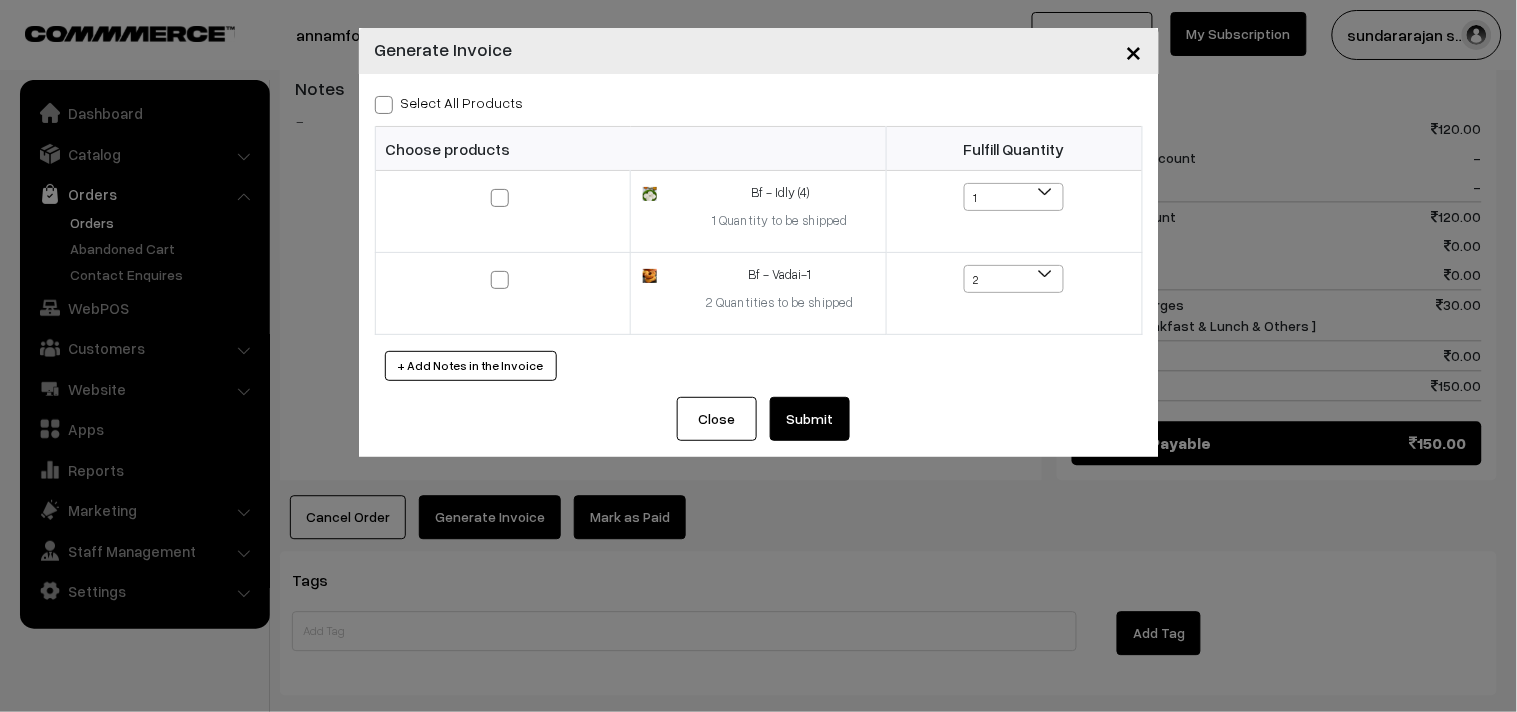 click on "Select All Products" at bounding box center [449, 102] 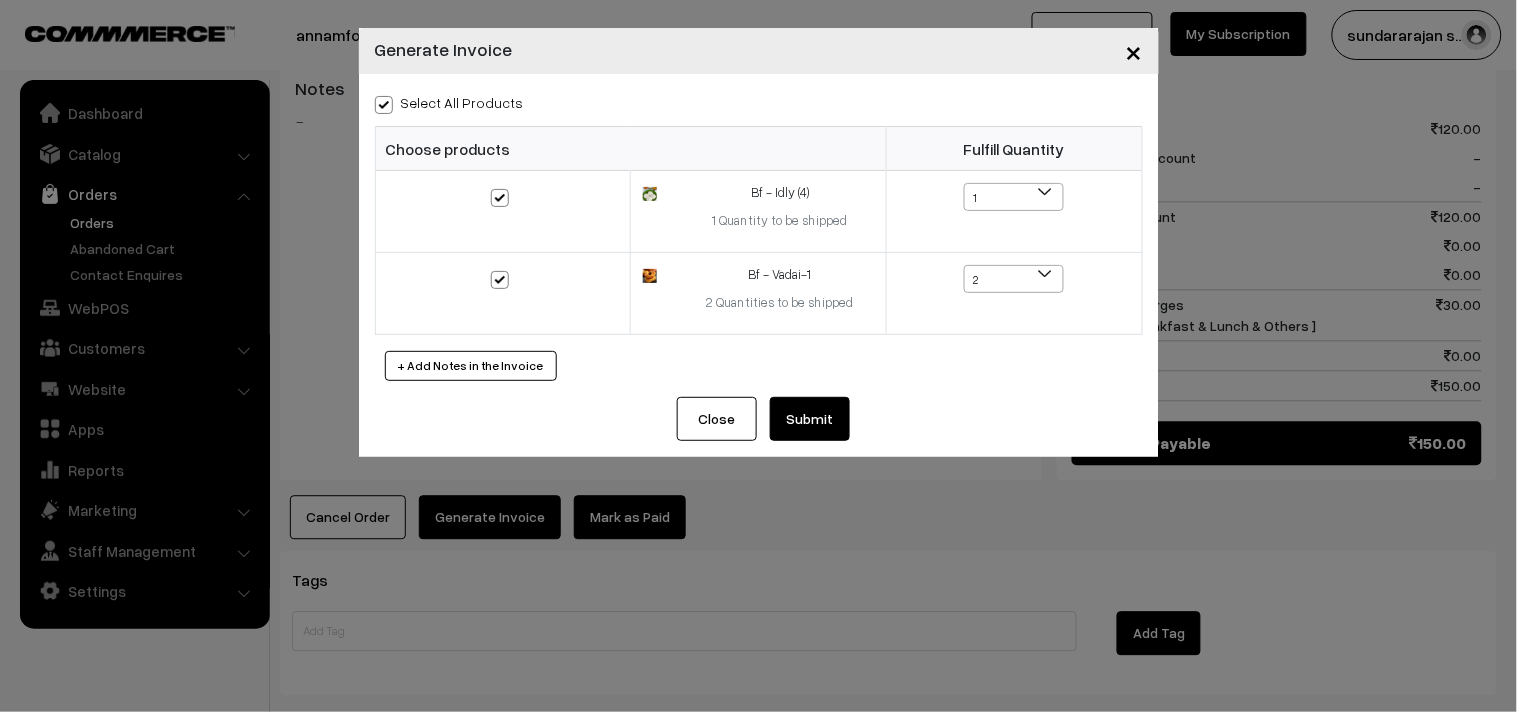 checkbox on "true" 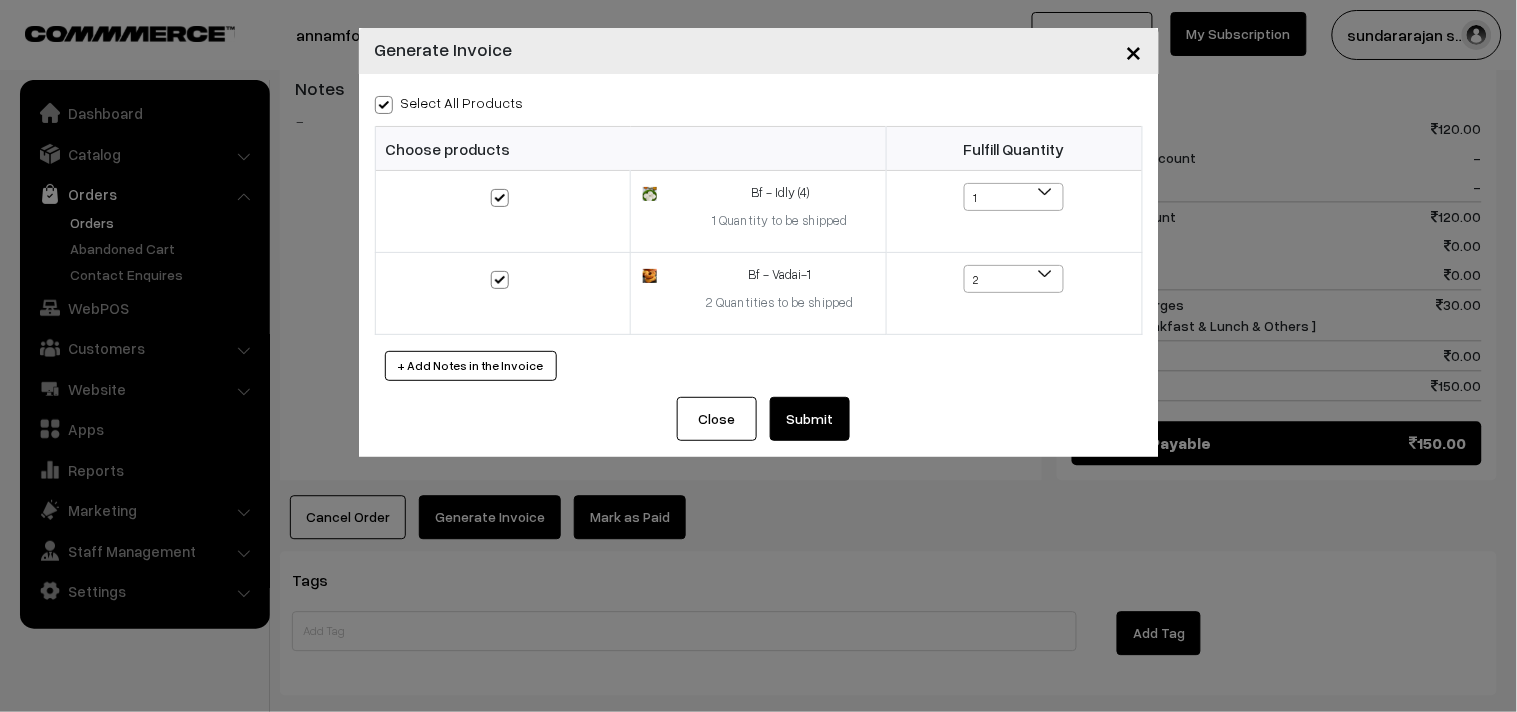 click on "Submit" at bounding box center (810, 419) 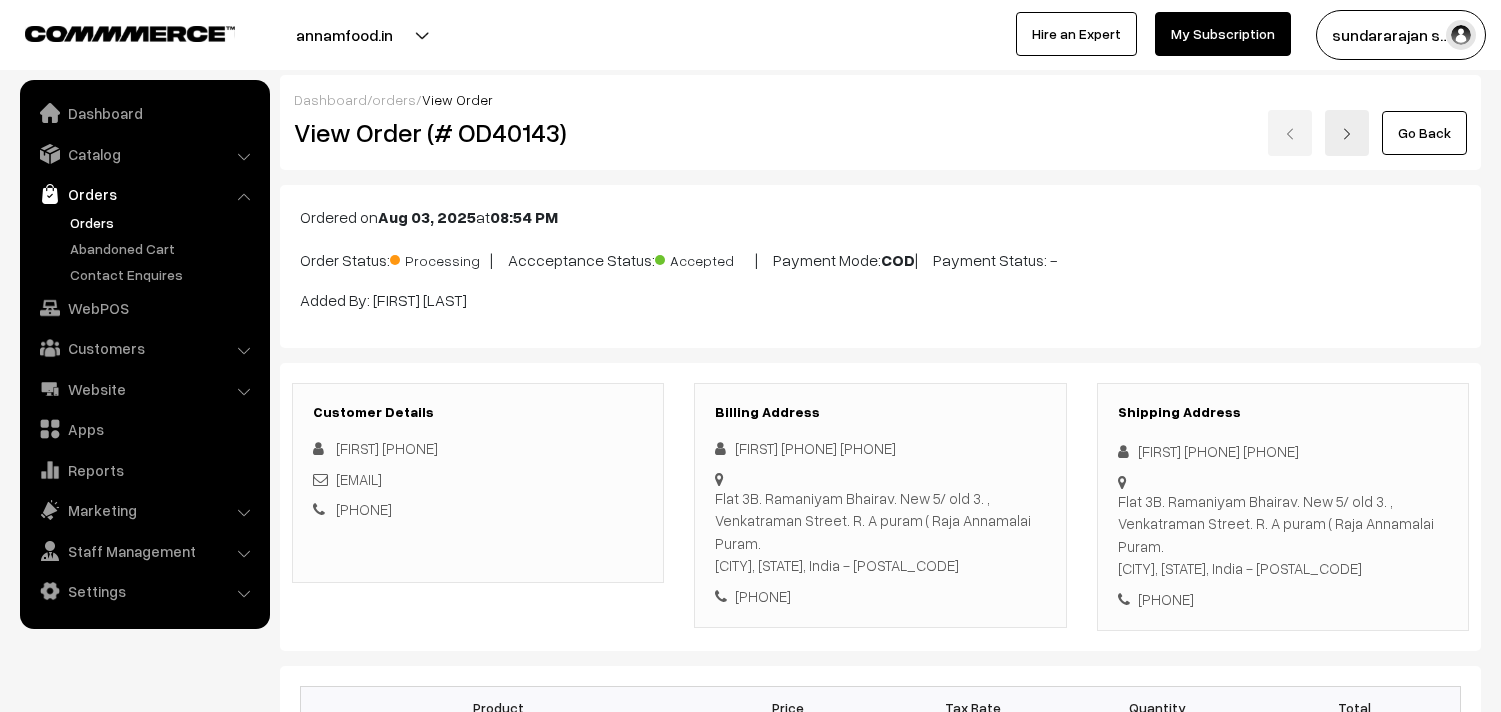 scroll, scrollTop: 1000, scrollLeft: 0, axis: vertical 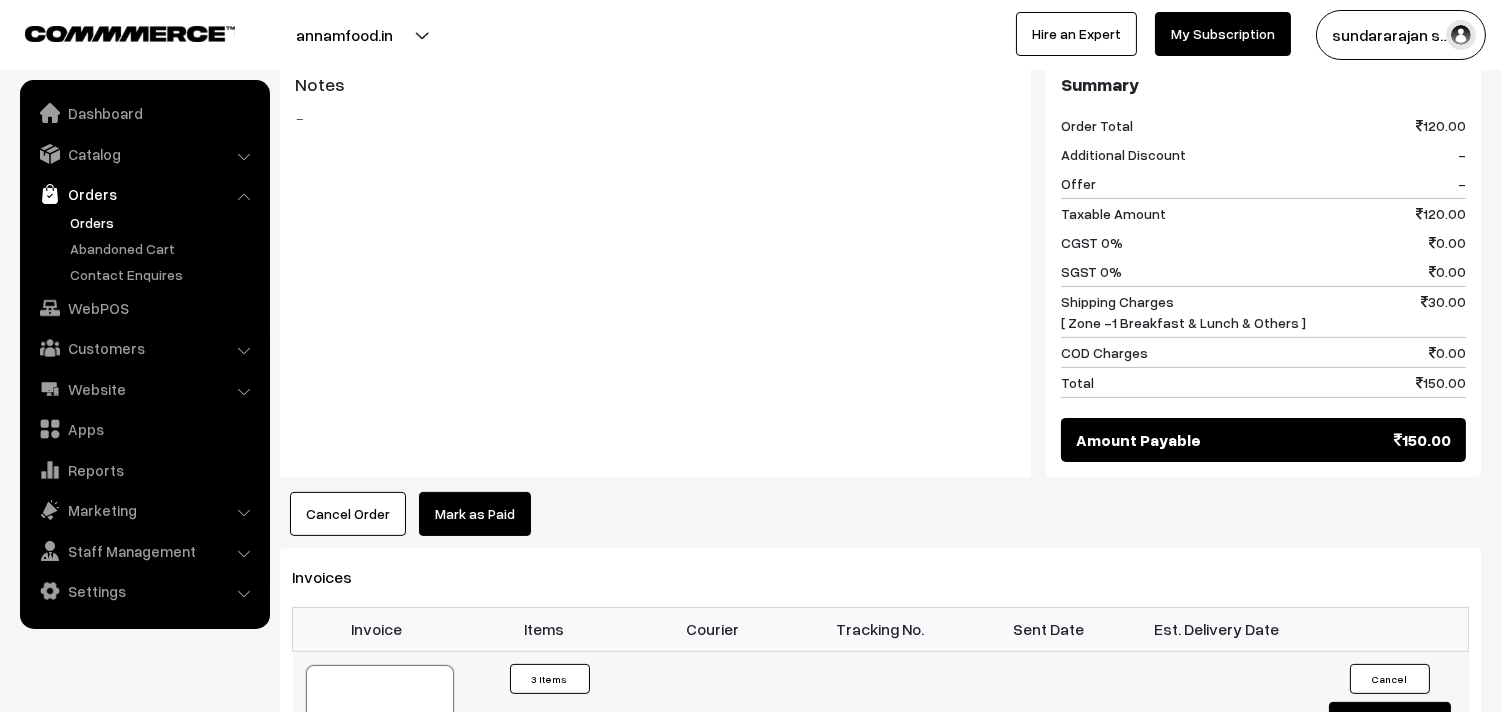 click at bounding box center [380, 715] 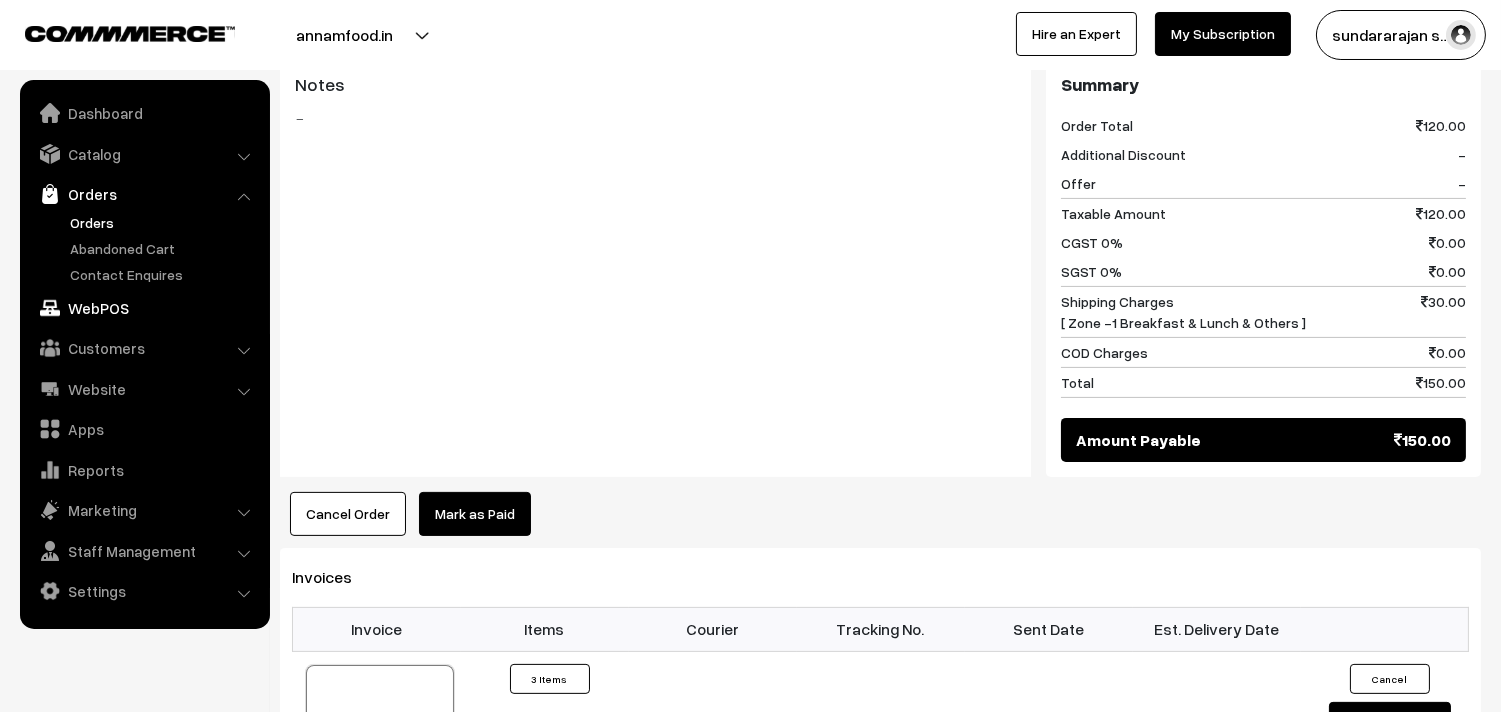 click on "WebPOS" at bounding box center [144, 308] 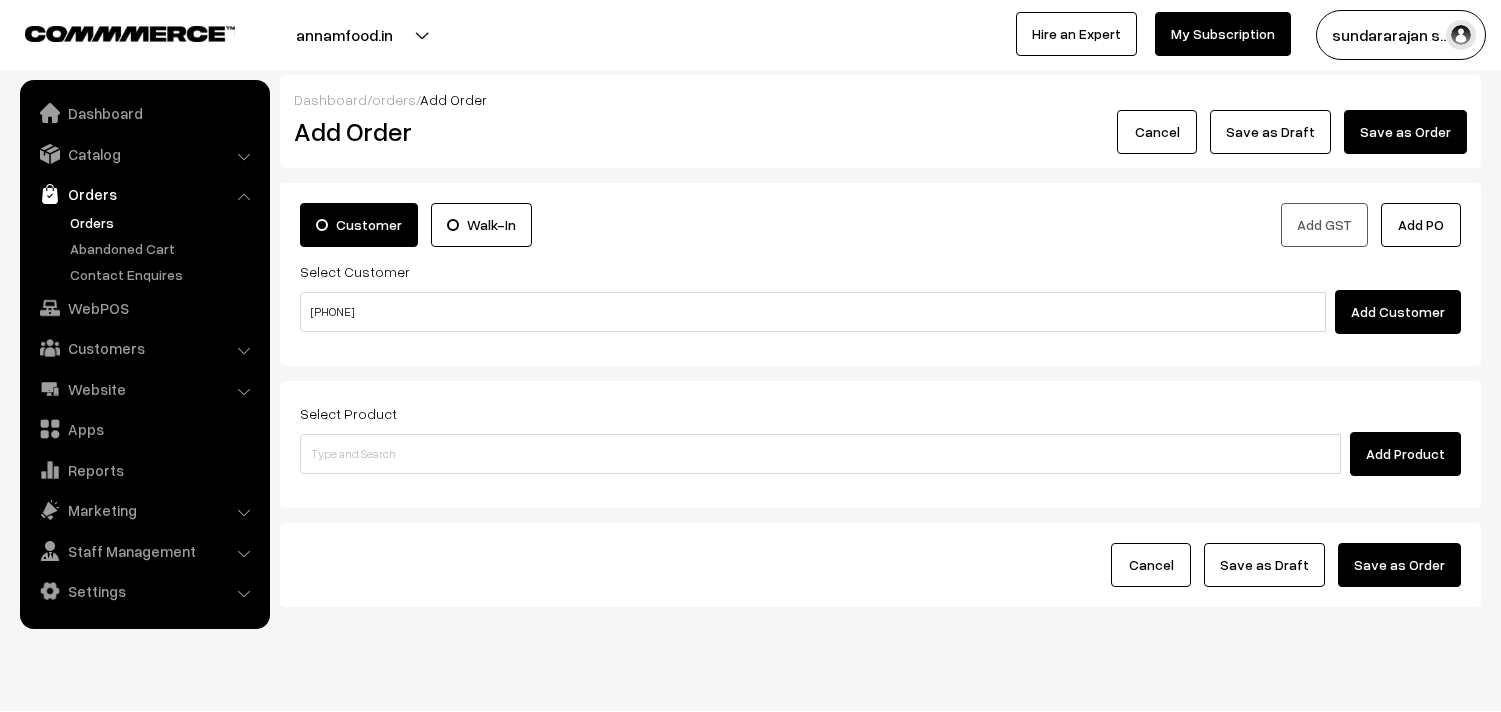 scroll, scrollTop: 0, scrollLeft: 0, axis: both 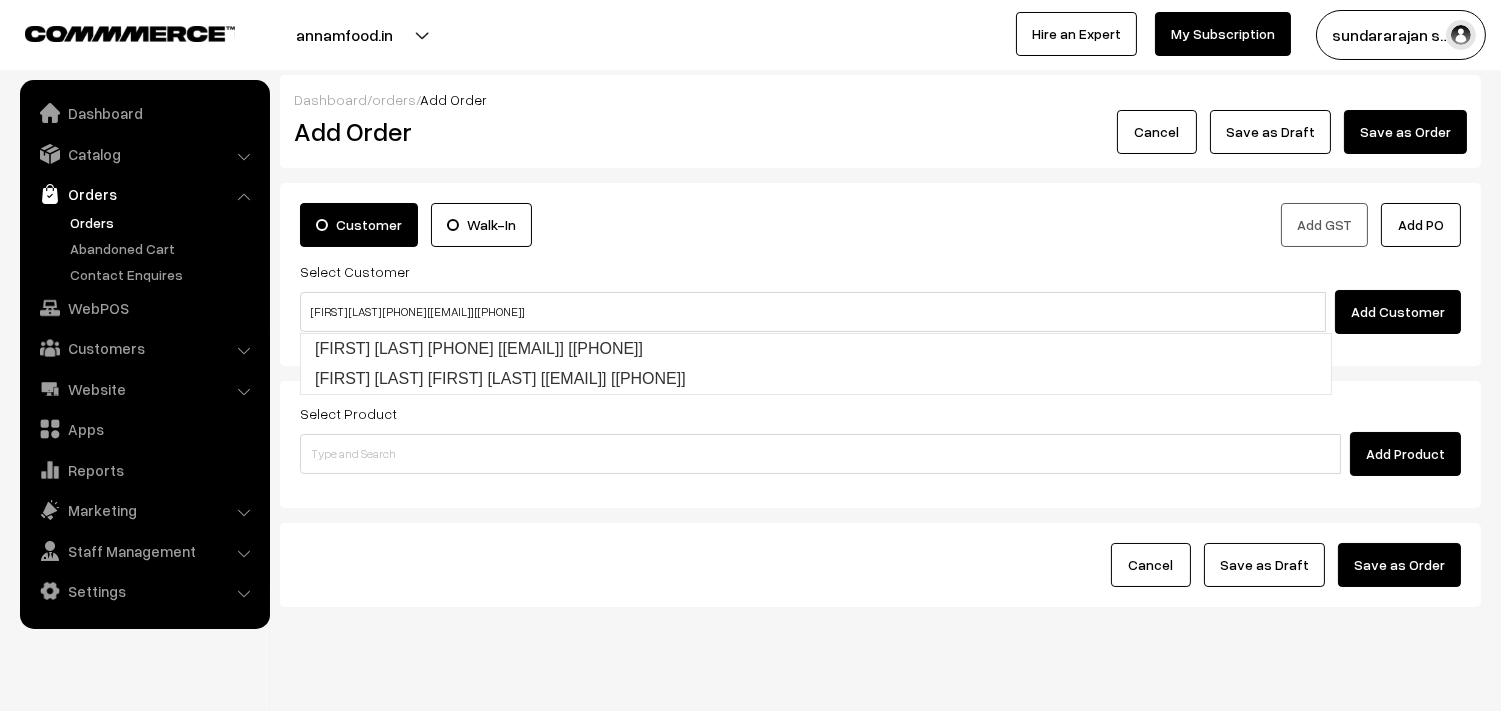type on "[FIRST] [LAST] [PHONE] [[EMAIL]] [[PHONE]]" 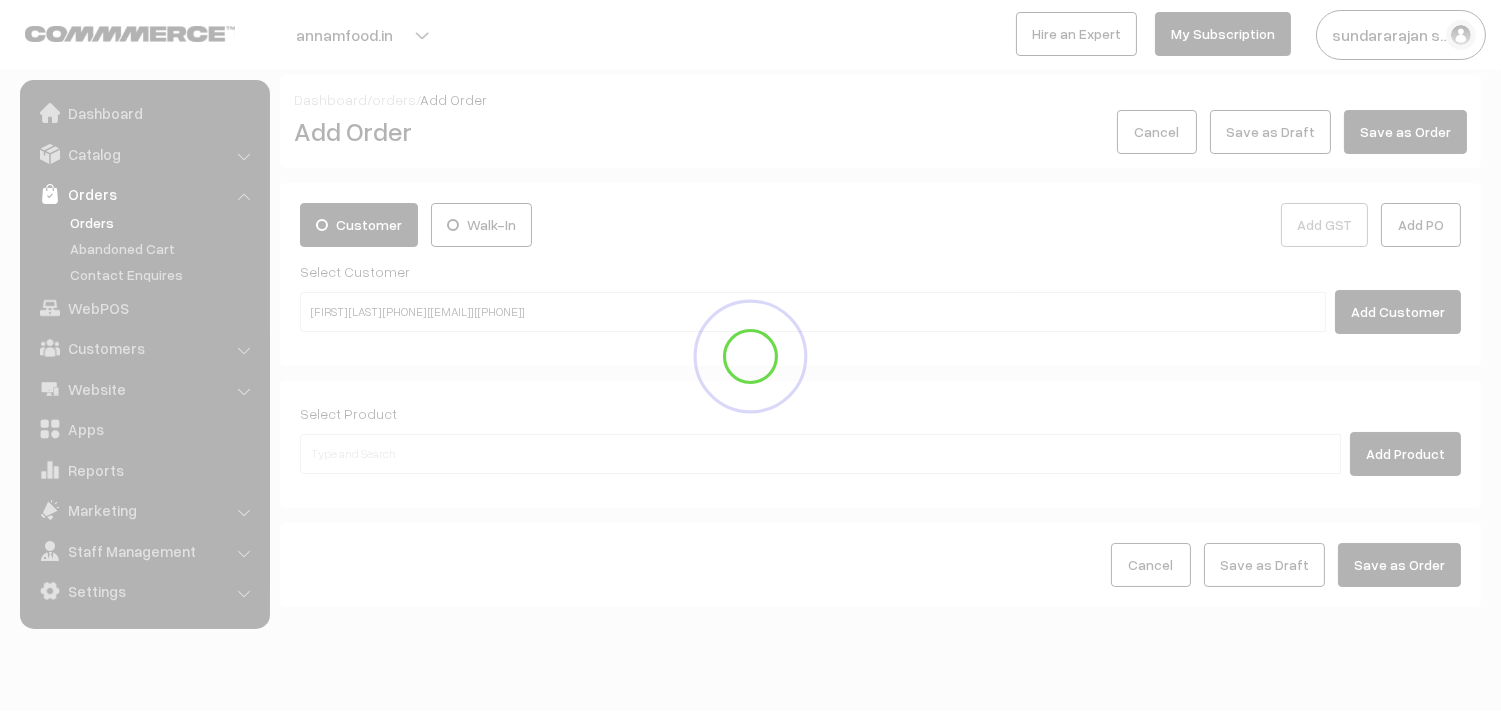 type 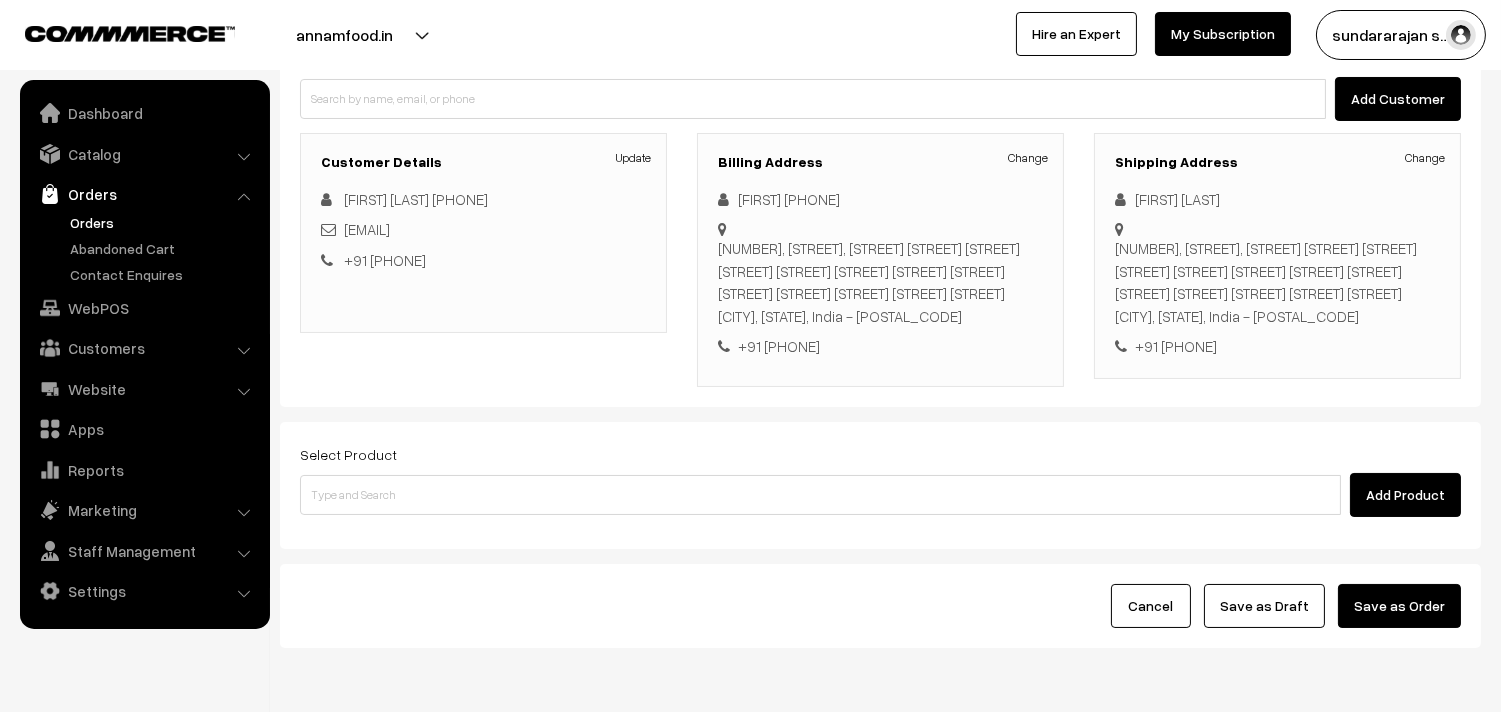 scroll, scrollTop: 222, scrollLeft: 0, axis: vertical 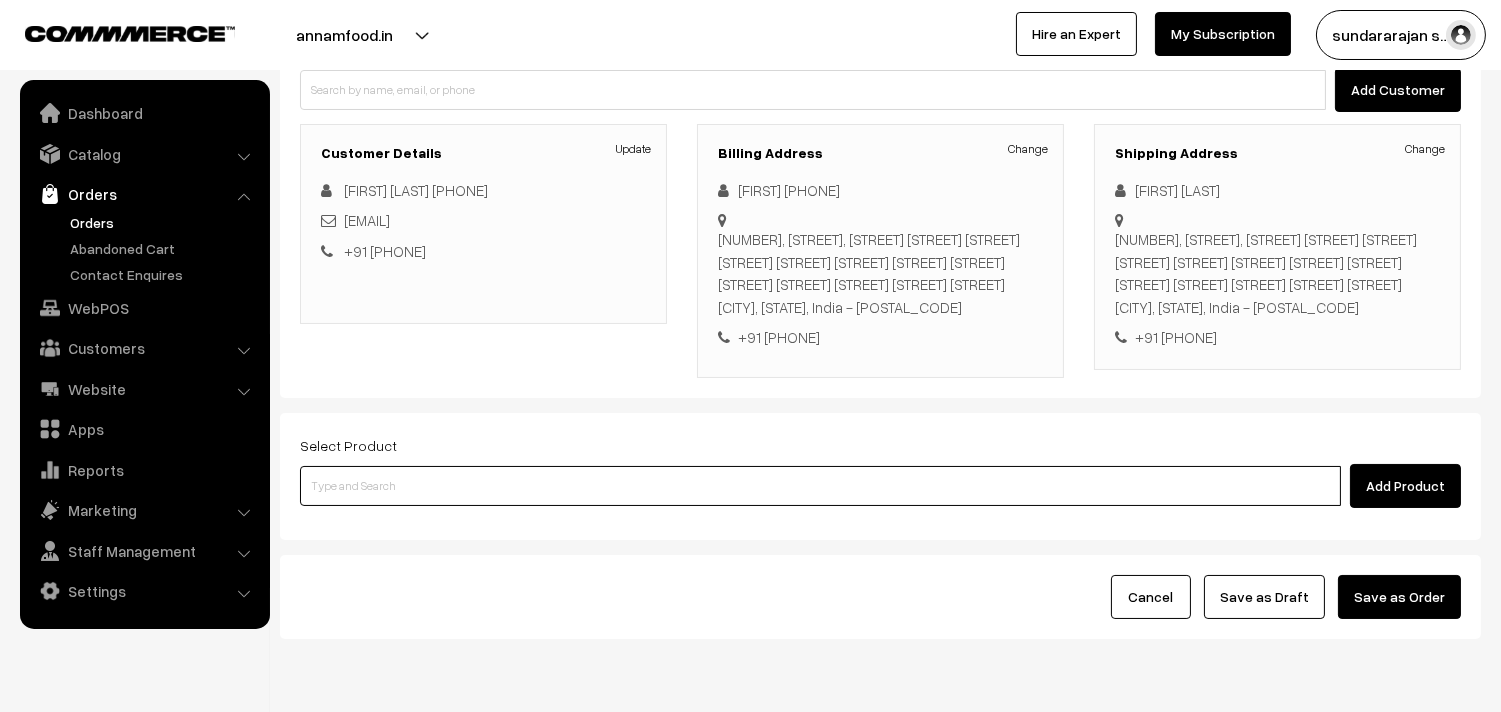 click at bounding box center (820, 486) 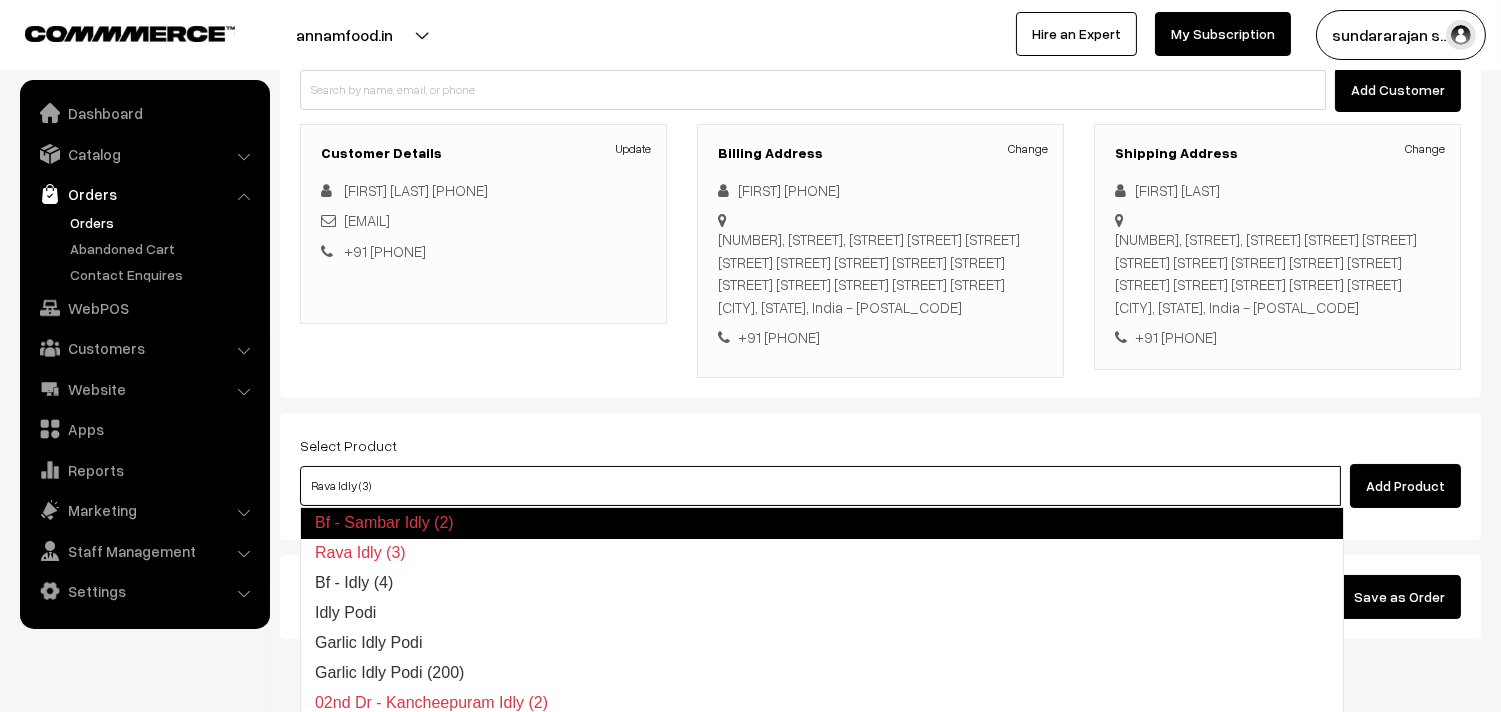 type on "Bf -  Idly (4)" 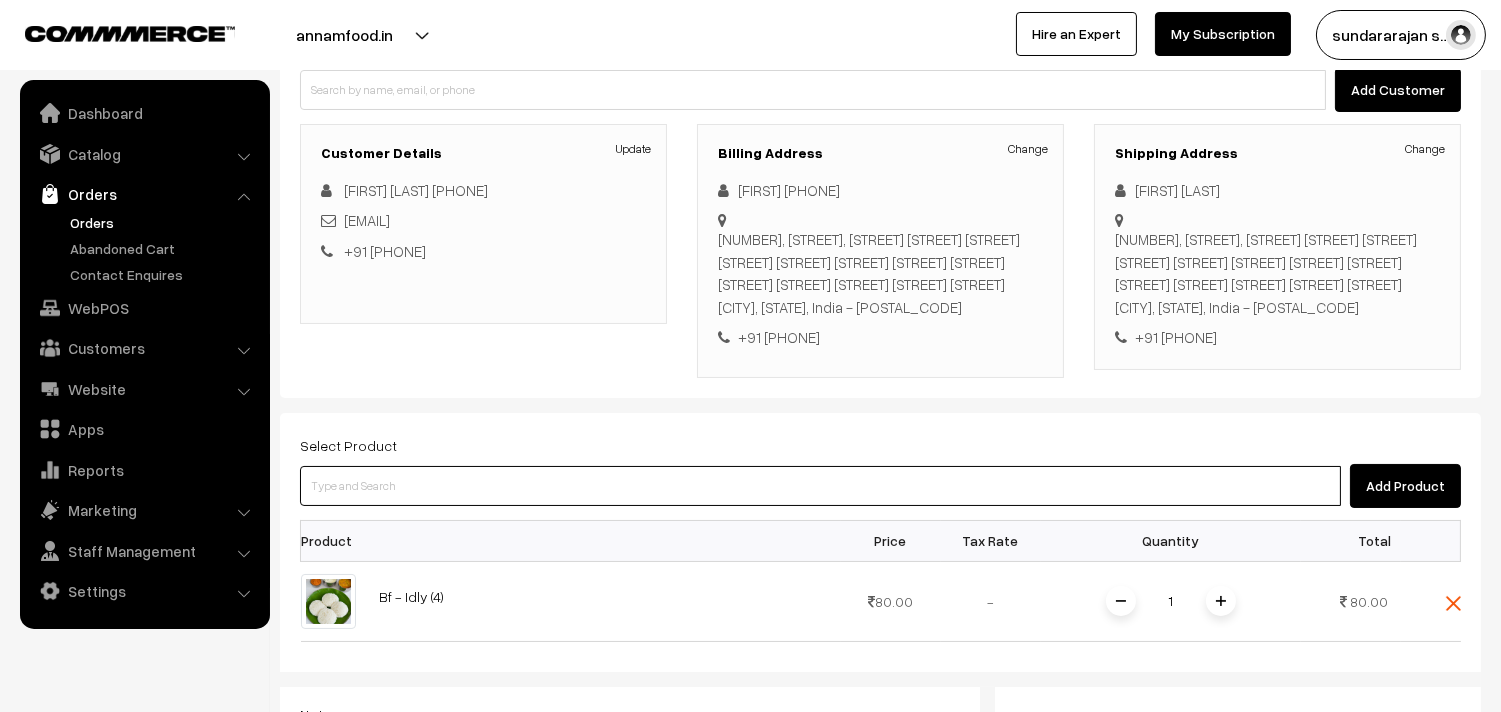 click at bounding box center [820, 486] 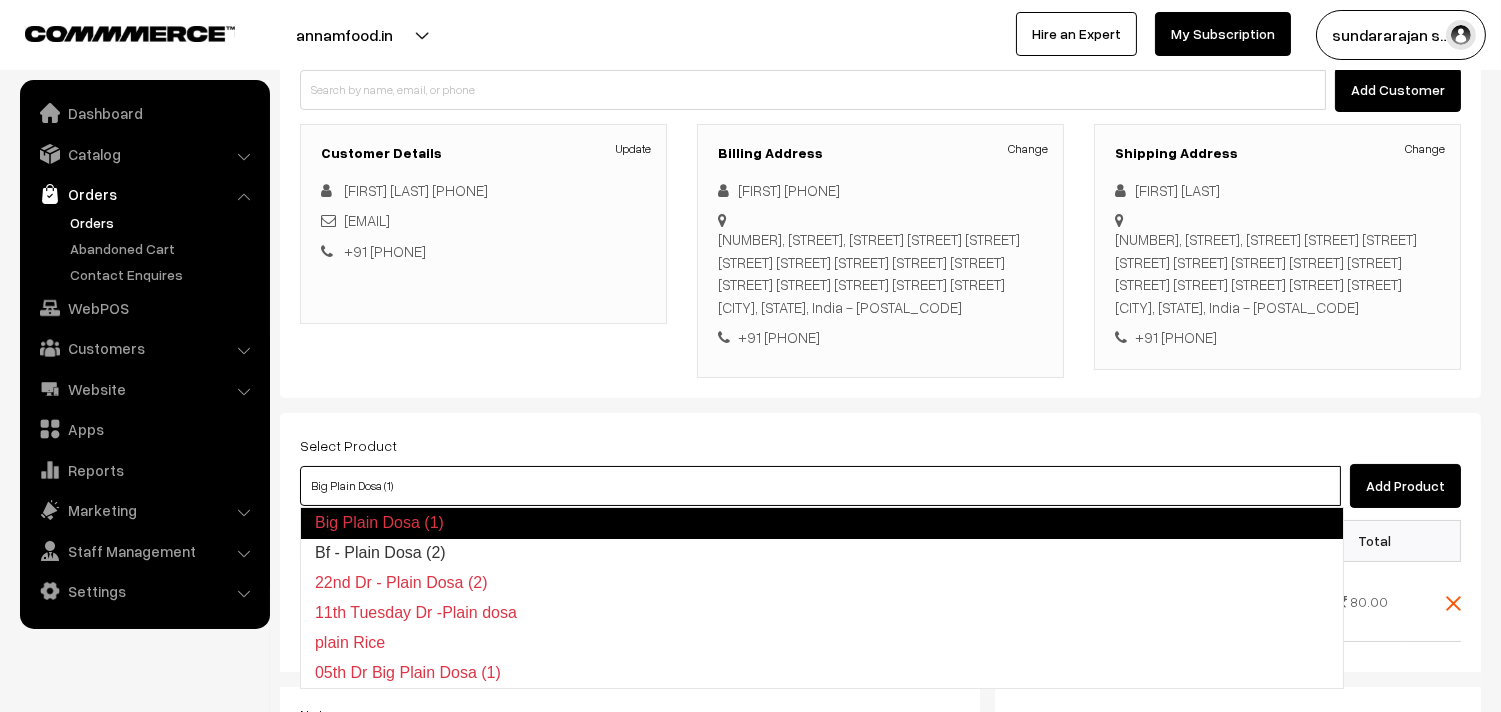 type on "Bf -  Plain Dosa (2)" 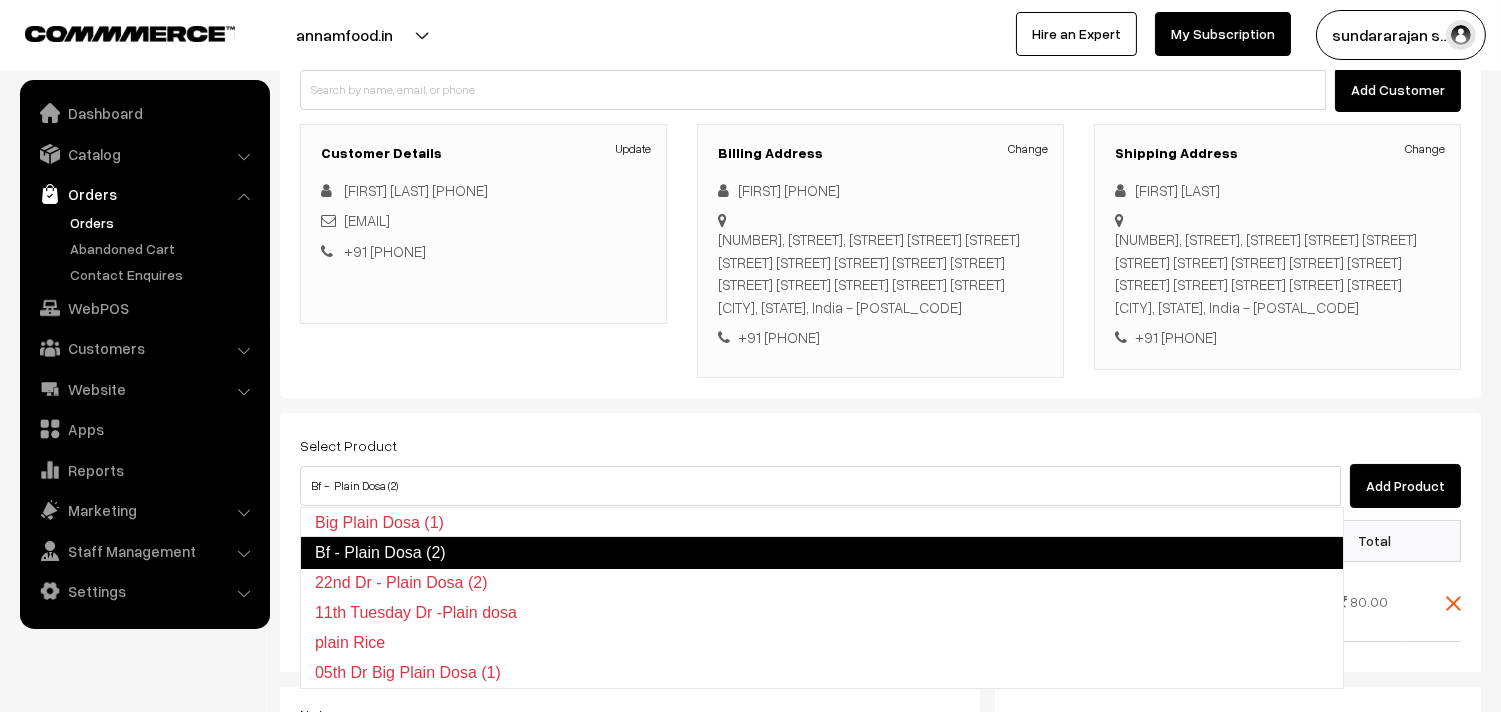 type 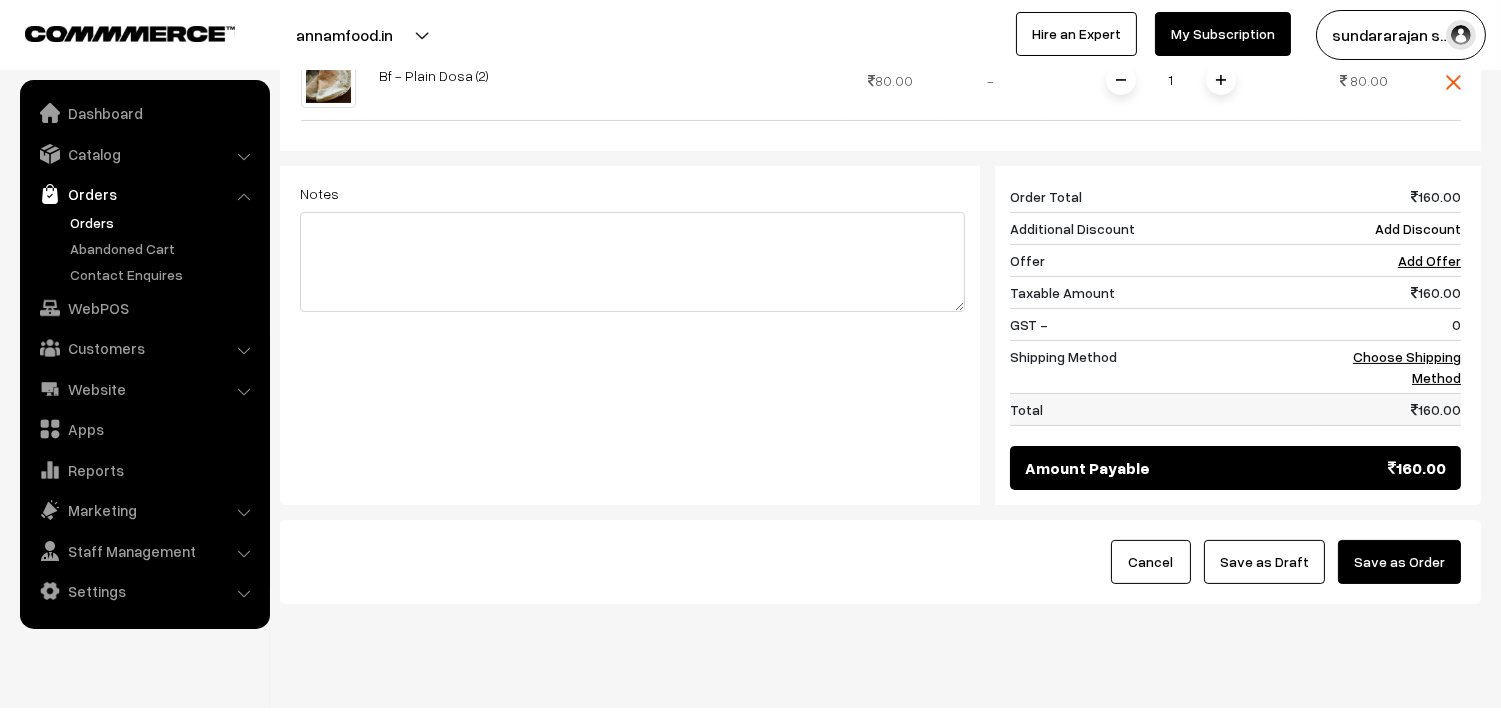 scroll, scrollTop: 862, scrollLeft: 0, axis: vertical 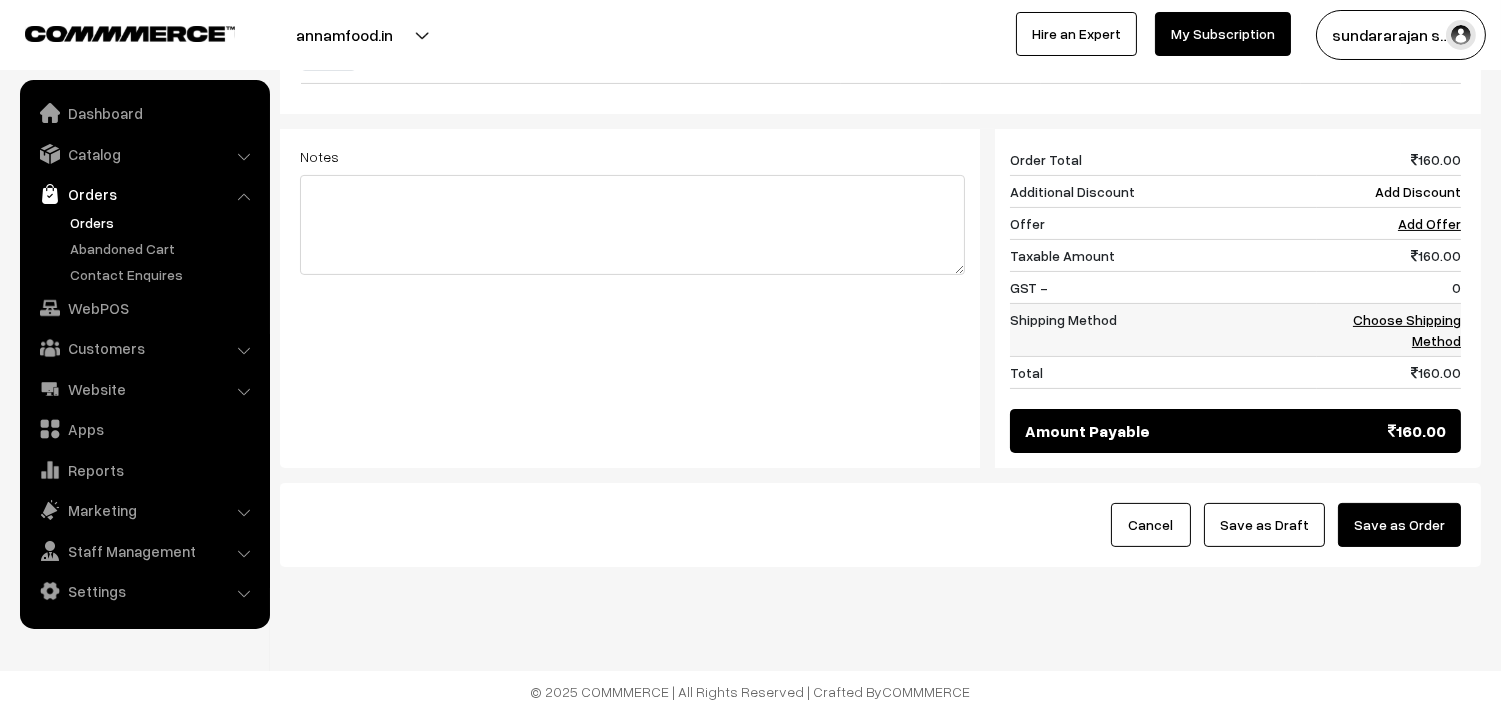 click on "Choose Shipping Method" at bounding box center (1407, 330) 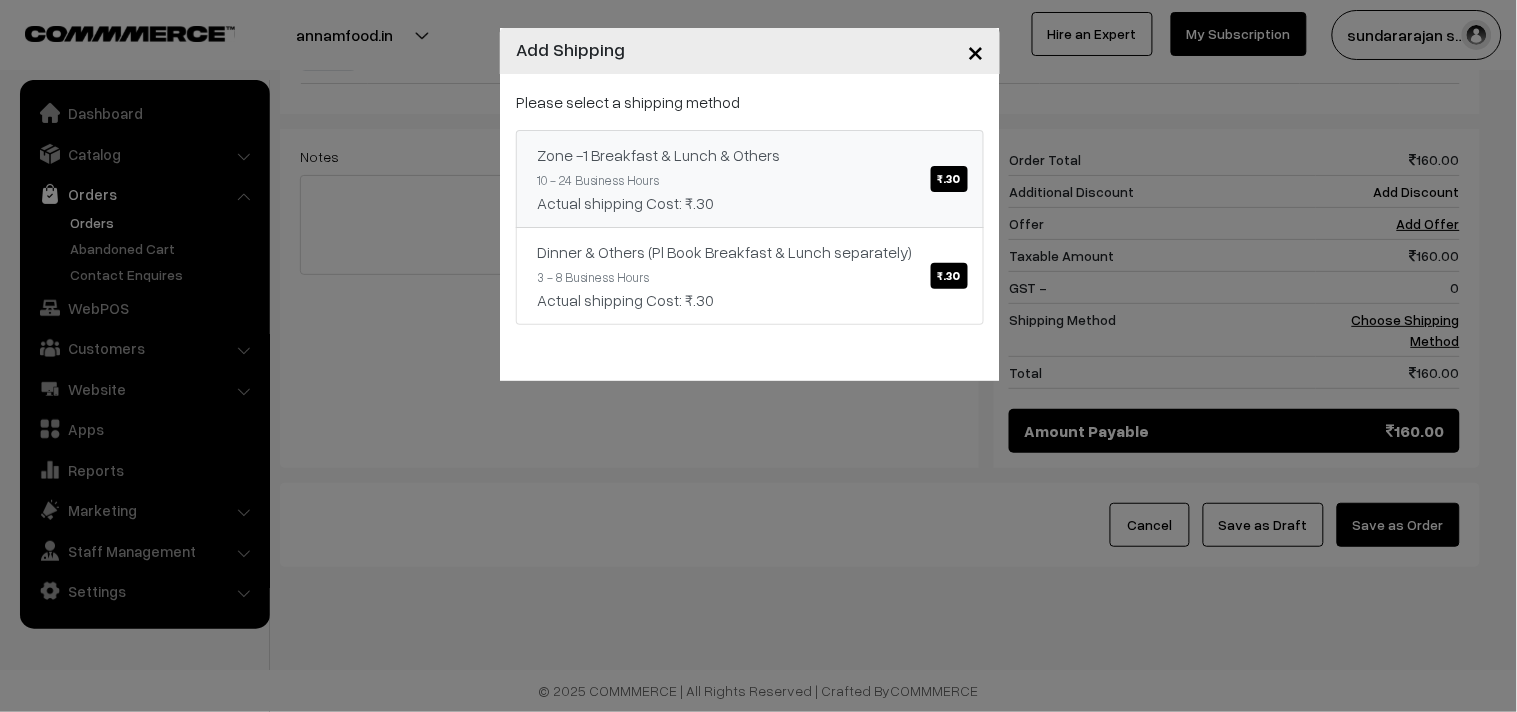 click on "Zone -1  Breakfast & Lunch & Others
₹.30
10 - 24 Business Hours Actual shipping Cost: ₹.30" at bounding box center [750, 179] 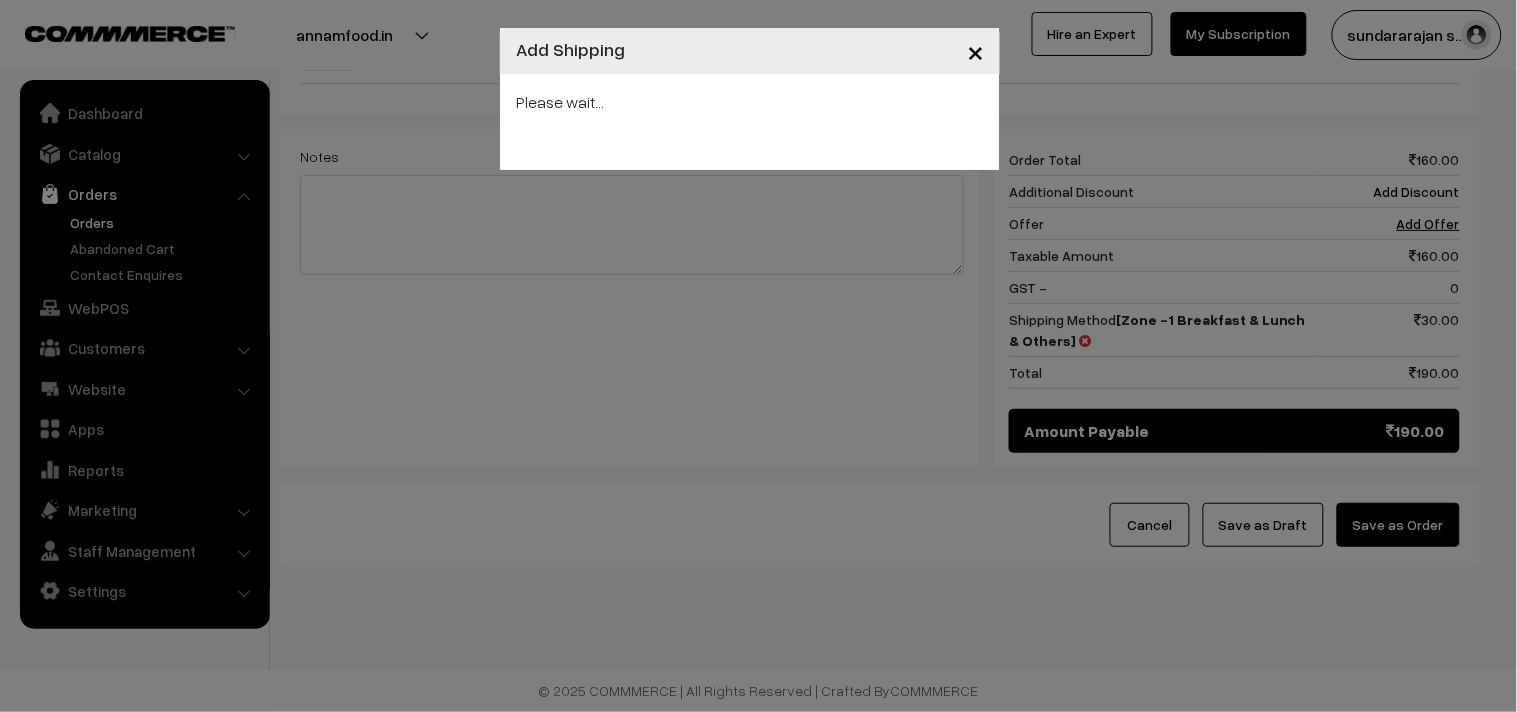 click on "×
Add Shipping
Please wait..." at bounding box center [758, 356] 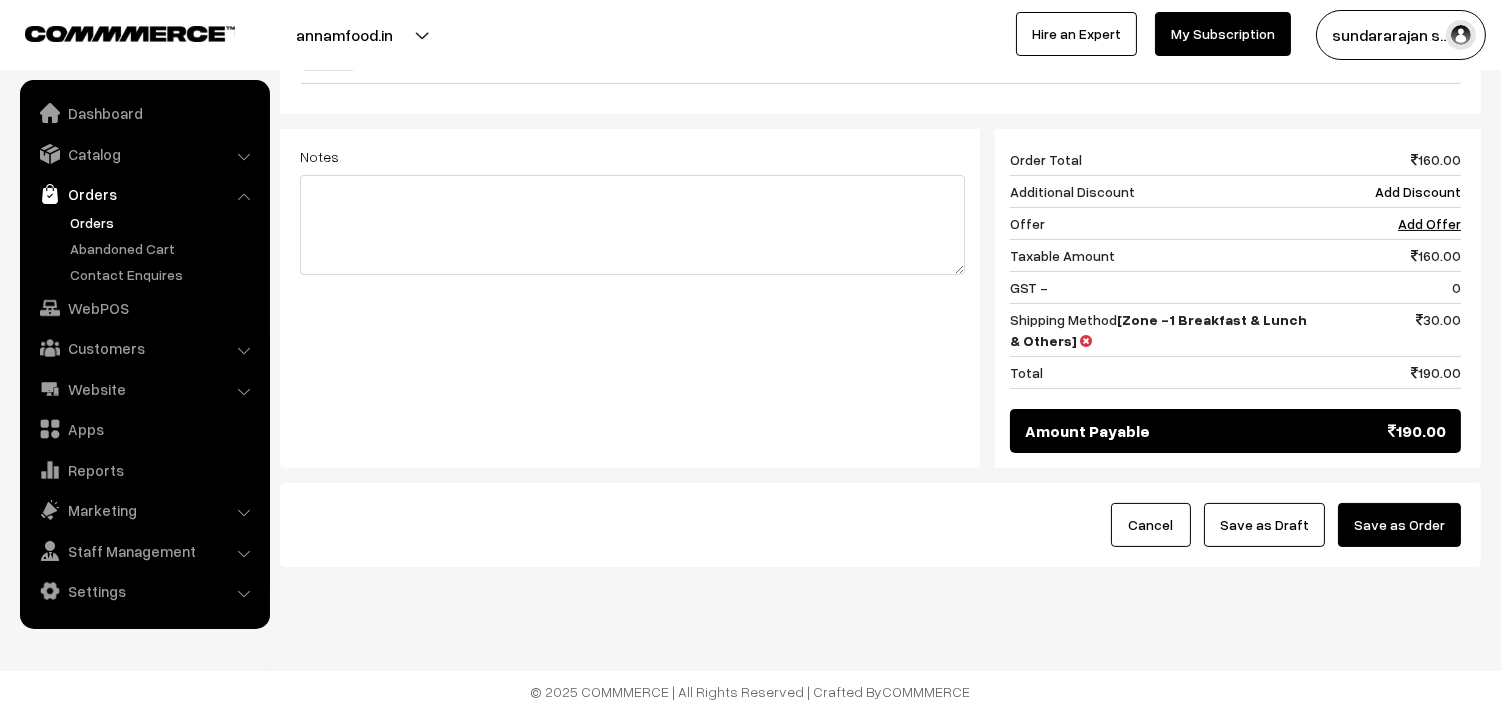 click on "Save as Draft" at bounding box center (1264, 525) 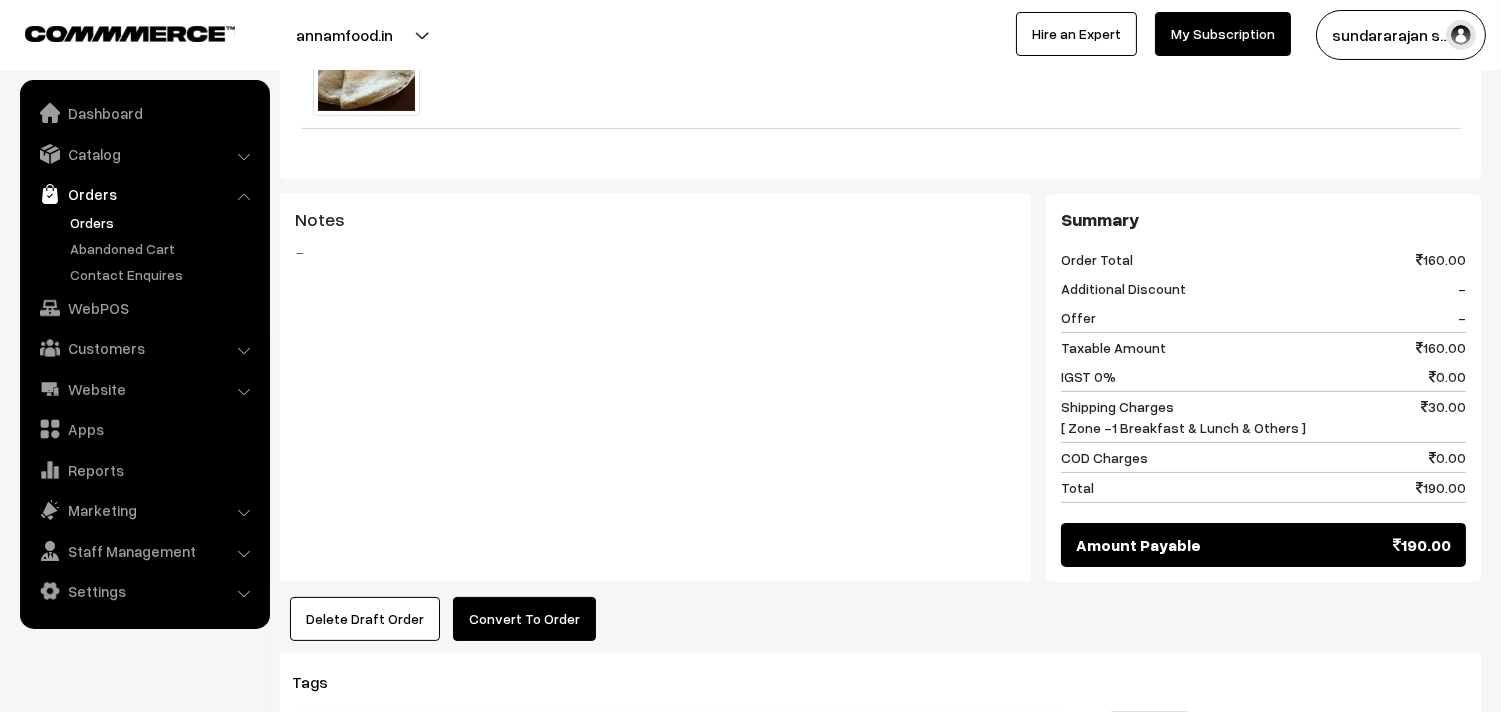 click on "Convert To Order" at bounding box center [524, 619] 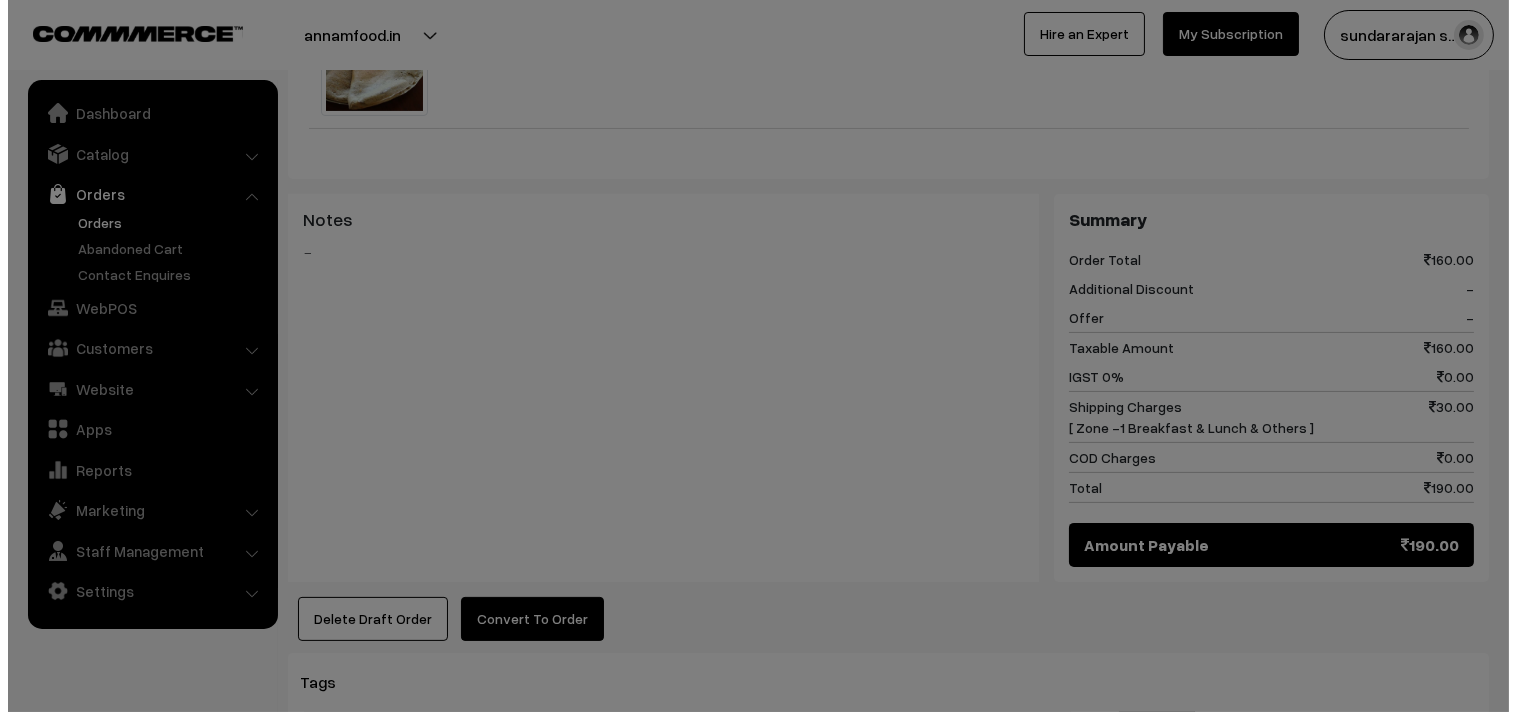 scroll, scrollTop: 891, scrollLeft: 0, axis: vertical 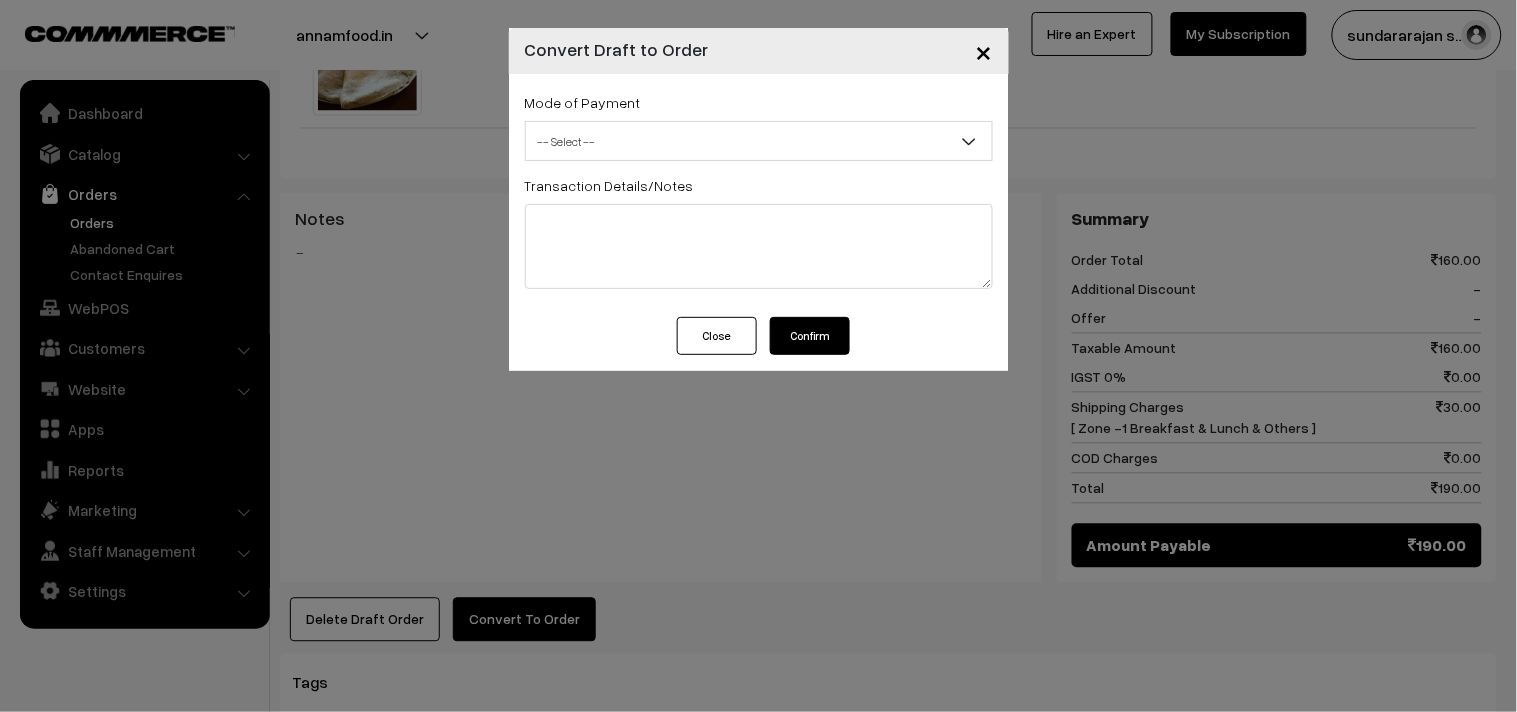 click on "Thank you for showing interest. Our team will call you shortly.
Close
annamfood.in
Go to Website
Switch Store
Create New Store
My Profile" at bounding box center [758, 18] 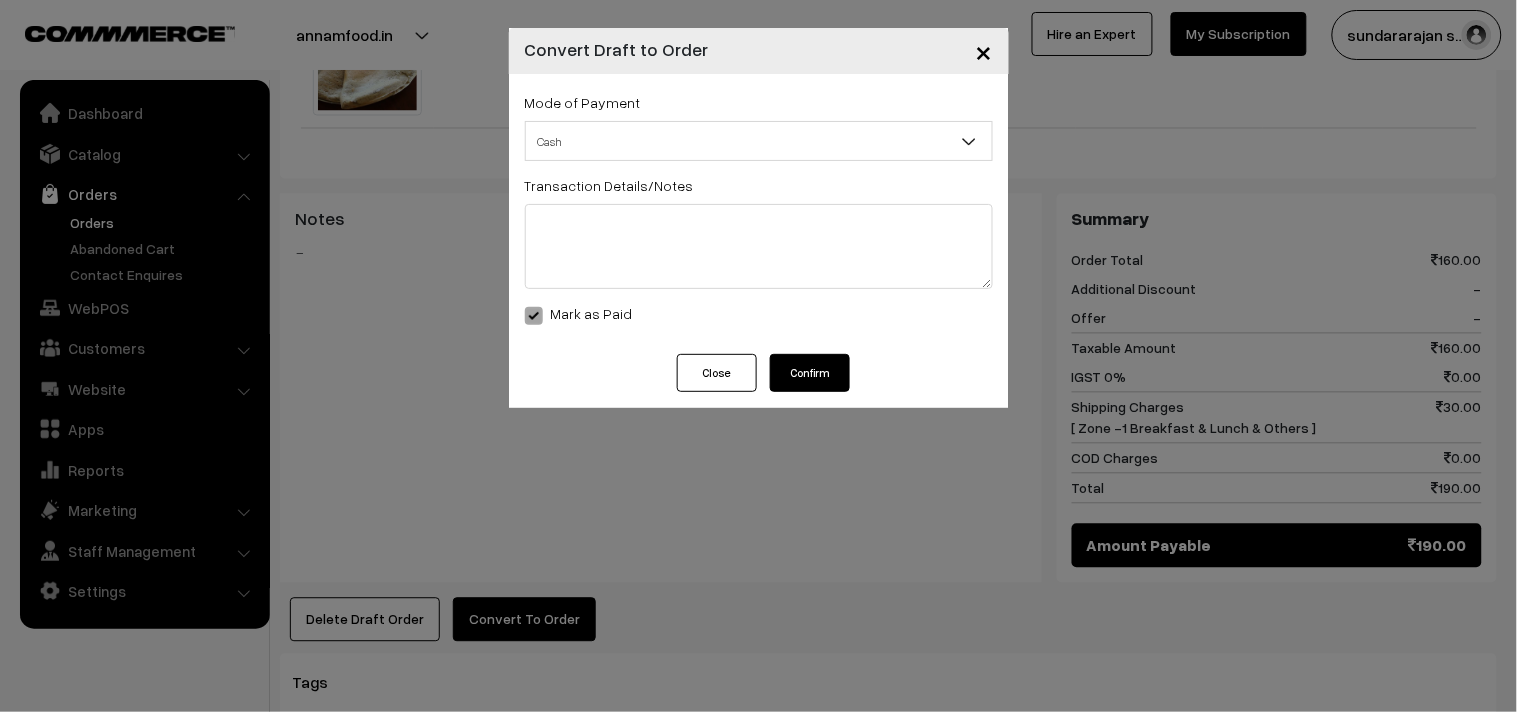 select on "2" 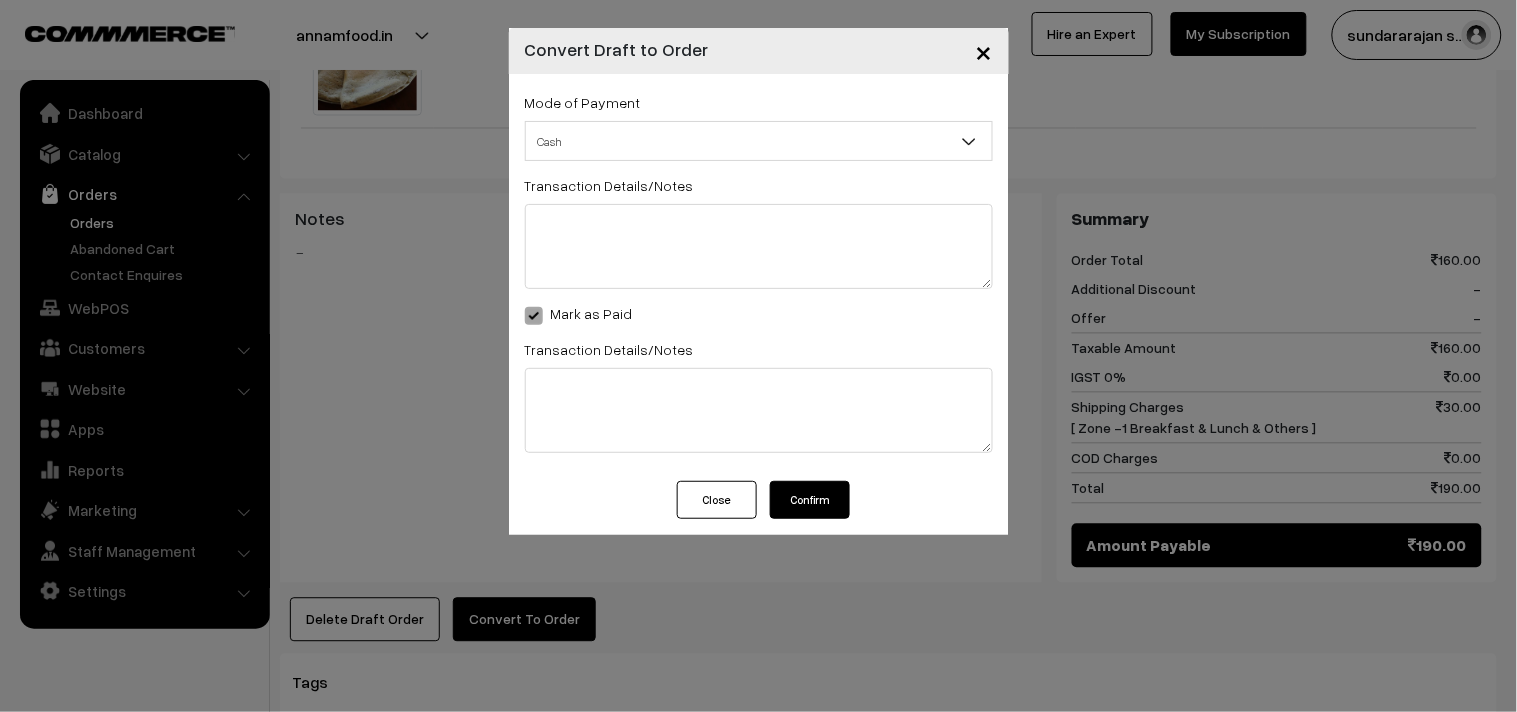 click on "Close
Confirm" at bounding box center [759, 508] 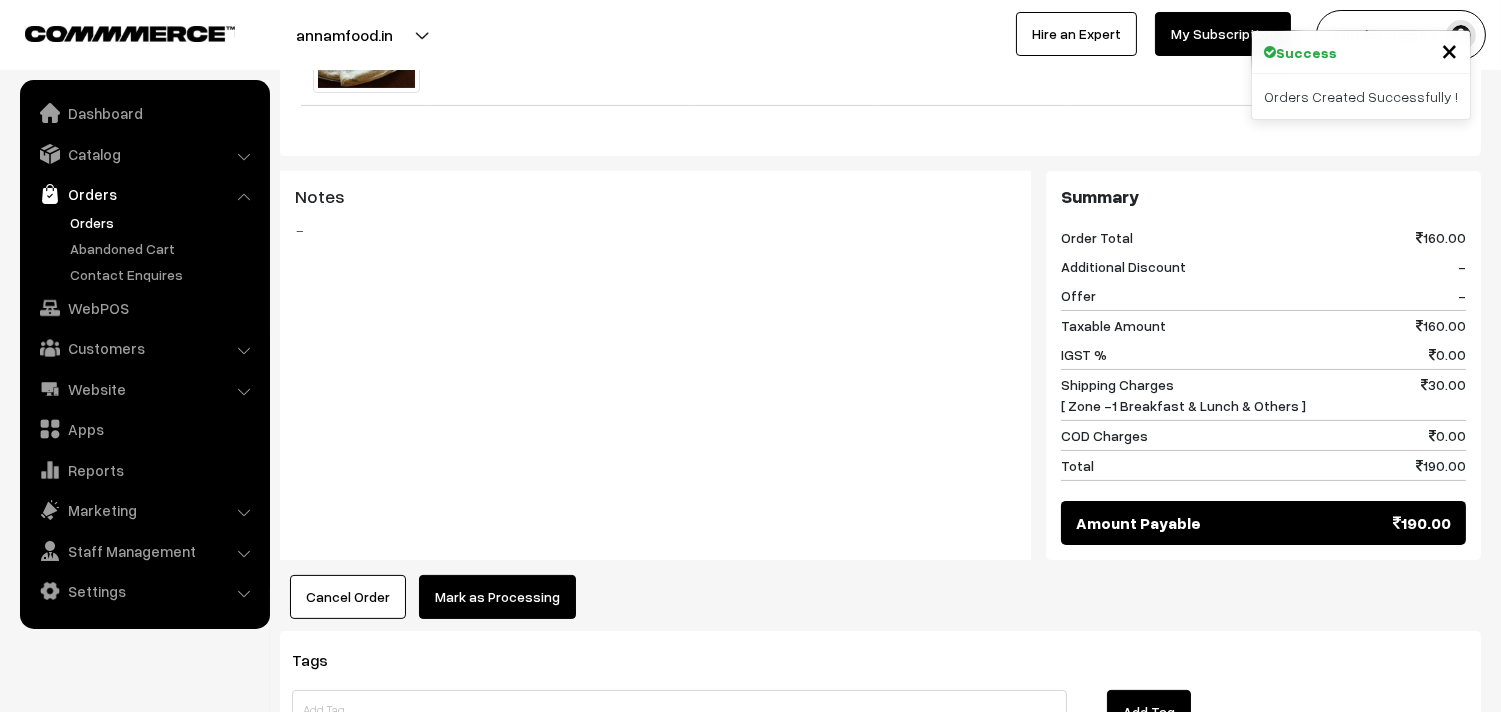 click on "Mark as Processing" at bounding box center [497, 597] 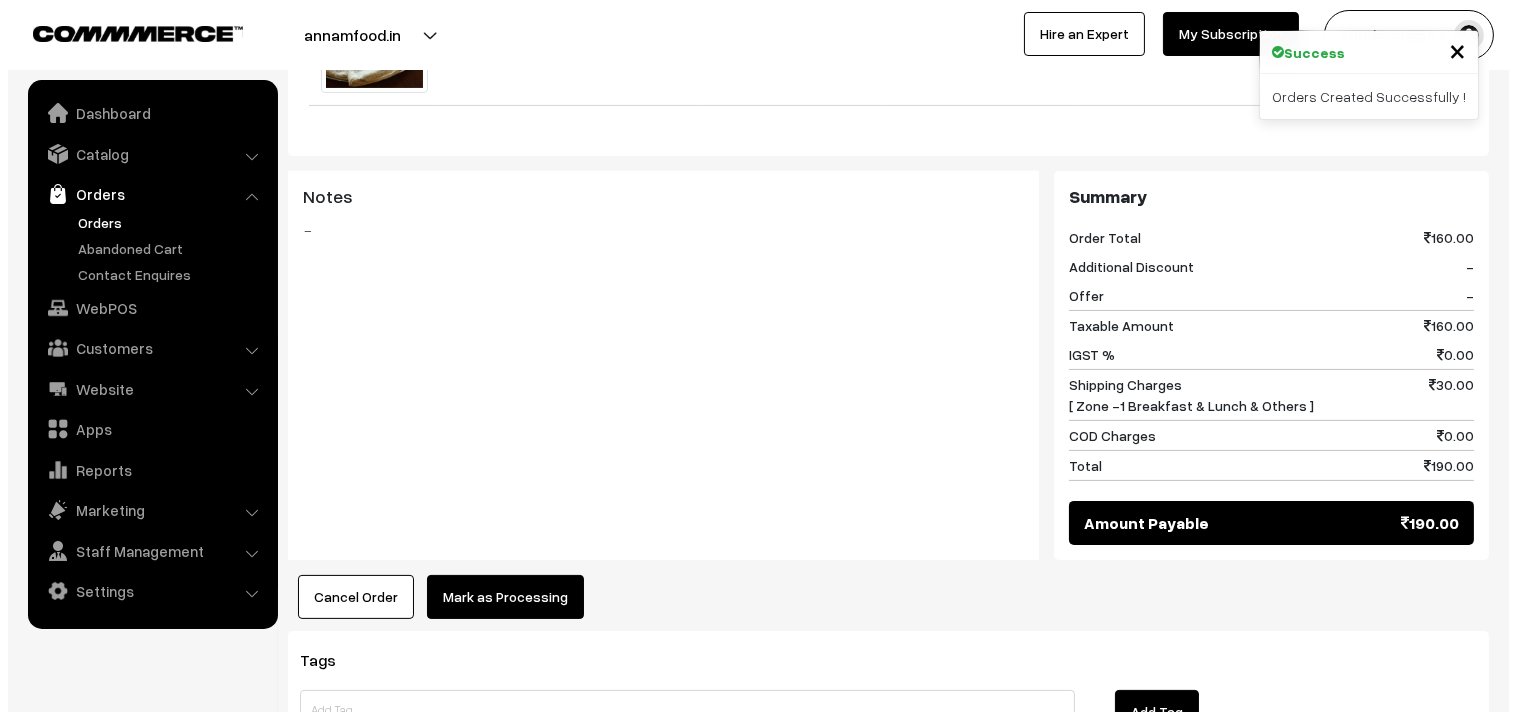 scroll, scrollTop: 891, scrollLeft: 0, axis: vertical 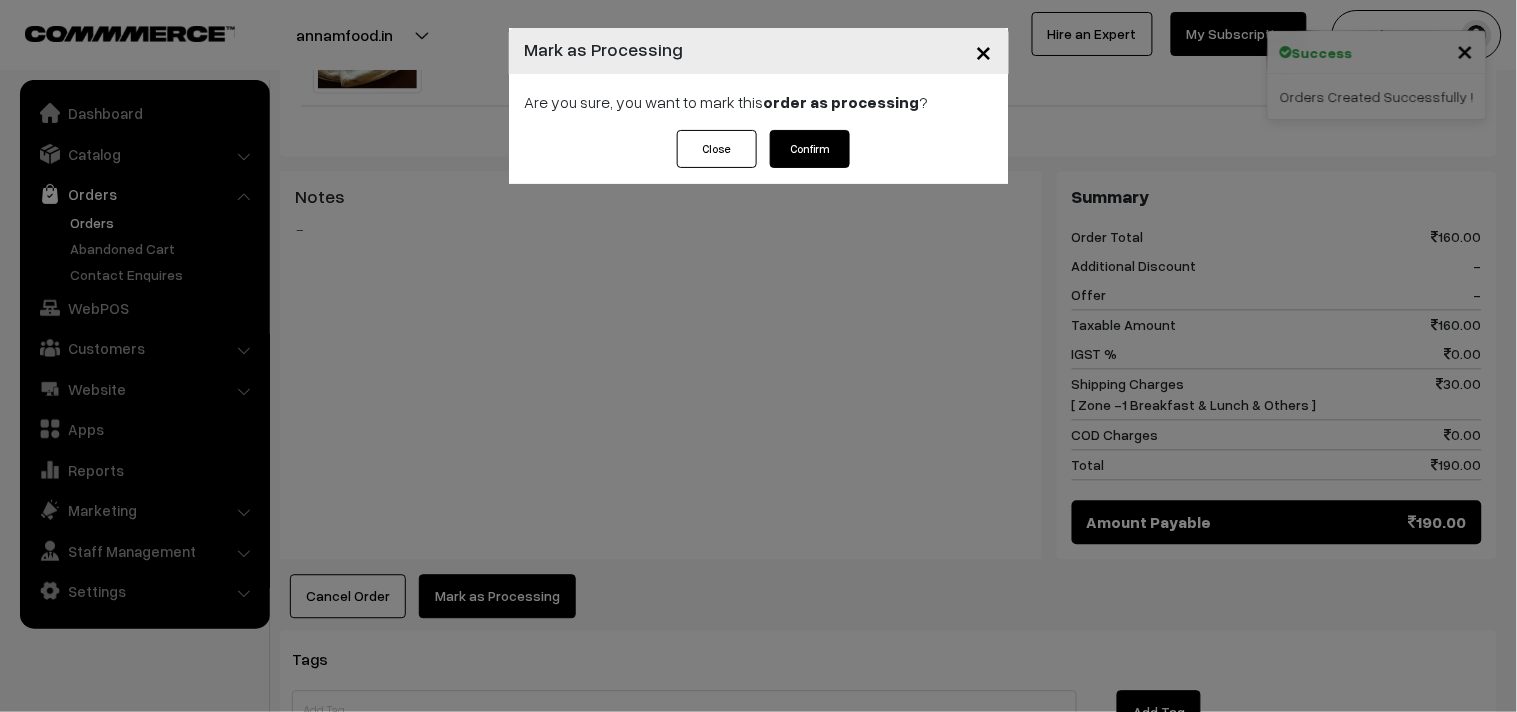 click on "Confirm" at bounding box center (810, 149) 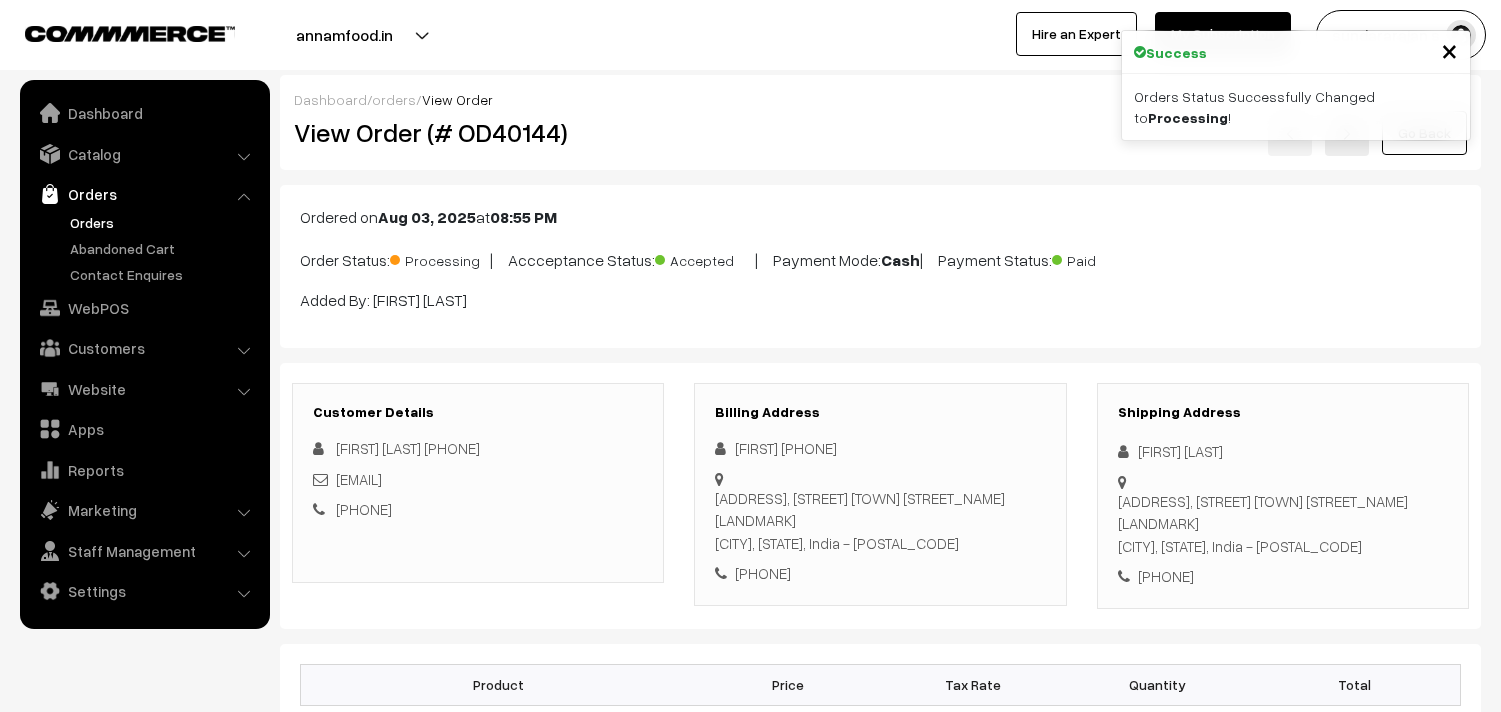 scroll, scrollTop: 0, scrollLeft: 0, axis: both 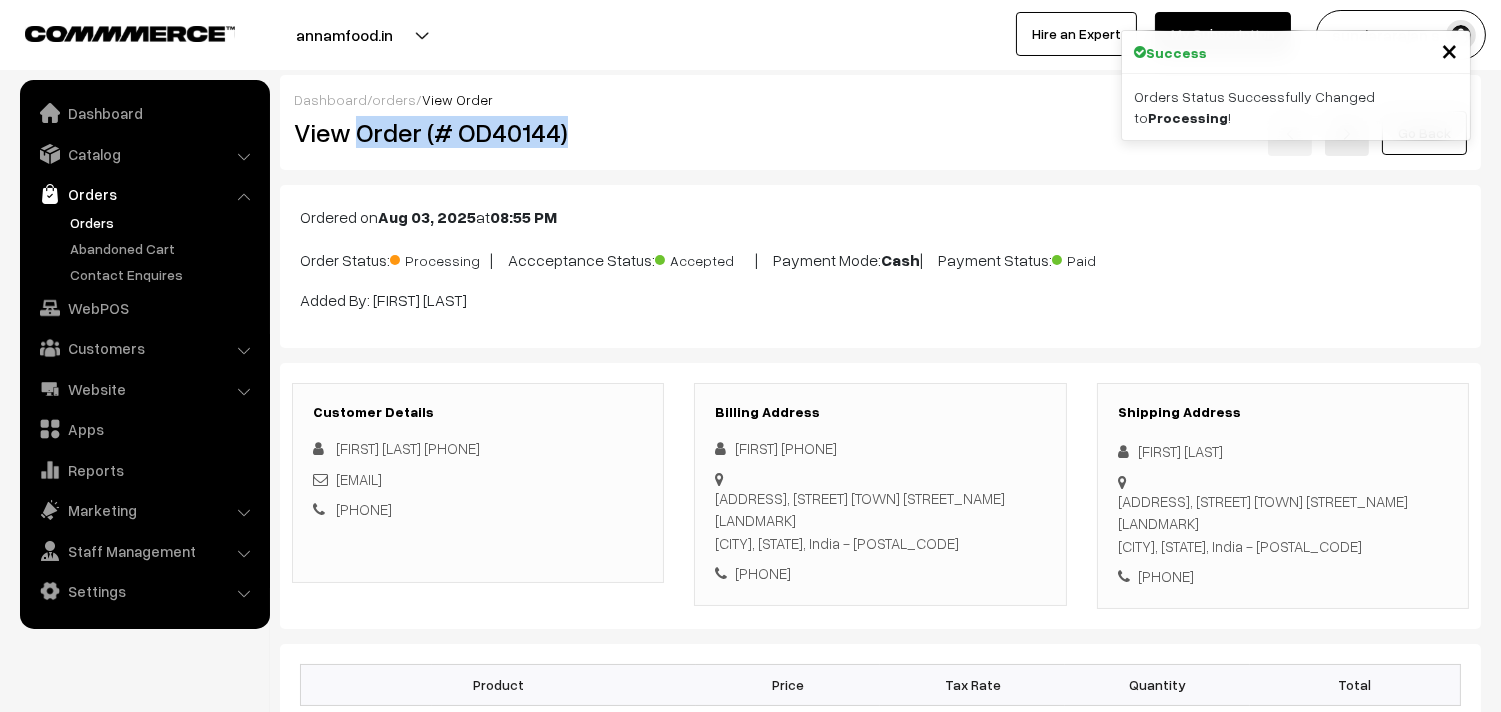 drag, startPoint x: 357, startPoint y: 147, endPoint x: 658, endPoint y: 152, distance: 301.04153 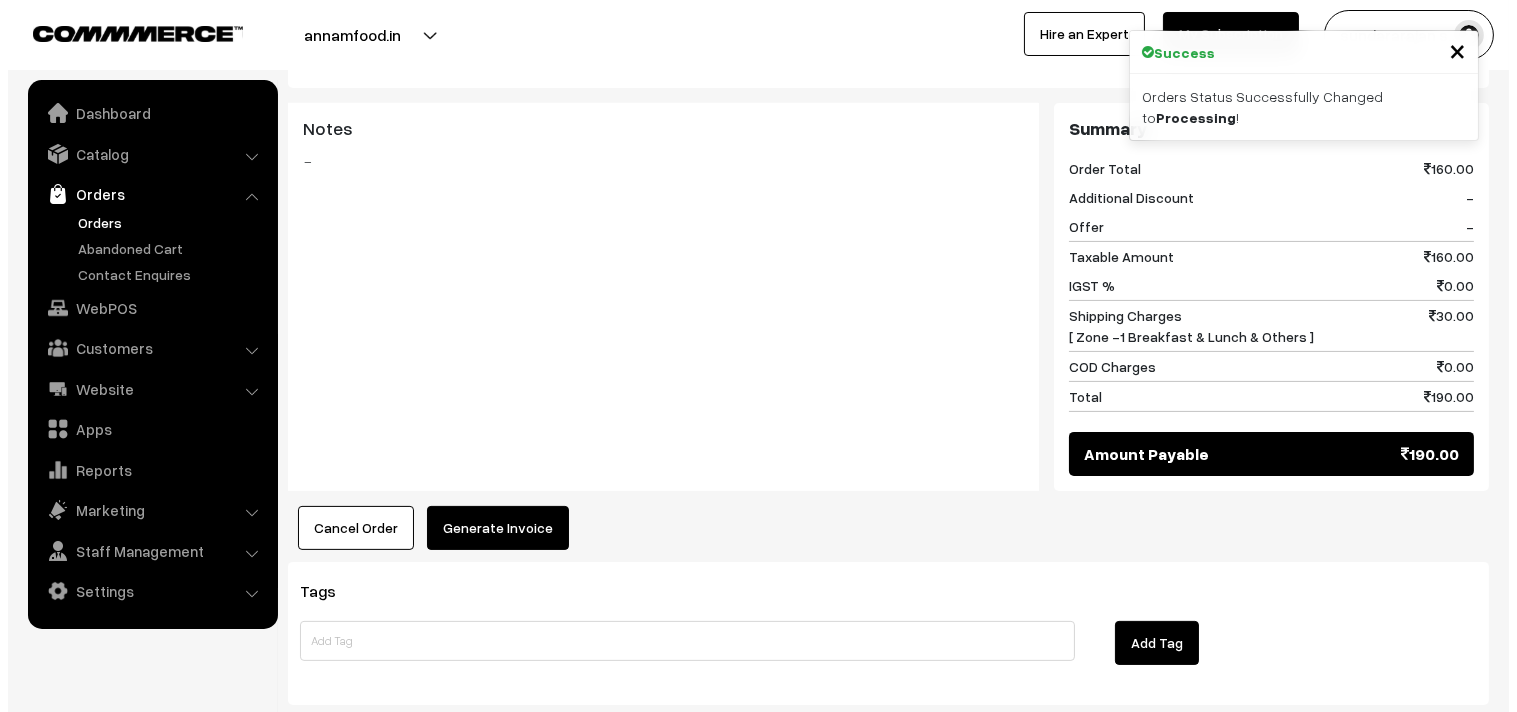 scroll, scrollTop: 1000, scrollLeft: 0, axis: vertical 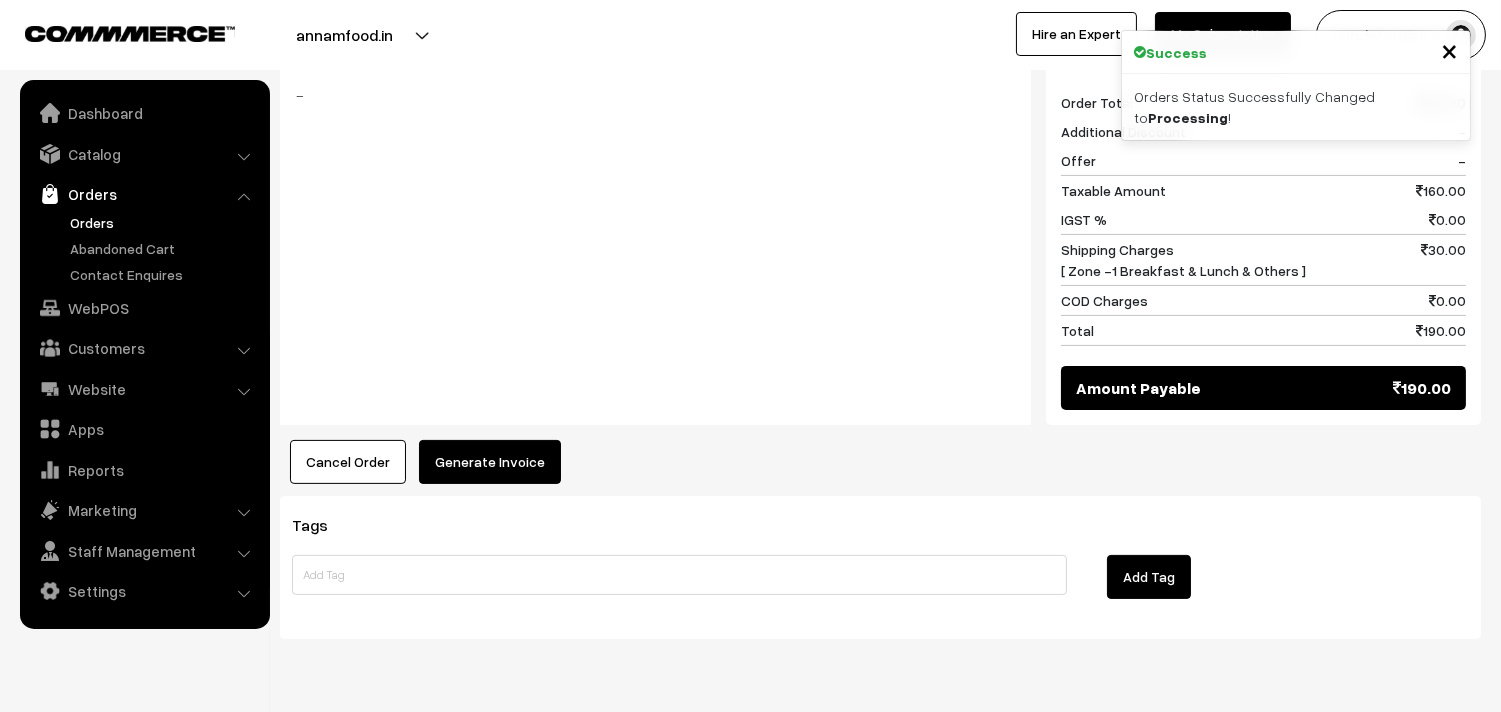 click on "Generate Invoice" at bounding box center [490, 462] 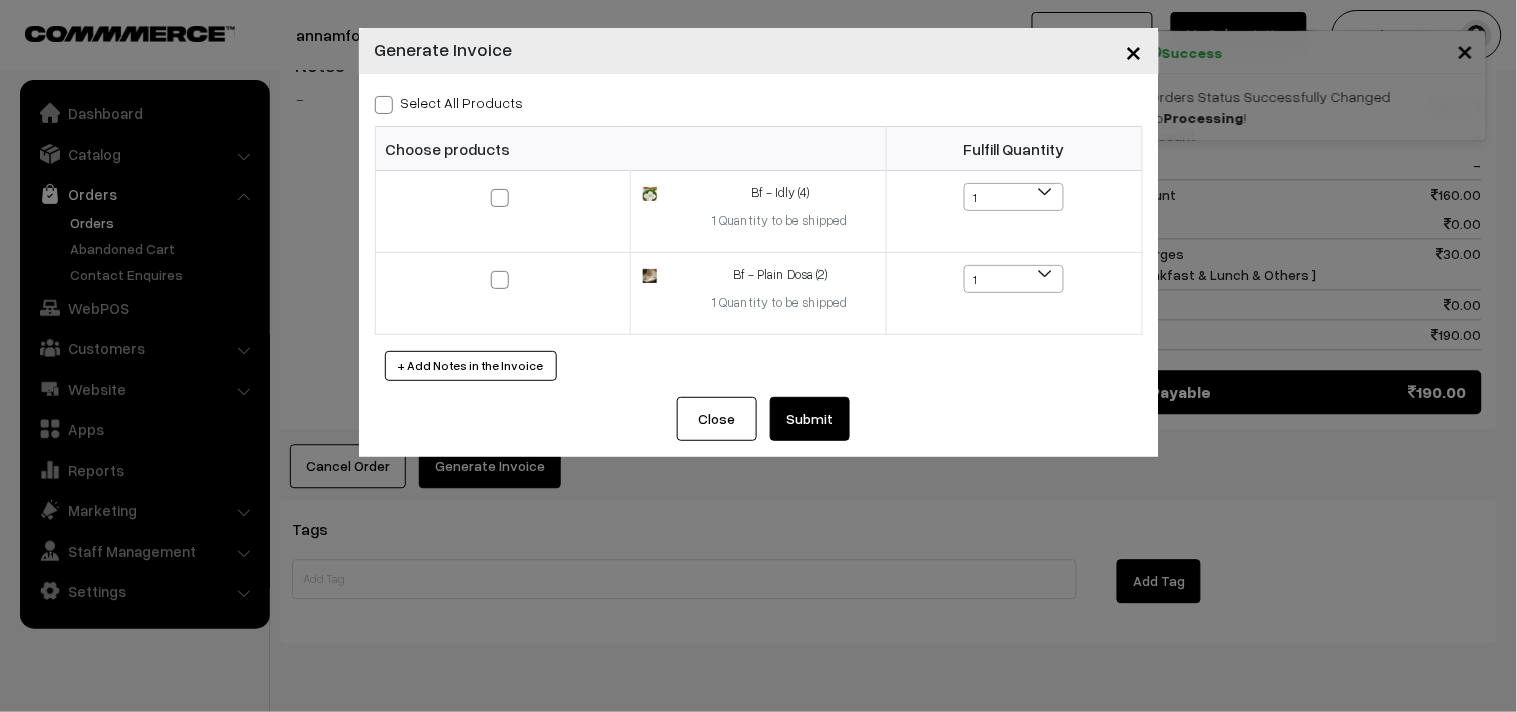 click on "Select All Products" at bounding box center [449, 102] 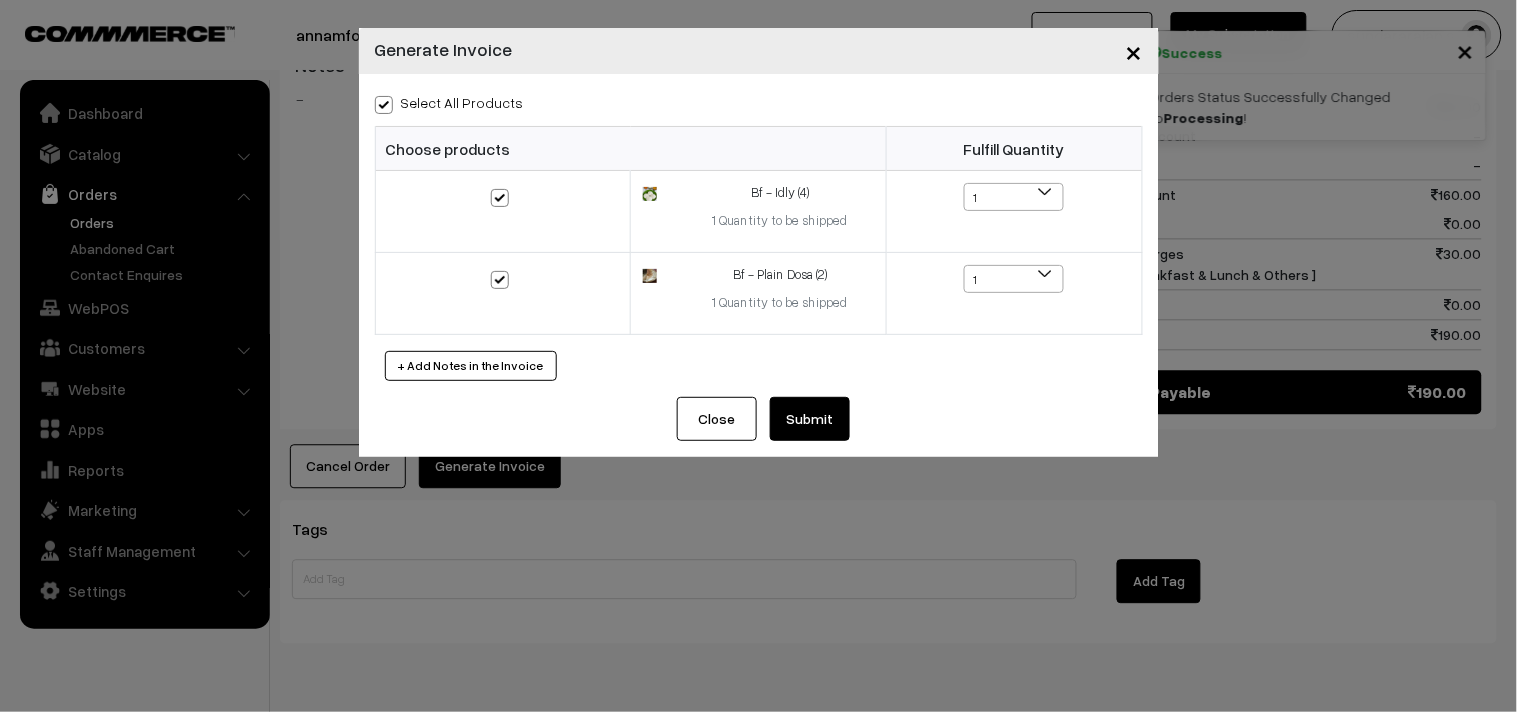 checkbox on "true" 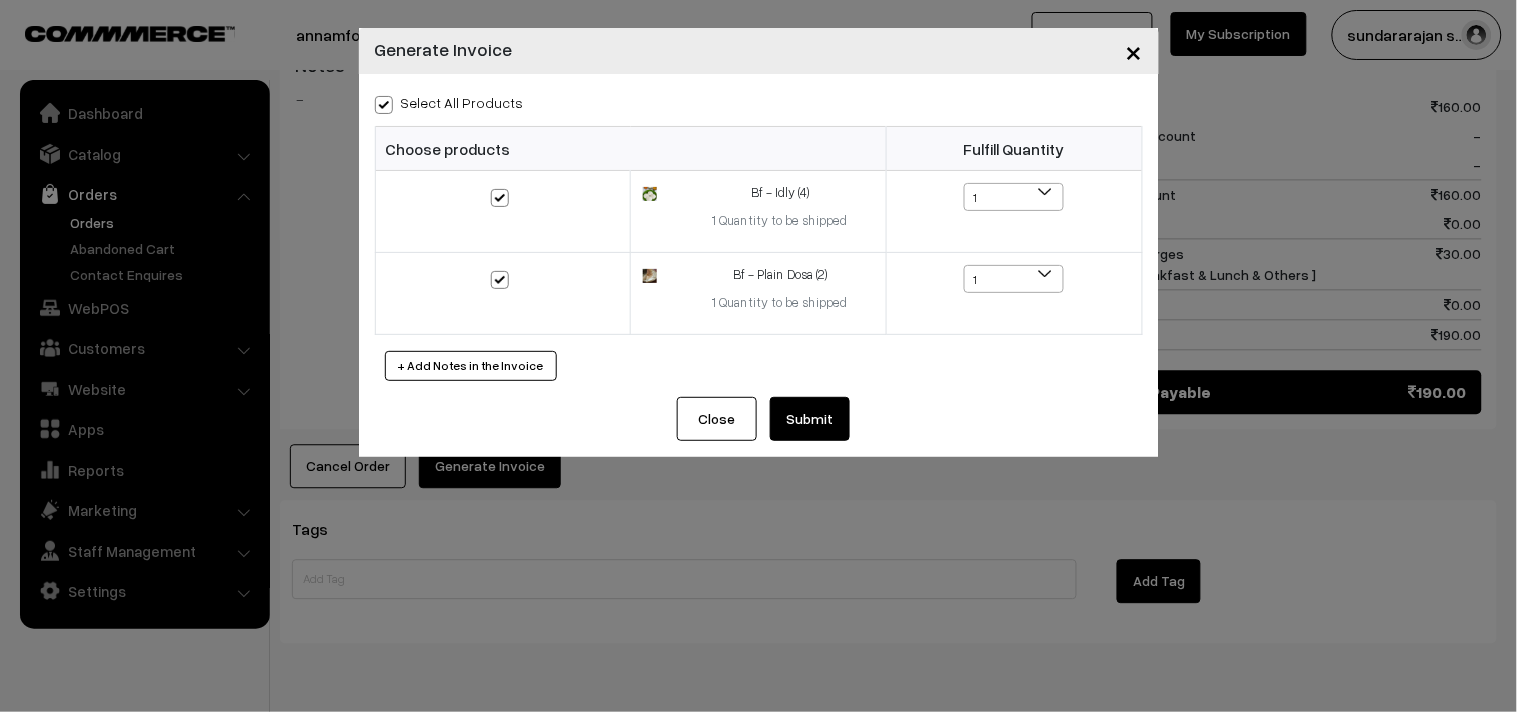 click on "Submit" at bounding box center (810, 419) 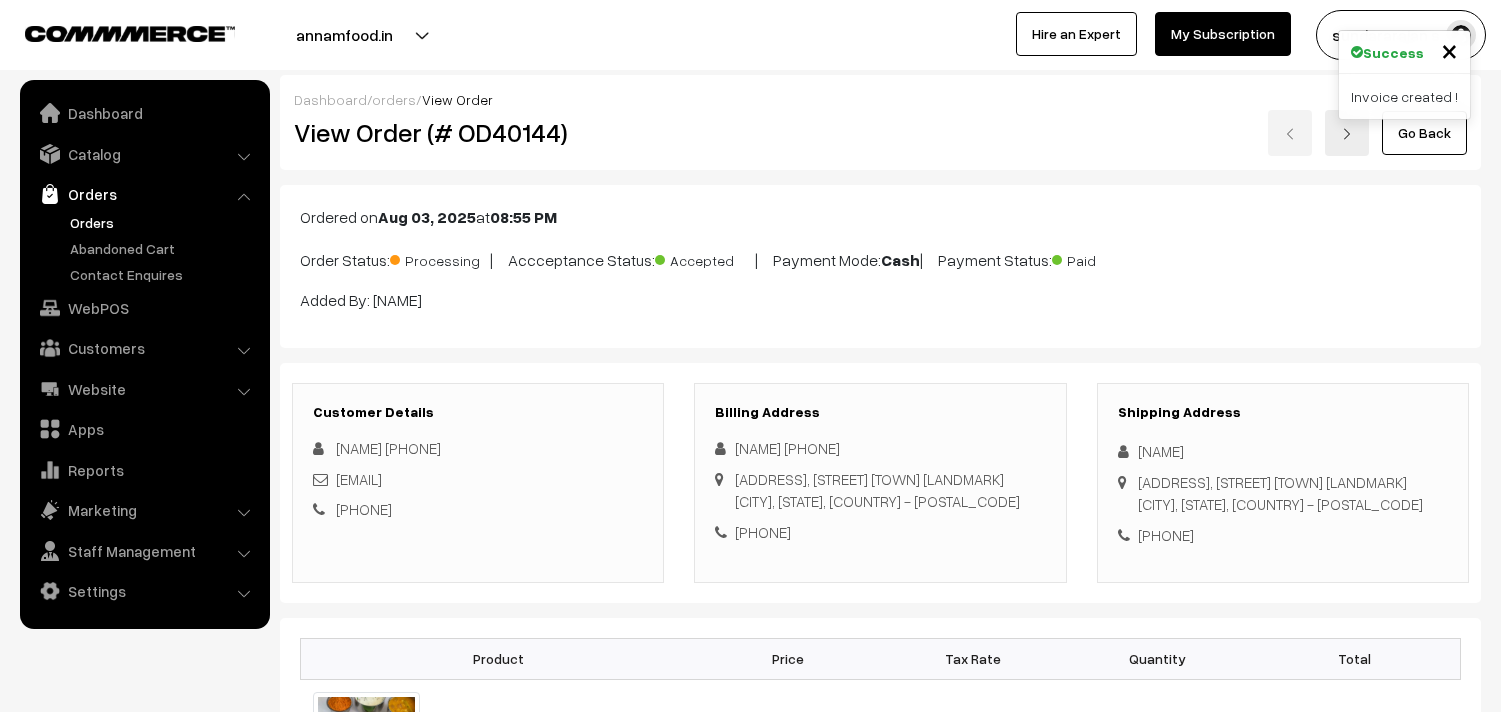 scroll, scrollTop: 1000, scrollLeft: 0, axis: vertical 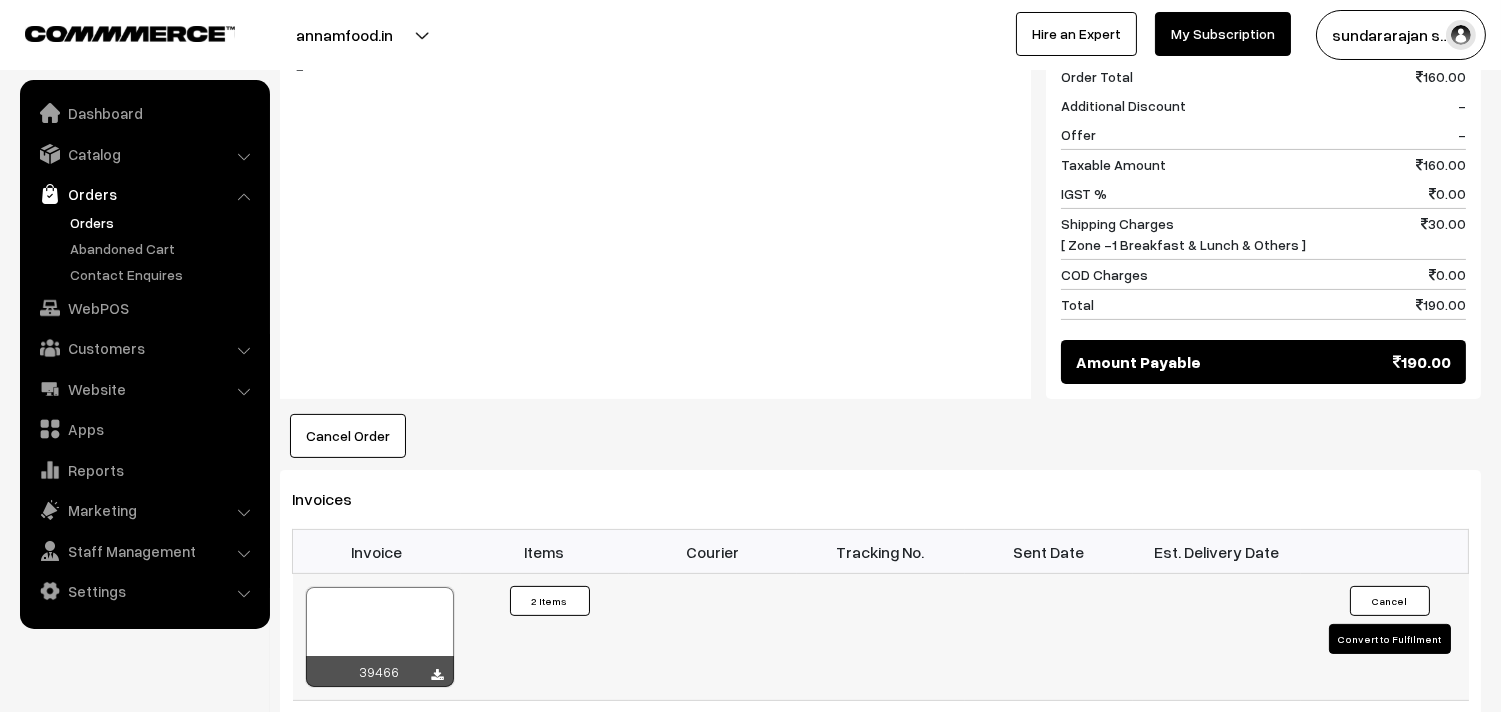 click at bounding box center [380, 637] 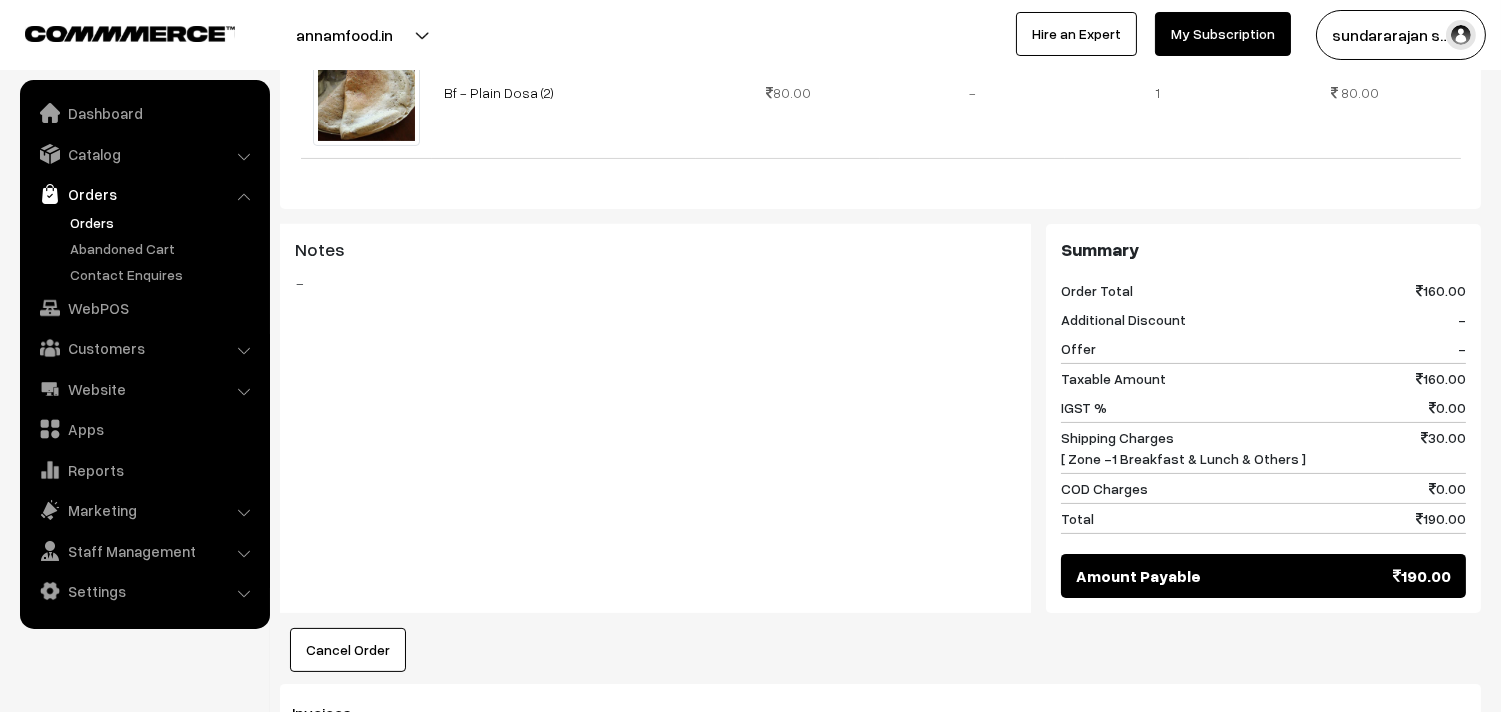 scroll, scrollTop: 666, scrollLeft: 0, axis: vertical 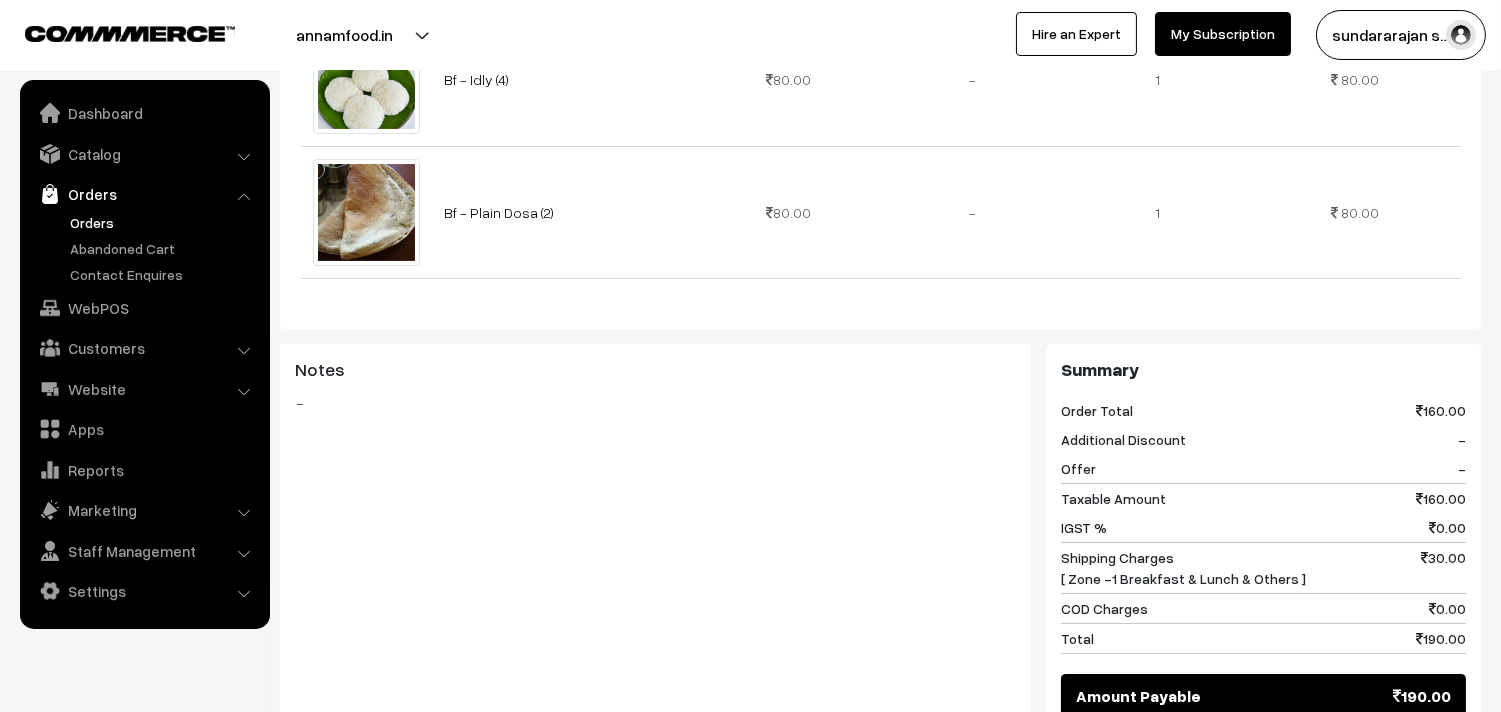 click on "Orders" at bounding box center (164, 222) 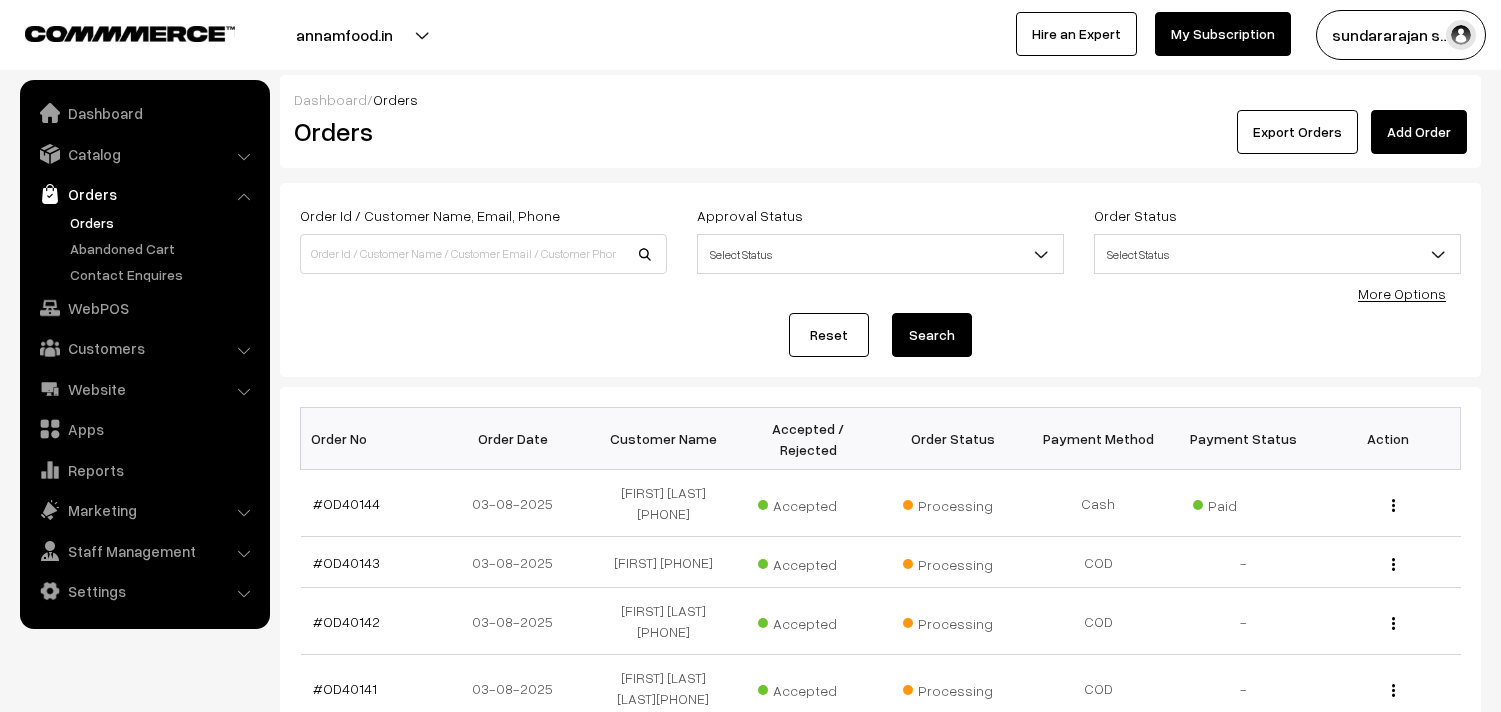 scroll, scrollTop: 0, scrollLeft: 0, axis: both 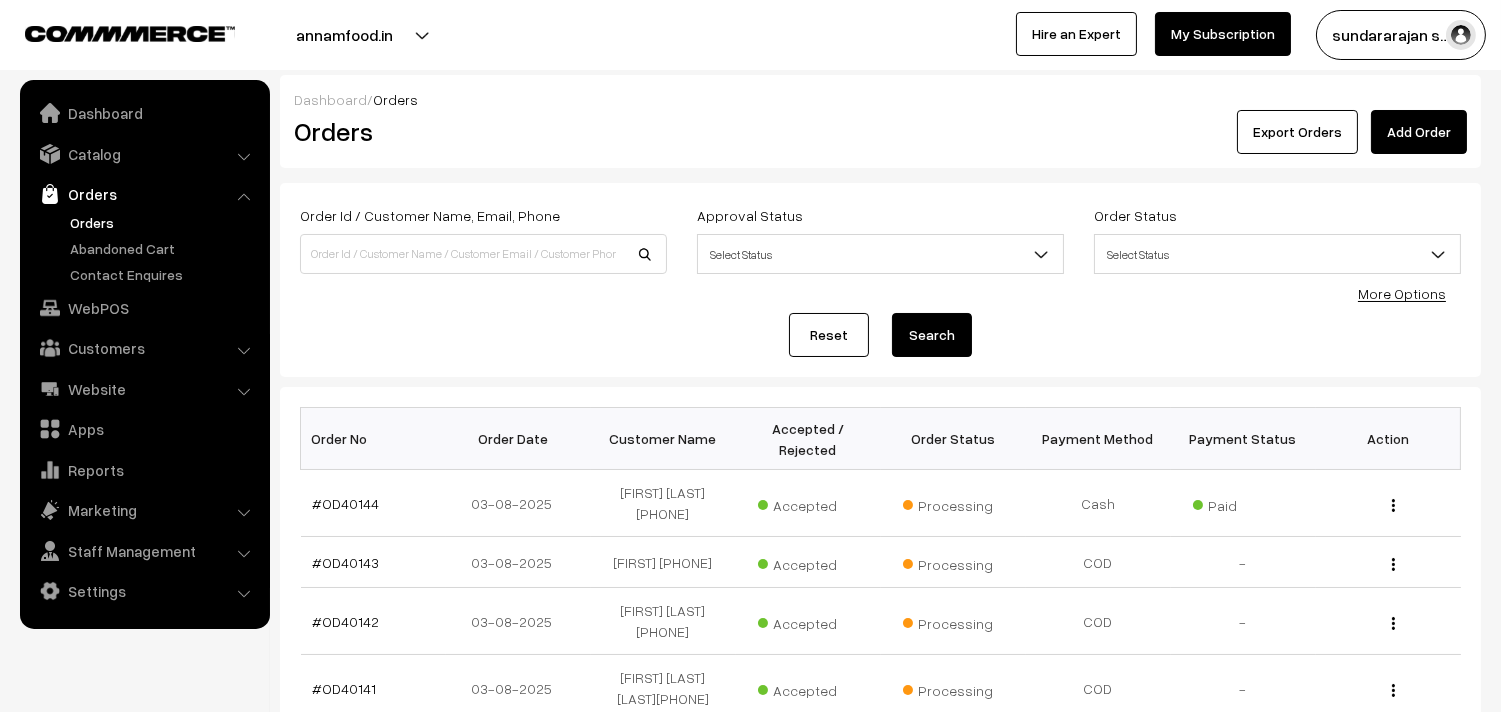 click on "Orders" at bounding box center [164, 222] 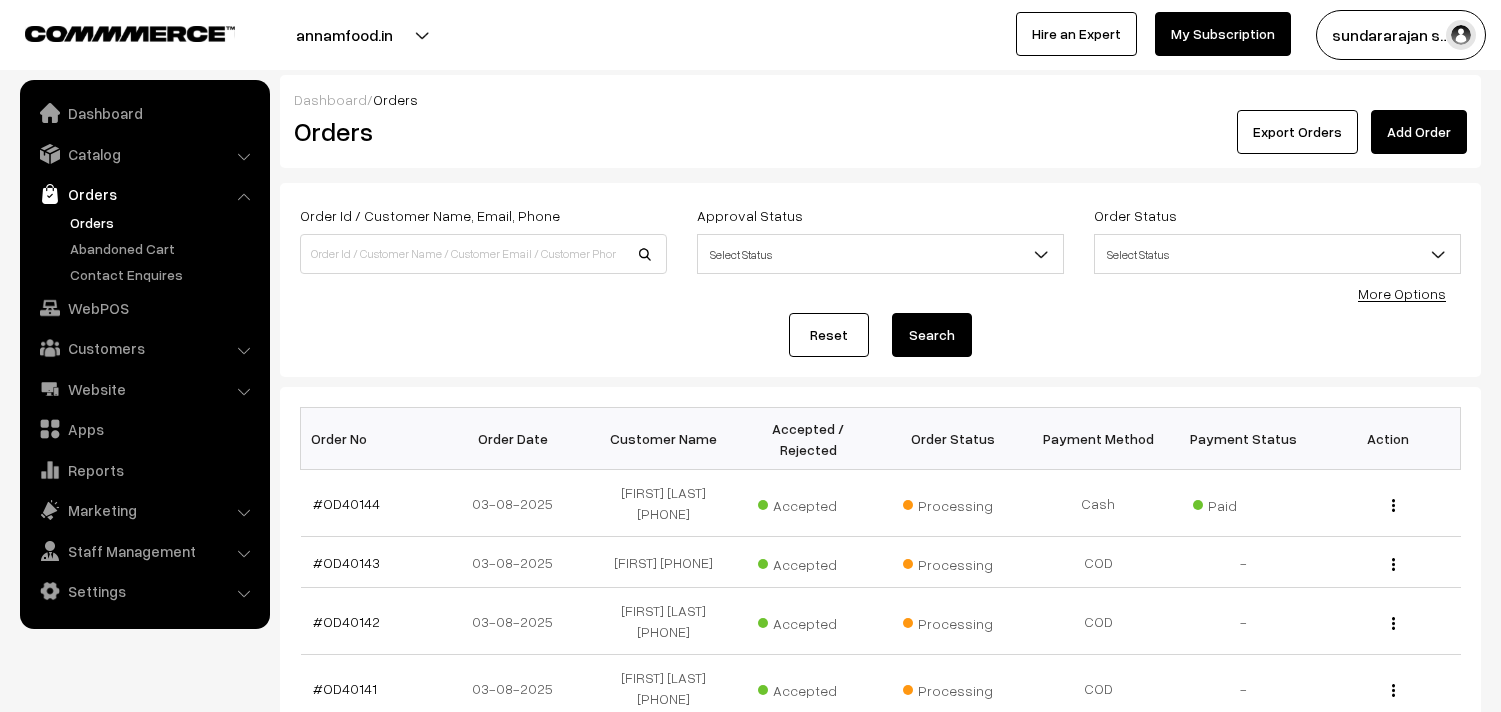 scroll, scrollTop: 0, scrollLeft: 0, axis: both 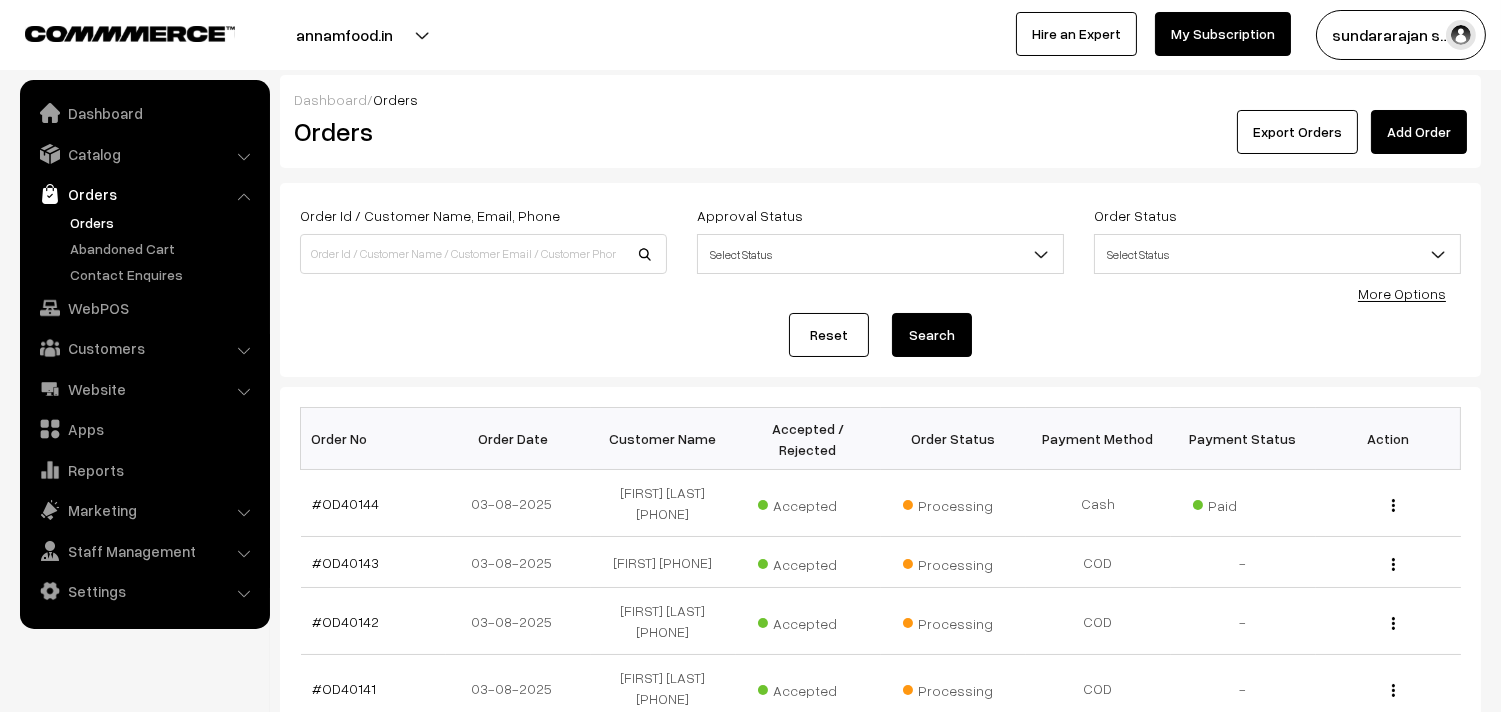 click on "Orders" at bounding box center (164, 222) 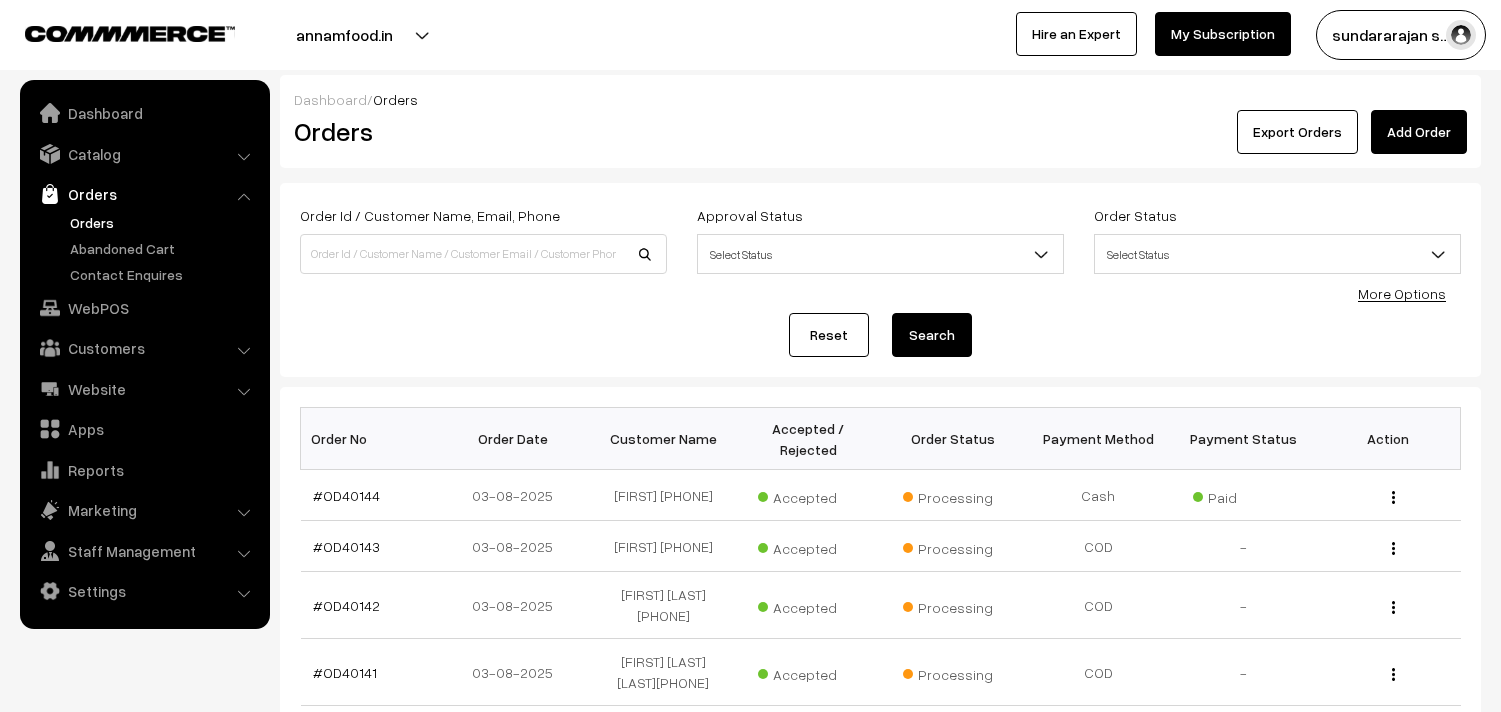 scroll, scrollTop: 0, scrollLeft: 0, axis: both 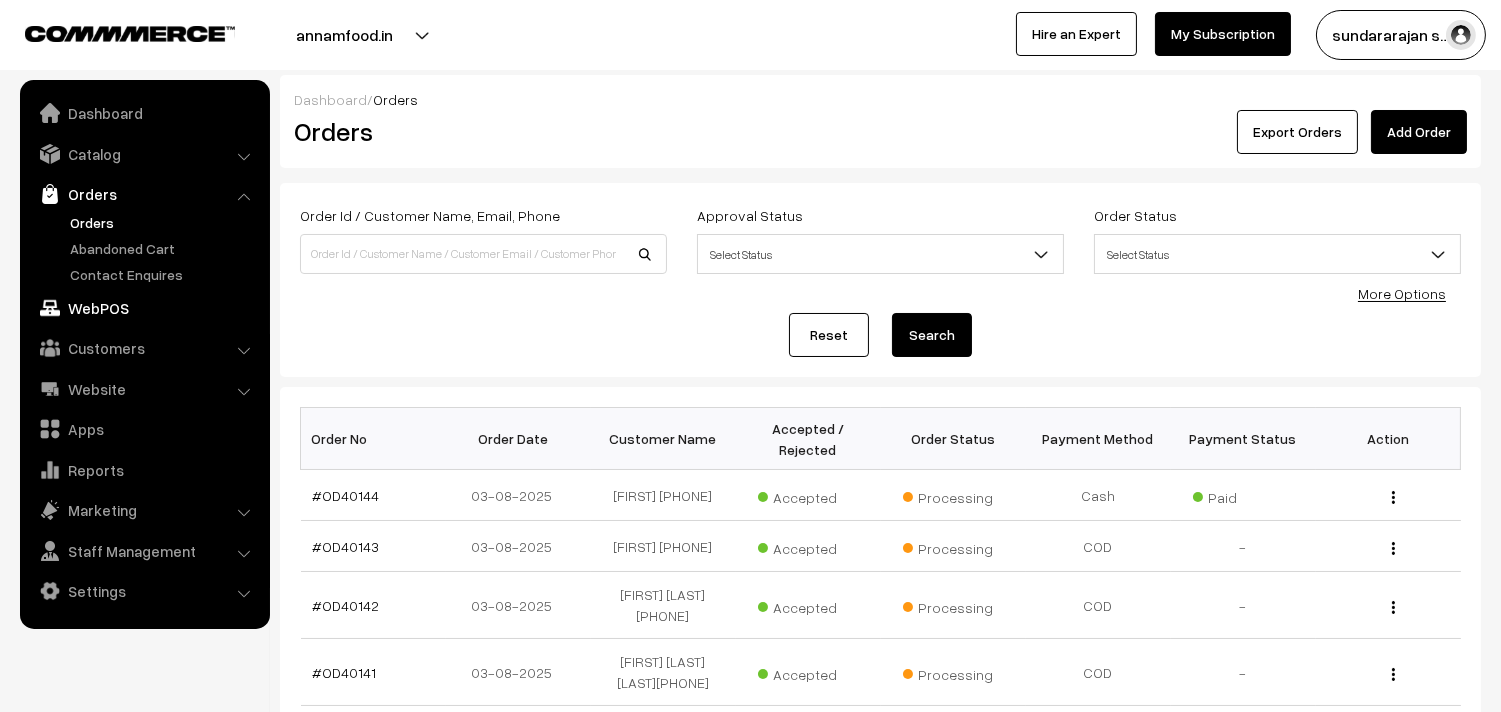click on "WebPOS" at bounding box center [144, 308] 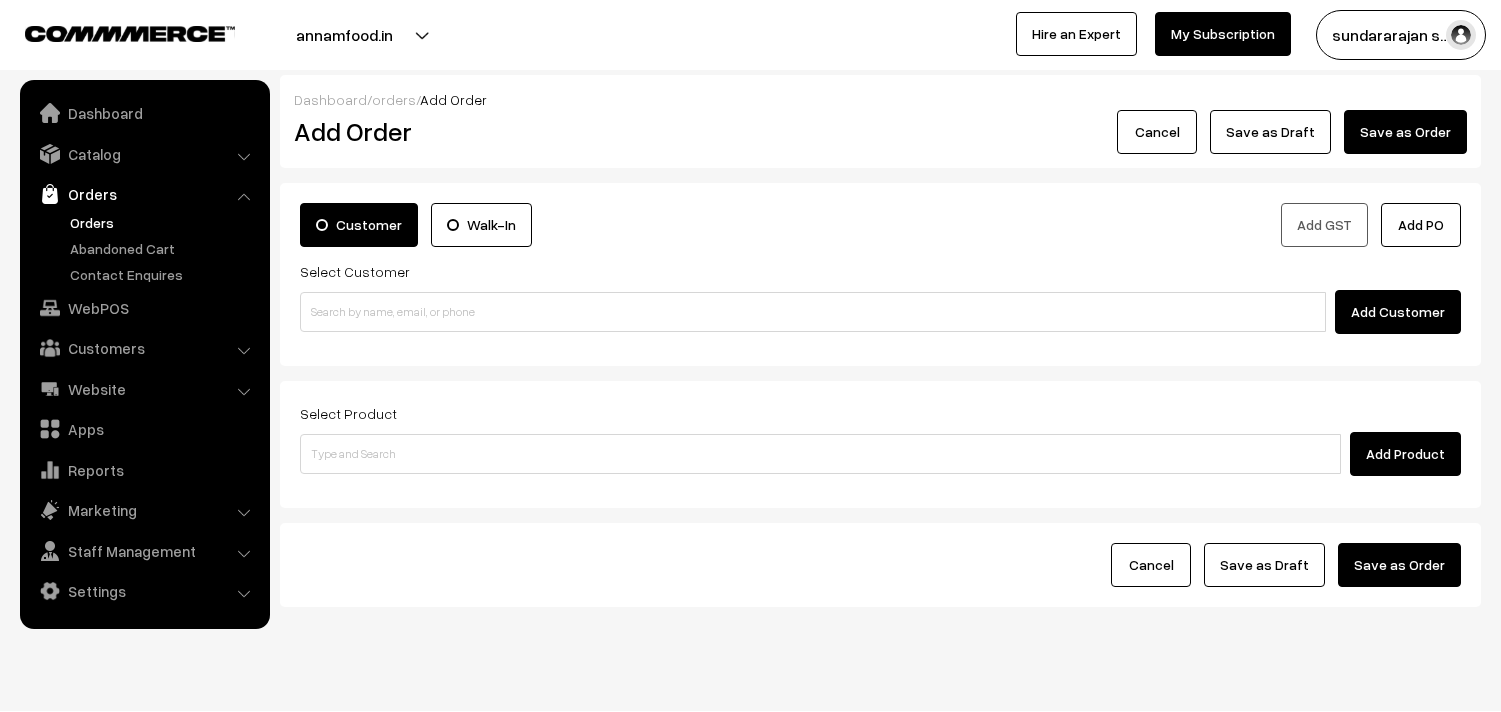 scroll, scrollTop: 0, scrollLeft: 0, axis: both 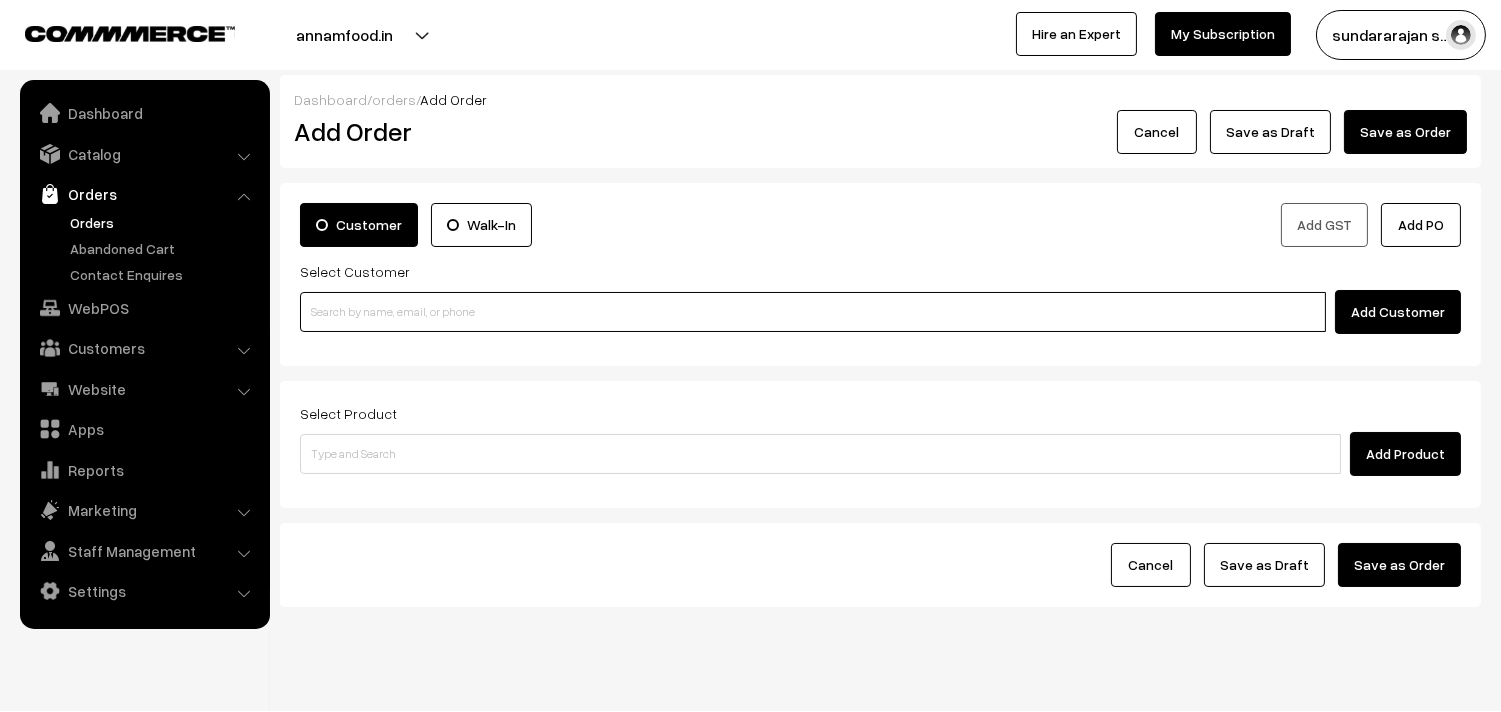 drag, startPoint x: 391, startPoint y: 326, endPoint x: 367, endPoint y: 336, distance: 26 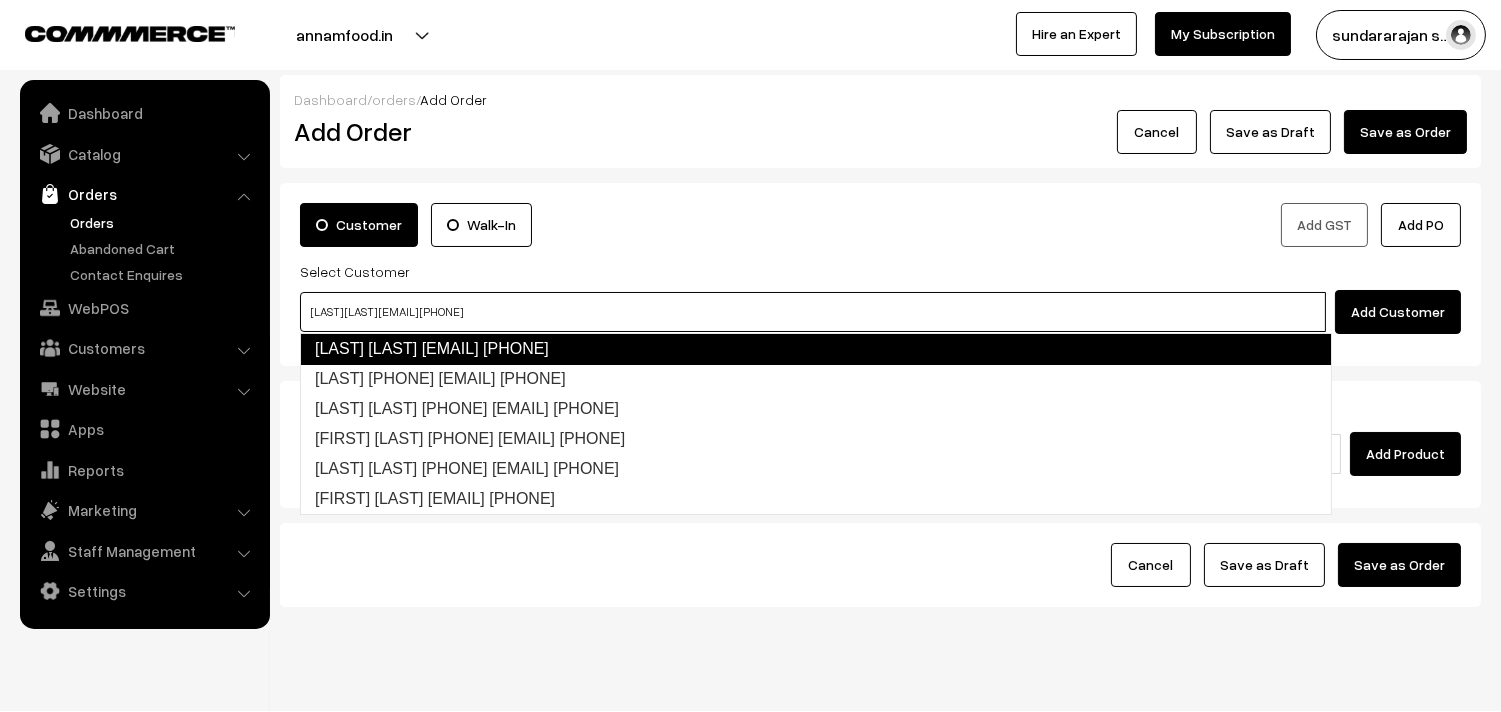 type on "sundararajan sathiyanarayanan [annamsfoods@gmail.com] [9551079550]" 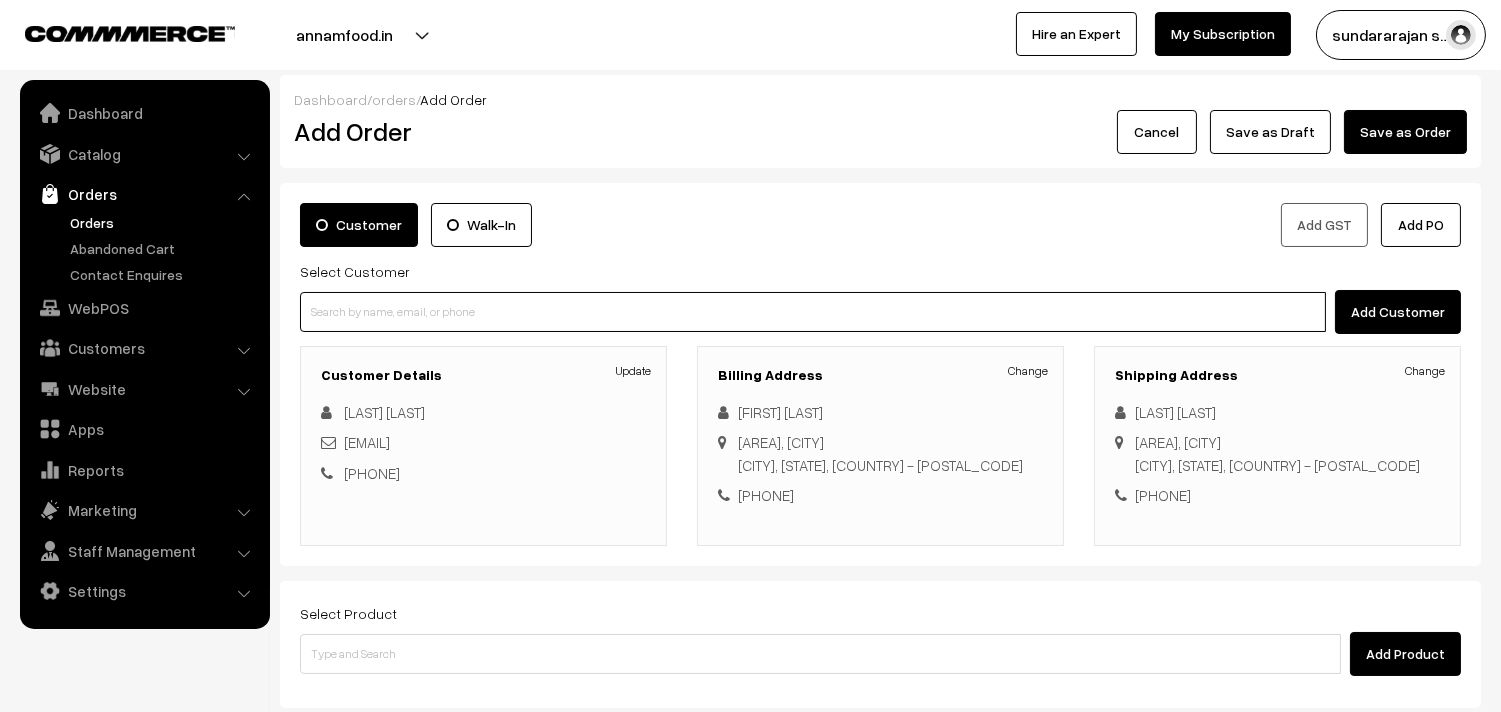 click at bounding box center (813, 312) 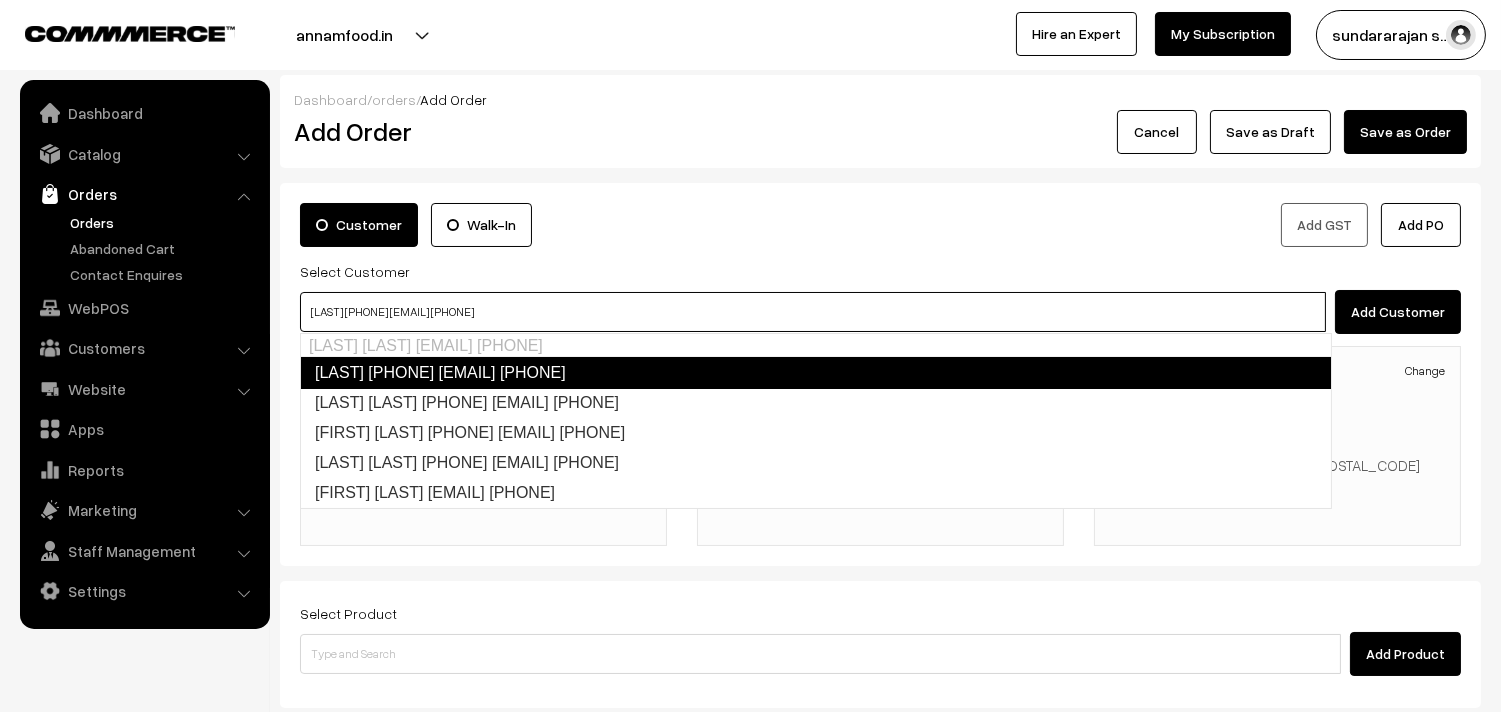 type on "sundararajan 9445316658  [test6@gmail.com] [9445316658]" 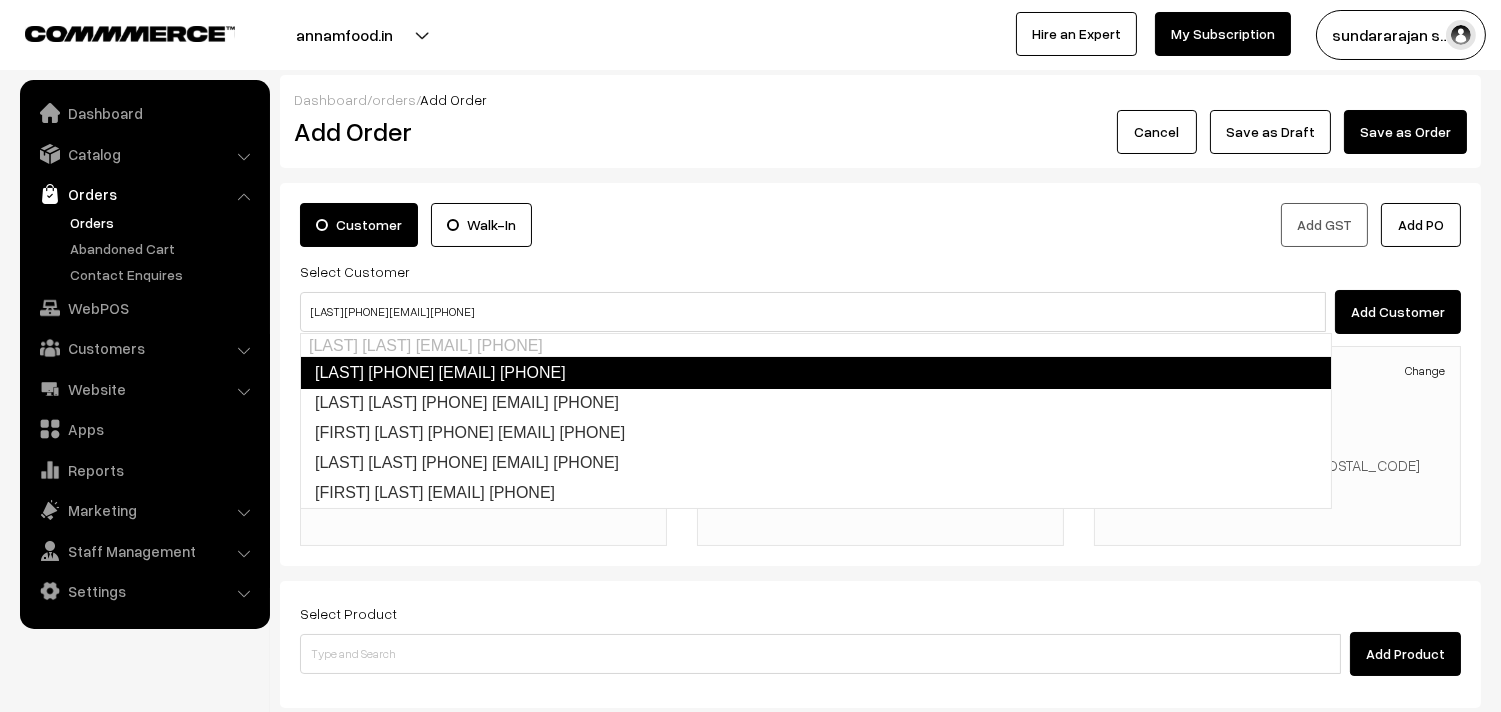 type 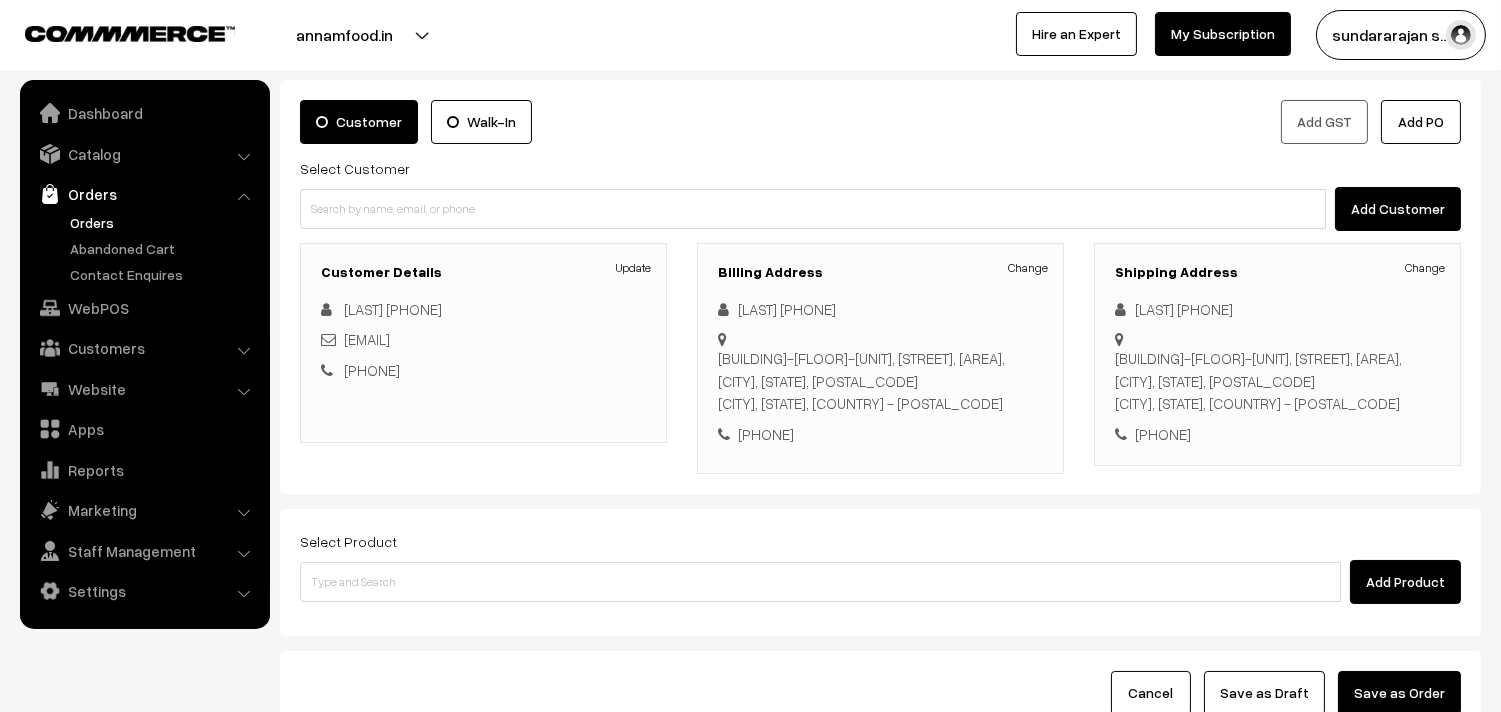 scroll, scrollTop: 272, scrollLeft: 0, axis: vertical 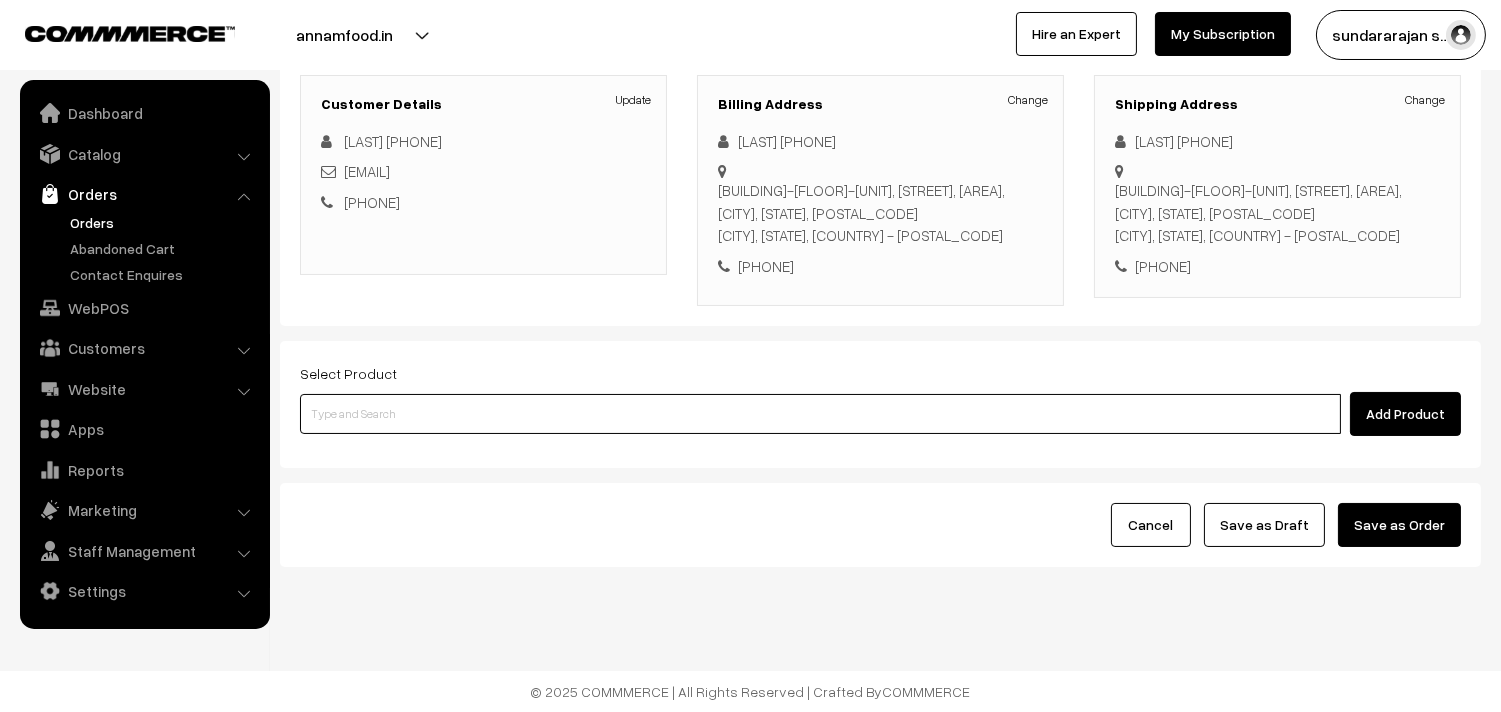 click at bounding box center (820, 414) 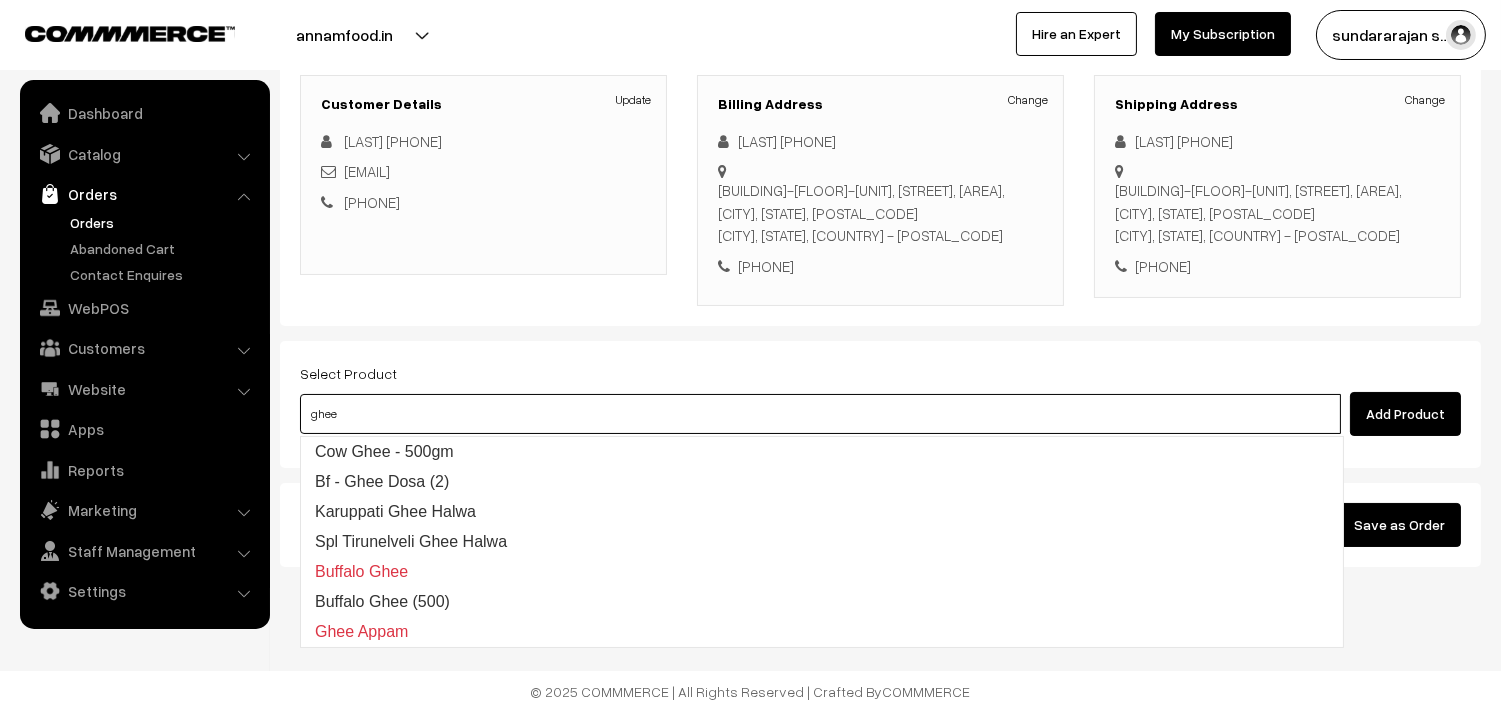 type on "Cow Ghee - 500gm" 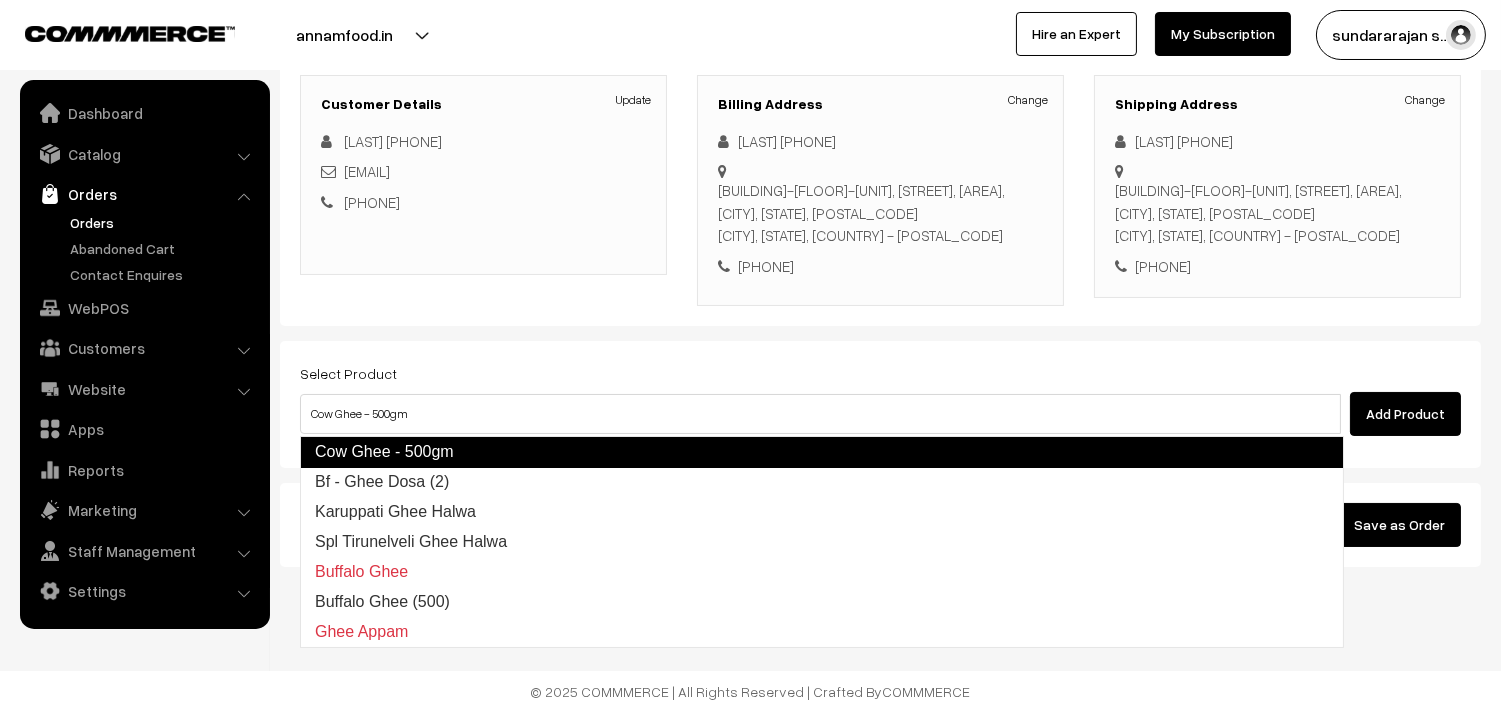type 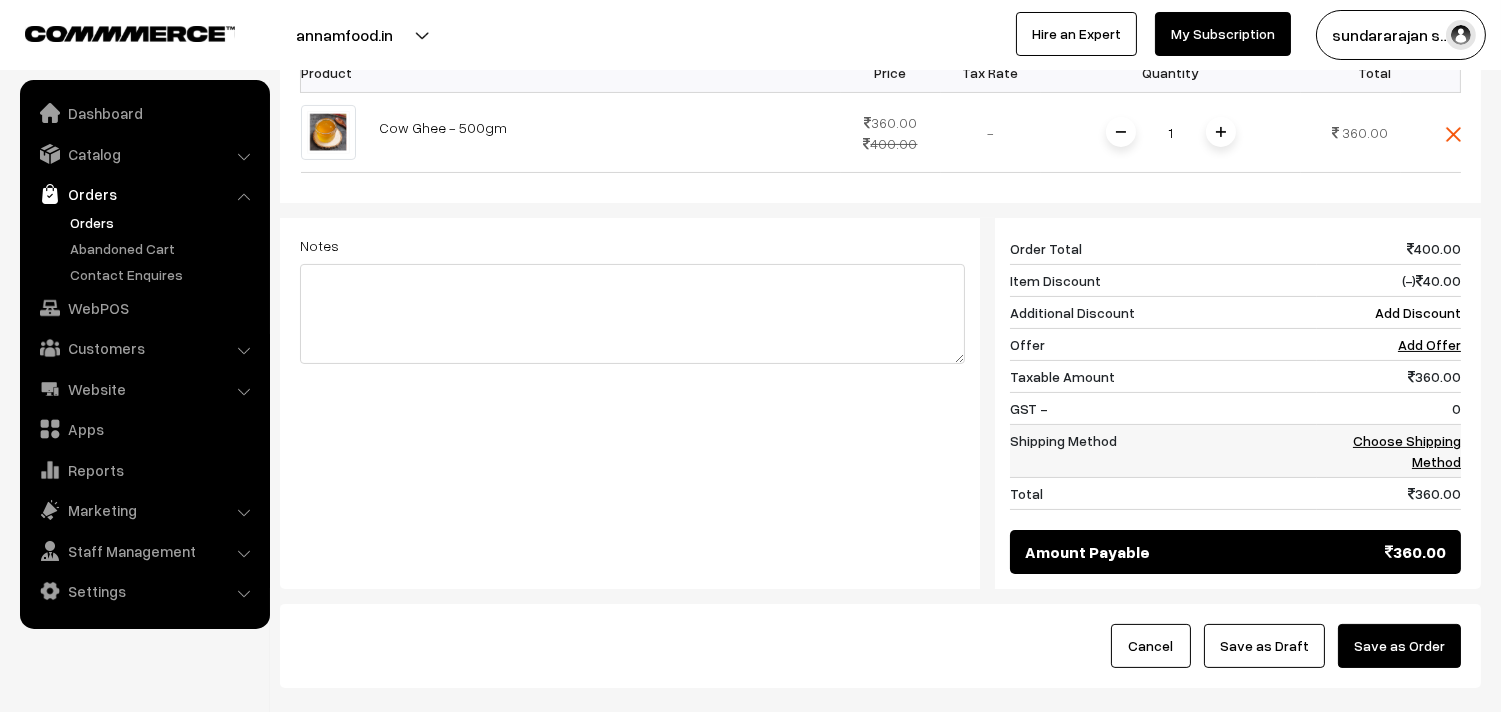 scroll, scrollTop: 681, scrollLeft: 0, axis: vertical 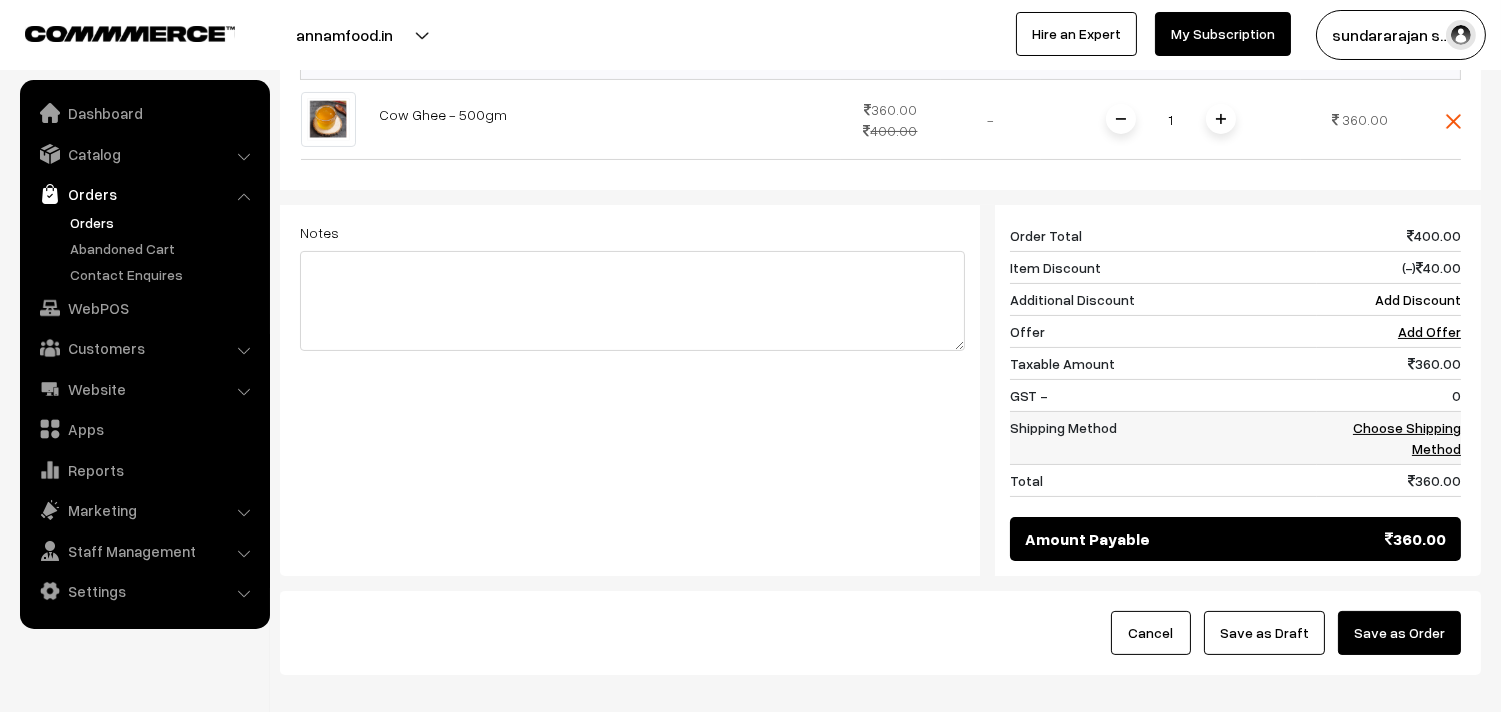click on "Choose Shipping Method" at bounding box center (1407, 438) 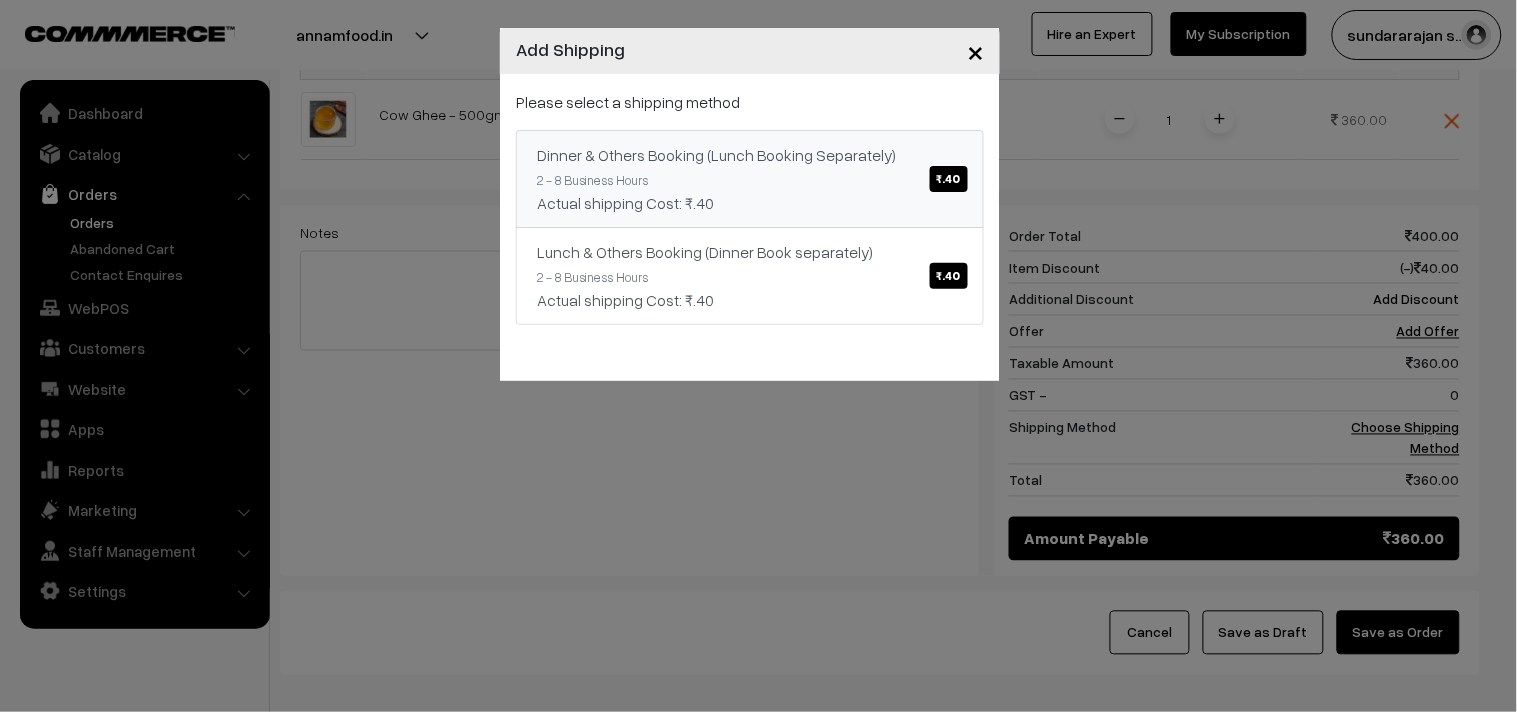 click on "Dinner & Others Booking (Lunch Booking Separately)
₹.40
2 - 8 Business Hours Actual shipping Cost: ₹.40" at bounding box center [750, 179] 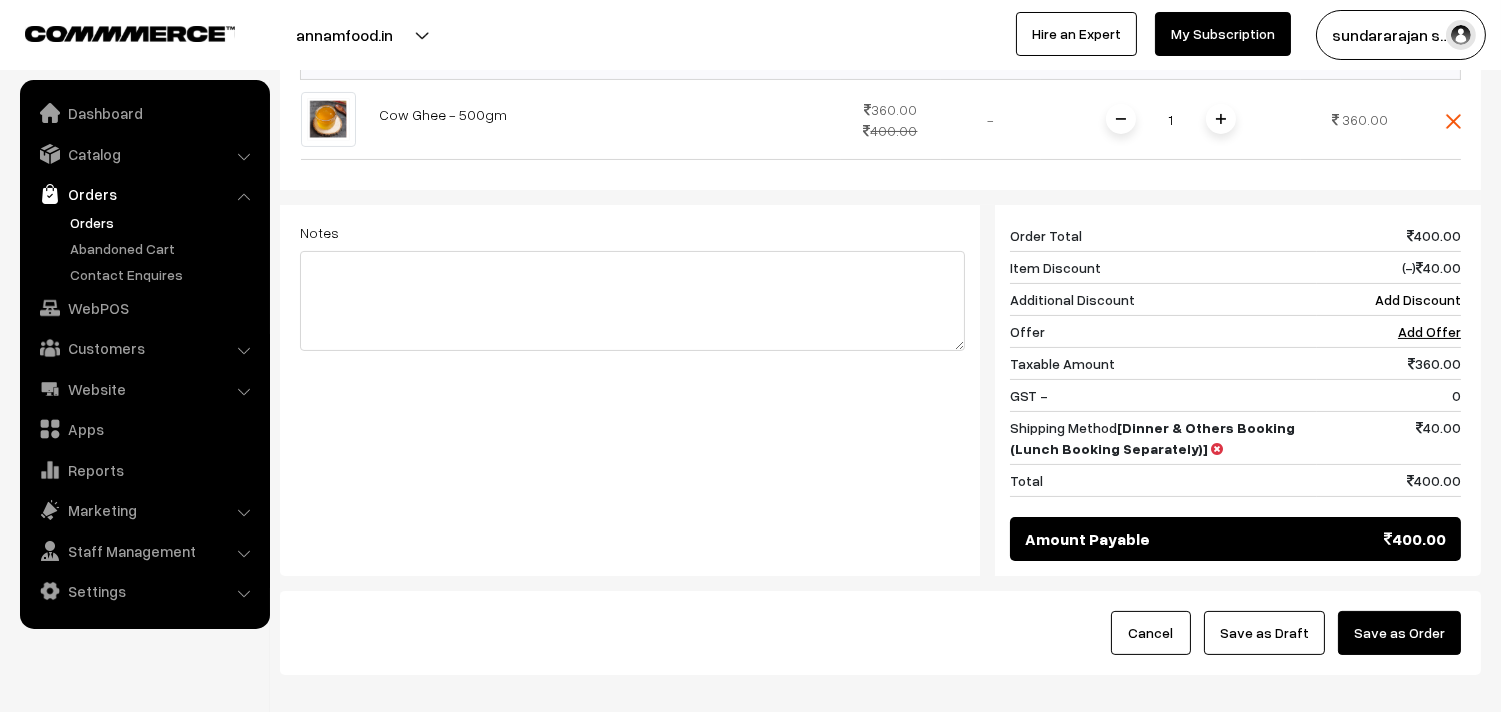 click on "Save as Draft" at bounding box center [1264, 633] 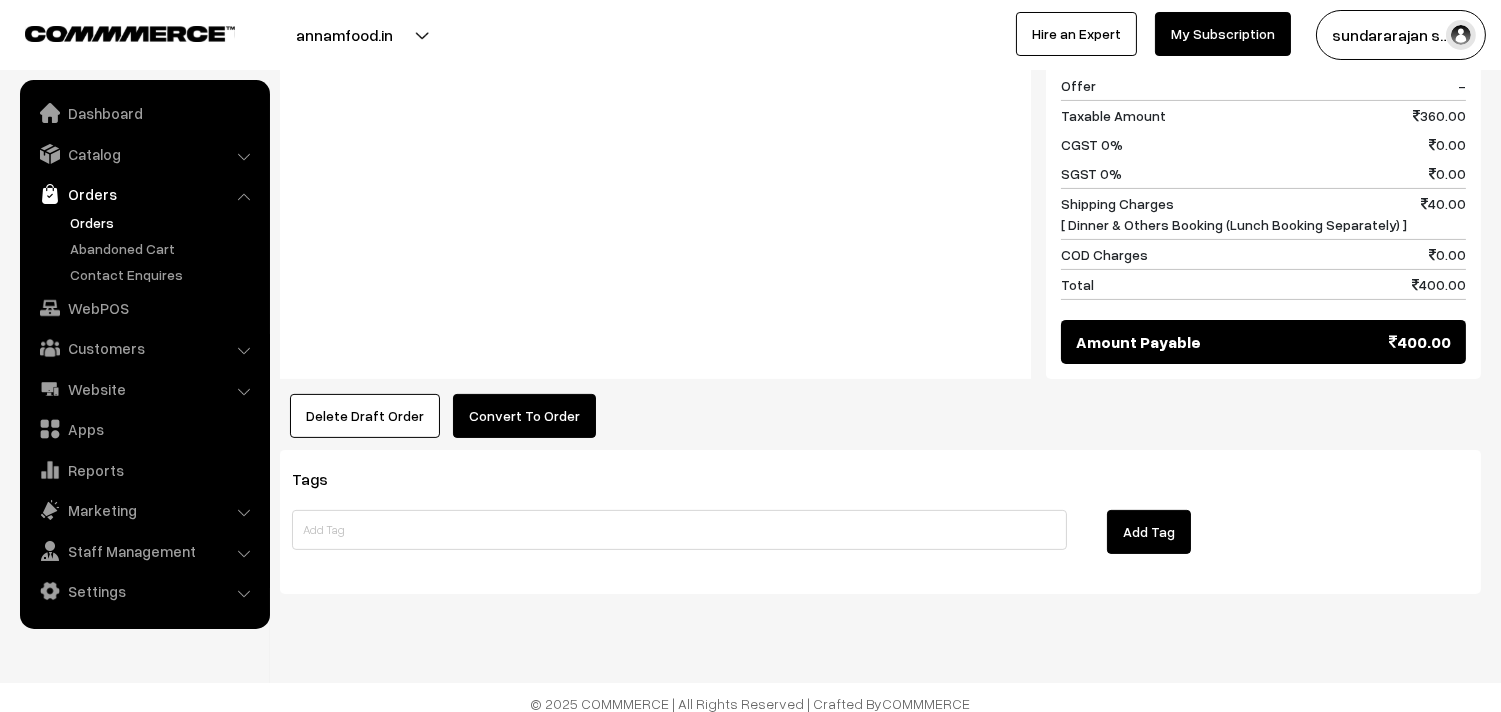 scroll, scrollTop: 984, scrollLeft: 0, axis: vertical 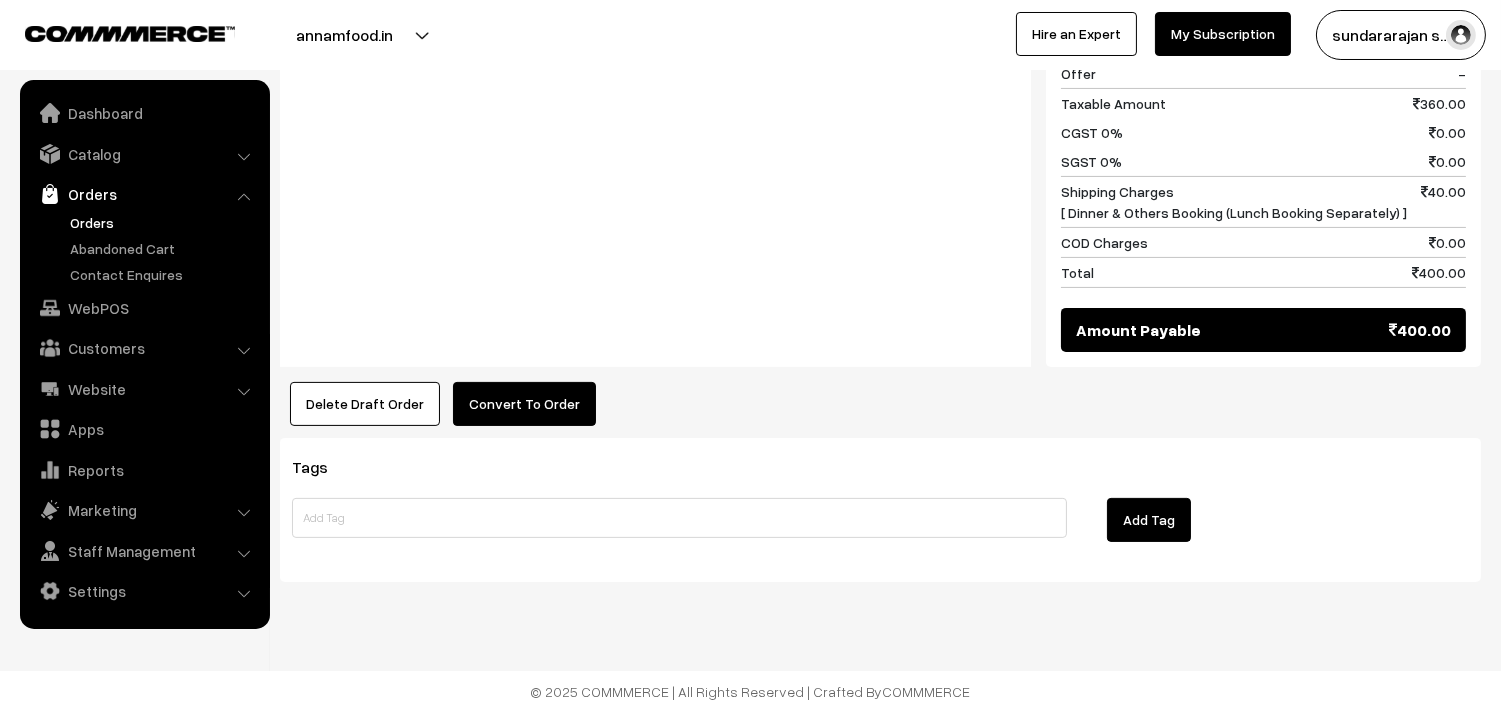 click on "Product
Price
Tax Rate
Quantity
Total
Cow Ghee - 500gm
360.00
400.00" at bounding box center (880, 43) 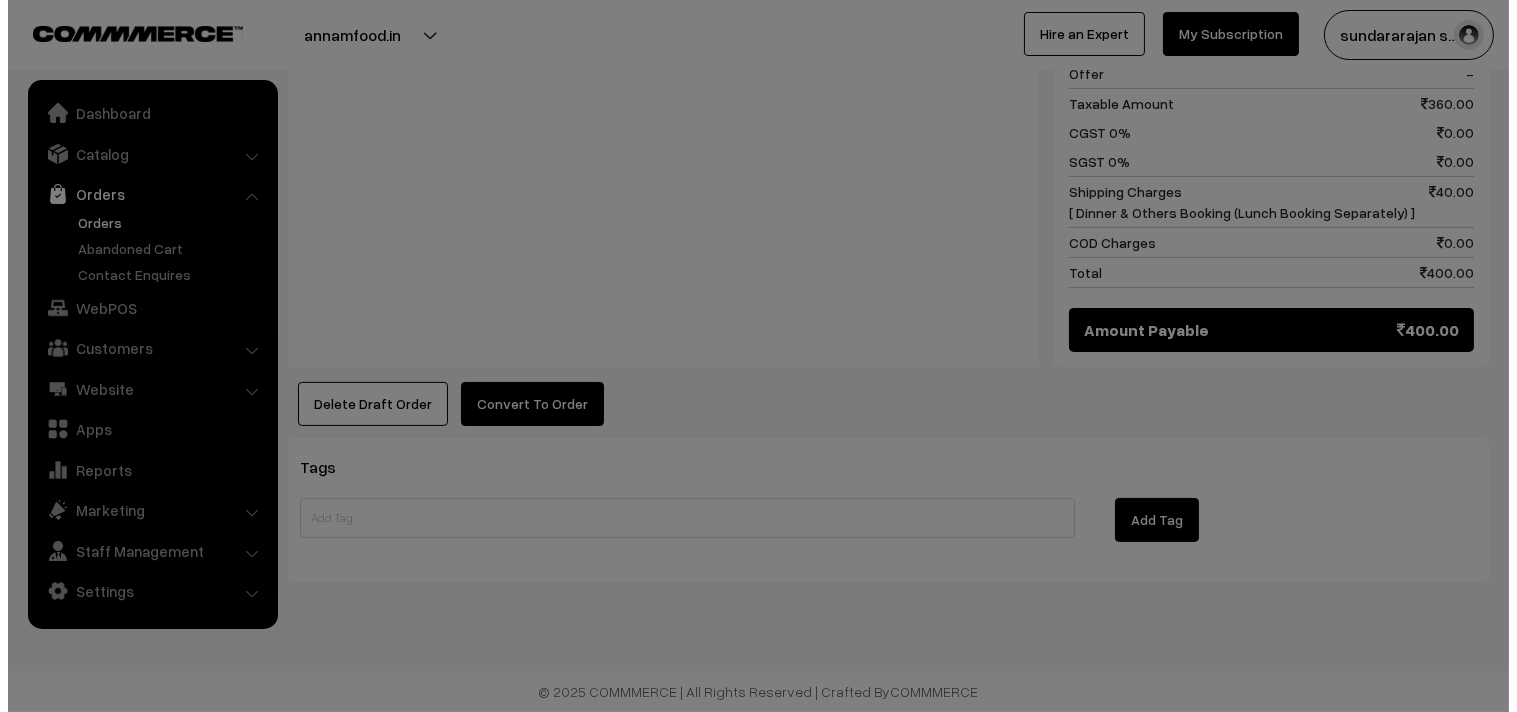 scroll, scrollTop: 986, scrollLeft: 0, axis: vertical 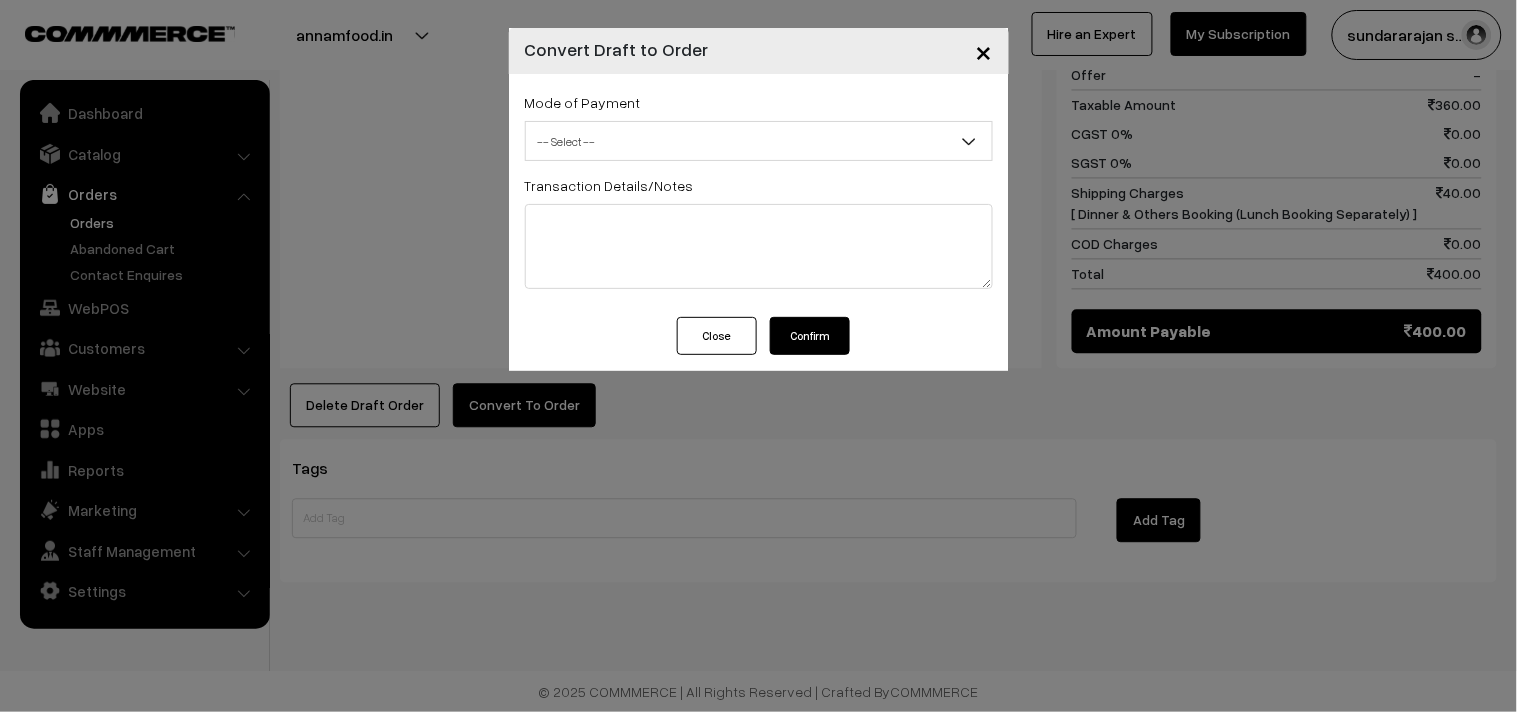 click on "-- Select --" at bounding box center (759, 141) 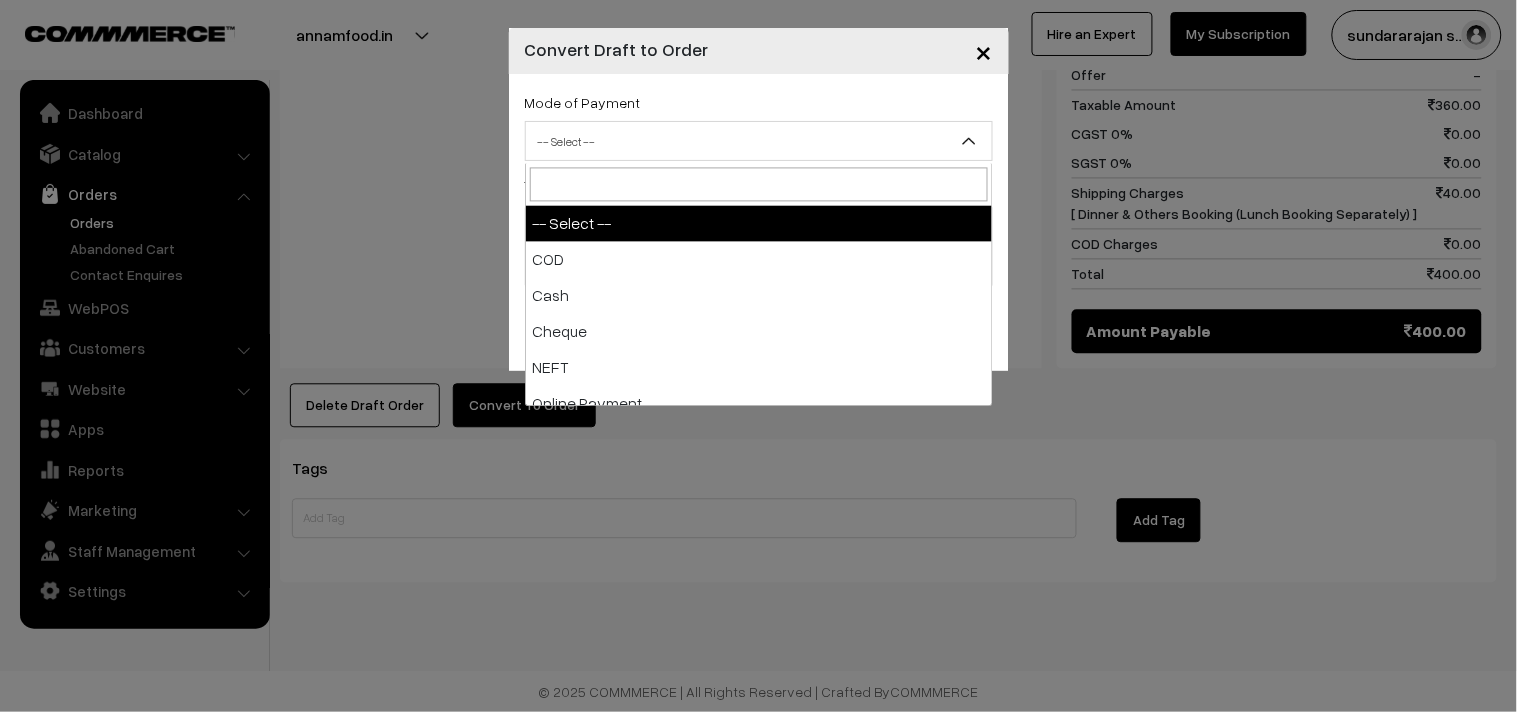 select on "1" 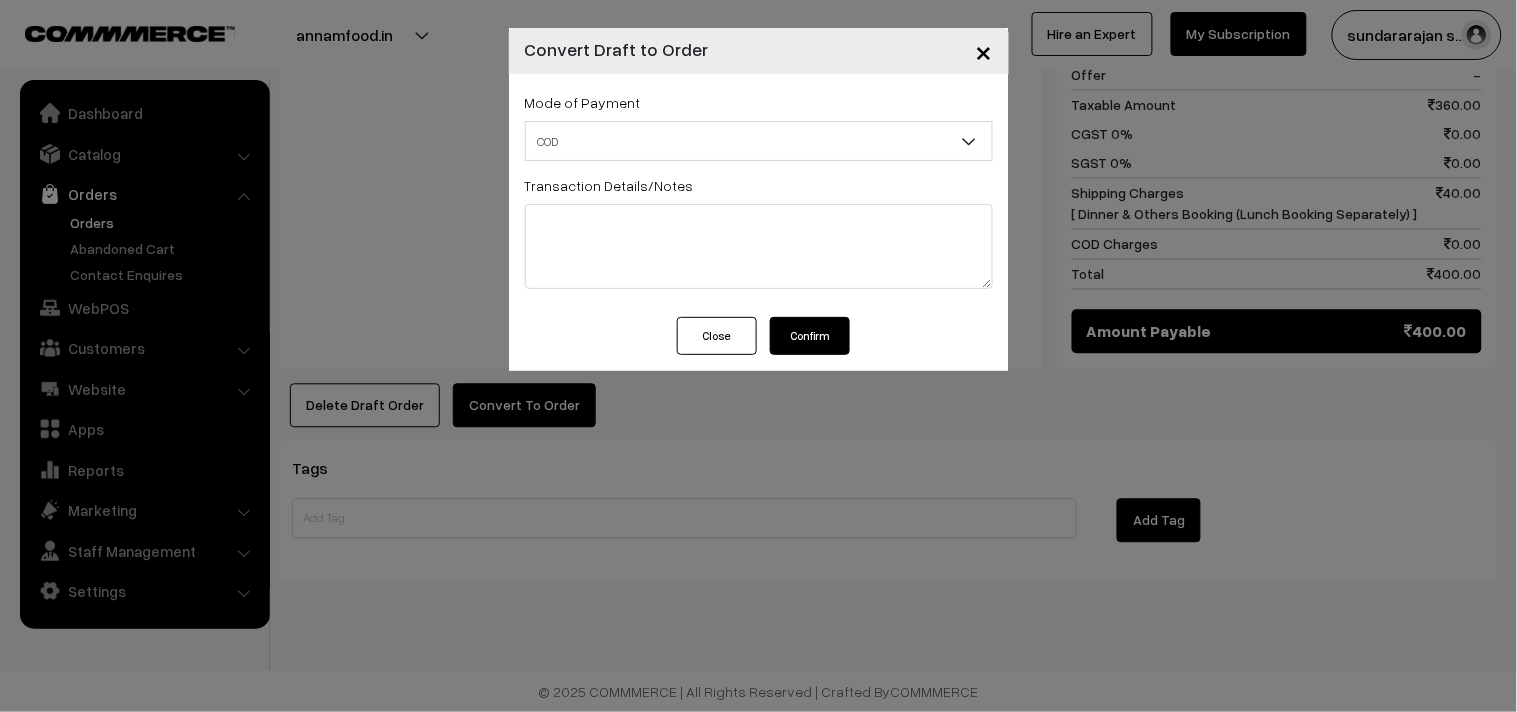 click on "Confirm" at bounding box center [810, 336] 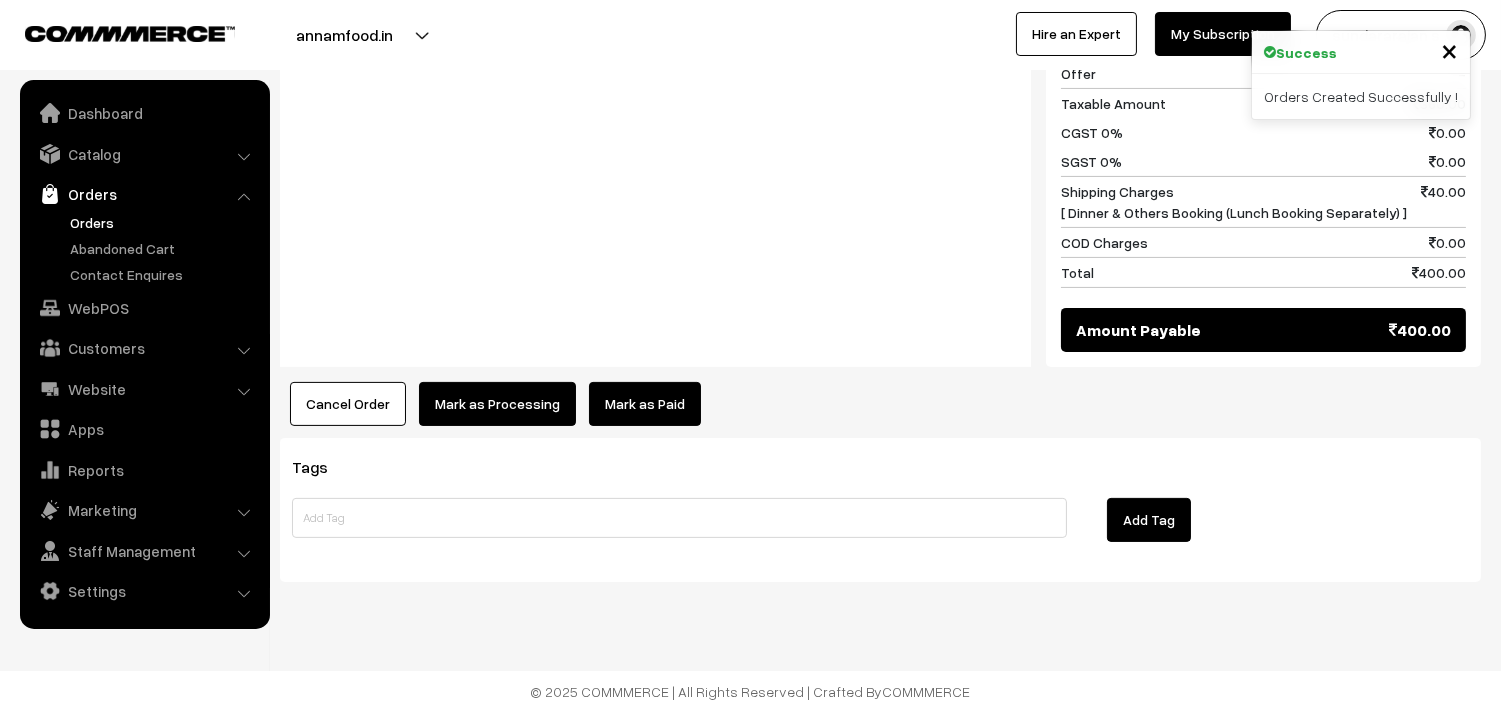 click on "Mark as Processing" at bounding box center [497, 404] 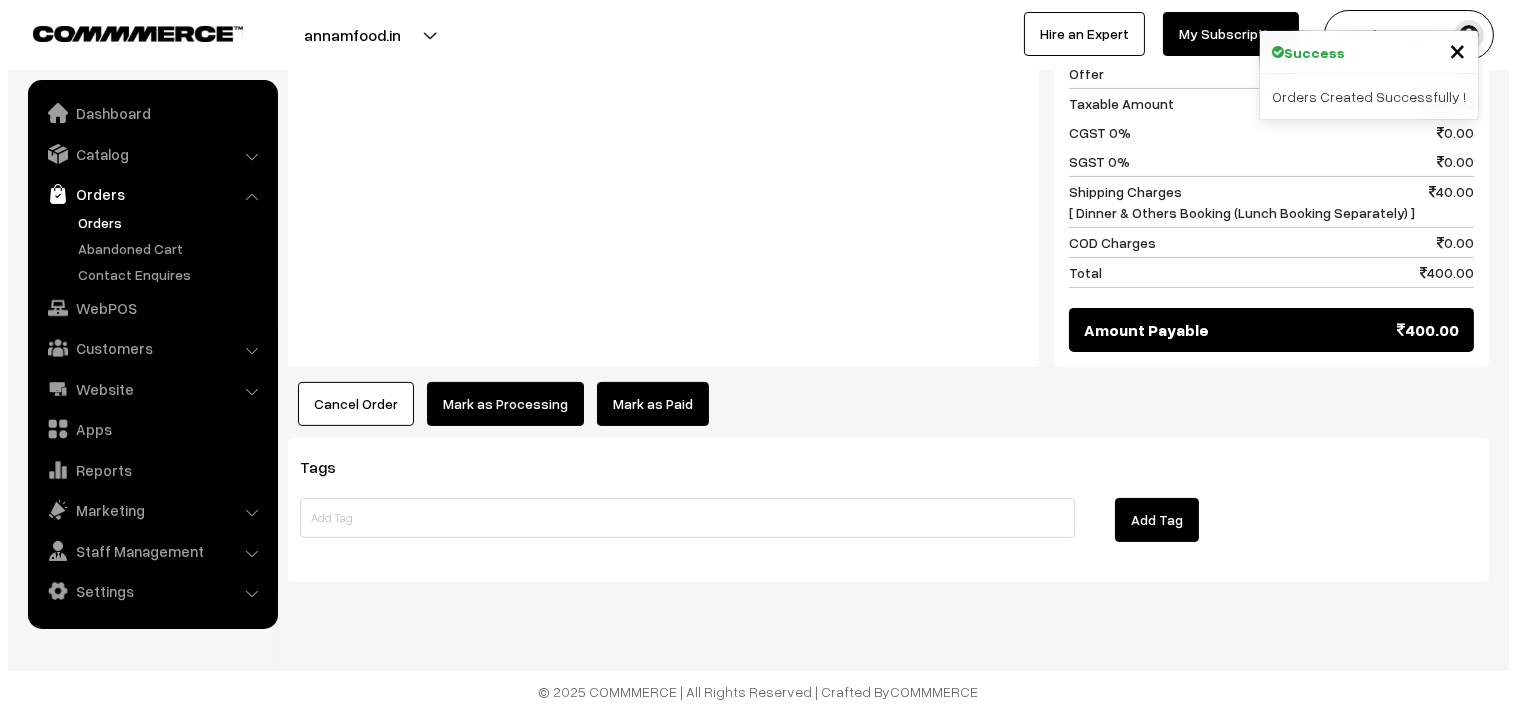 scroll, scrollTop: 986, scrollLeft: 0, axis: vertical 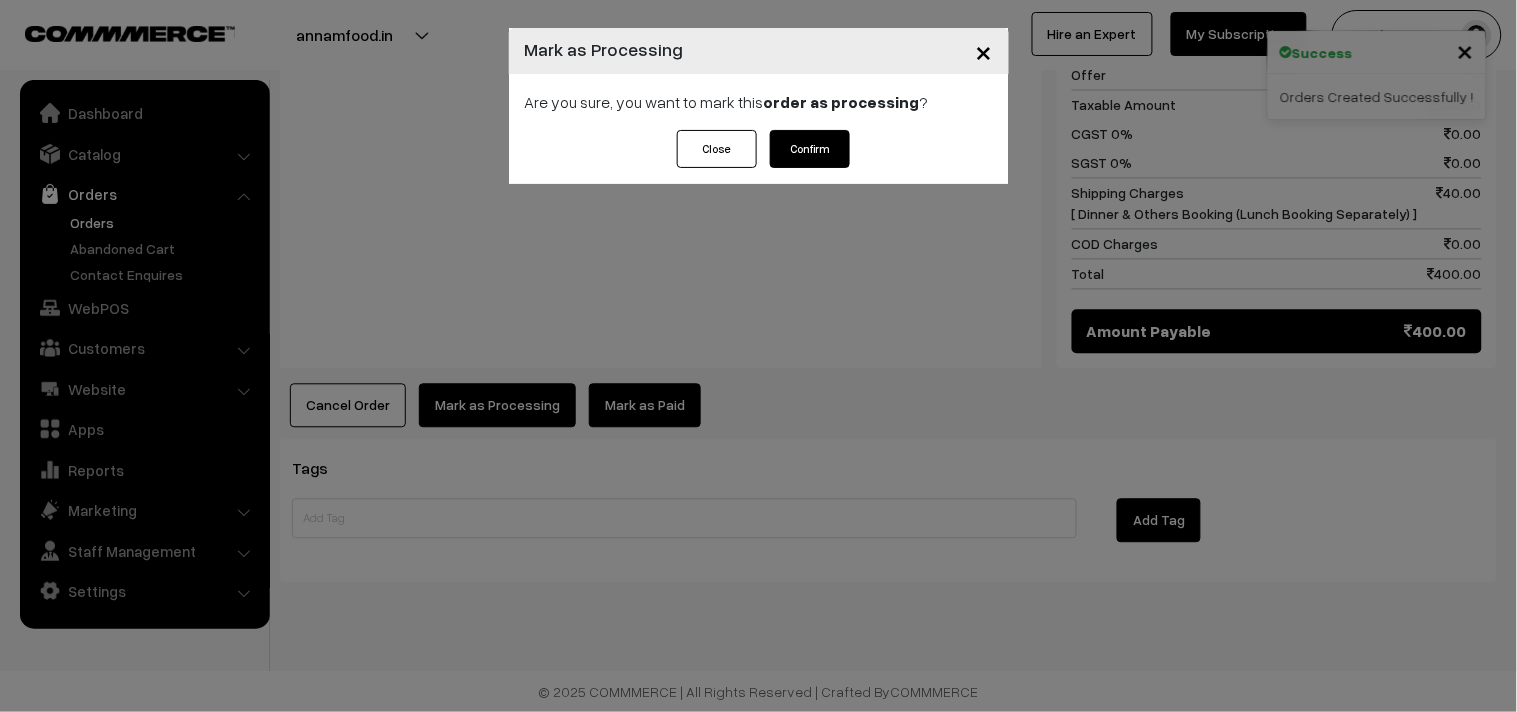 click on "Confirm" at bounding box center (810, 149) 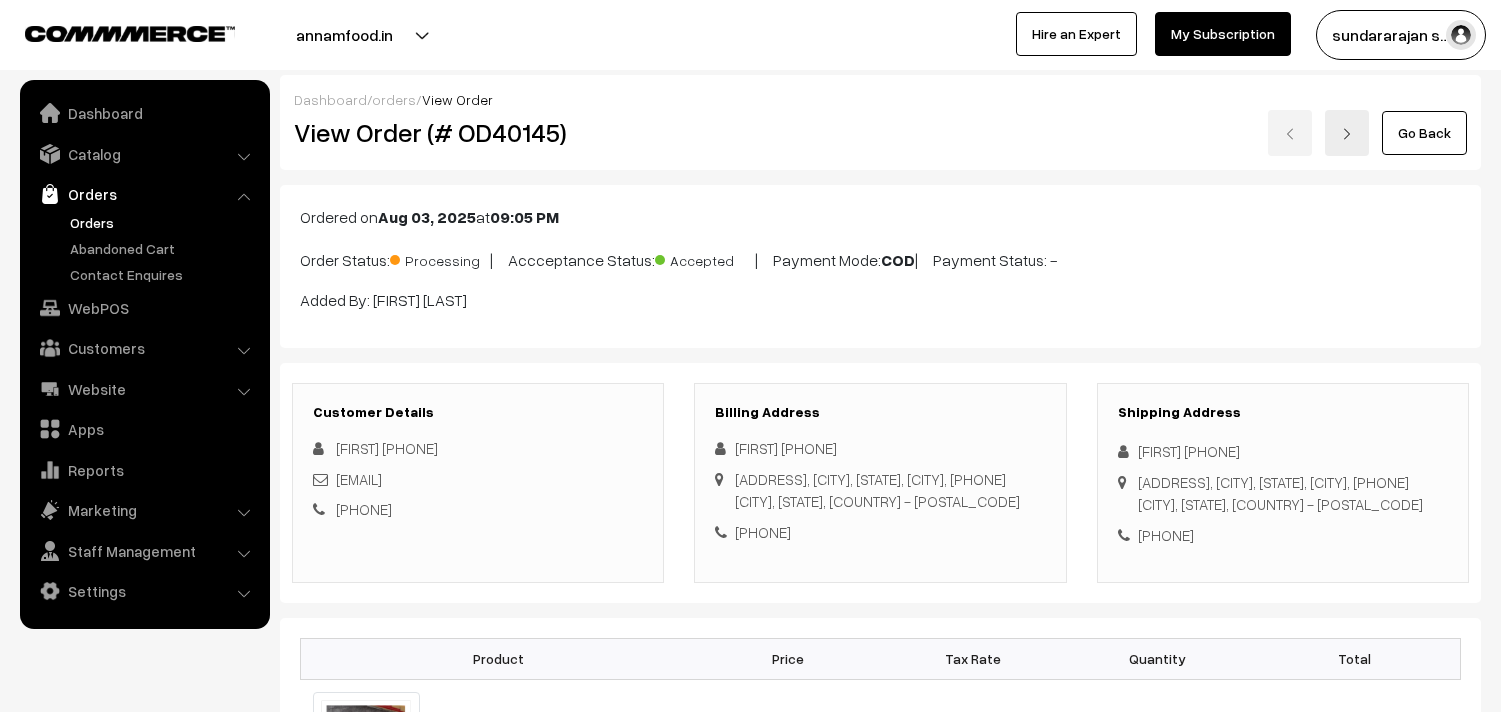 scroll, scrollTop: 0, scrollLeft: 0, axis: both 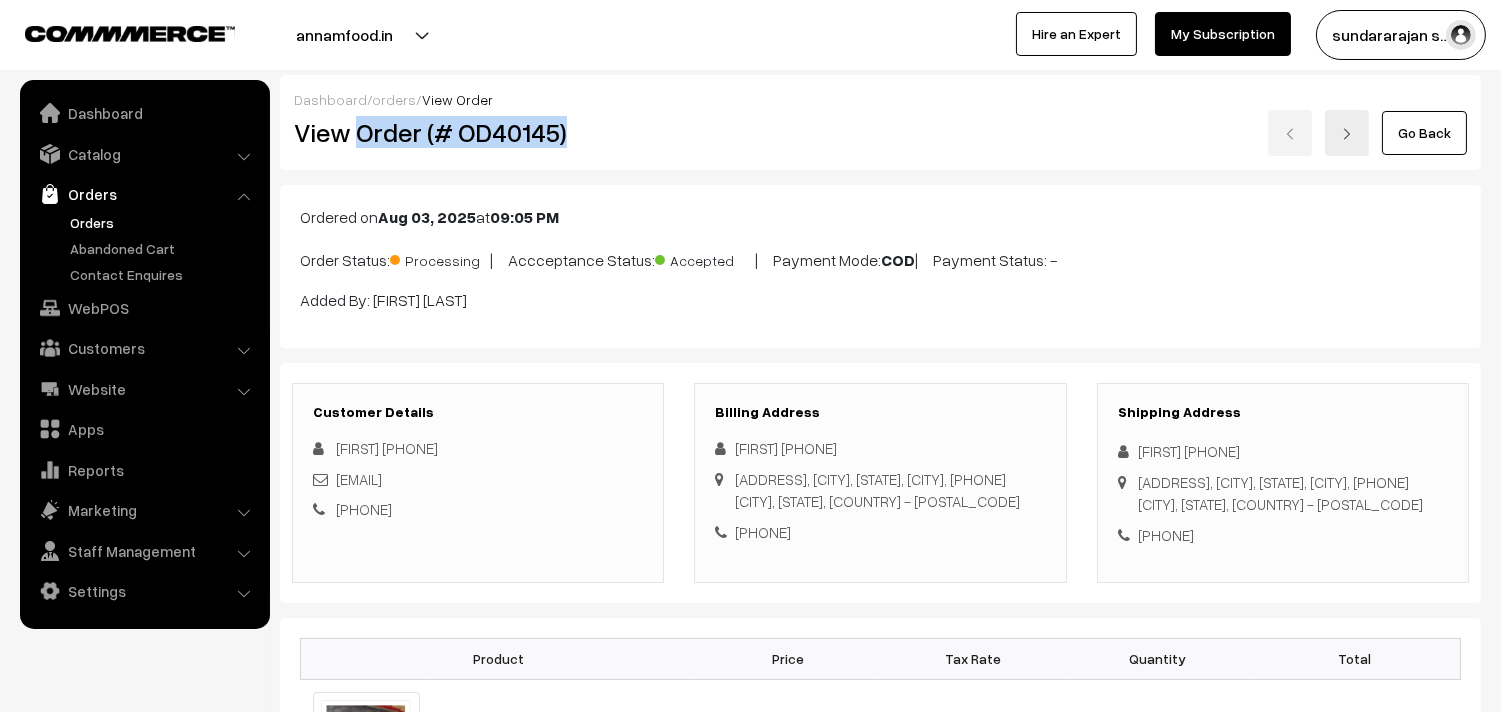 drag, startPoint x: 358, startPoint y: 128, endPoint x: 585, endPoint y: 121, distance: 227.10791 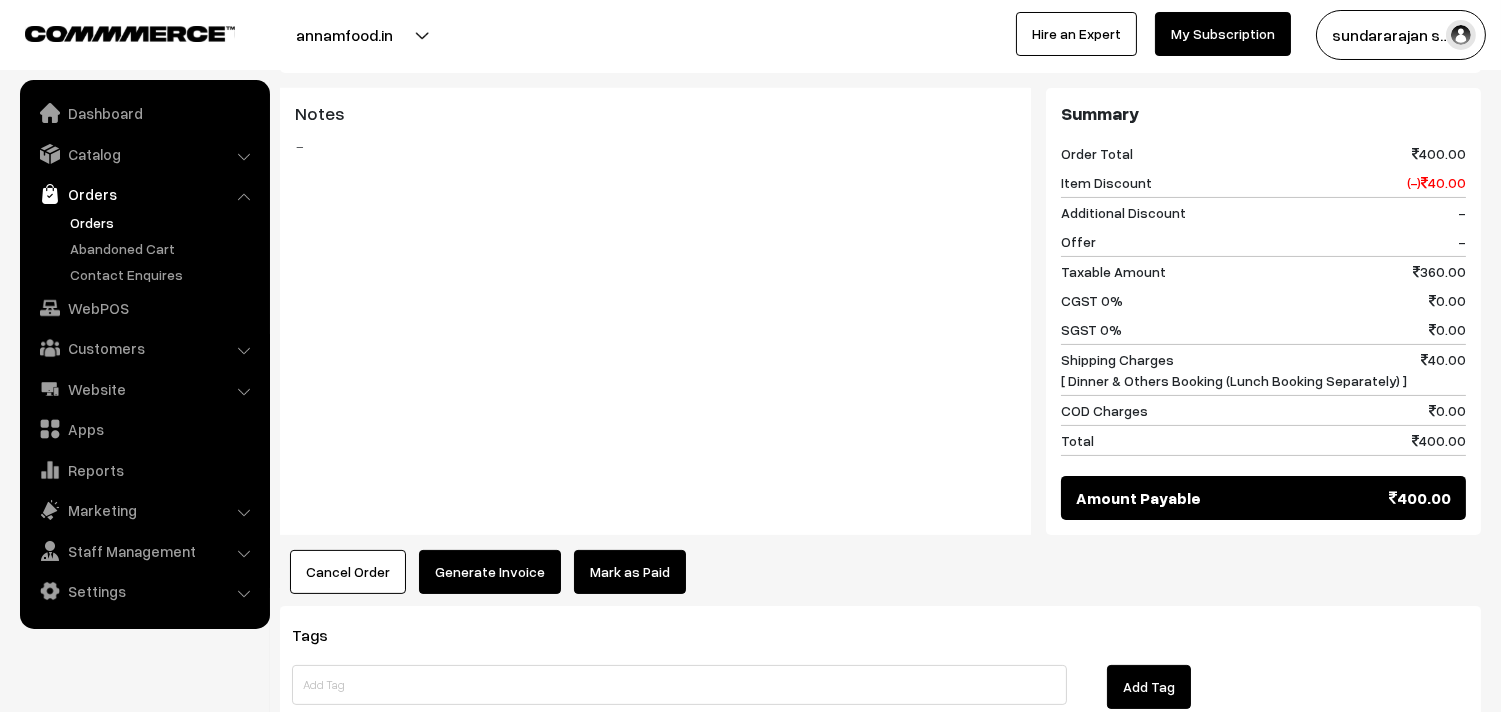 scroll, scrollTop: 984, scrollLeft: 0, axis: vertical 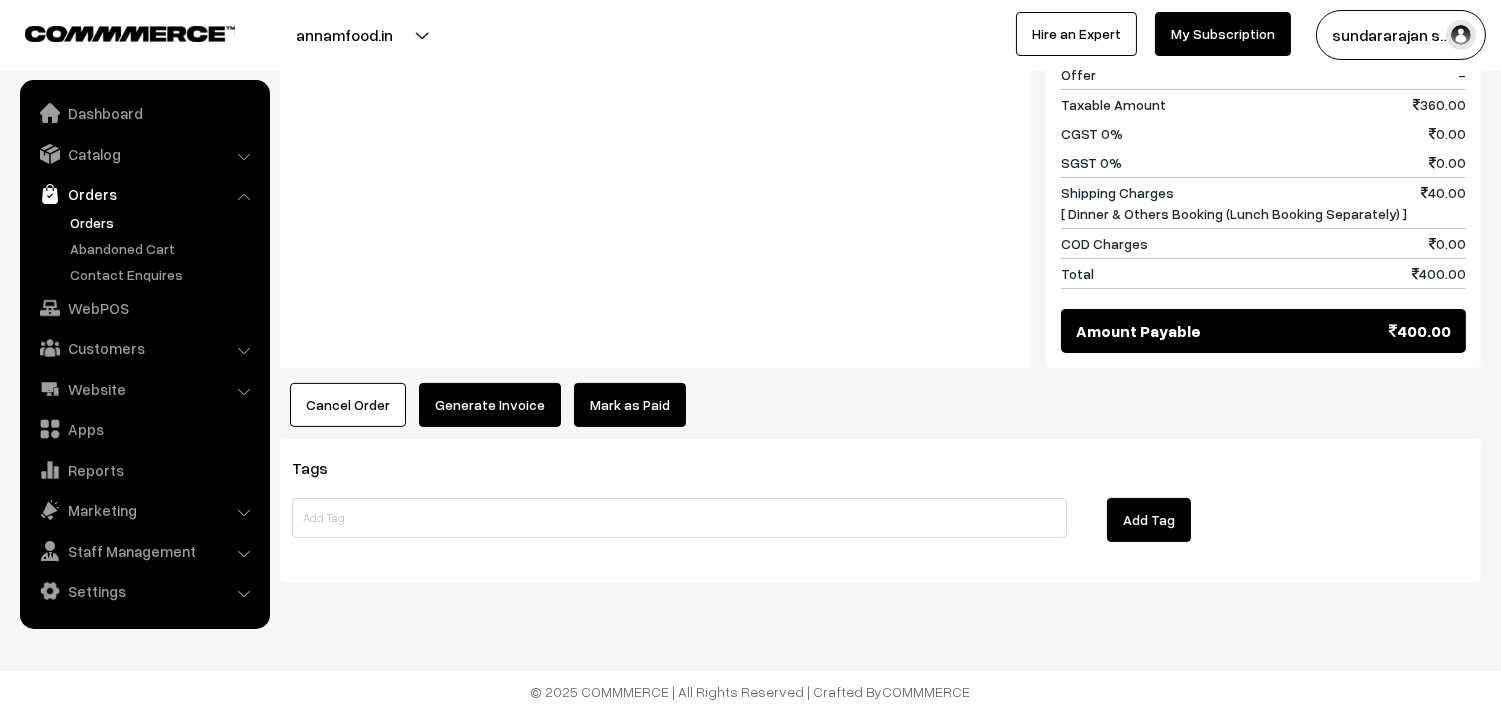 click on "Generate Invoice" at bounding box center [490, 405] 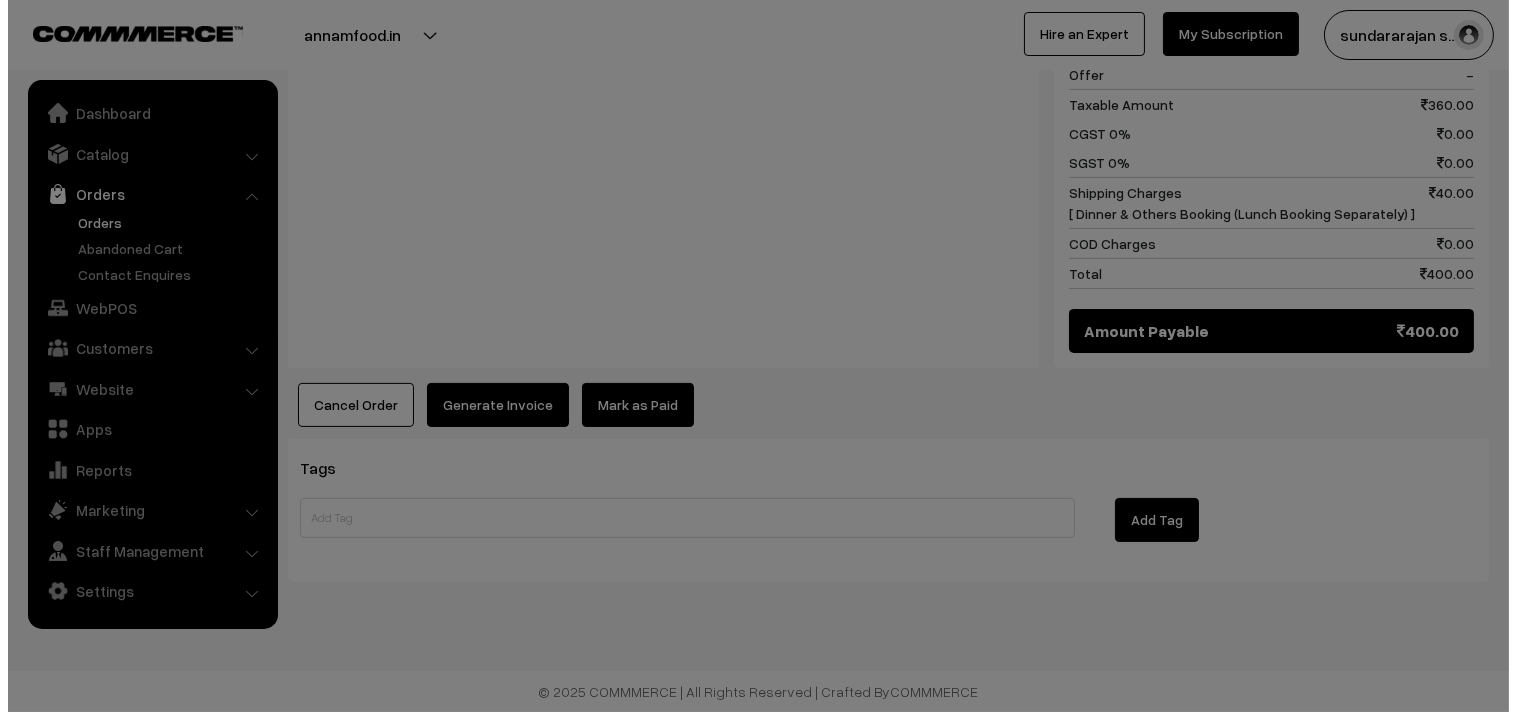 scroll, scrollTop: 986, scrollLeft: 0, axis: vertical 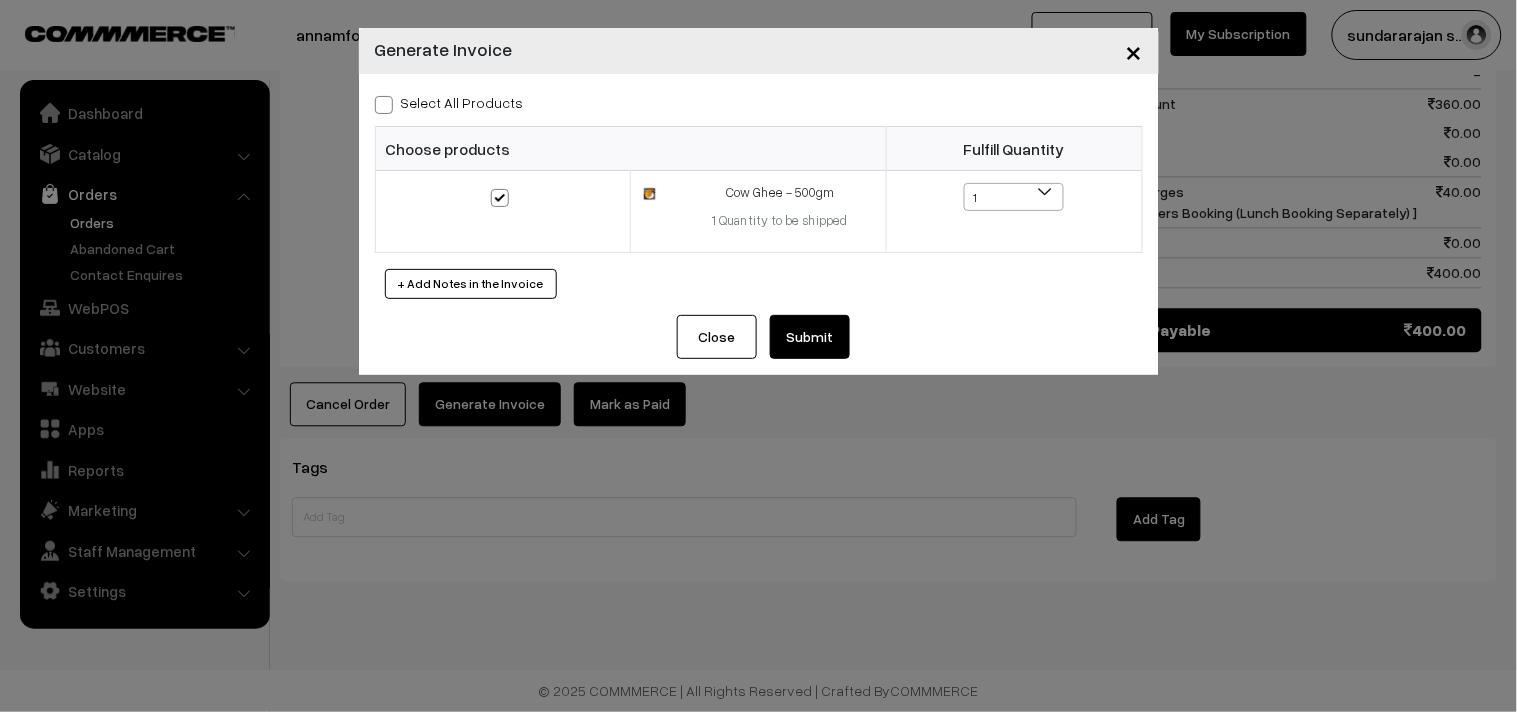 click on "Submit" at bounding box center (810, 337) 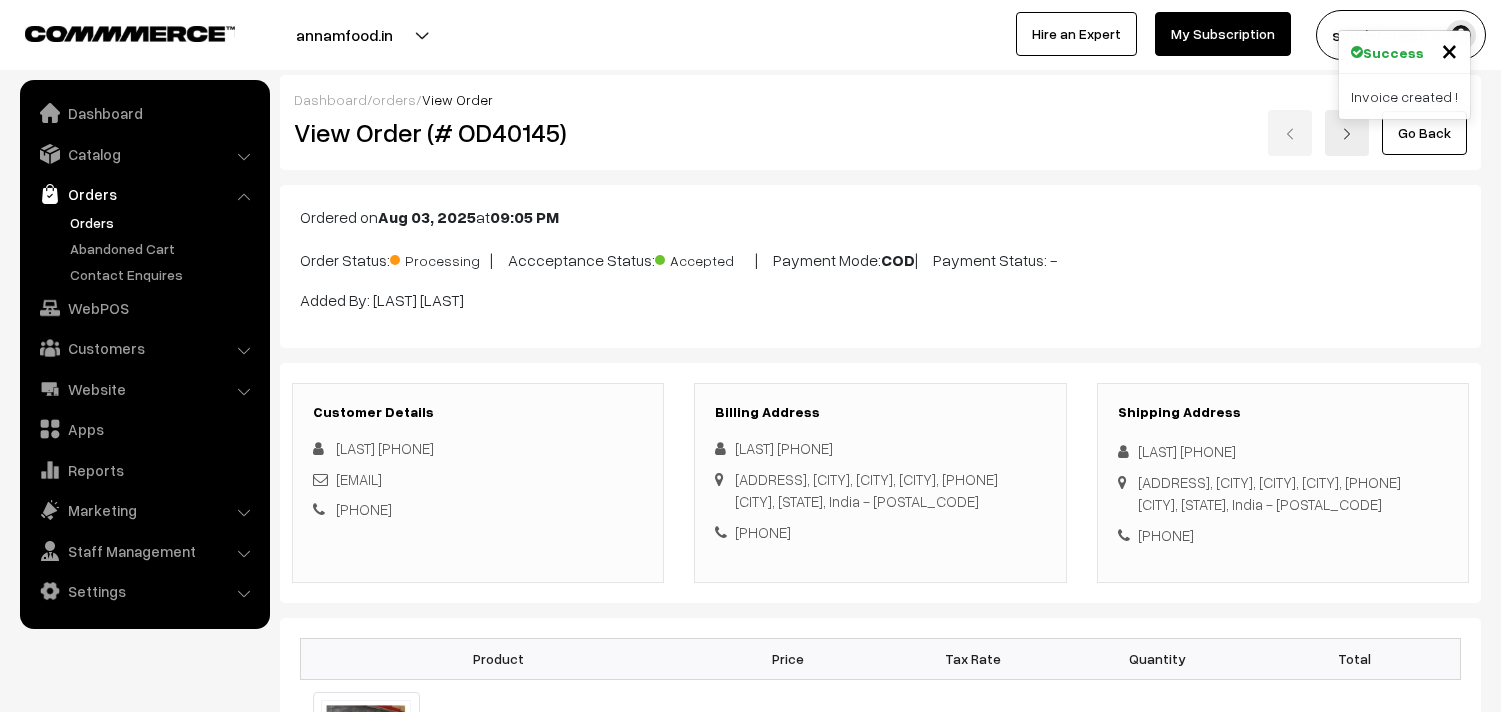 scroll, scrollTop: 984, scrollLeft: 0, axis: vertical 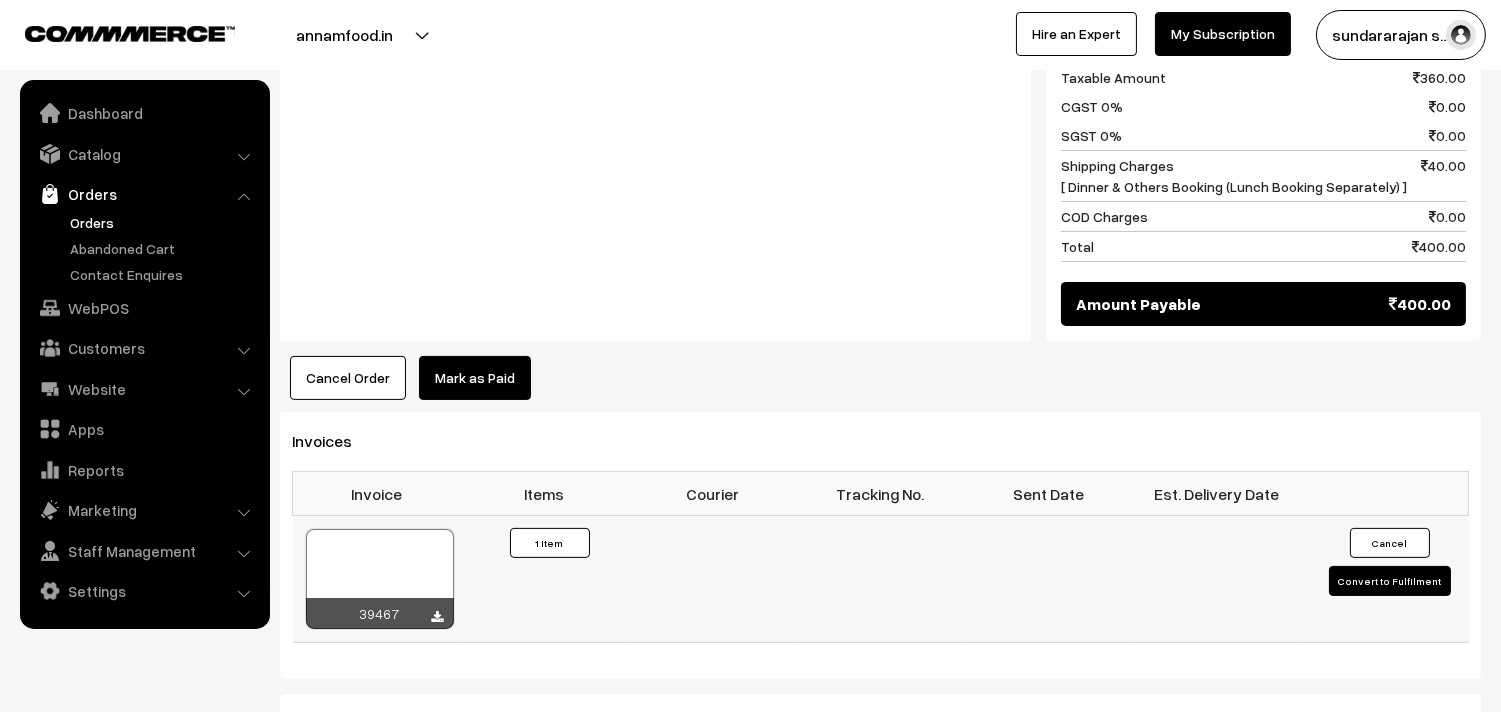 click at bounding box center [380, 579] 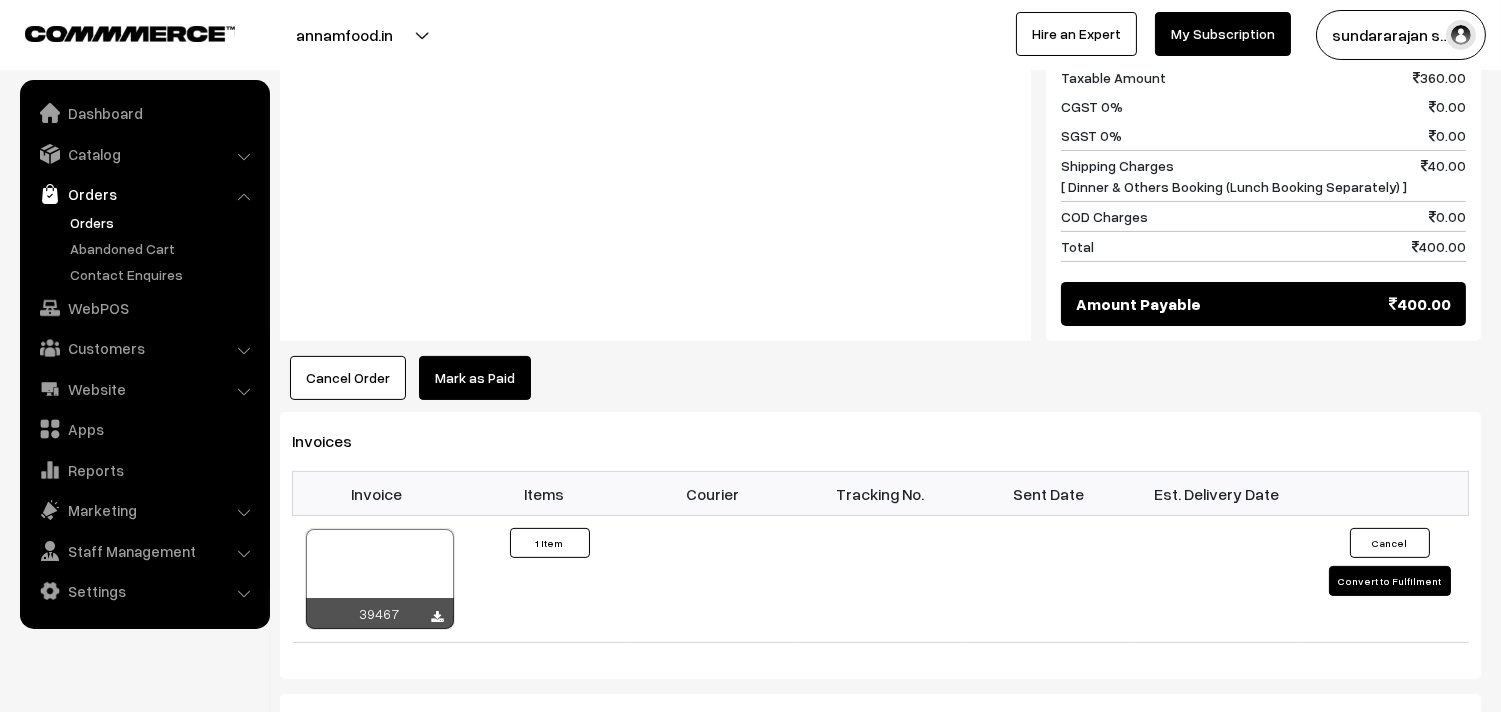 click on "Orders" at bounding box center [144, 194] 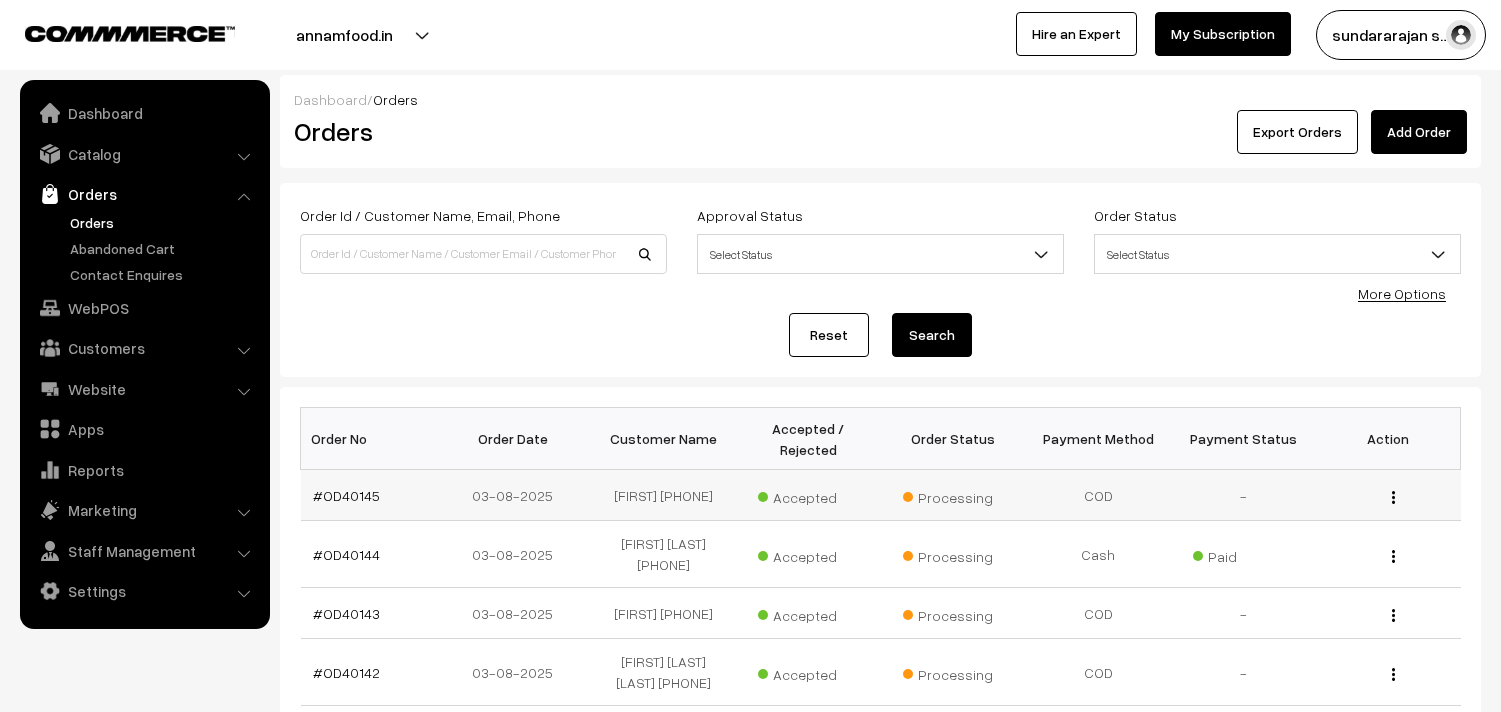 scroll, scrollTop: 0, scrollLeft: 0, axis: both 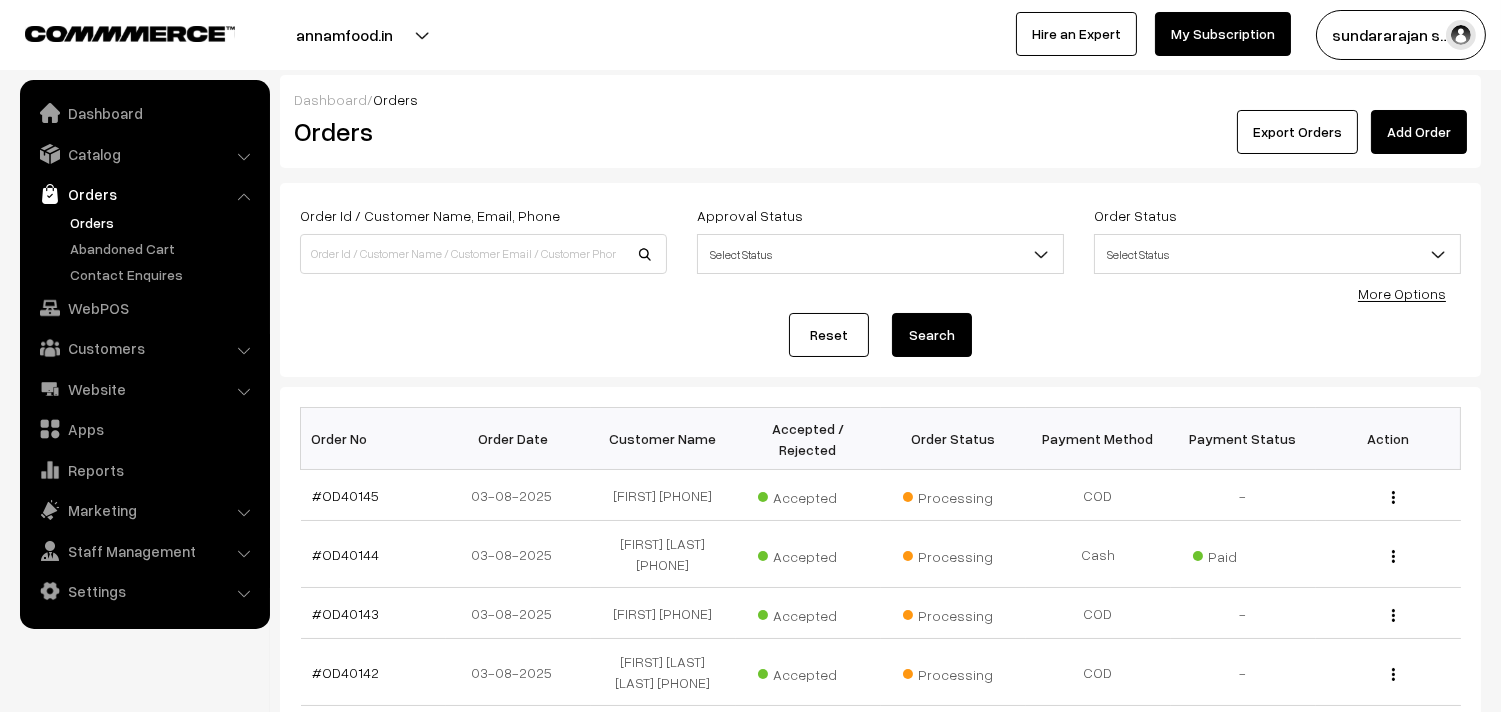 click on "#OD40145" at bounding box center [346, 495] 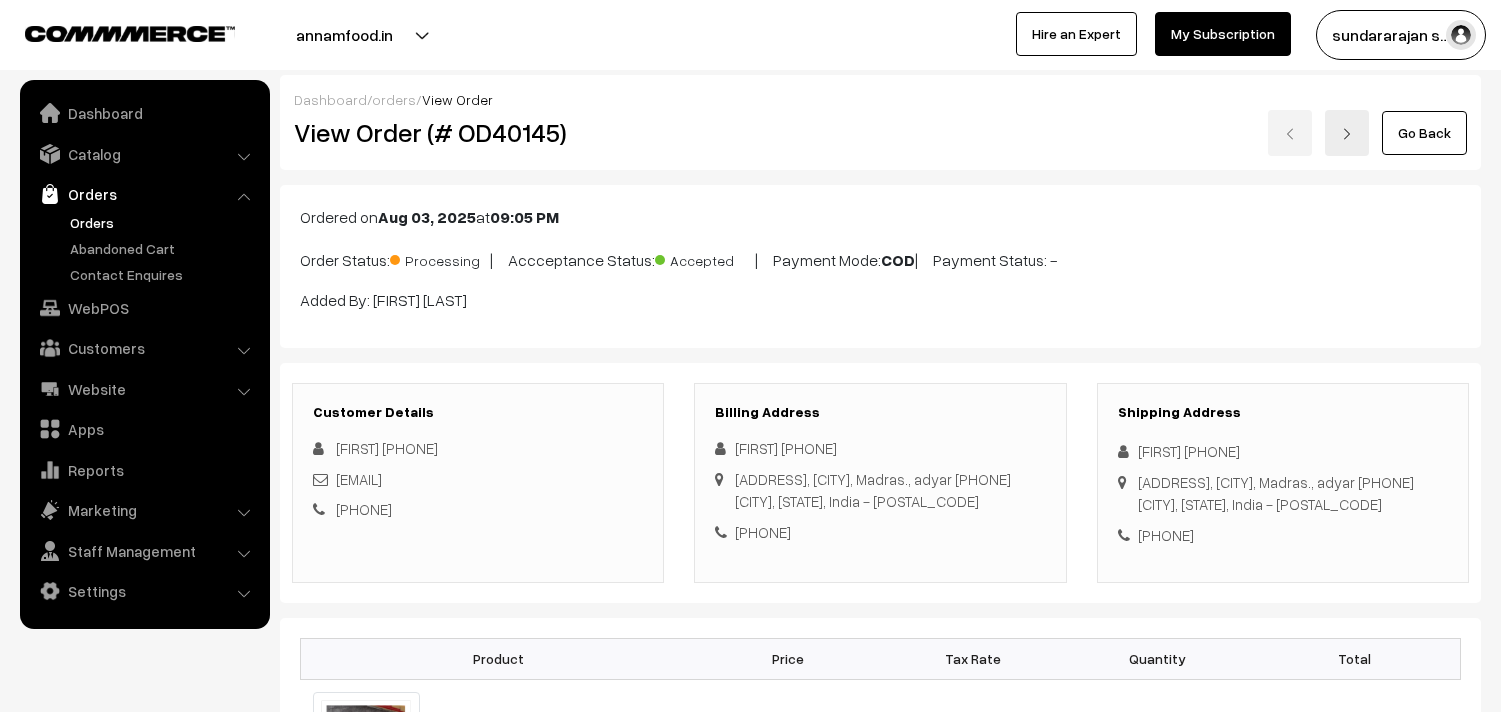 scroll, scrollTop: 0, scrollLeft: 0, axis: both 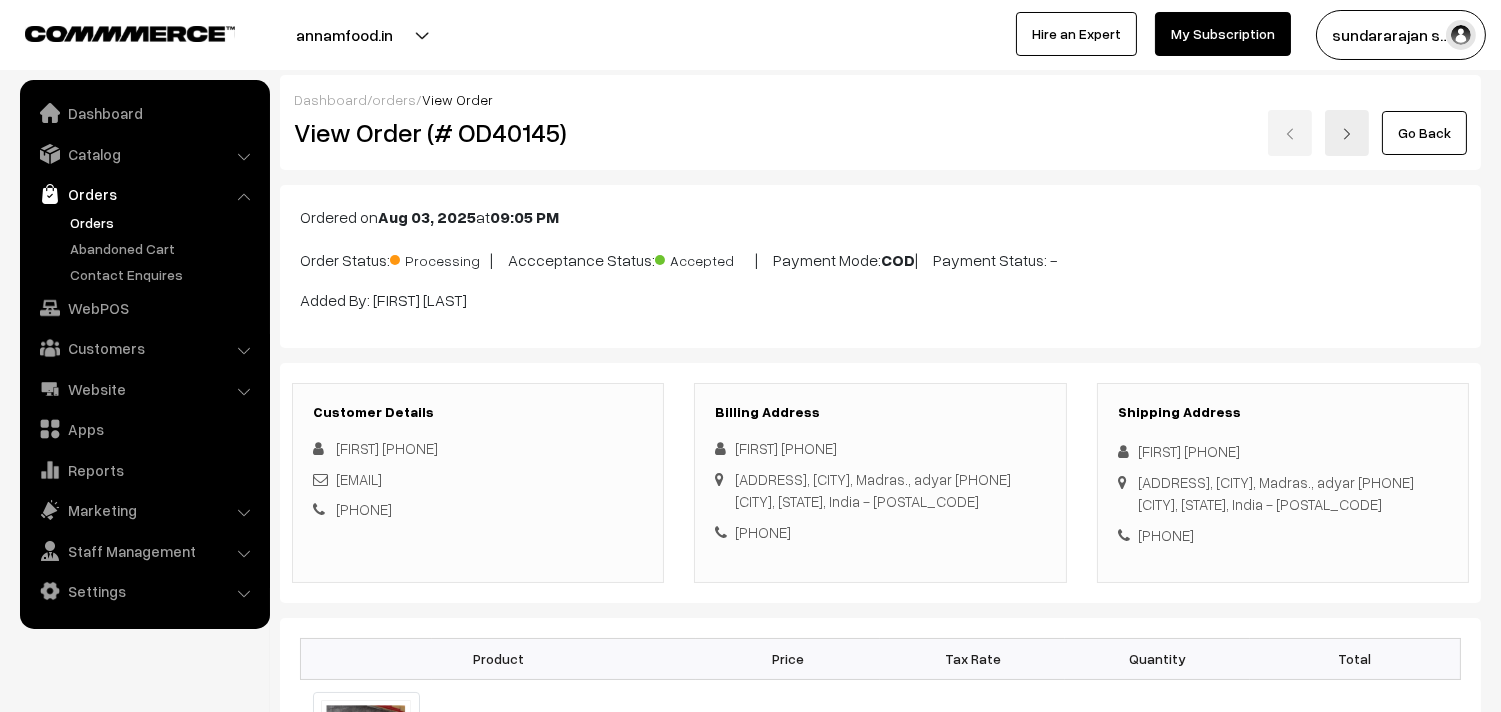 click on "Orders" at bounding box center (164, 222) 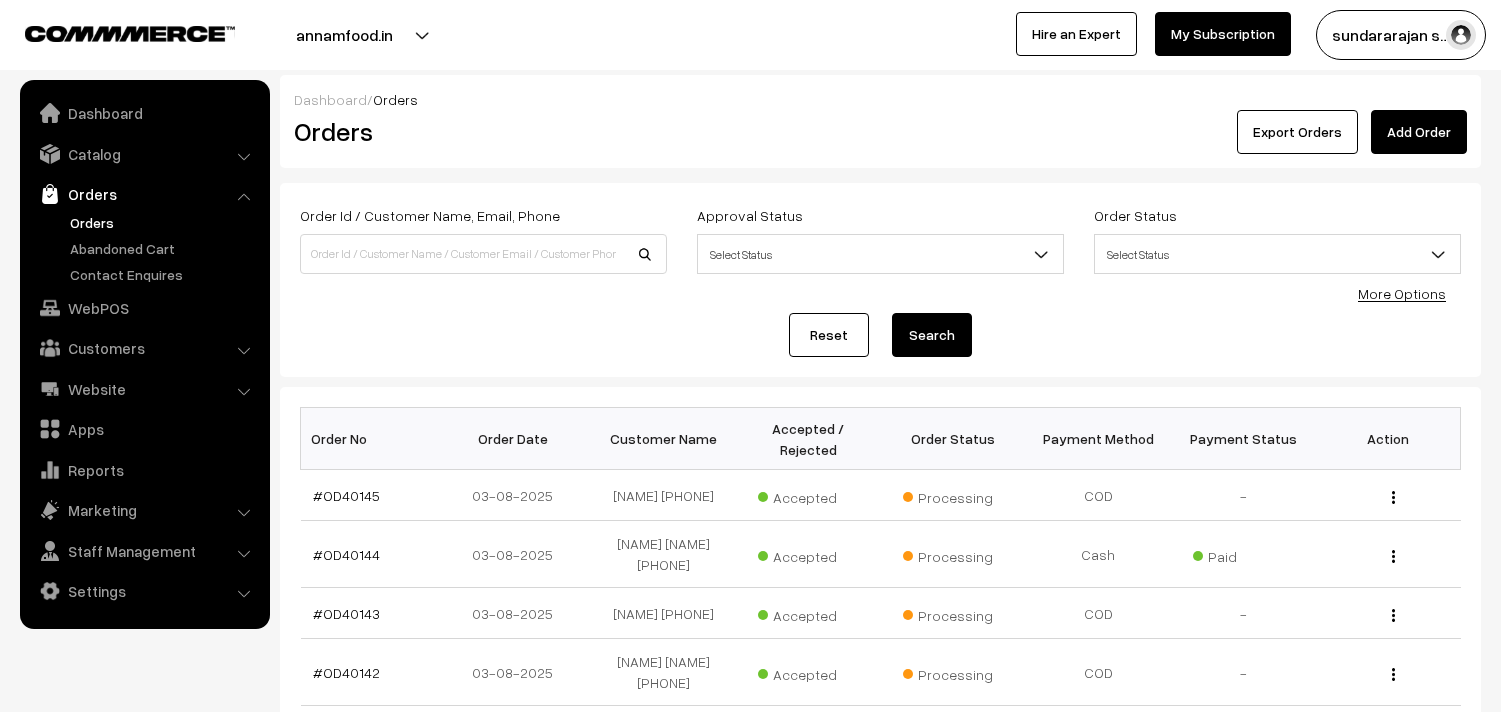 scroll, scrollTop: 0, scrollLeft: 0, axis: both 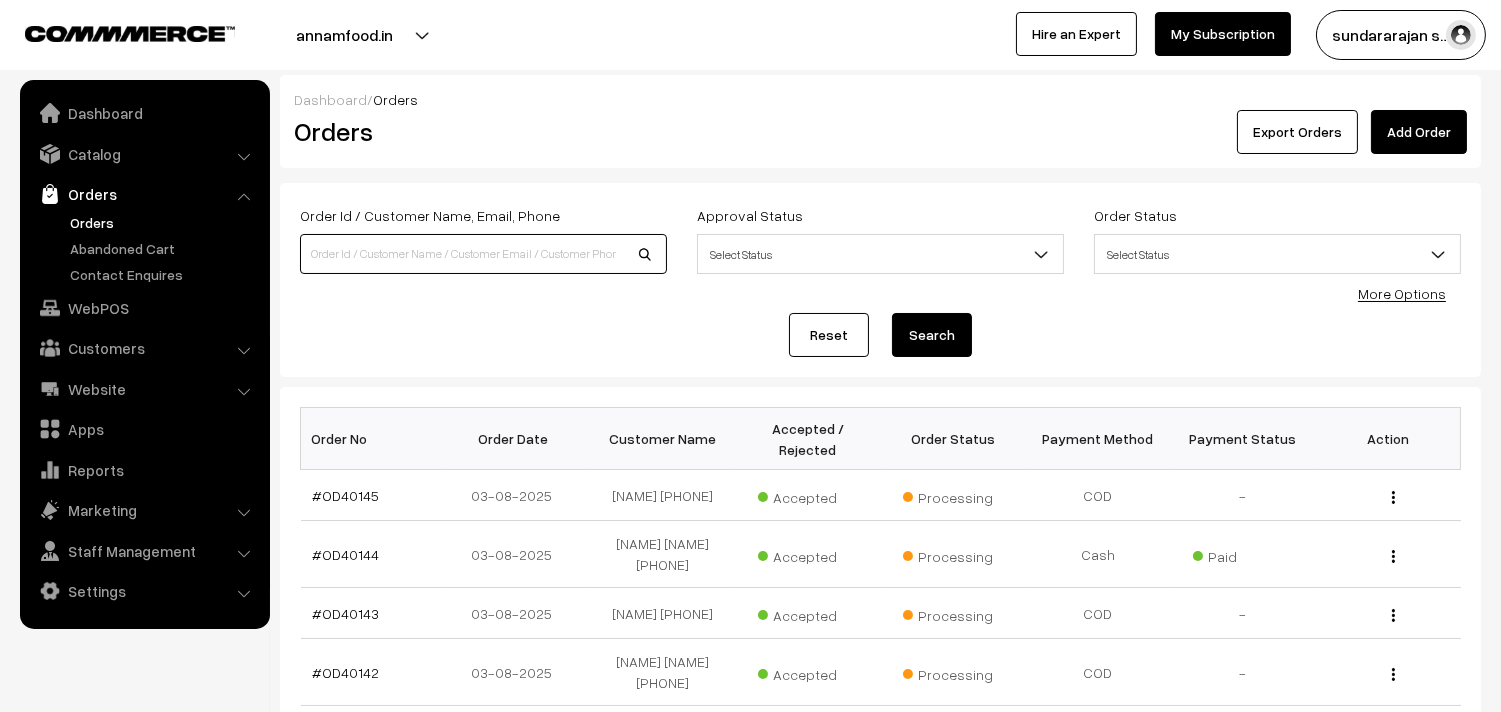 click at bounding box center [483, 254] 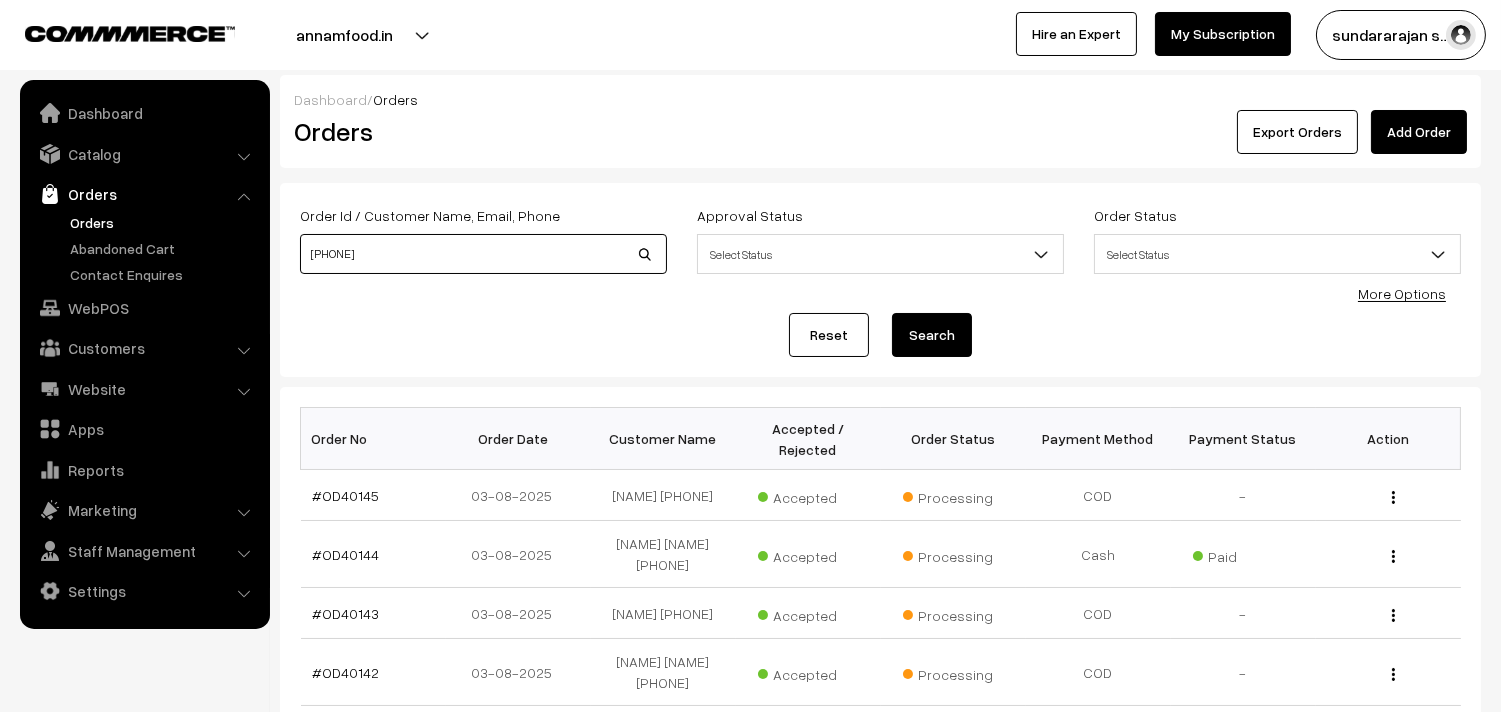 type on "[PHONE]" 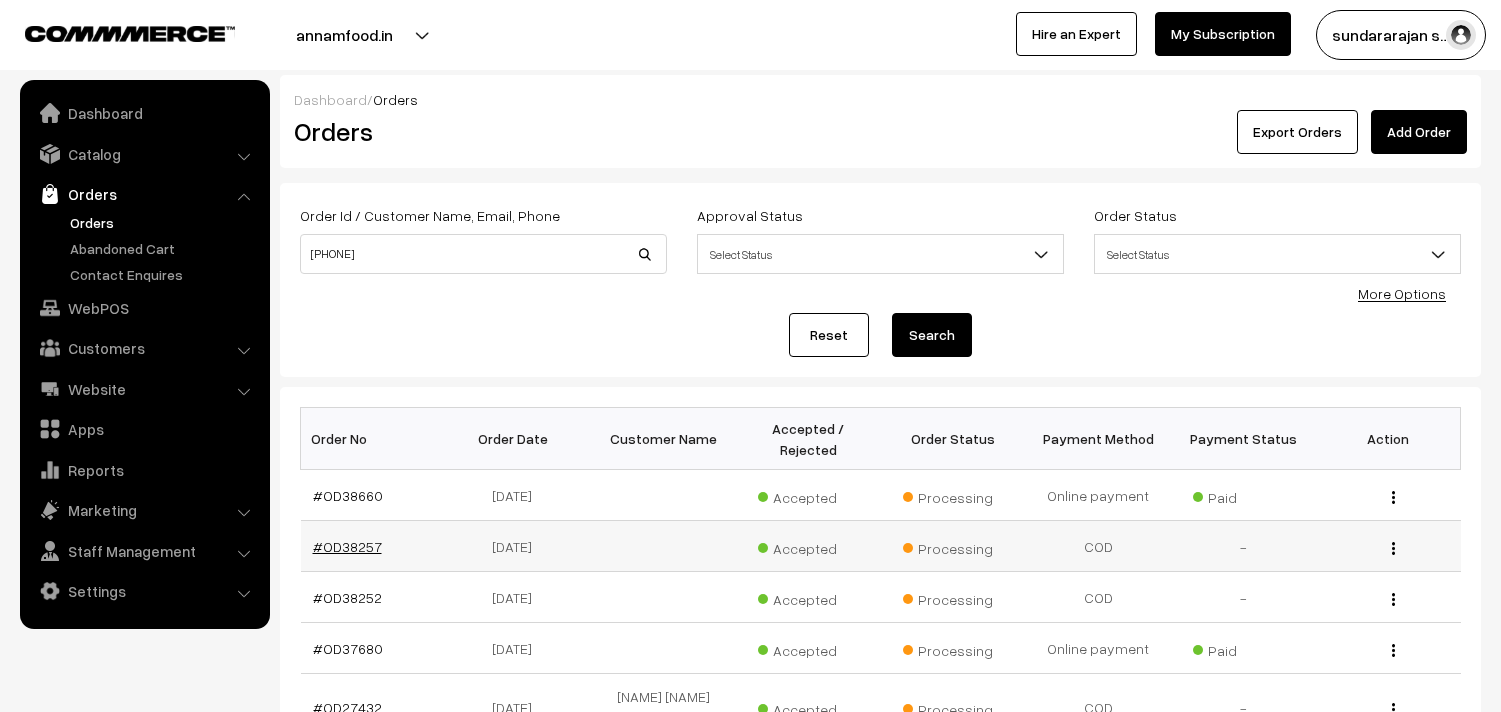 scroll, scrollTop: 0, scrollLeft: 0, axis: both 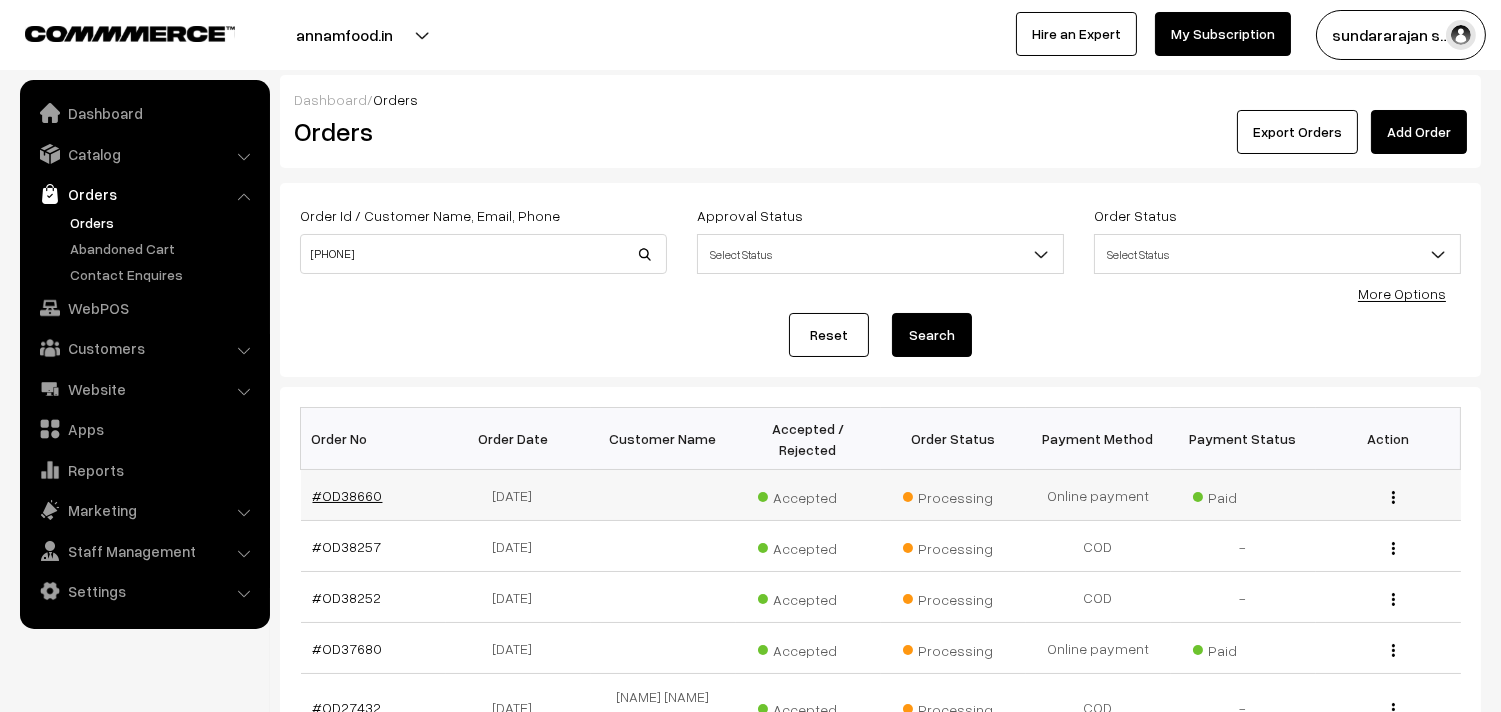 click on "#OD38660" at bounding box center [348, 495] 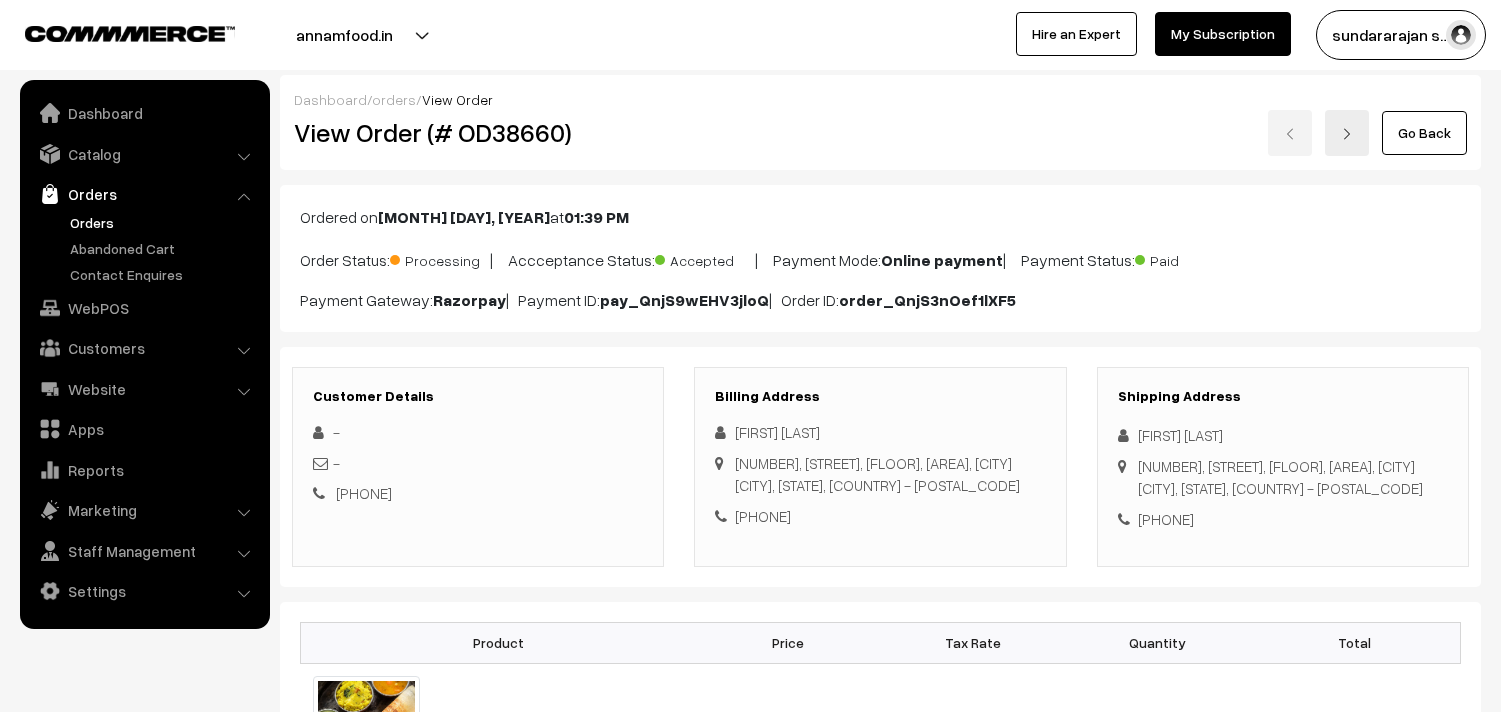 scroll, scrollTop: 0, scrollLeft: 0, axis: both 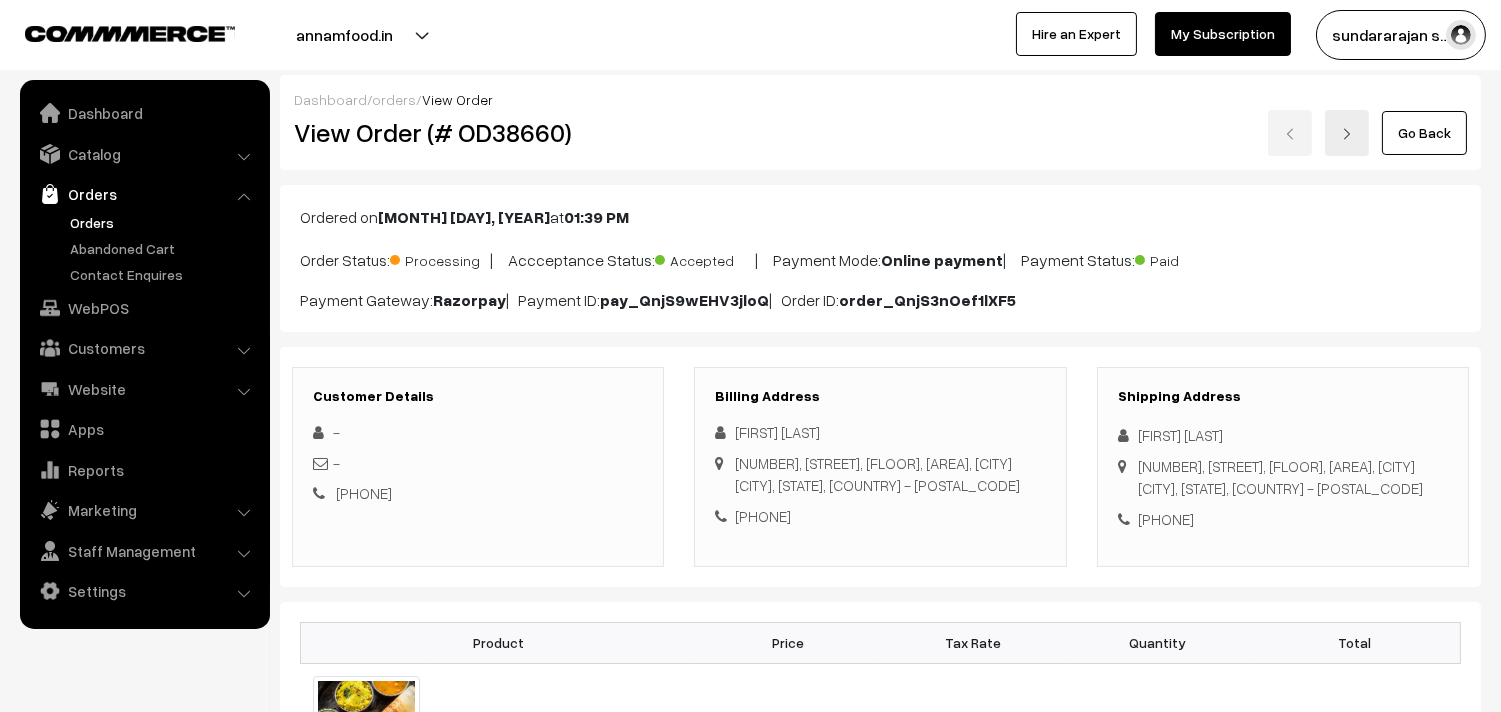 click on "Orders" at bounding box center [164, 222] 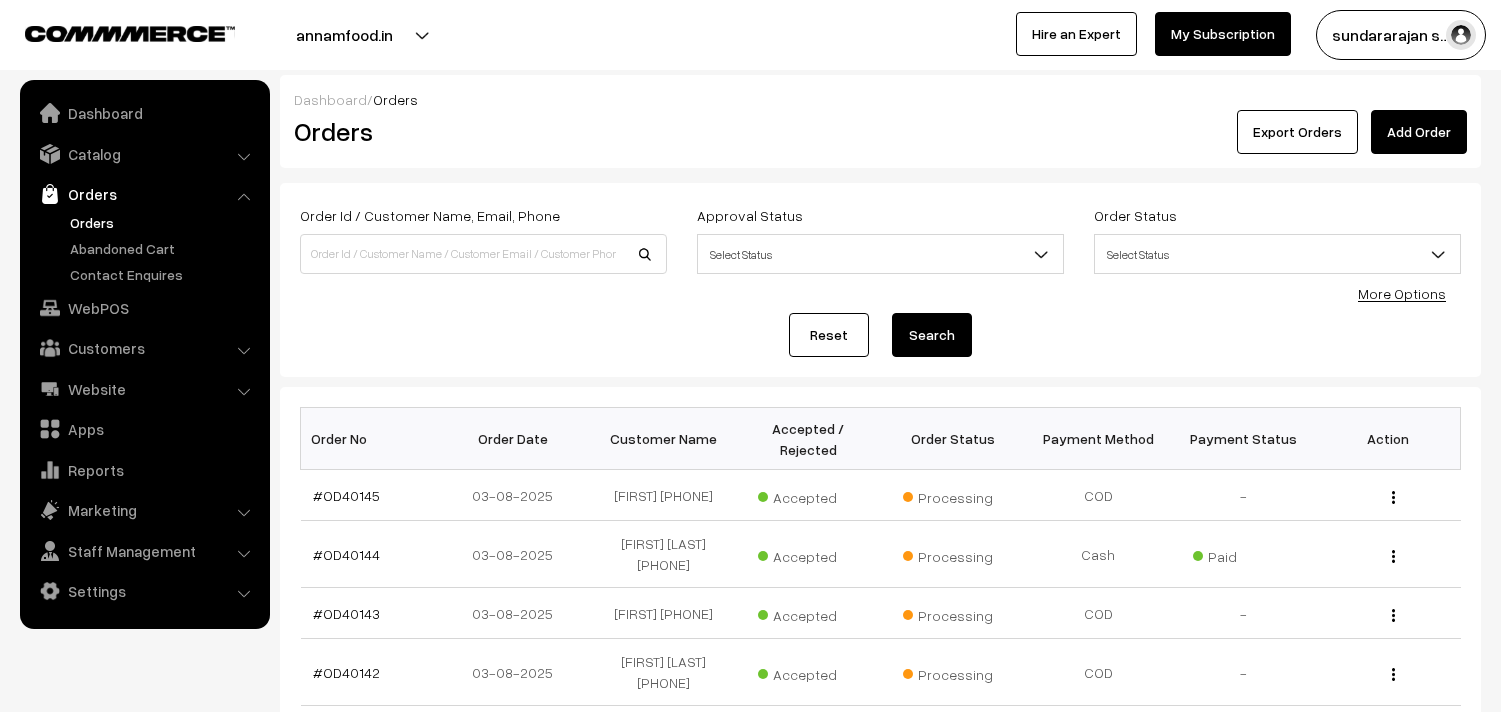 scroll, scrollTop: 222, scrollLeft: 0, axis: vertical 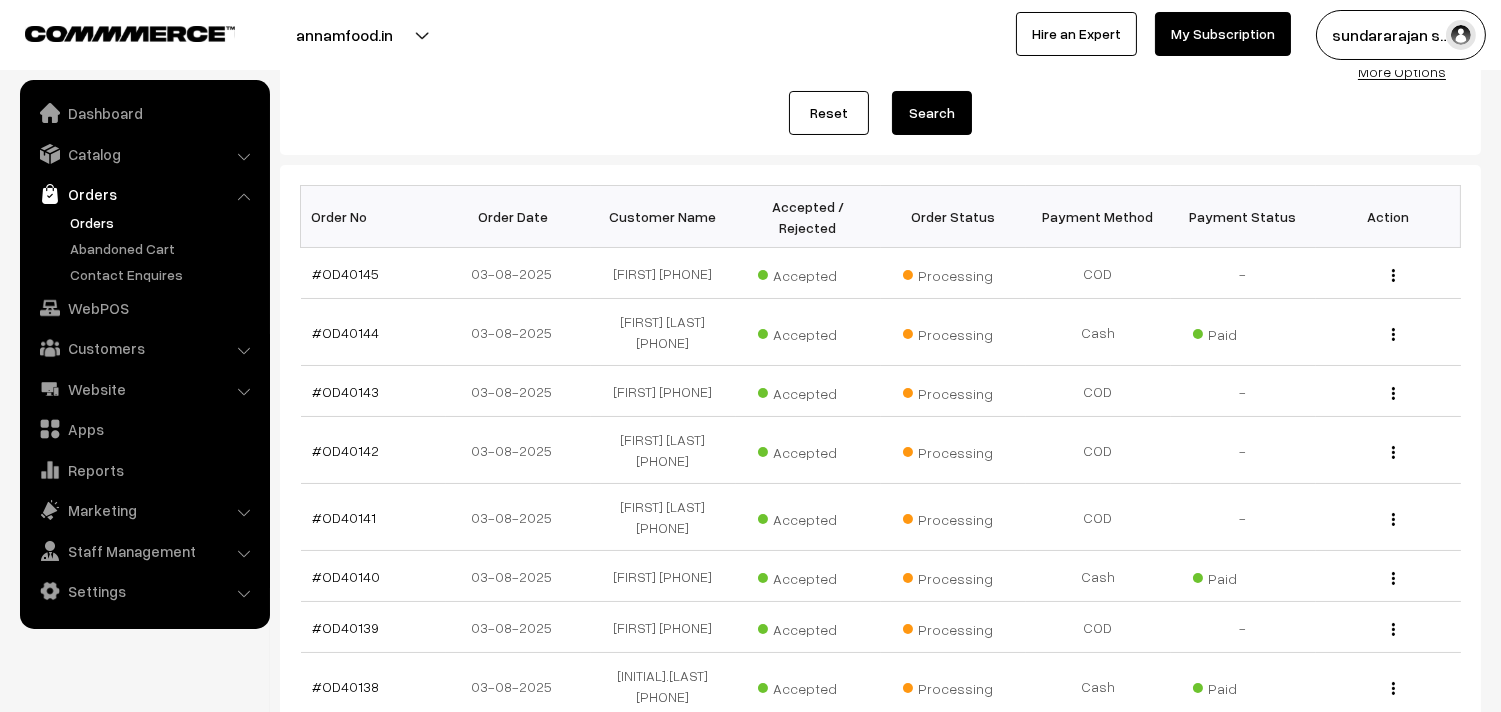 click on "Orders" at bounding box center [164, 222] 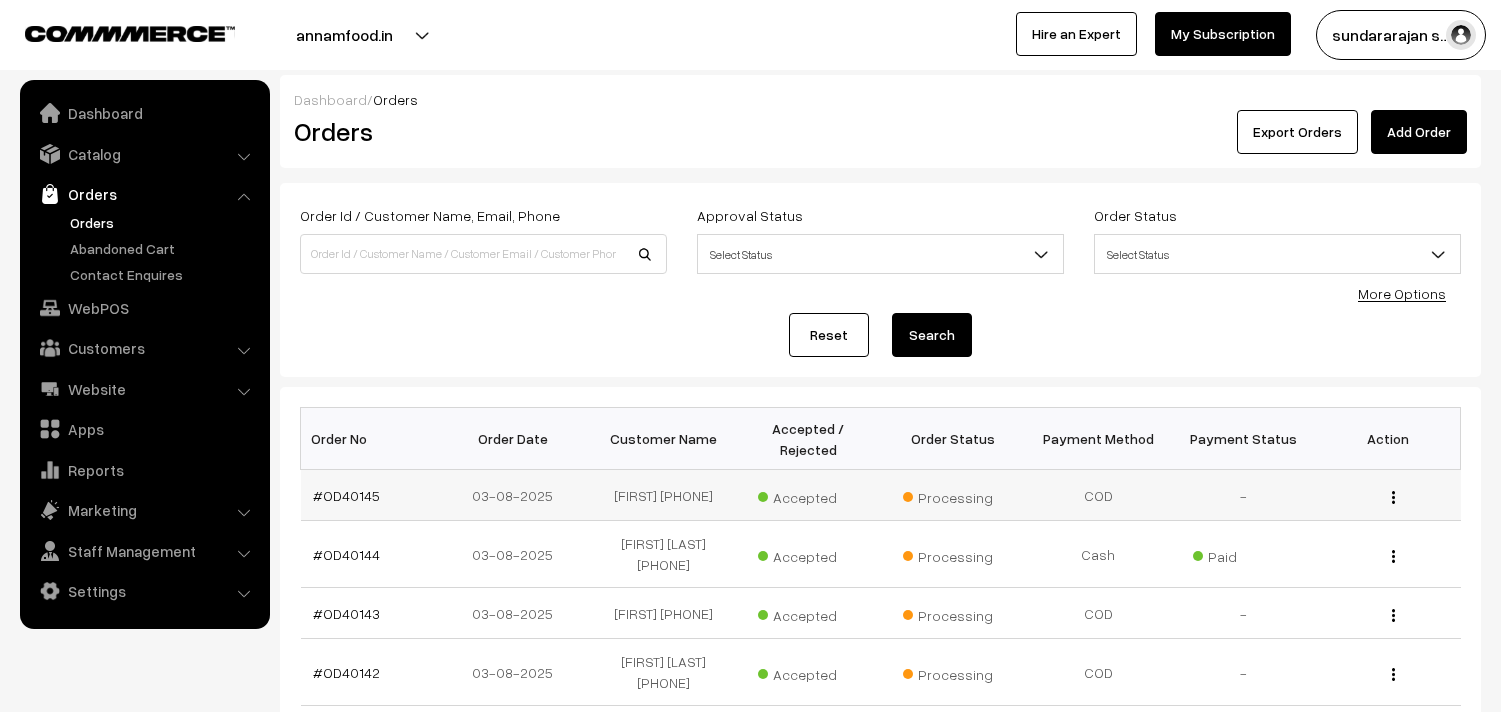 scroll, scrollTop: 0, scrollLeft: 0, axis: both 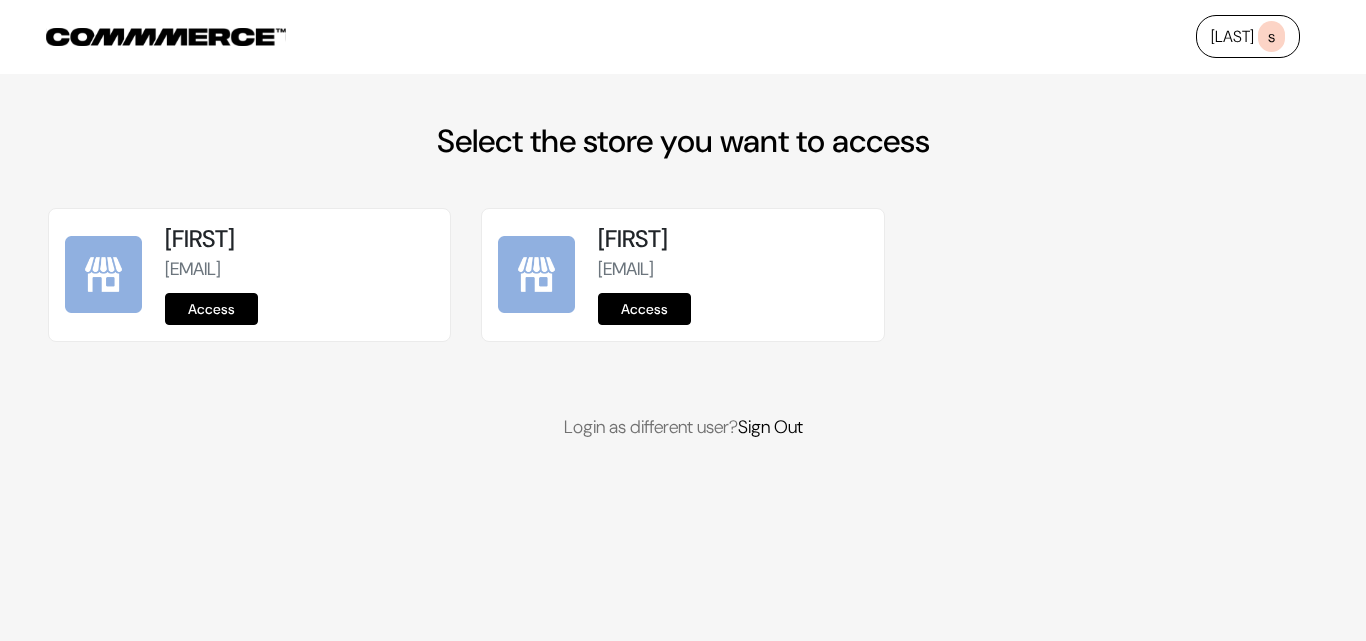 click on "Access" at bounding box center [211, 309] 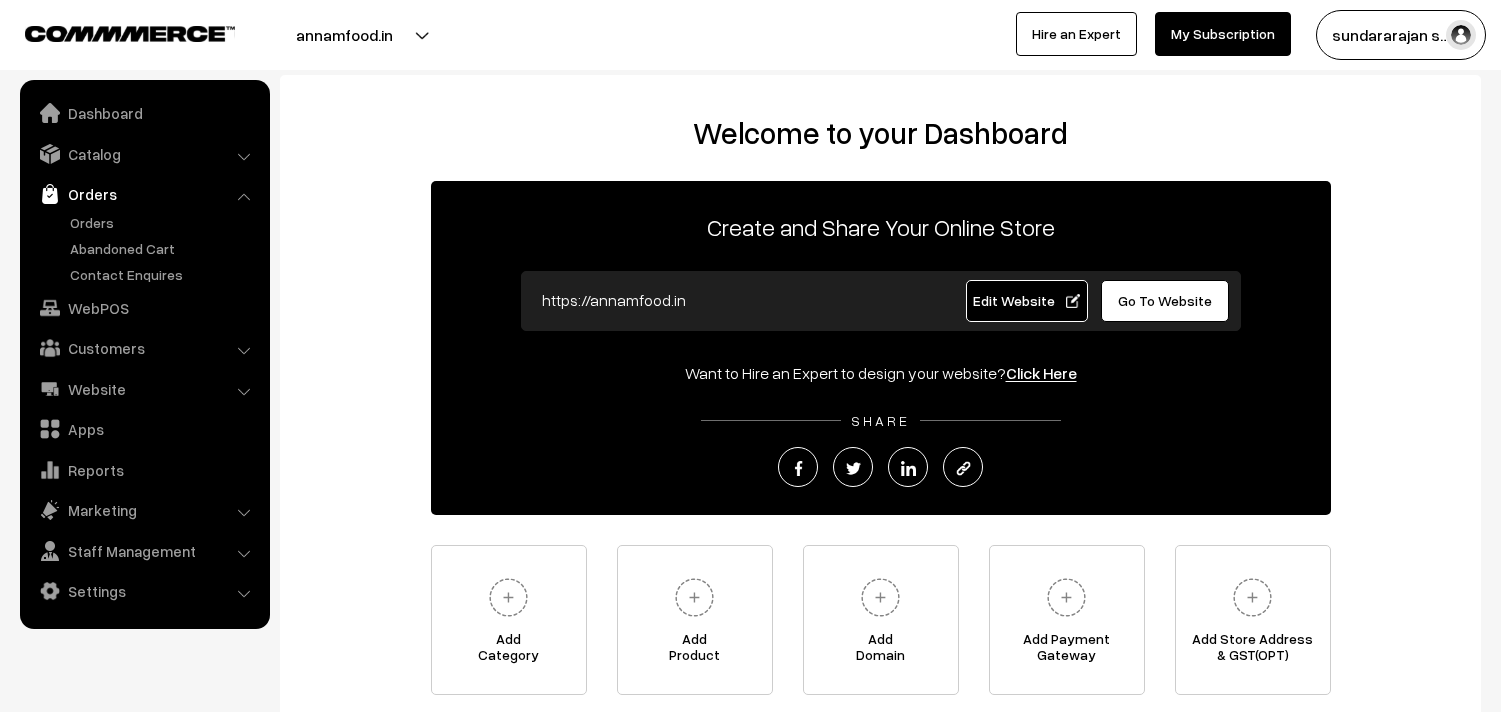 scroll, scrollTop: 0, scrollLeft: 0, axis: both 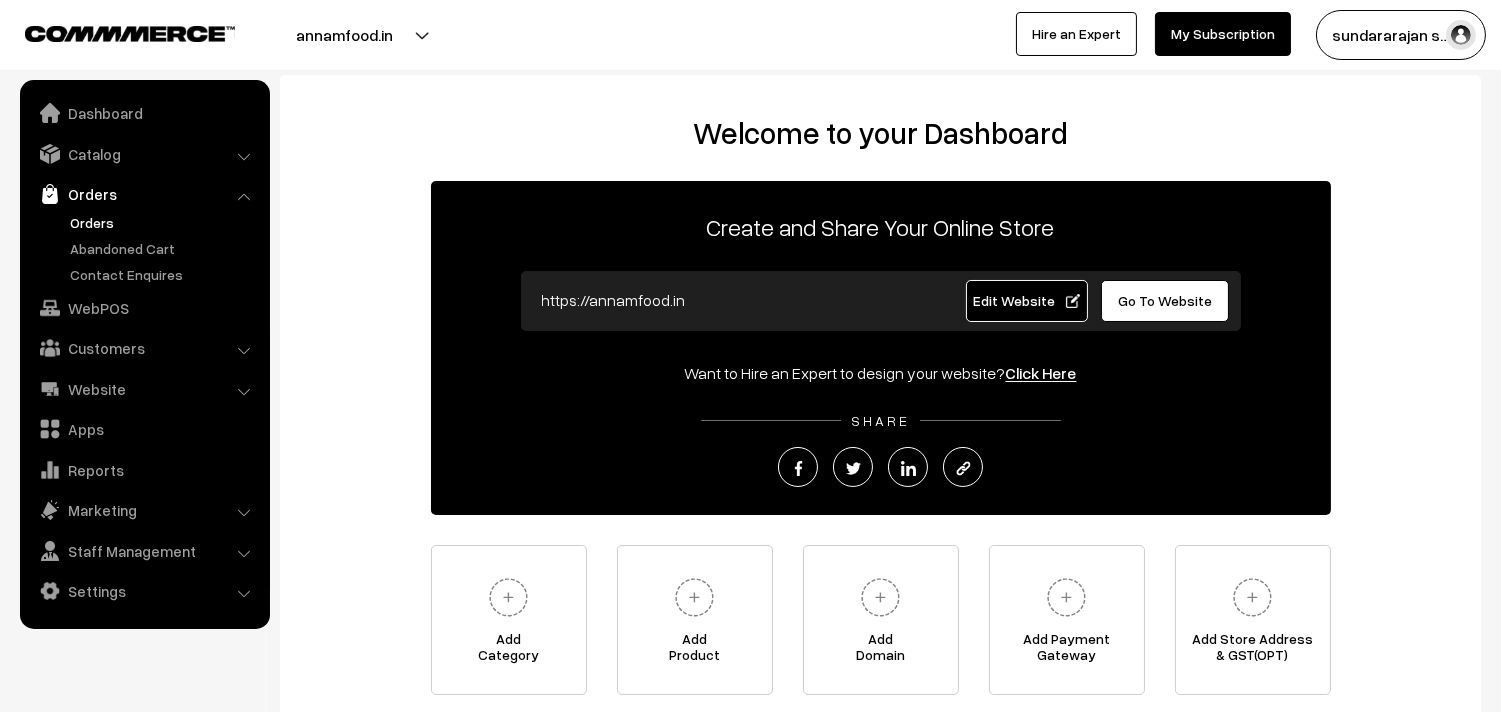 click on "Orders" at bounding box center (164, 222) 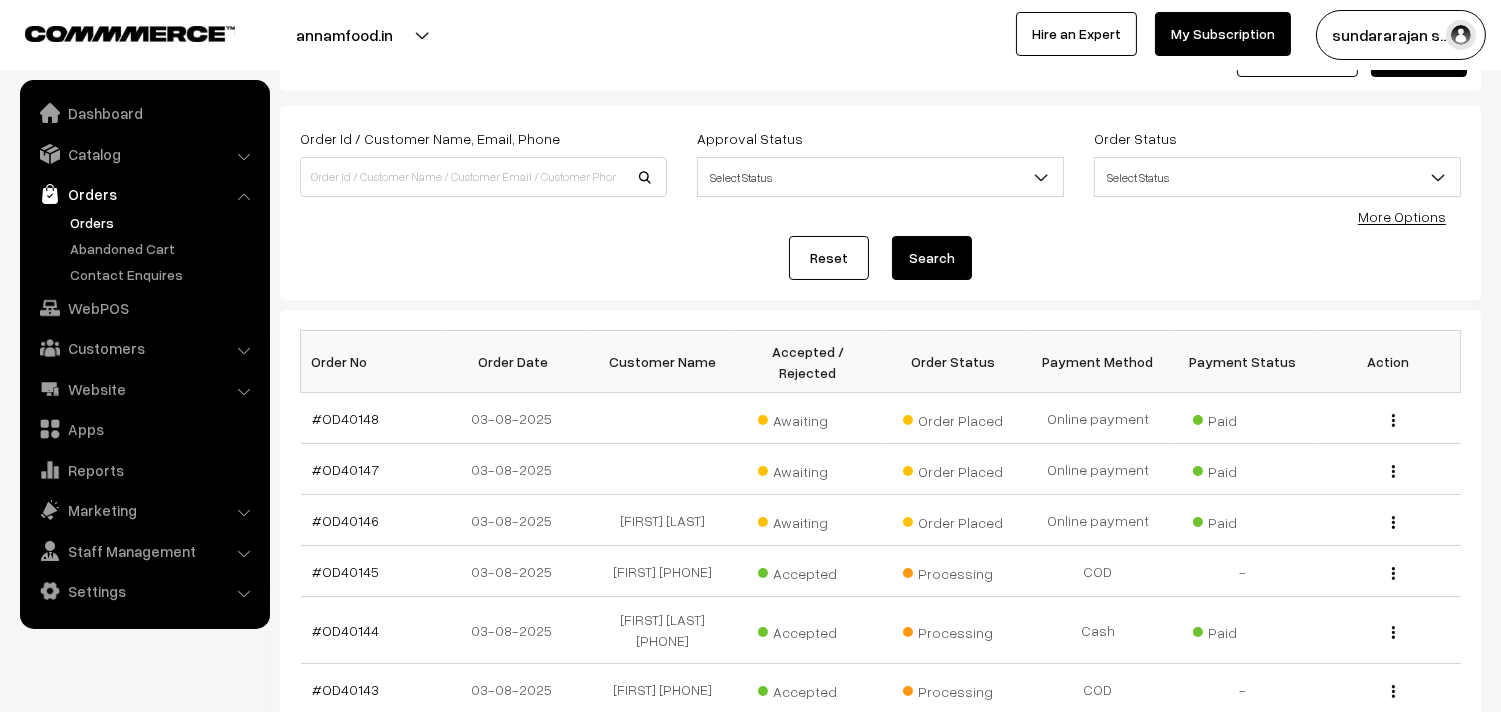 scroll, scrollTop: 111, scrollLeft: 0, axis: vertical 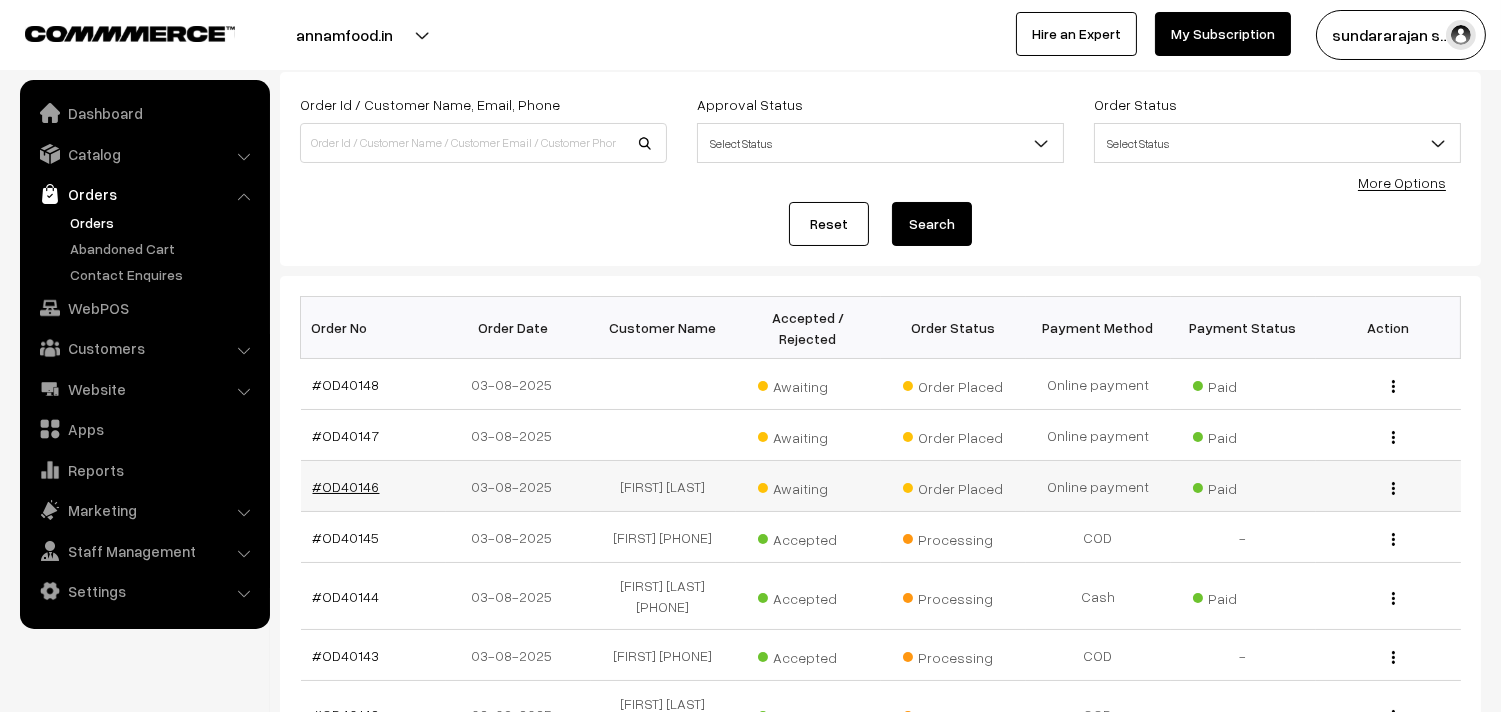 click on "#OD40146" at bounding box center (346, 486) 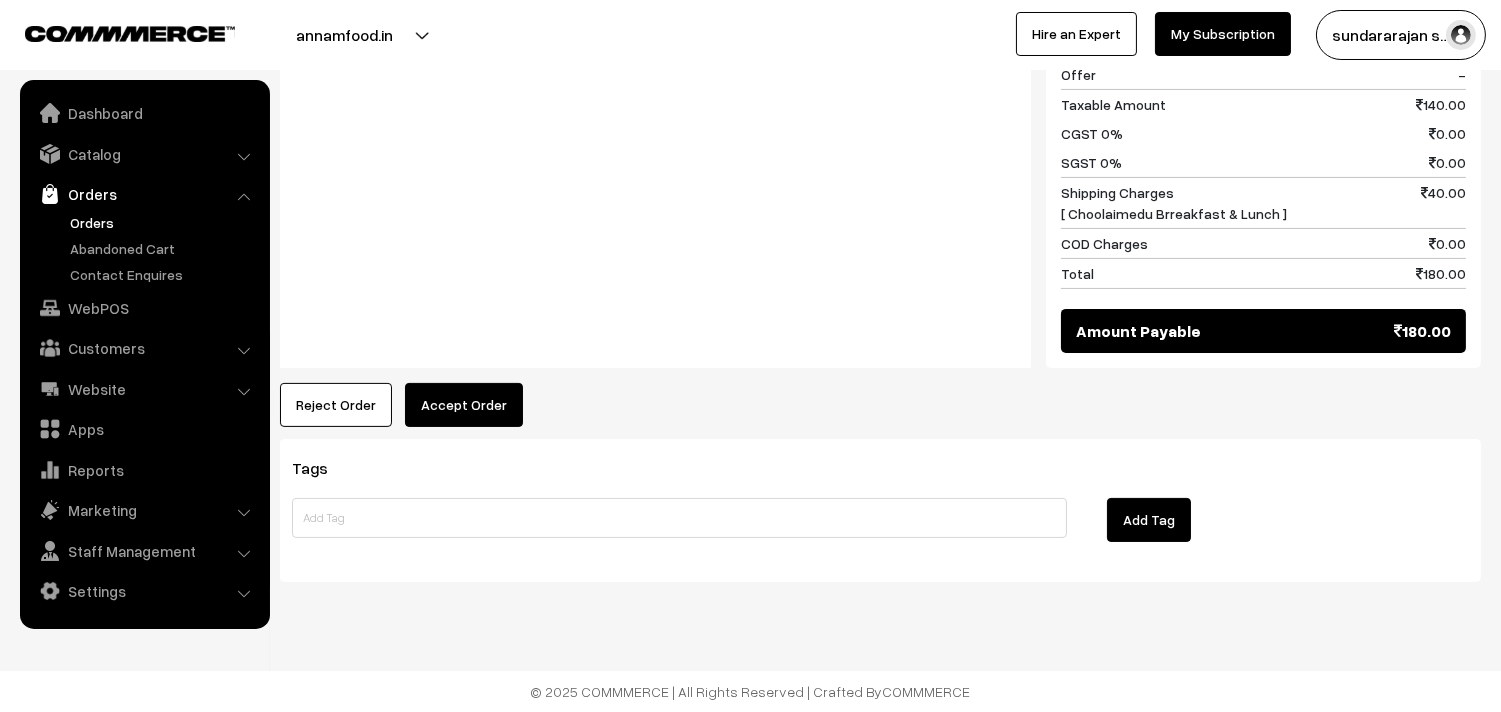 click on "Accept Order" at bounding box center (464, 405) 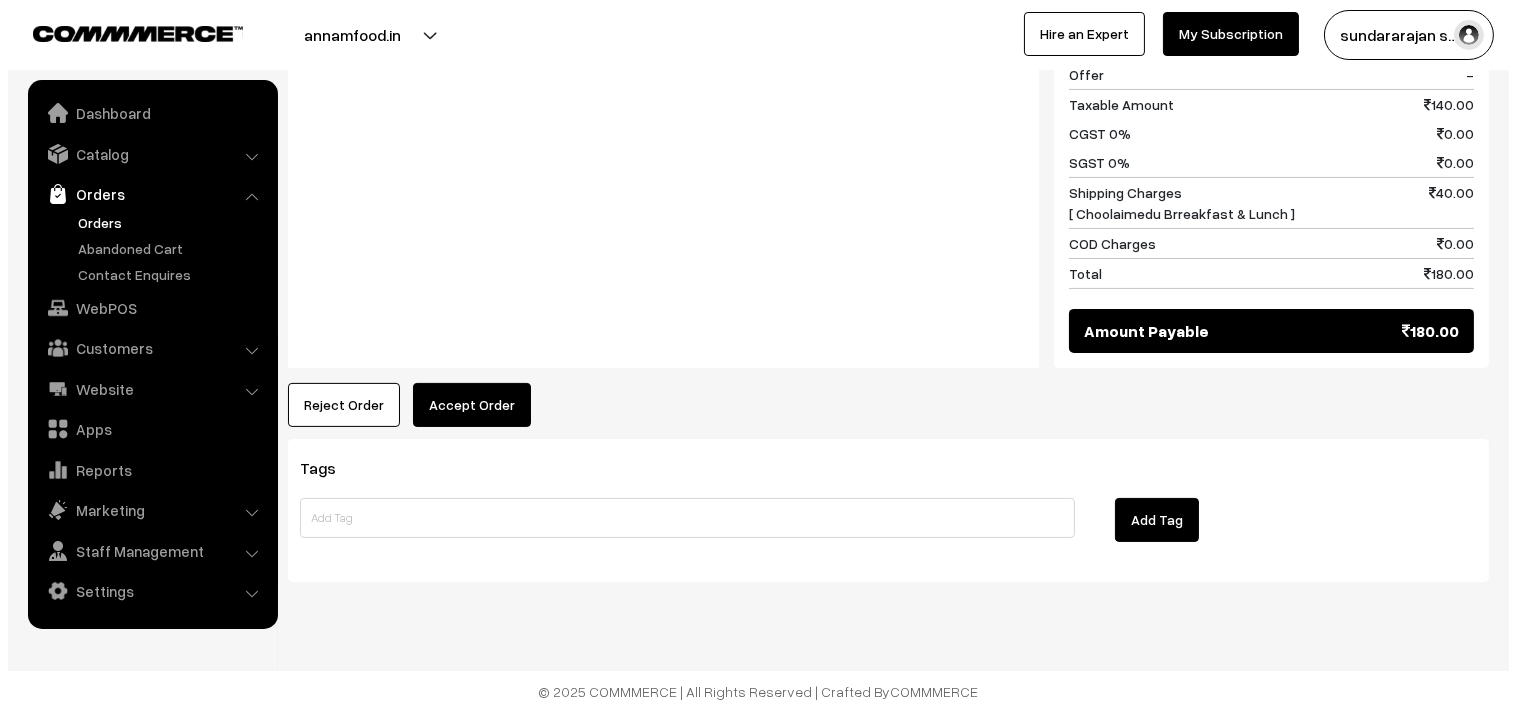 scroll, scrollTop: 940, scrollLeft: 0, axis: vertical 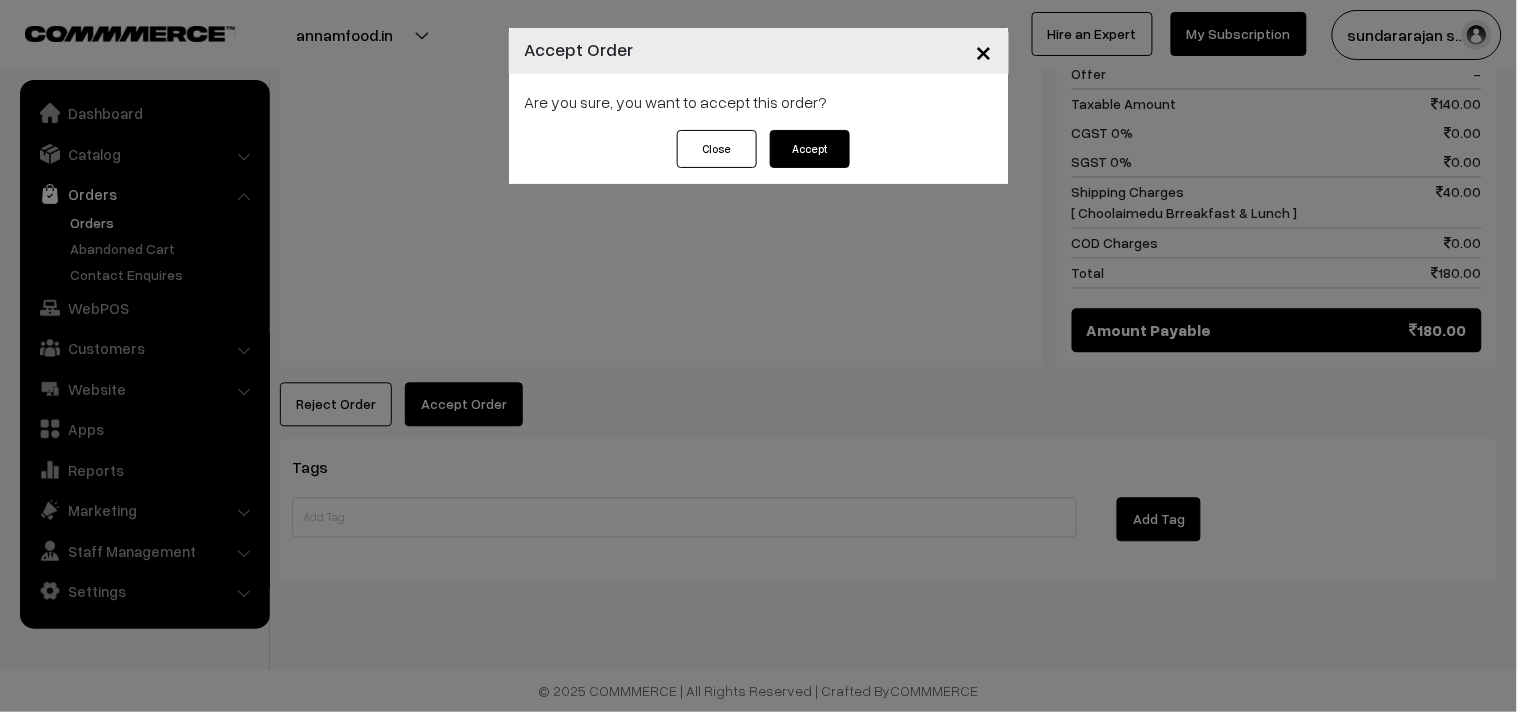 click on "Accept" at bounding box center (810, 149) 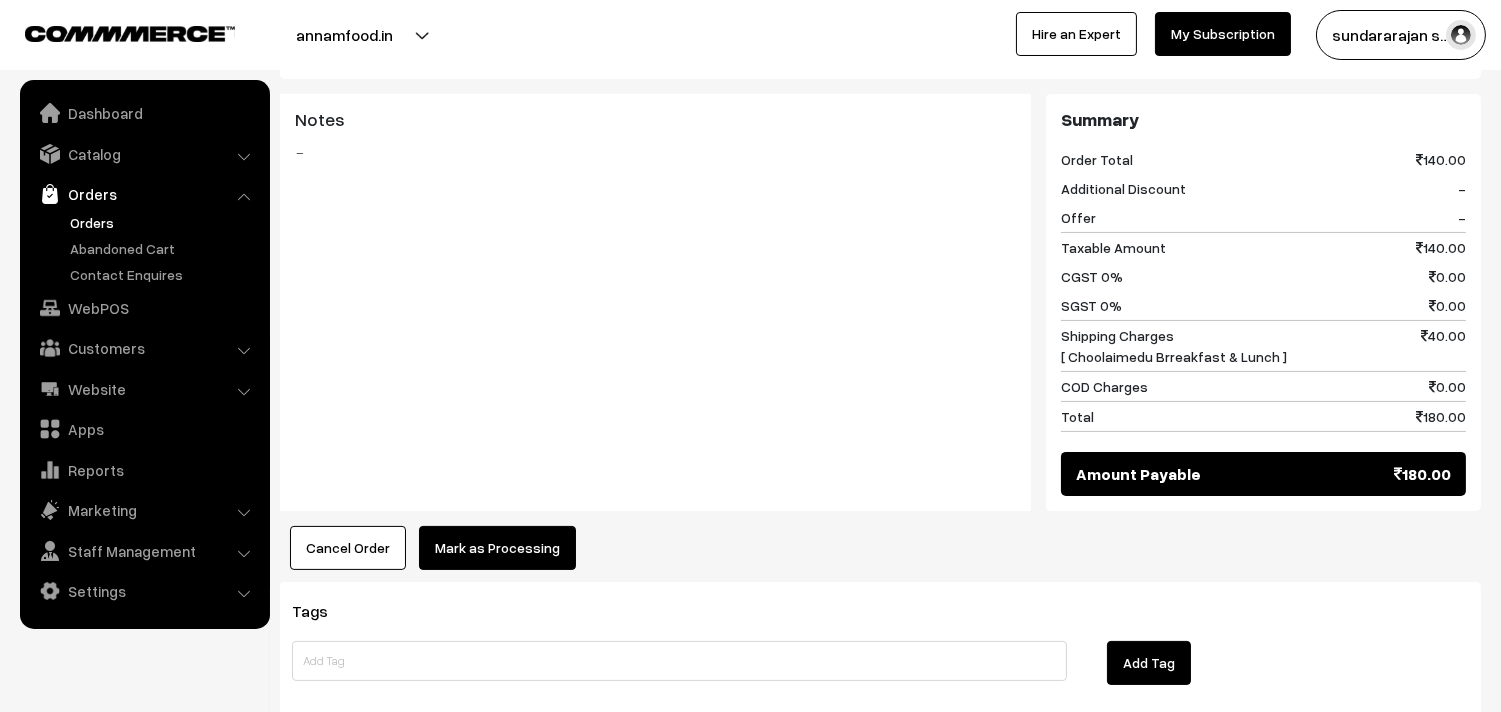 scroll, scrollTop: 888, scrollLeft: 0, axis: vertical 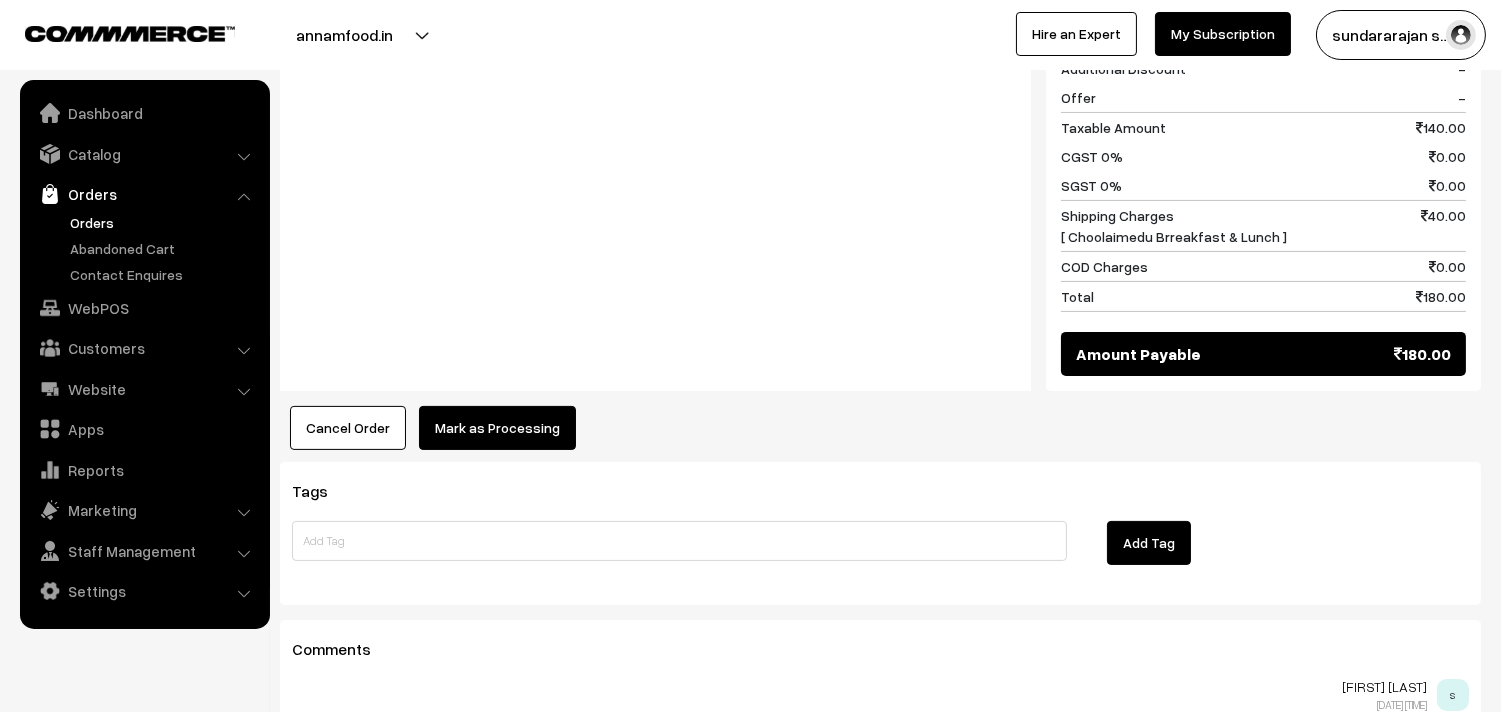 click on "Dashboard  /
orders  /
View Order
View Order (# OD40146)
Go Back
Ordered on  [DATE]  at  [TIME]
Order Status:
Order Placed
|
Accceptance Status:
Accepted
|
Payment Mode:
Online payment
|
Payment Status:
Paid
Razorpay  pay_R0vxWneIrjFiZa order_R0vxMHiQmiiWvA" at bounding box center (880, 5) 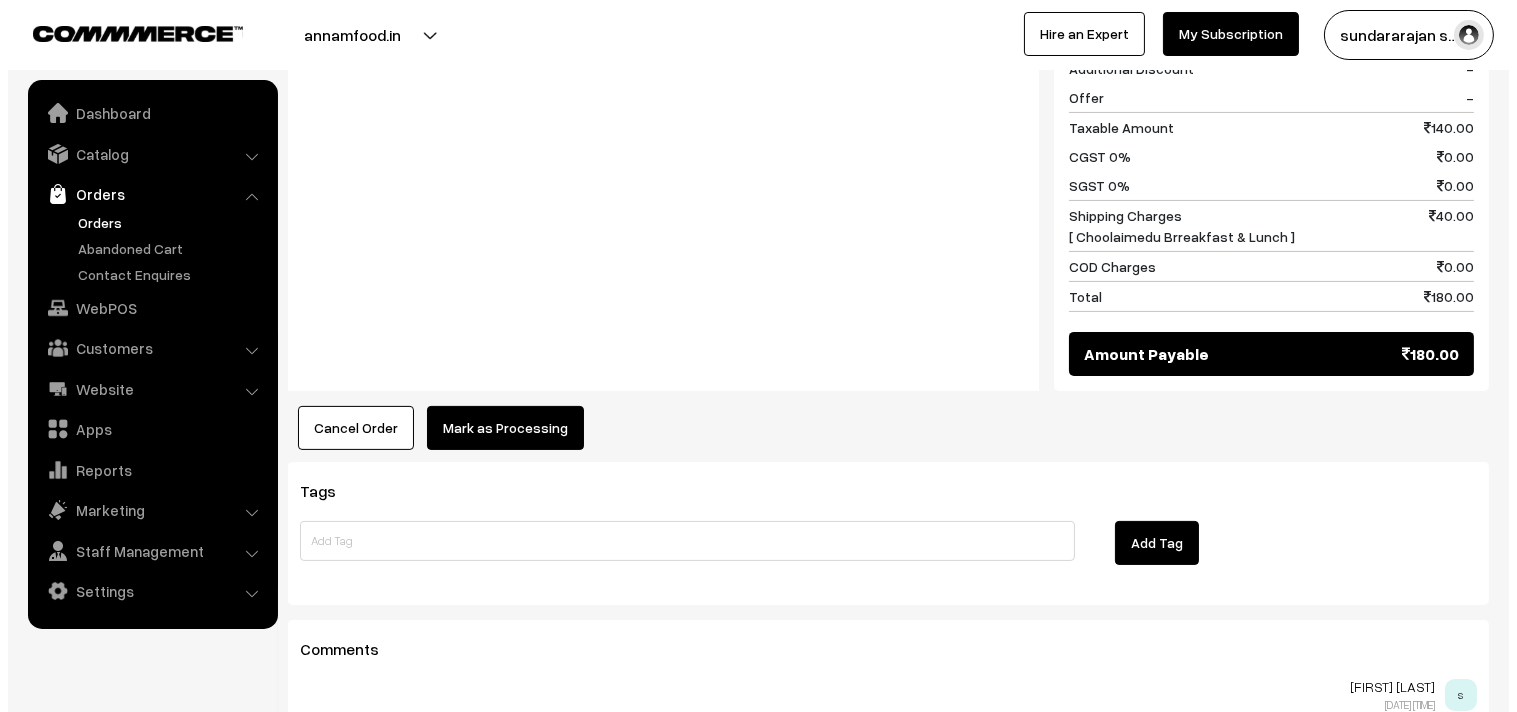 scroll, scrollTop: 891, scrollLeft: 0, axis: vertical 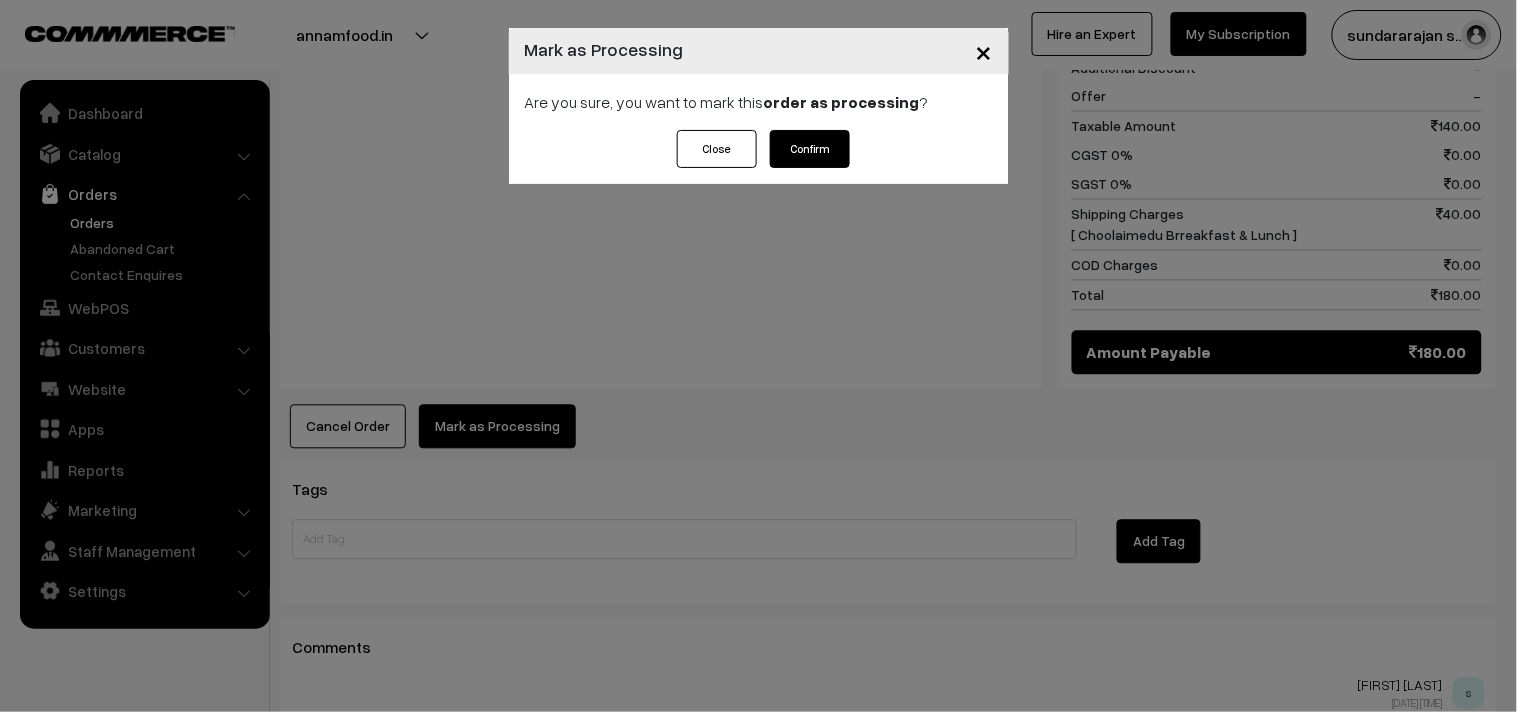 click on "Confirm" at bounding box center [810, 149] 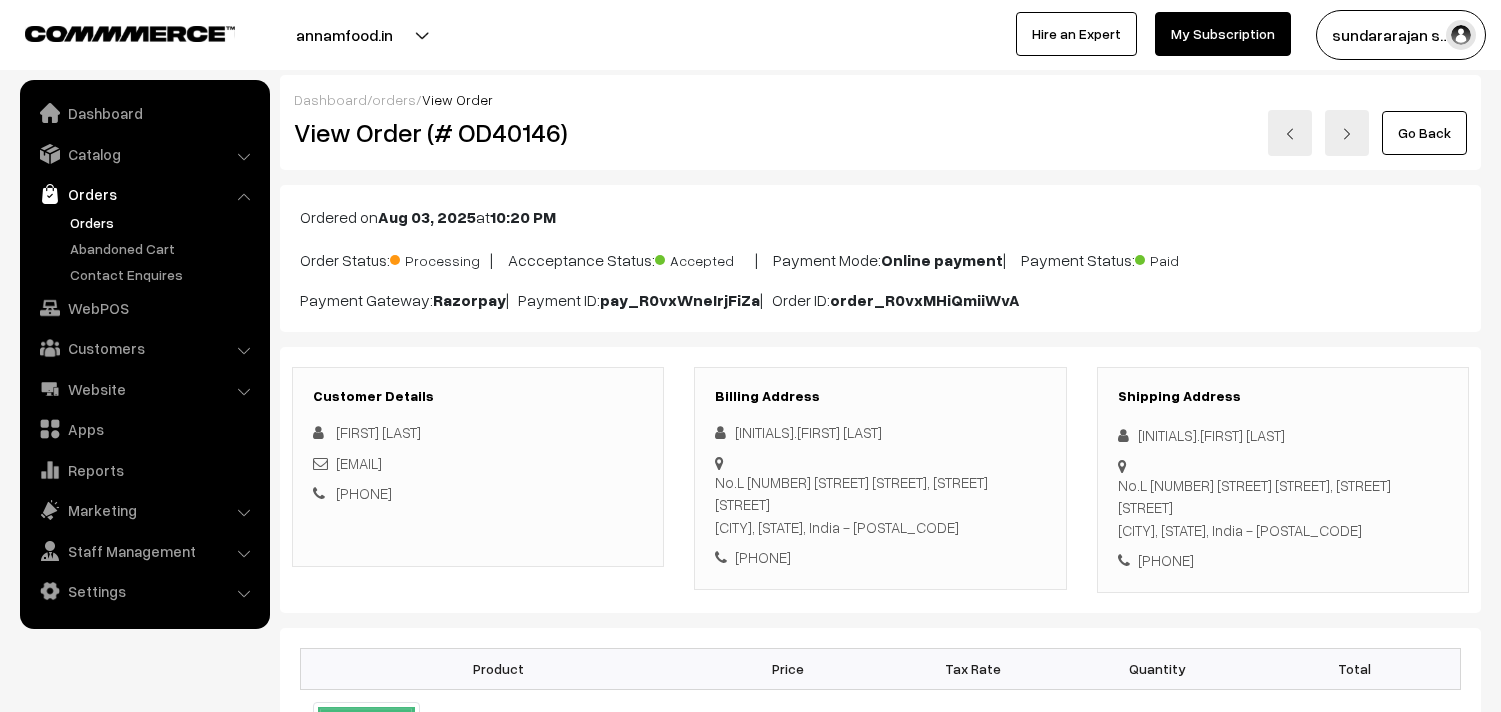 scroll, scrollTop: 0, scrollLeft: 0, axis: both 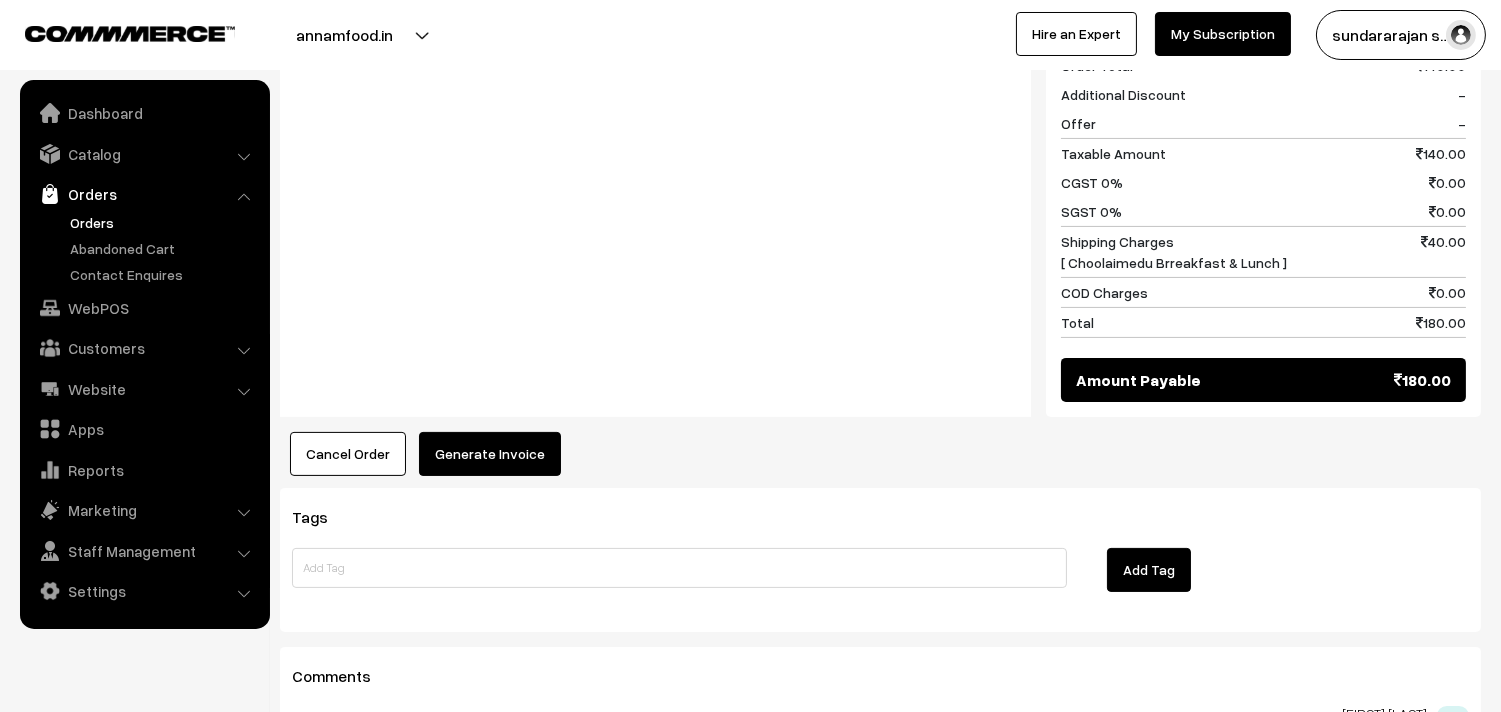 click on "Generate Invoice" at bounding box center (490, 454) 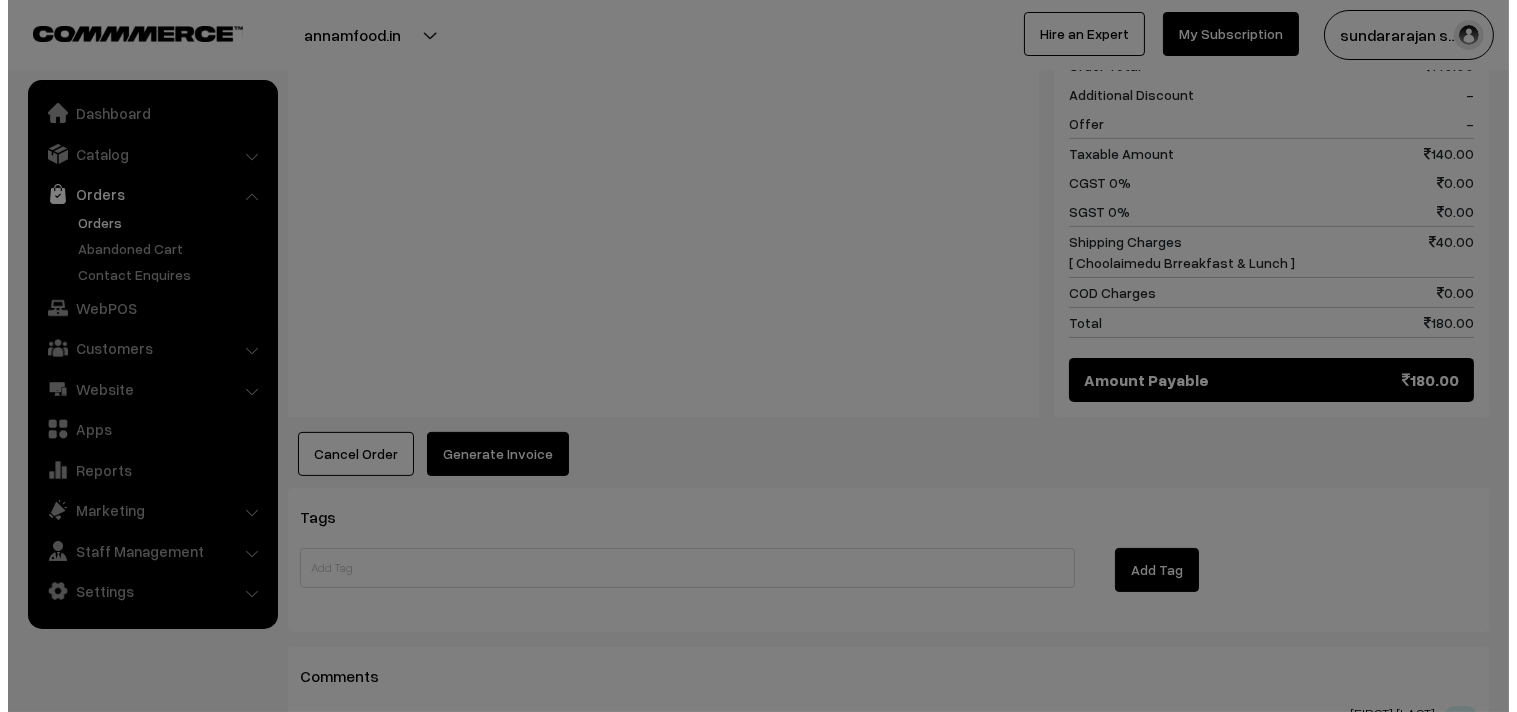 scroll, scrollTop: 891, scrollLeft: 0, axis: vertical 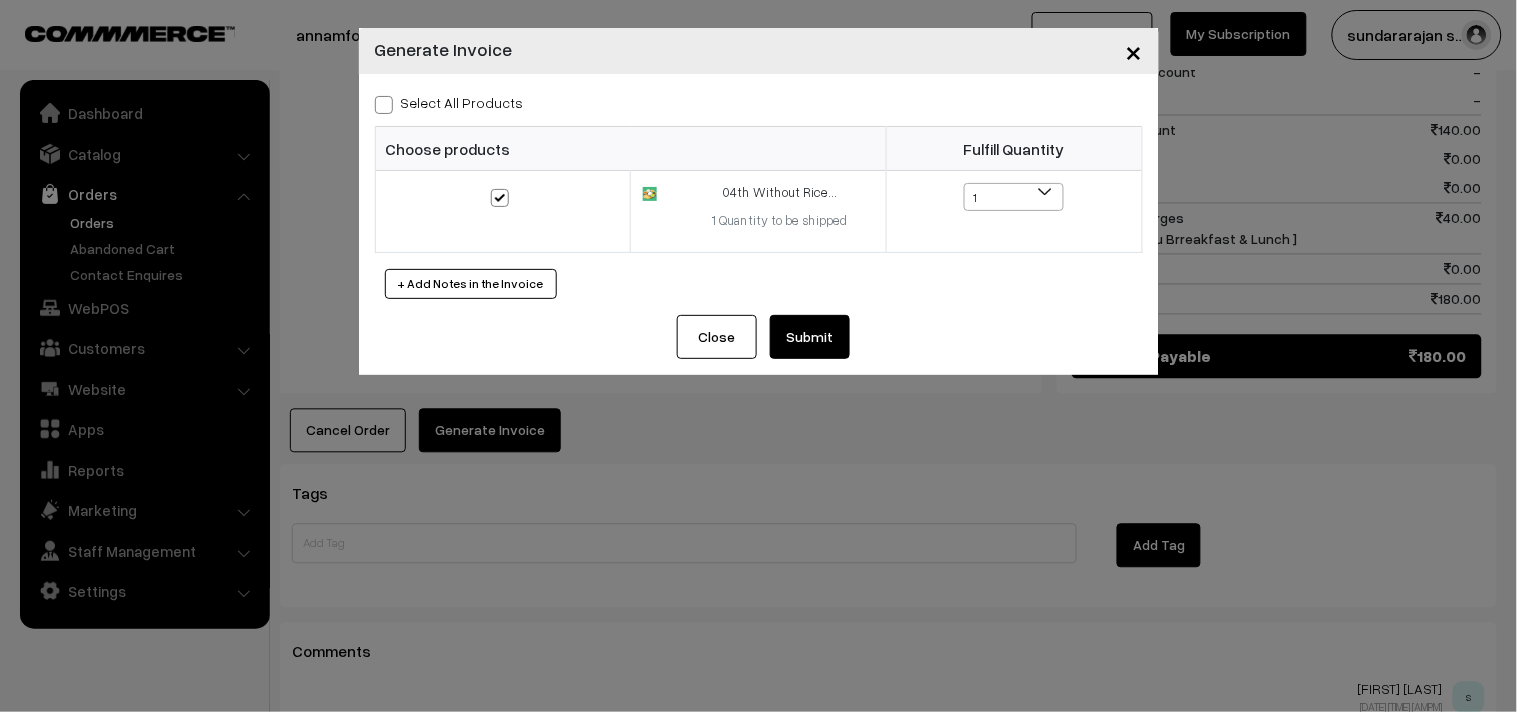 click on "Select All Products" at bounding box center [449, 102] 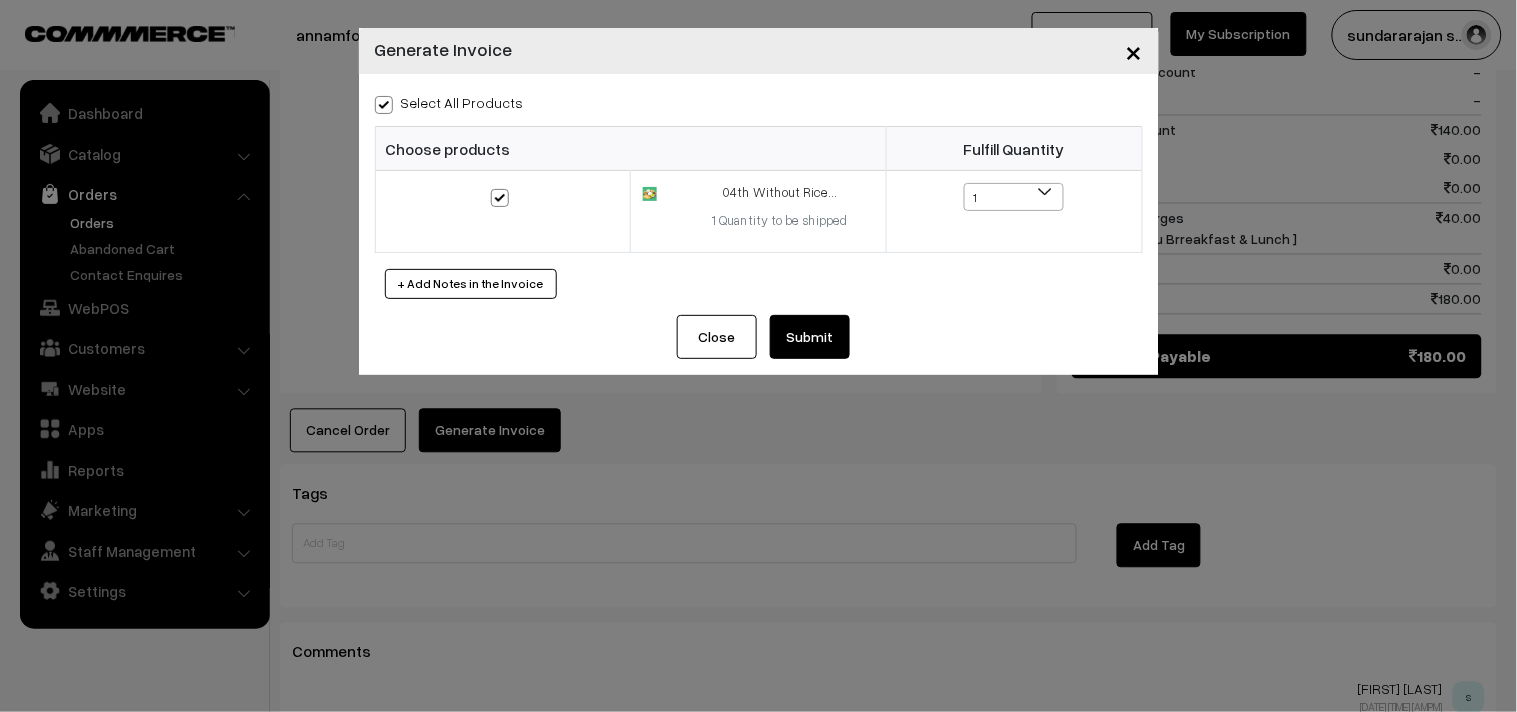 click on "Submit" at bounding box center [810, 337] 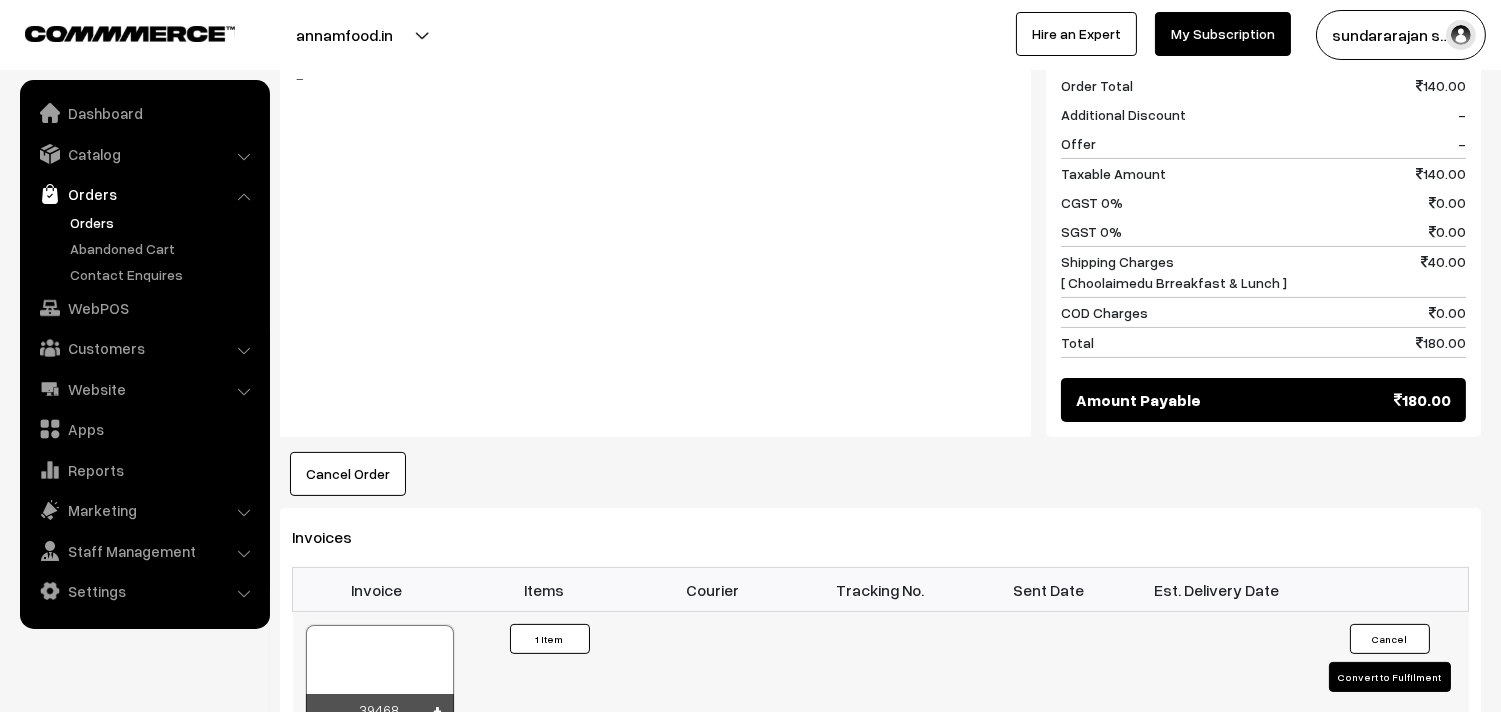 scroll, scrollTop: 891, scrollLeft: 0, axis: vertical 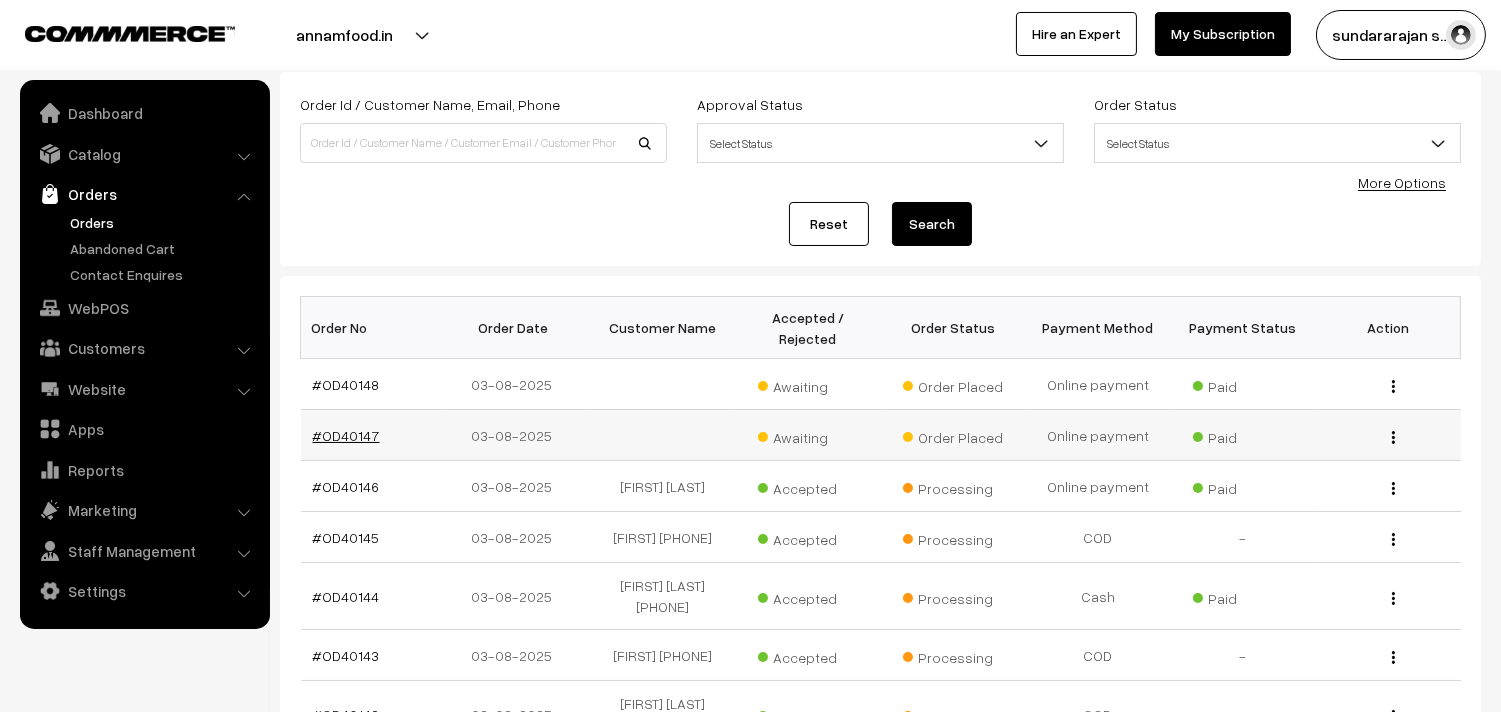 click on "#OD40147" at bounding box center [346, 435] 